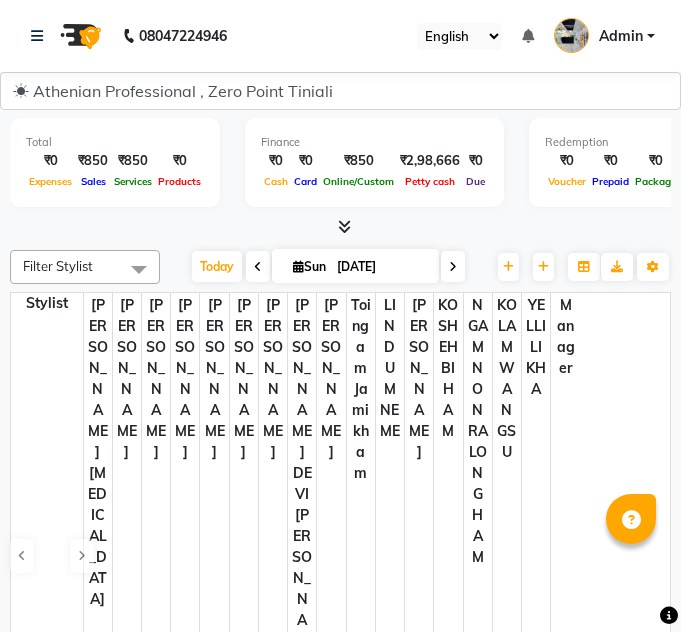 scroll, scrollTop: 0, scrollLeft: 0, axis: both 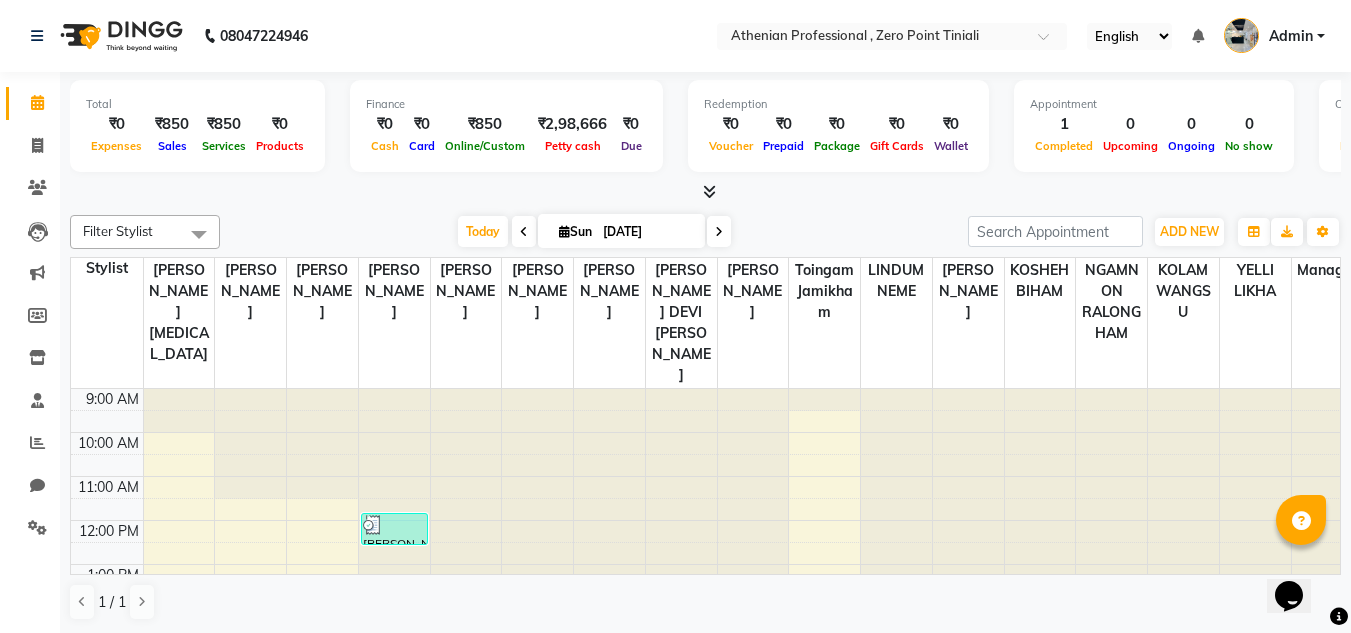 click at bounding box center (709, 191) 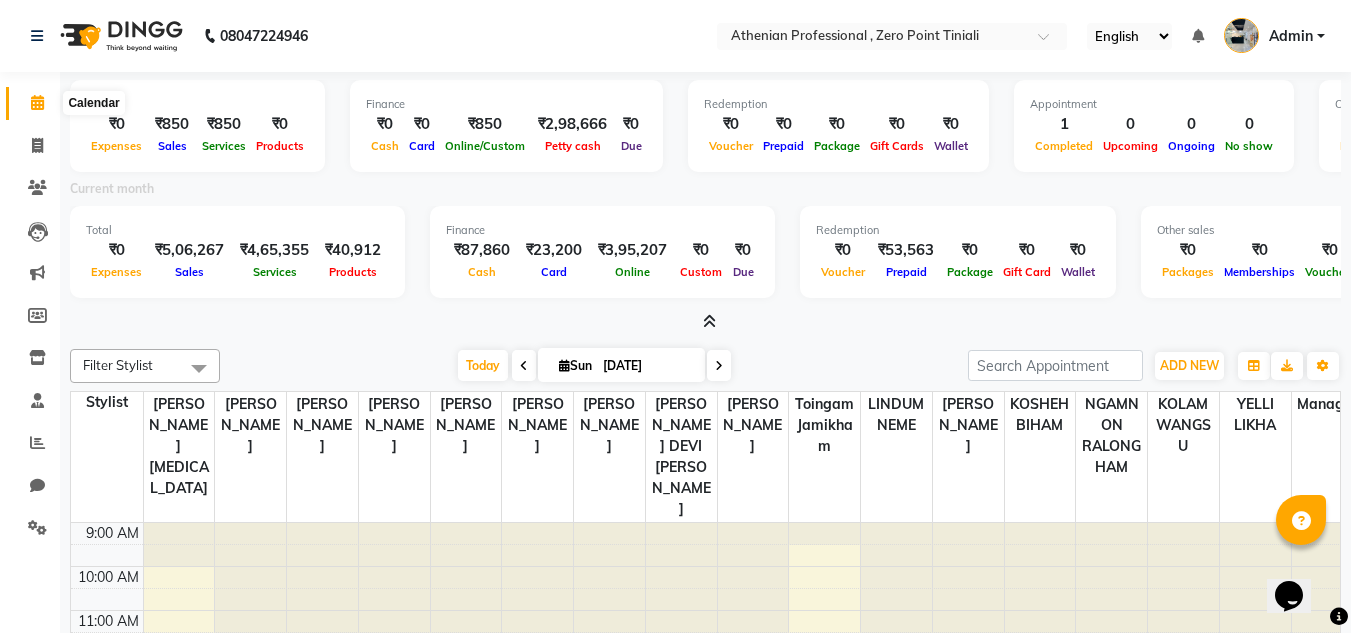 click 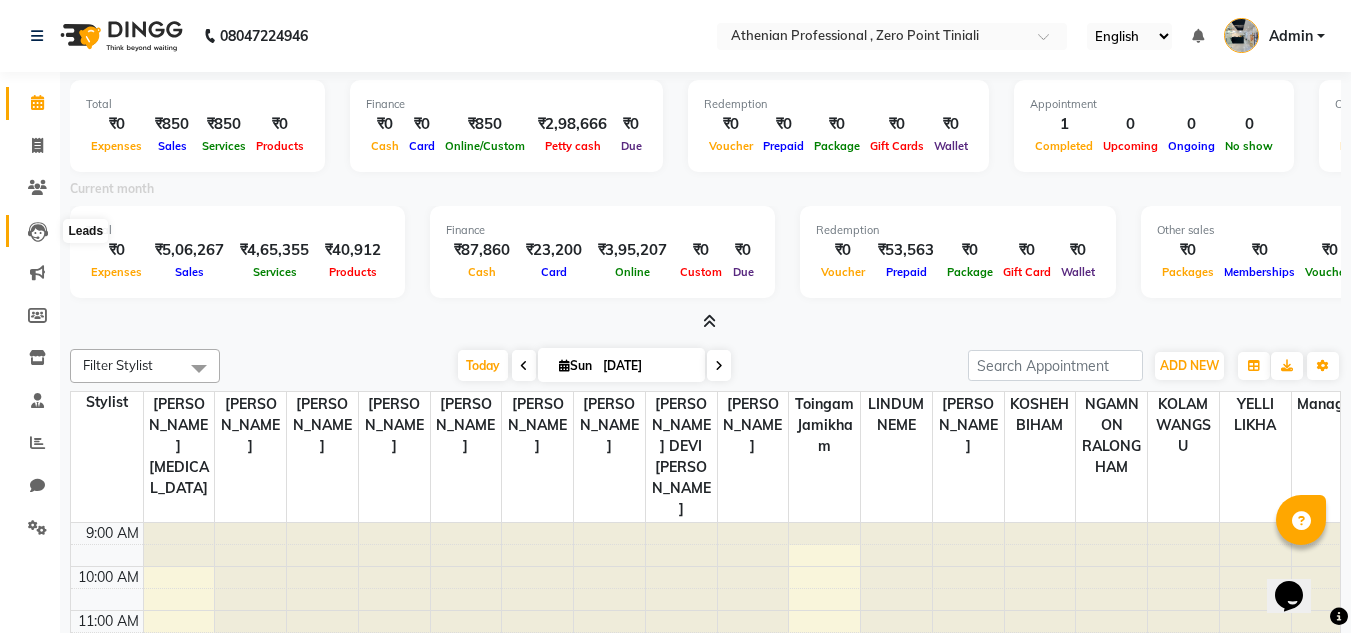 click 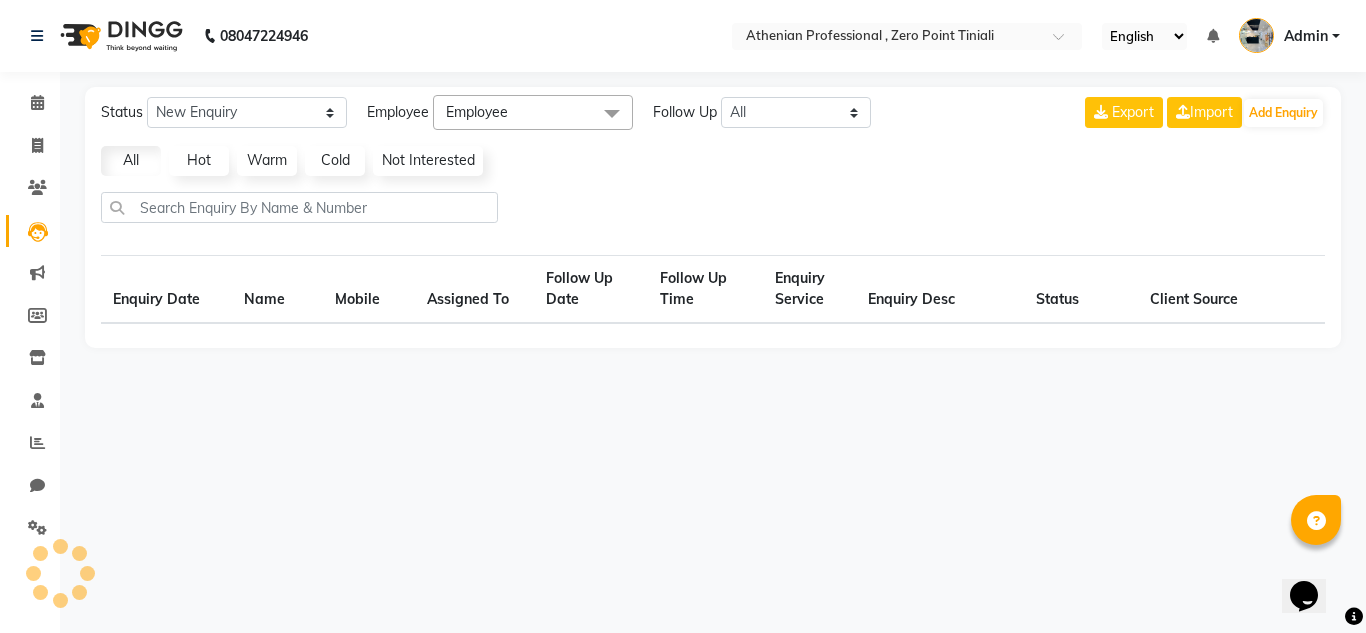 select on "10" 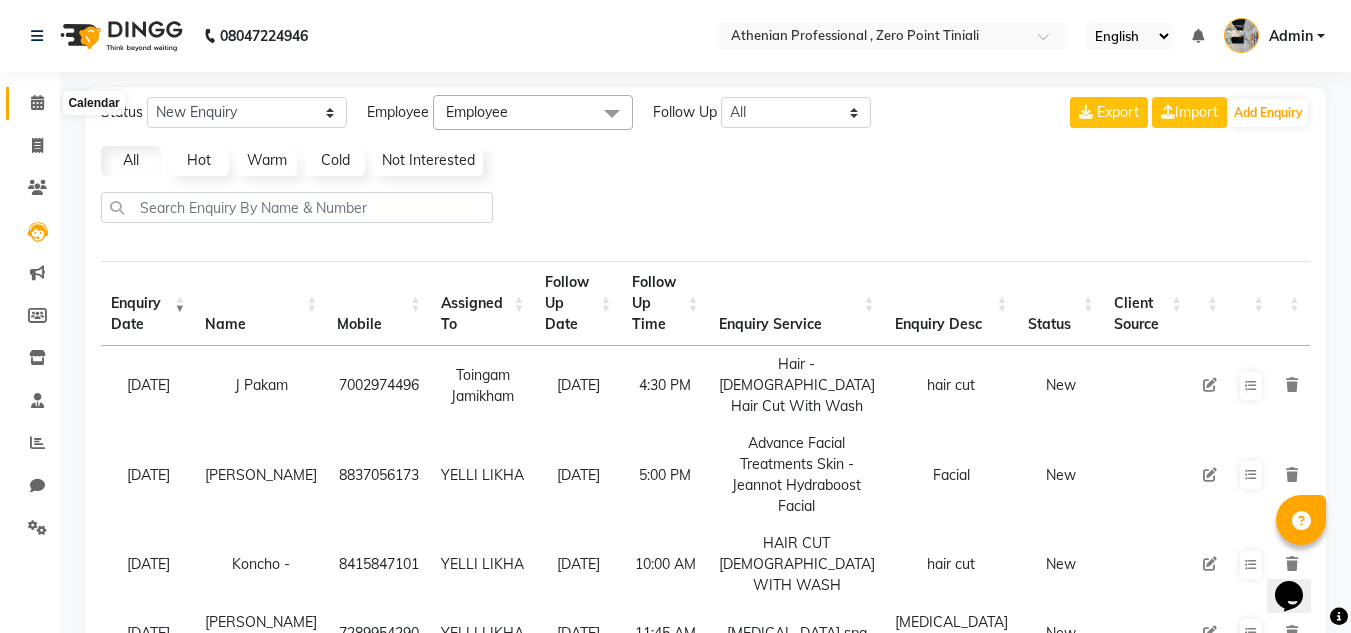 click 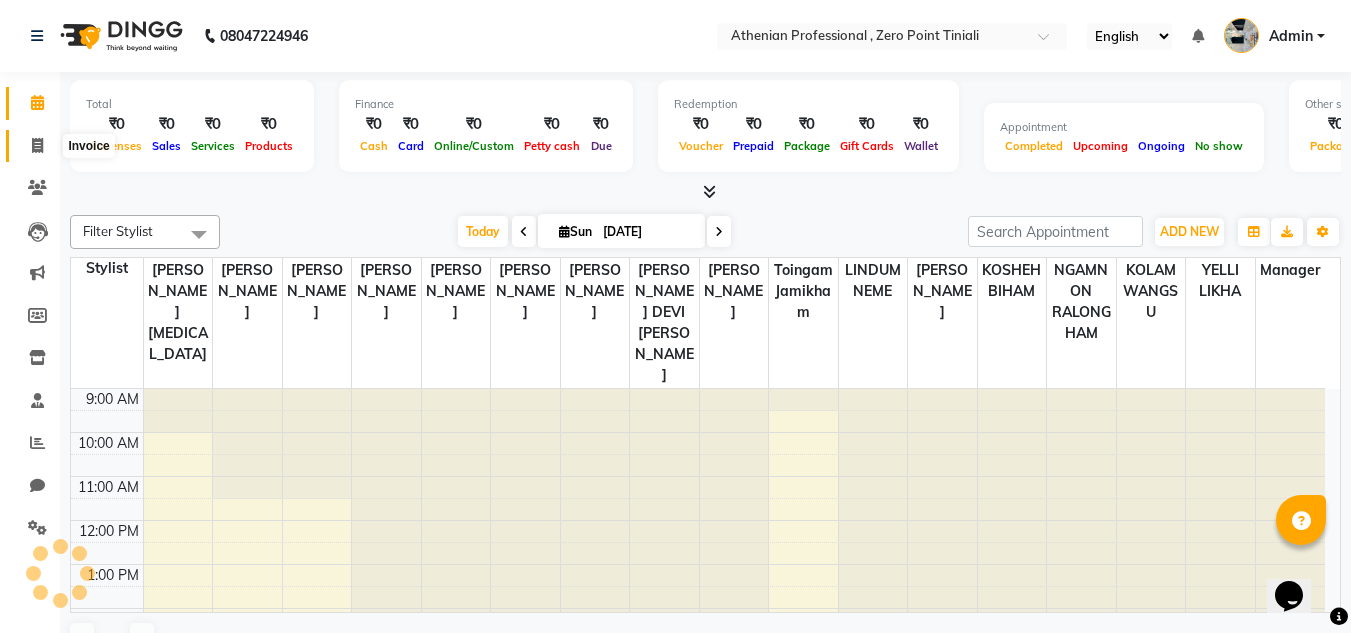 scroll, scrollTop: 0, scrollLeft: 0, axis: both 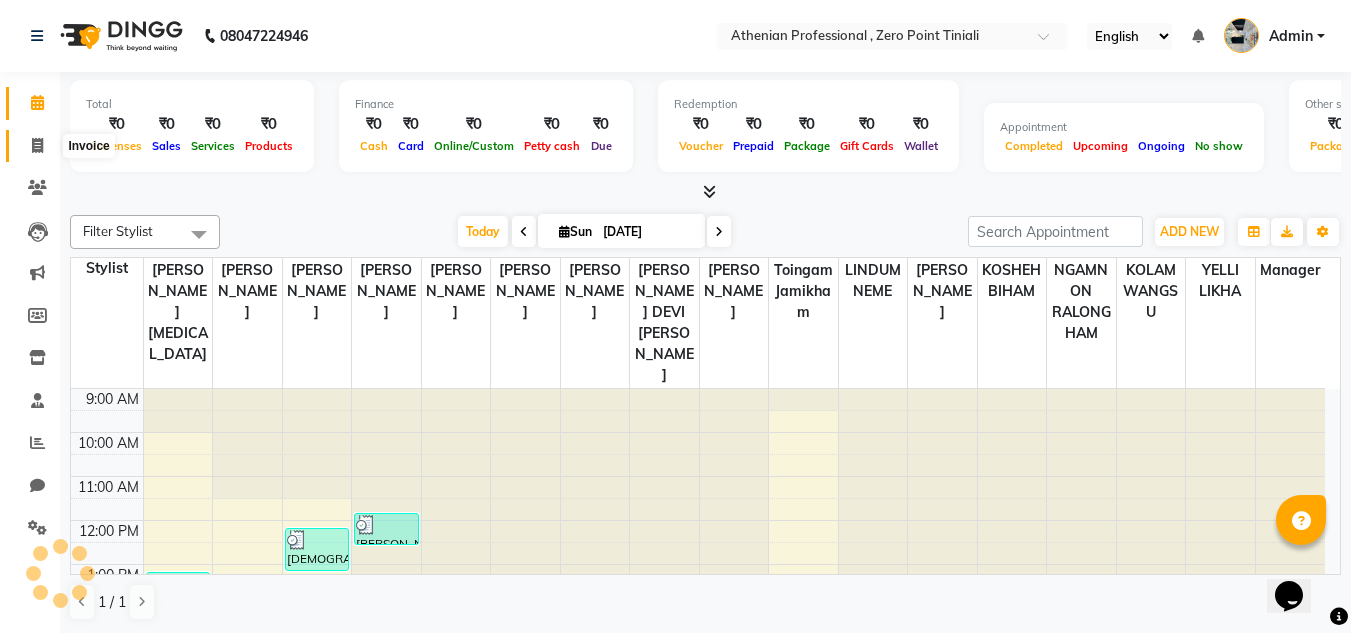 click 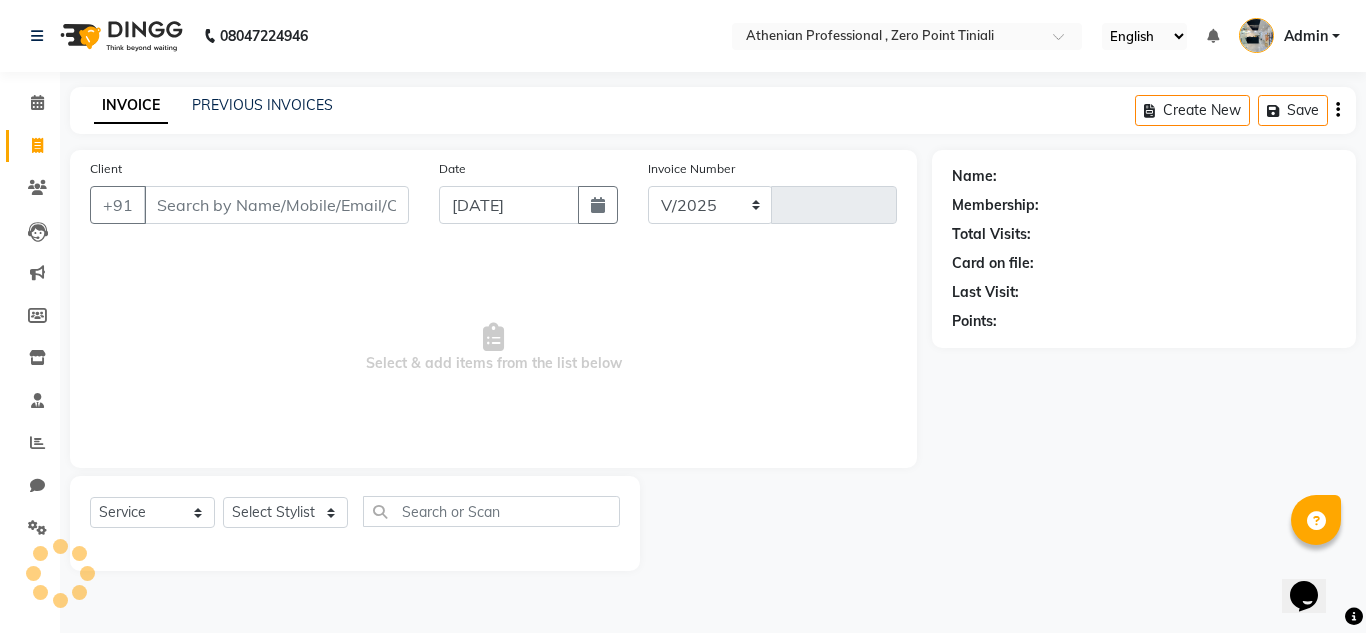 select on "8300" 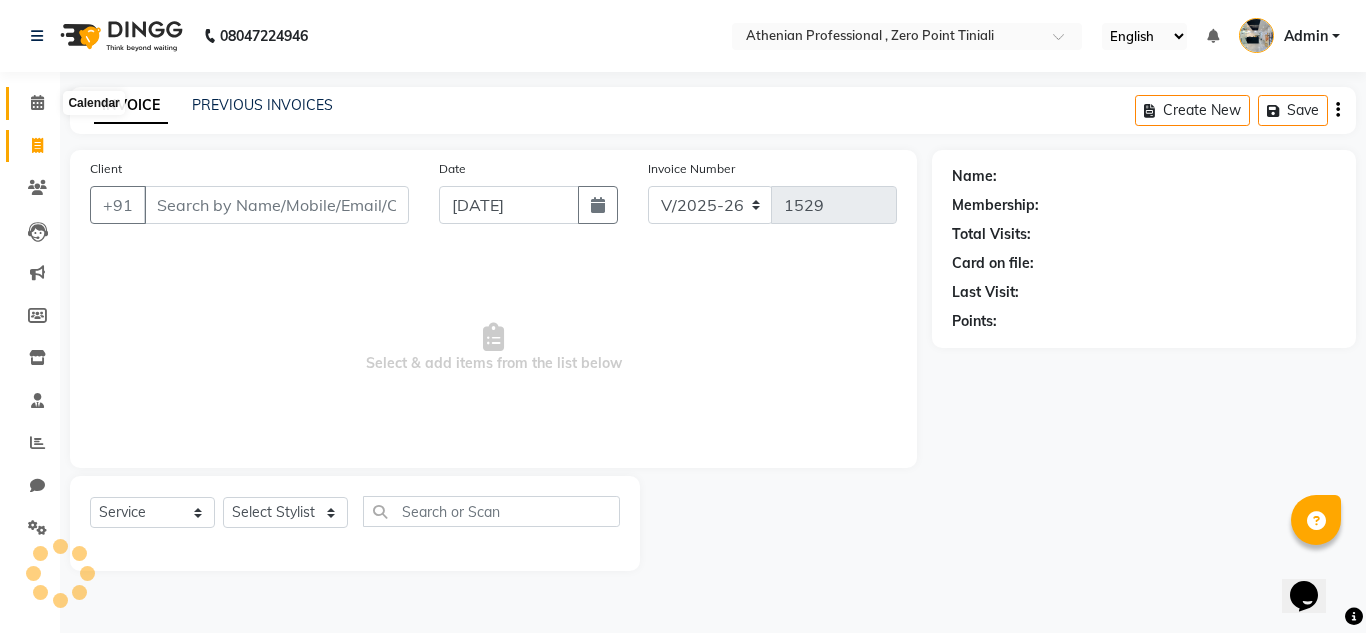 click 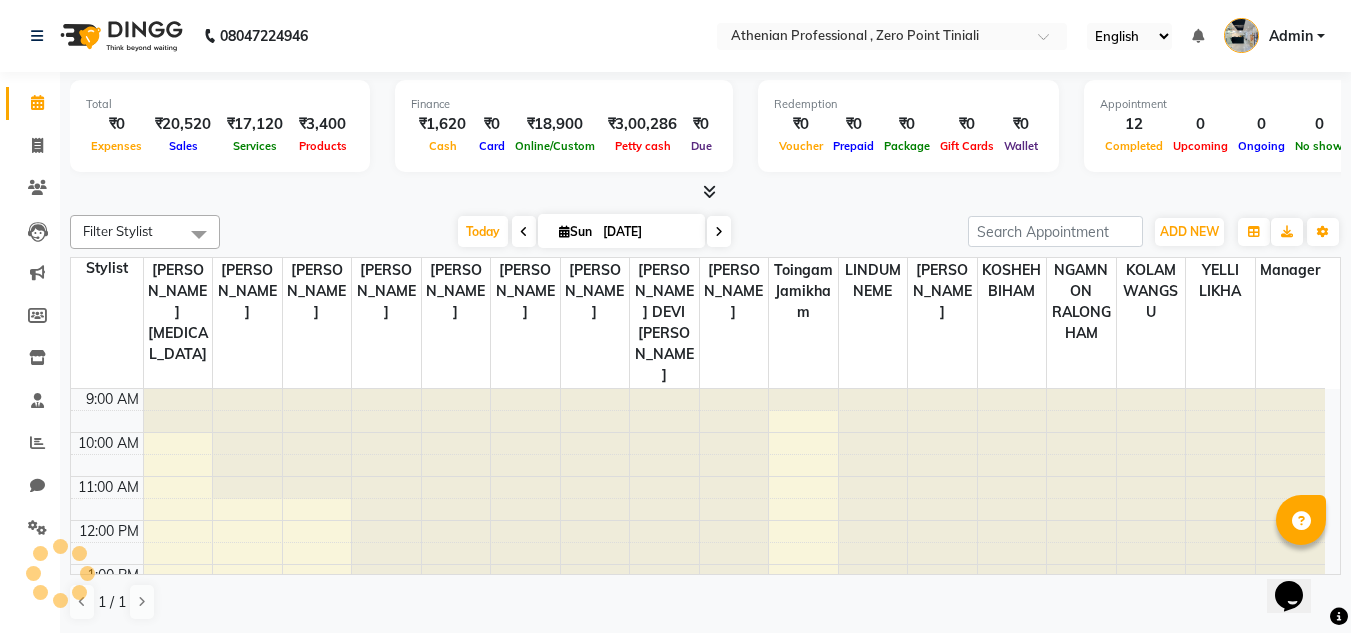 scroll, scrollTop: 0, scrollLeft: 0, axis: both 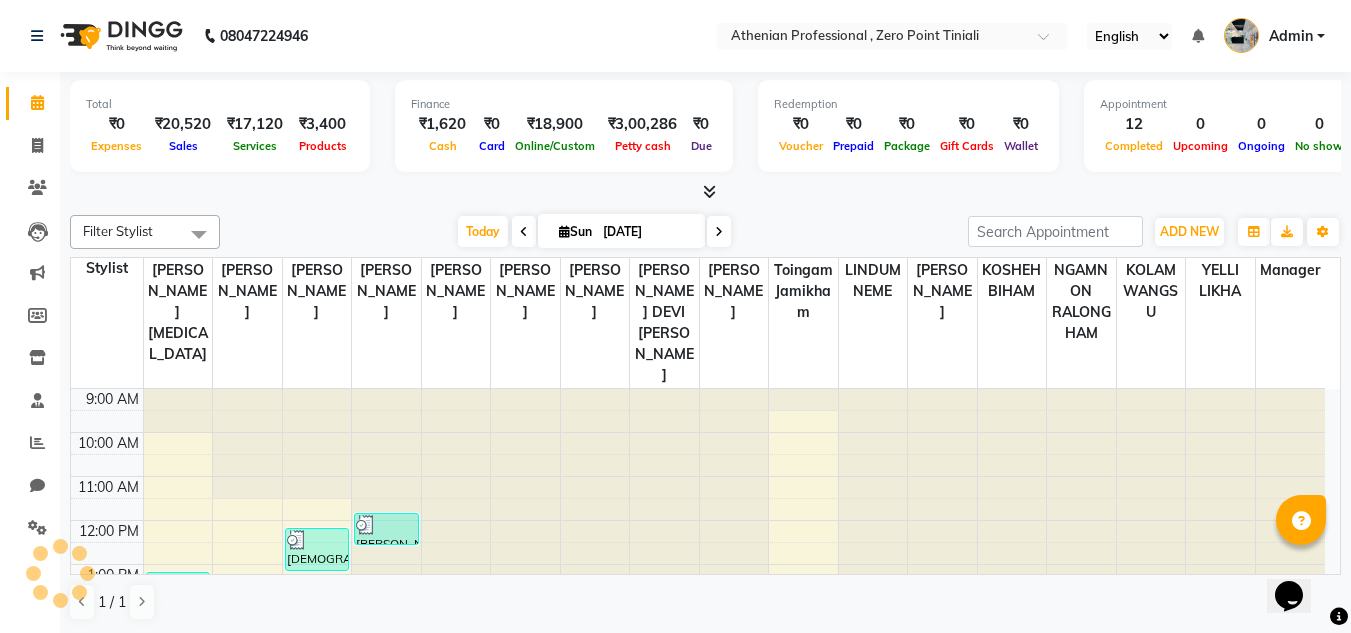 click at bounding box center [709, 191] 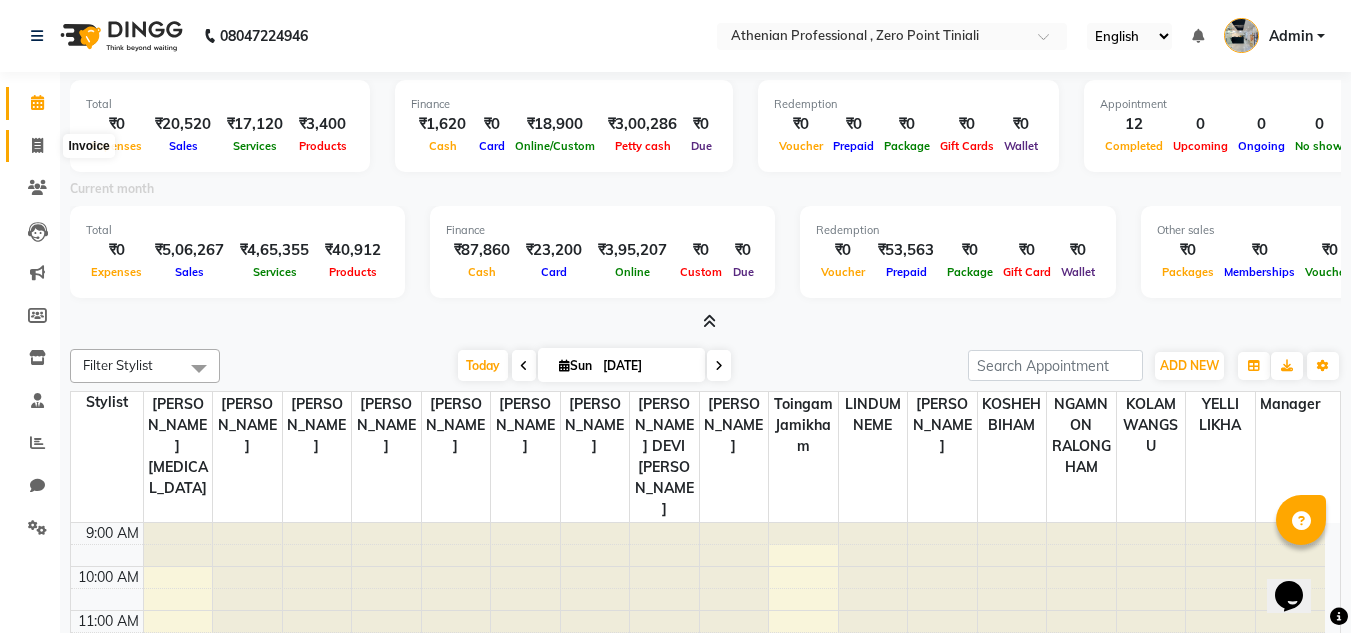 click 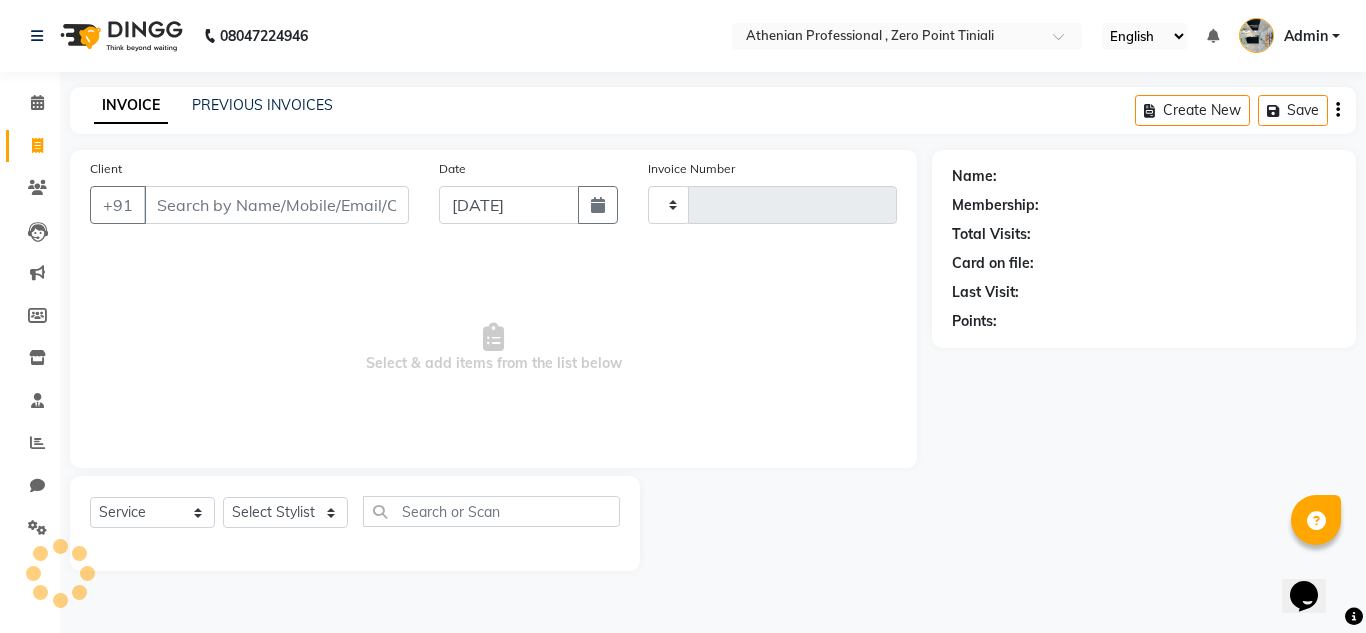 type on "1529" 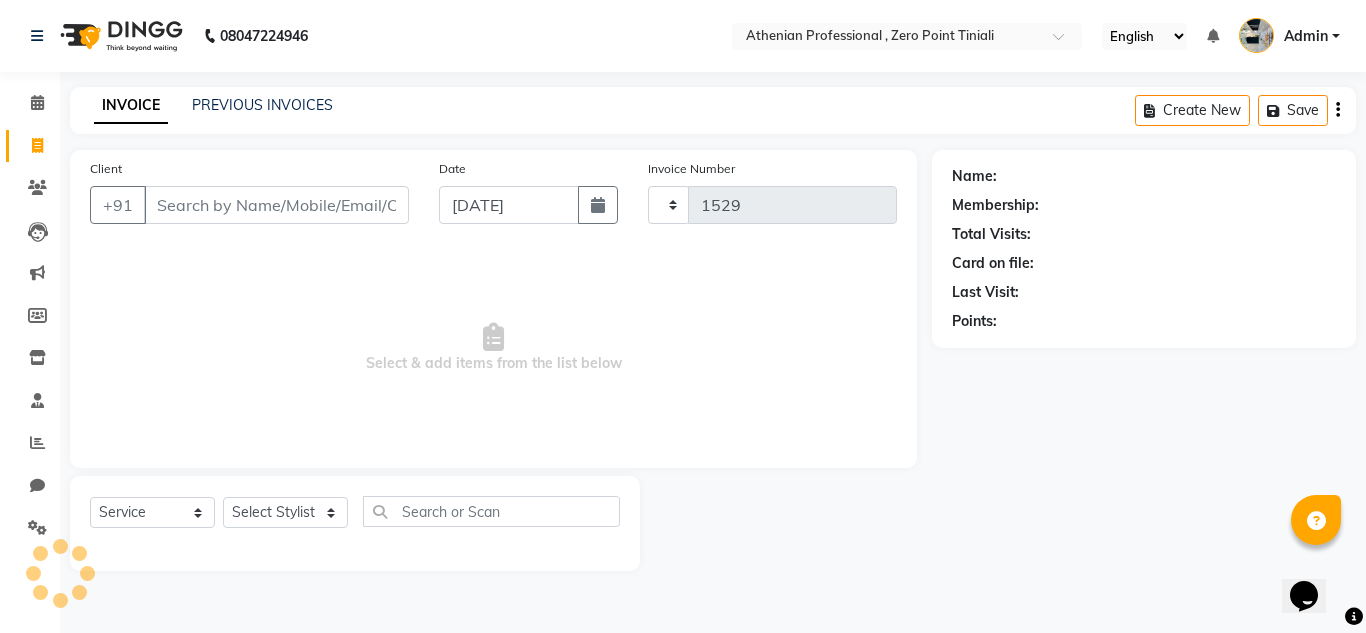 select on "8300" 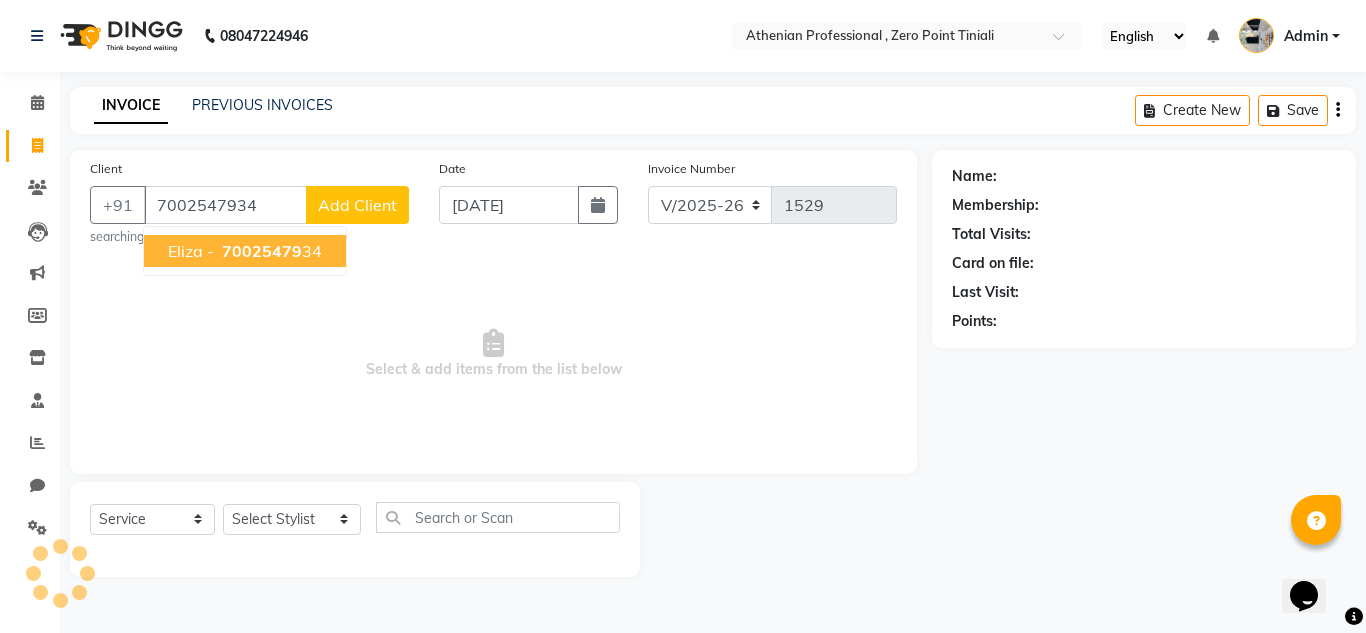 type on "7002547934" 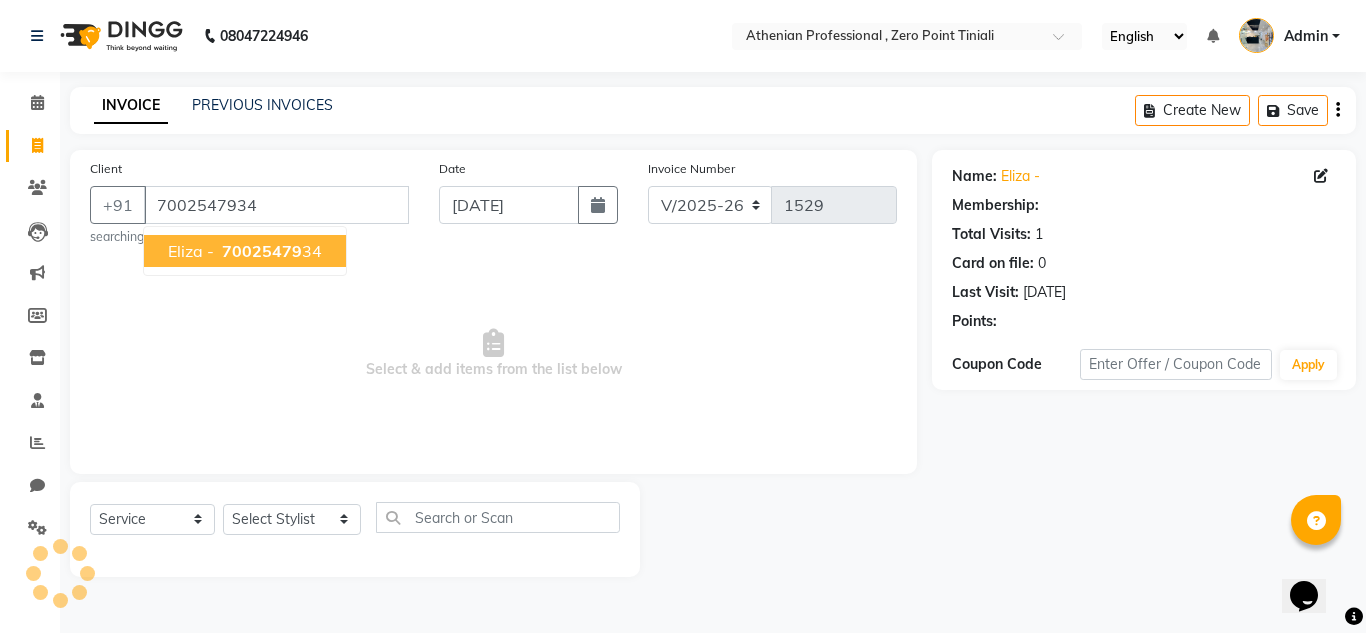select on "1: Object" 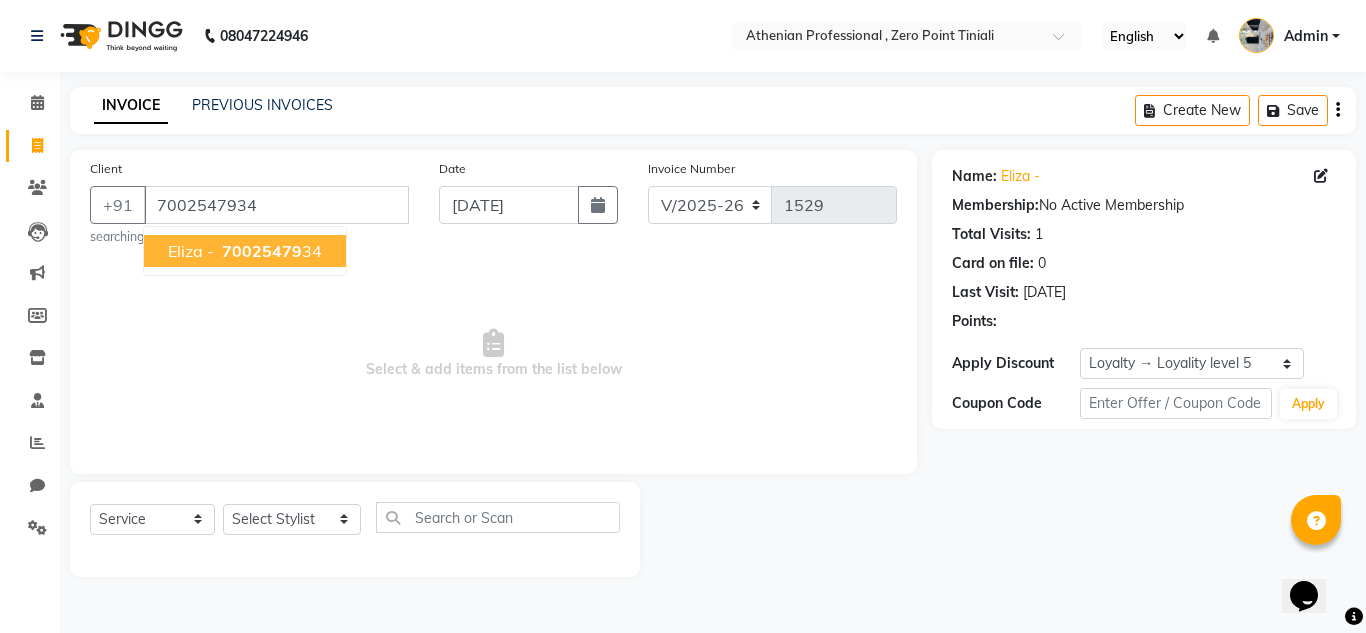 click on "70025479" at bounding box center (262, 251) 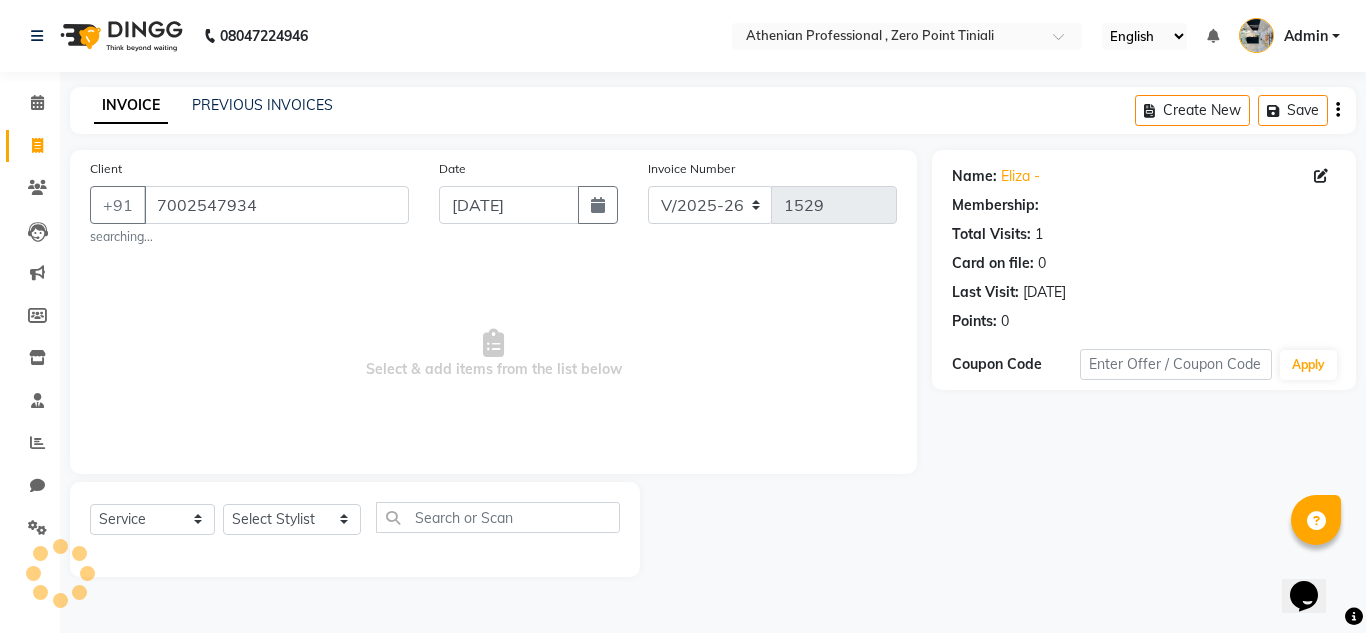 select on "1: Object" 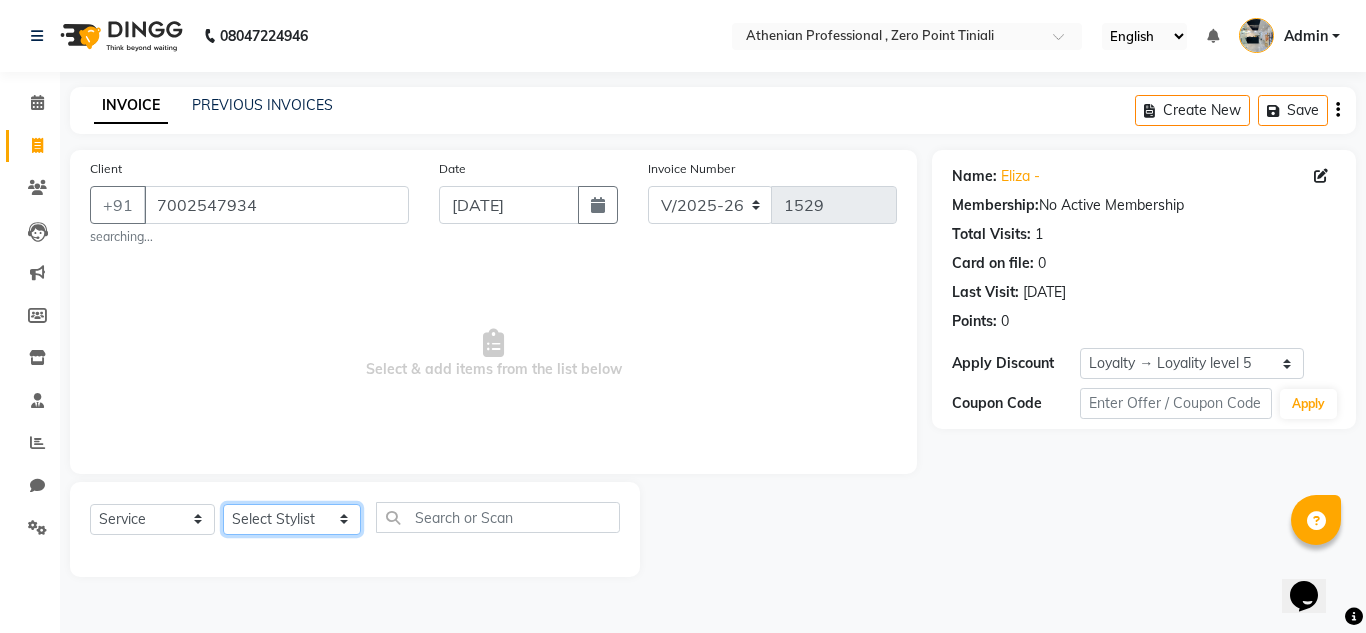 click on "Select Stylist Abin Mili Admin JAVED ANSARI KOLAM WANGSU KOSHEH BIHAM LINDUM NEME MAHINDRA BASUMATARY Manager MANJU MANHAM MINUKA CHETTRY NGAMNON RALONGHAM SHADAB KHAN SUMAN MAGAR SUMI BISWAS  SWAPNA DEVI CHETRY TAMCHI YAMA Toingam Jamikham YELLI LIKHA" 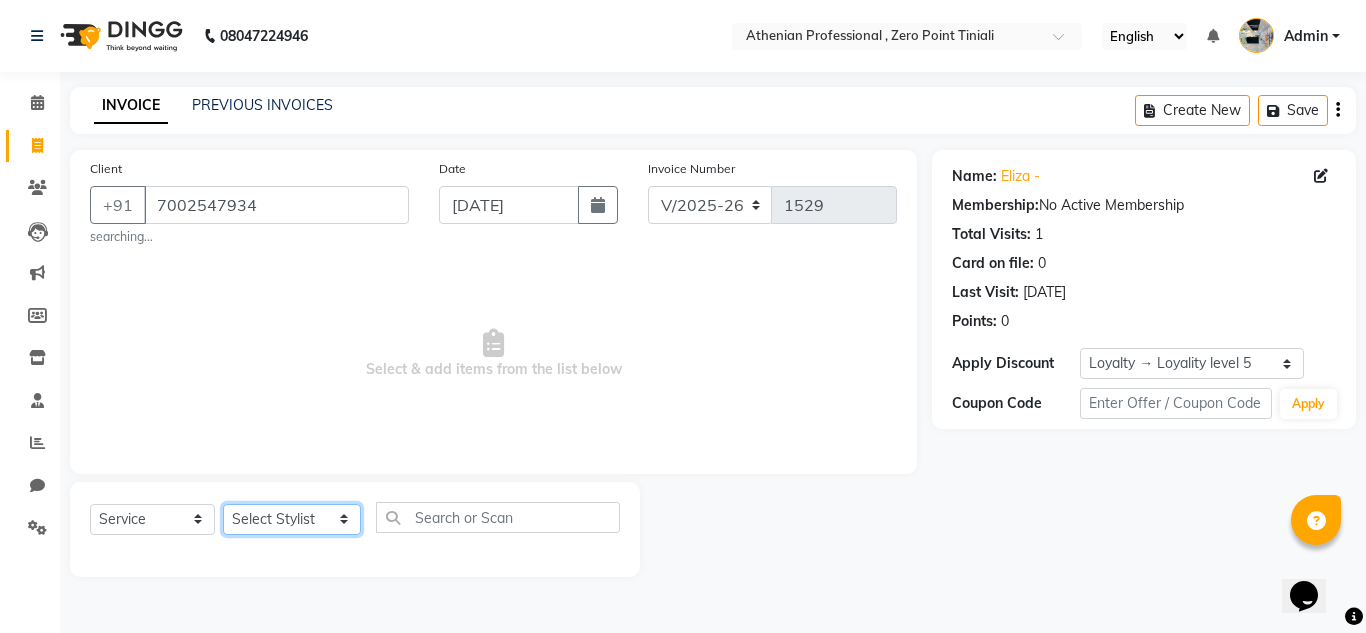 select on "80207" 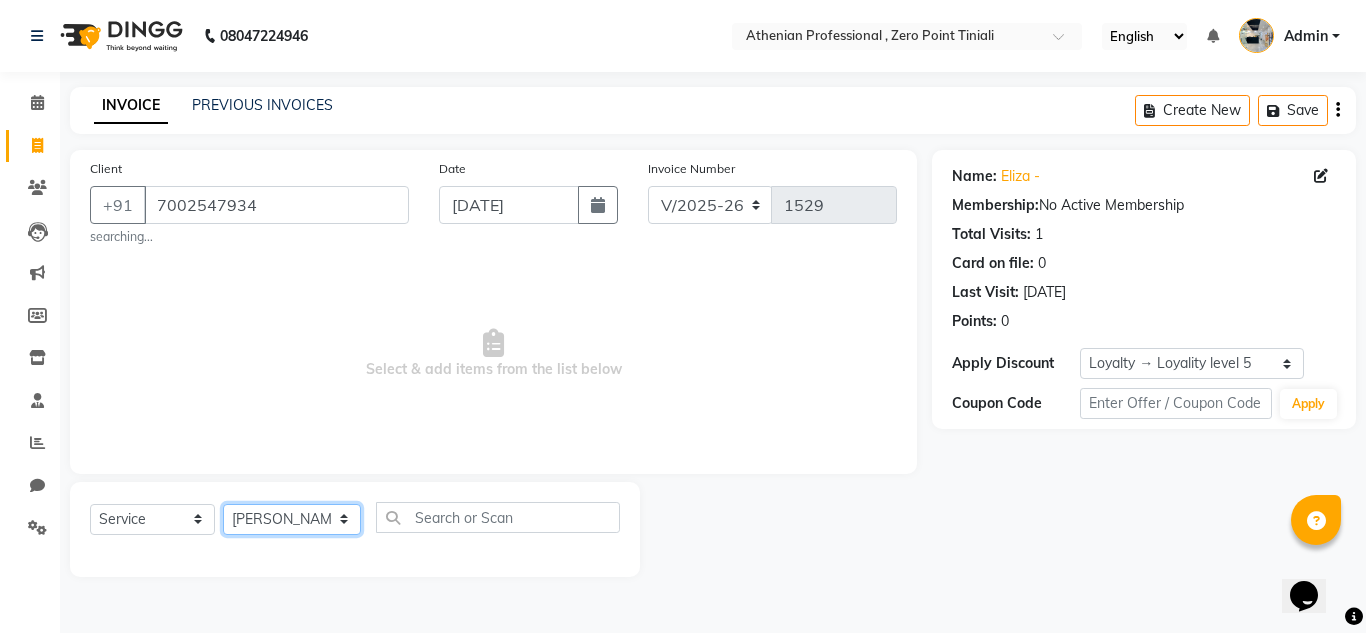 click on "Select Stylist Abin Mili Admin JAVED ANSARI KOLAM WANGSU KOSHEH BIHAM LINDUM NEME MAHINDRA BASUMATARY Manager MANJU MANHAM MINUKA CHETTRY NGAMNON RALONGHAM SHADAB KHAN SUMAN MAGAR SUMI BISWAS  SWAPNA DEVI CHETRY TAMCHI YAMA Toingam Jamikham YELLI LIKHA" 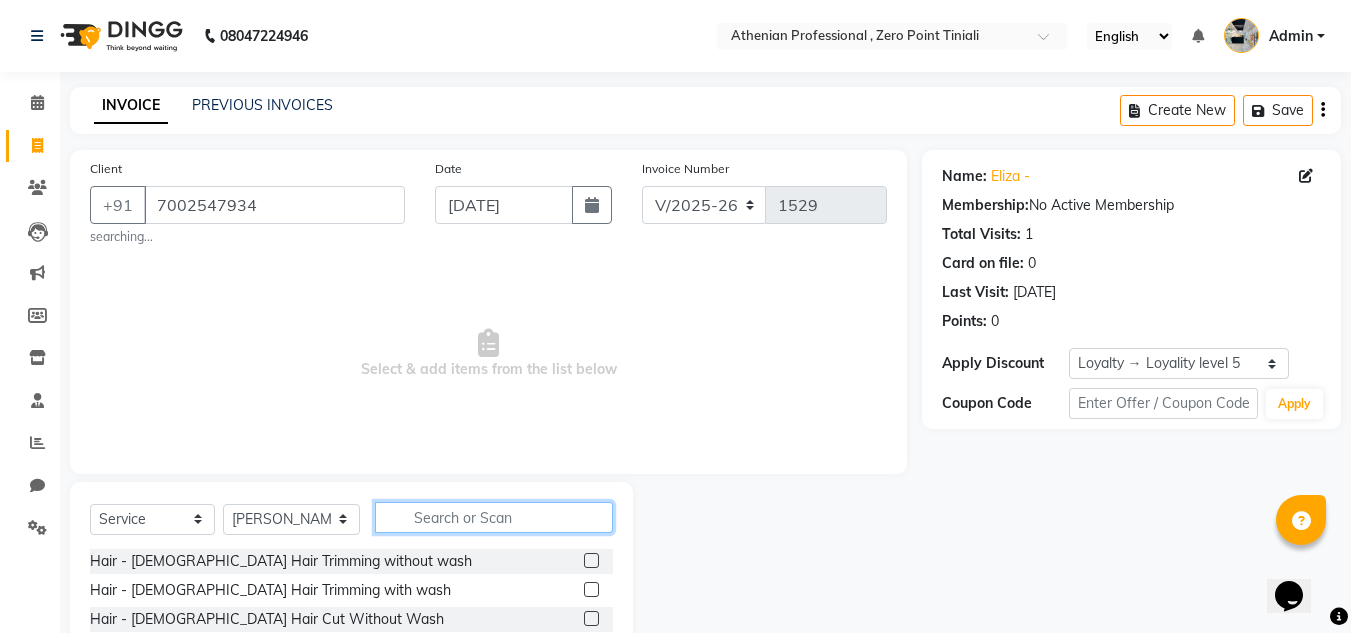 click 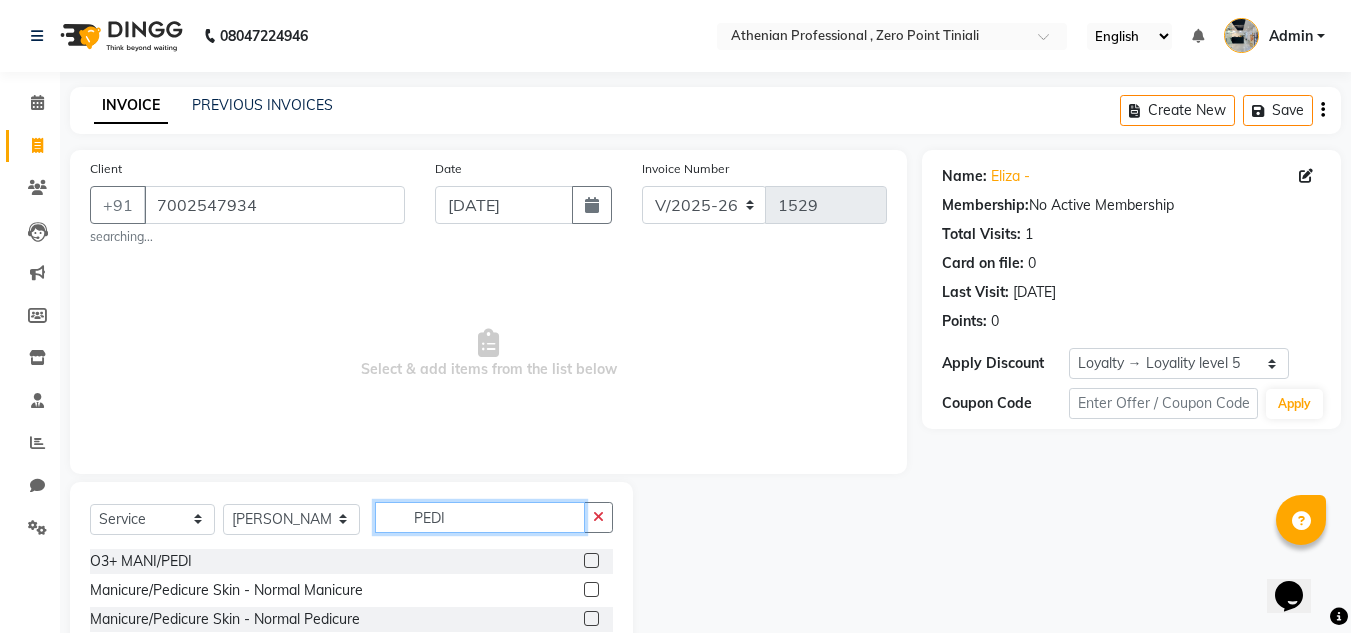 scroll, scrollTop: 148, scrollLeft: 0, axis: vertical 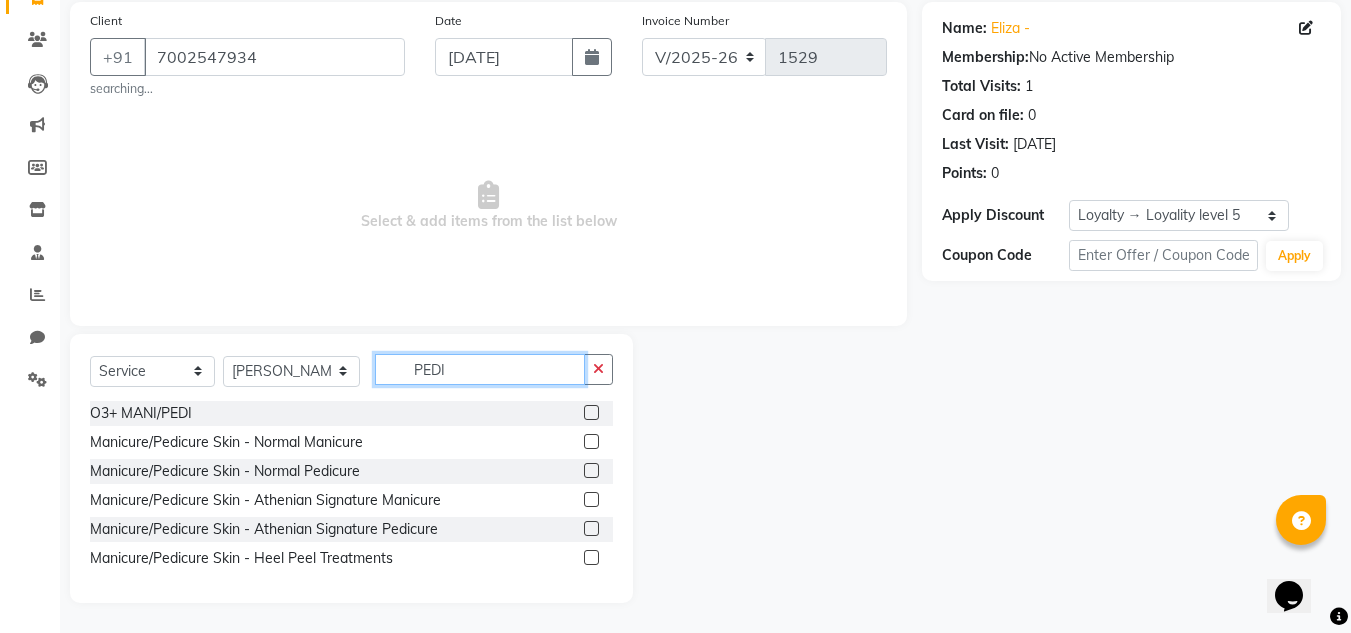 type on "PEDI" 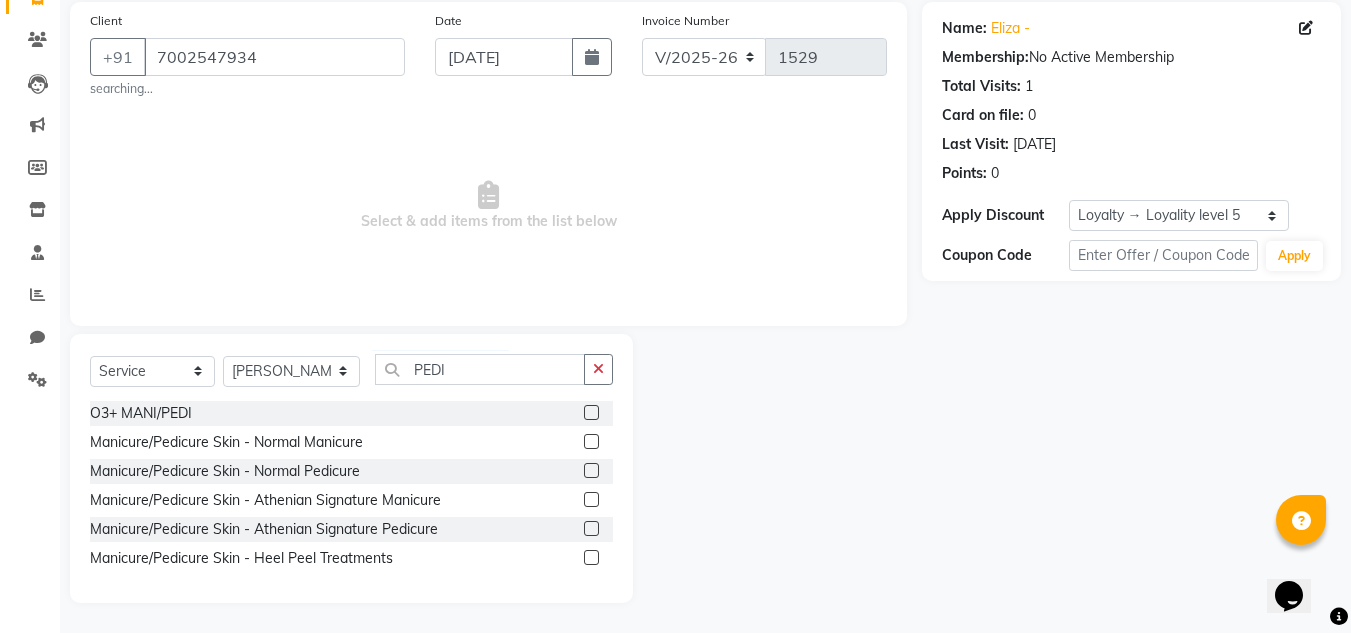 click 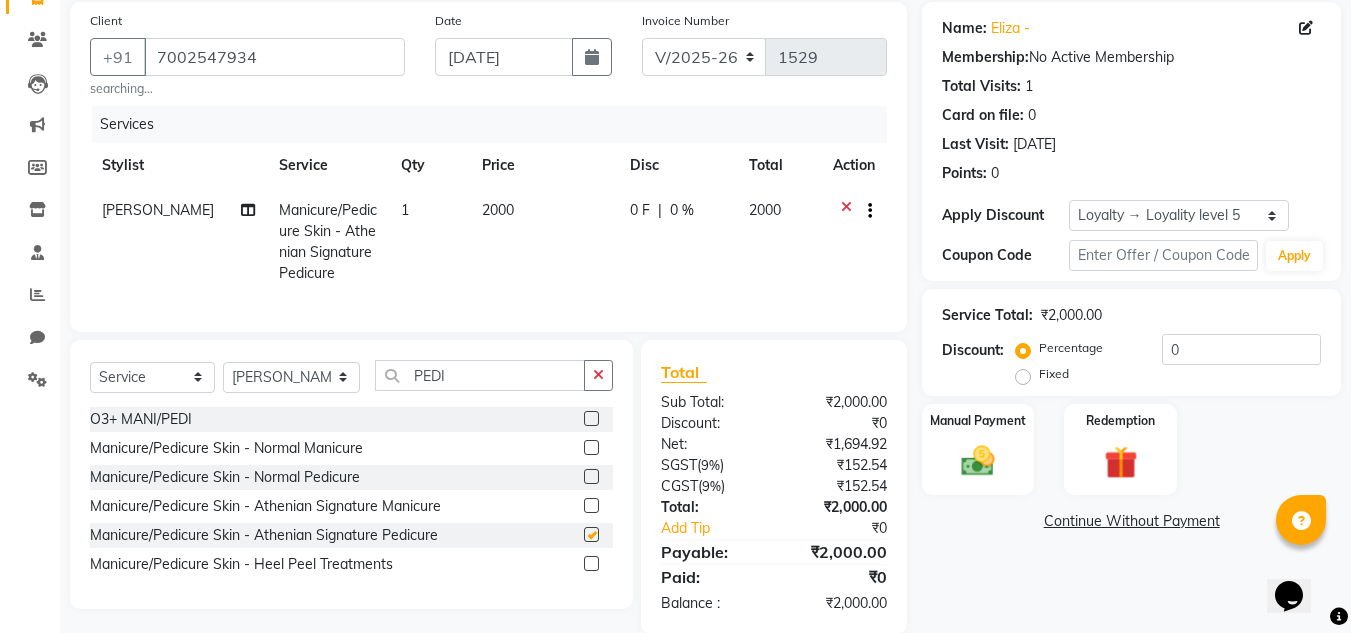 checkbox on "false" 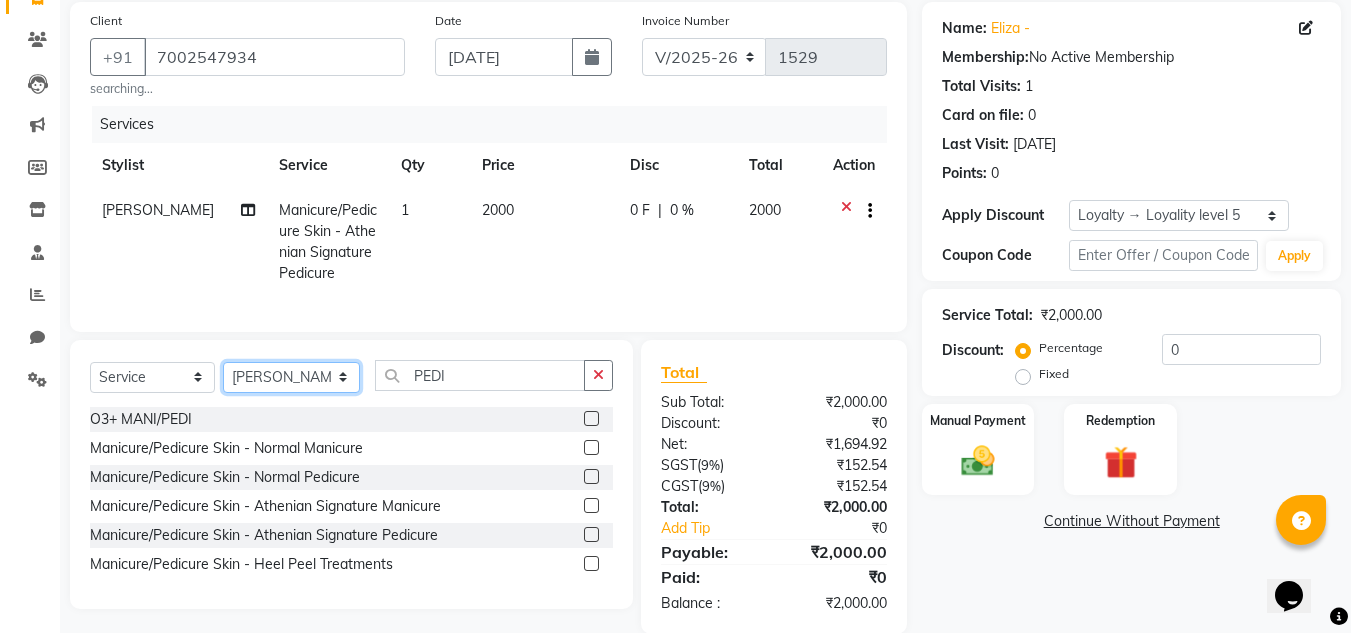 click on "Select Stylist Abin Mili Admin JAVED ANSARI KOLAM WANGSU KOSHEH BIHAM LINDUM NEME MAHINDRA BASUMATARY Manager MANJU MANHAM MINUKA CHETTRY NGAMNON RALONGHAM SHADAB KHAN SUMAN MAGAR SUMI BISWAS  SWAPNA DEVI CHETRY TAMCHI YAMA Toingam Jamikham YELLI LIKHA" 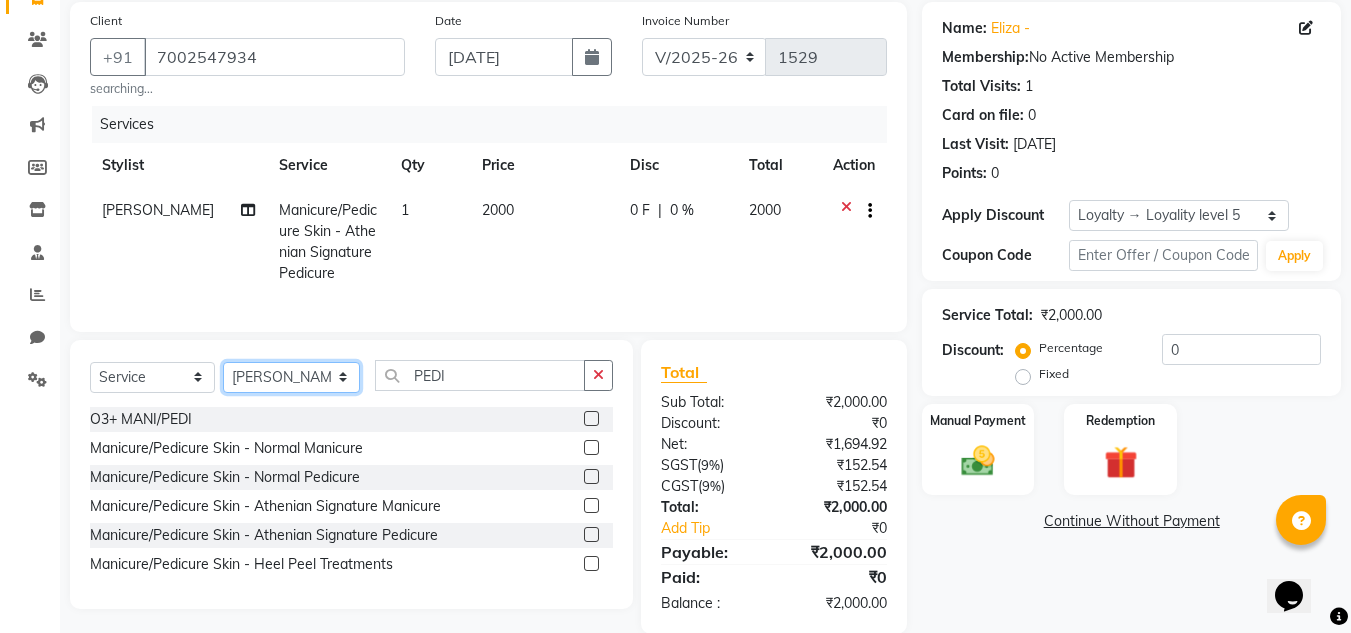 select on "80200" 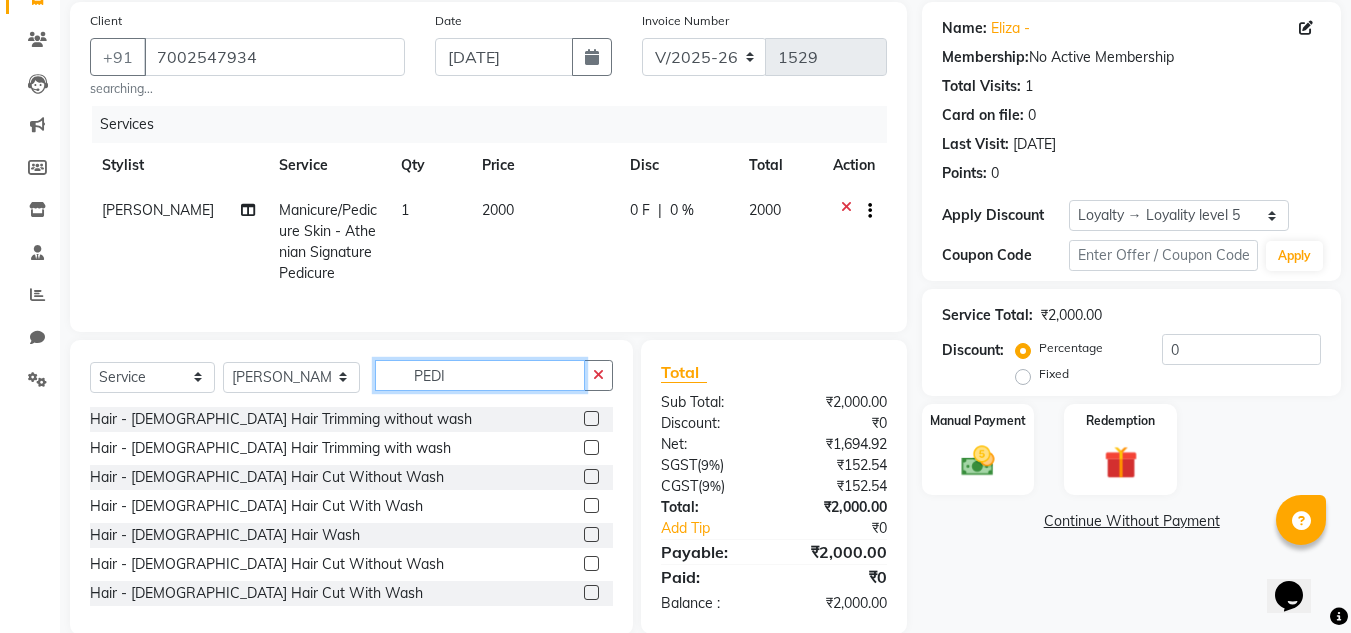 drag, startPoint x: 452, startPoint y: 403, endPoint x: 388, endPoint y: 397, distance: 64.28063 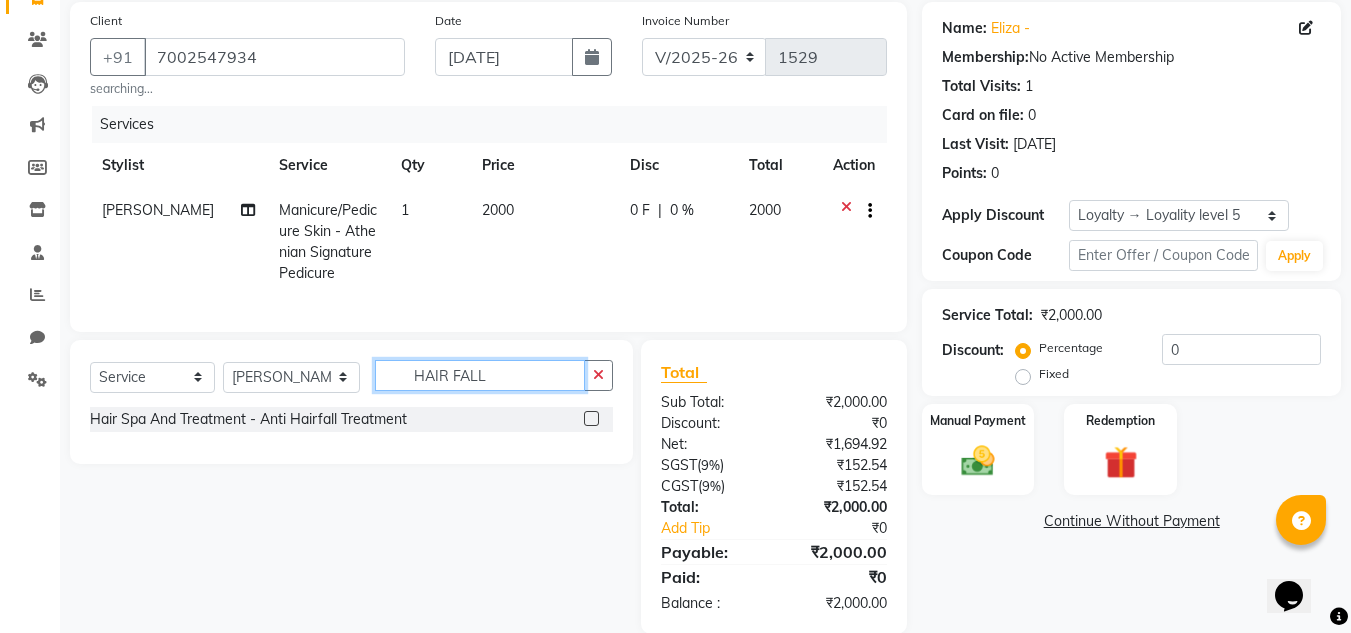 type on "HAIR FALL" 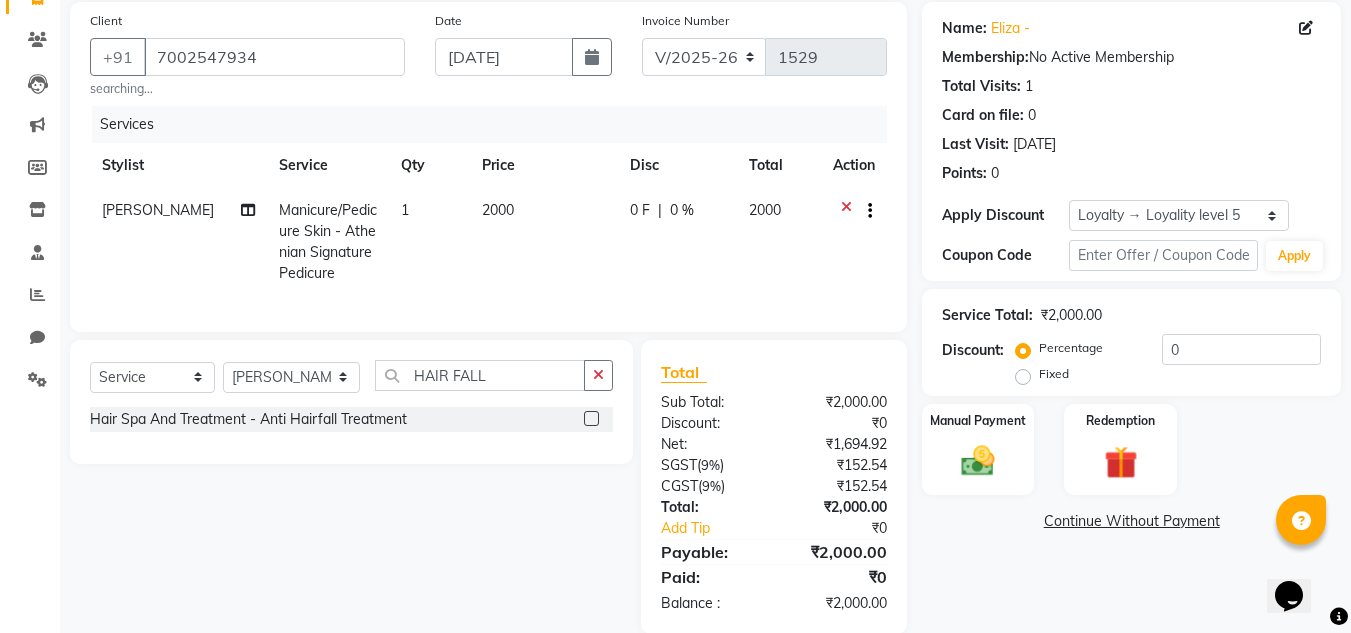 click 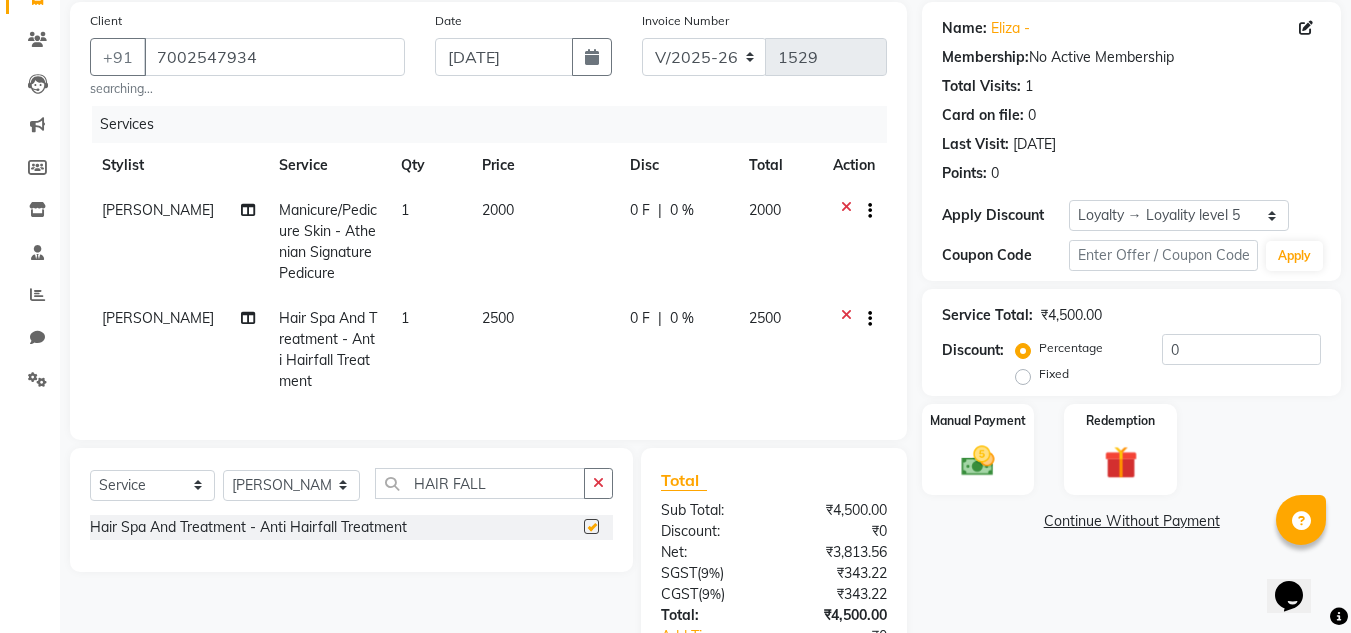 checkbox on "false" 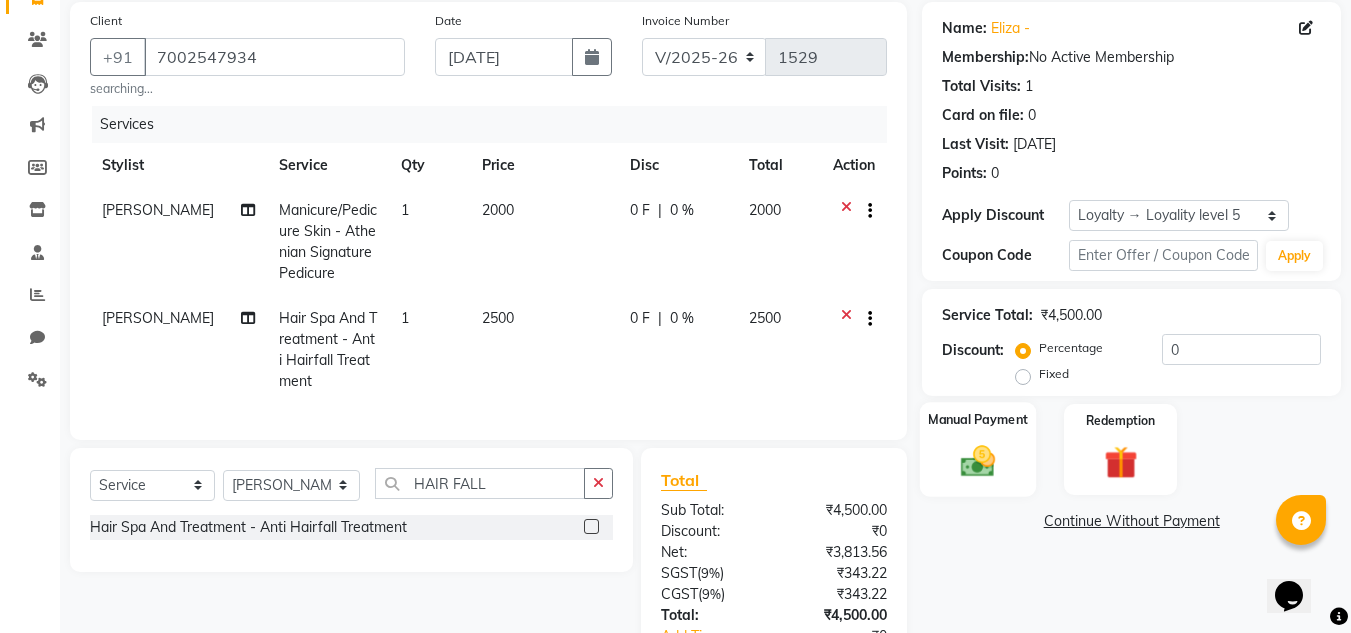 scroll, scrollTop: 301, scrollLeft: 0, axis: vertical 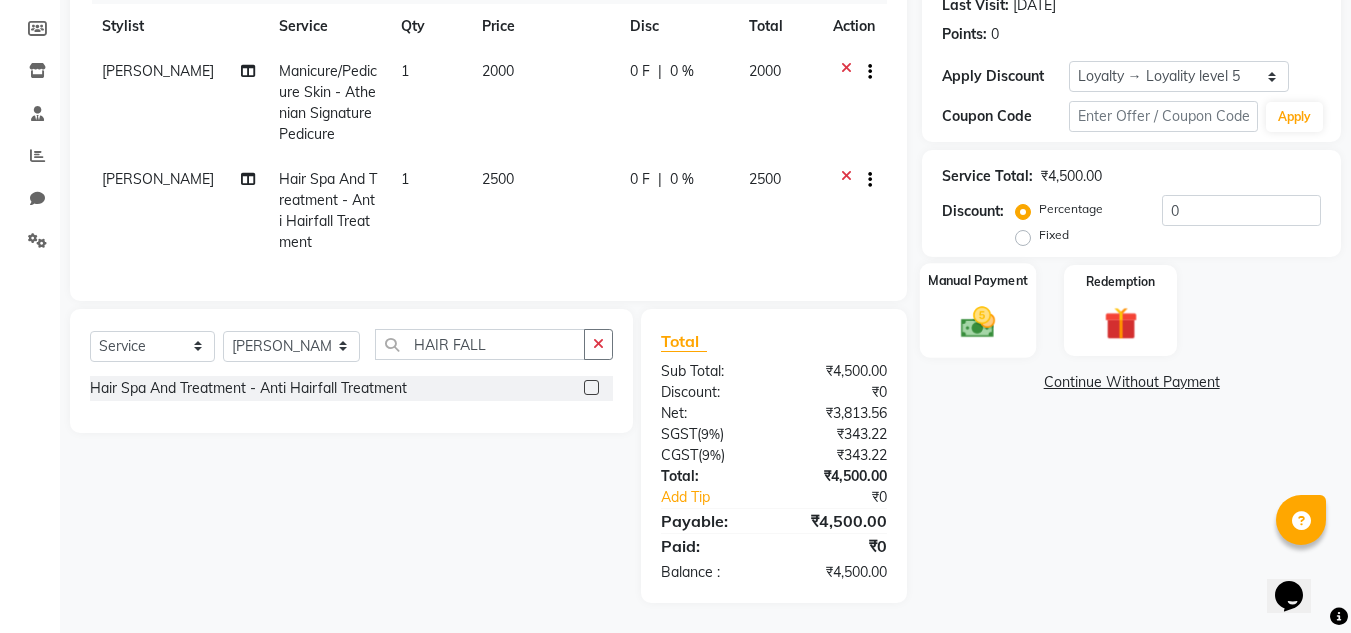 click 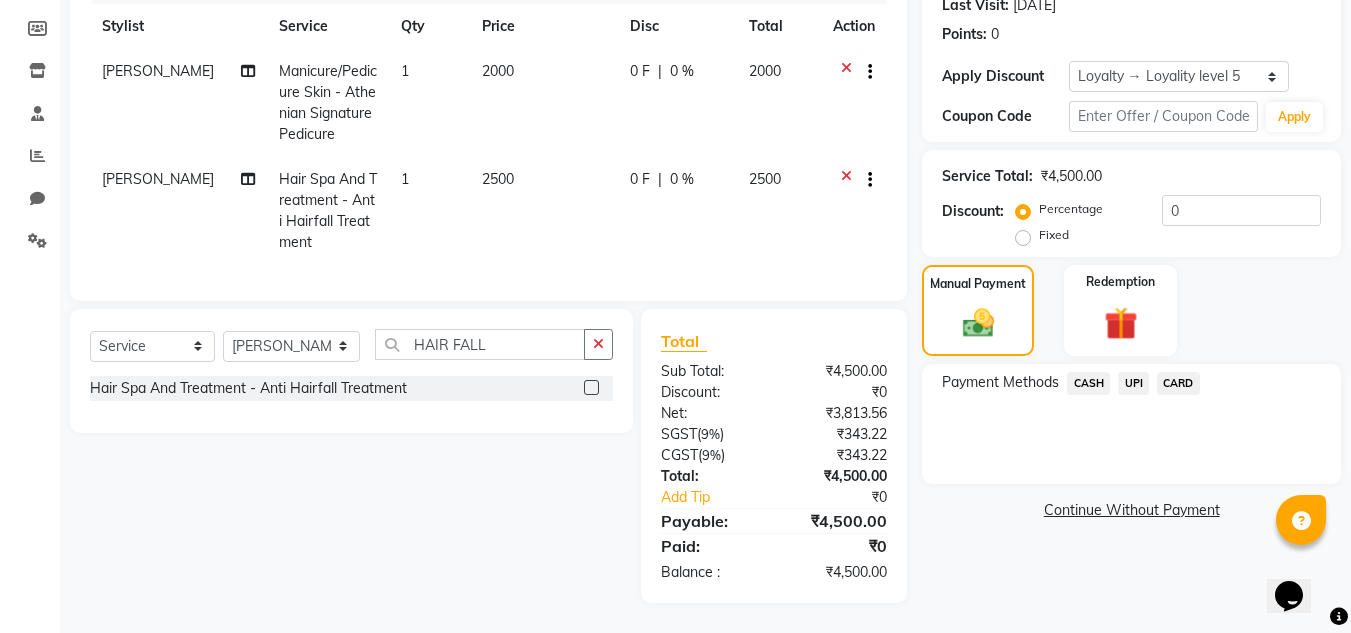 click on "UPI" 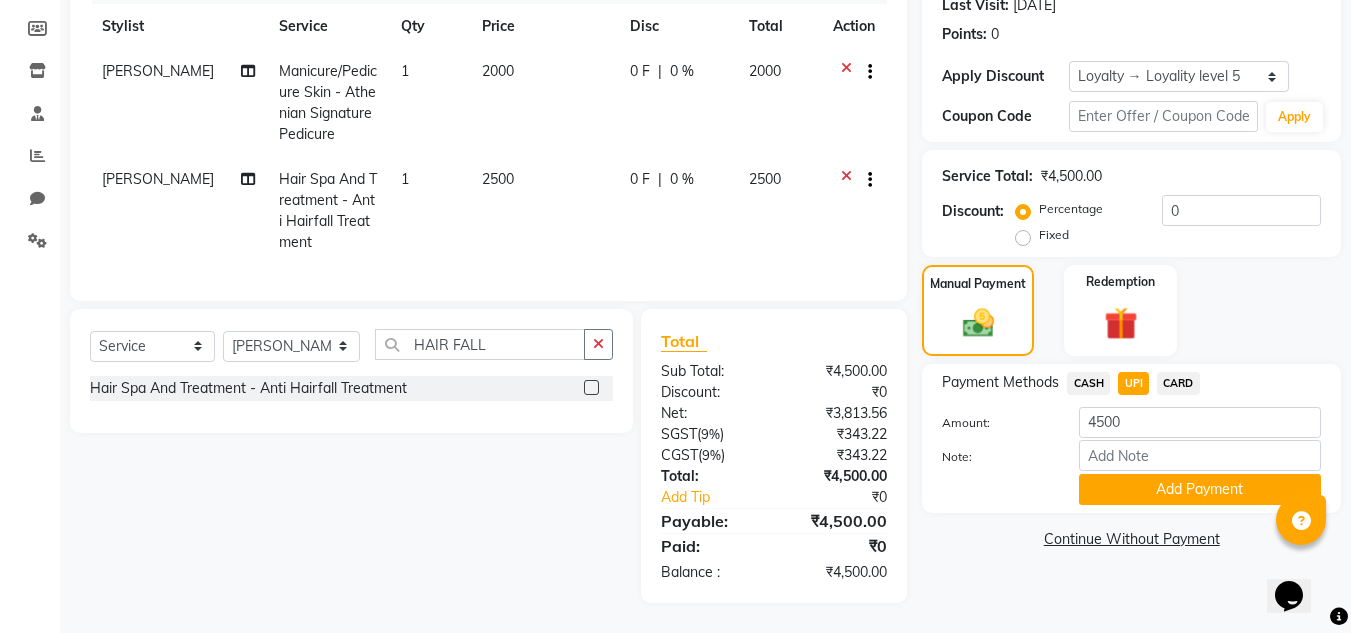 scroll, scrollTop: 302, scrollLeft: 0, axis: vertical 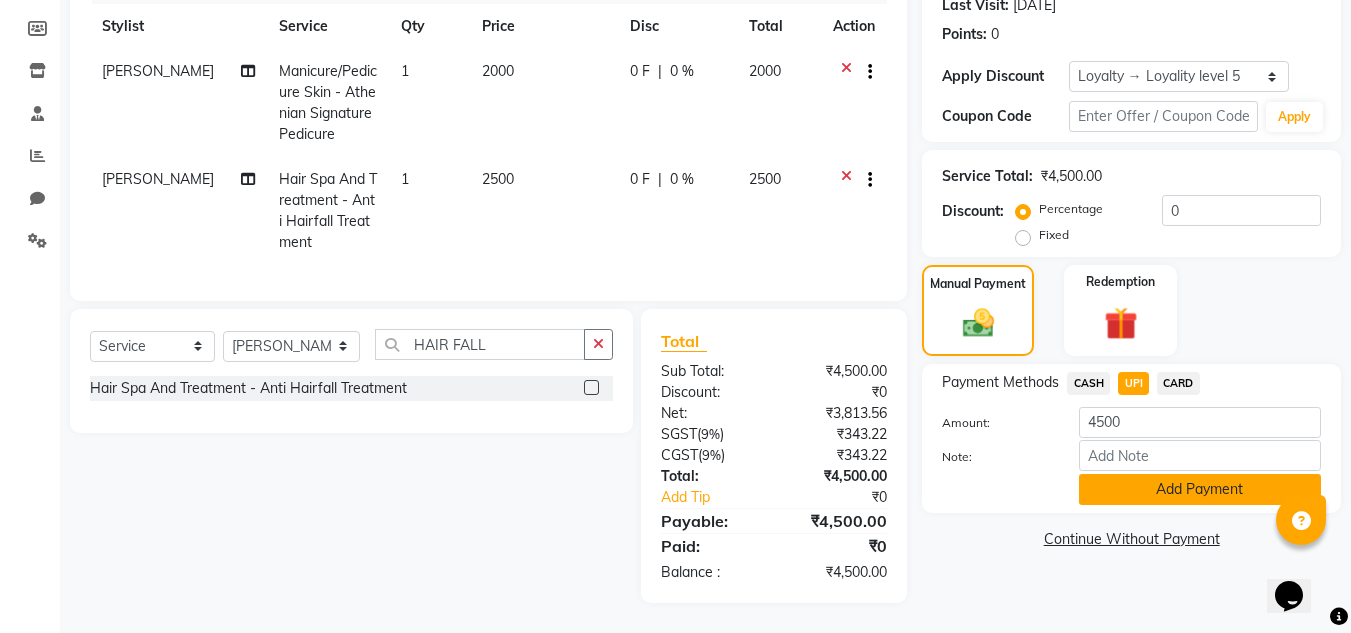 click on "Add Payment" 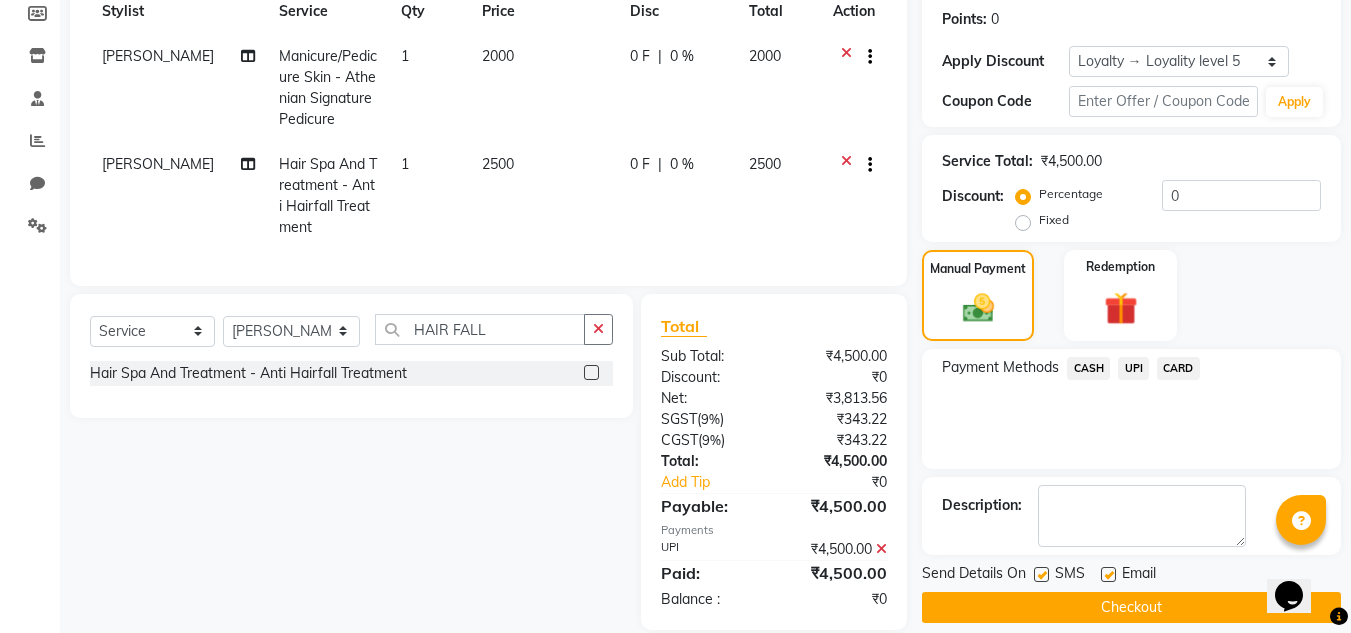 scroll, scrollTop: 464, scrollLeft: 0, axis: vertical 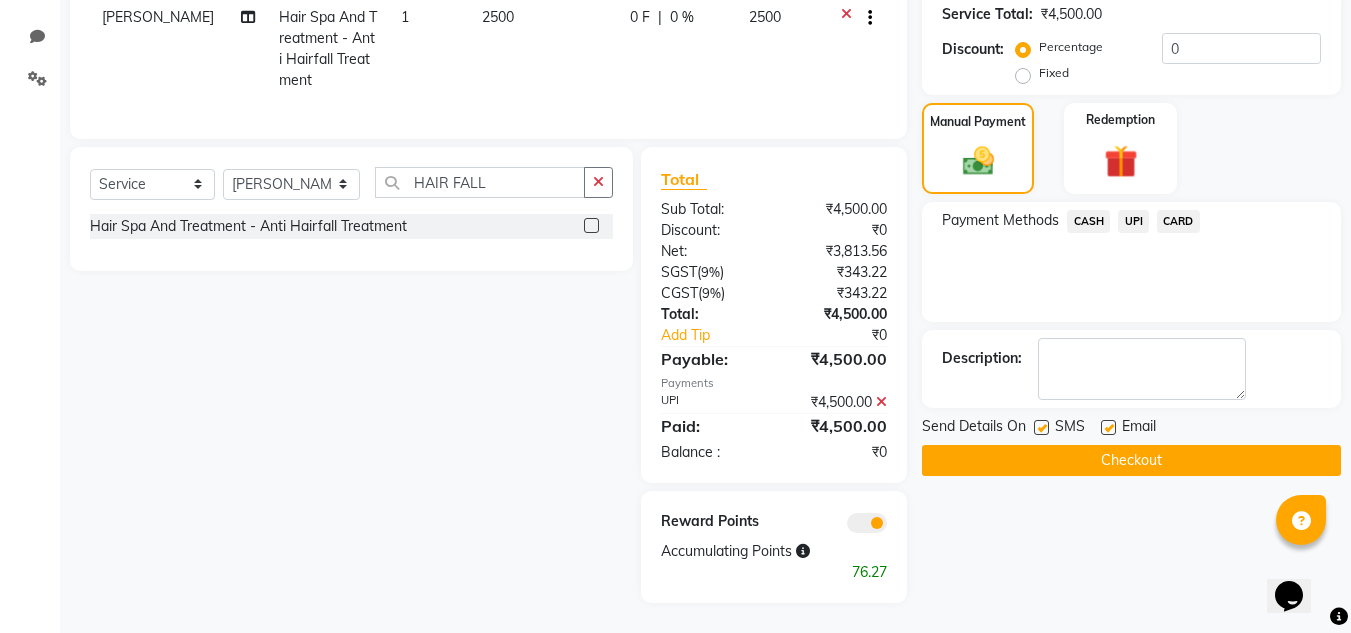 click on "Checkout" 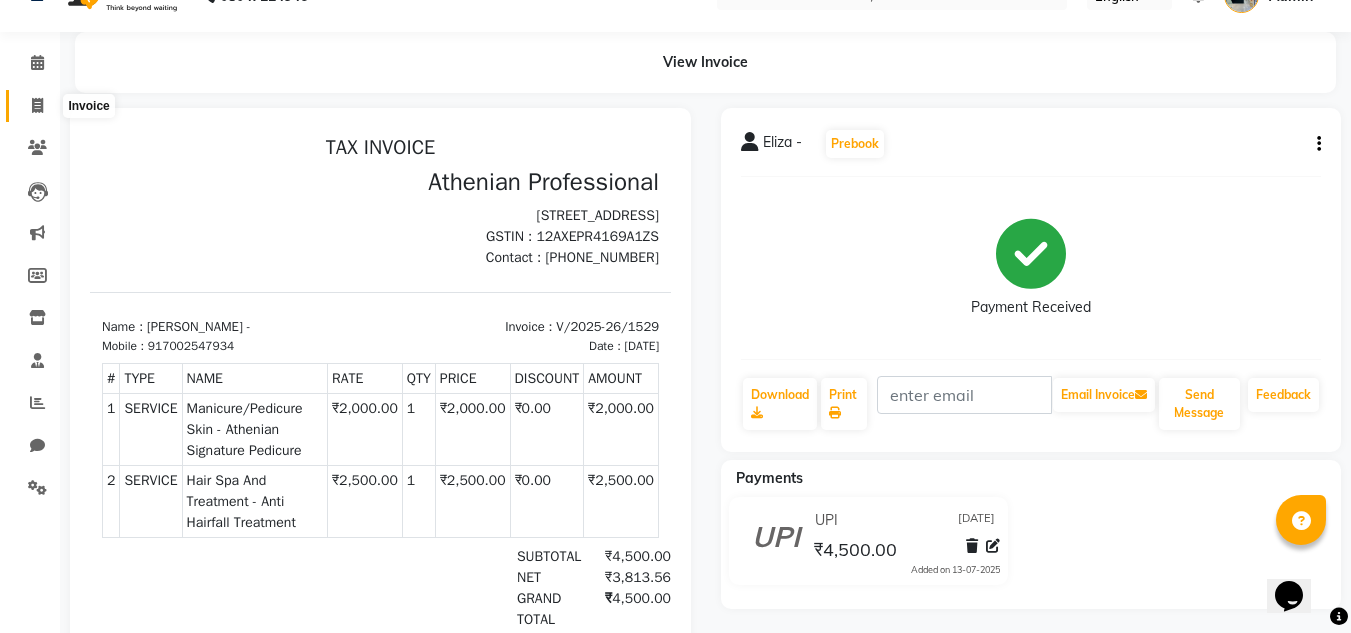 scroll, scrollTop: 41, scrollLeft: 0, axis: vertical 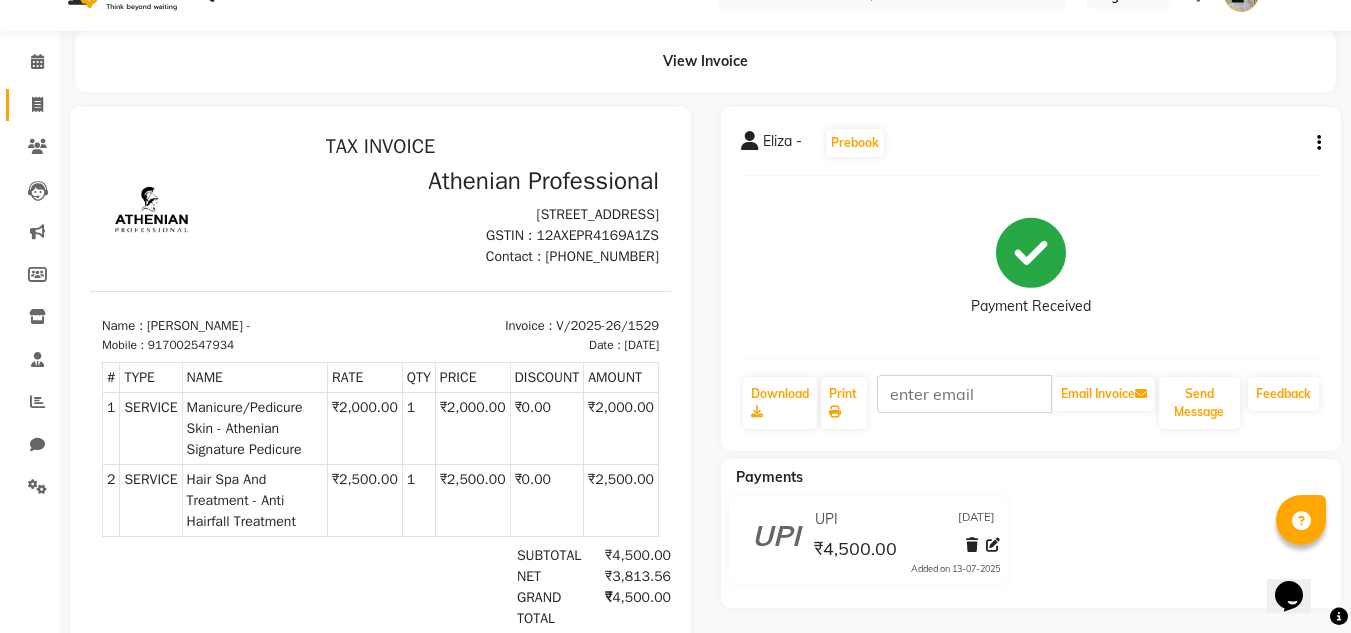 click 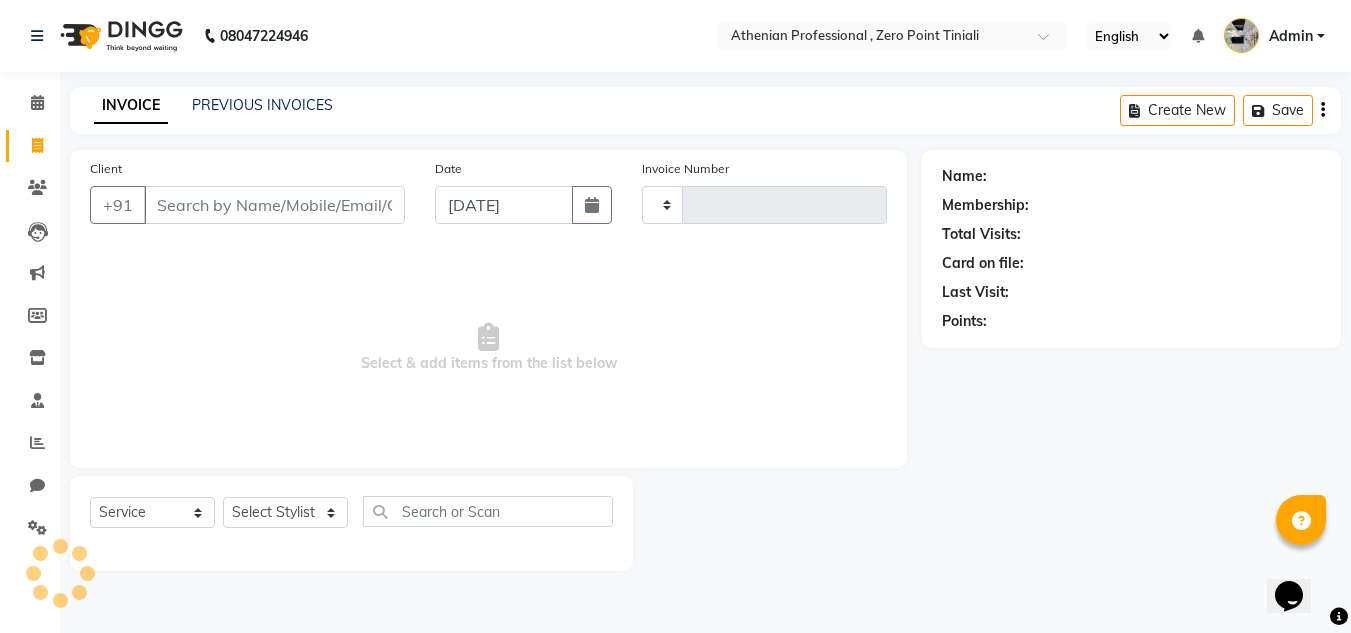 type on "1530" 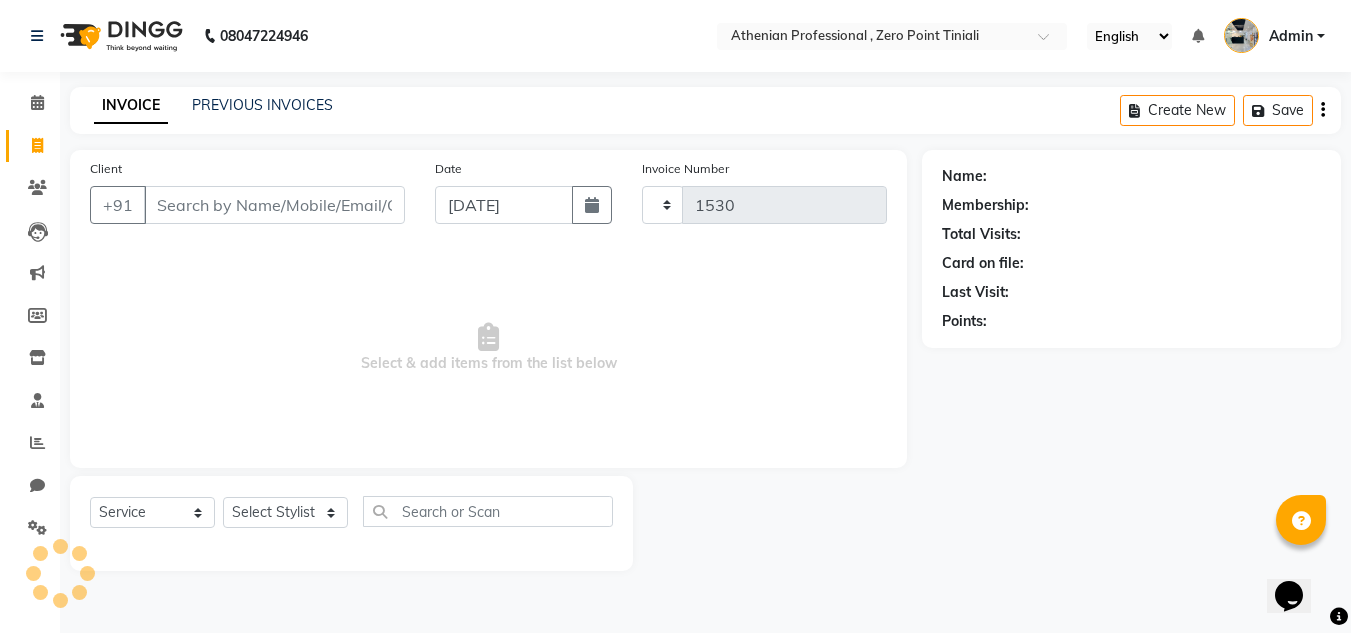select on "8300" 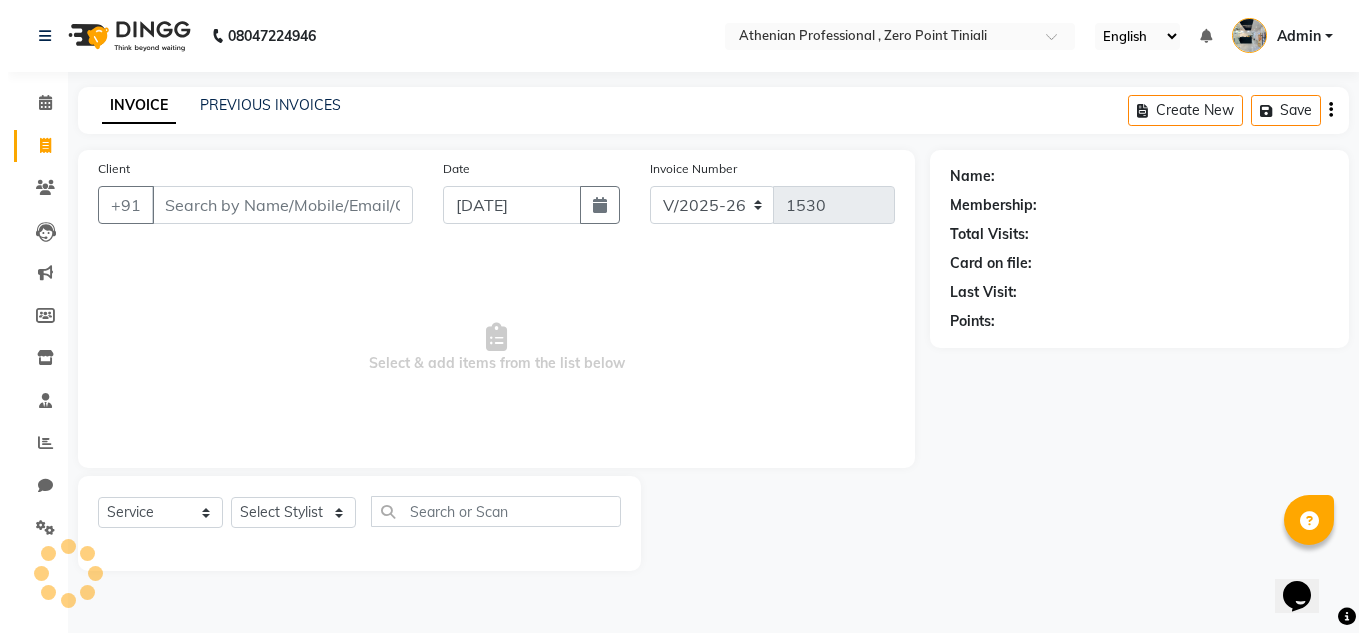 scroll, scrollTop: 0, scrollLeft: 0, axis: both 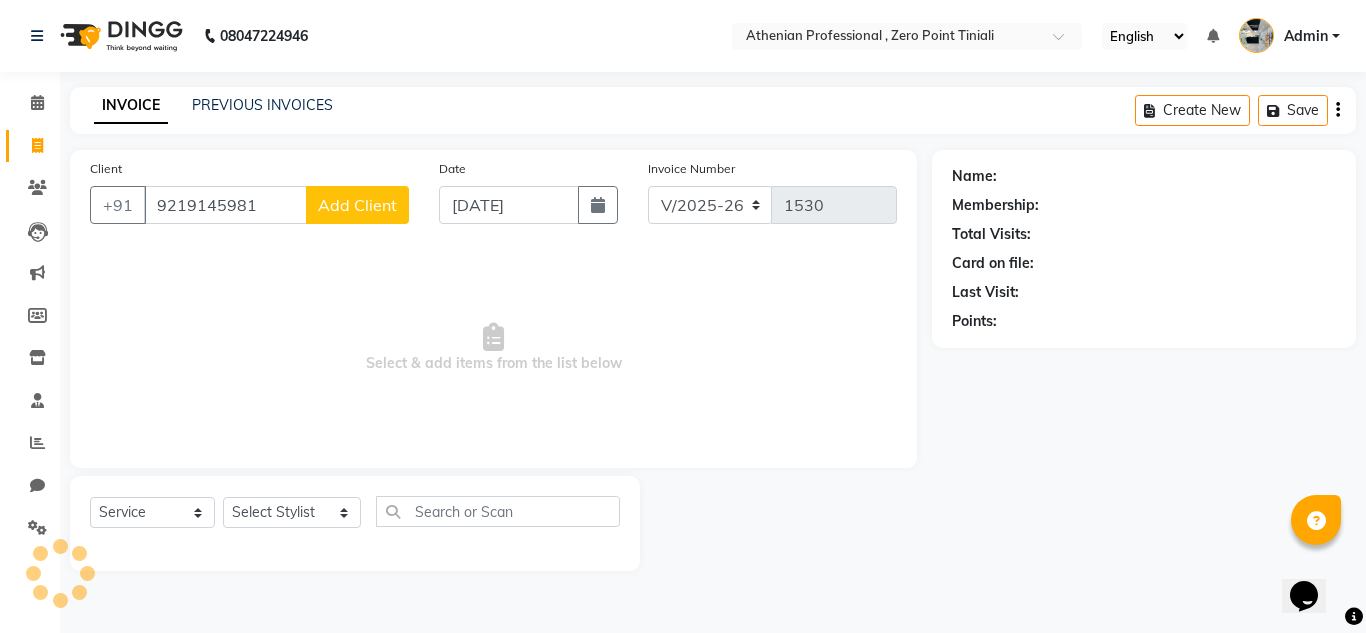 type on "9219145981" 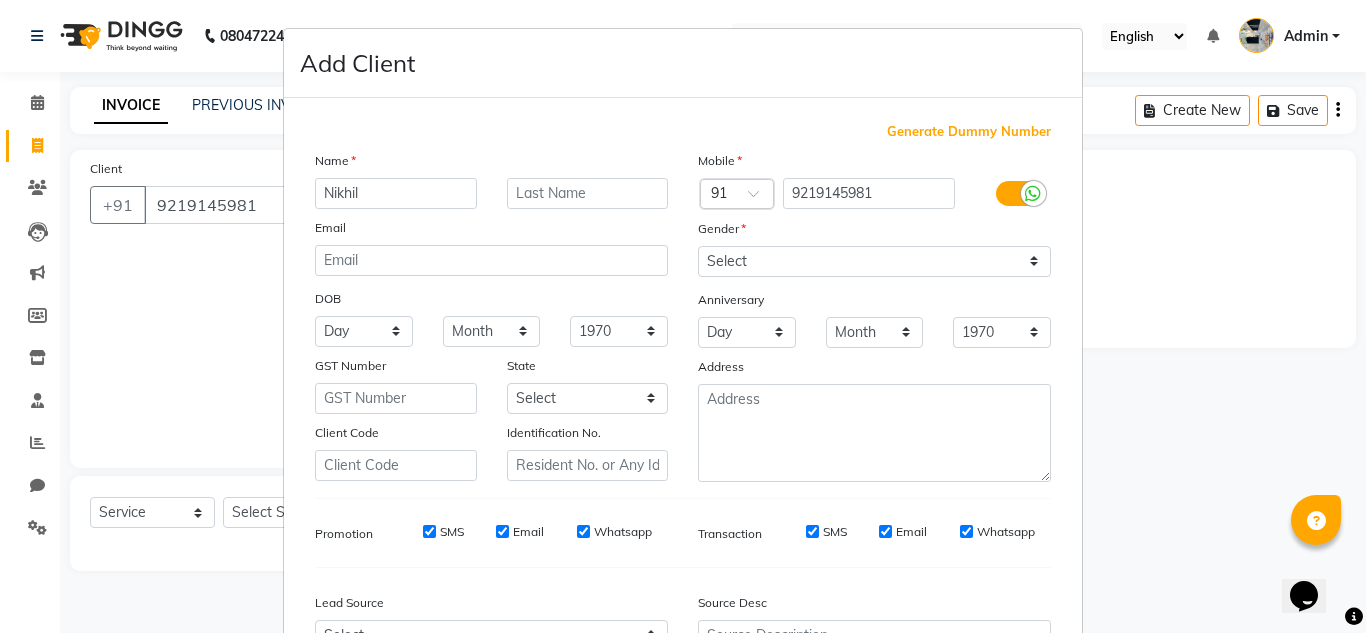 type on "Nikhil" 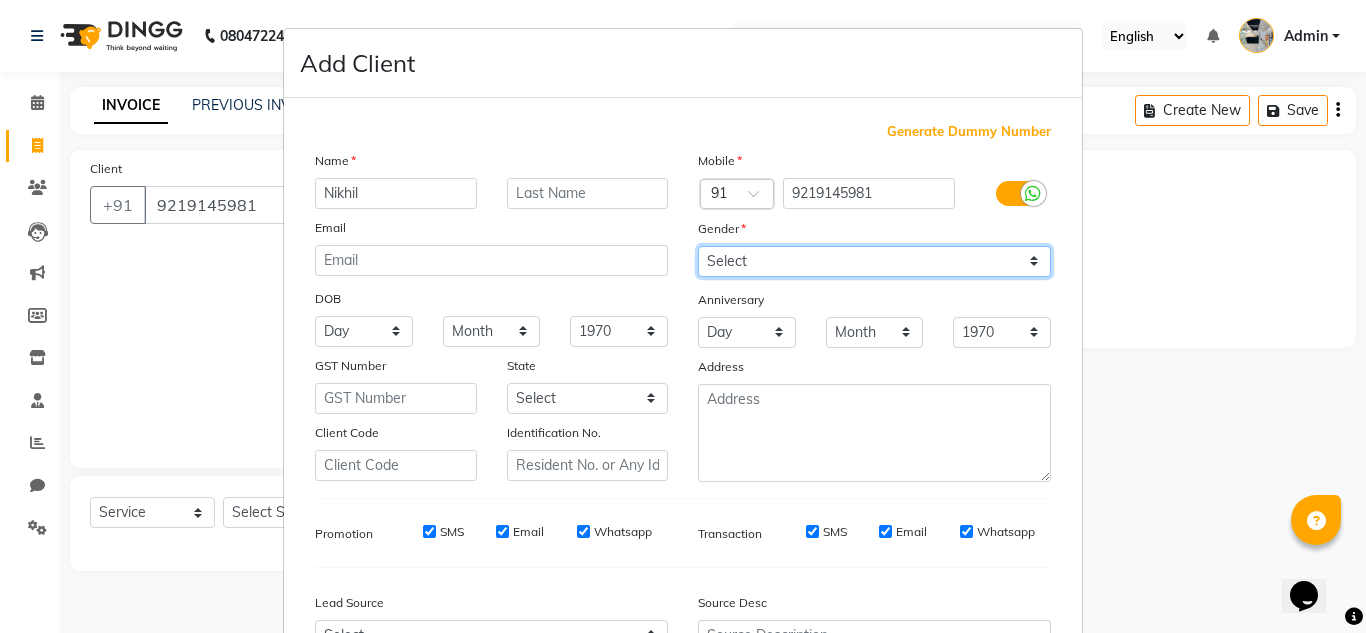 click on "Select Male Female Other Prefer Not To Say" at bounding box center [874, 261] 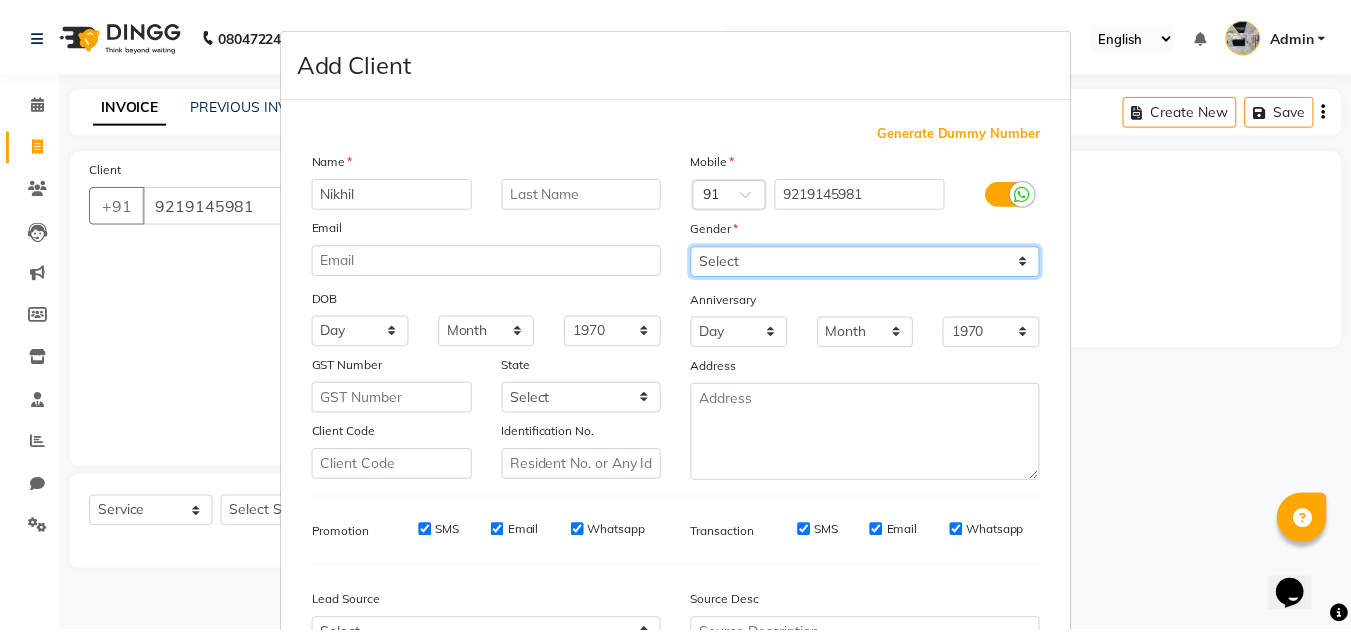 scroll, scrollTop: 216, scrollLeft: 0, axis: vertical 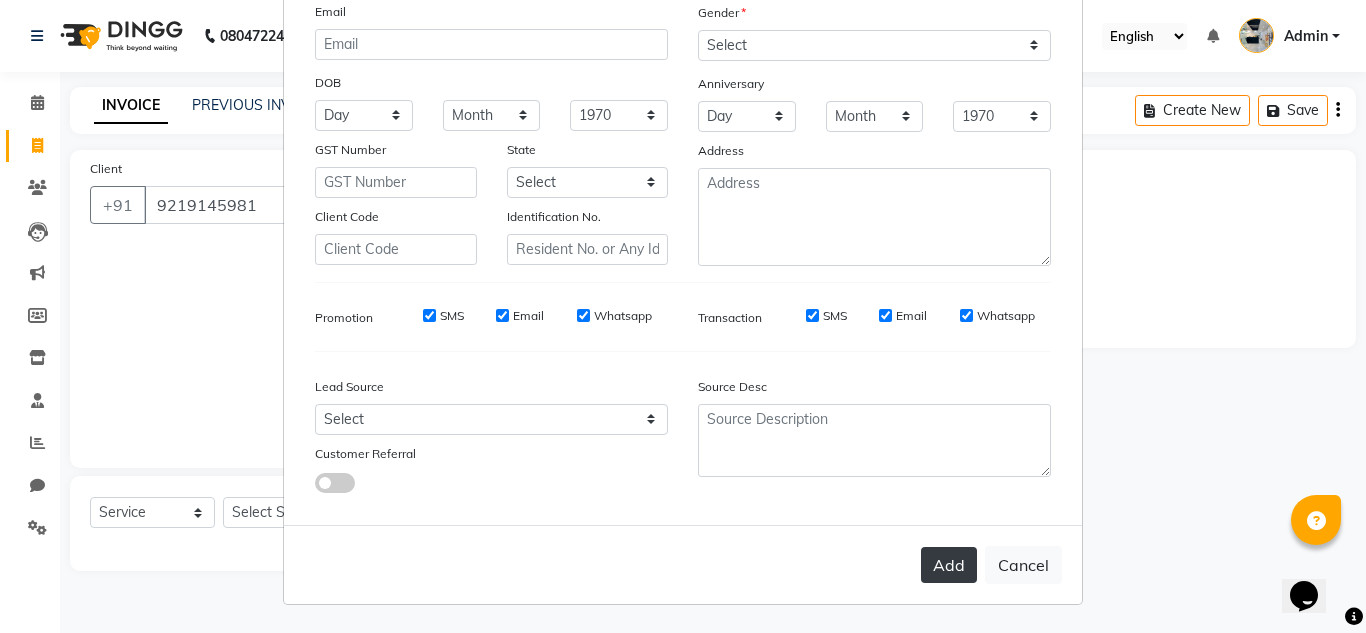 click on "Add" at bounding box center [949, 565] 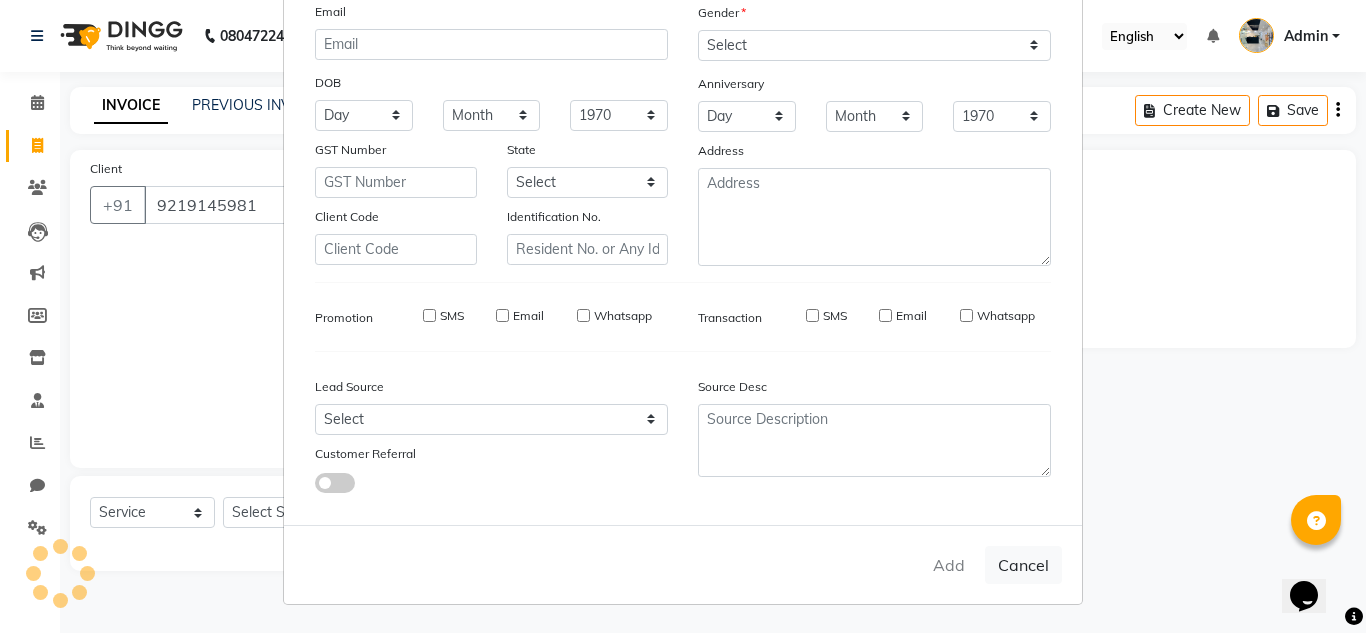 type 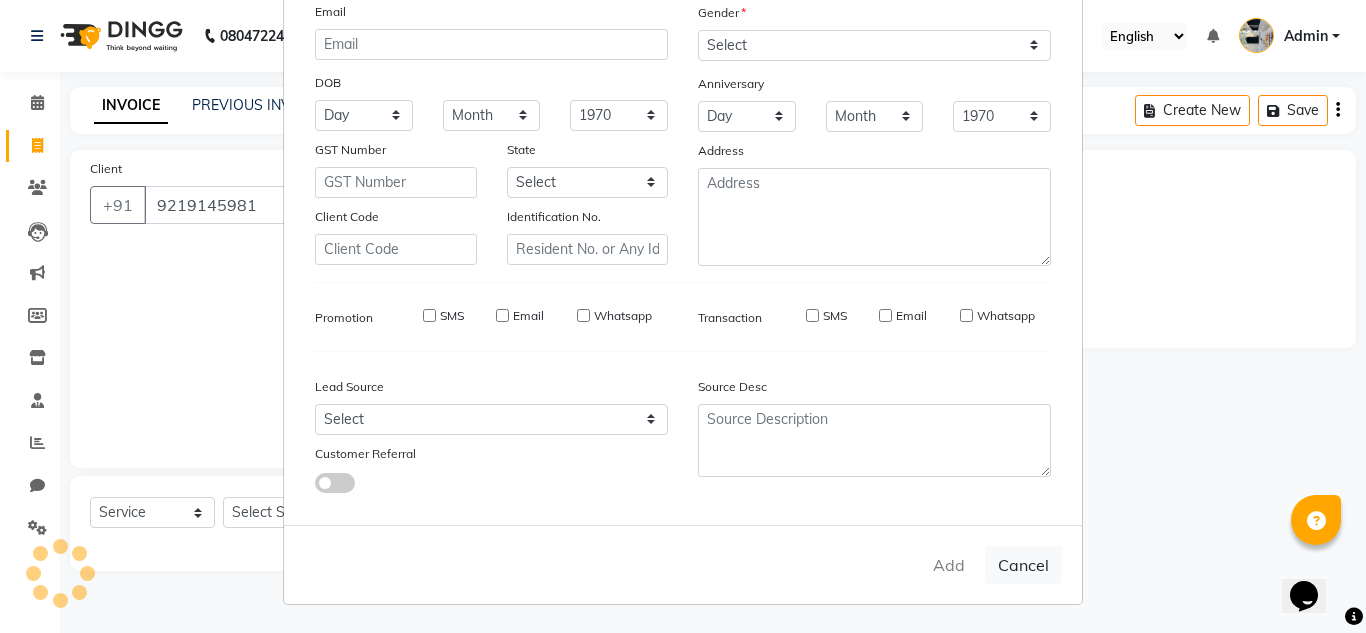 select 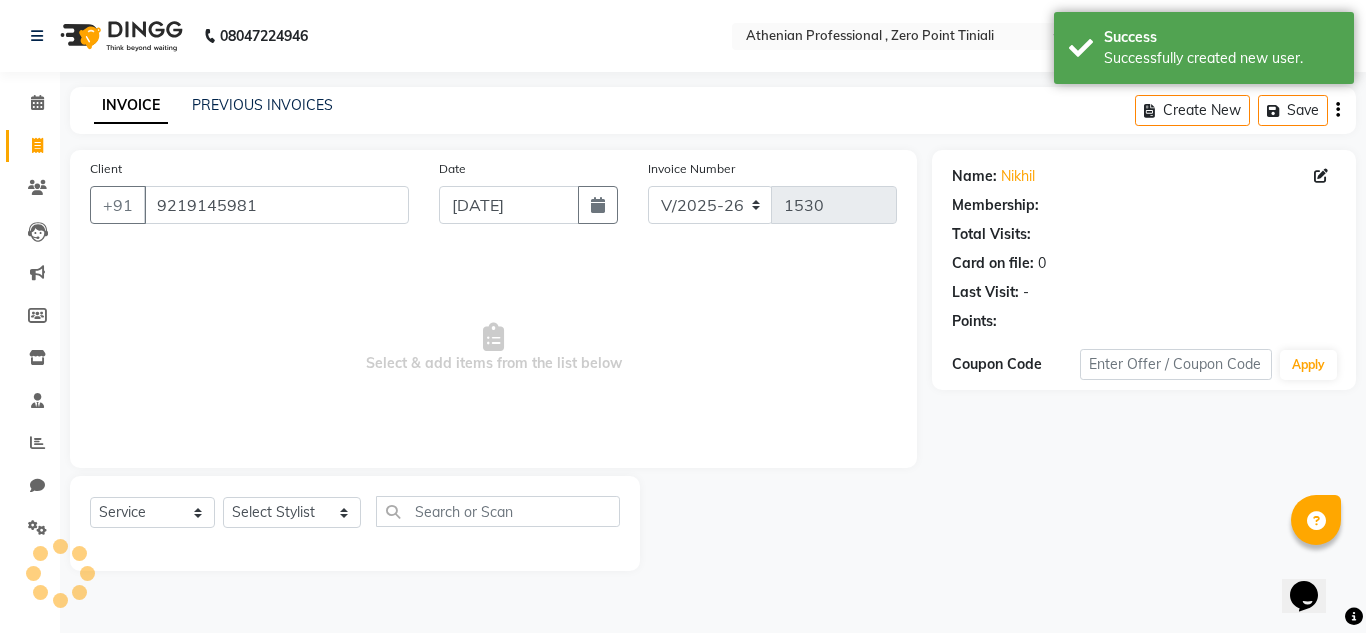 select on "1: Object" 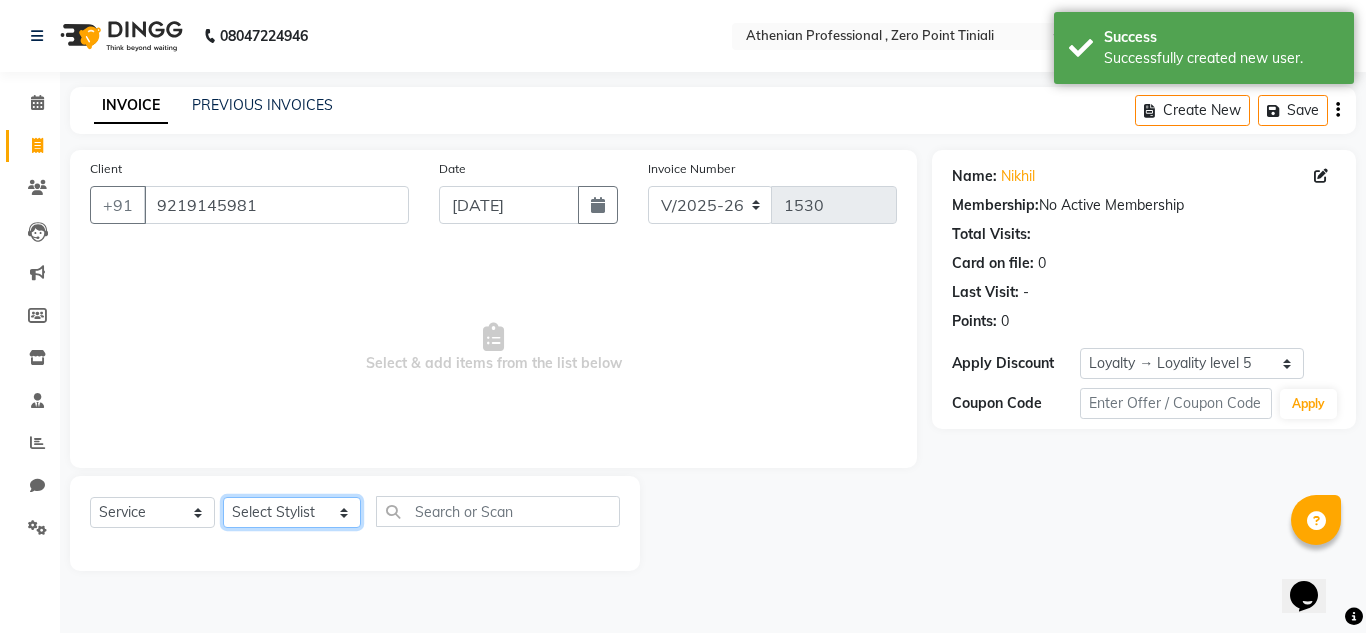 click on "Select Stylist Abin Mili Admin JAVED ANSARI KOLAM WANGSU KOSHEH BIHAM LINDUM NEME MAHINDRA BASUMATARY Manager MANJU MANHAM MINUKA CHETTRY NGAMNON RALONGHAM SHADAB KHAN SUMAN MAGAR SUMI BISWAS  SWAPNA DEVI CHETRY TAMCHI YAMA Toingam Jamikham YELLI LIKHA" 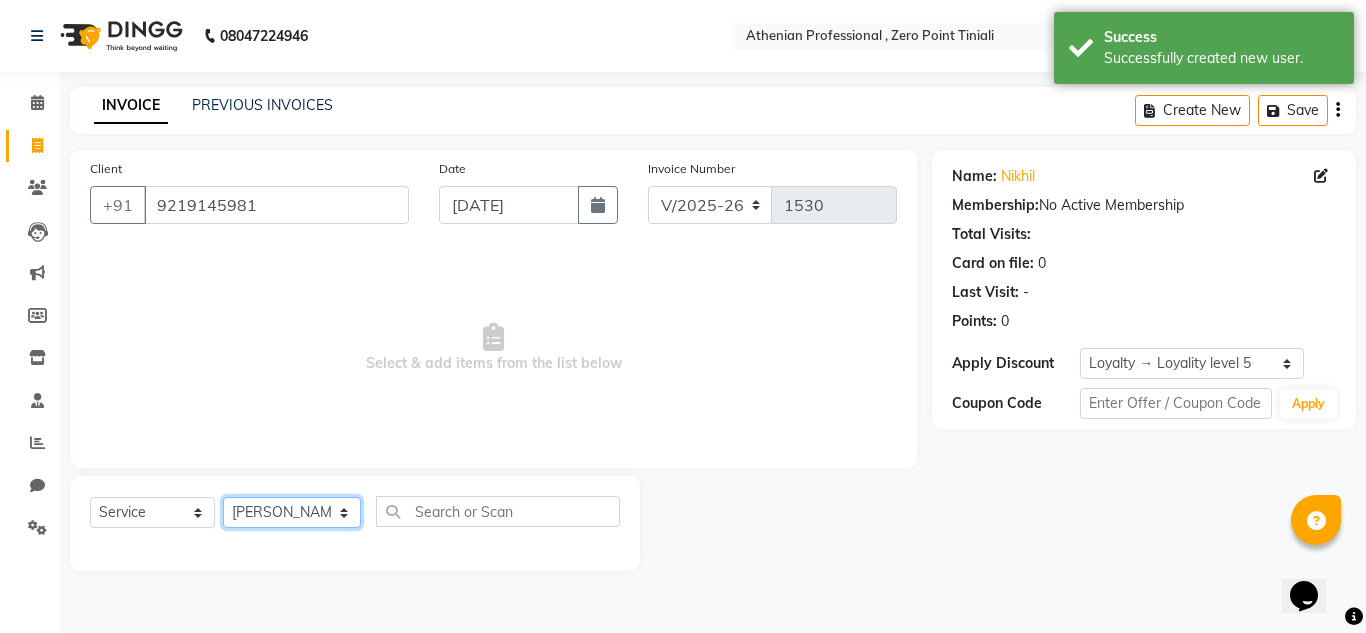 click on "Select Stylist Abin Mili Admin JAVED ANSARI KOLAM WANGSU KOSHEH BIHAM LINDUM NEME MAHINDRA BASUMATARY Manager MANJU MANHAM MINUKA CHETTRY NGAMNON RALONGHAM SHADAB KHAN SUMAN MAGAR SUMI BISWAS  SWAPNA DEVI CHETRY TAMCHI YAMA Toingam Jamikham YELLI LIKHA" 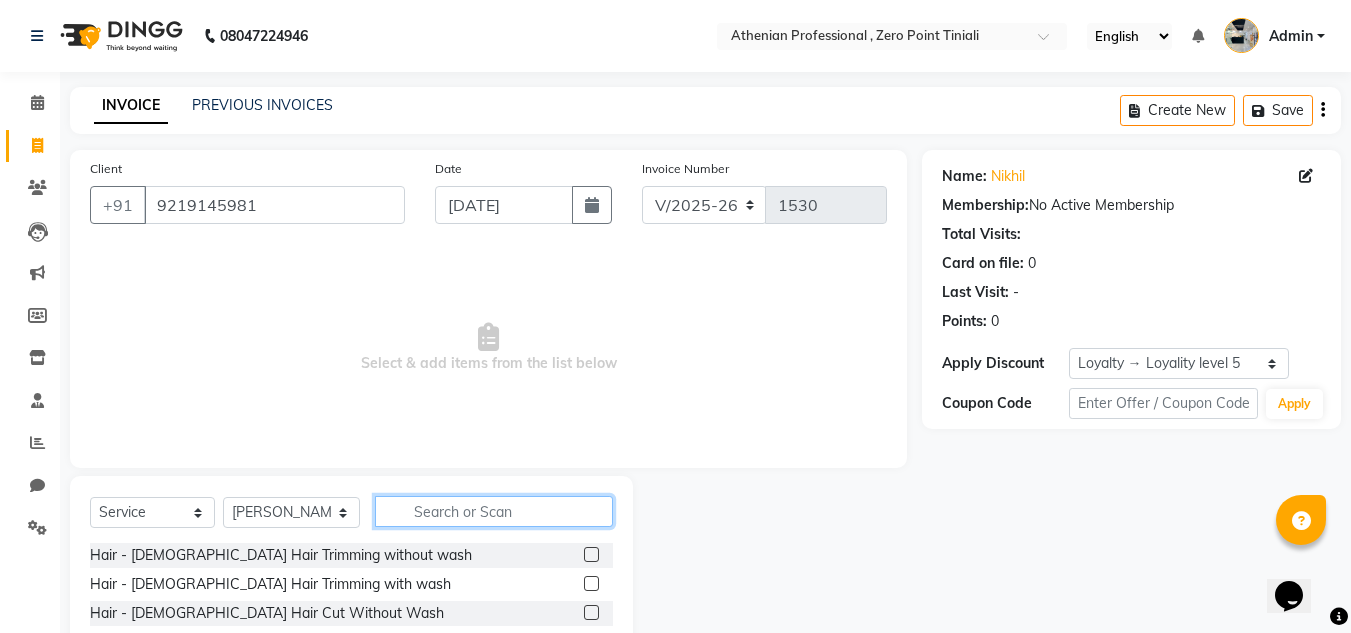 click 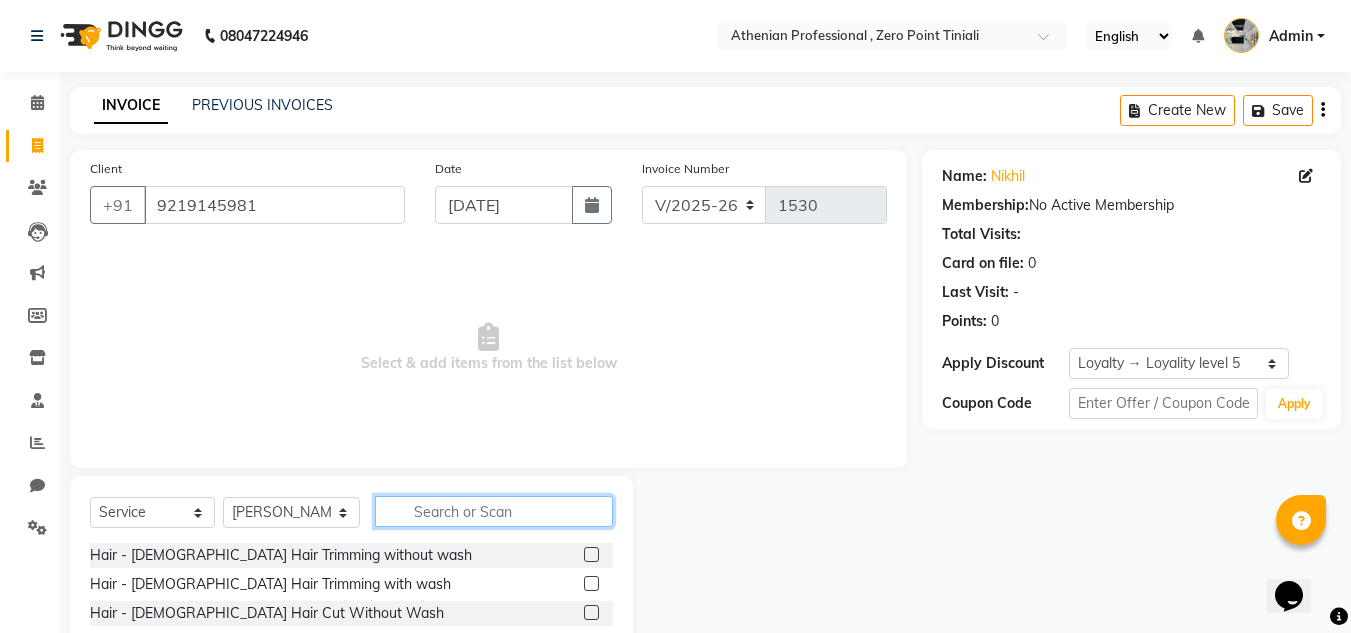 scroll, scrollTop: 167, scrollLeft: 0, axis: vertical 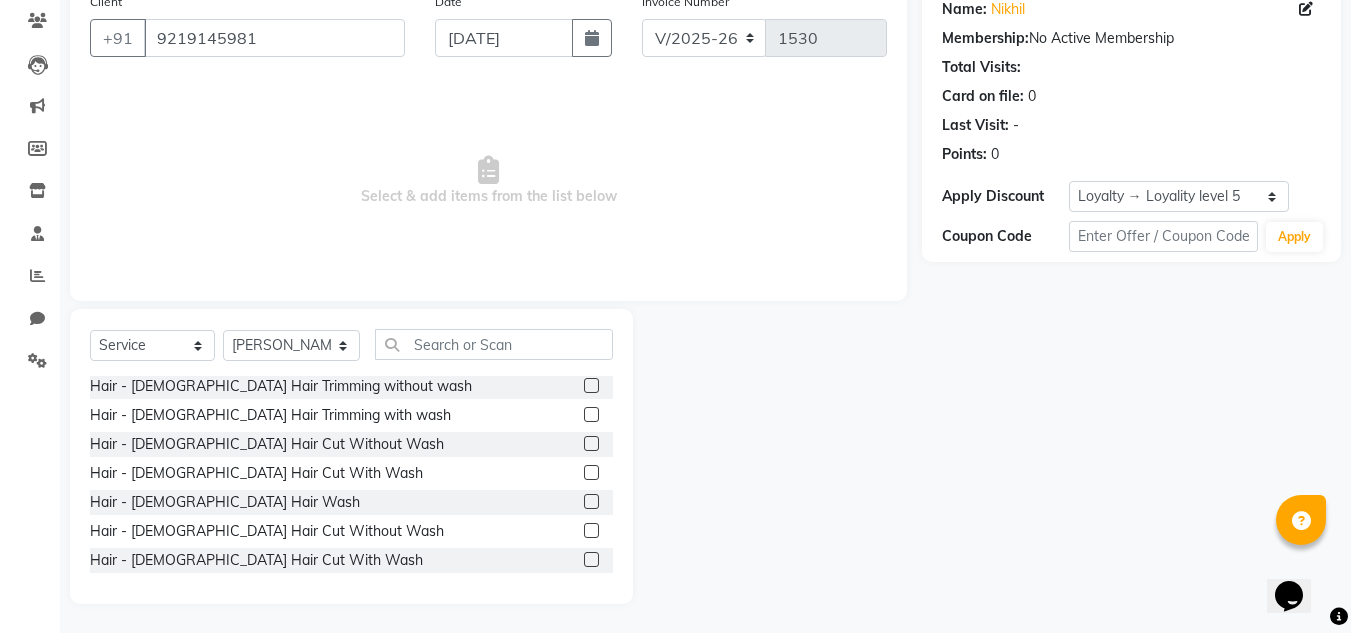 click 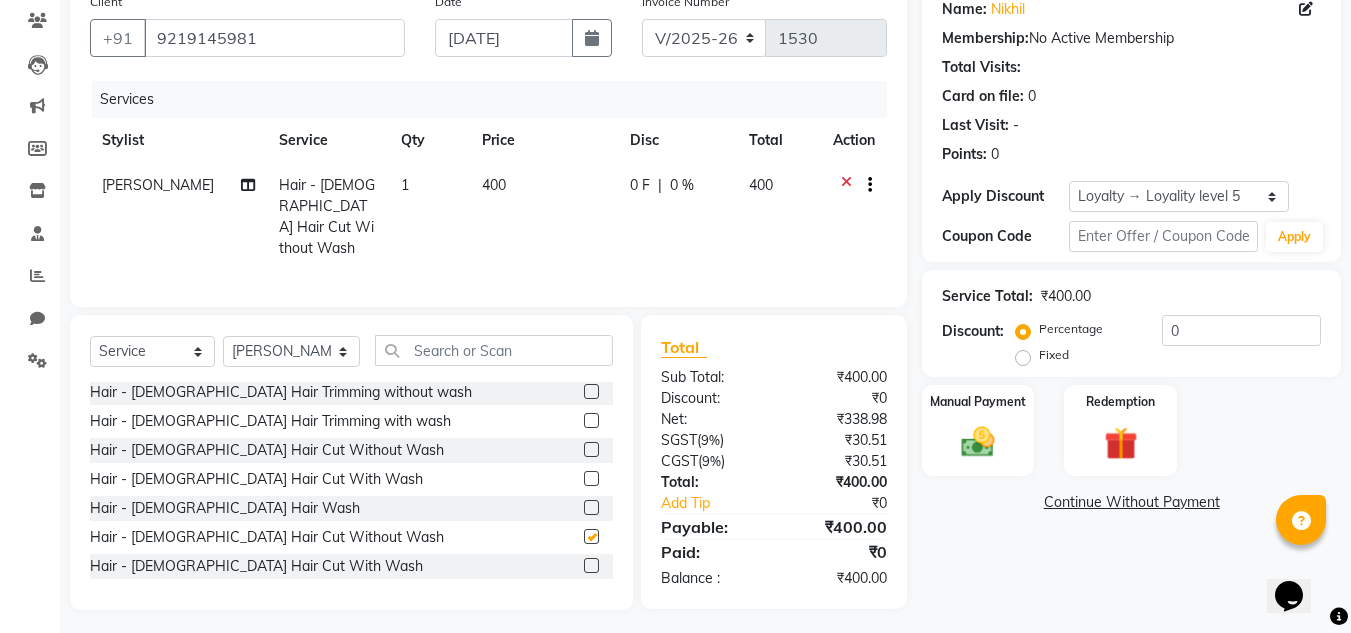 checkbox on "false" 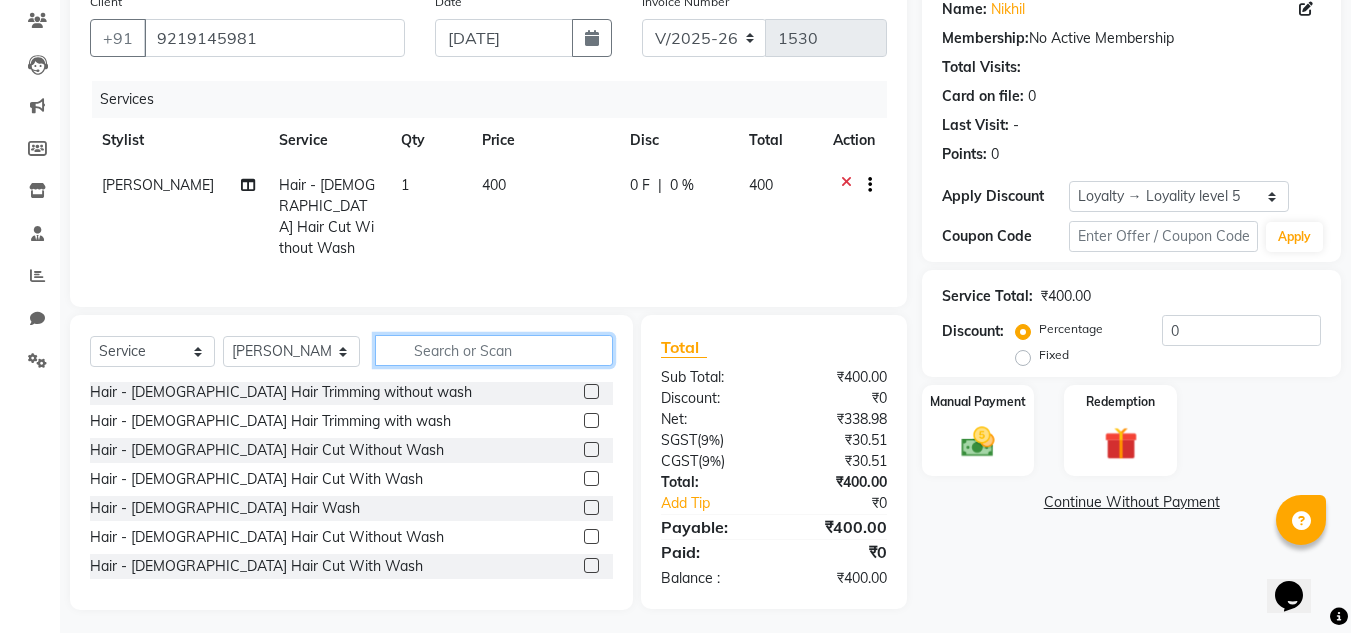 click 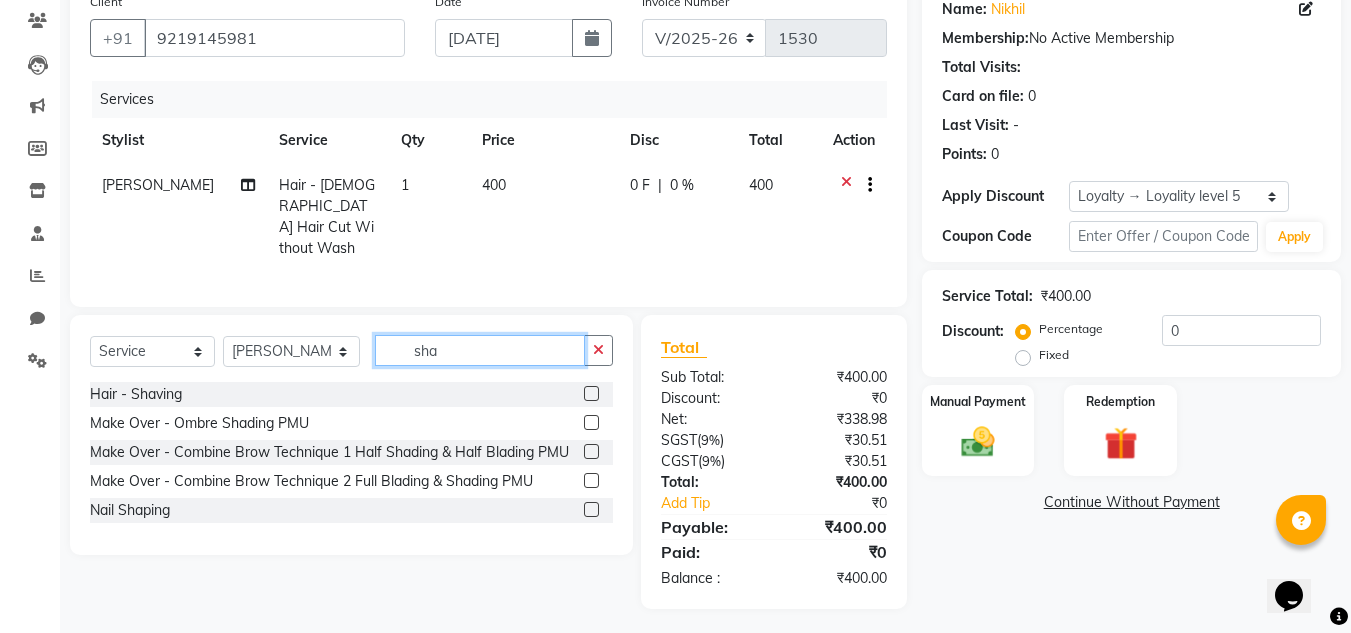 scroll, scrollTop: 0, scrollLeft: 0, axis: both 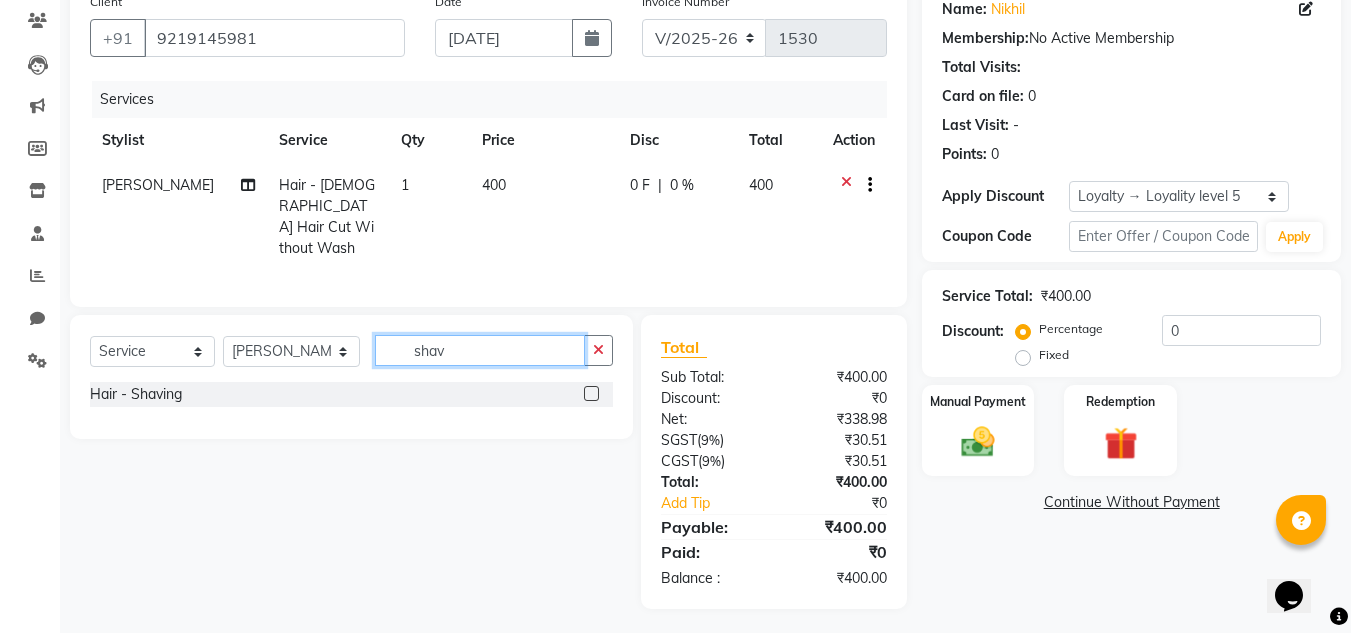 type on "shav" 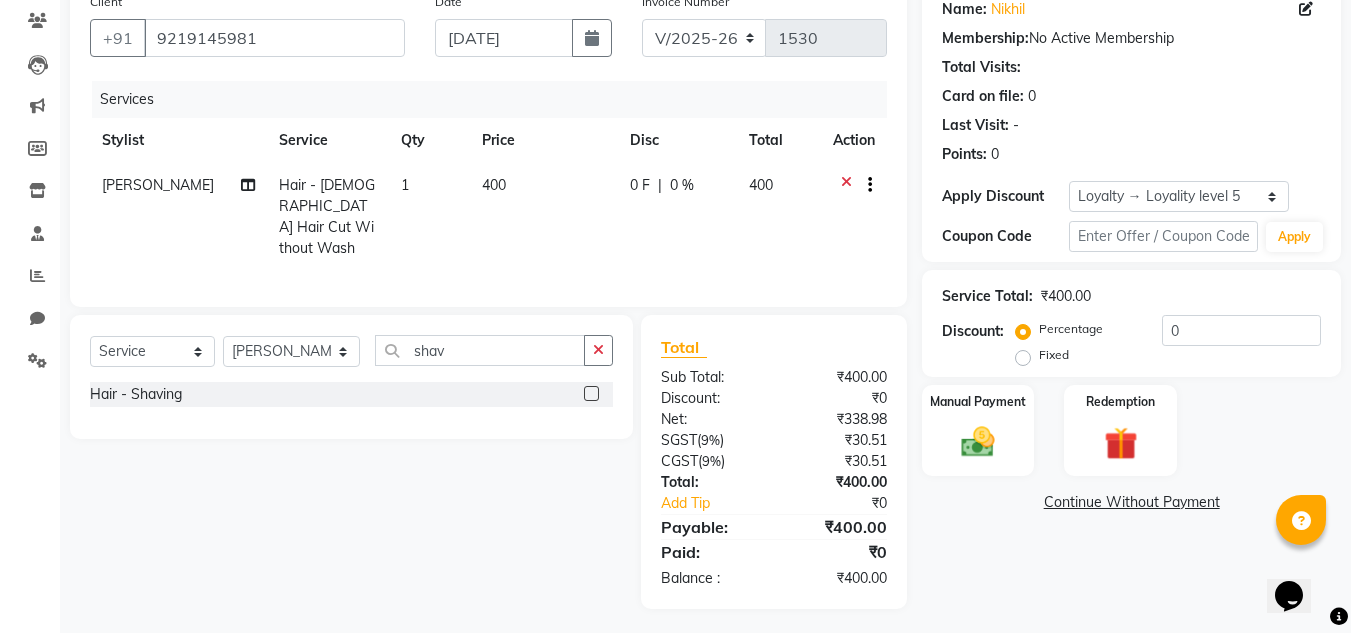 click 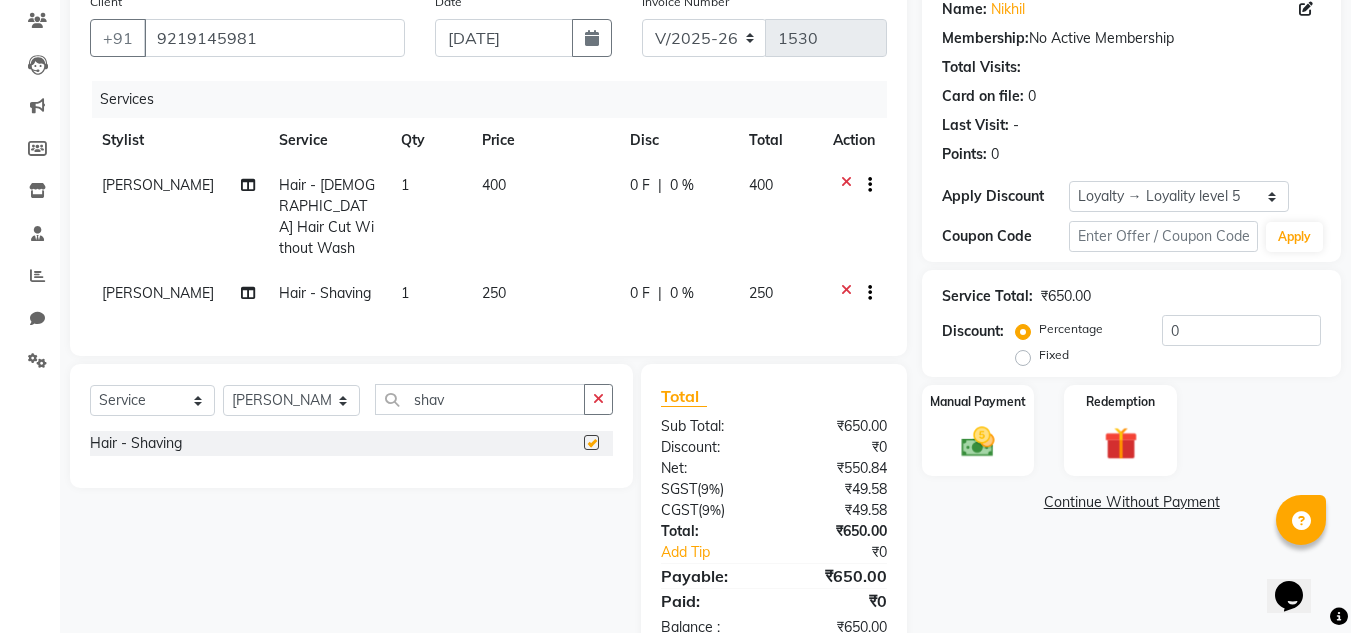 checkbox on "false" 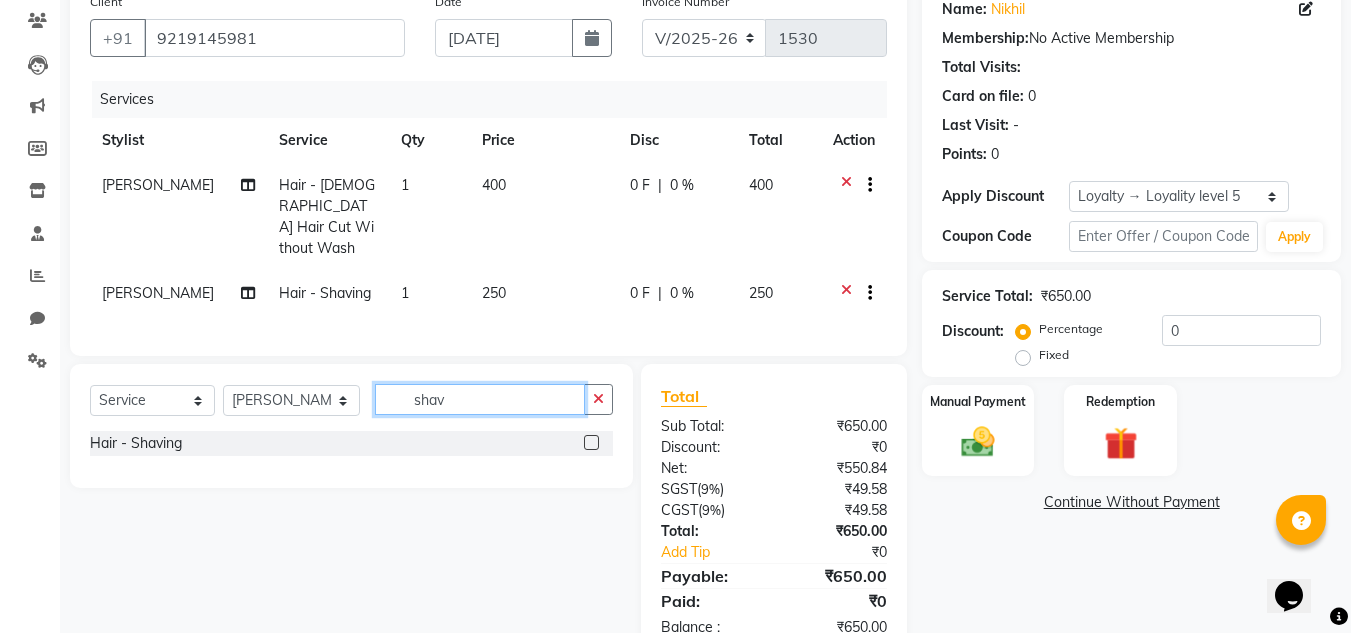 drag, startPoint x: 454, startPoint y: 392, endPoint x: 399, endPoint y: 394, distance: 55.03635 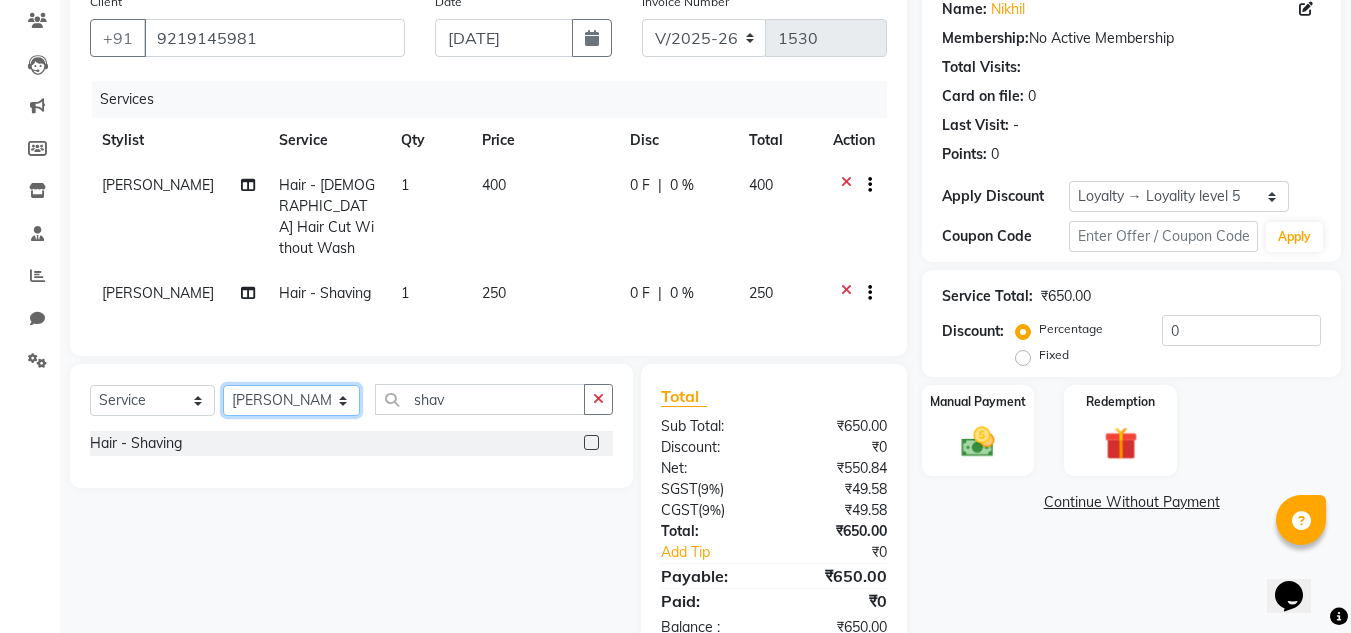 click on "Select Stylist Abin Mili Admin JAVED ANSARI KOLAM WANGSU KOSHEH BIHAM LINDUM NEME MAHINDRA BASUMATARY Manager MANJU MANHAM MINUKA CHETTRY NGAMNON RALONGHAM SHADAB KHAN SUMAN MAGAR SUMI BISWAS  SWAPNA DEVI CHETRY TAMCHI YAMA Toingam Jamikham YELLI LIKHA" 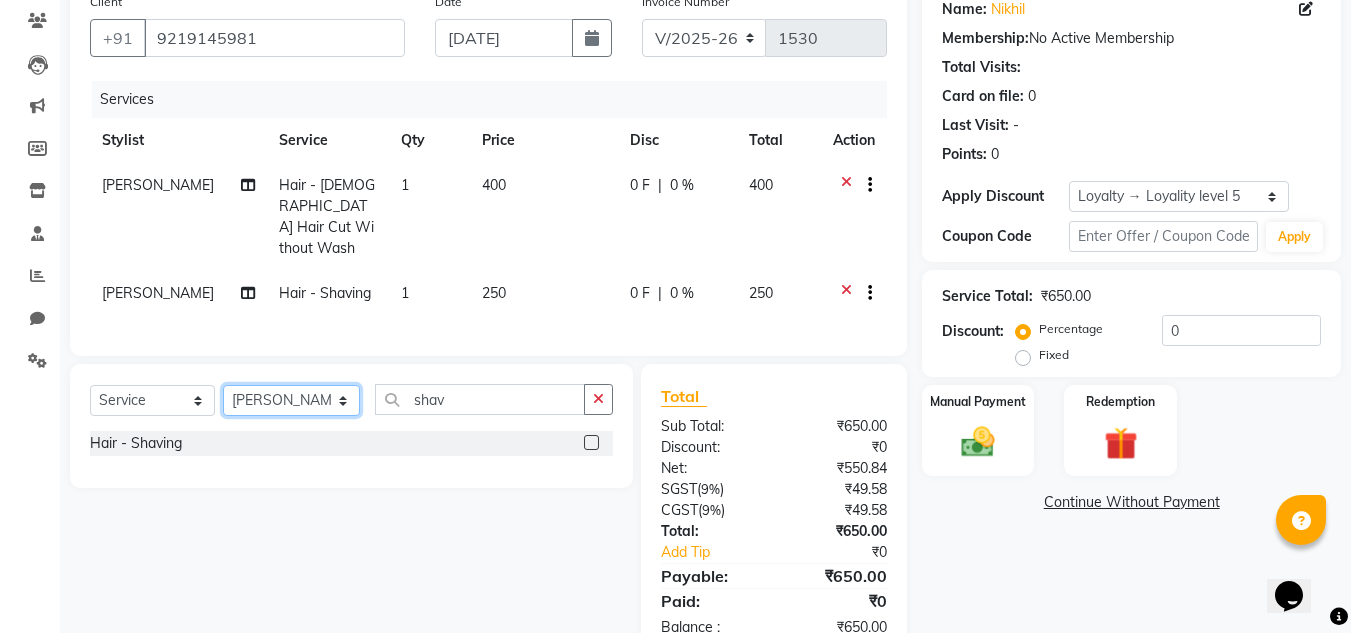 select on "80207" 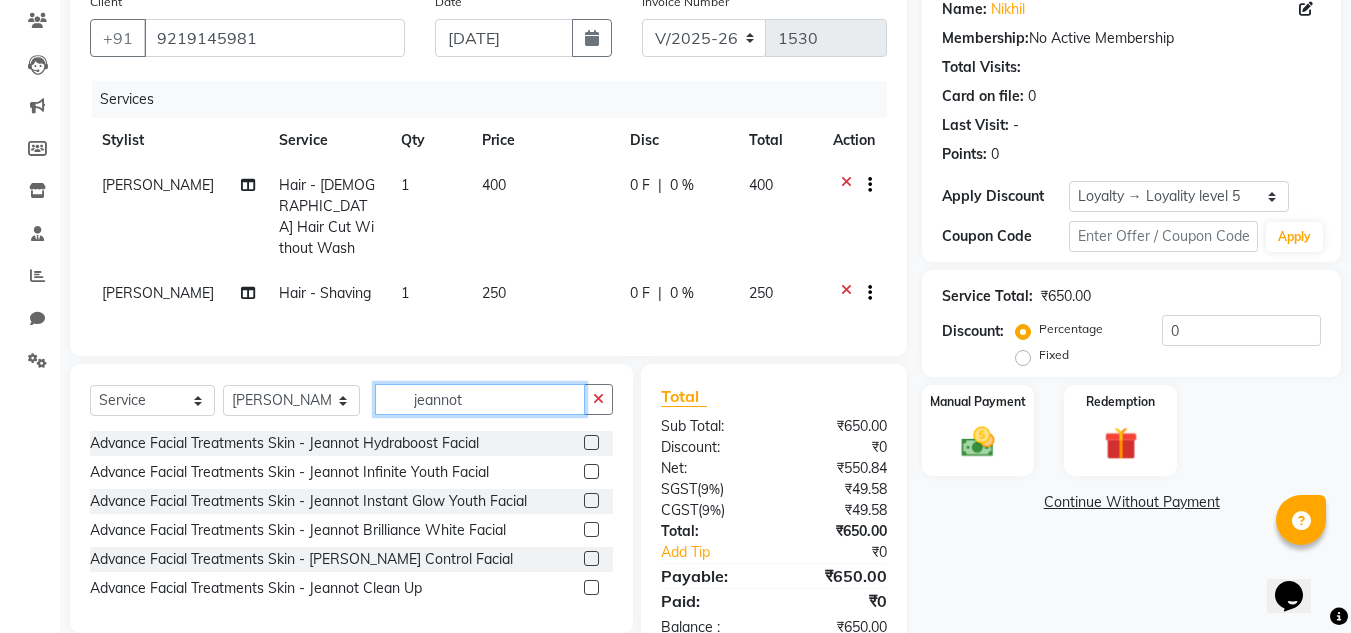 type on "jeannot" 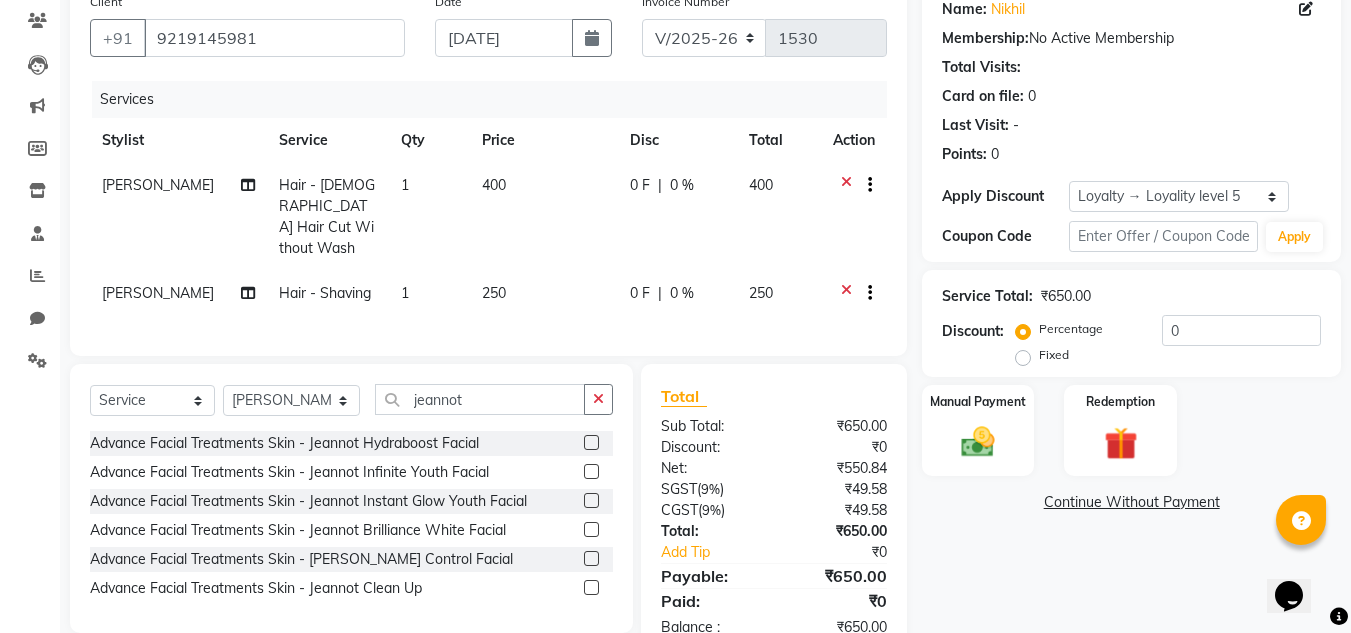 click 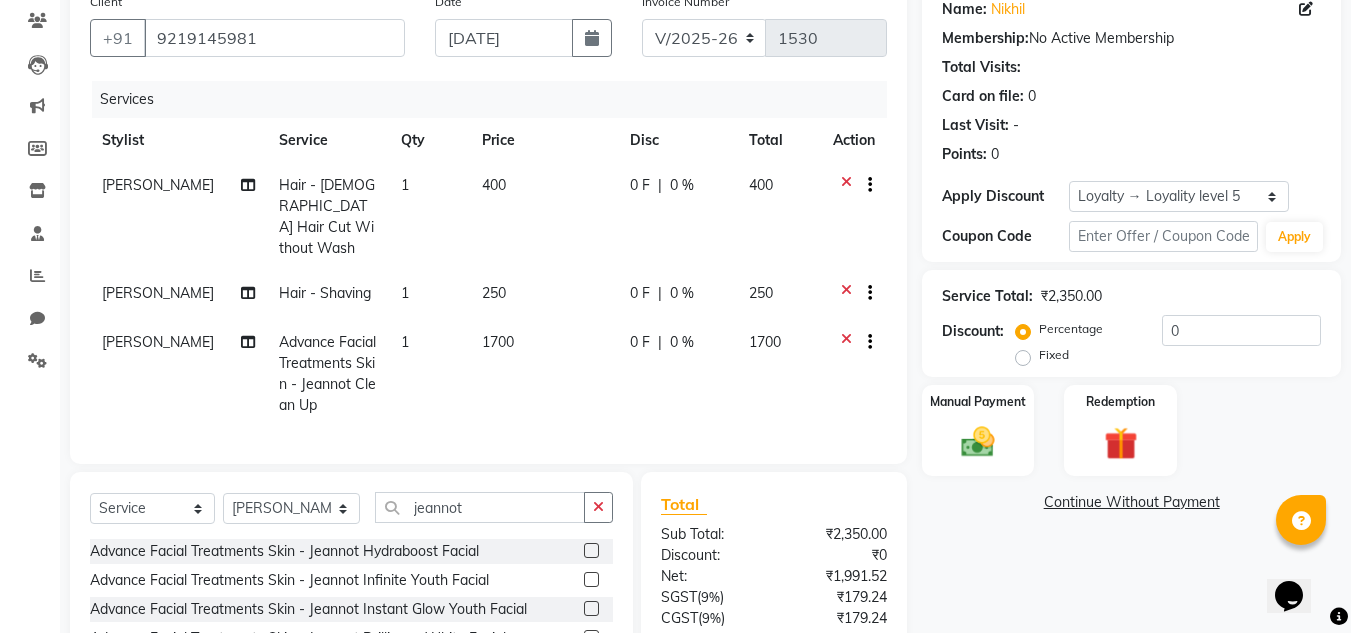 checkbox on "false" 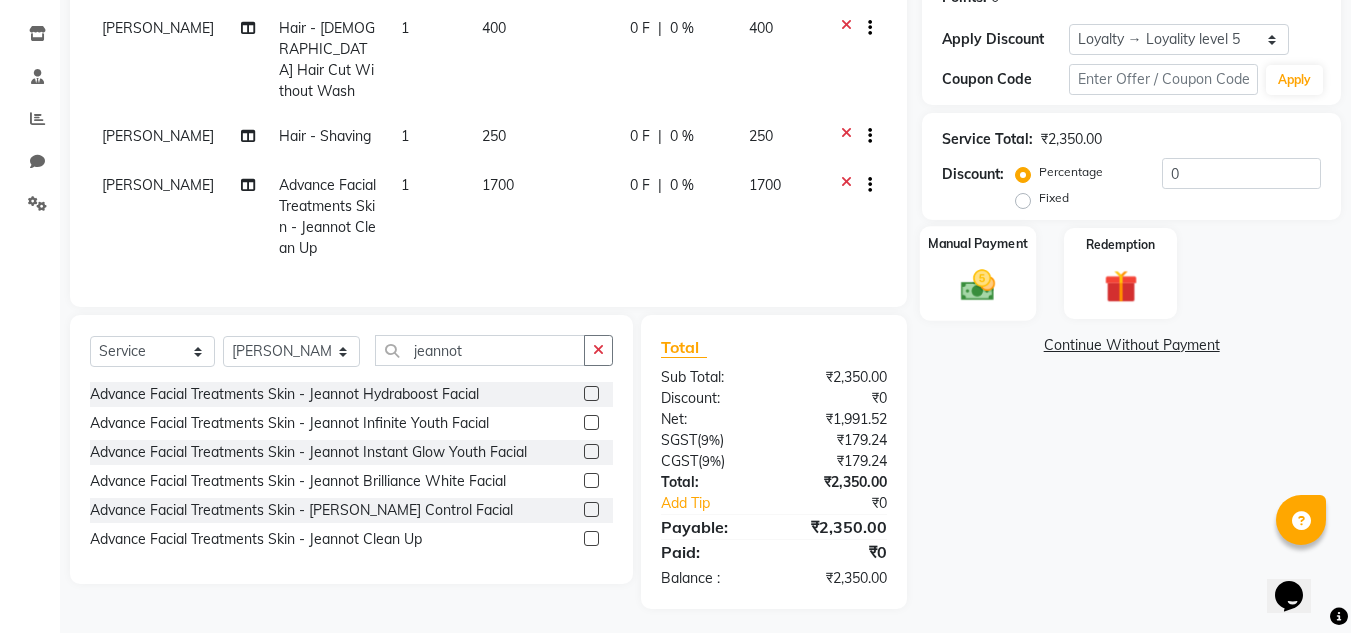 click on "Manual Payment" 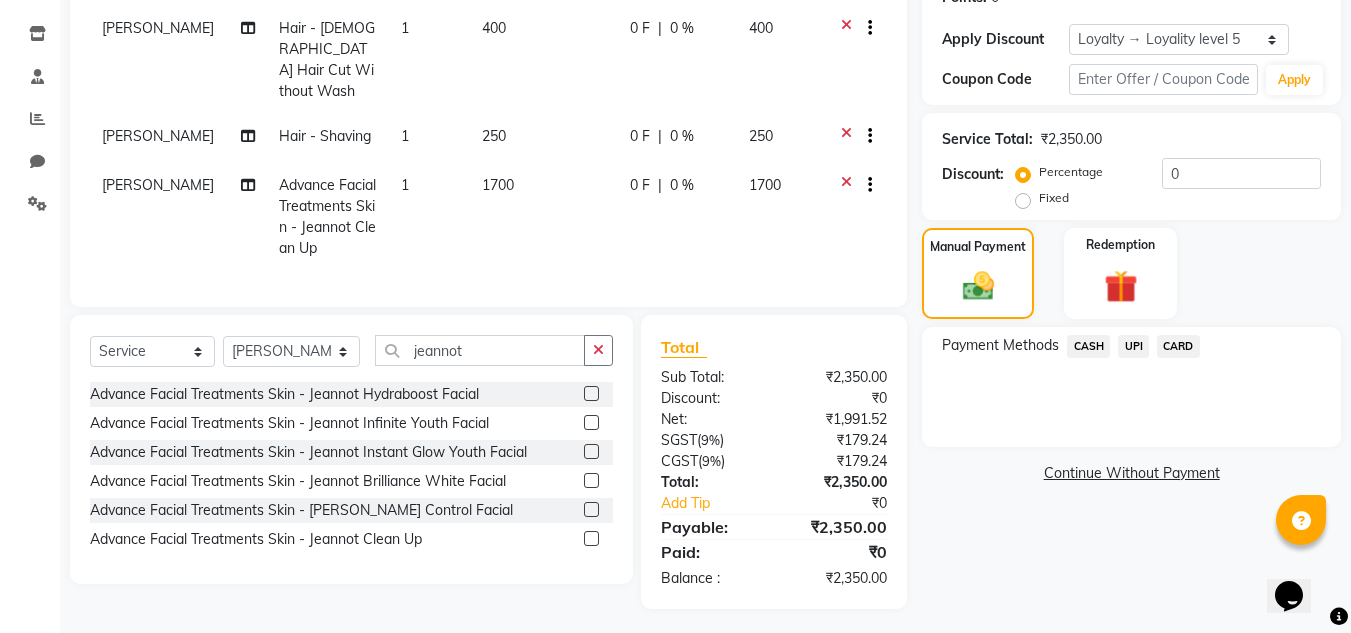 click on "UPI" 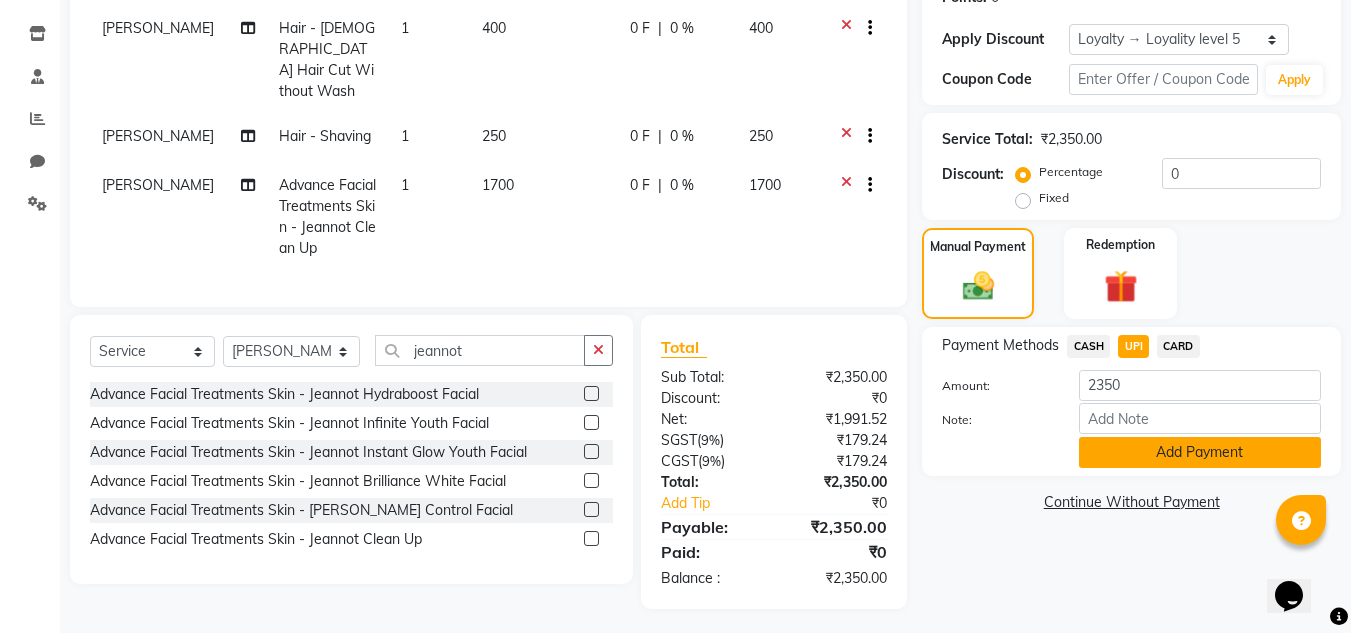 click on "Add Payment" 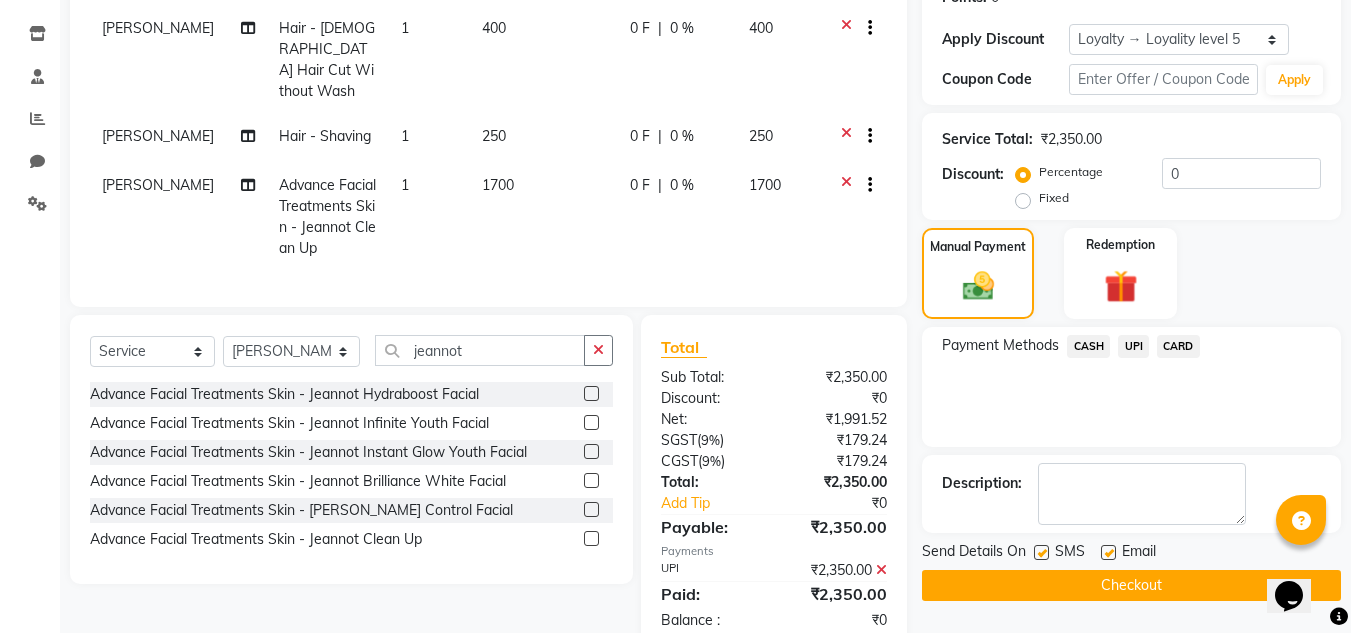 scroll, scrollTop: 486, scrollLeft: 0, axis: vertical 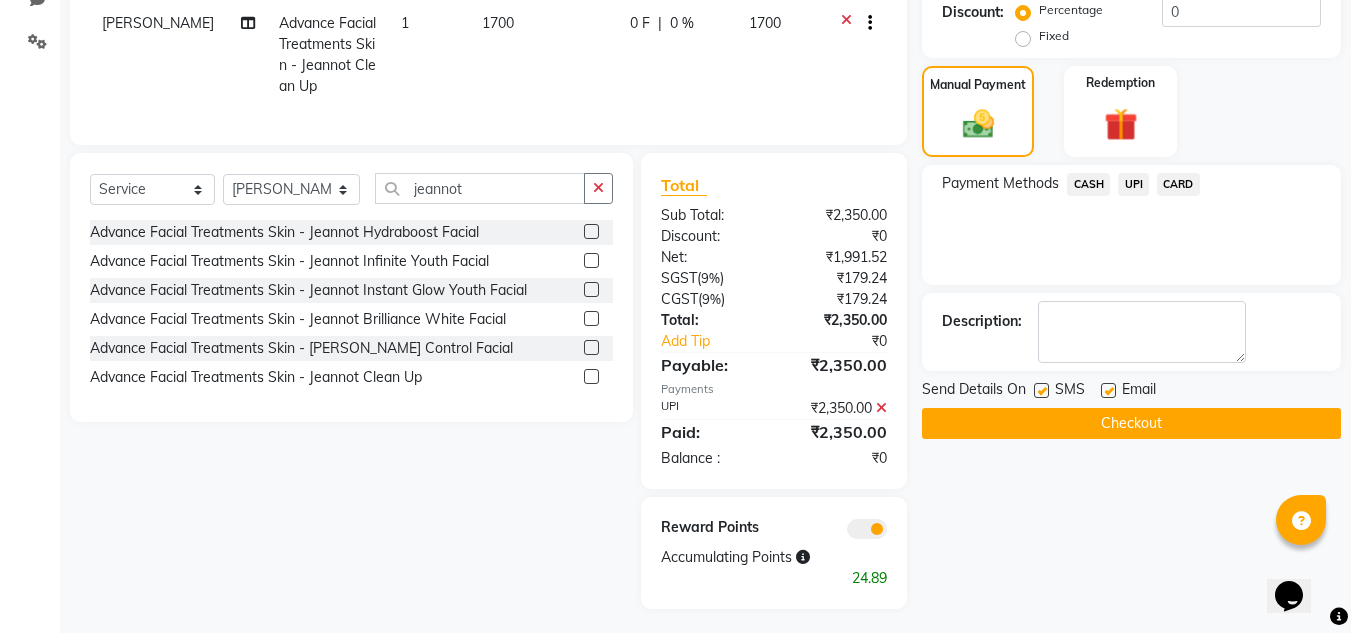 click on "Checkout" 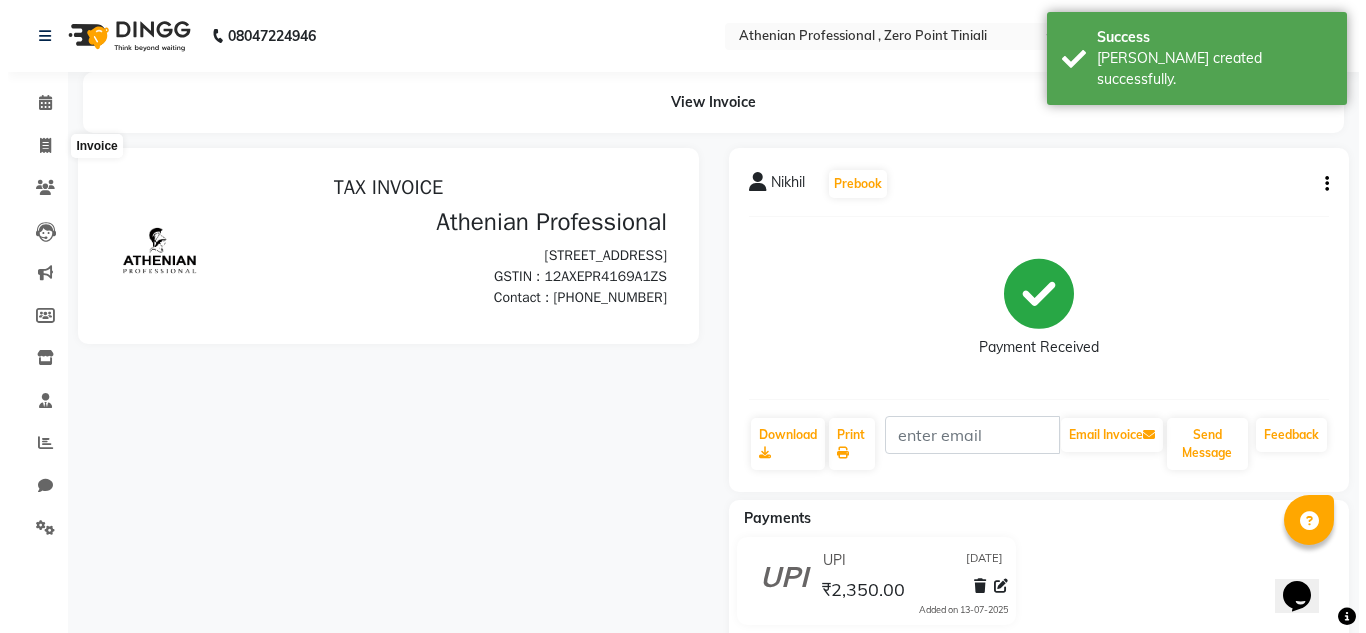 scroll, scrollTop: 0, scrollLeft: 0, axis: both 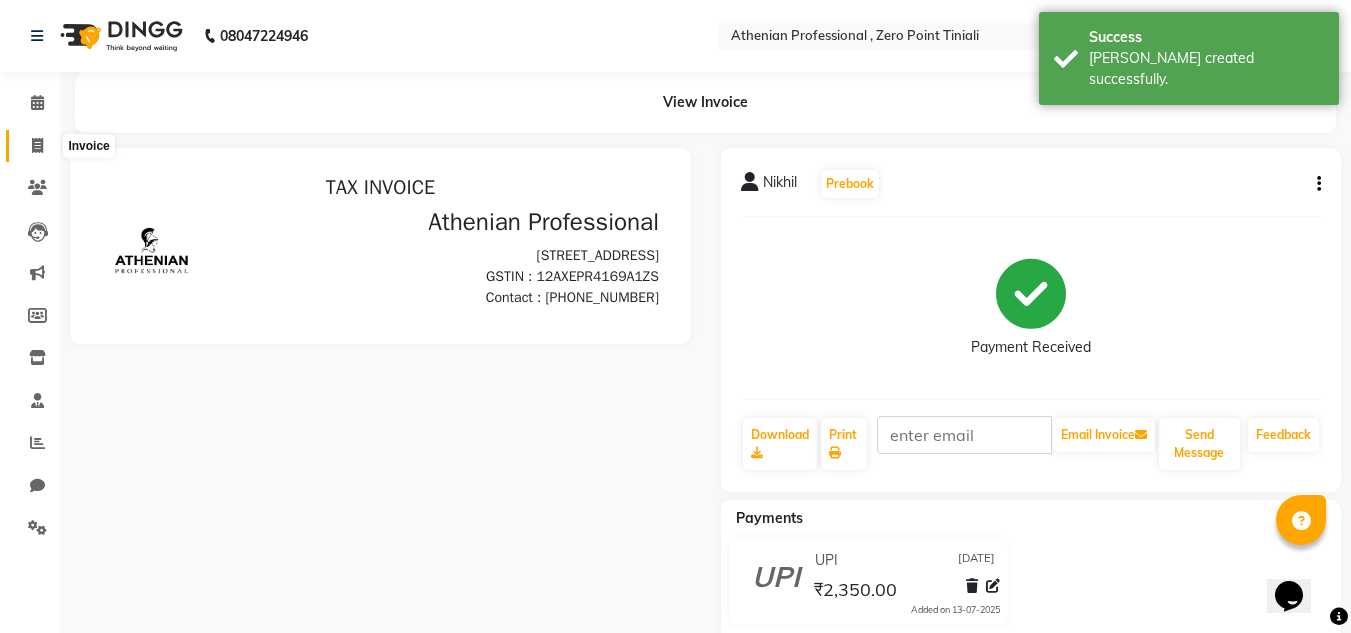 click 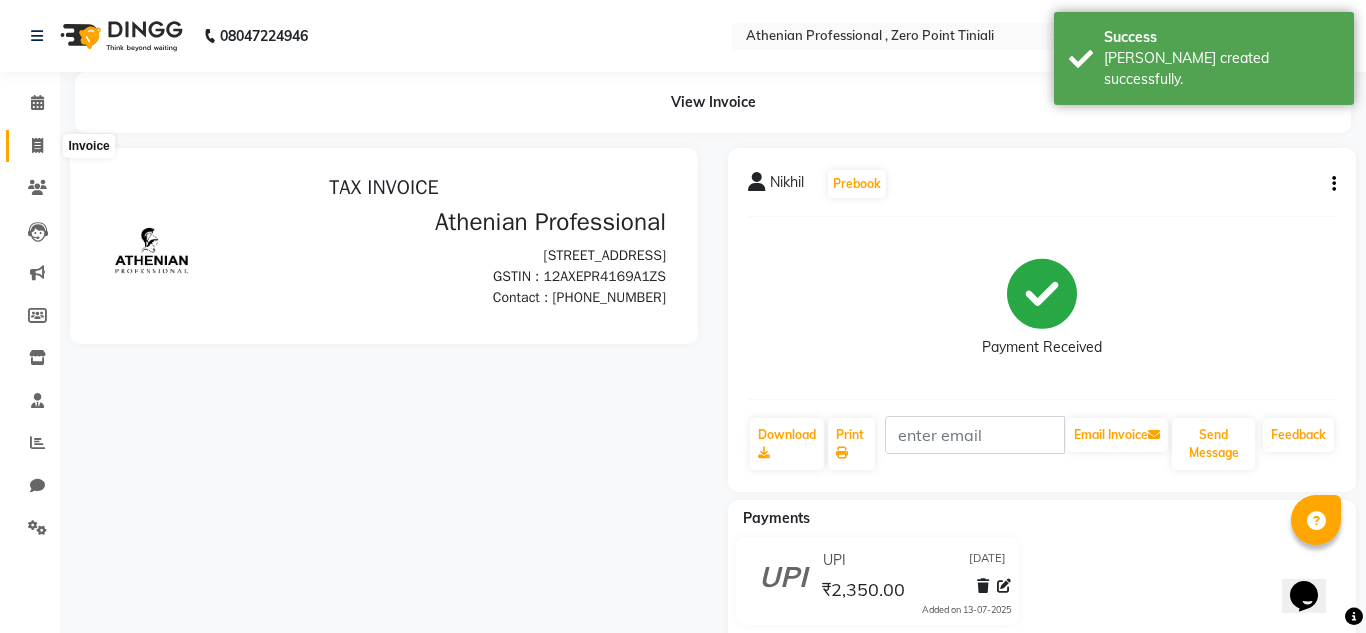 select on "service" 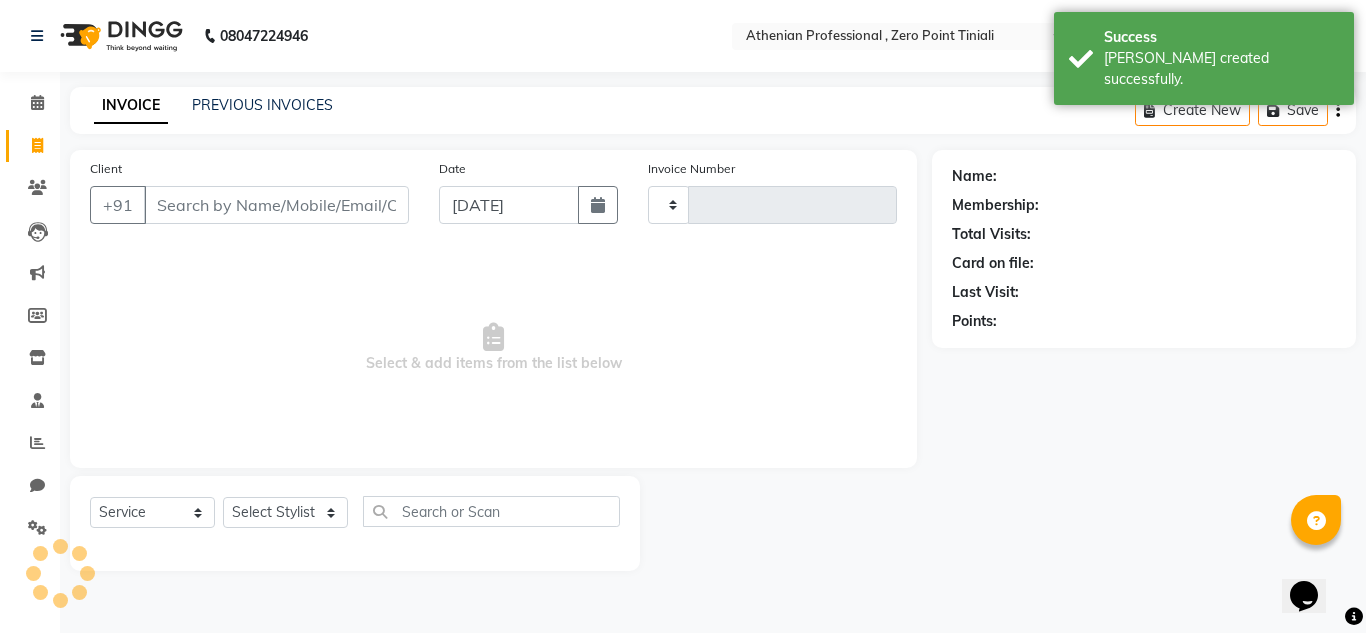 type on "1531" 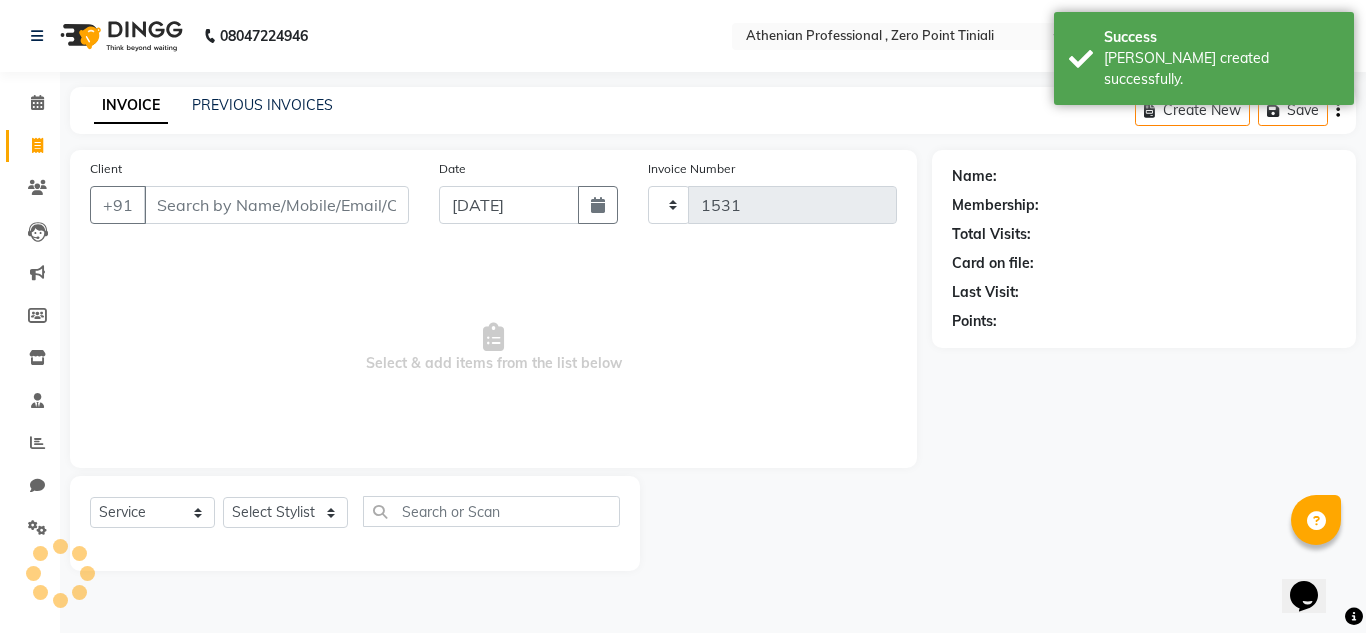 select on "8300" 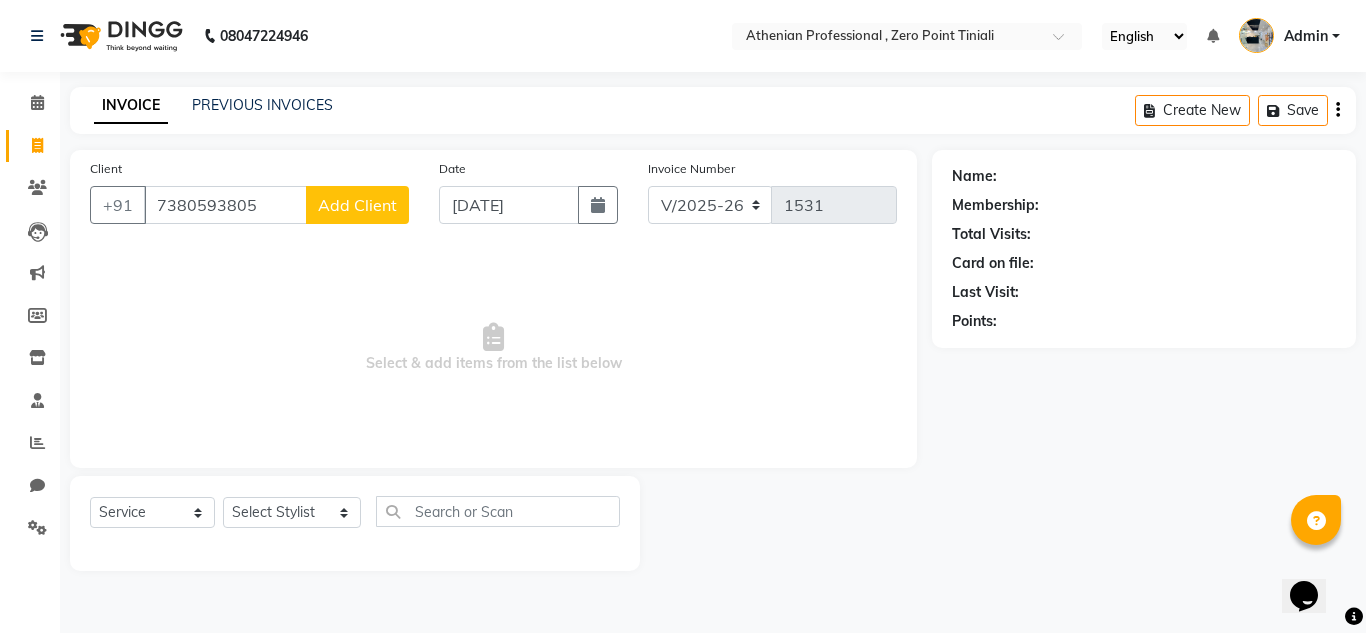 type on "7380593805" 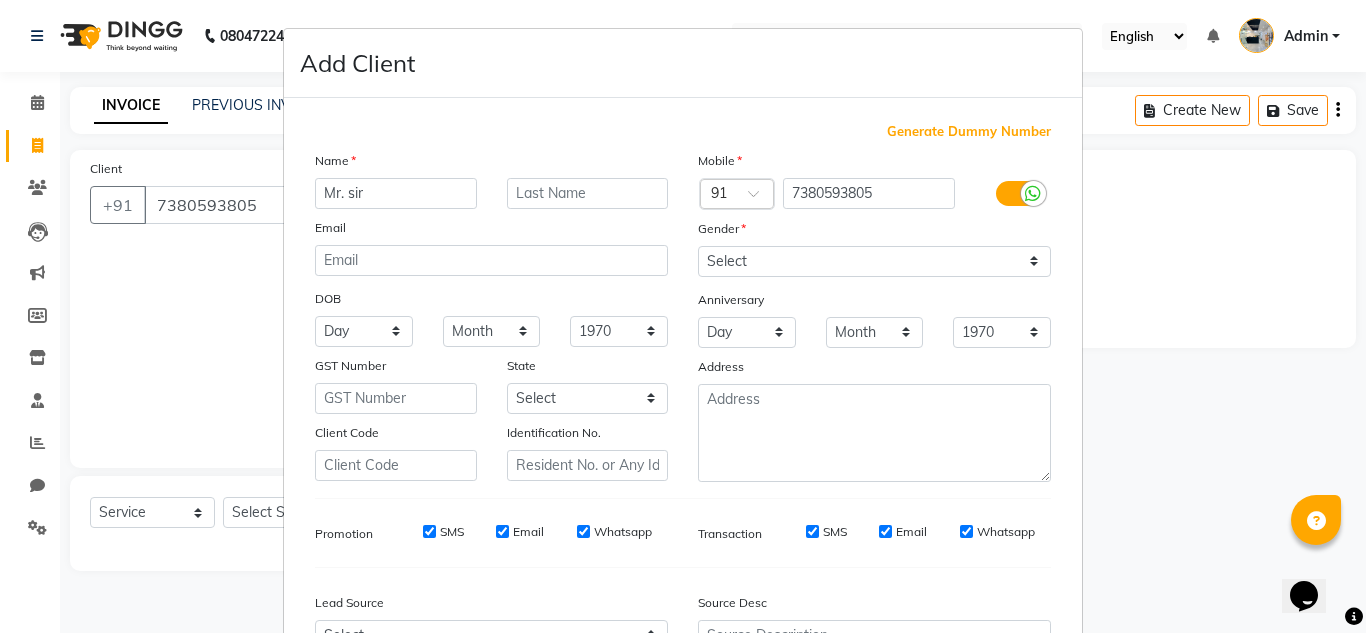 type on "Mr. sir" 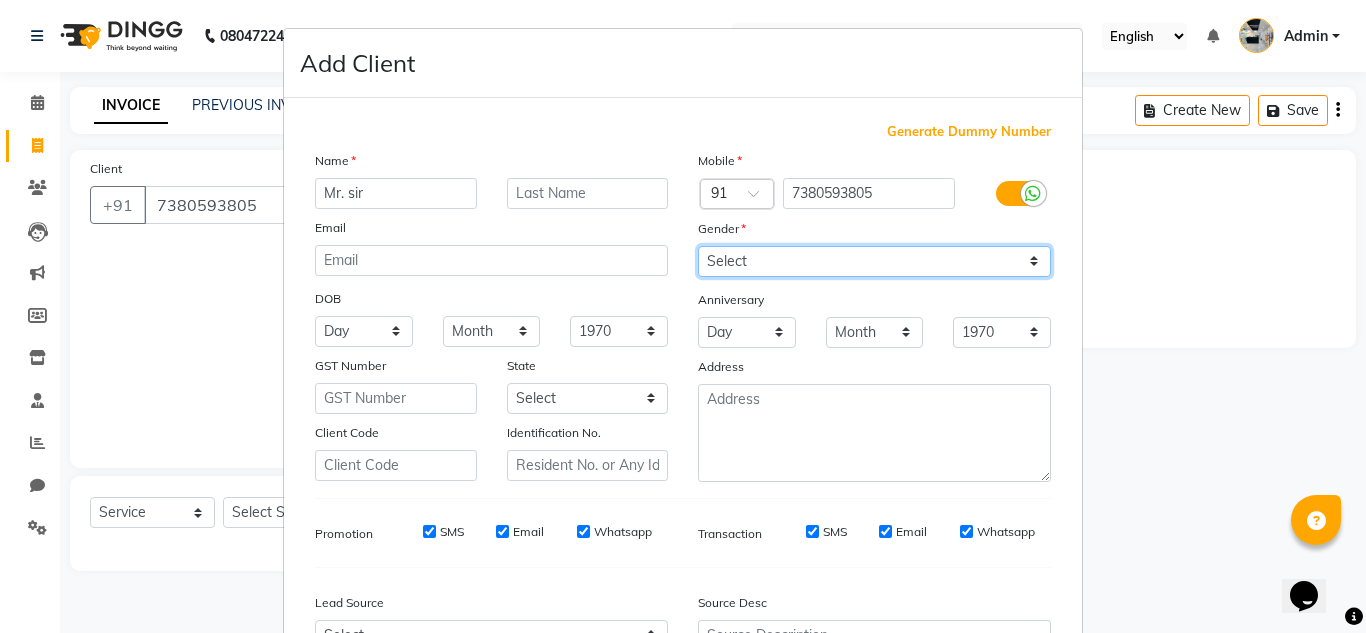 click on "Select Male Female Other Prefer Not To Say" at bounding box center (874, 261) 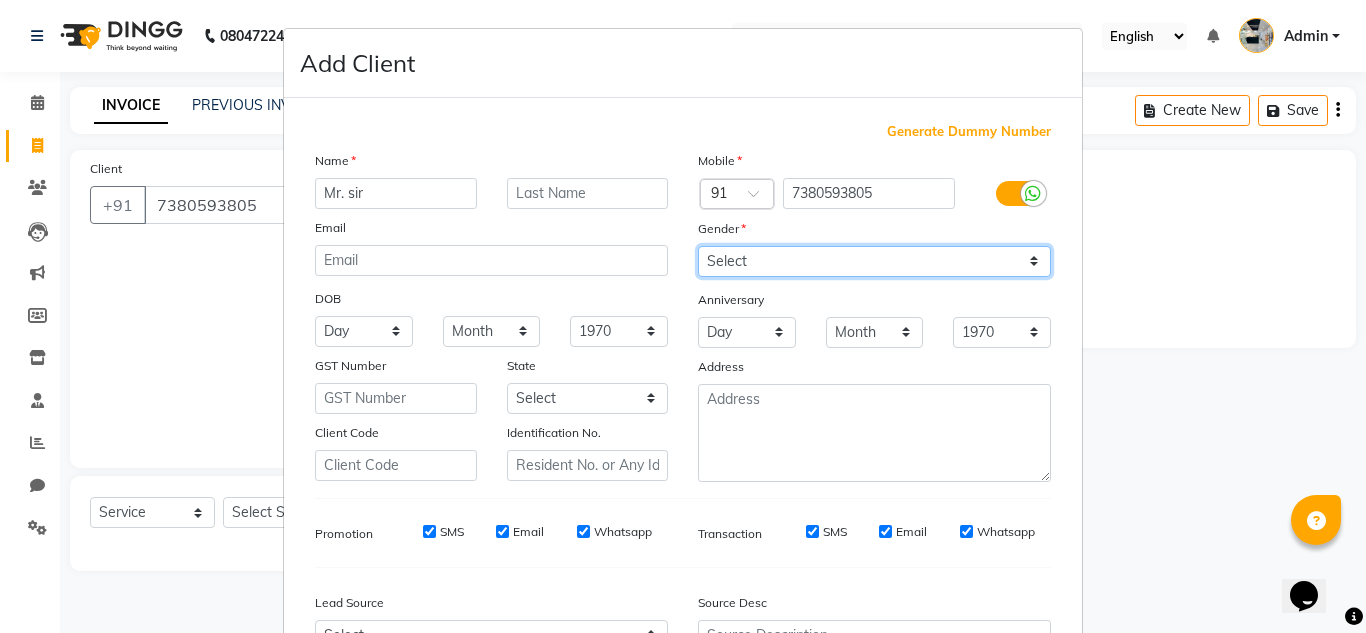 select on "male" 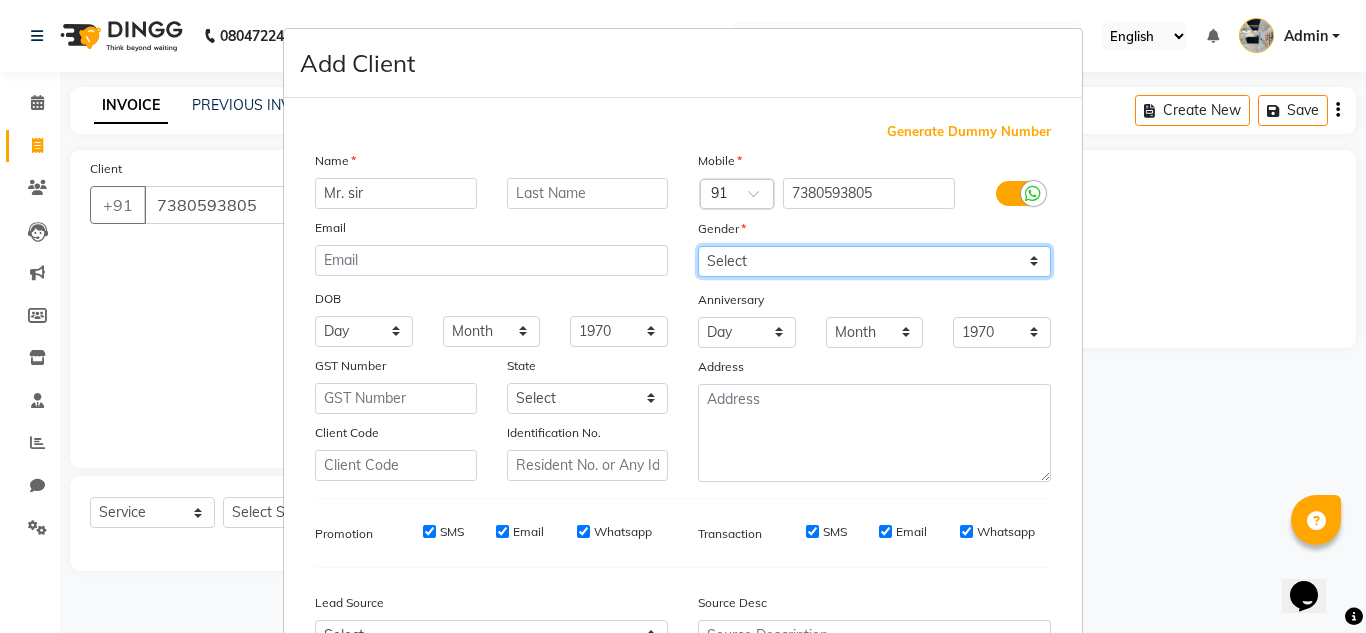 click on "Select Male Female Other Prefer Not To Say" at bounding box center [874, 261] 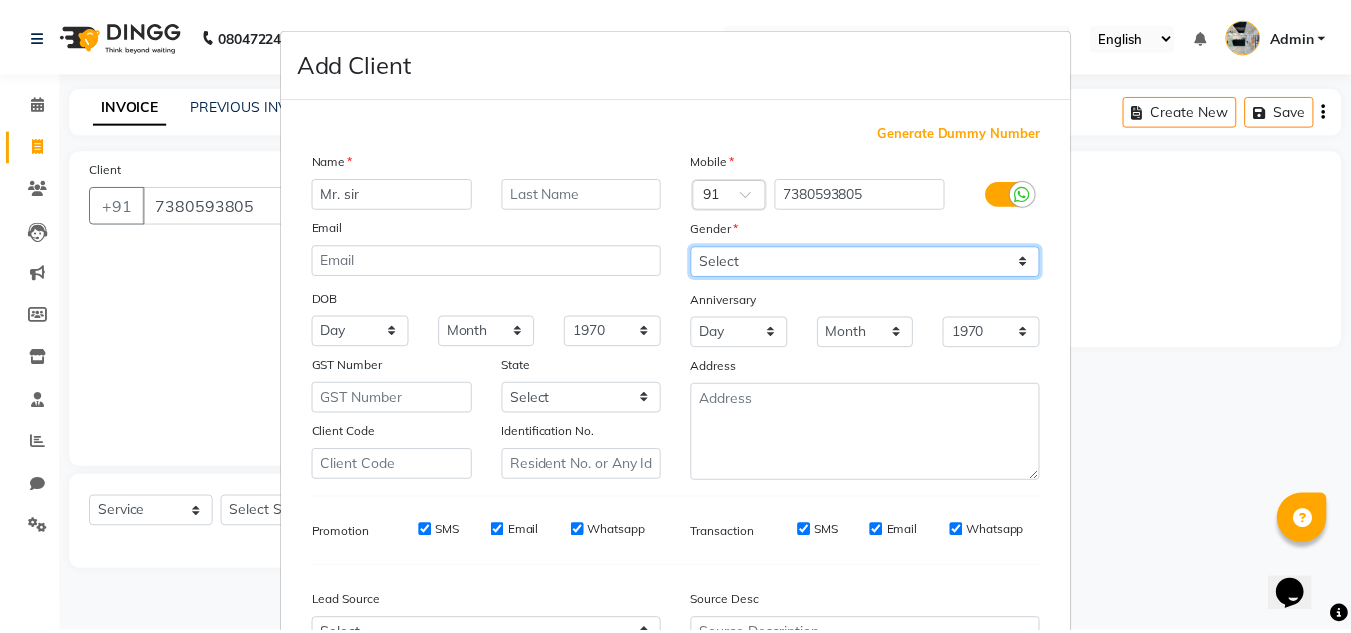 scroll, scrollTop: 216, scrollLeft: 0, axis: vertical 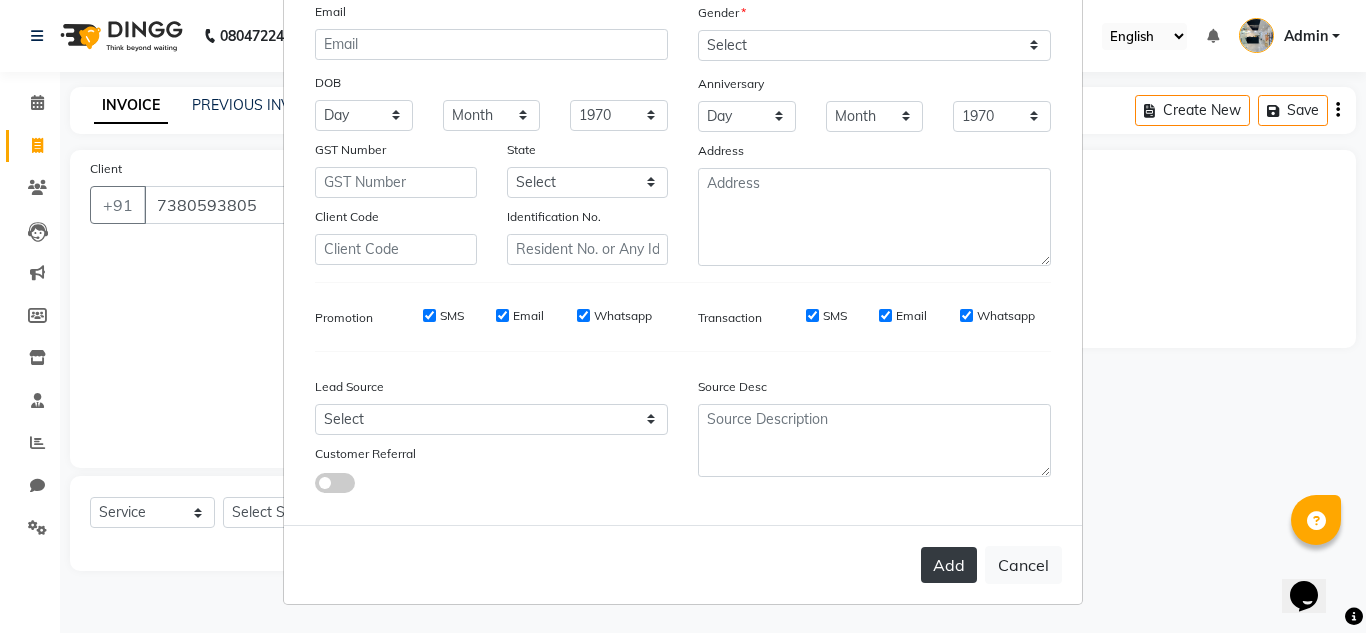 click on "Add" at bounding box center [949, 565] 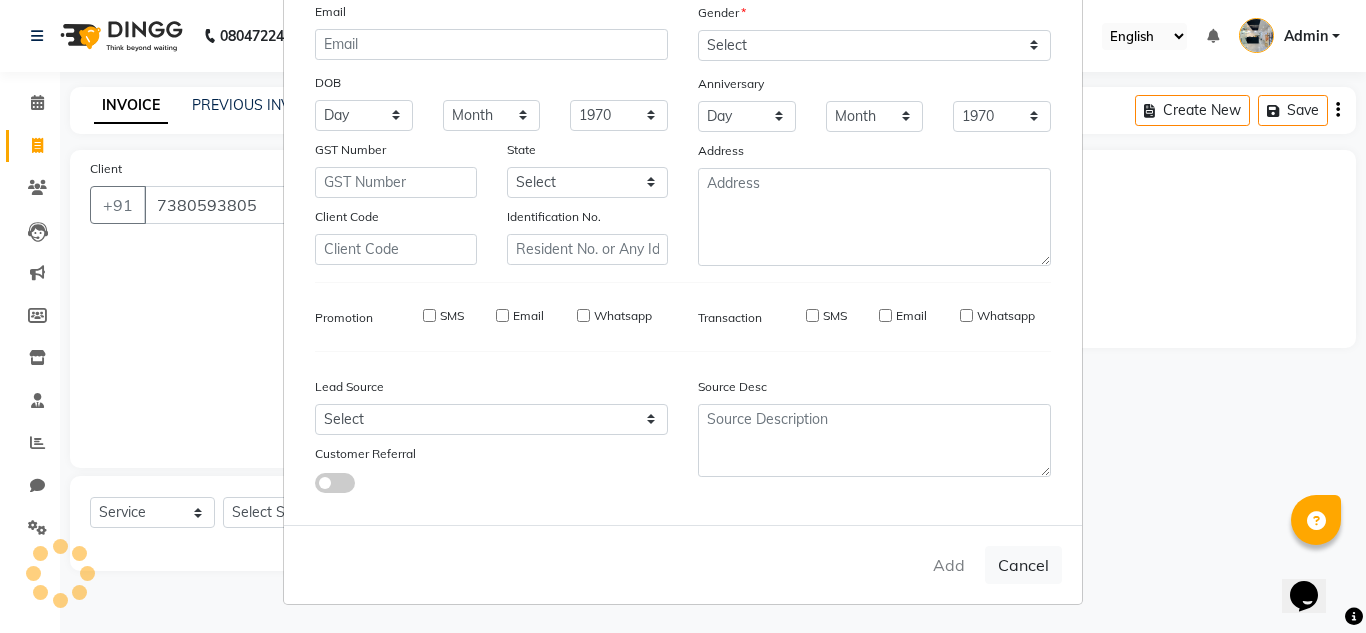 type 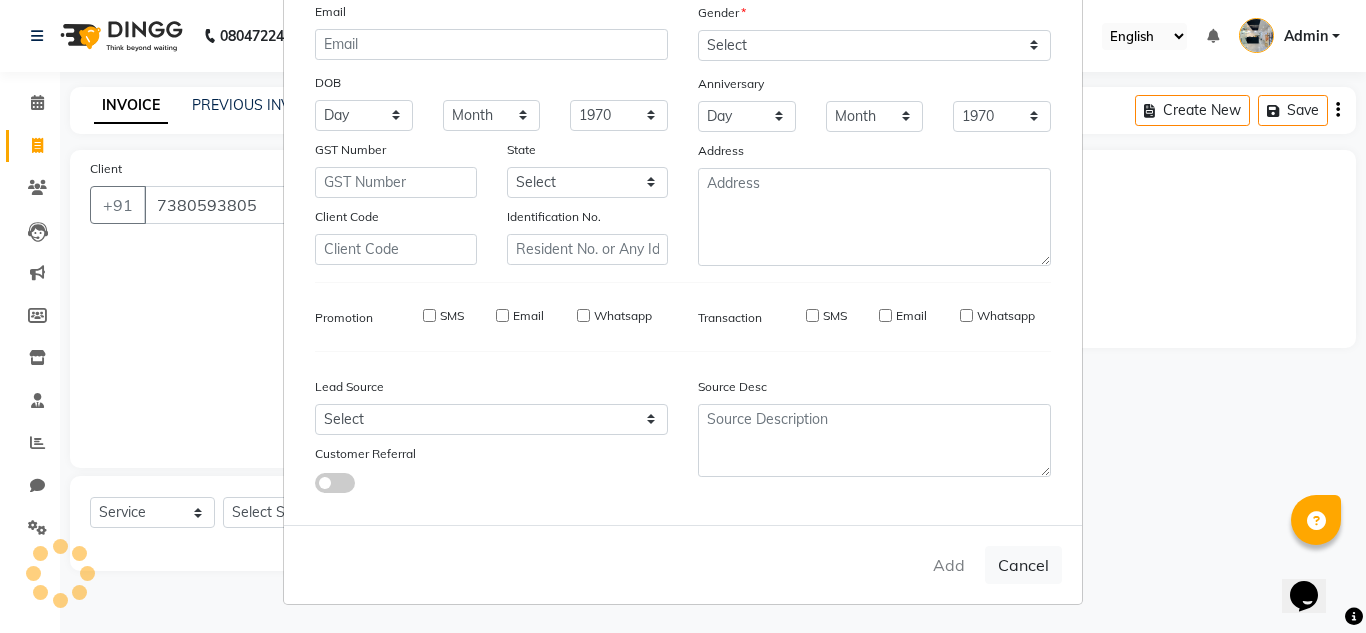 select 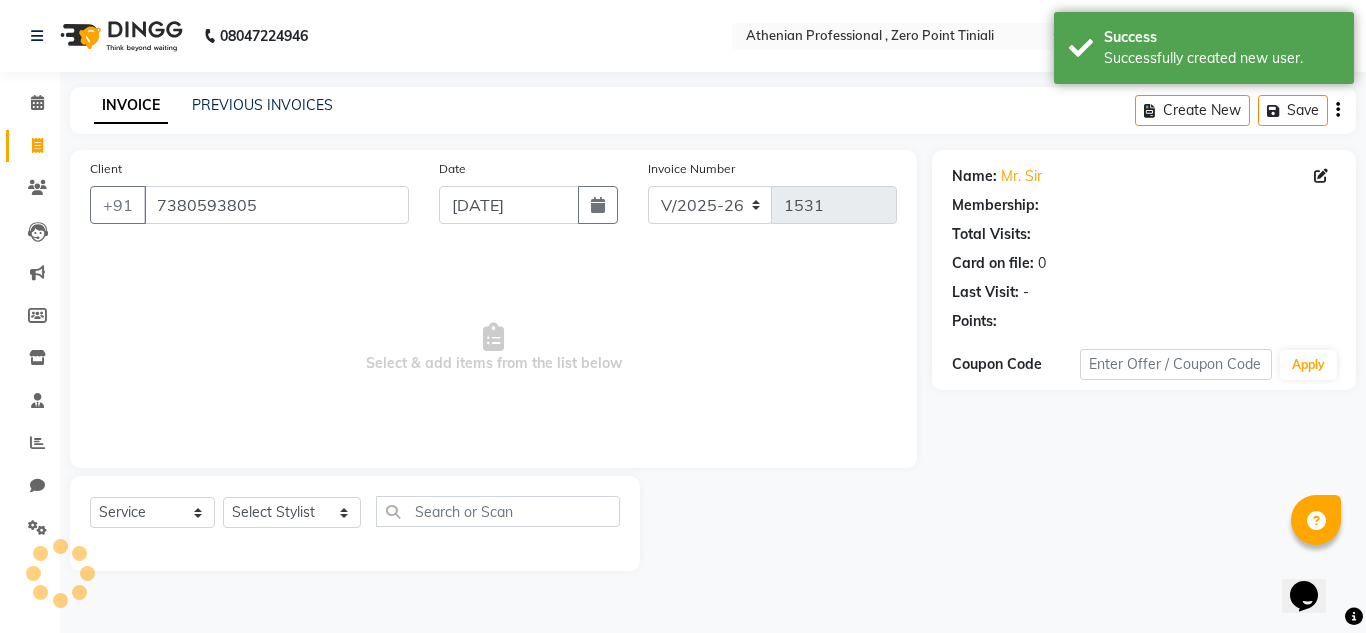 select on "1: Object" 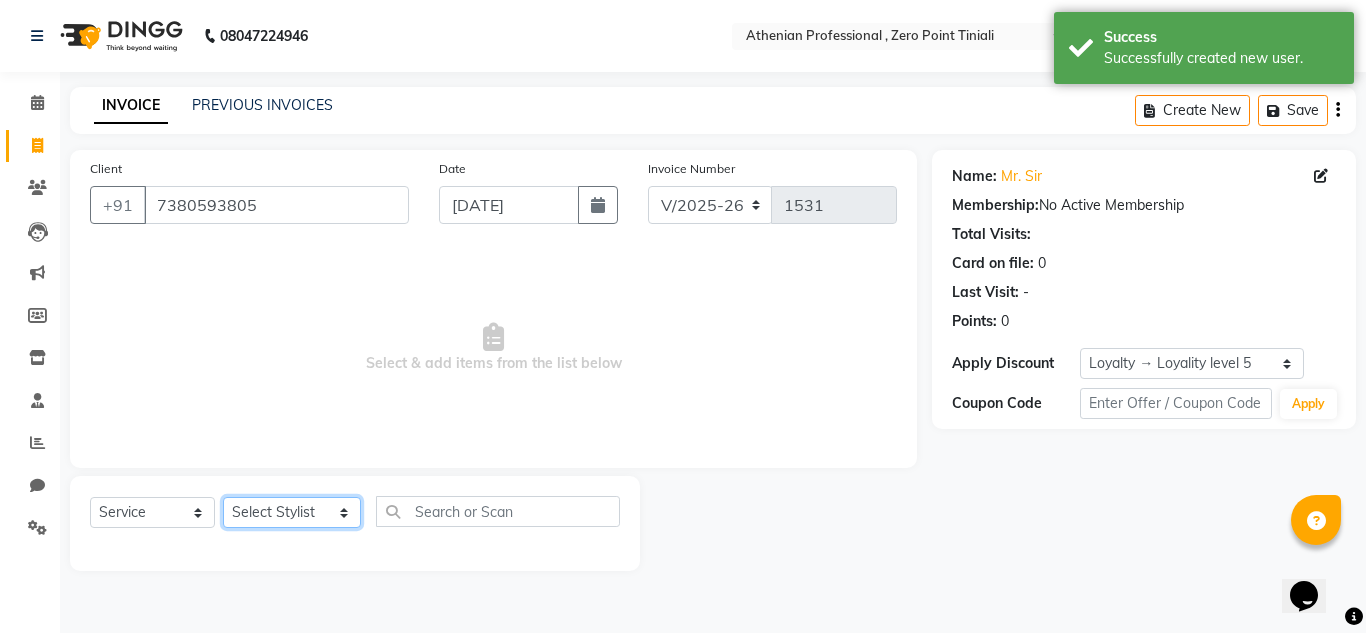click on "Select Stylist Abin Mili Admin JAVED ANSARI KOLAM WANGSU KOSHEH BIHAM LINDUM NEME MAHINDRA BASUMATARY Manager MANJU MANHAM MINUKA CHETTRY NGAMNON RALONGHAM SHADAB KHAN SUMAN MAGAR SUMI BISWAS  SWAPNA DEVI CHETRY TAMCHI YAMA Toingam Jamikham YELLI LIKHA" 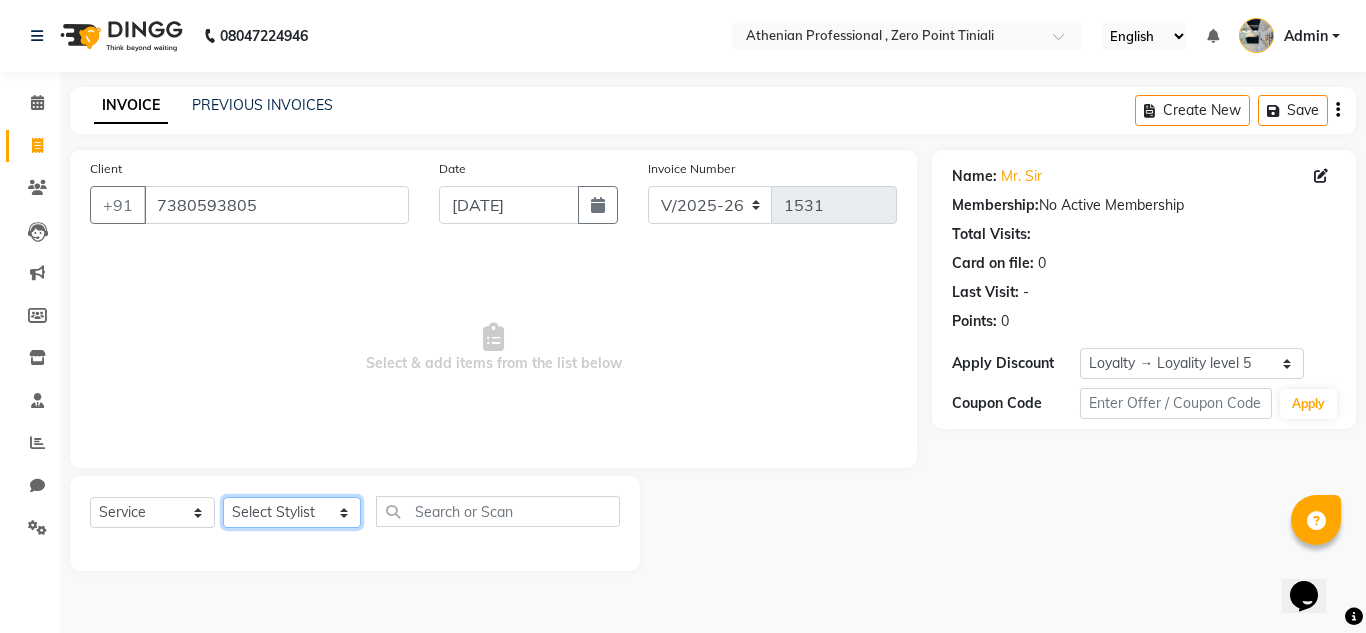 select on "80204" 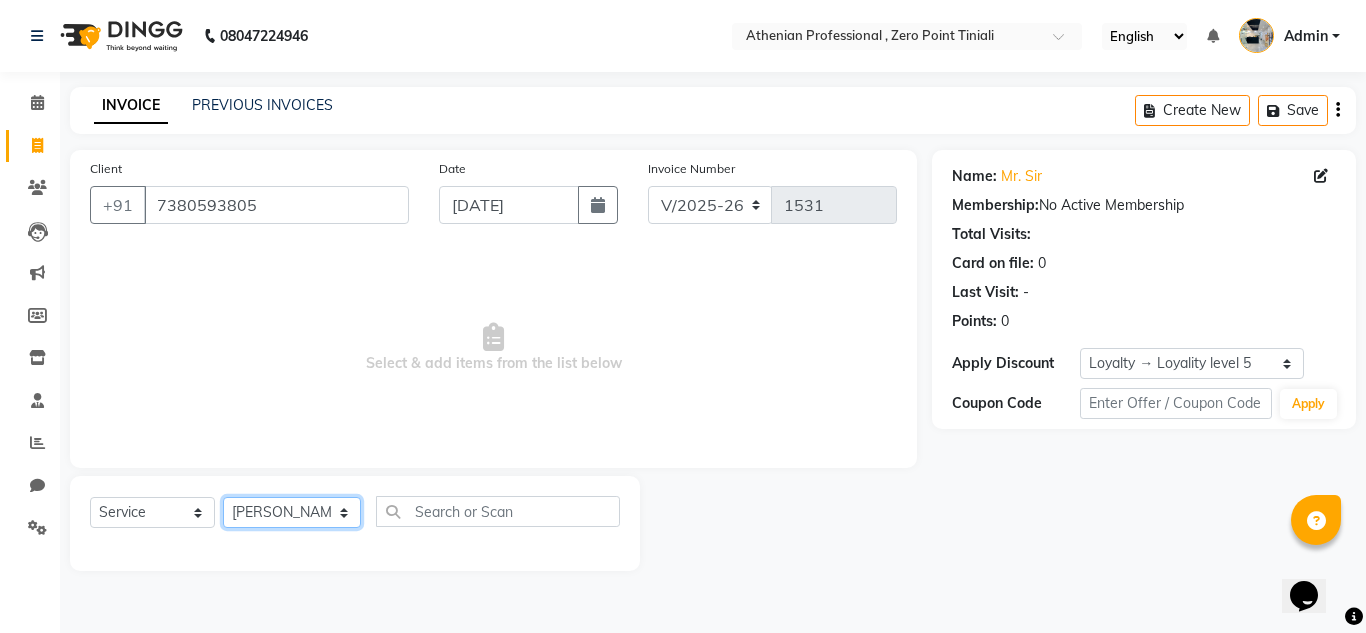 click on "Select Stylist Abin Mili Admin JAVED ANSARI KOLAM WANGSU KOSHEH BIHAM LINDUM NEME MAHINDRA BASUMATARY Manager MANJU MANHAM MINUKA CHETTRY NGAMNON RALONGHAM SHADAB KHAN SUMAN MAGAR SUMI BISWAS  SWAPNA DEVI CHETRY TAMCHI YAMA Toingam Jamikham YELLI LIKHA" 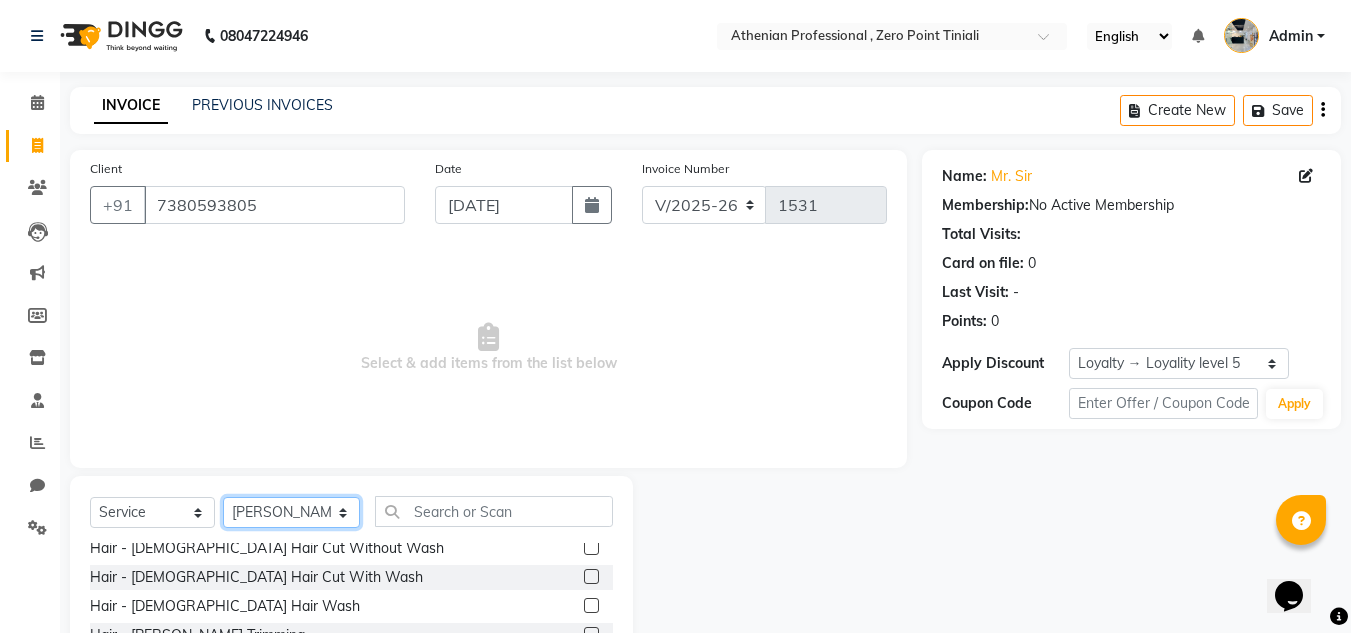 scroll, scrollTop: 153, scrollLeft: 0, axis: vertical 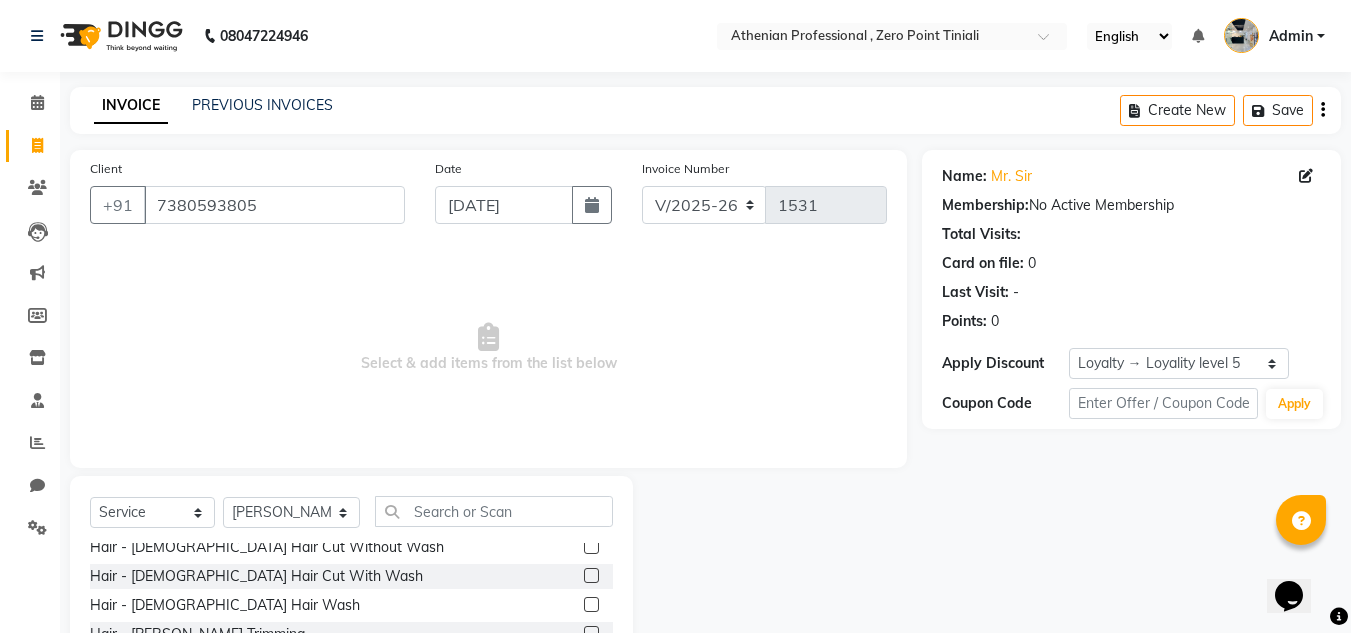 click 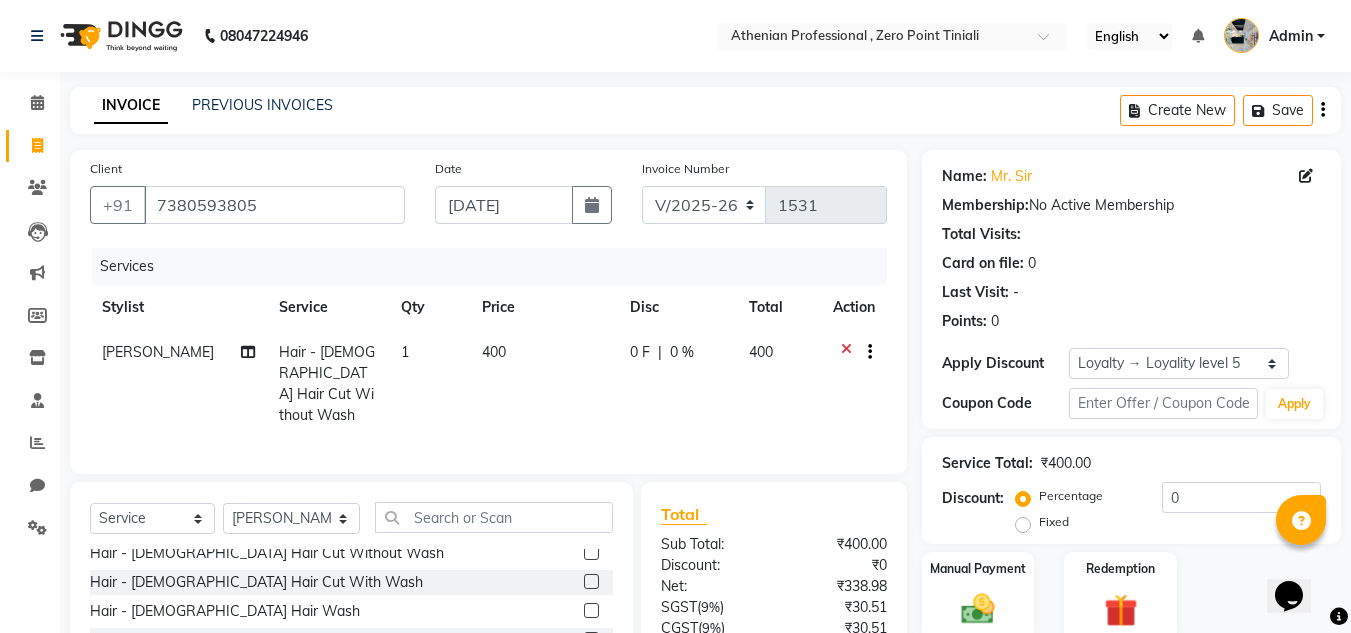 scroll, scrollTop: 165, scrollLeft: 0, axis: vertical 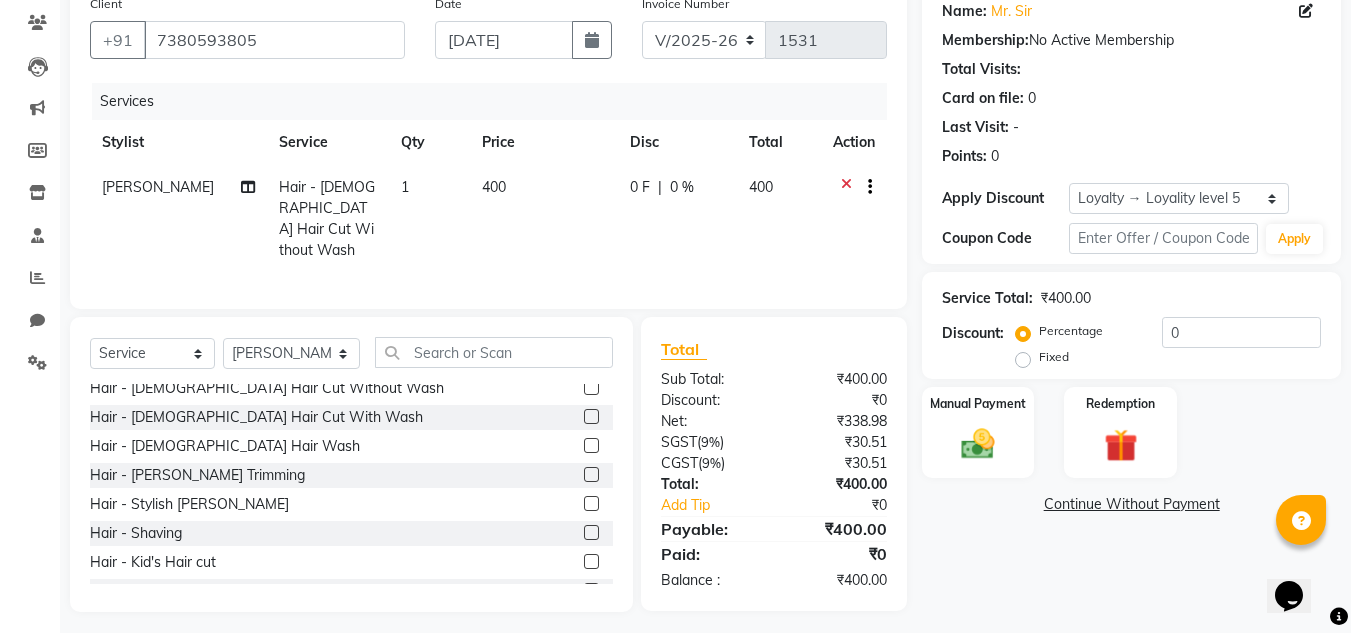 click 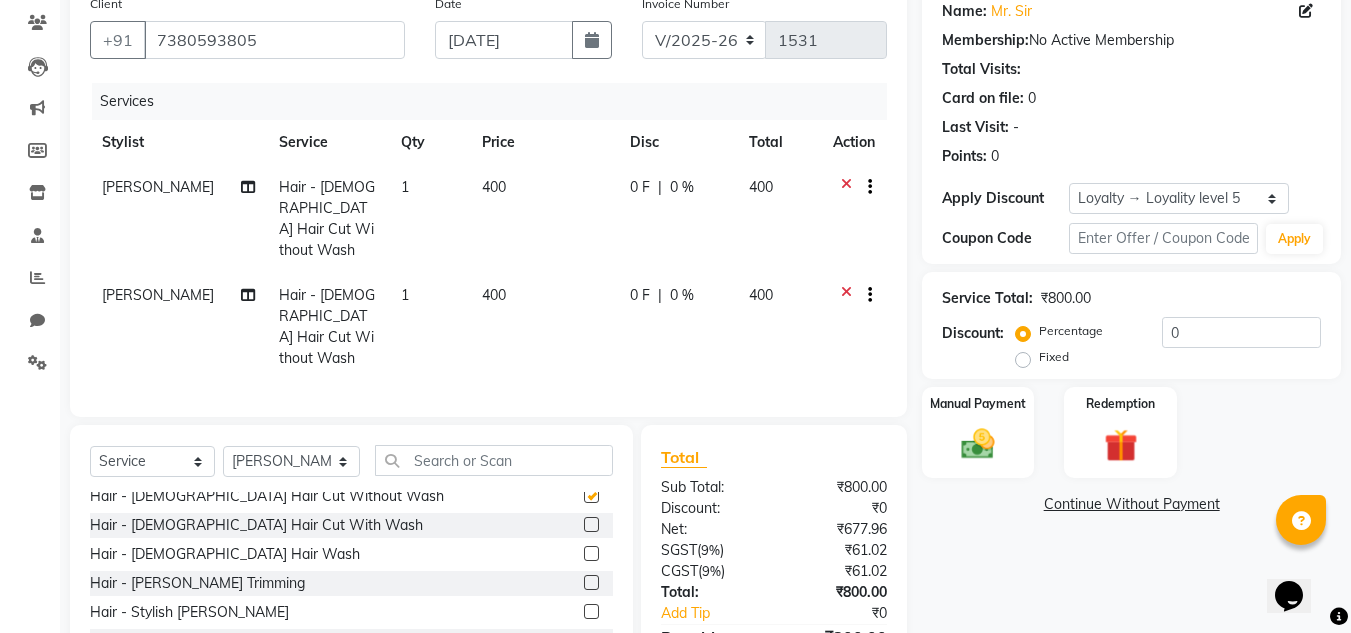 checkbox on "false" 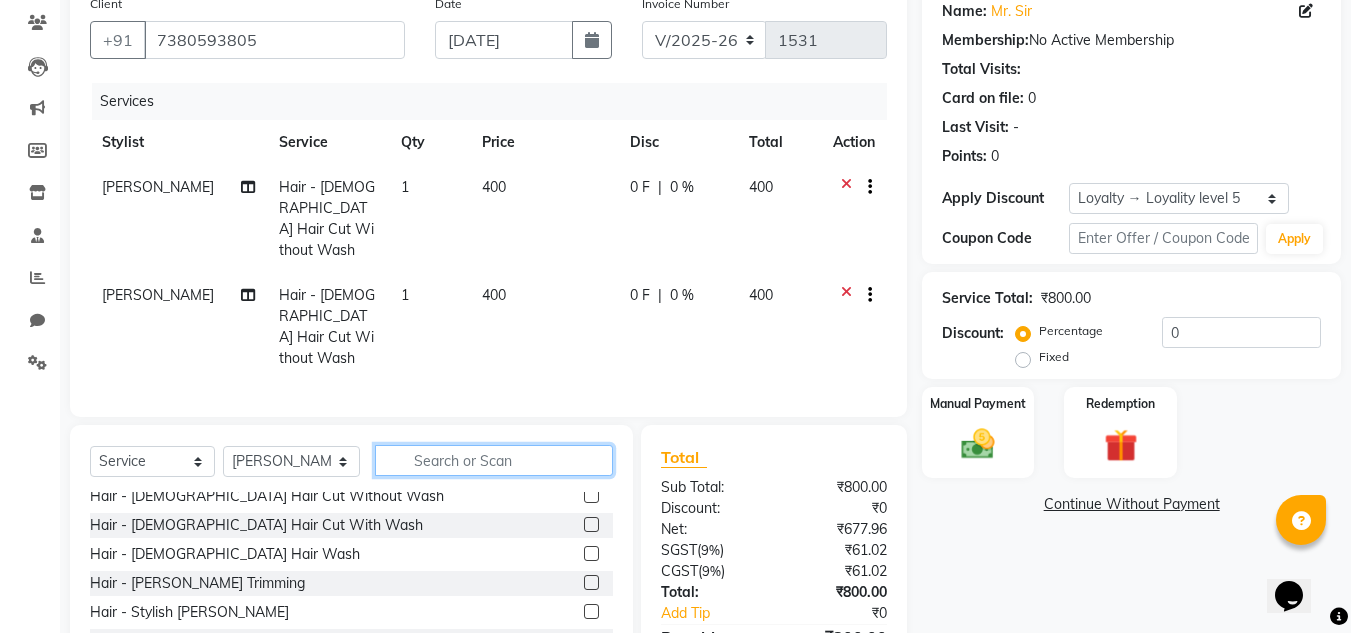 click 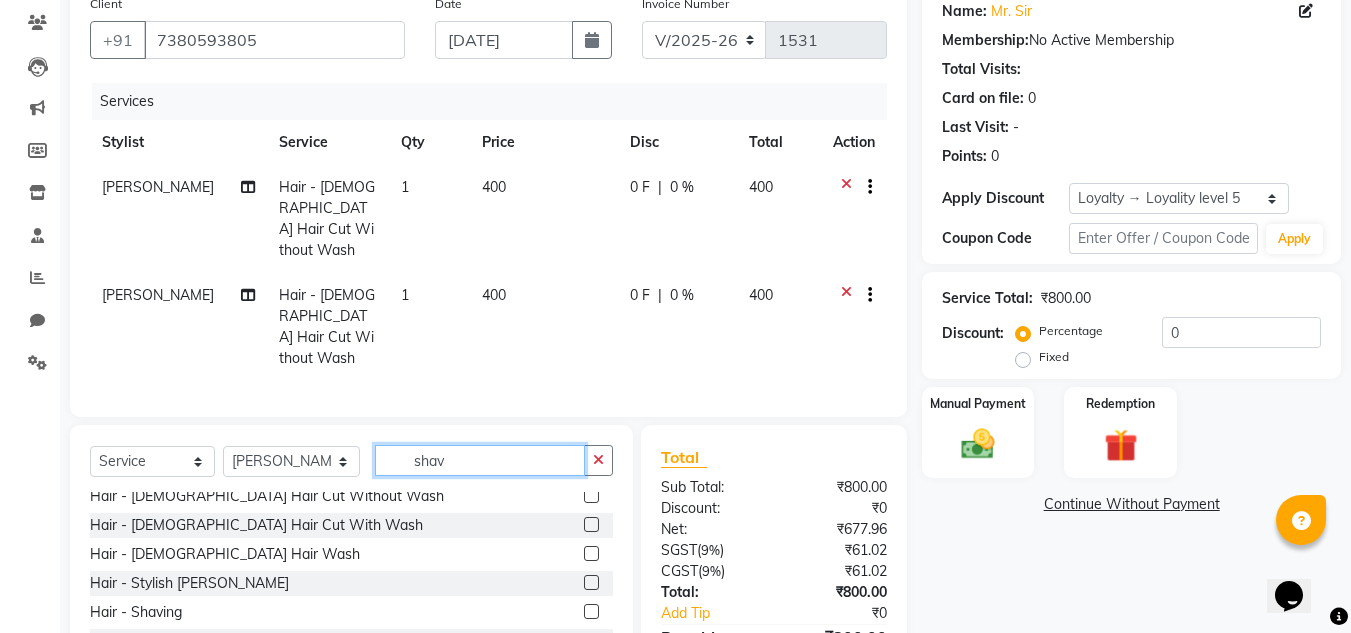 scroll, scrollTop: 0, scrollLeft: 0, axis: both 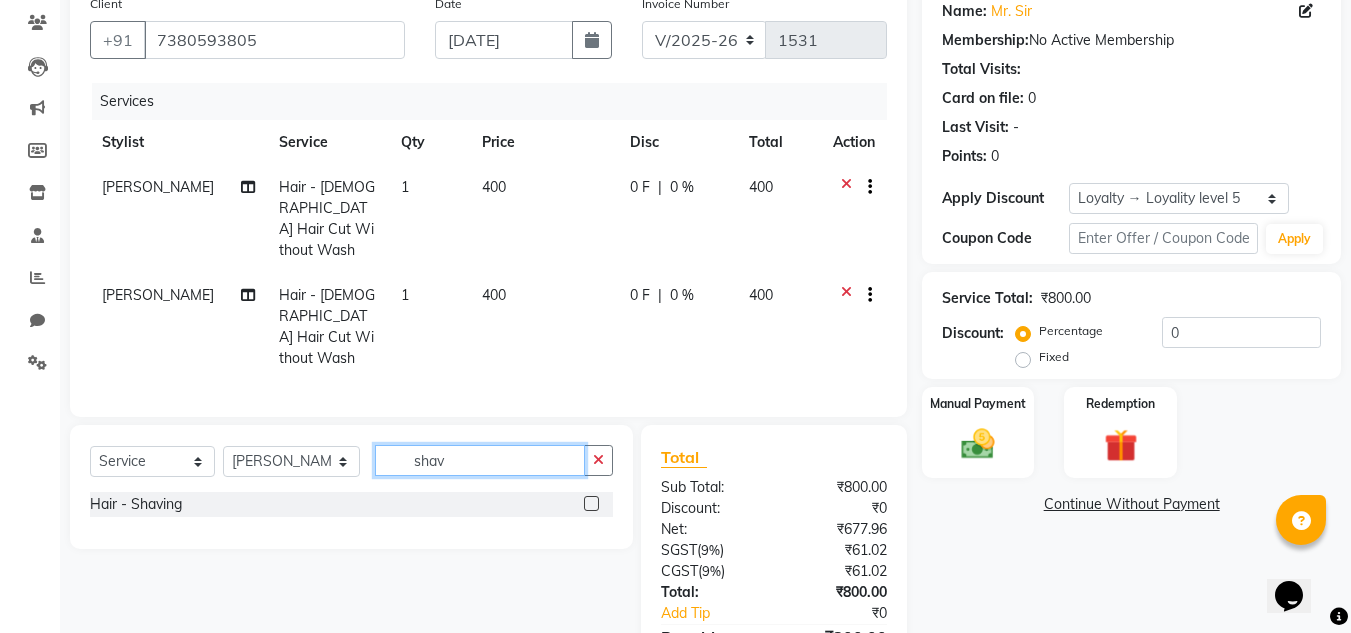 type on "shav" 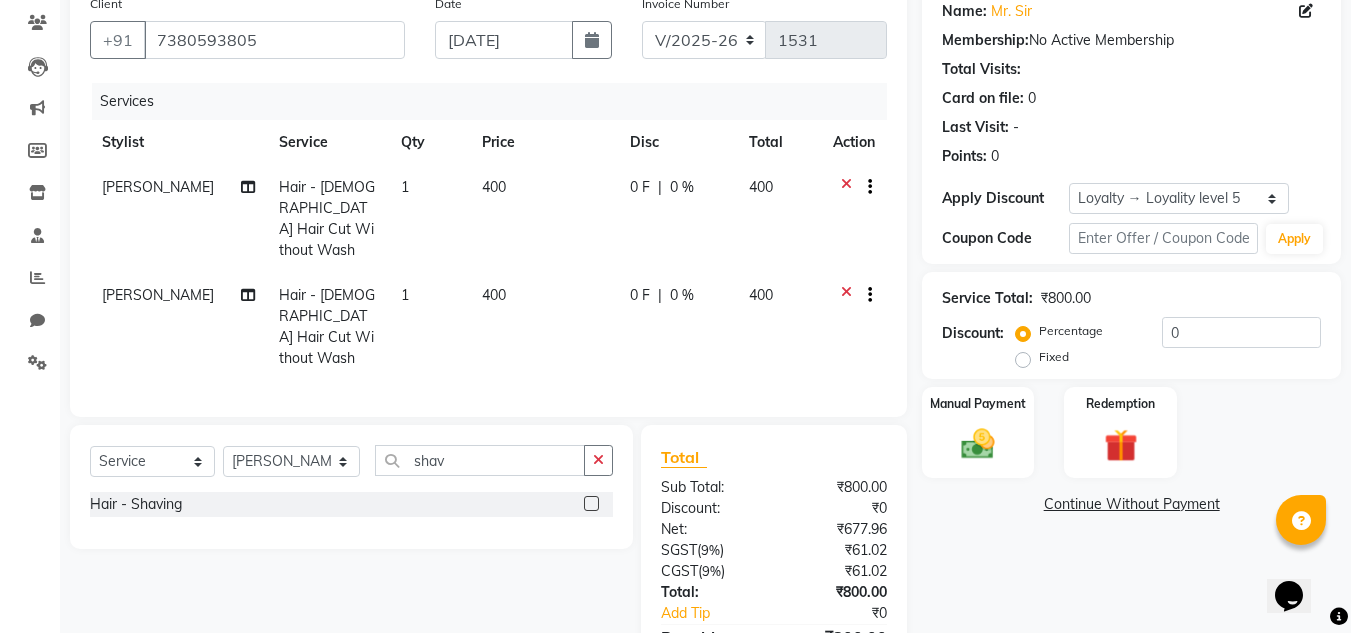 click on "Hair - Shaving" 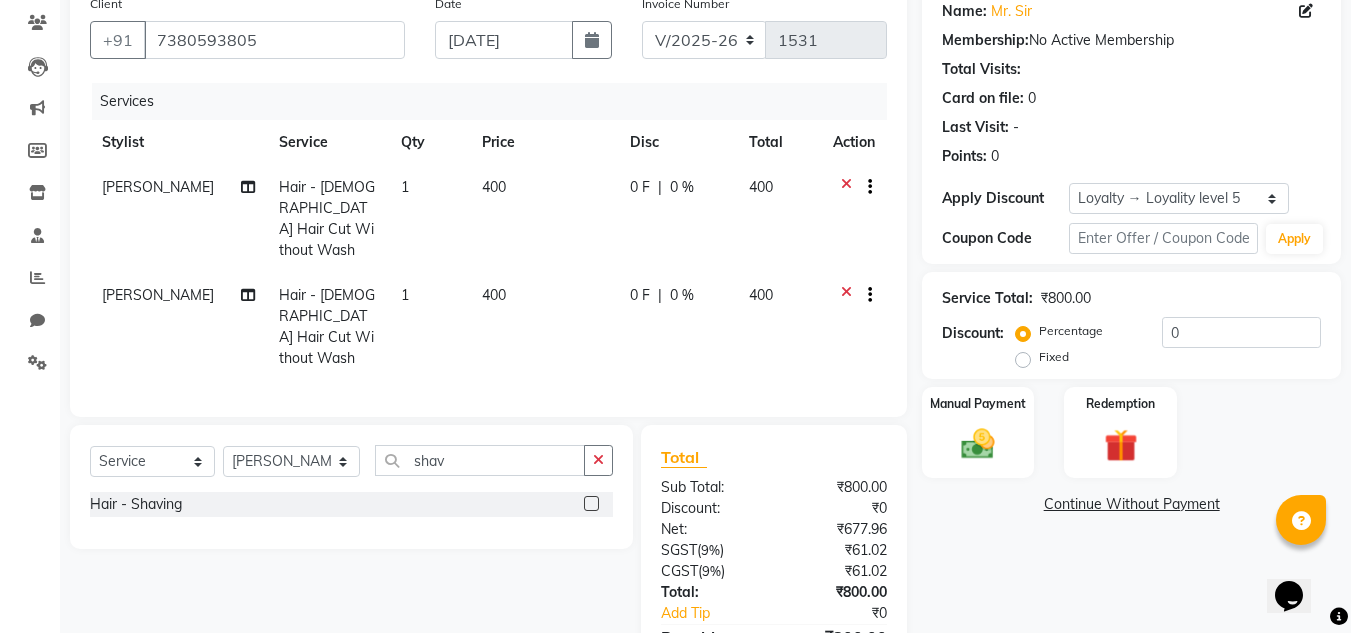 click 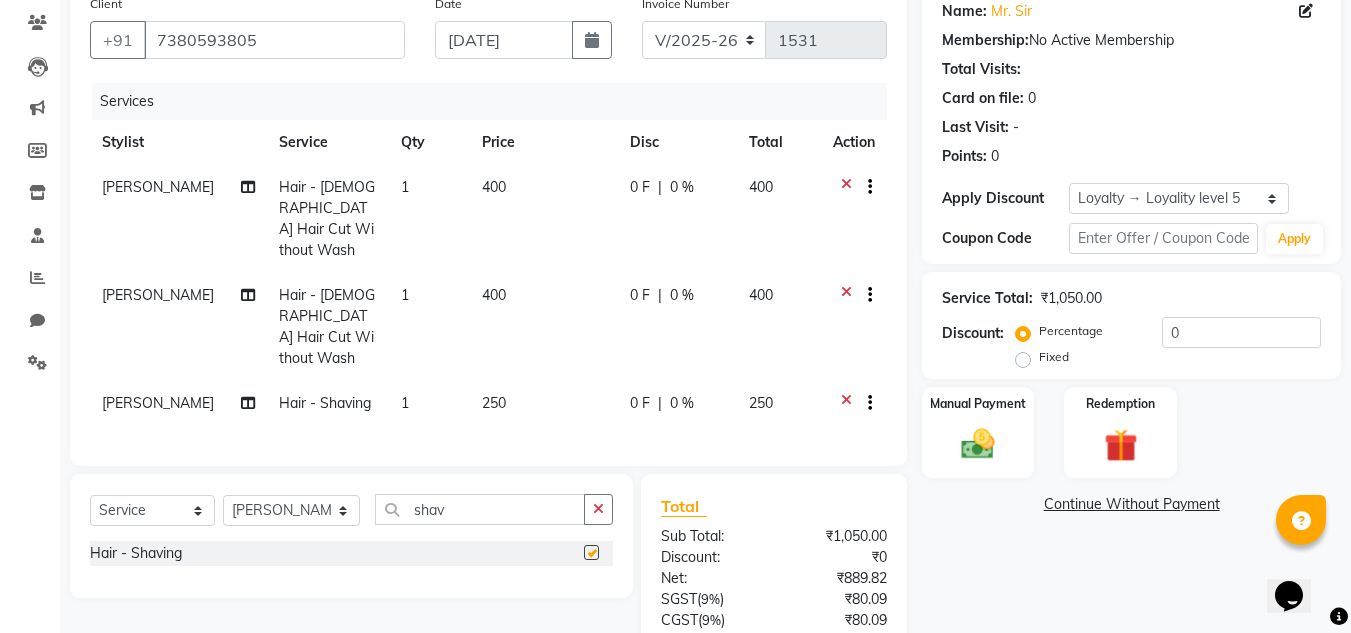 checkbox on "false" 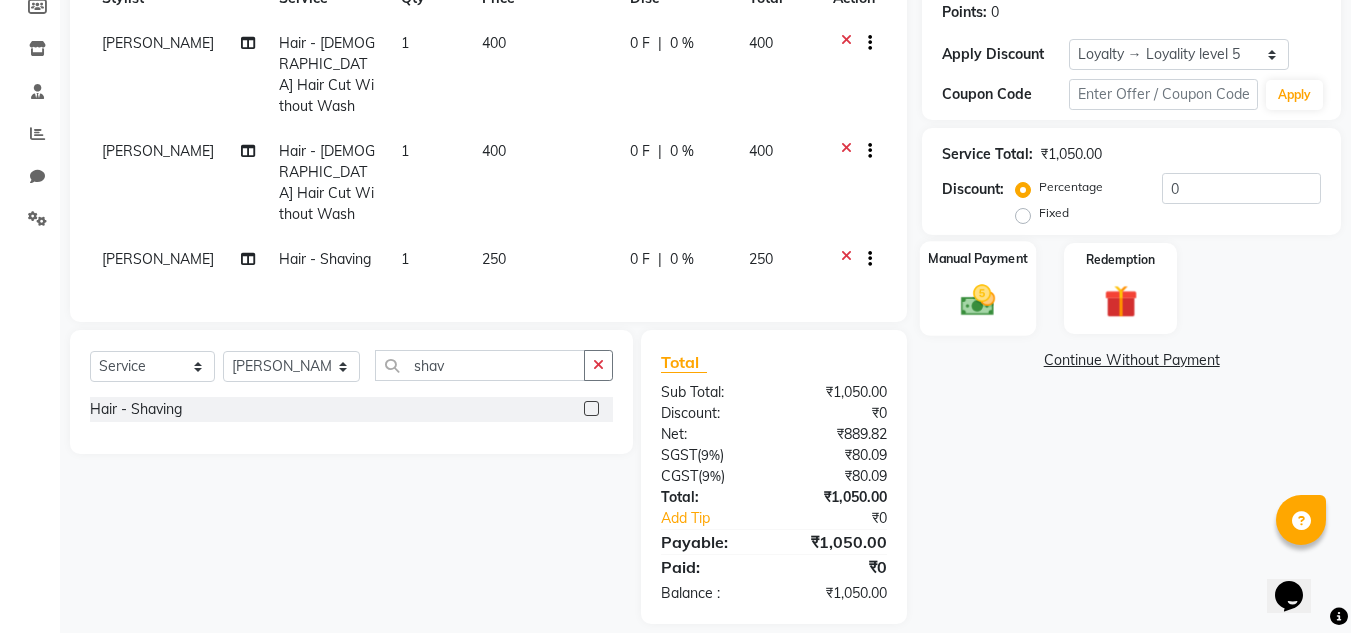 scroll, scrollTop: 310, scrollLeft: 0, axis: vertical 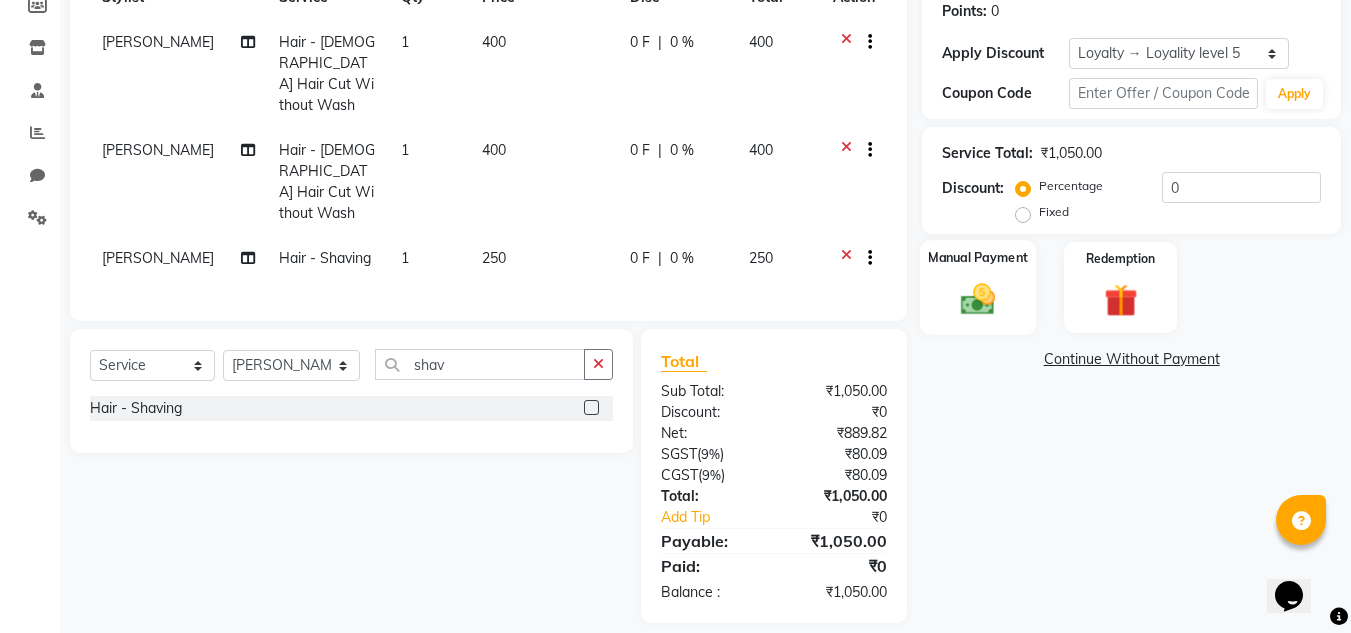click 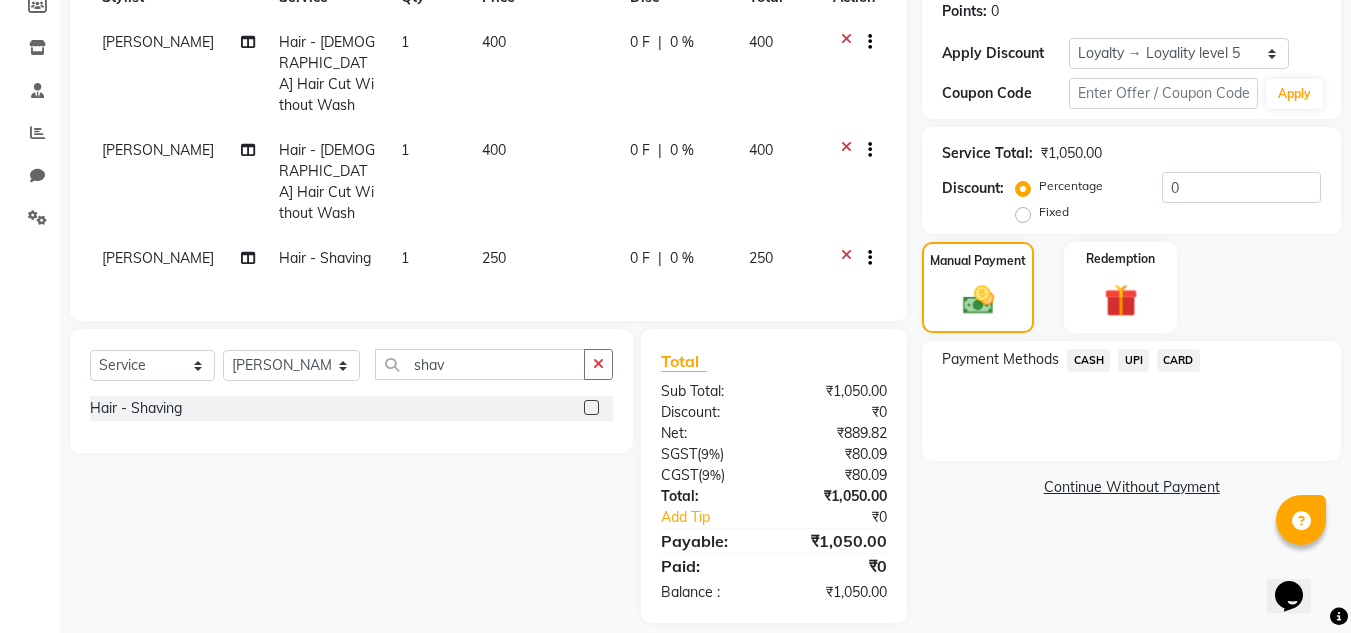 click on "UPI" 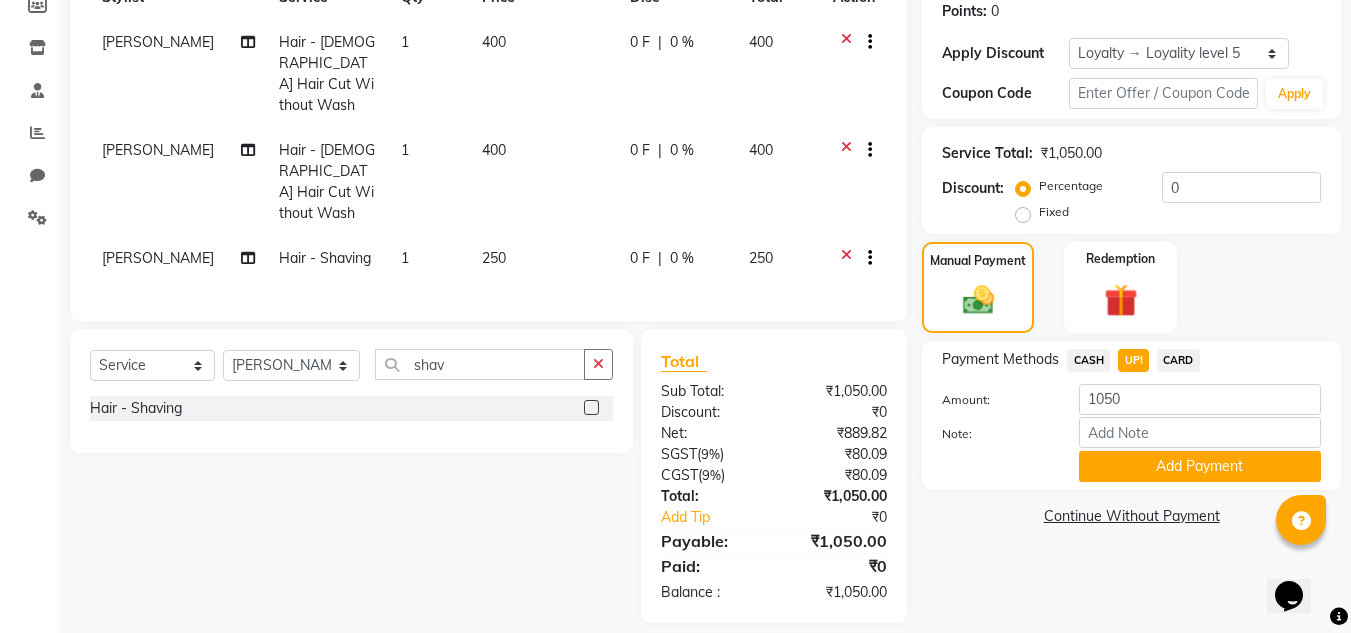scroll, scrollTop: 320, scrollLeft: 0, axis: vertical 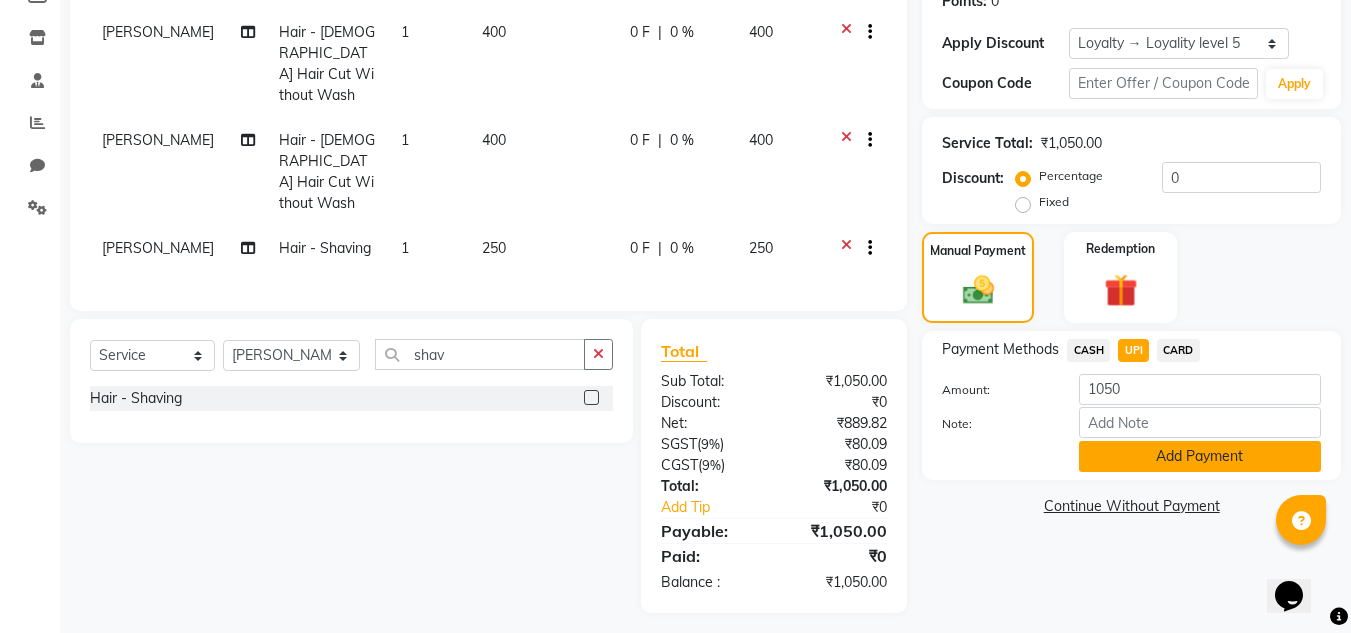click on "Add Payment" 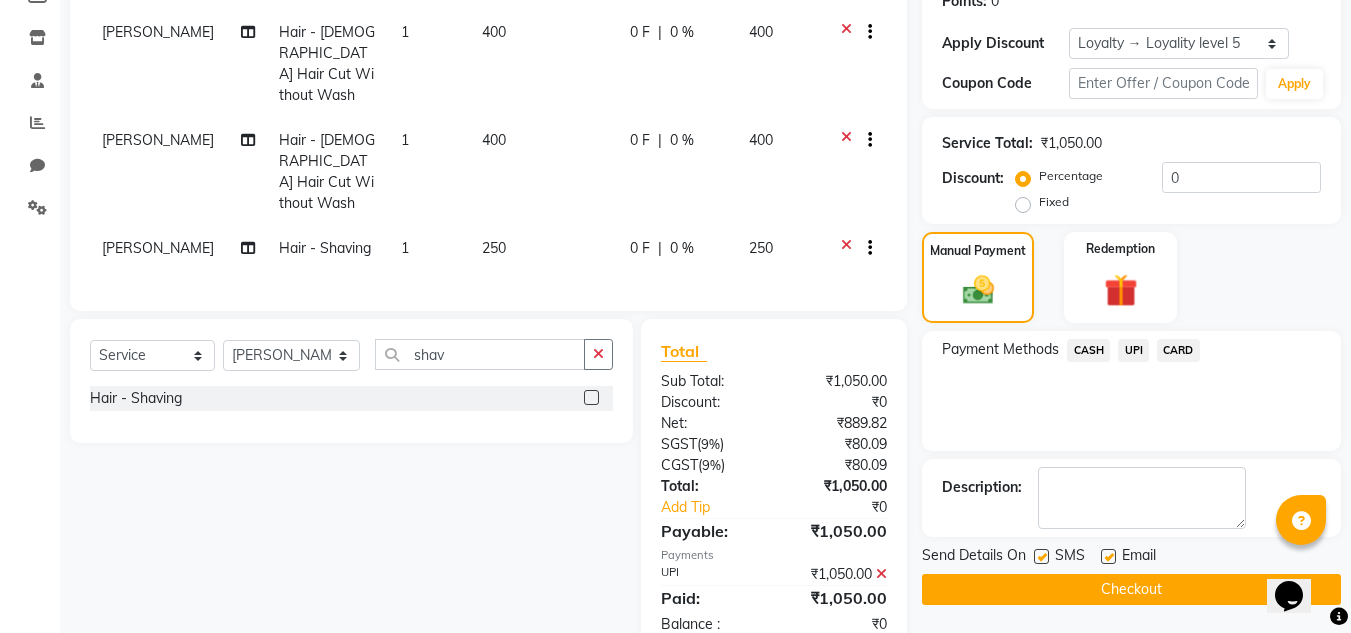 scroll, scrollTop: 461, scrollLeft: 0, axis: vertical 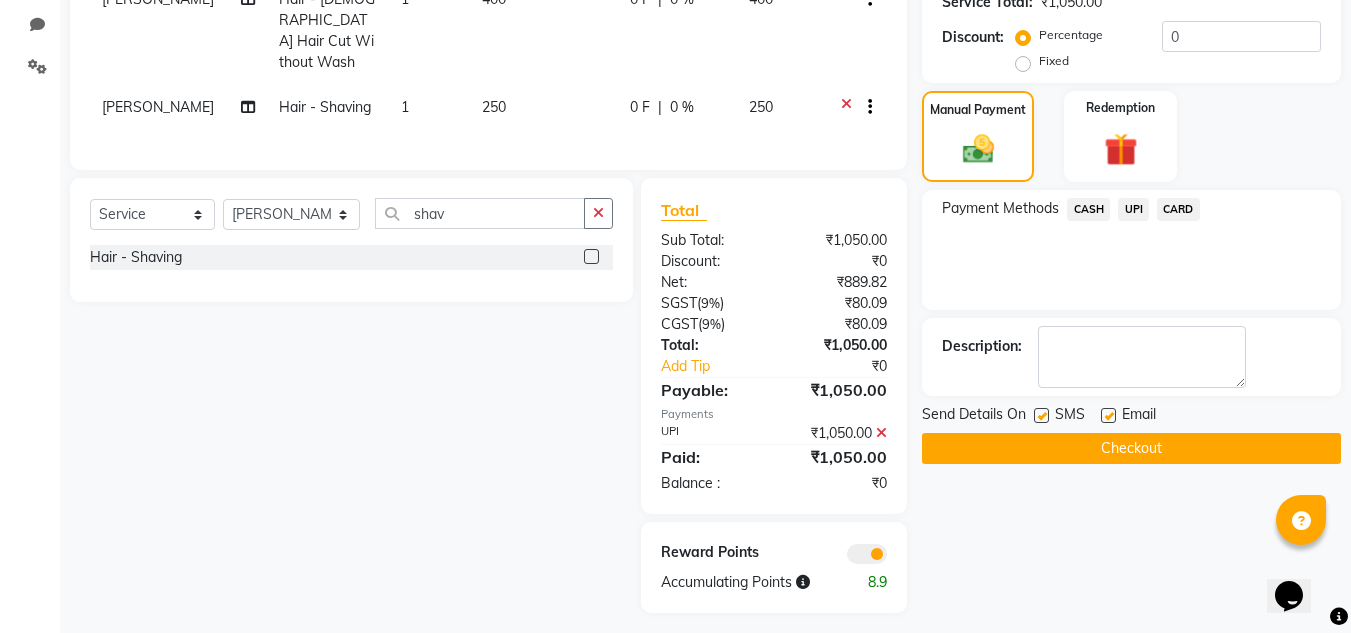click on "Checkout" 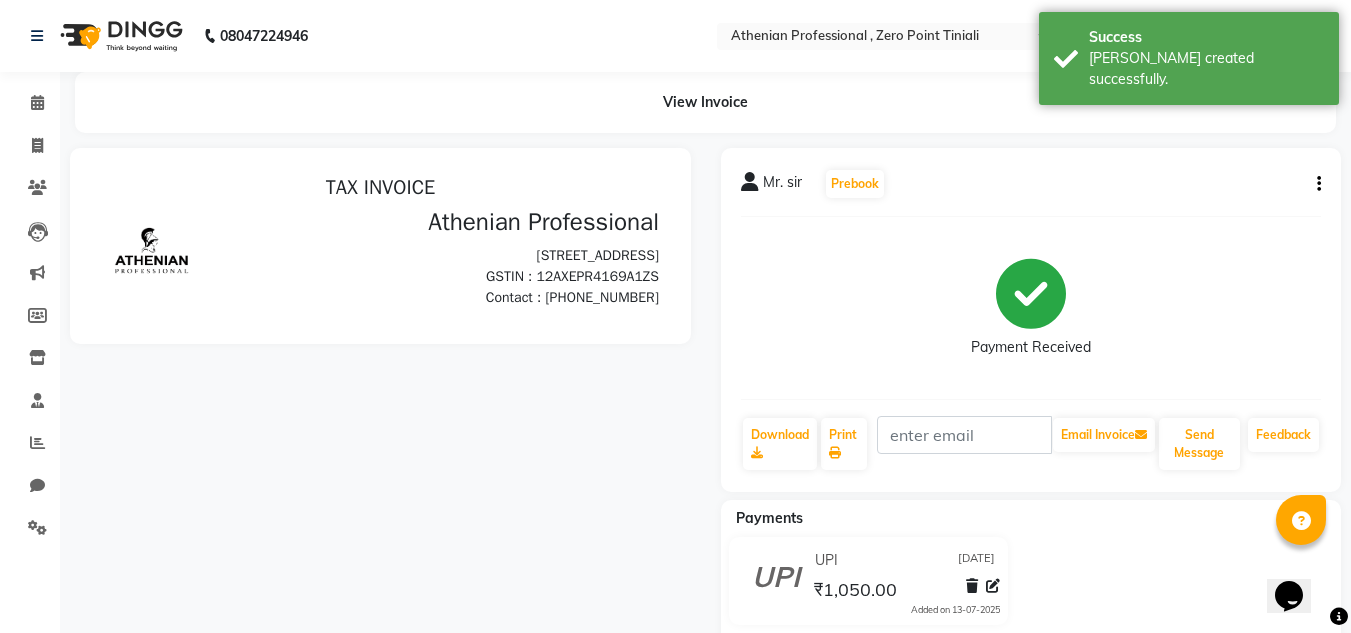 scroll, scrollTop: 0, scrollLeft: 0, axis: both 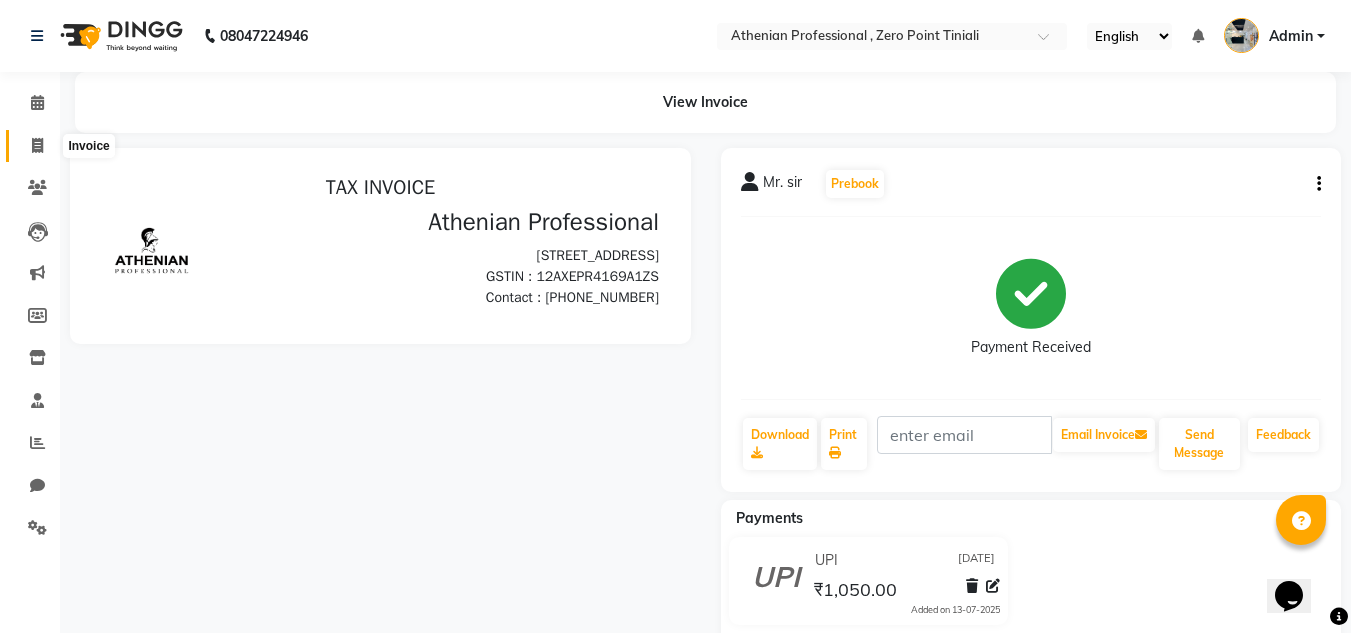 click 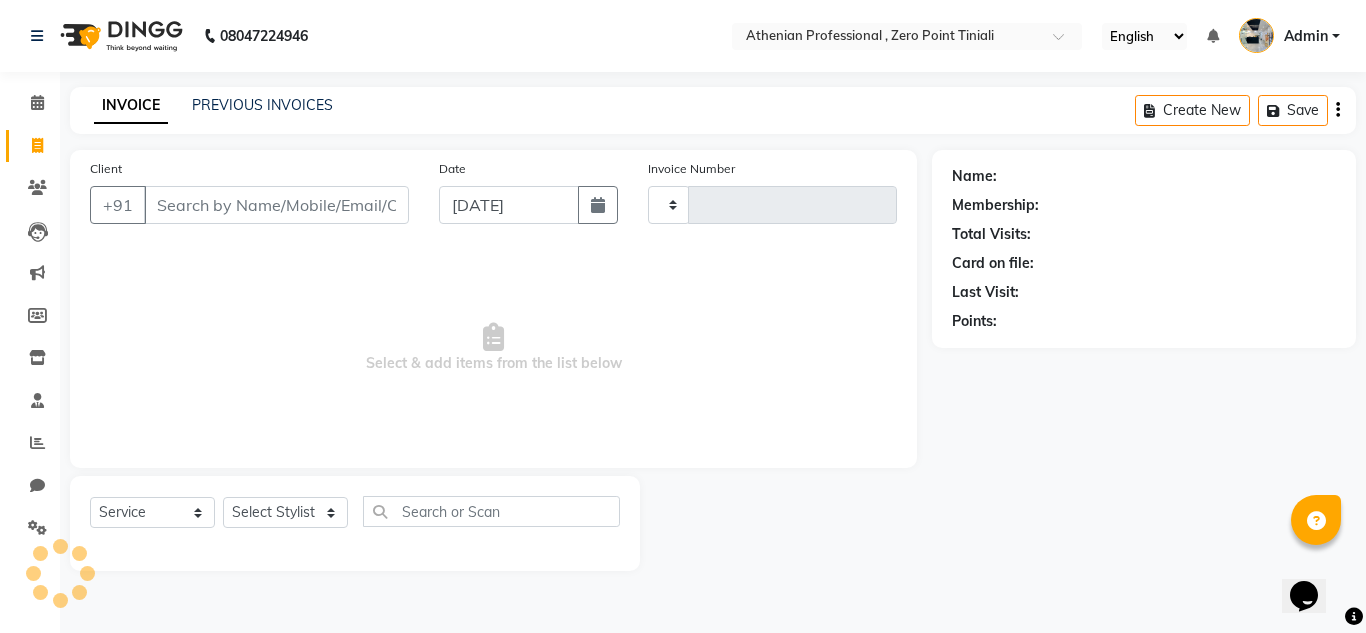 type on "1532" 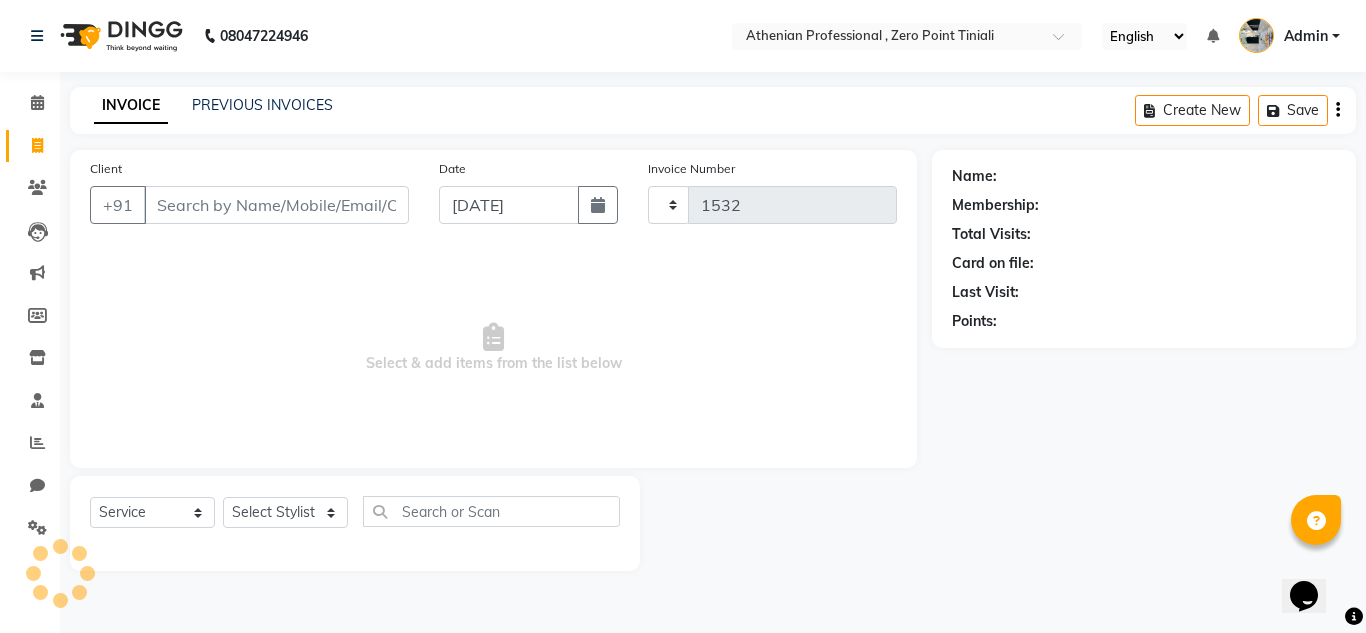 select on "8300" 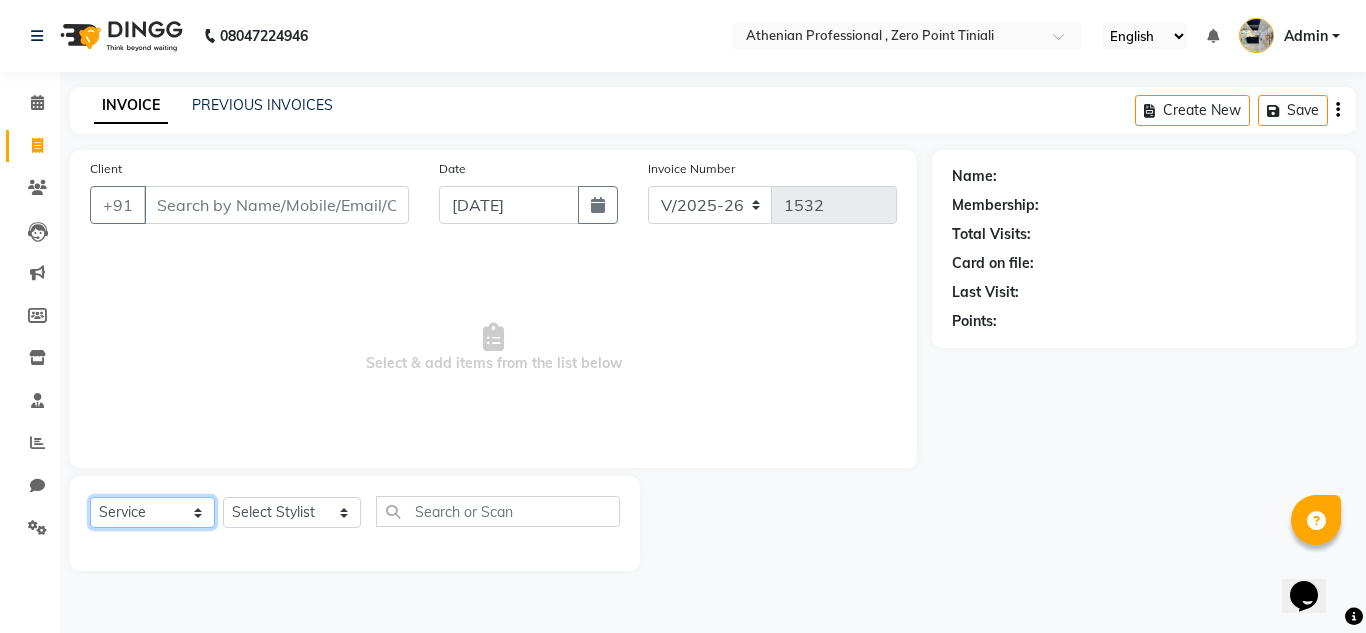 click on "Select  Service  Product  Membership  Package Voucher Prepaid Gift Card" 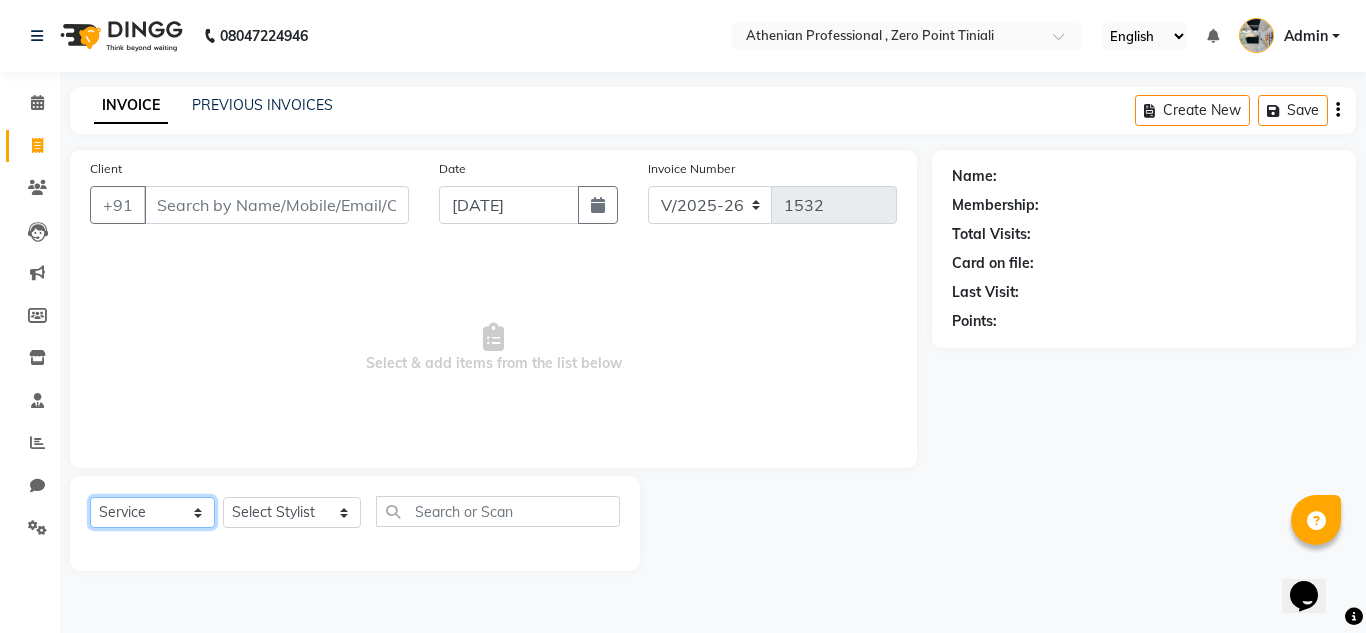 select on "P" 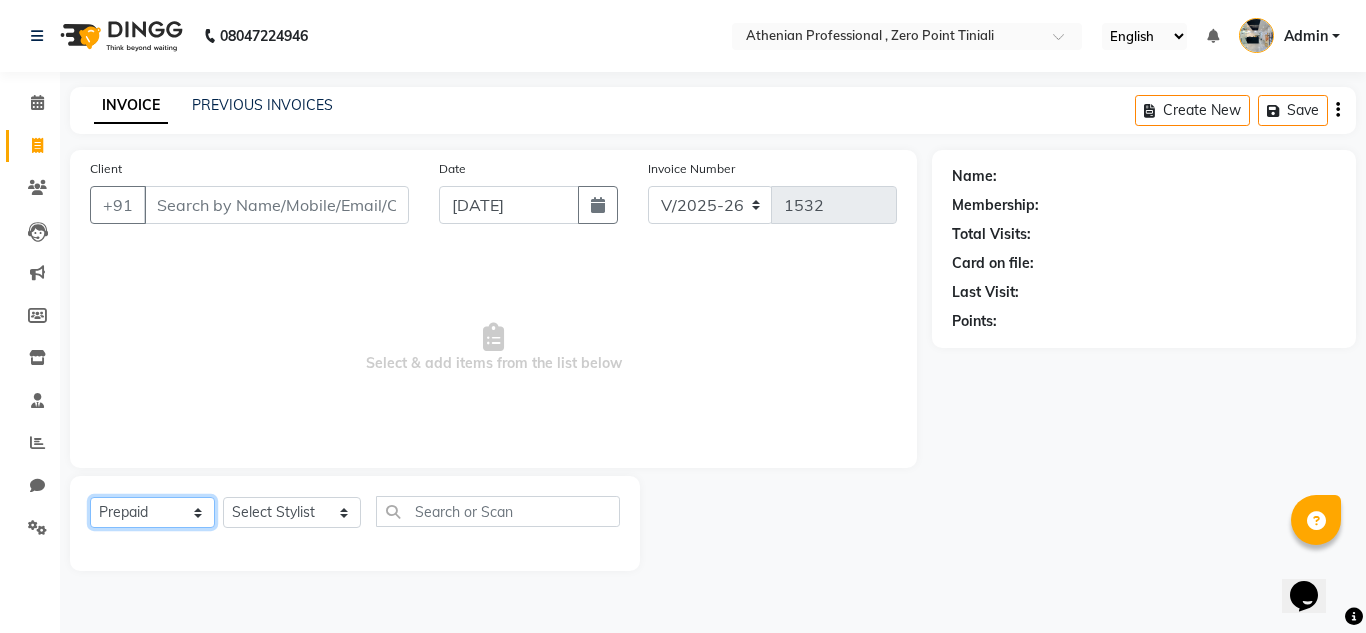 click on "Select  Service  Product  Membership  Package Voucher Prepaid Gift Card" 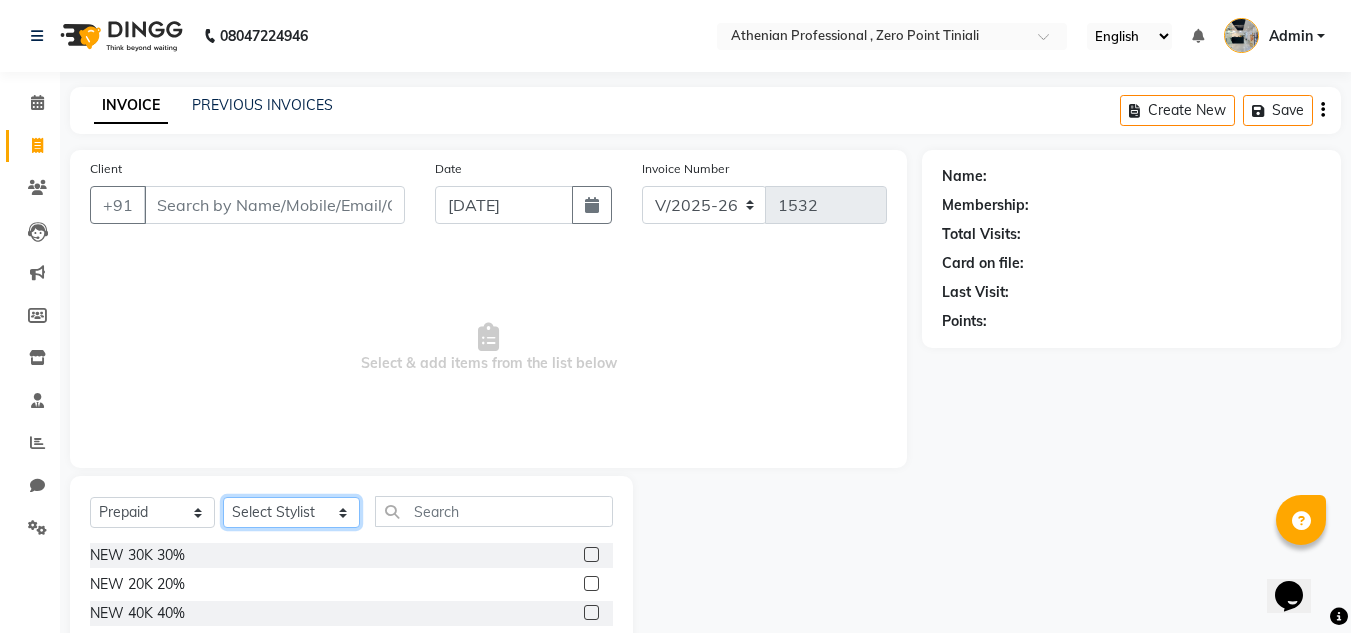 click on "Select Stylist Abin Mili Admin JAVED ANSARI KOLAM WANGSU KOSHEH BIHAM LINDUM NEME MAHINDRA BASUMATARY Manager MANJU MANHAM MINUKA CHETTRY NGAMNON RALONGHAM SHADAB KHAN SUMAN MAGAR SUMI BISWAS  SWAPNA DEVI CHETRY TAMCHI YAMA Toingam Jamikham YELLI LIKHA" 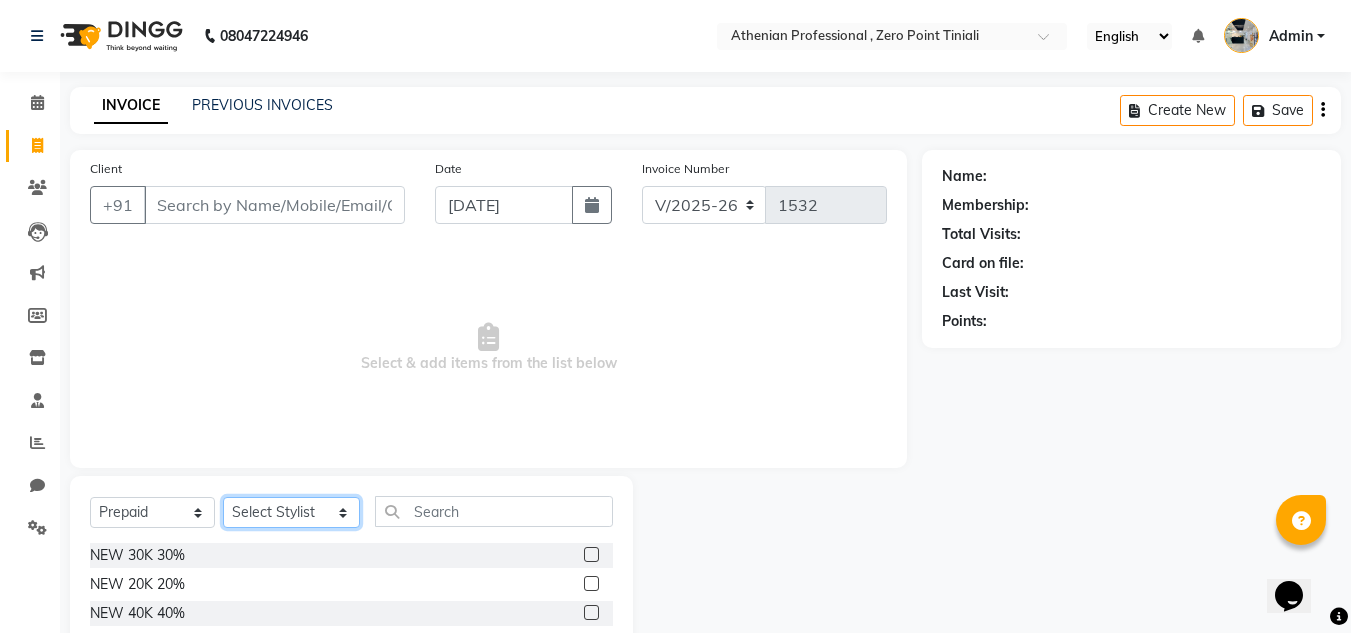 select on "80048" 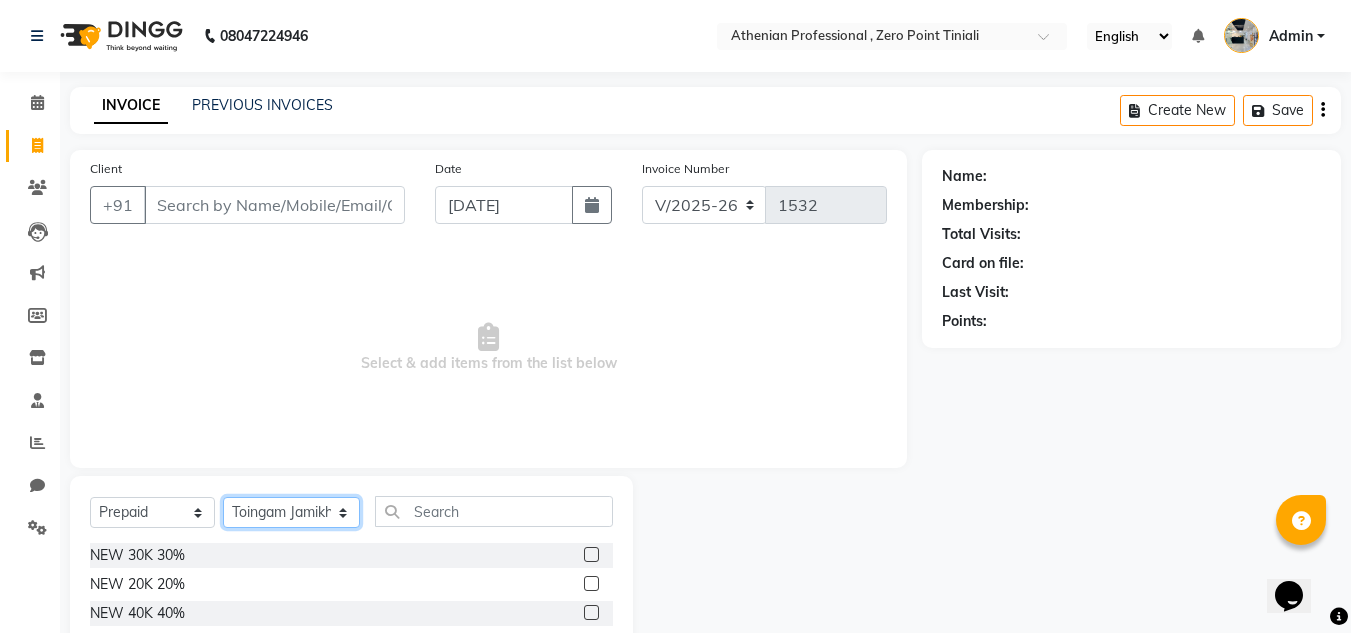 click on "Select Stylist Abin Mili Admin JAVED ANSARI KOLAM WANGSU KOSHEH BIHAM LINDUM NEME MAHINDRA BASUMATARY Manager MANJU MANHAM MINUKA CHETTRY NGAMNON RALONGHAM SHADAB KHAN SUMAN MAGAR SUMI BISWAS  SWAPNA DEVI CHETRY TAMCHI YAMA Toingam Jamikham YELLI LIKHA" 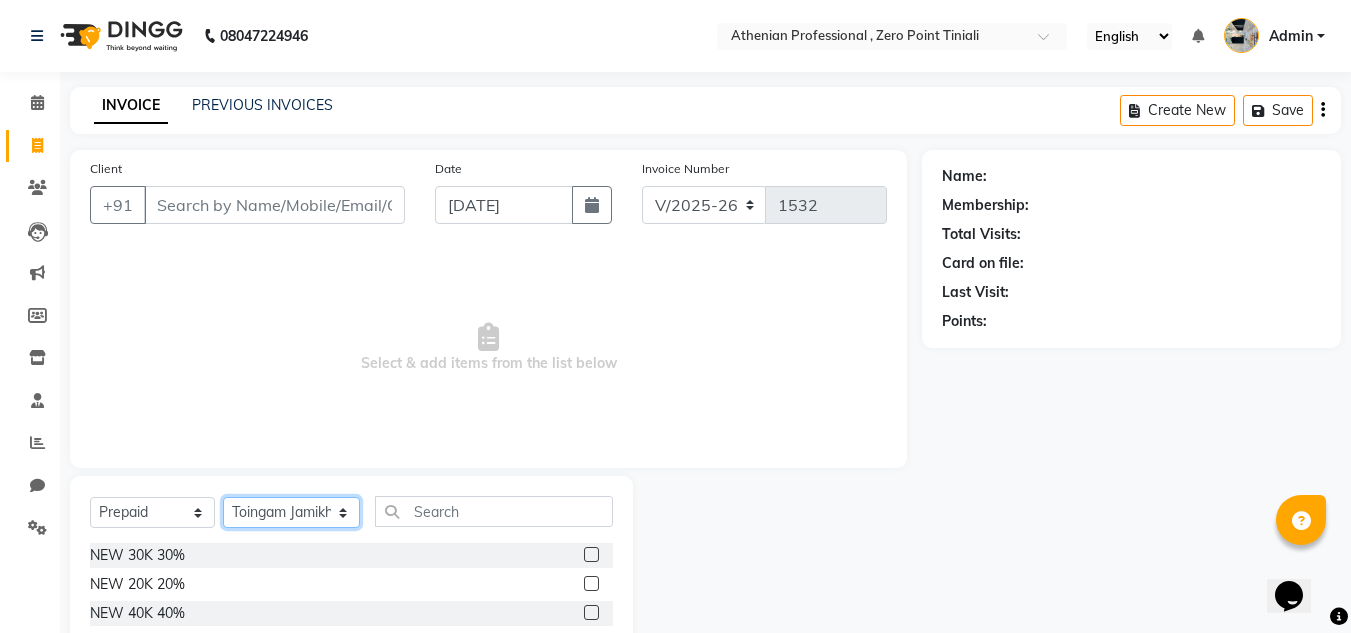 scroll, scrollTop: 106, scrollLeft: 0, axis: vertical 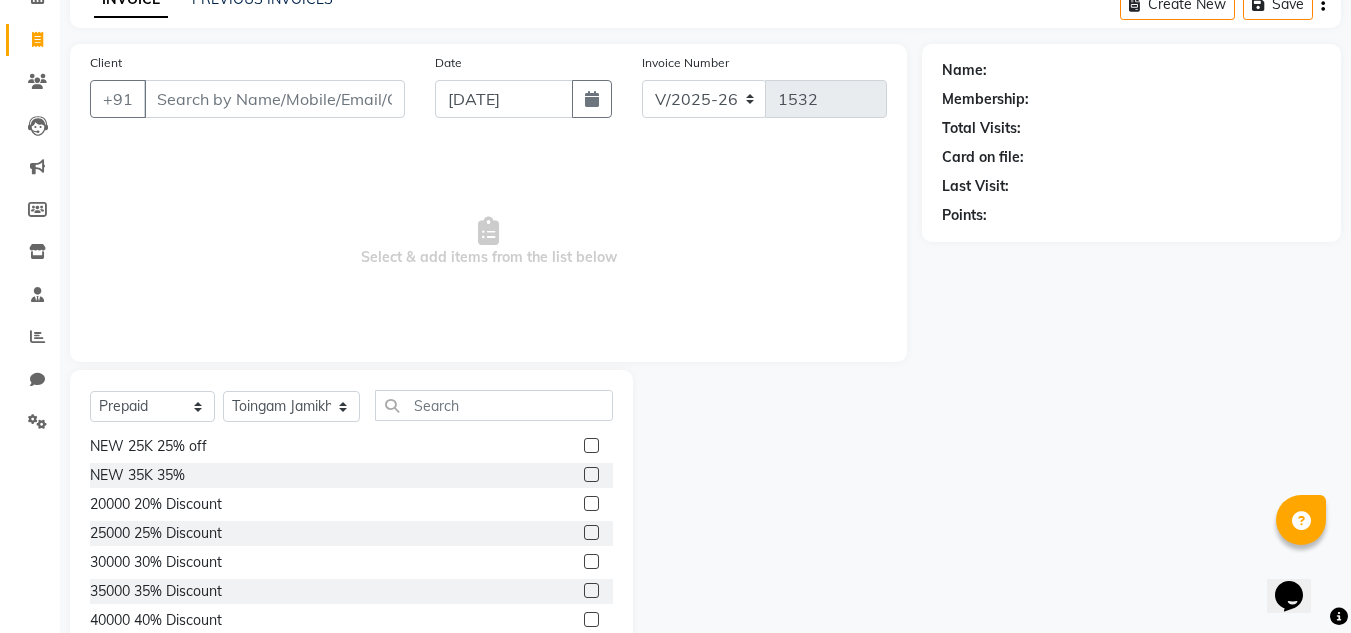 click 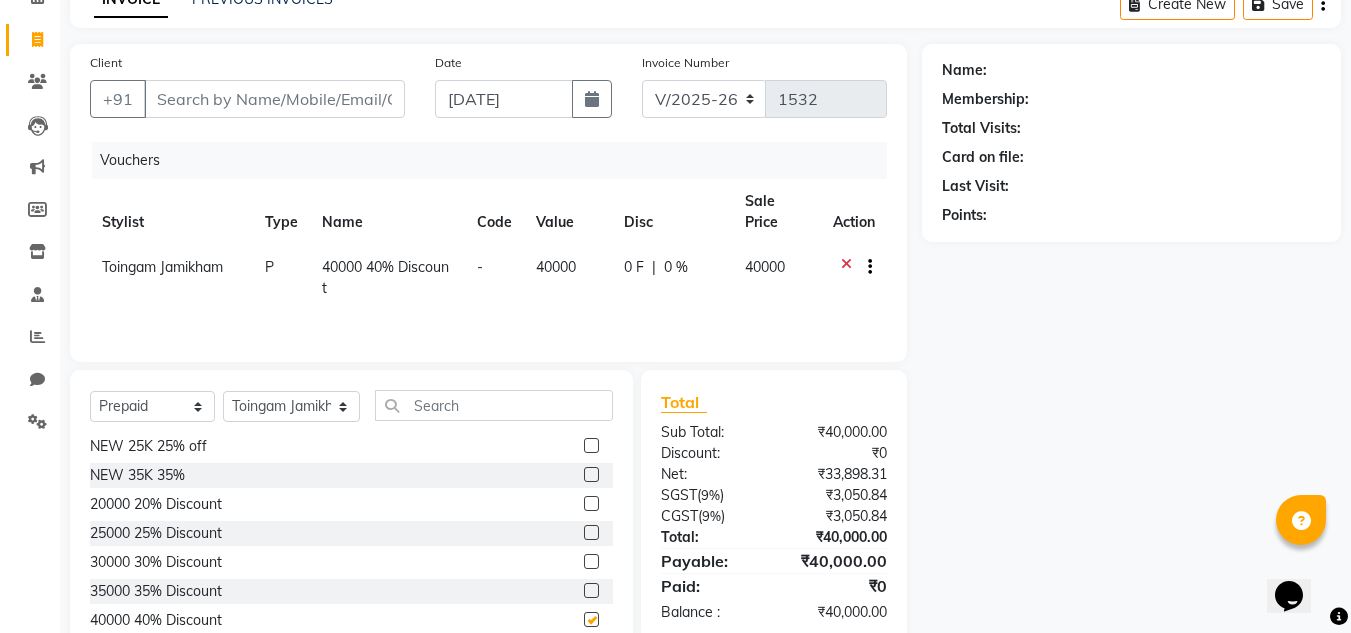 checkbox on "false" 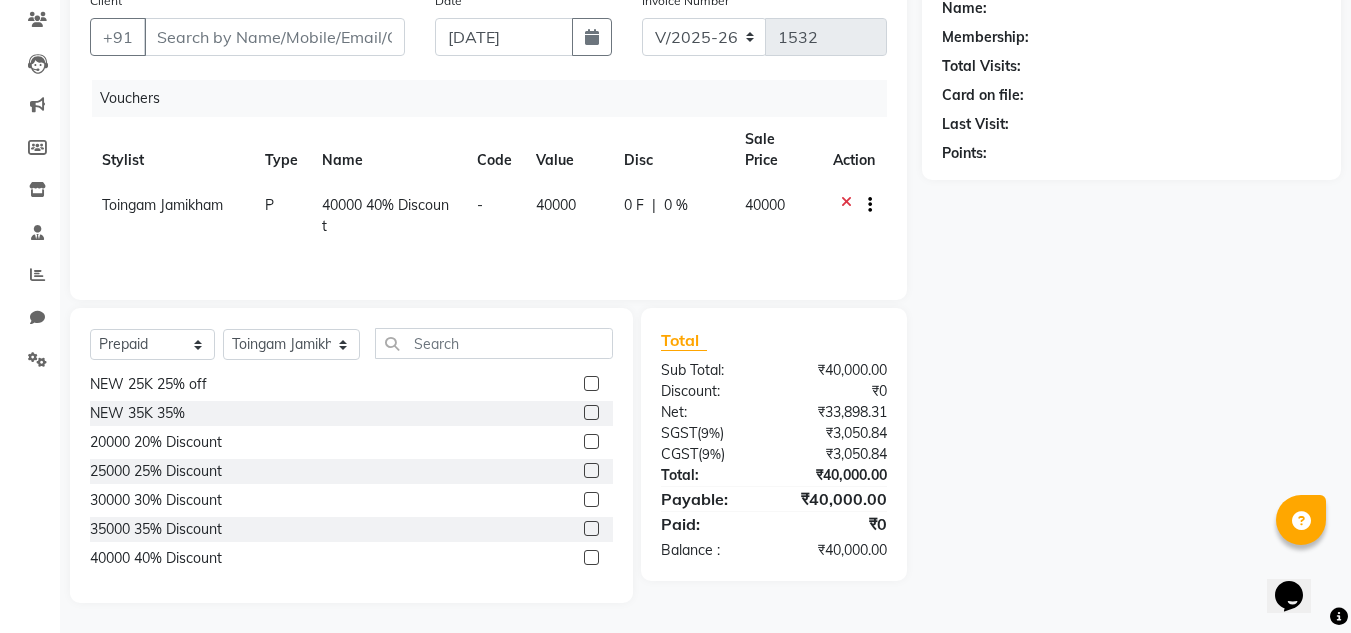 scroll, scrollTop: 0, scrollLeft: 0, axis: both 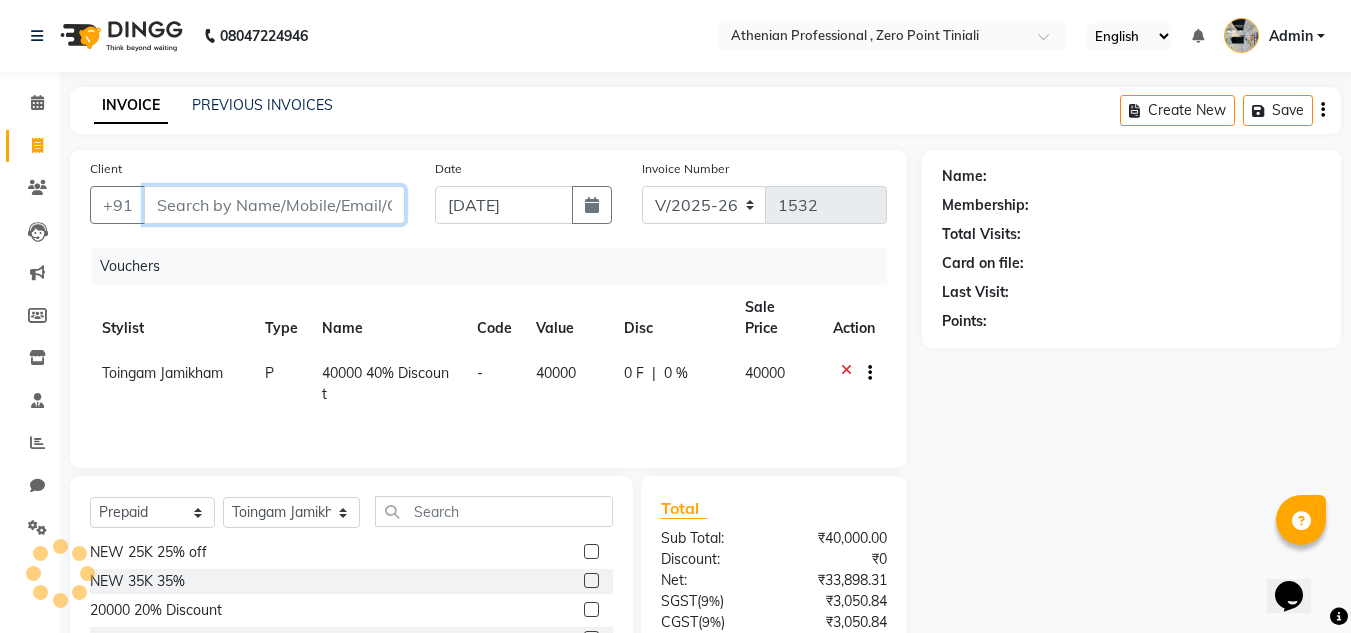 click on "Client" at bounding box center (274, 205) 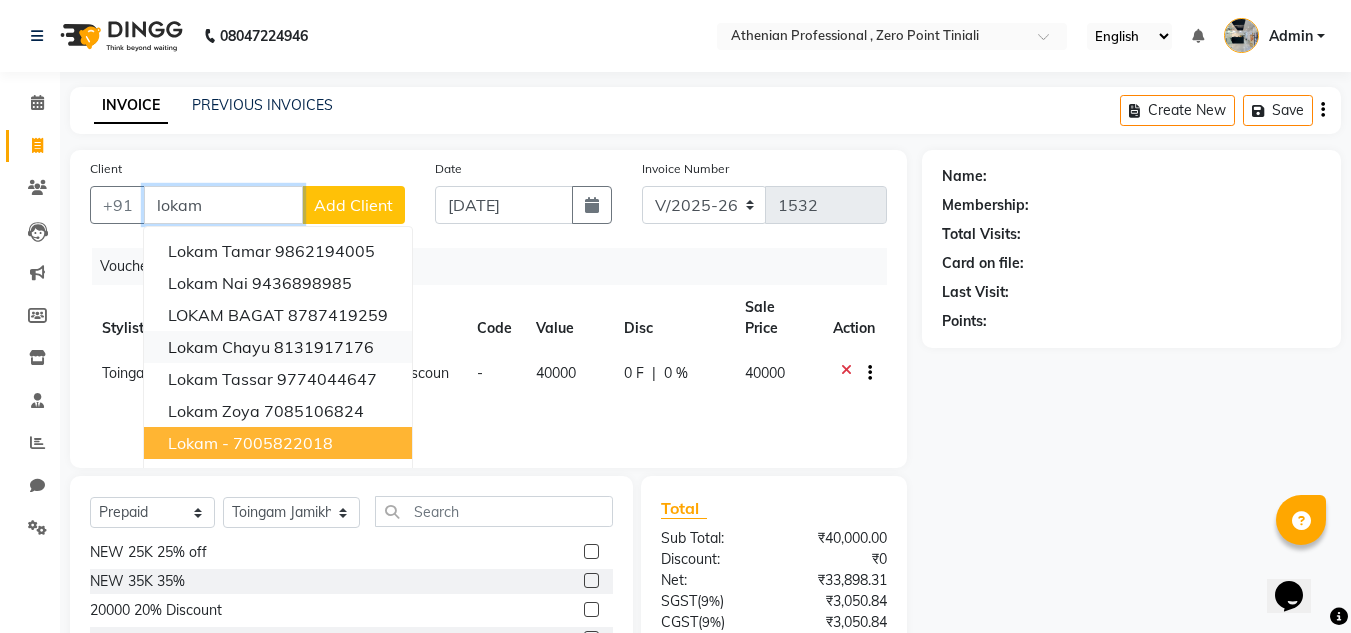 scroll, scrollTop: 86, scrollLeft: 0, axis: vertical 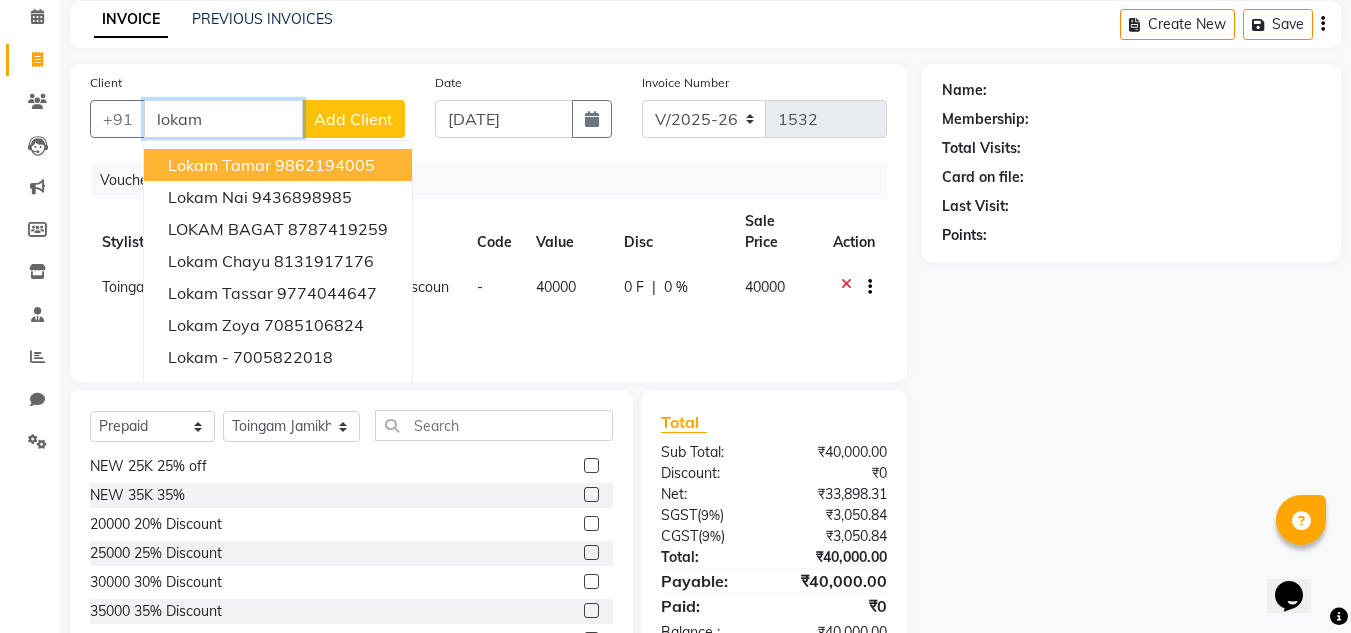 click on "9862194005" at bounding box center [325, 165] 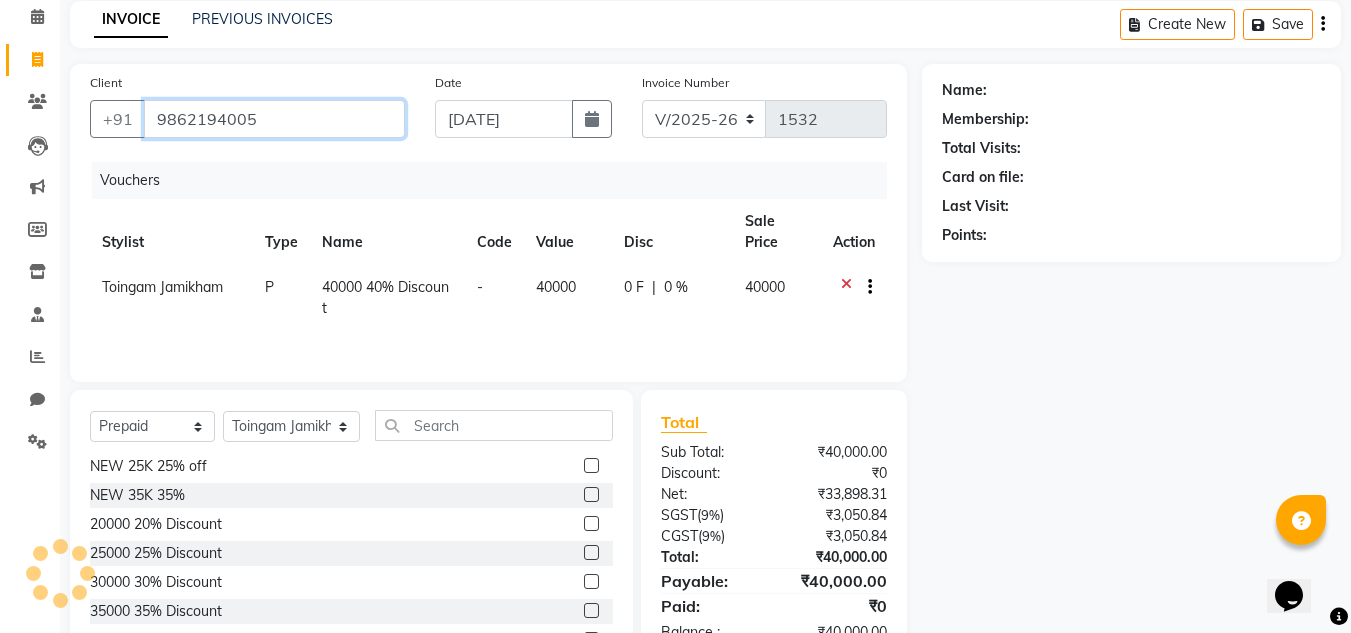 type on "9862194005" 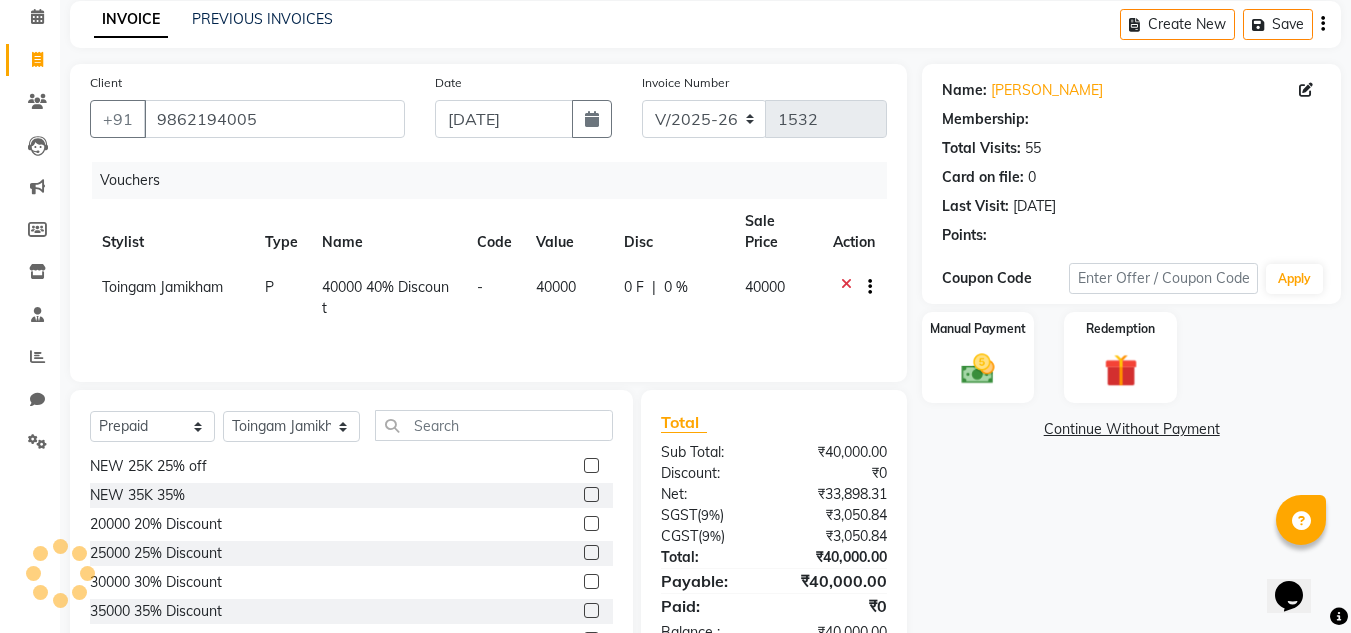 select on "1: Object" 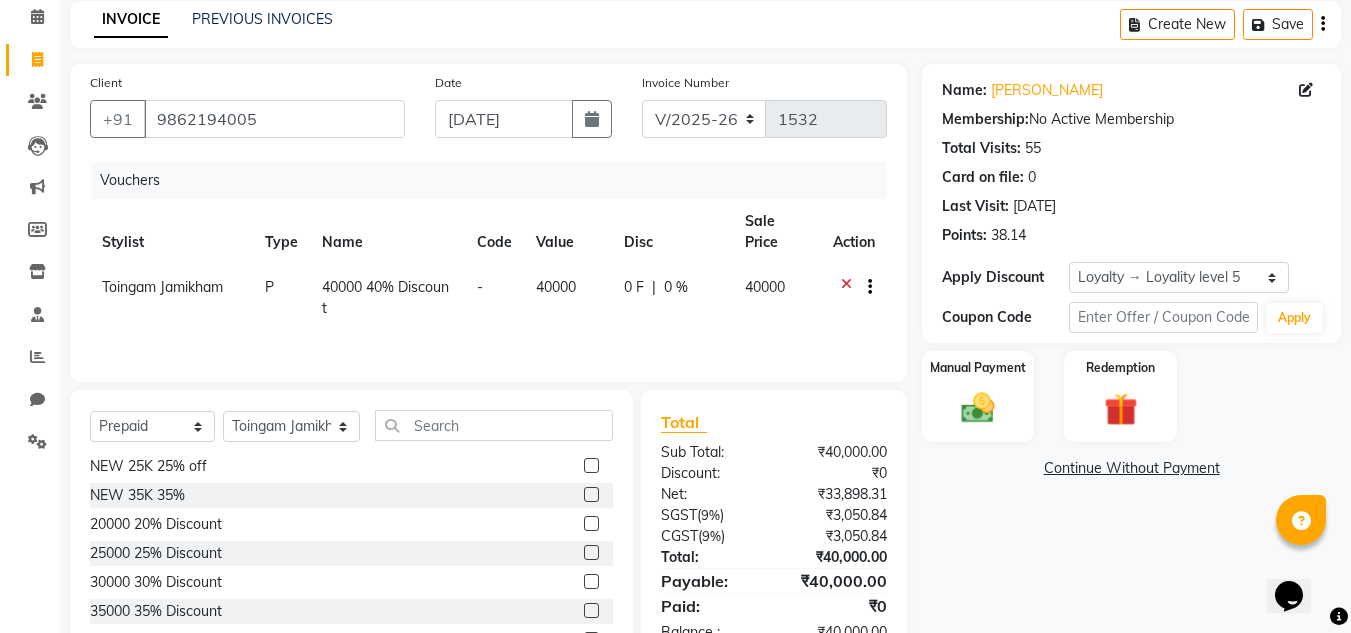 scroll, scrollTop: 168, scrollLeft: 0, axis: vertical 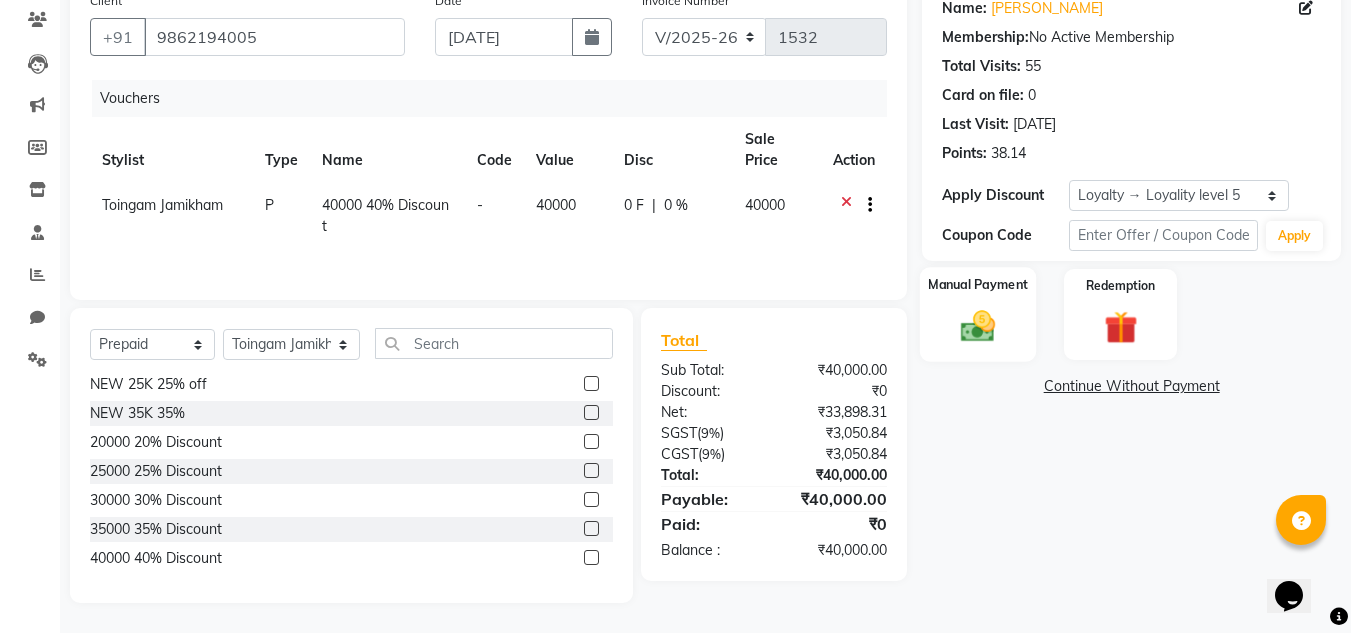 click 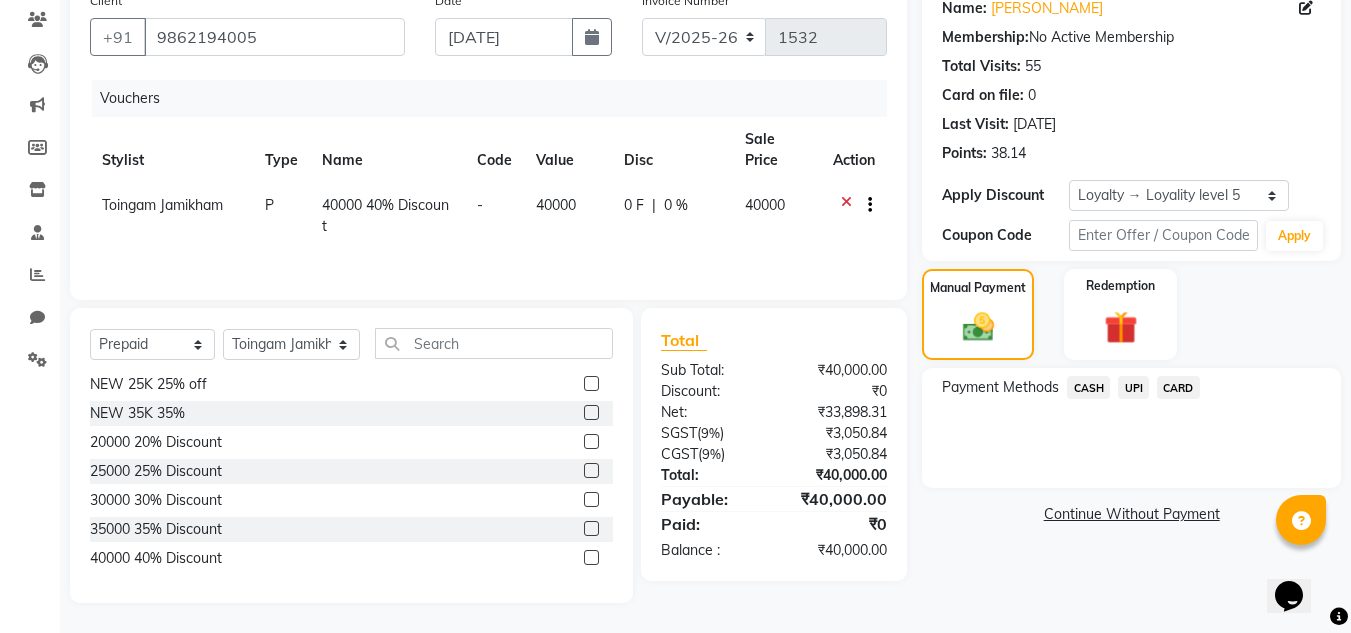 click on "UPI" 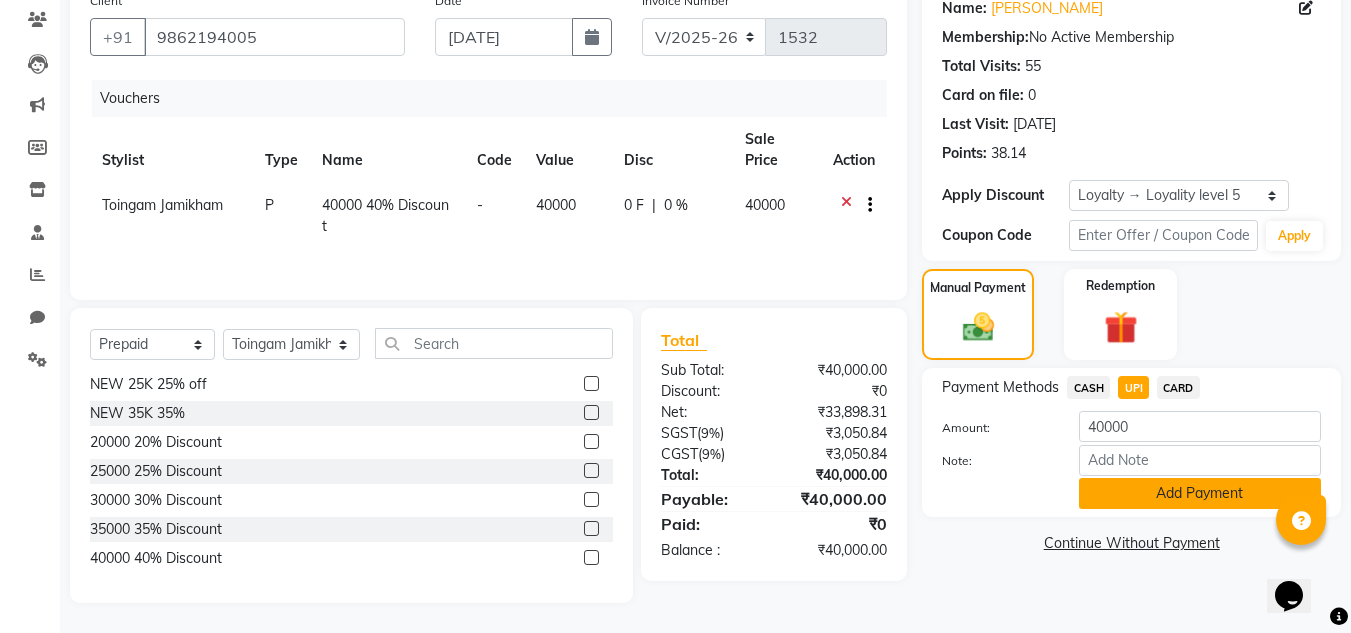 click on "Add Payment" 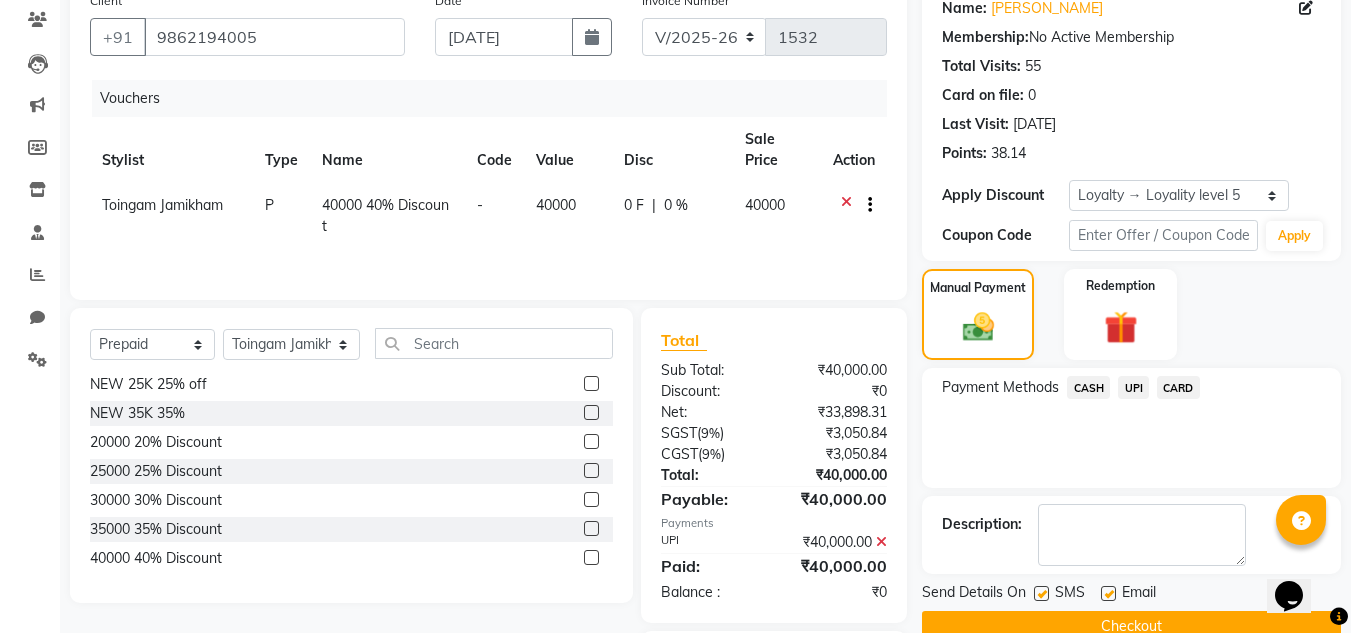 scroll, scrollTop: 287, scrollLeft: 0, axis: vertical 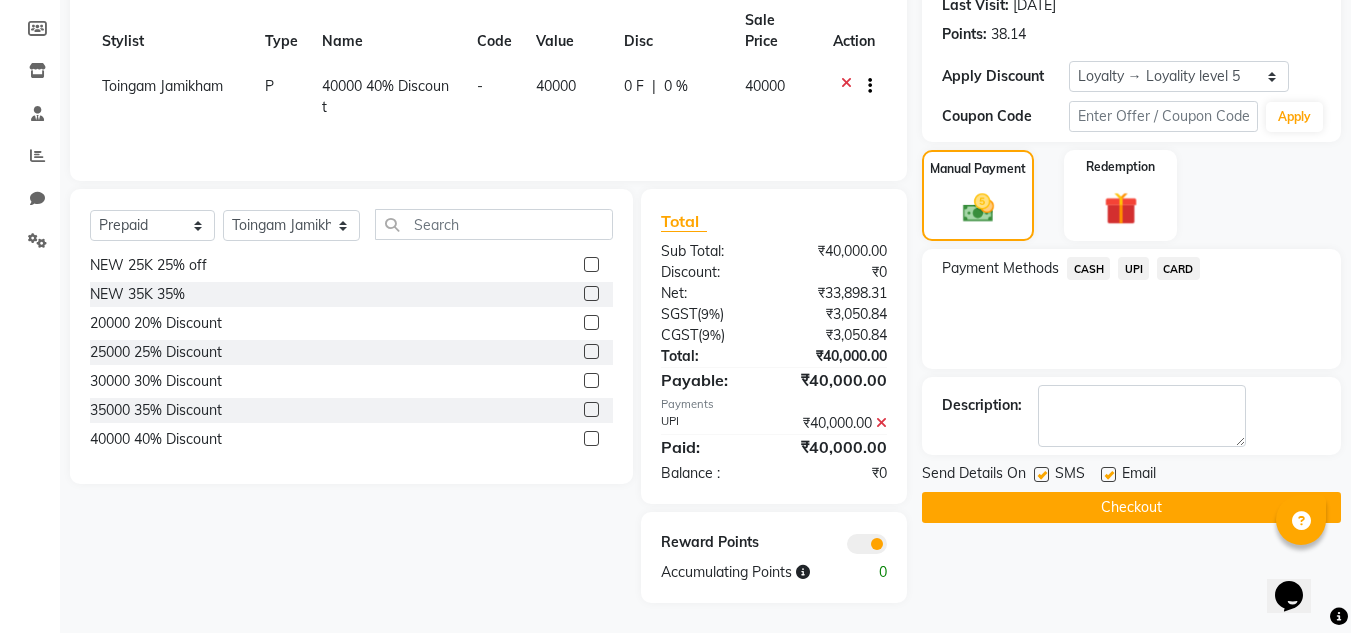 click on "Checkout" 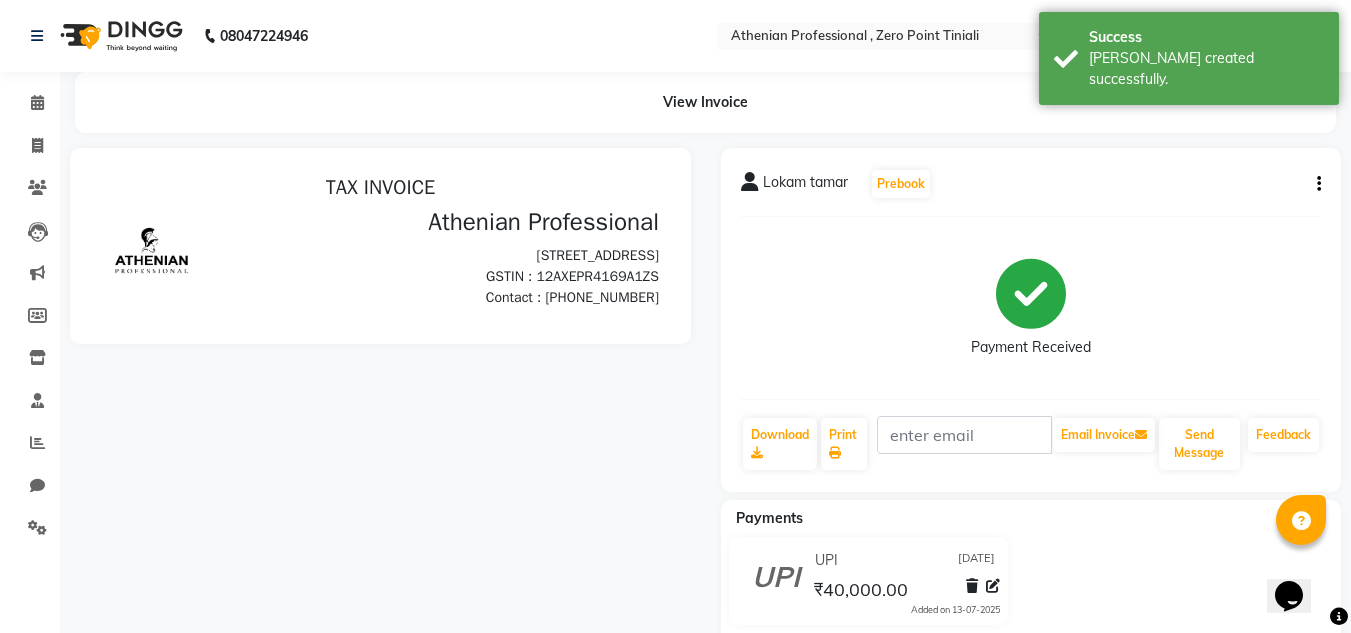 scroll, scrollTop: 0, scrollLeft: 0, axis: both 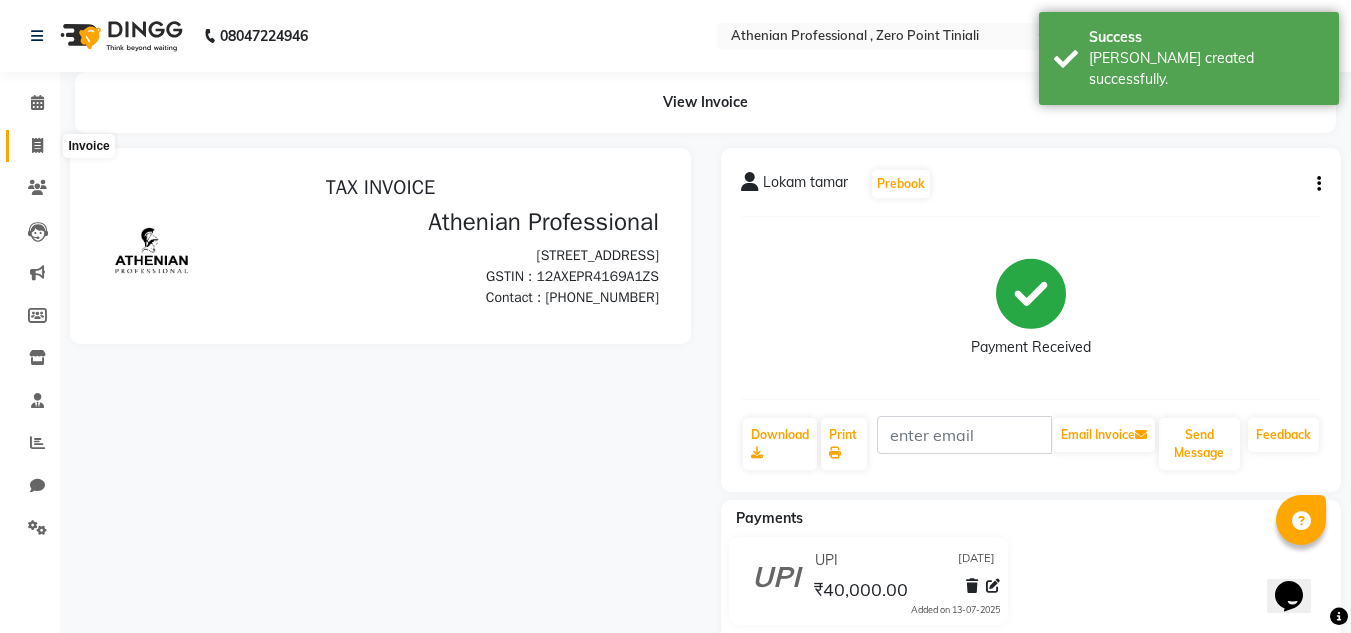 click 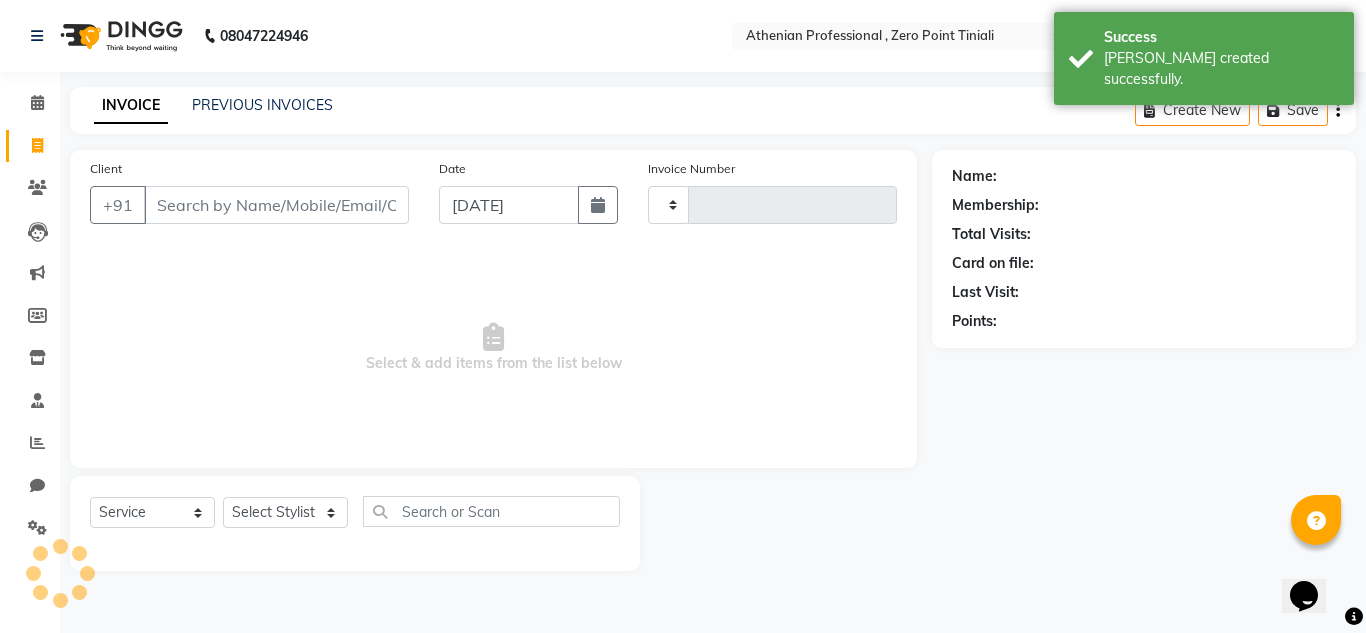 type on "1533" 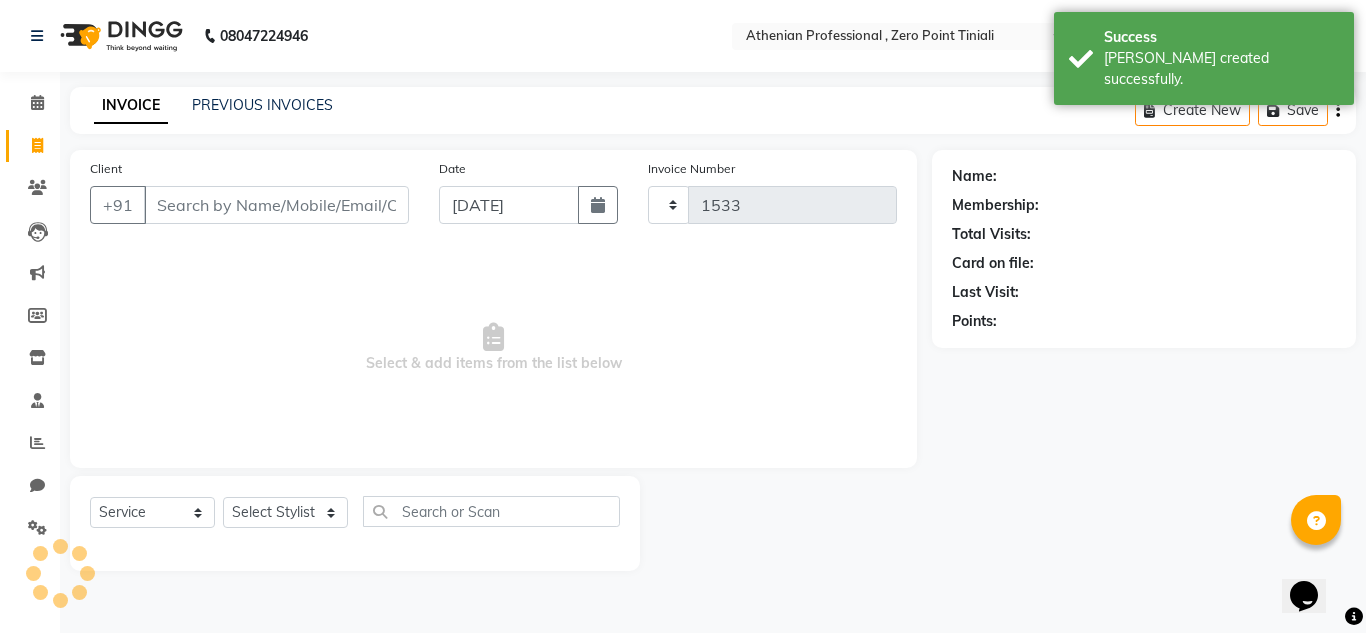 select on "8300" 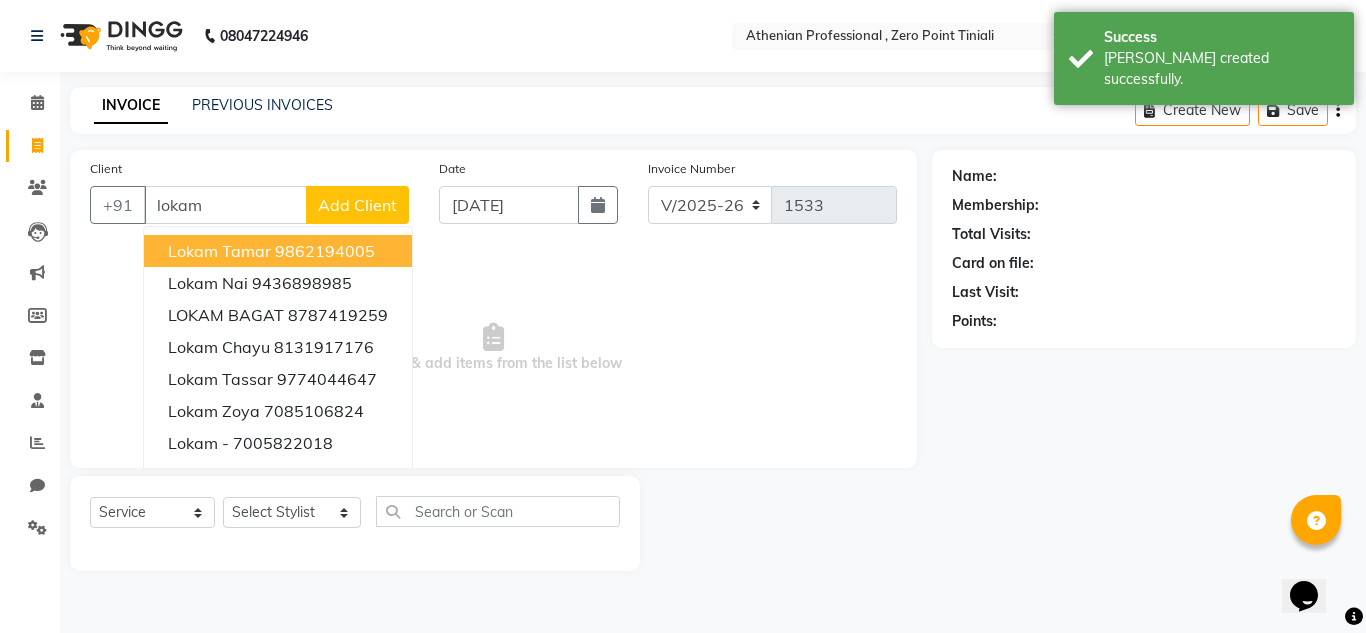 click on "Lokam tamar" at bounding box center [219, 251] 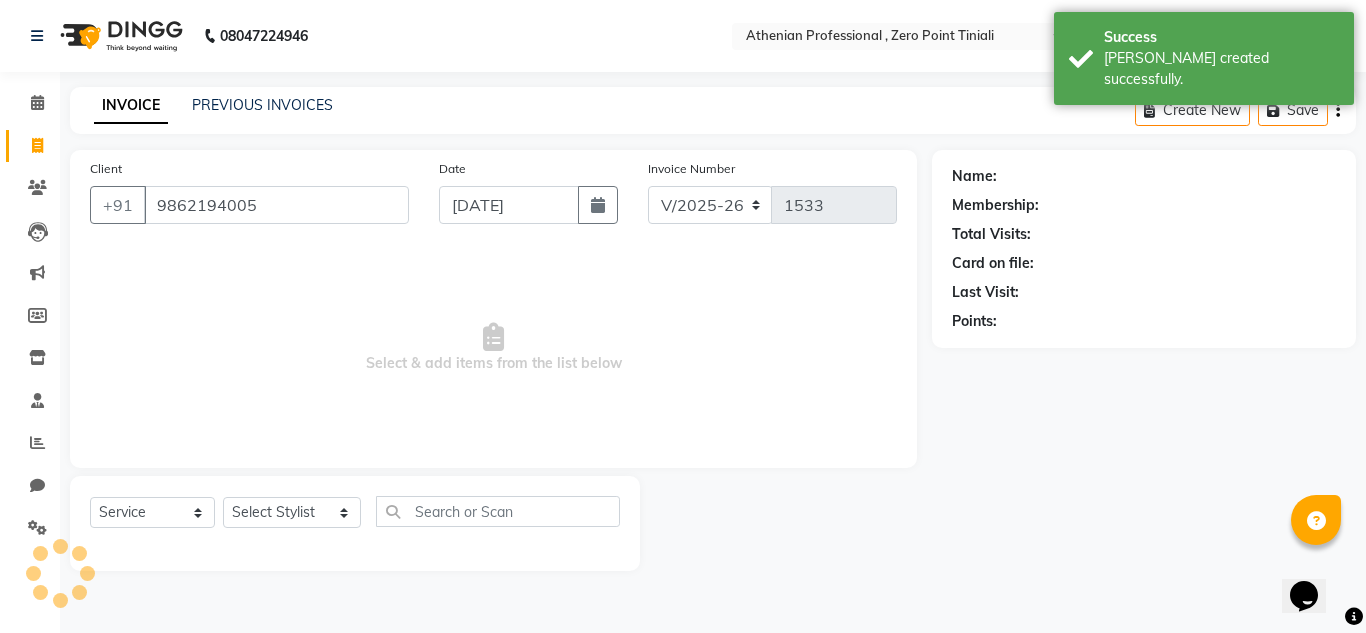 type on "9862194005" 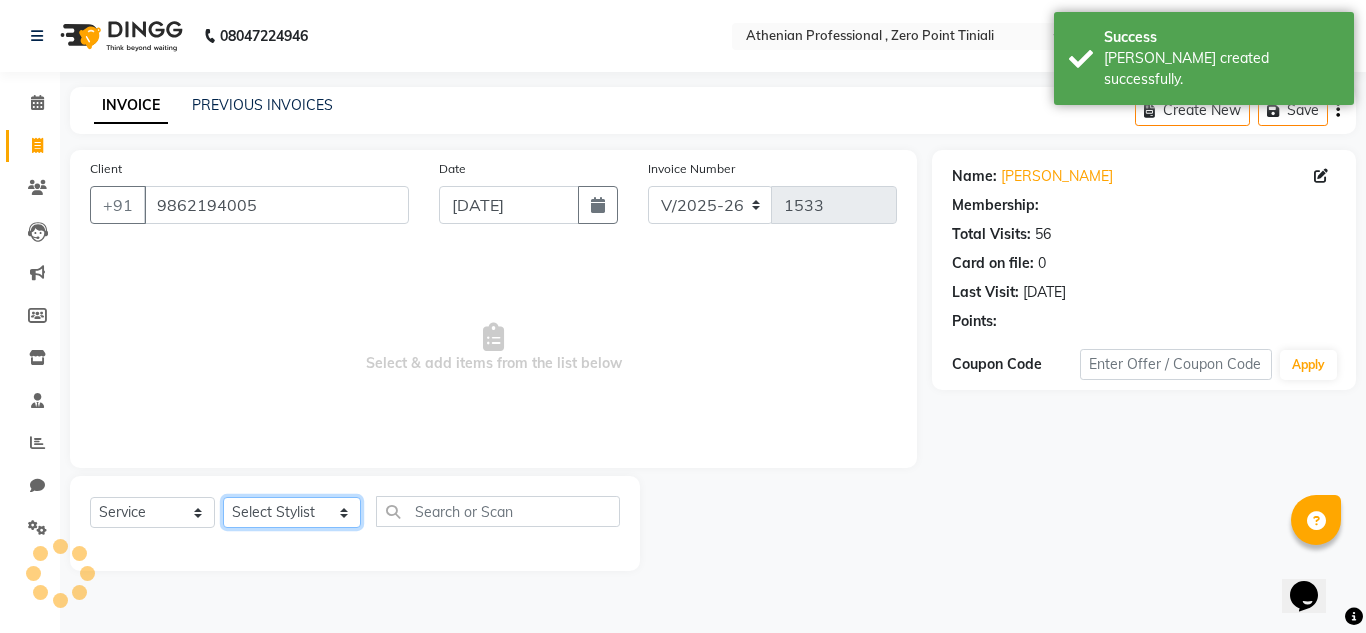 select on "1: Object" 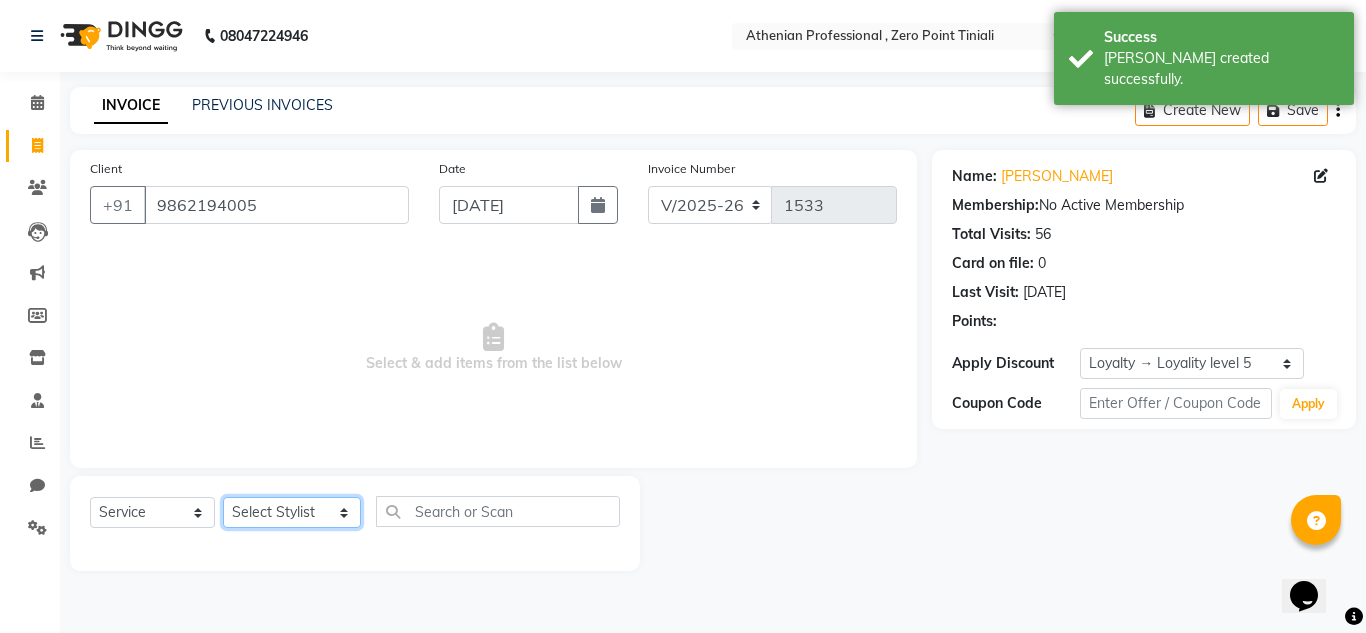 click on "Select Stylist Abin Mili Admin JAVED ANSARI KOLAM WANGSU KOSHEH BIHAM LINDUM NEME MAHINDRA BASUMATARY Manager MANJU MANHAM MINUKA CHETTRY NGAMNON RALONGHAM SHADAB KHAN SUMAN MAGAR SUMI BISWAS  SWAPNA DEVI CHETRY TAMCHI YAMA Toingam Jamikham YELLI LIKHA" 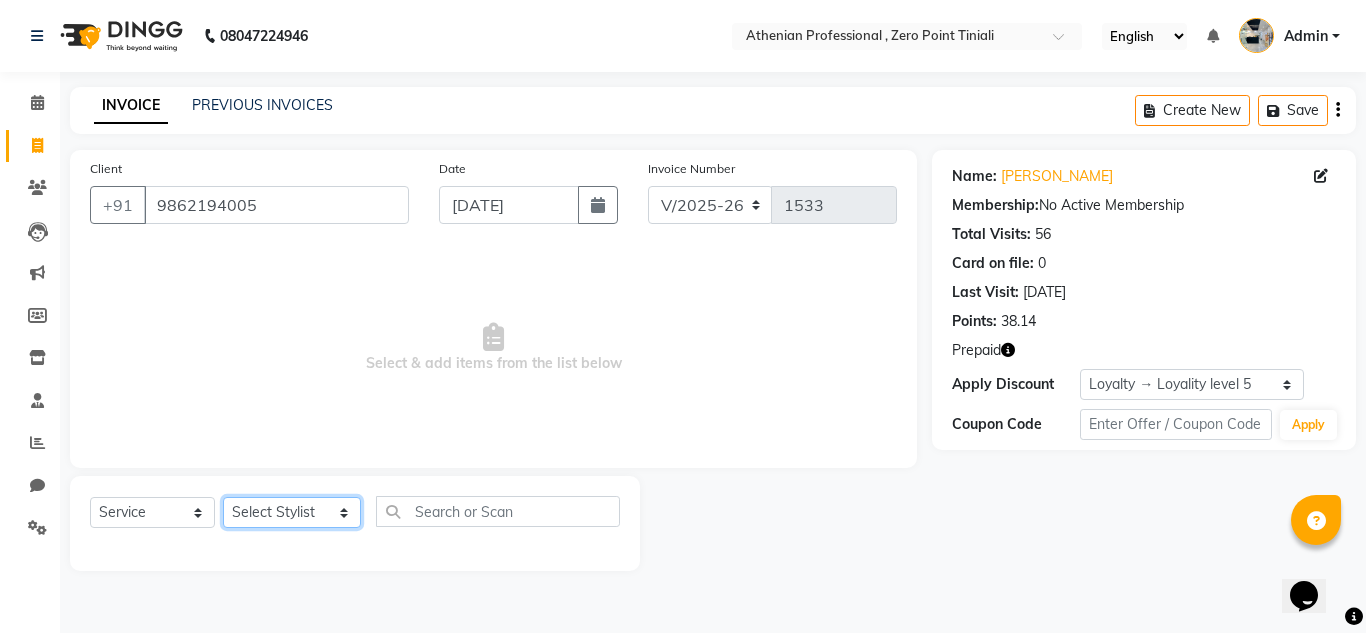select on "80210" 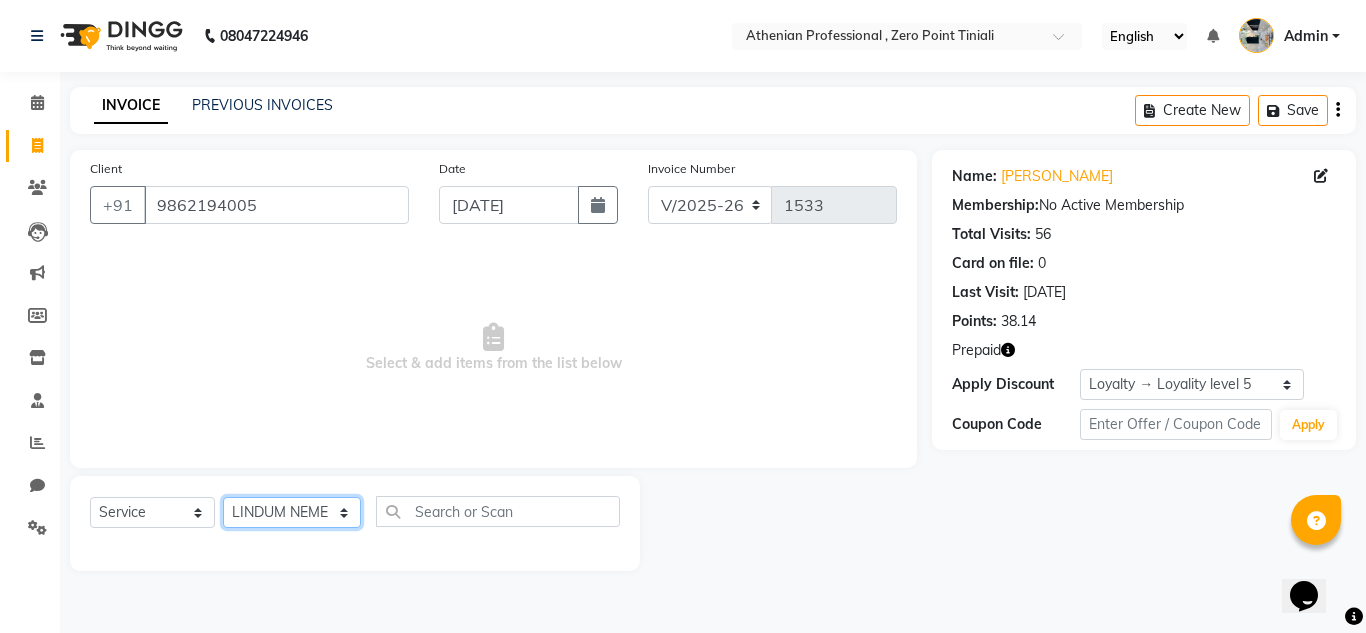 click on "Select Stylist Abin Mili Admin JAVED ANSARI KOLAM WANGSU KOSHEH BIHAM LINDUM NEME MAHINDRA BASUMATARY Manager MANJU MANHAM MINUKA CHETTRY NGAMNON RALONGHAM SHADAB KHAN SUMAN MAGAR SUMI BISWAS  SWAPNA DEVI CHETRY TAMCHI YAMA Toingam Jamikham YELLI LIKHA" 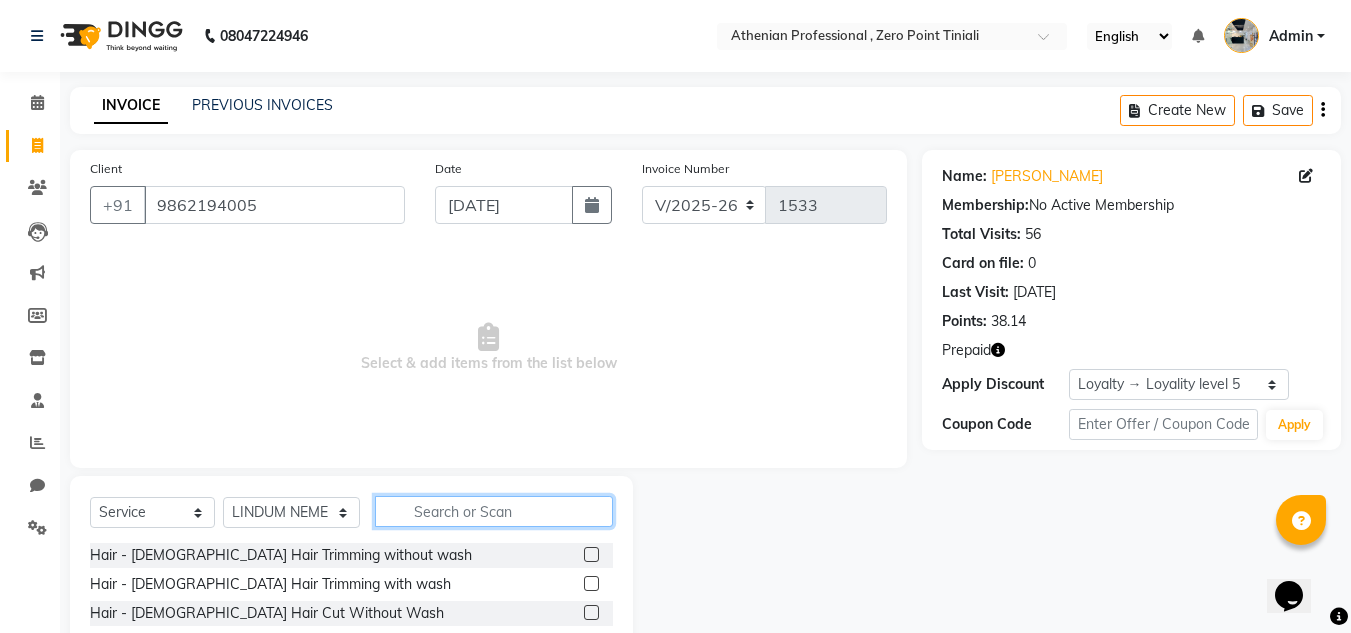 click 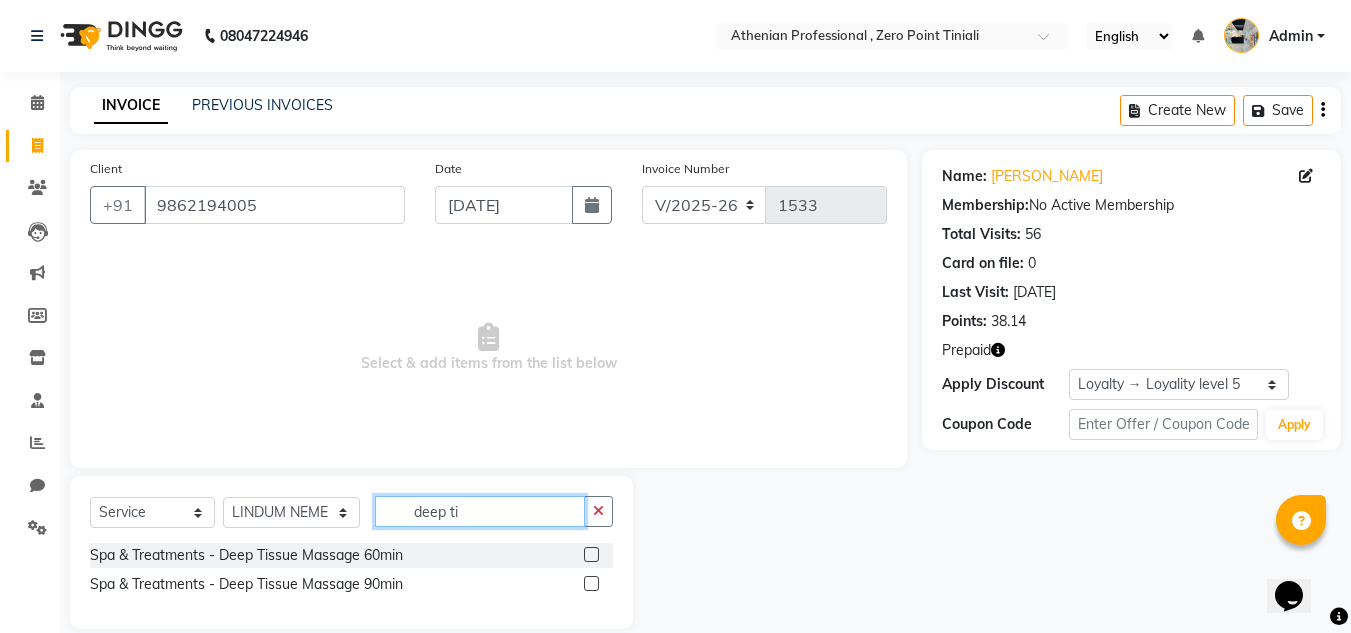 type on "deep ti" 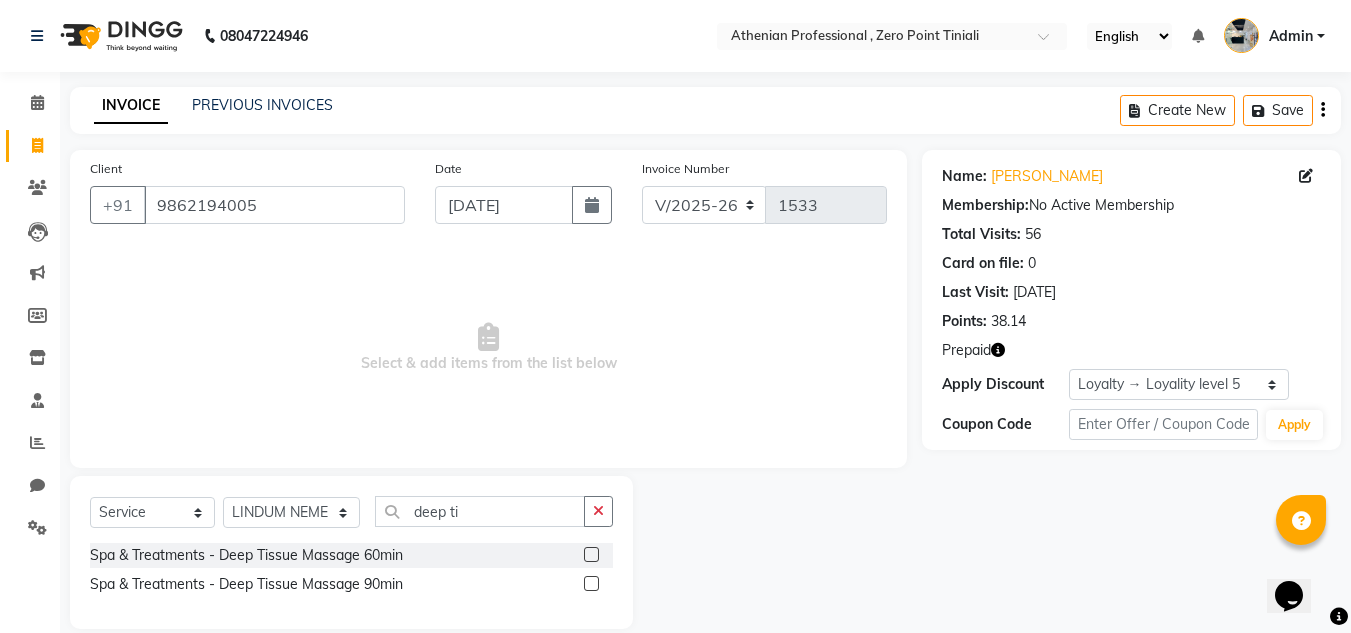 click 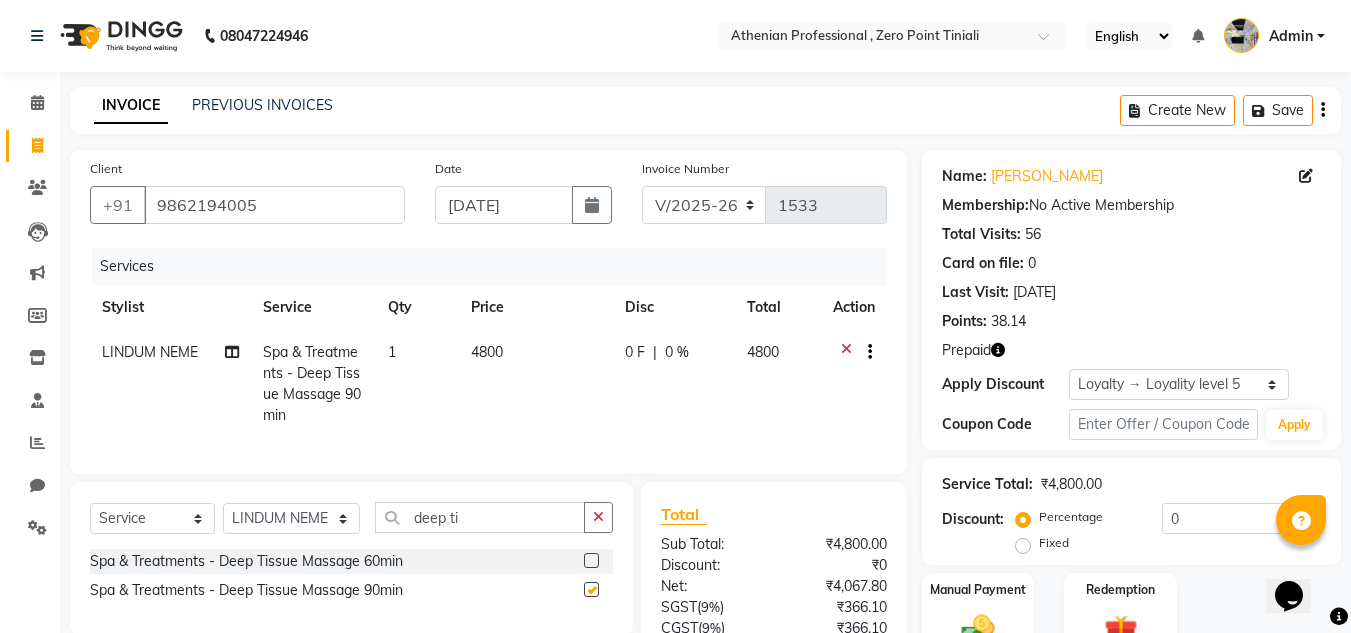 checkbox on "false" 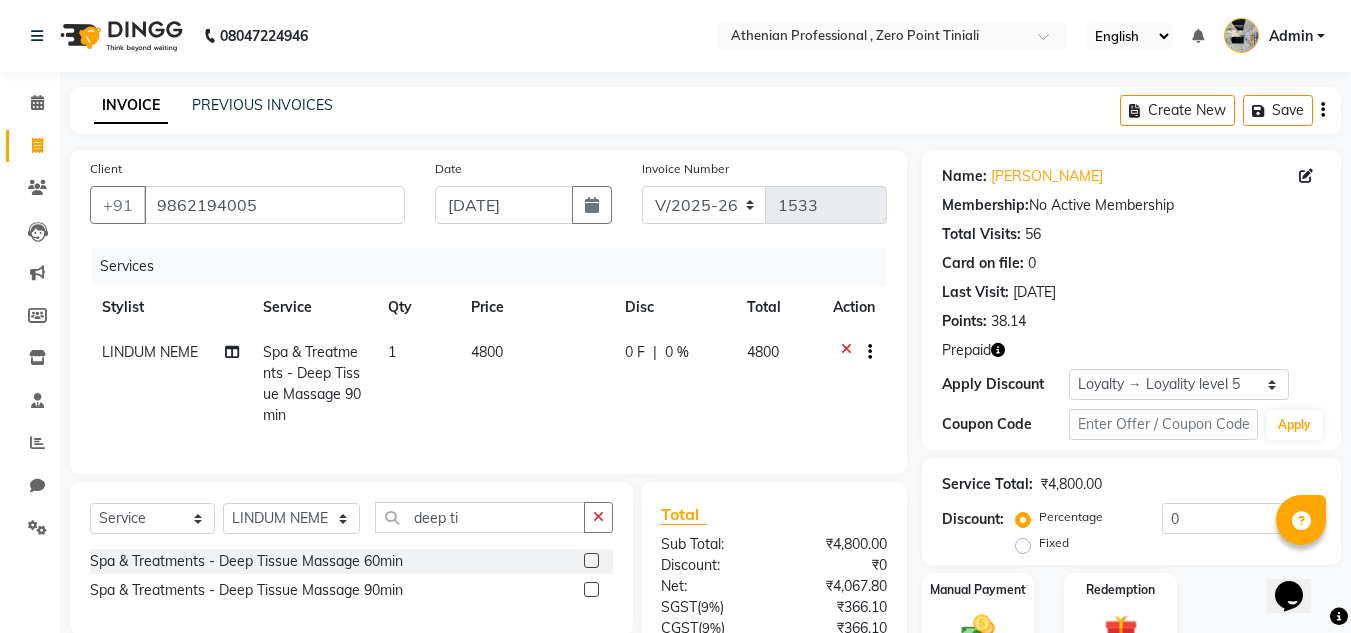 scroll, scrollTop: 188, scrollLeft: 0, axis: vertical 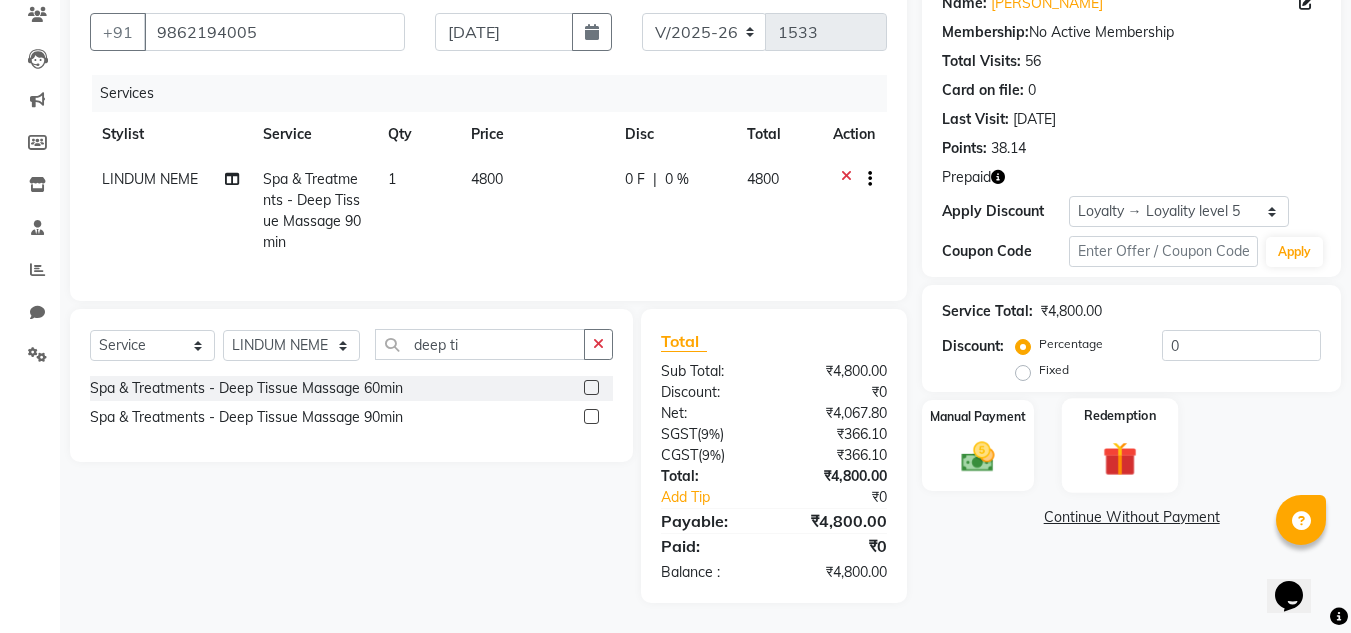 click 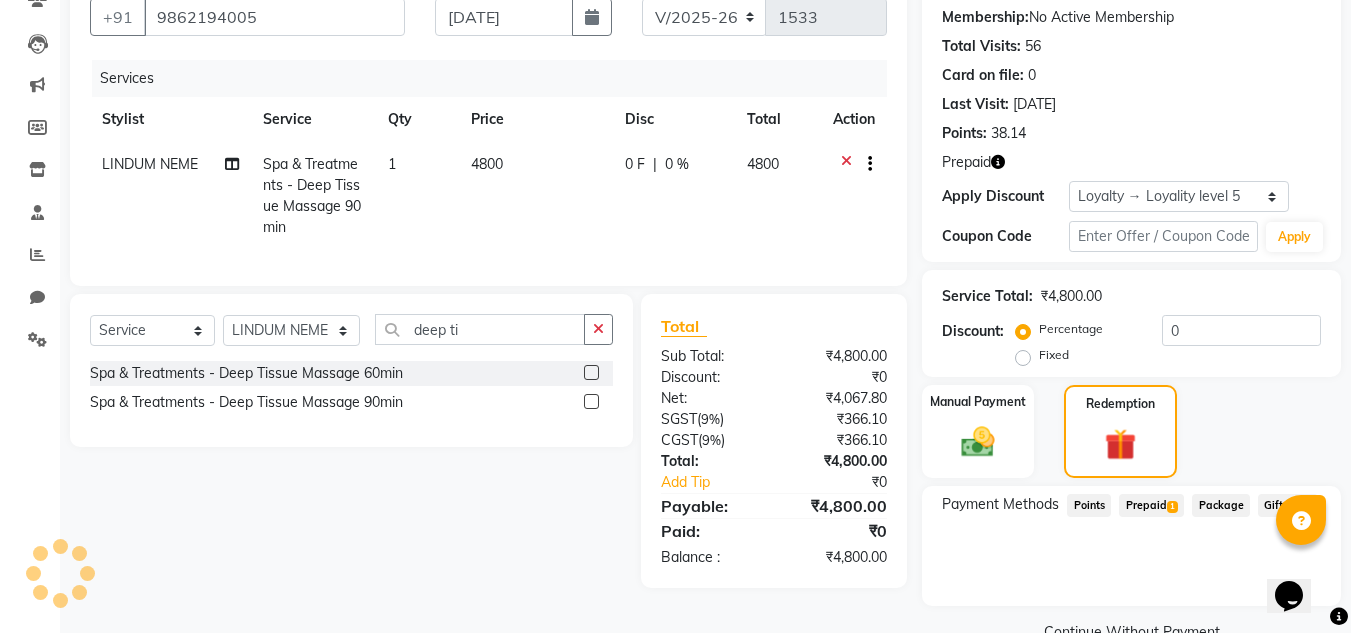 click on "Prepaid  1" 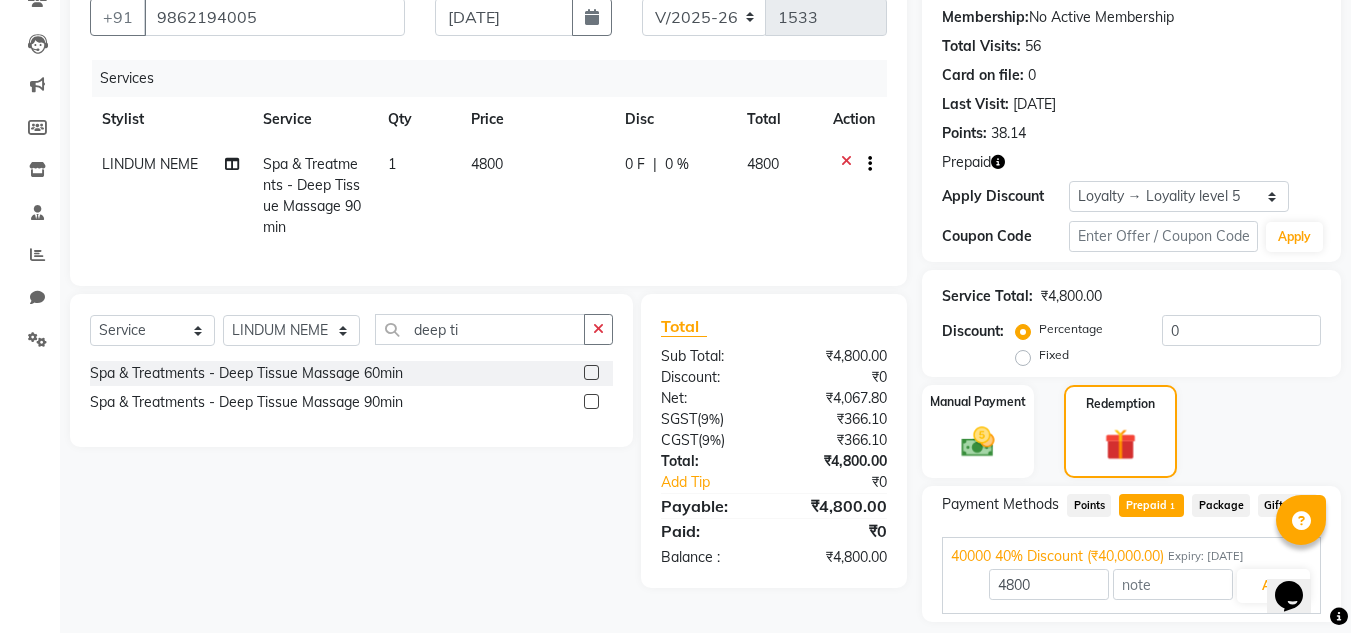 scroll, scrollTop: 248, scrollLeft: 0, axis: vertical 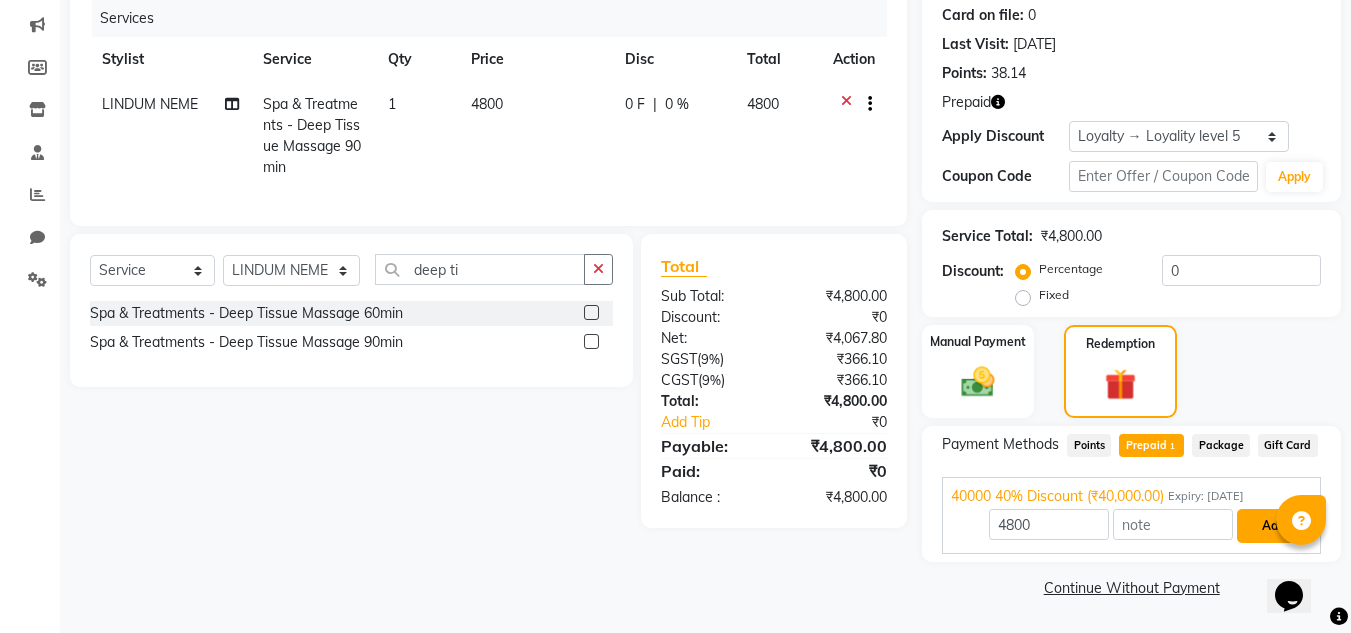 click on "Add" at bounding box center (1273, 526) 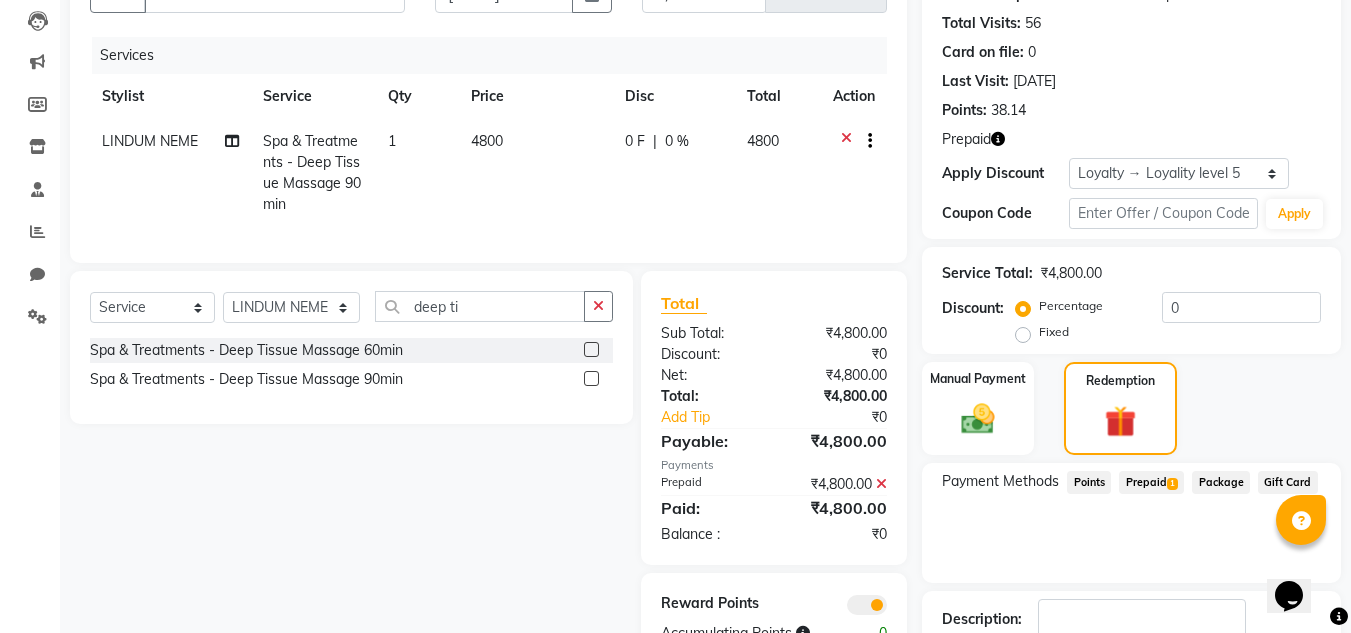 scroll, scrollTop: 345, scrollLeft: 0, axis: vertical 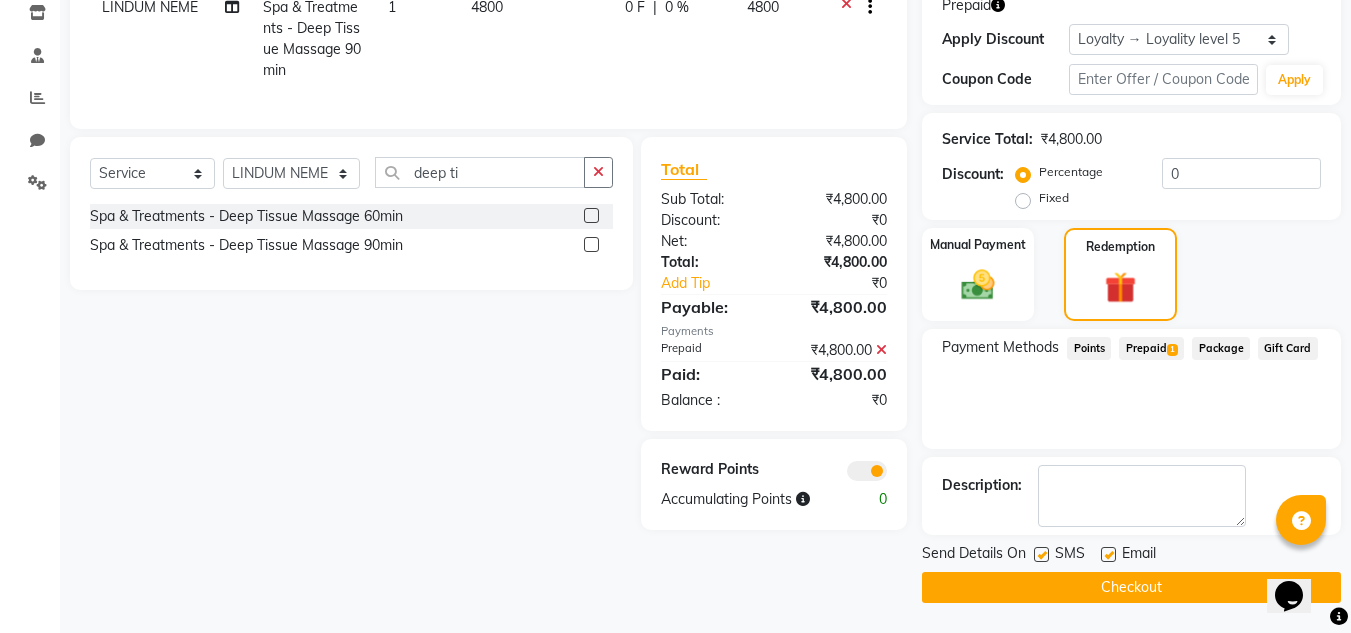 click on "Prepaid  1" 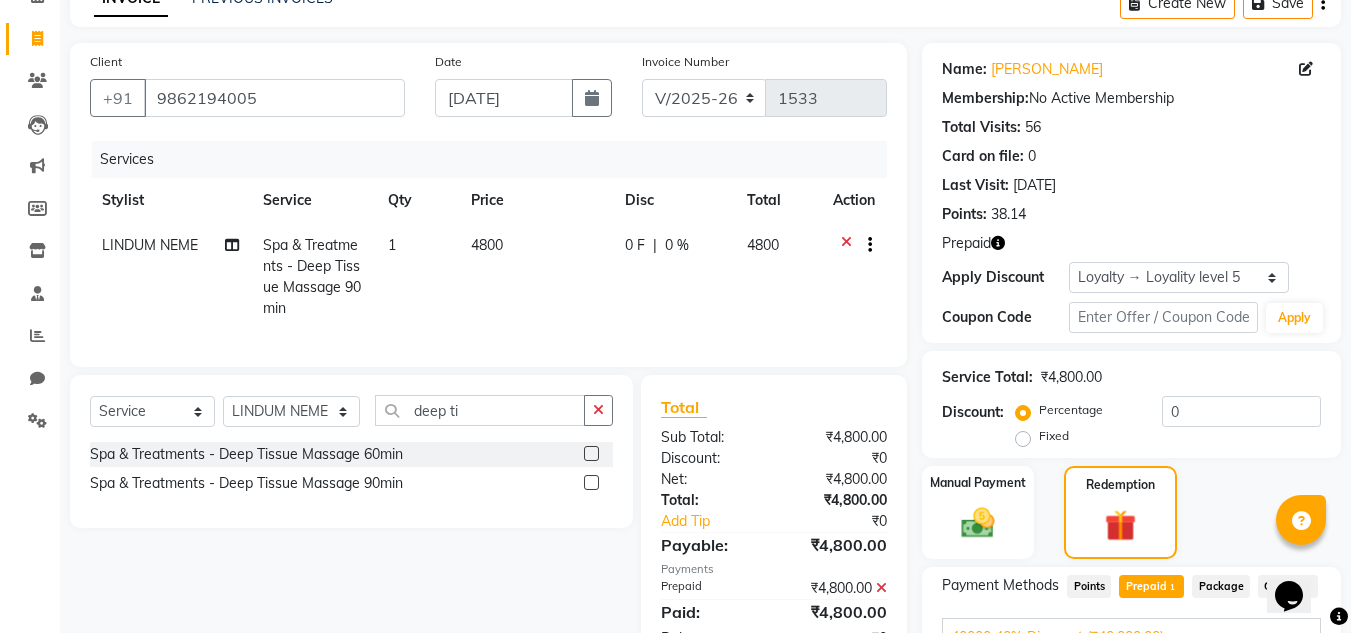 scroll, scrollTop: 0, scrollLeft: 0, axis: both 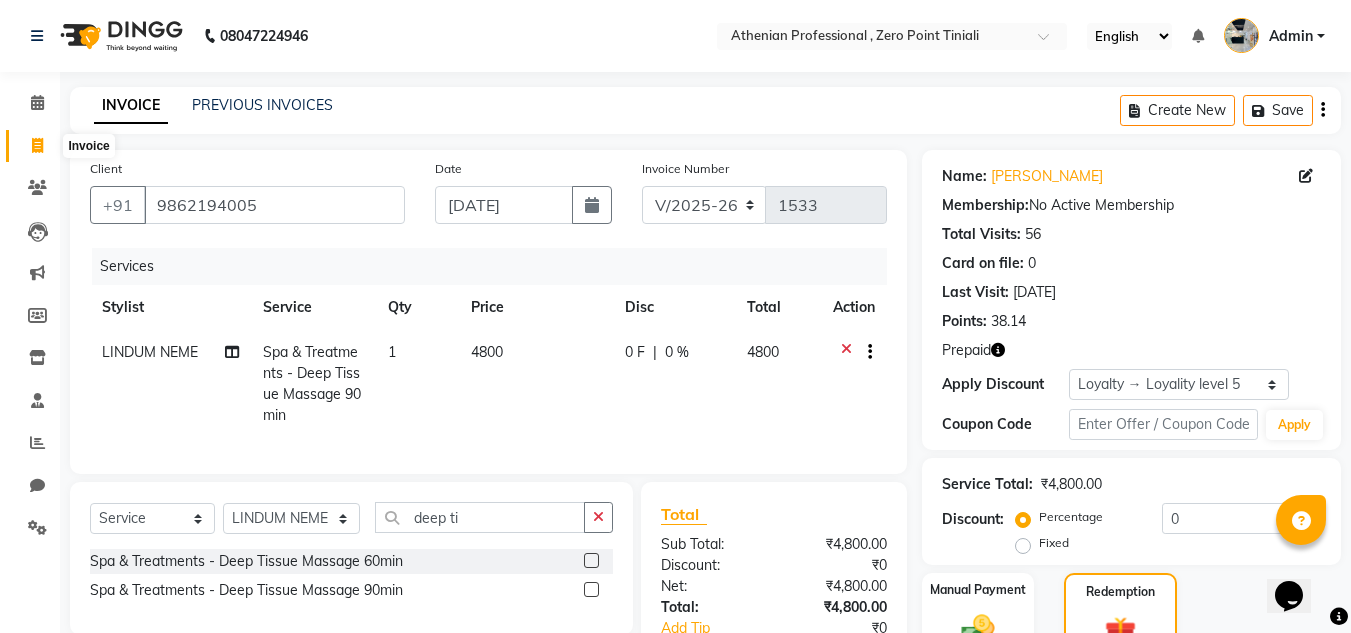 click 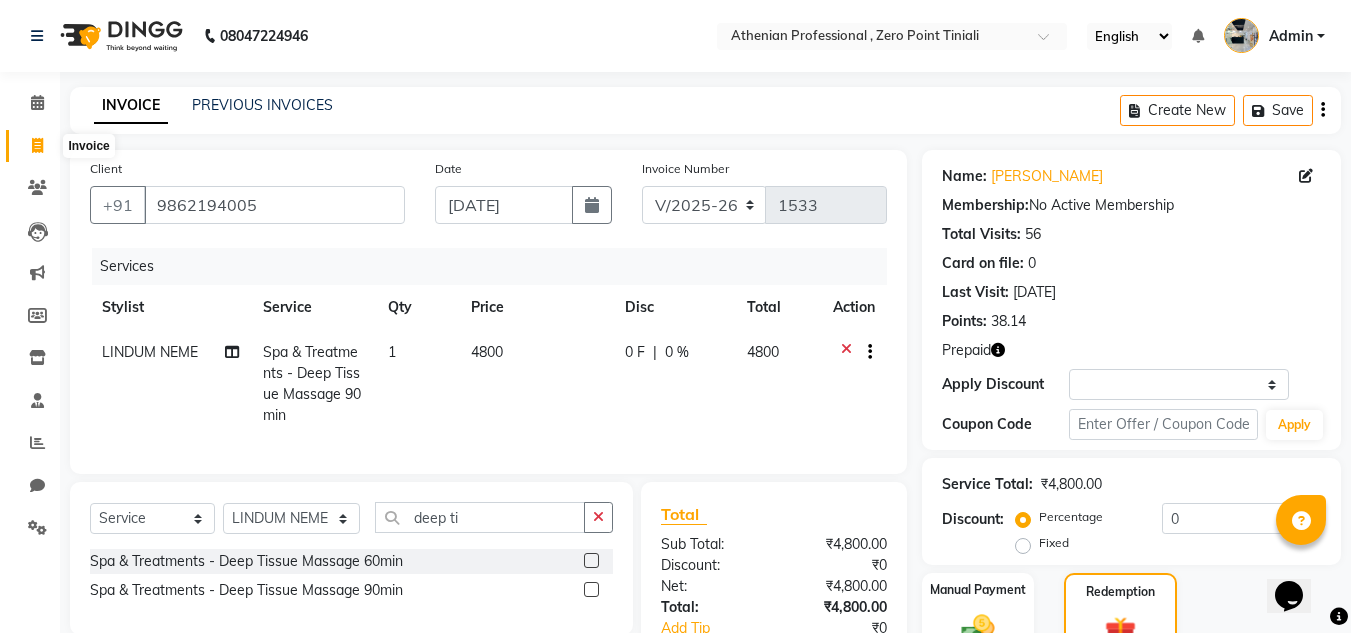 select on "service" 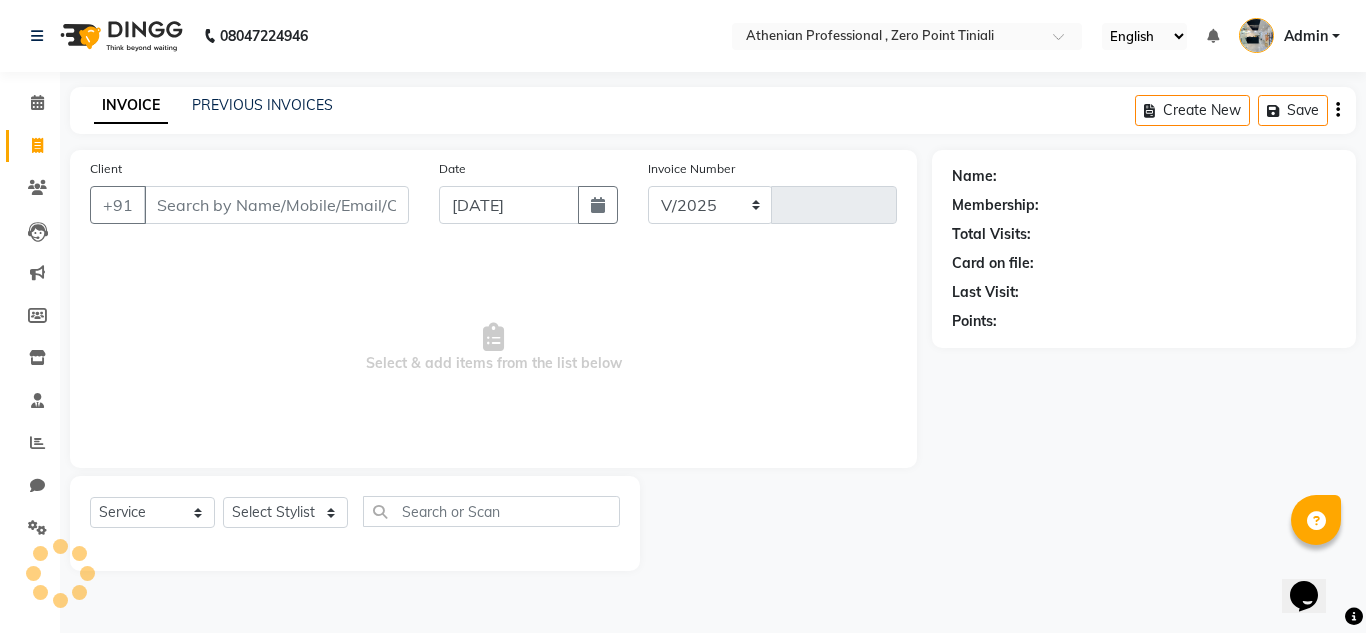 select on "8300" 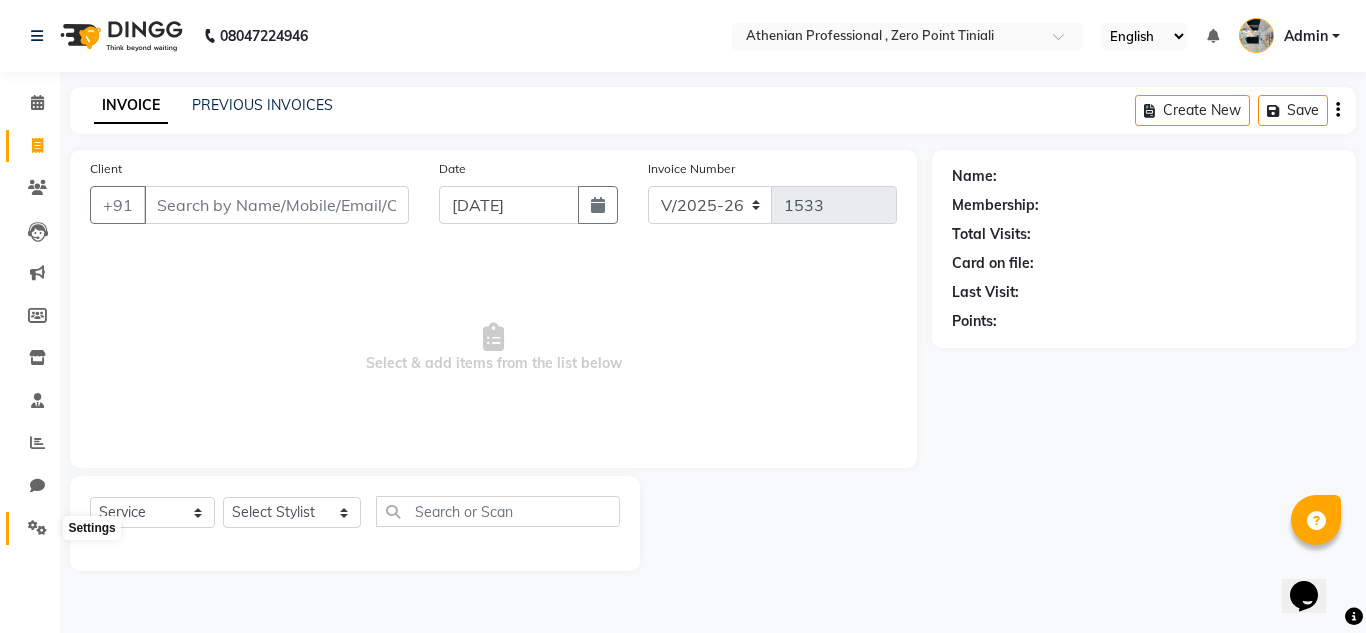 click 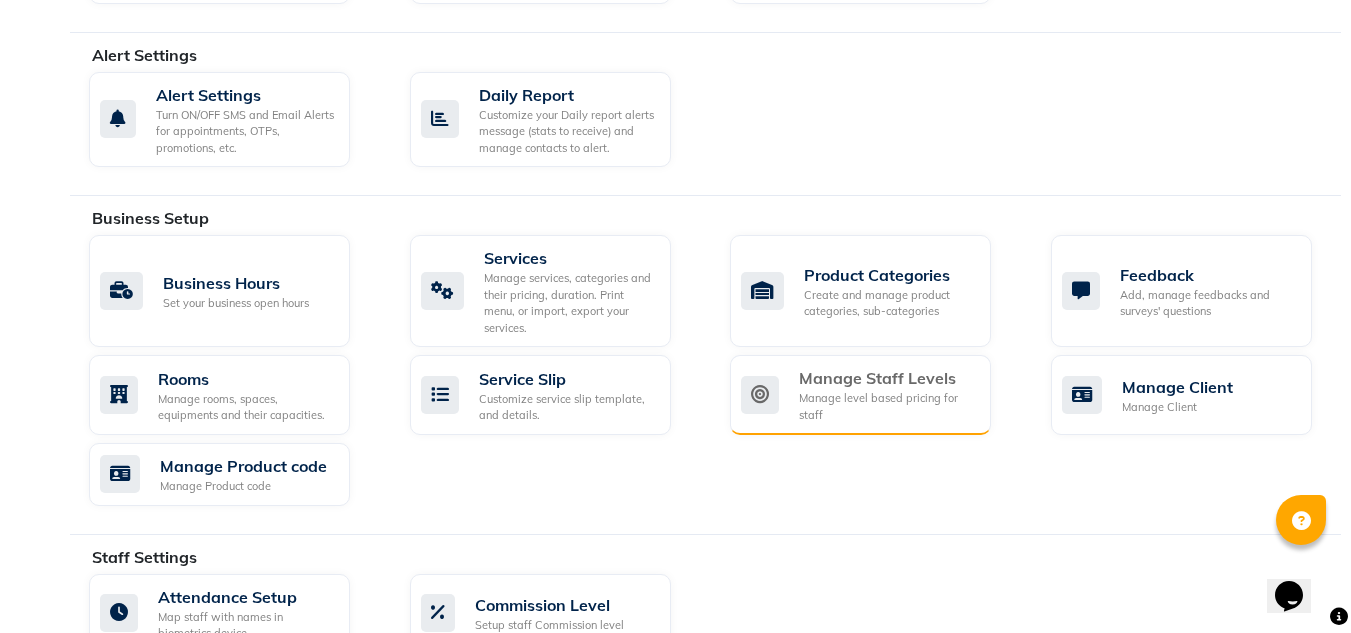 scroll, scrollTop: 307, scrollLeft: 0, axis: vertical 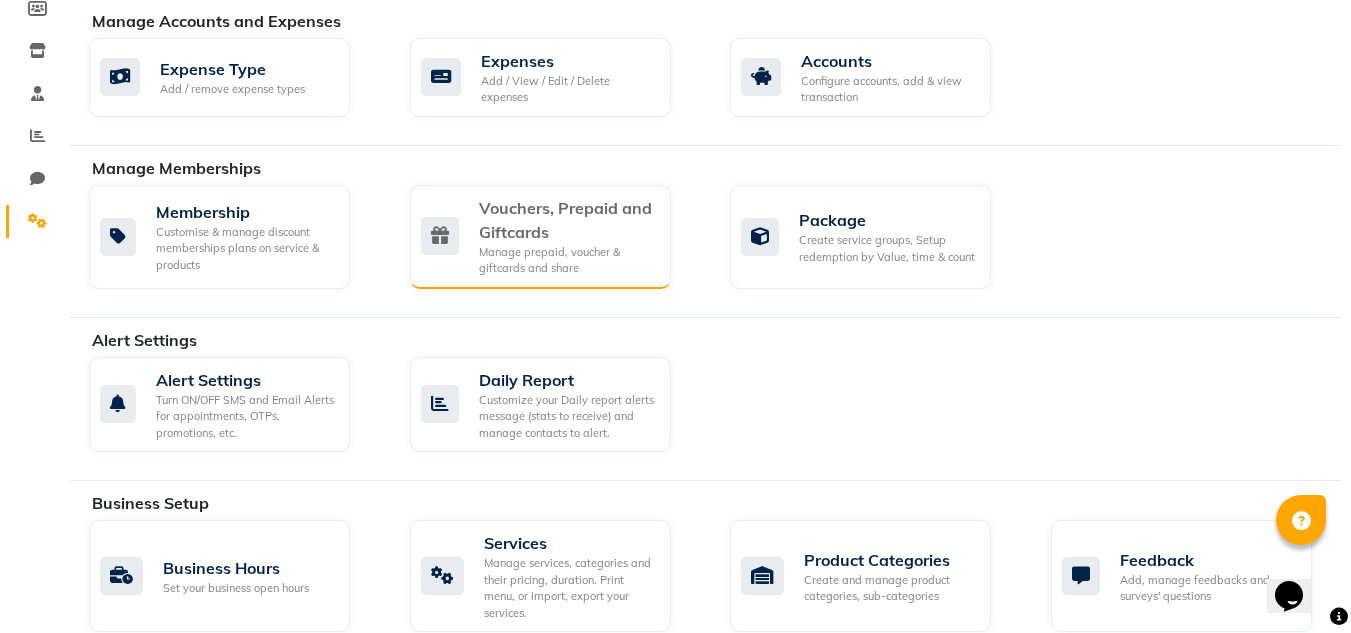 click on "Vouchers, Prepaid and Giftcards" 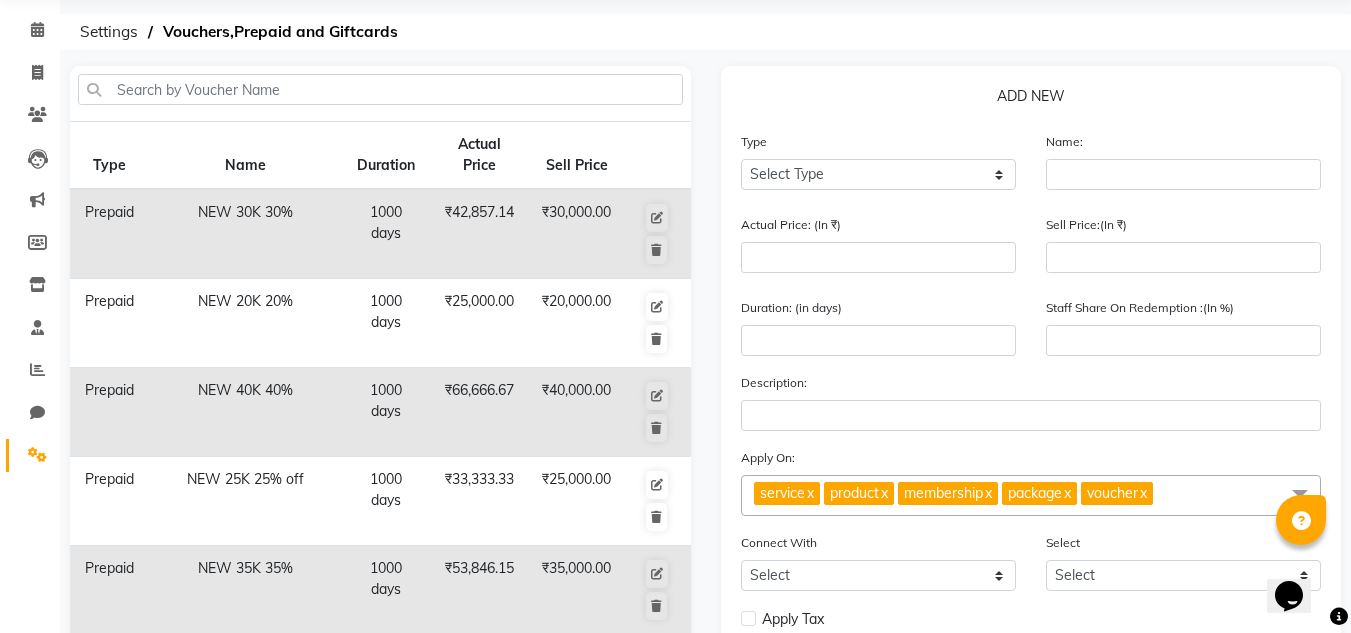 scroll, scrollTop: 609, scrollLeft: 0, axis: vertical 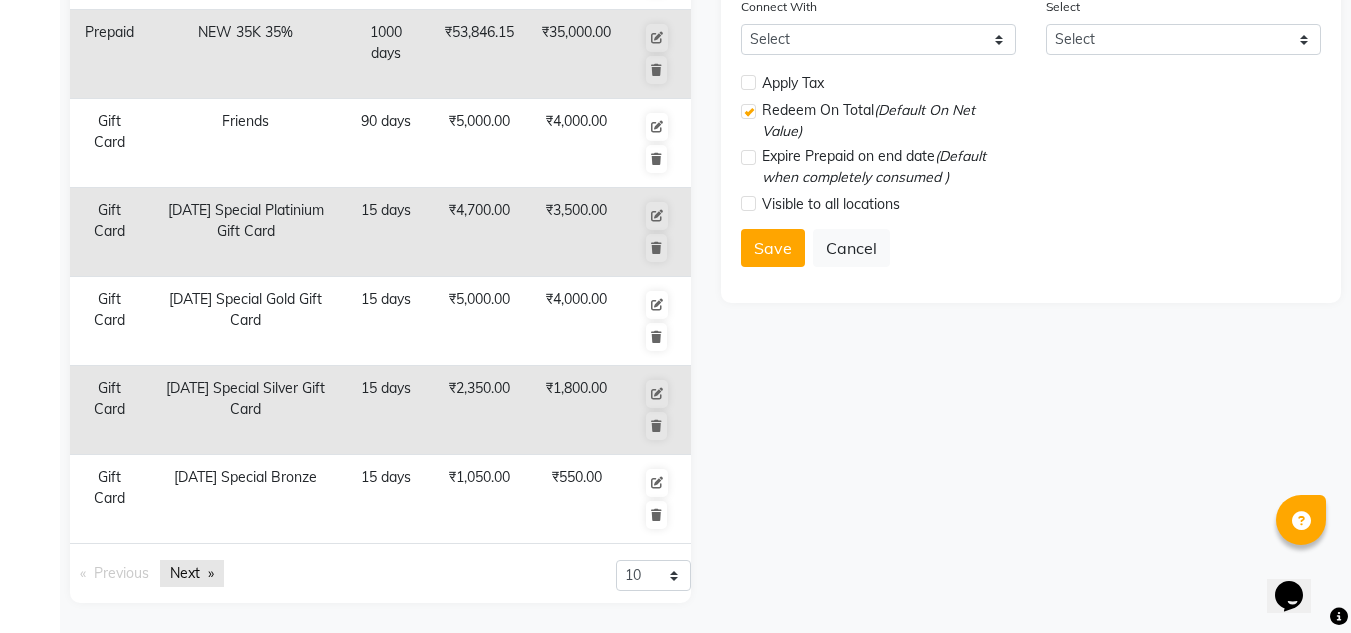 click on "Next  page" 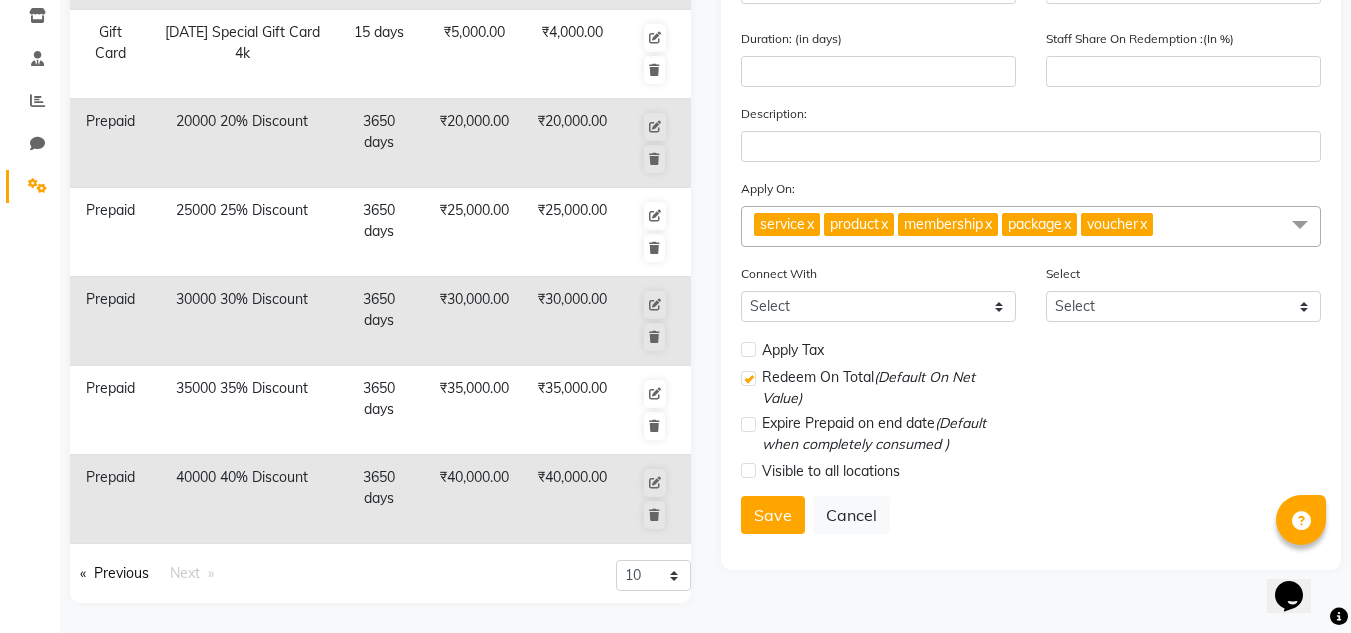 click on "40000 40% Discount" 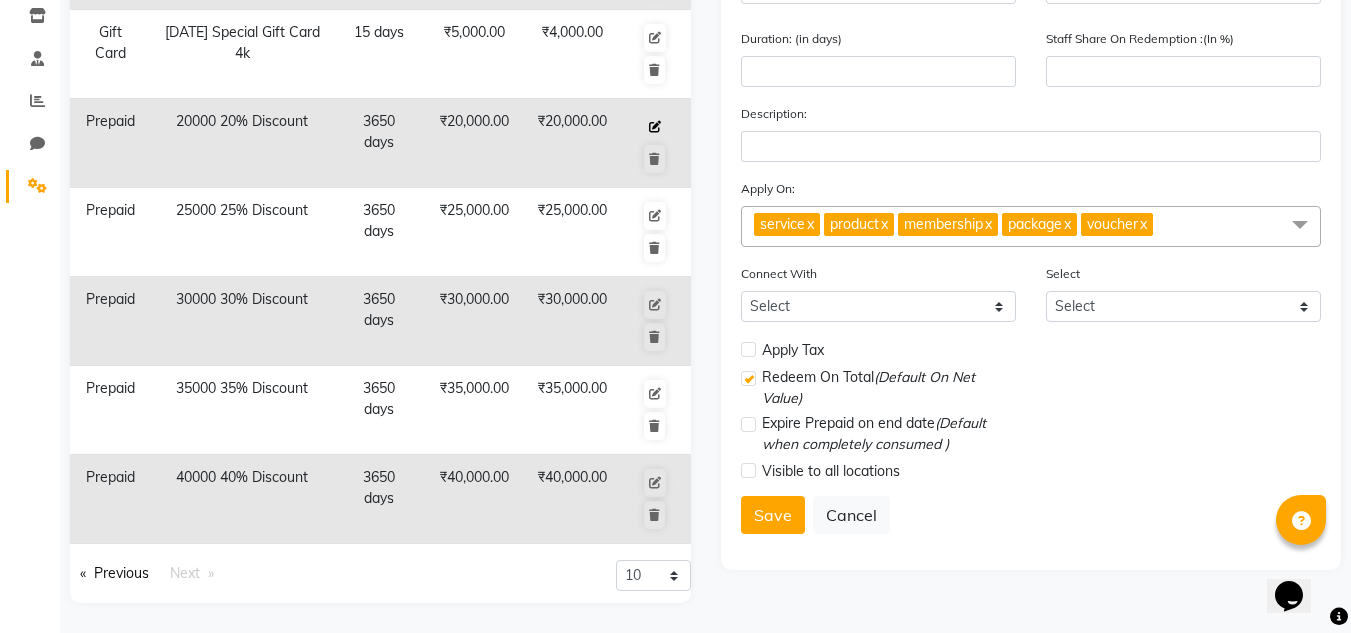 click 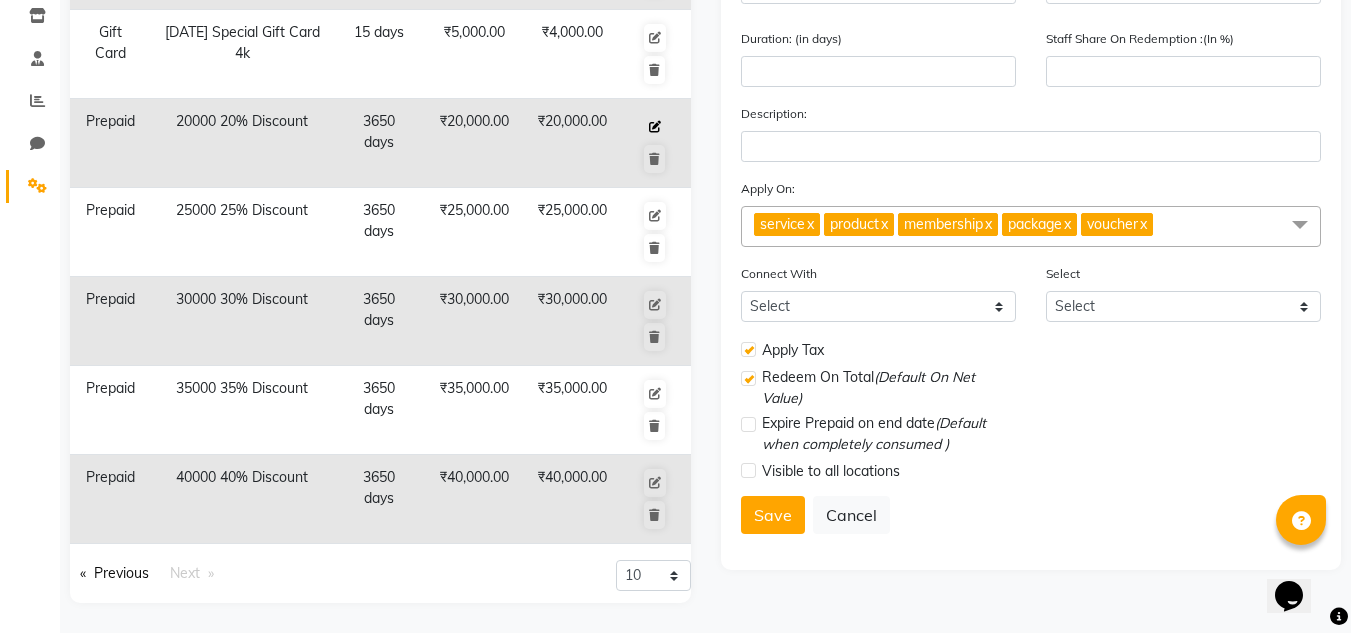select on "P" 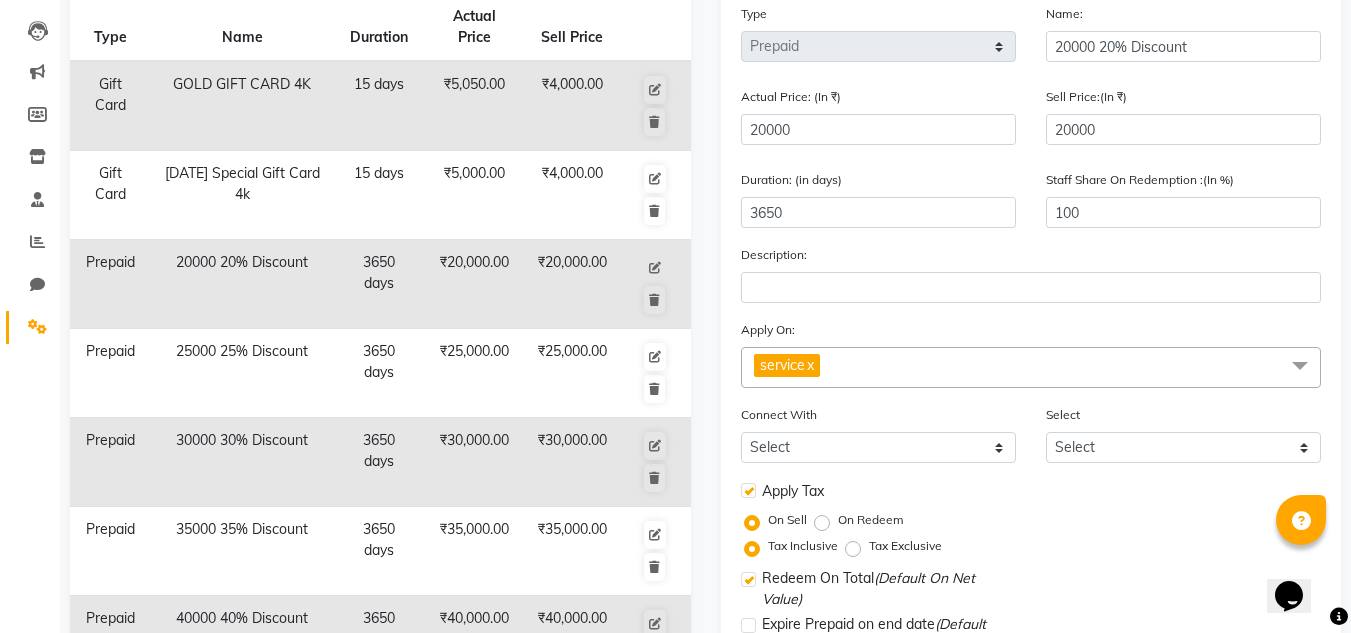 scroll, scrollTop: 369, scrollLeft: 0, axis: vertical 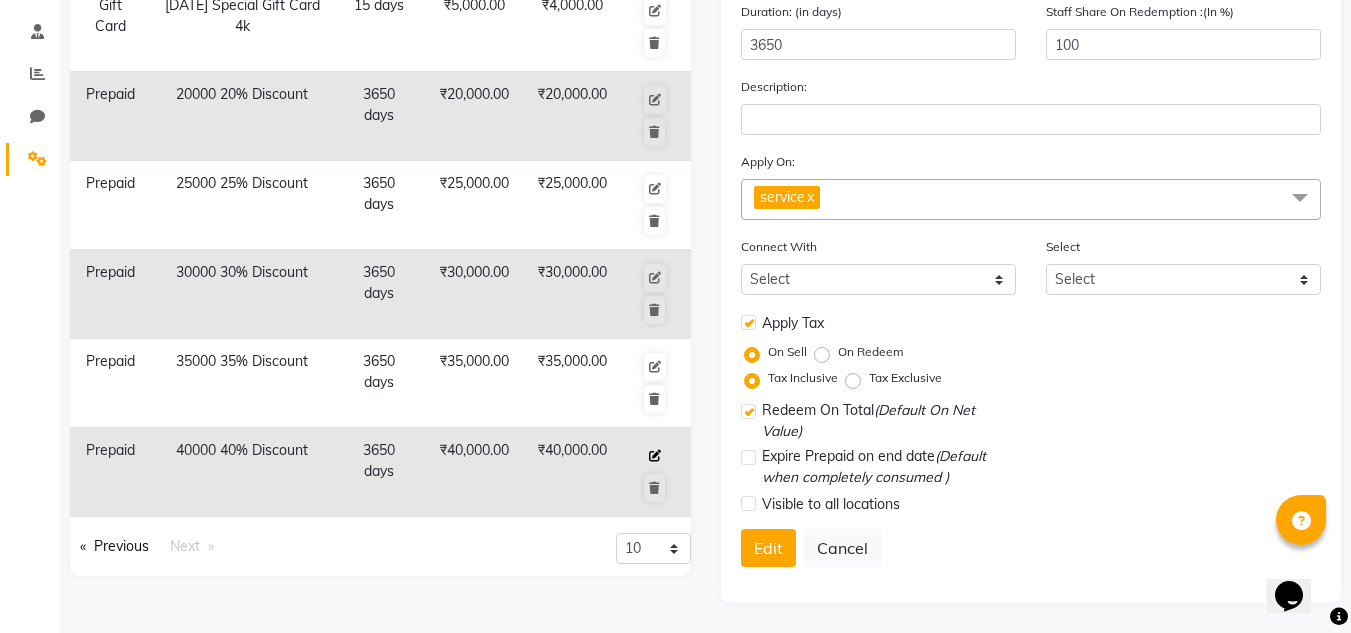 click 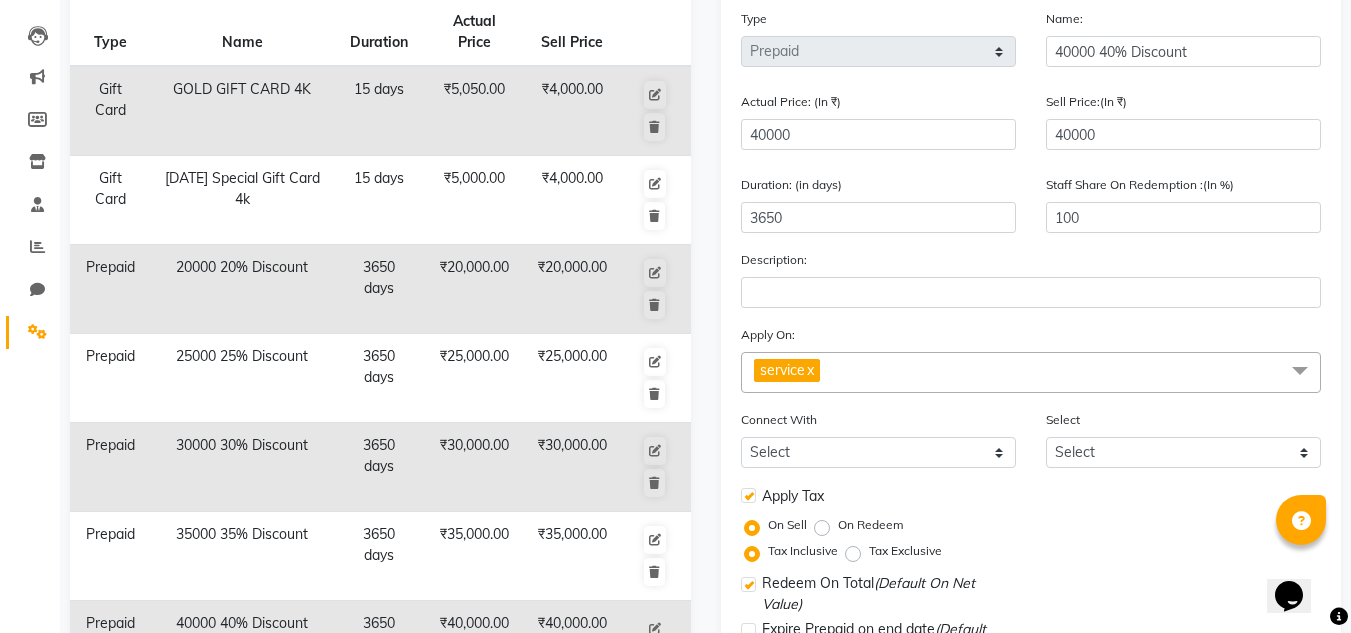 scroll, scrollTop: 221, scrollLeft: 0, axis: vertical 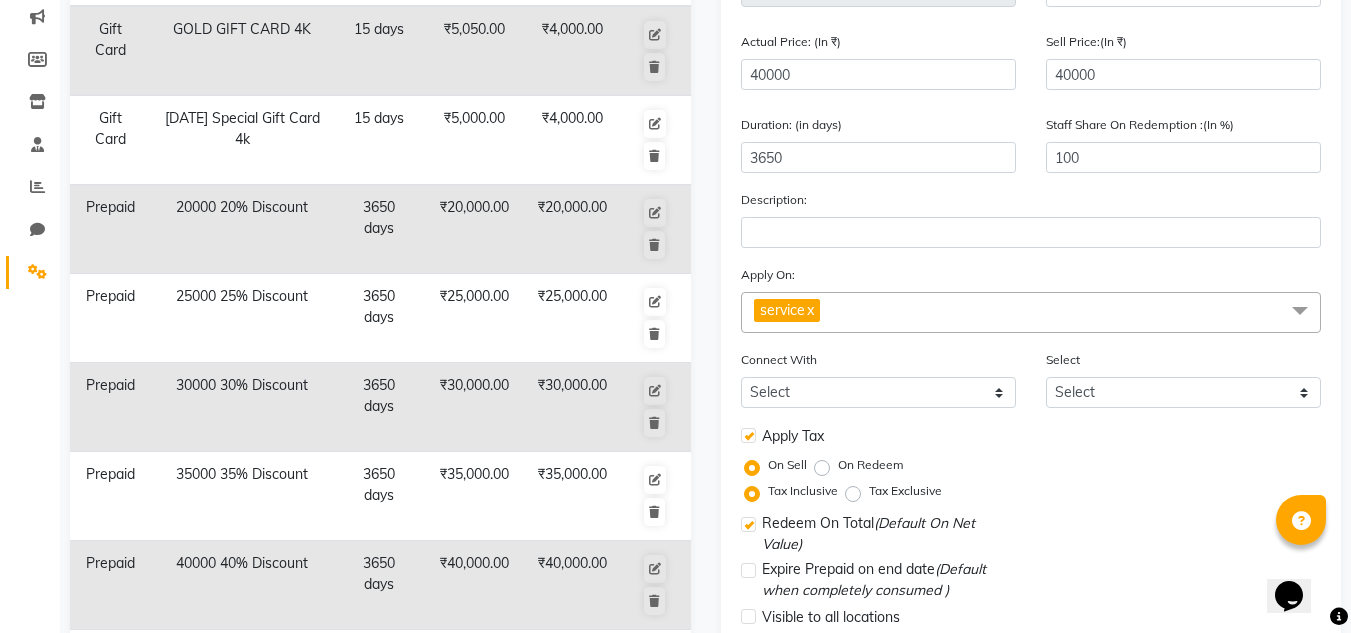 drag, startPoint x: 1013, startPoint y: 229, endPoint x: 897, endPoint y: 193, distance: 121.45781 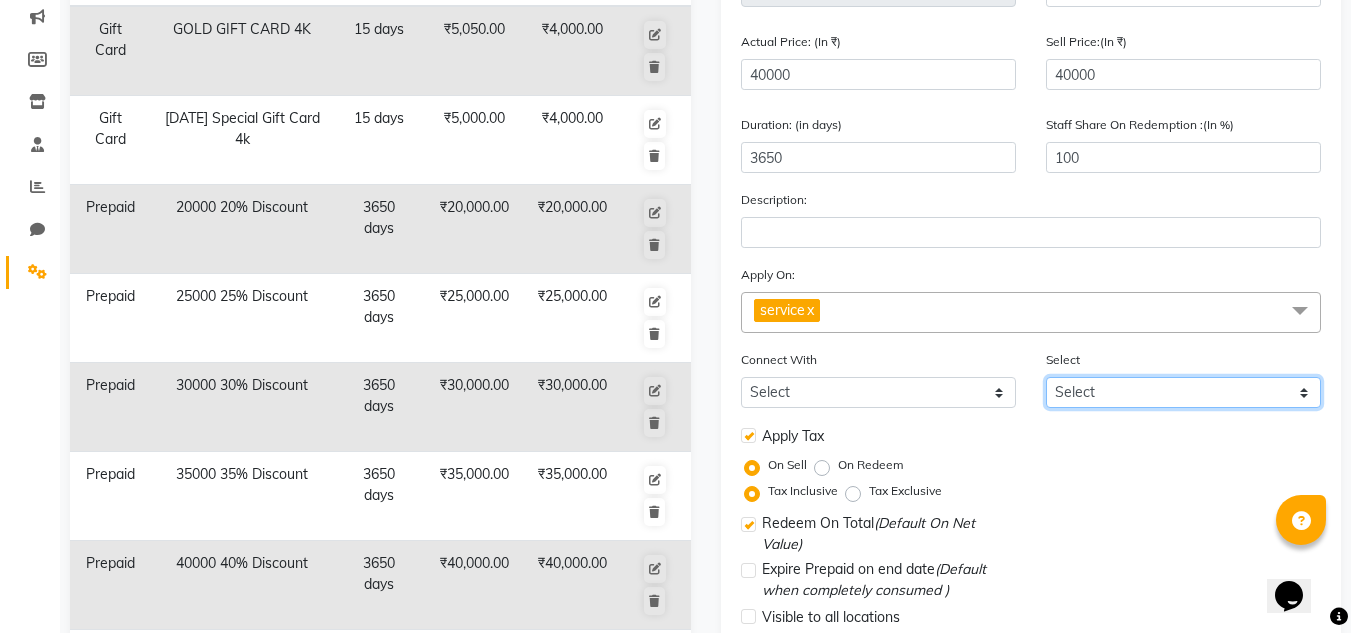 click on "Select" 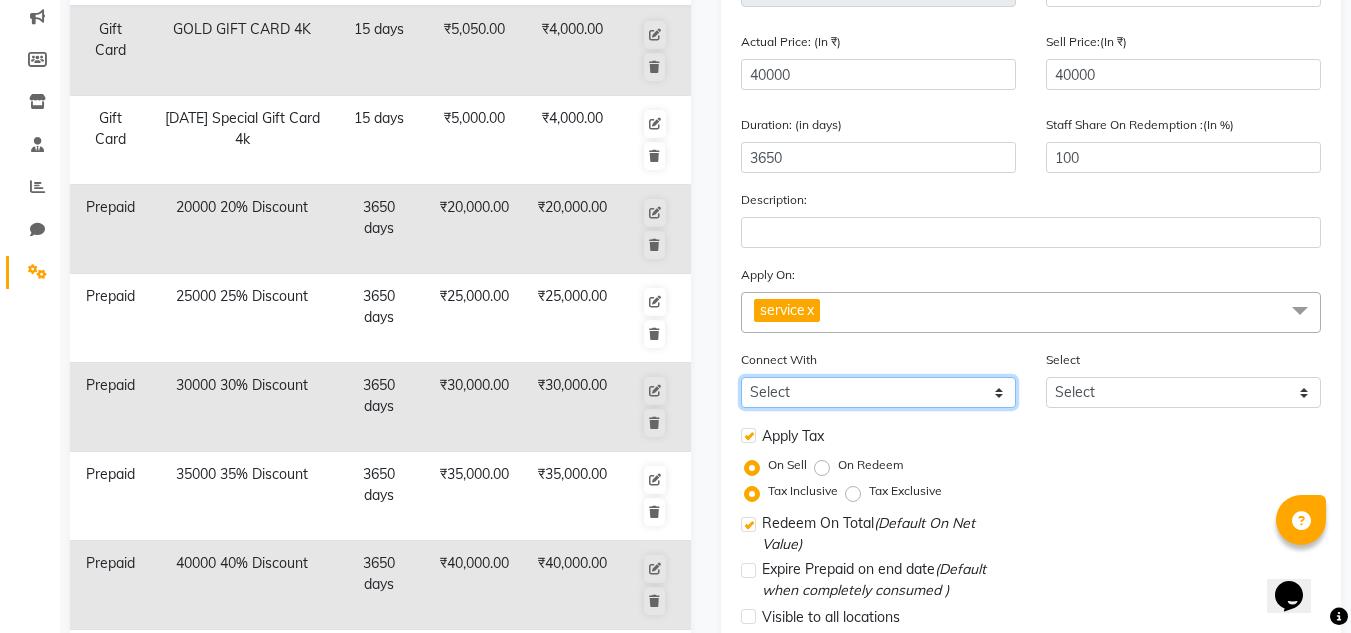 click on "Select Membership Package" 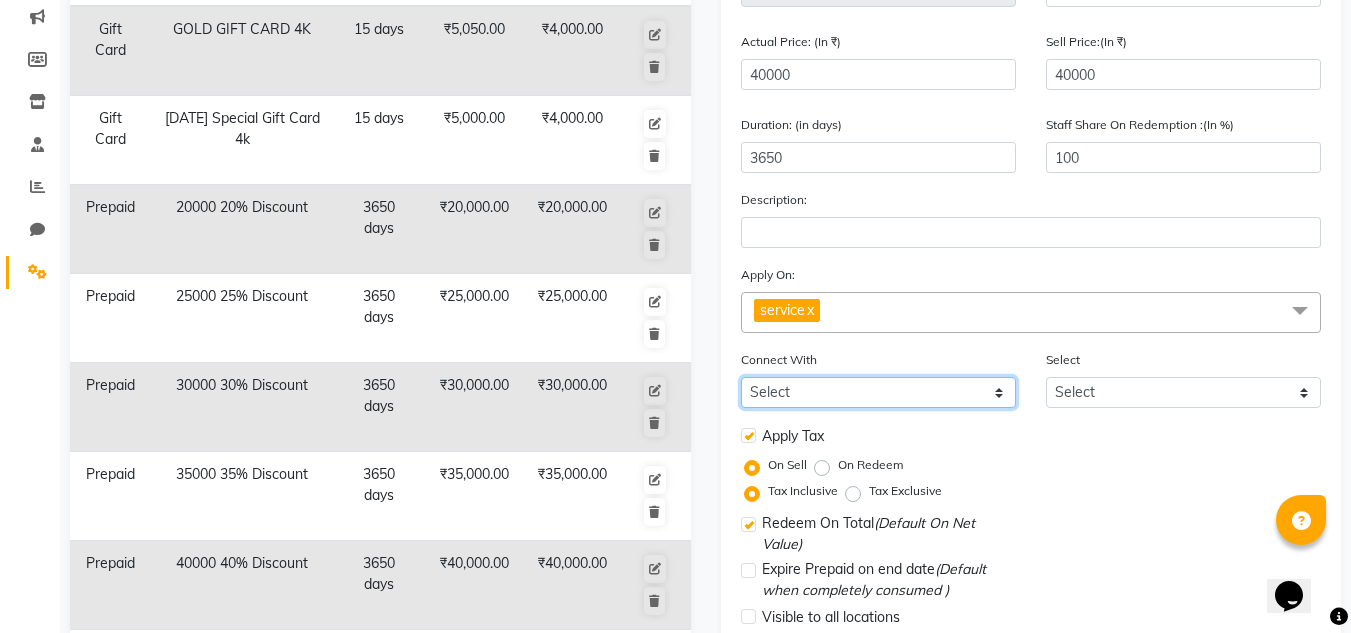 select on "1: M" 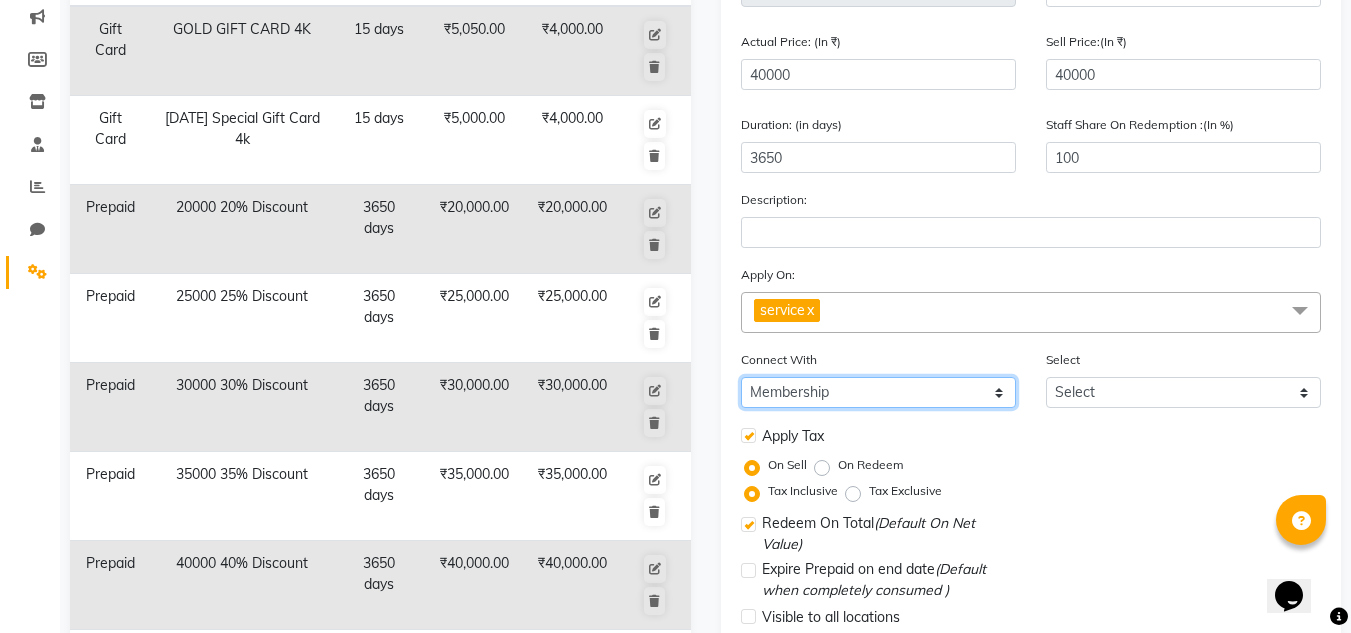click on "Select Membership Package" 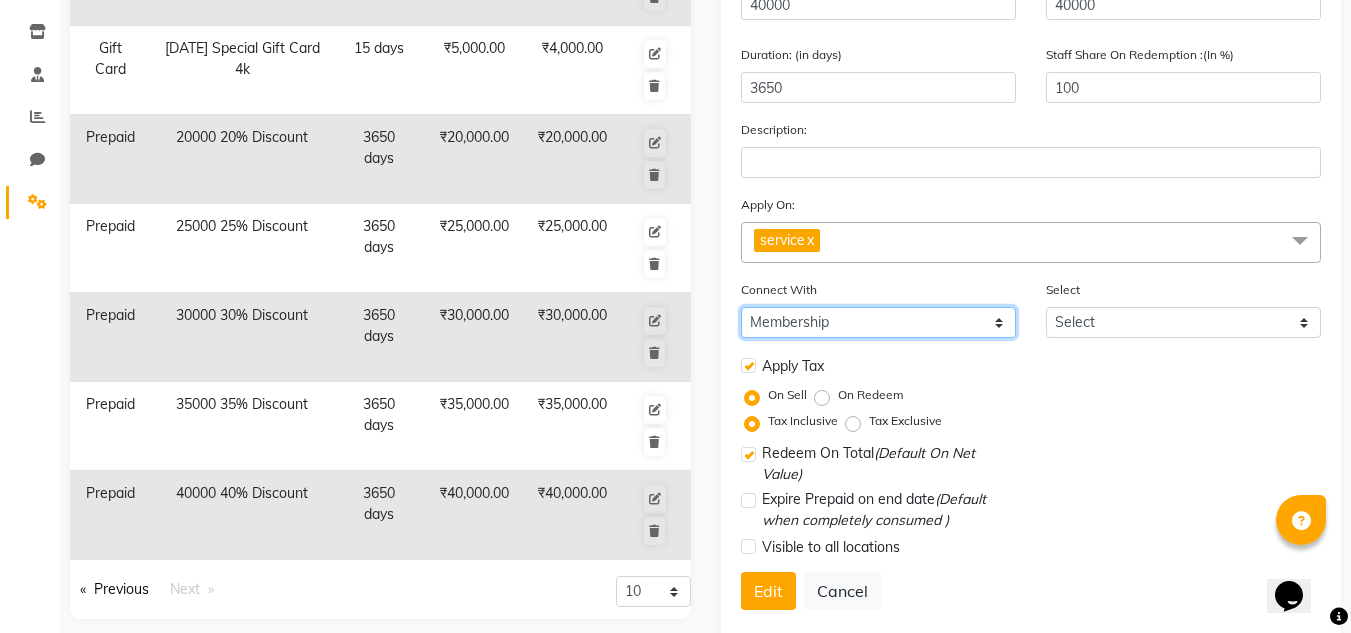 scroll, scrollTop: 369, scrollLeft: 0, axis: vertical 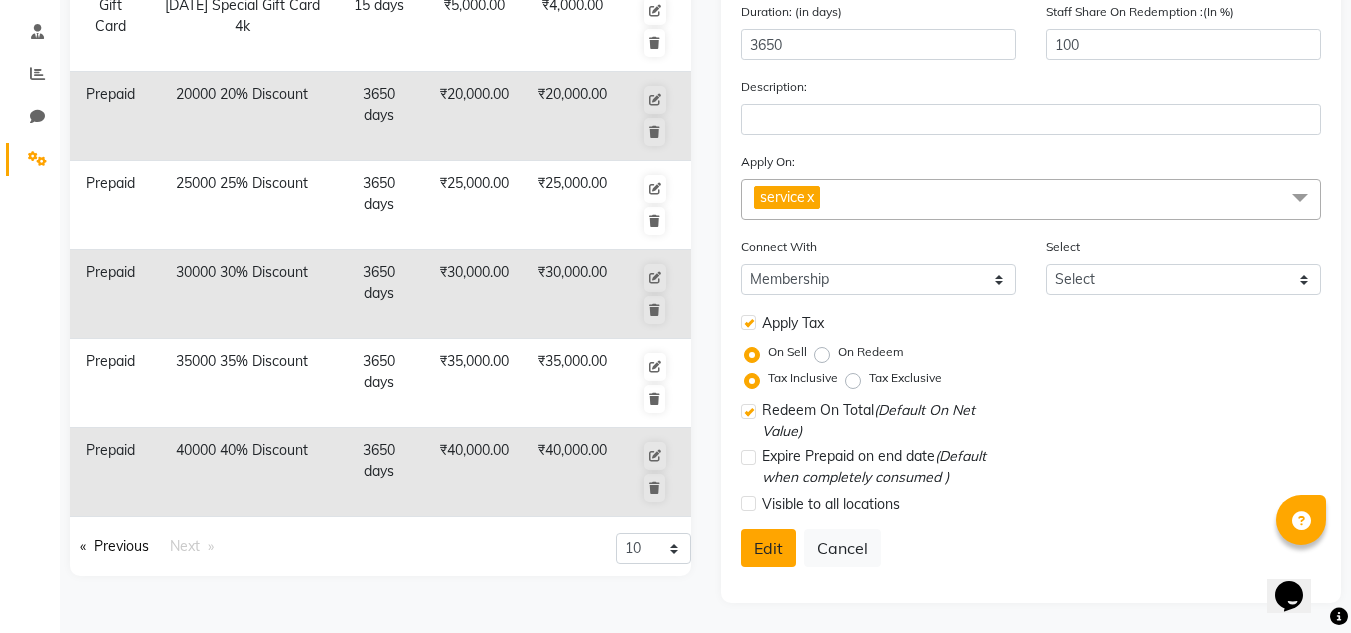 click on "Edit" 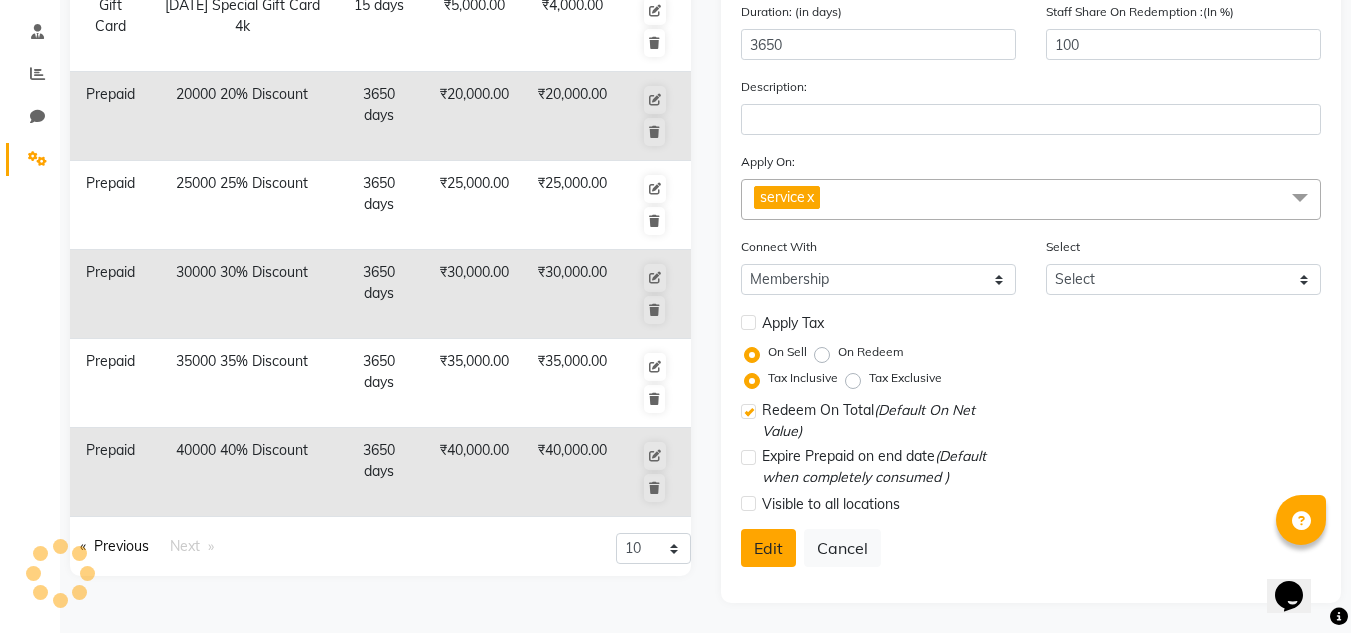 select 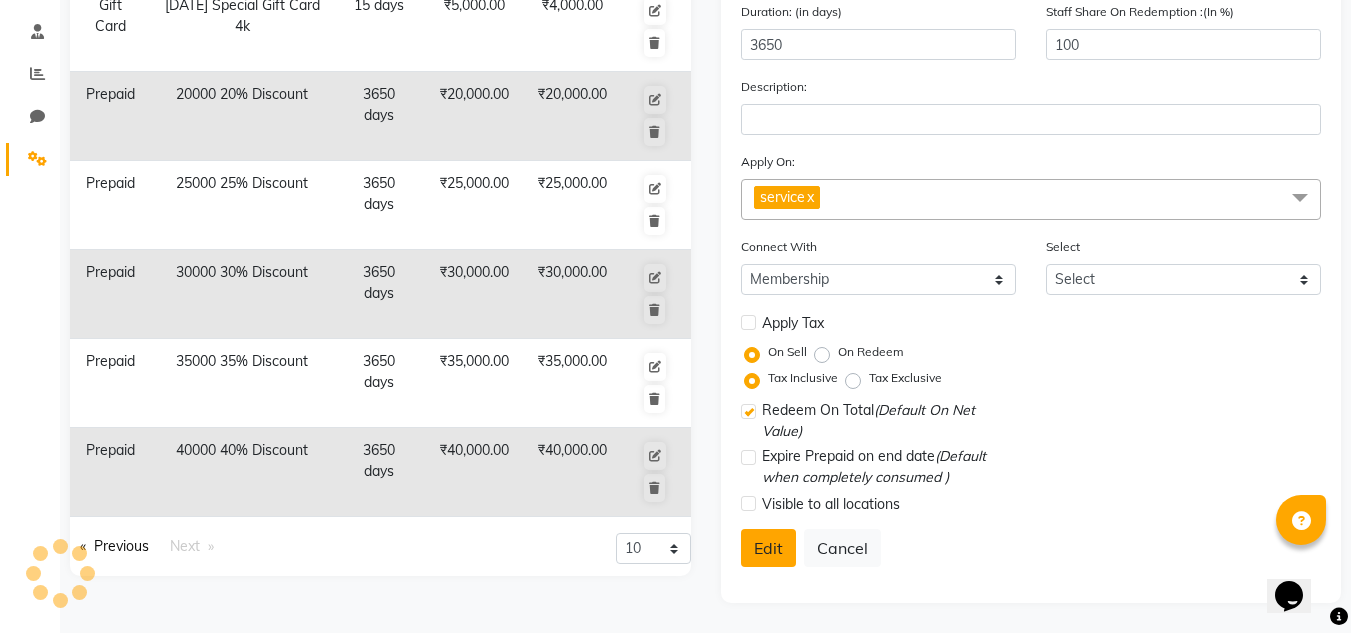 type 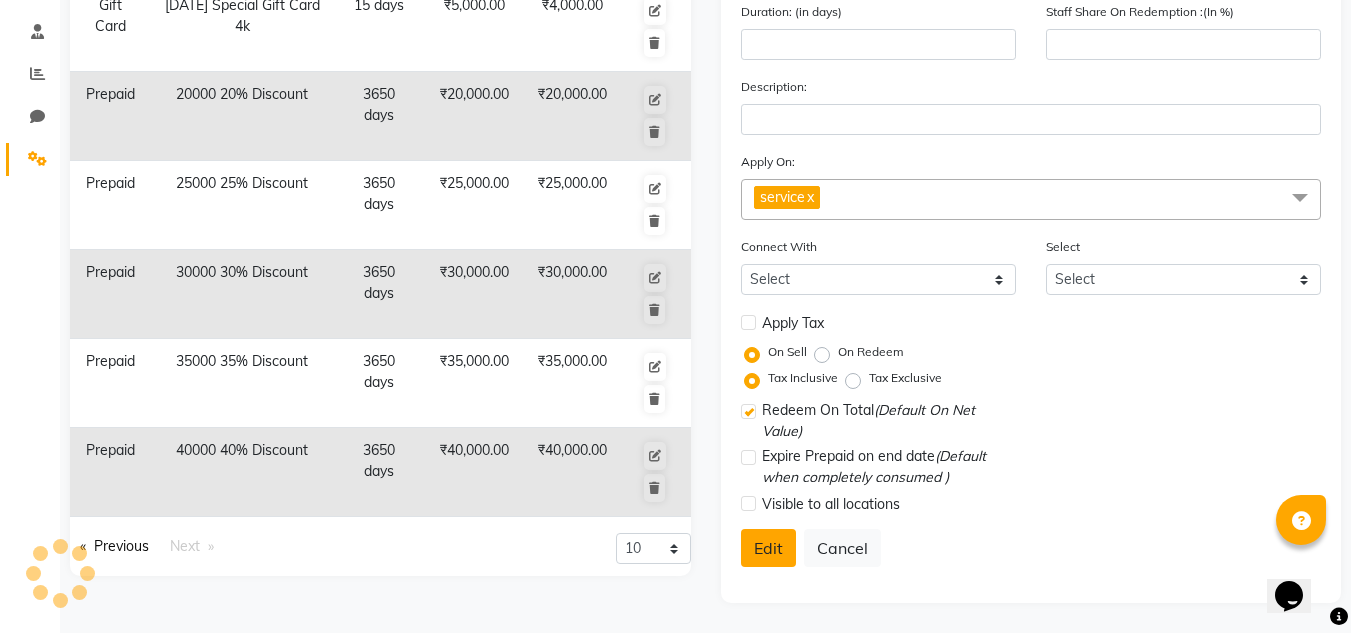 scroll, scrollTop: 342, scrollLeft: 0, axis: vertical 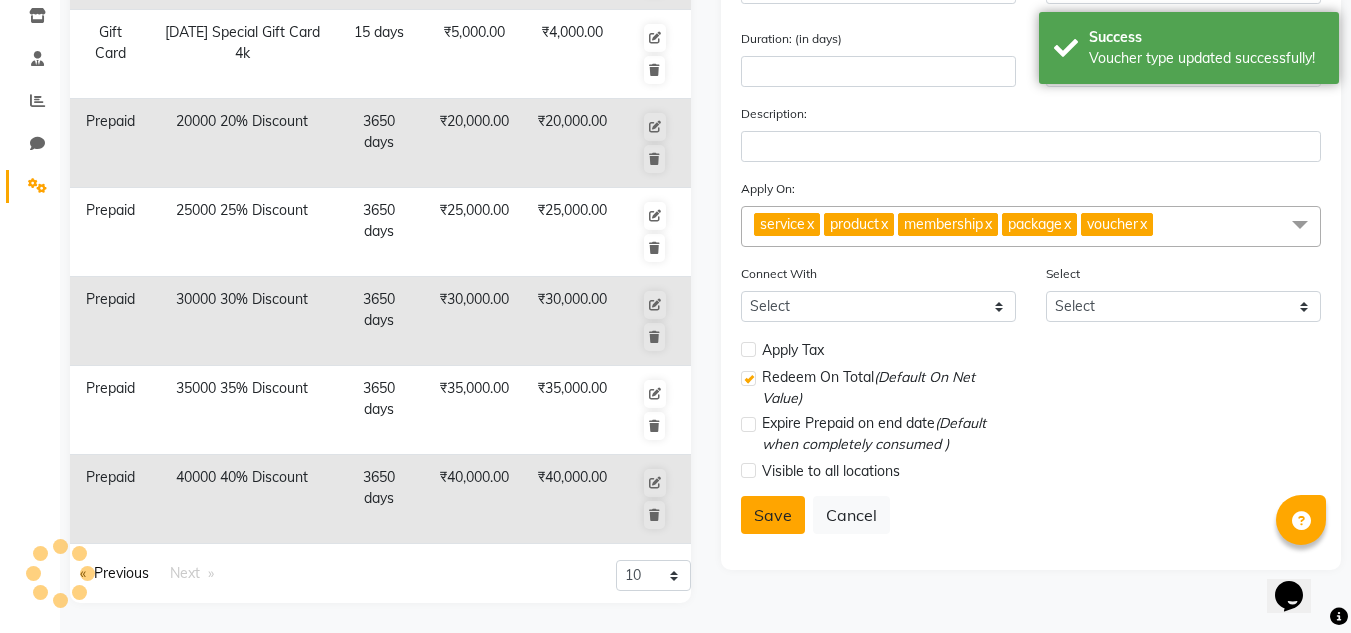 click on "Type Select Type Voucher Prepaid Gift Card Name: Actual Price: (In ₹) Sell Price:(In ₹) Duration: (in days) Staff Share On Redemption :(In %) Description: Apply On: service  x product  x membership  x package  x voucher  x UnSelect All service product membership package voucher Connect With Select Membership Package Select Select Apply Tax Redeem On Total  (Default On Net Value) Expire Prepaid on end date  (Default when completely consumed ) Visible to all locations  Save   Cancel" 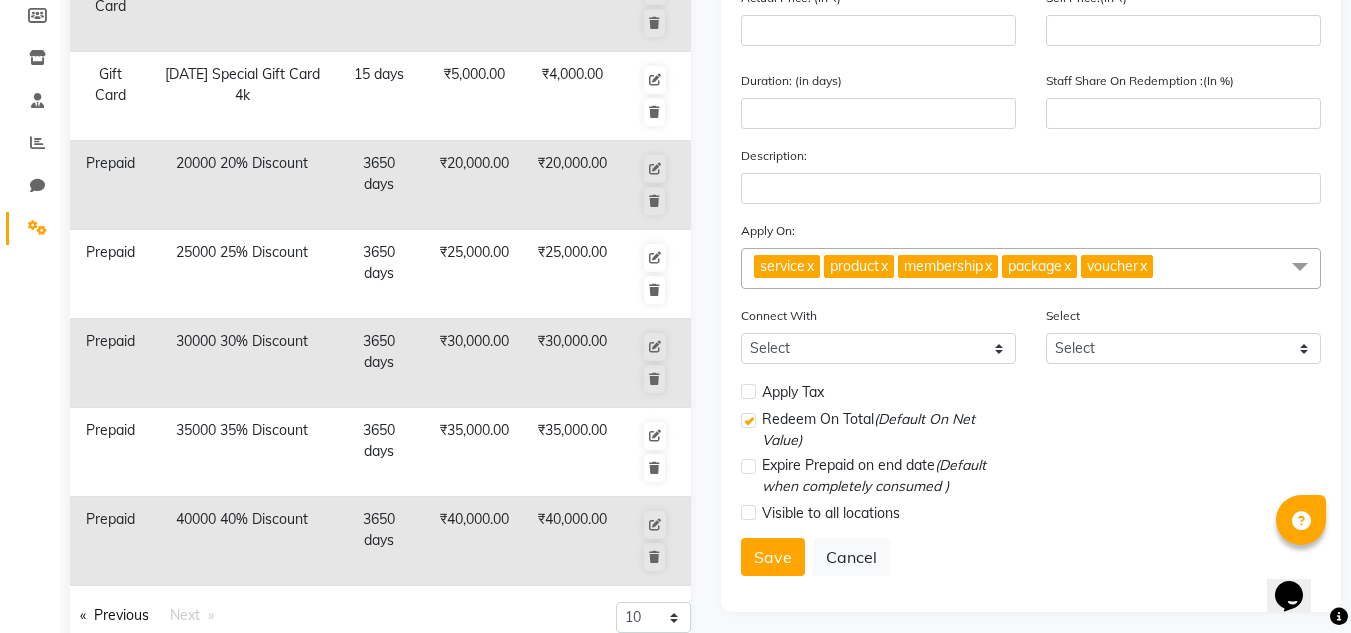 scroll, scrollTop: 299, scrollLeft: 0, axis: vertical 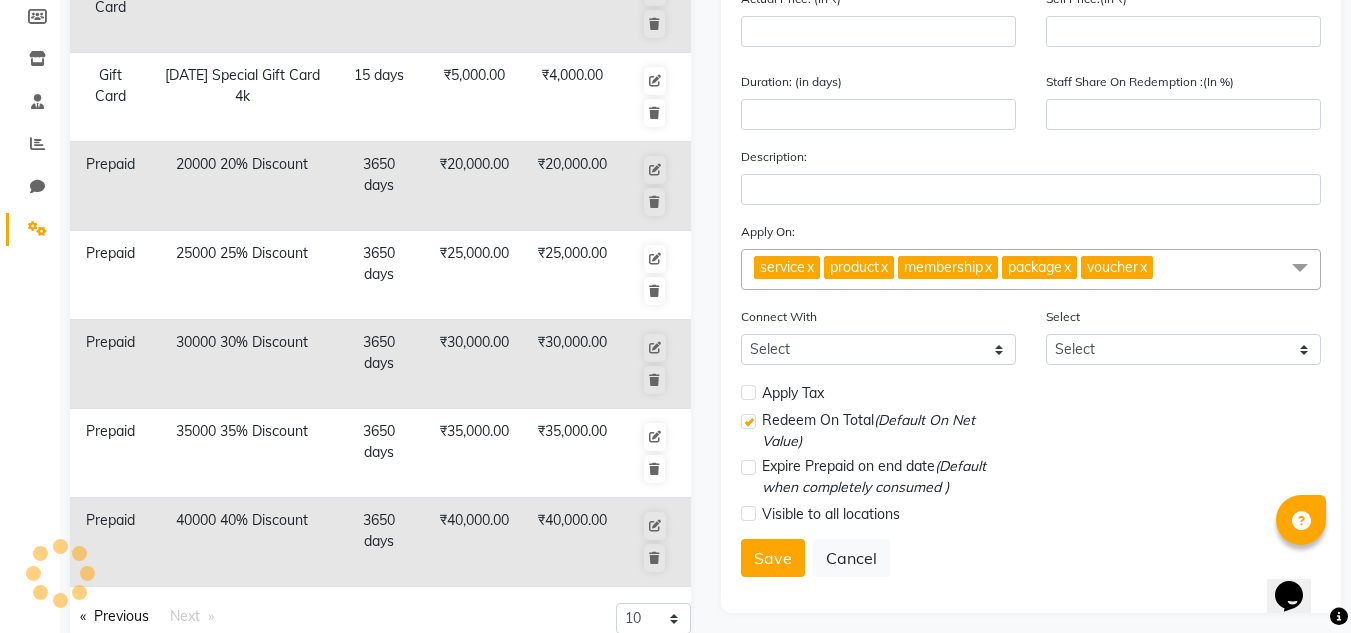 click 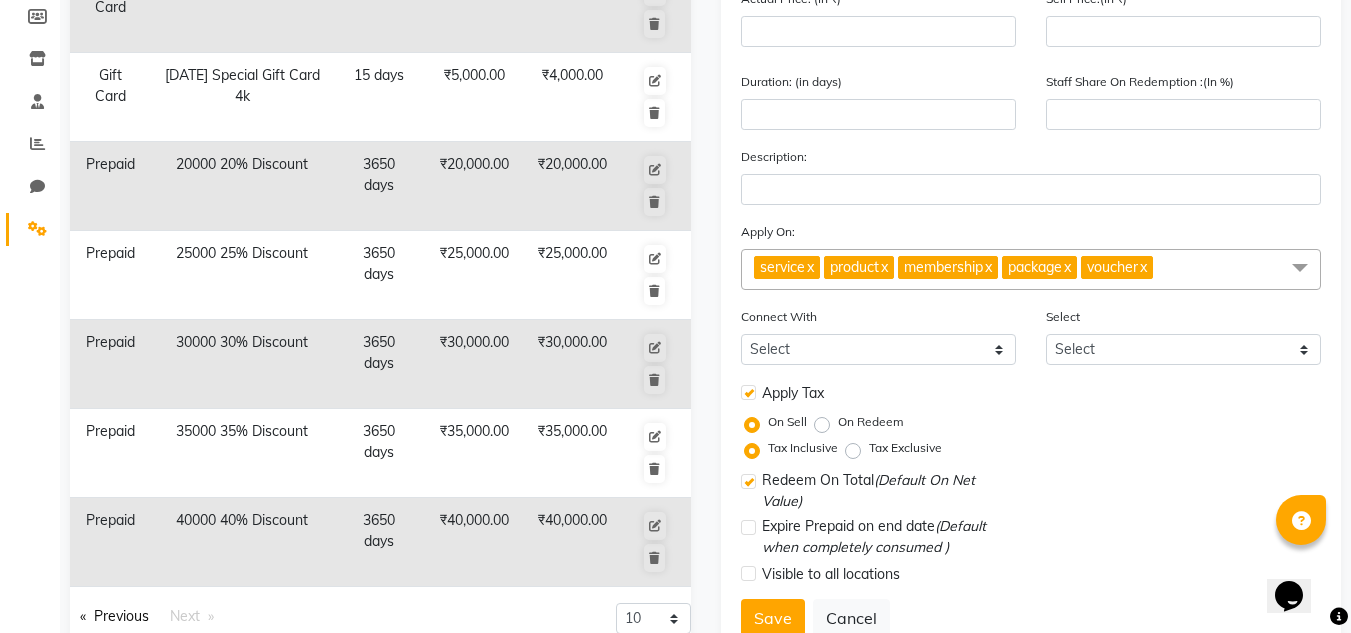 scroll, scrollTop: 369, scrollLeft: 0, axis: vertical 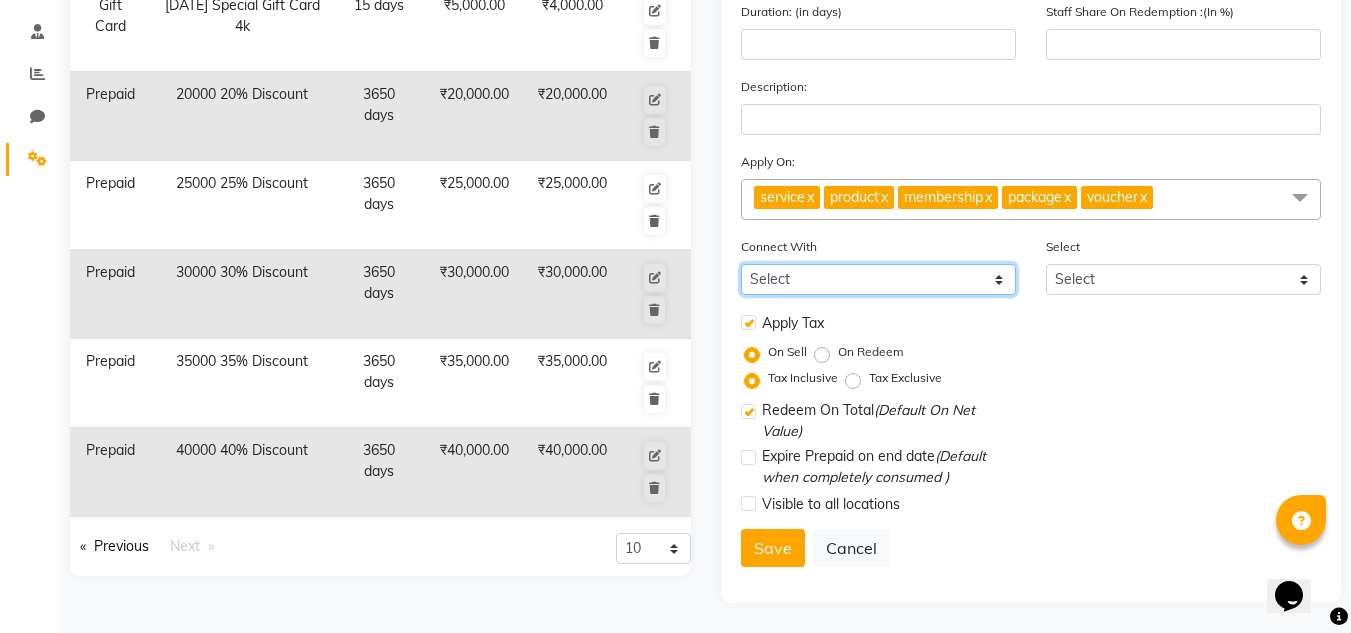 click on "Select Membership Package" 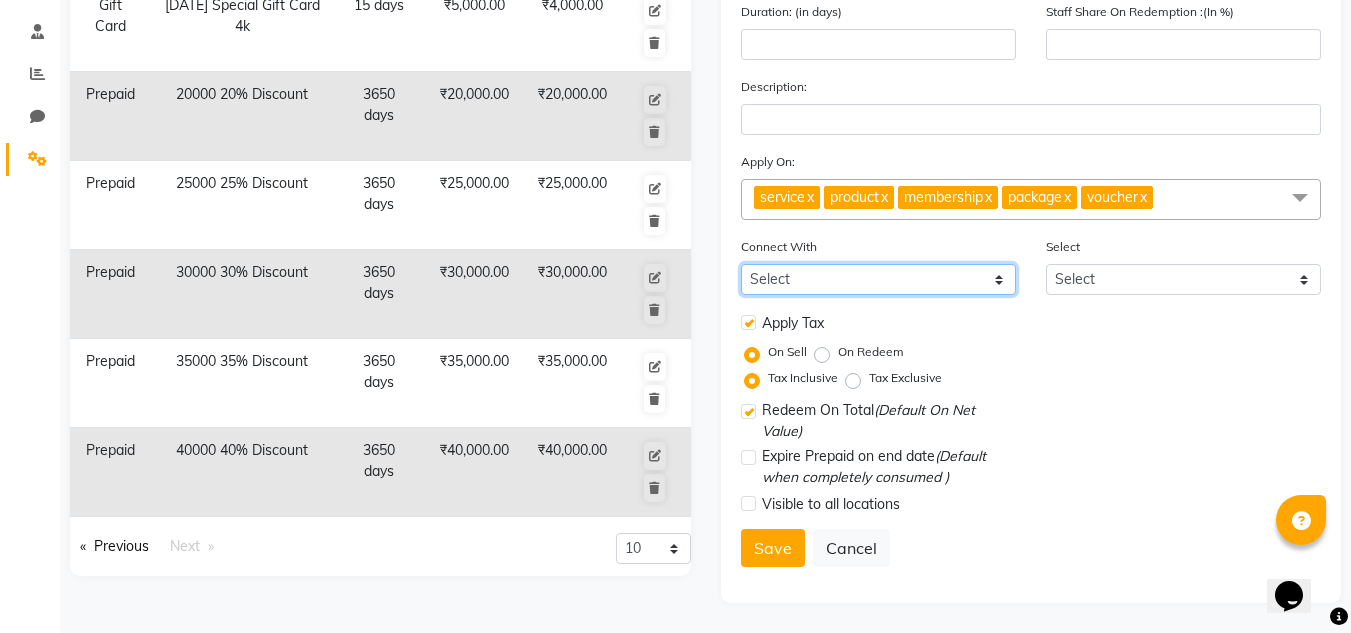 select on "1: M" 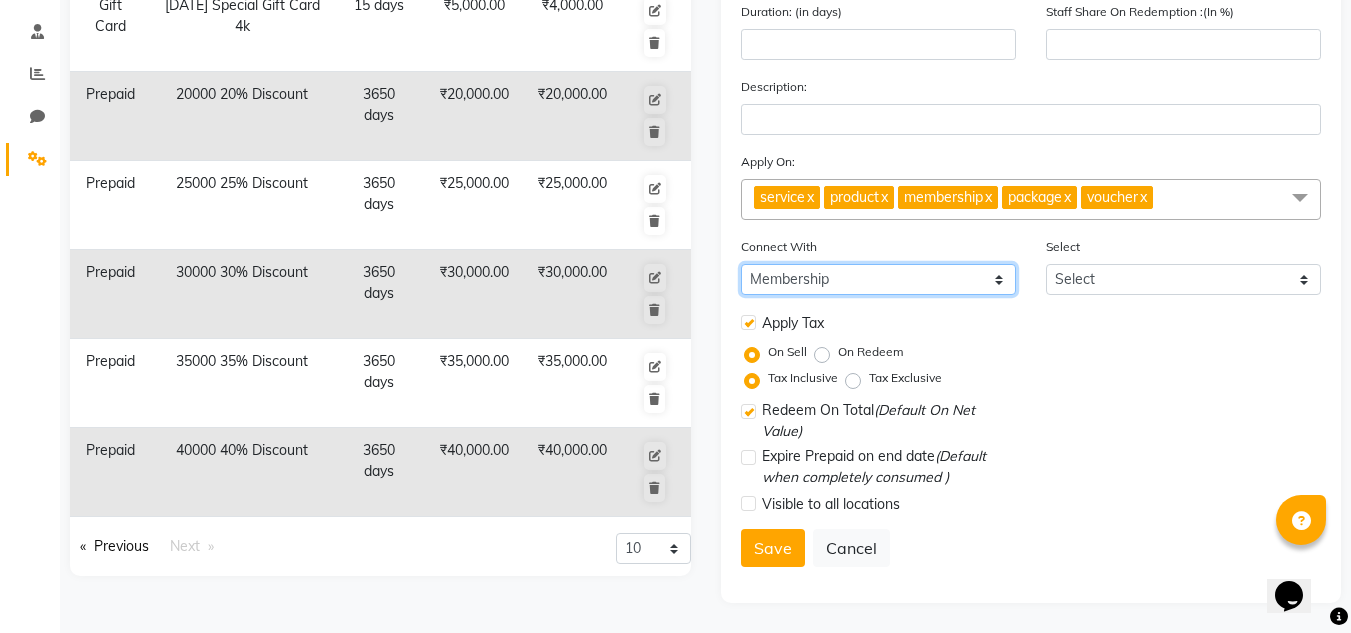 click on "Select Membership Package" 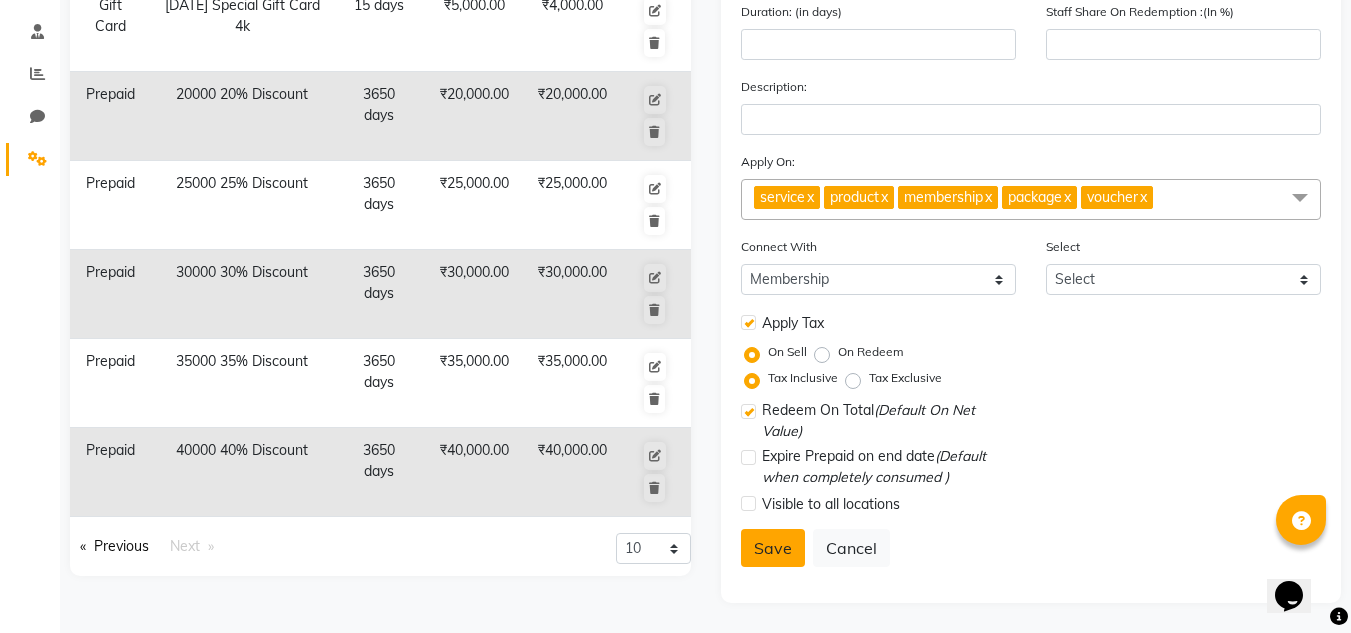 click on "Save" 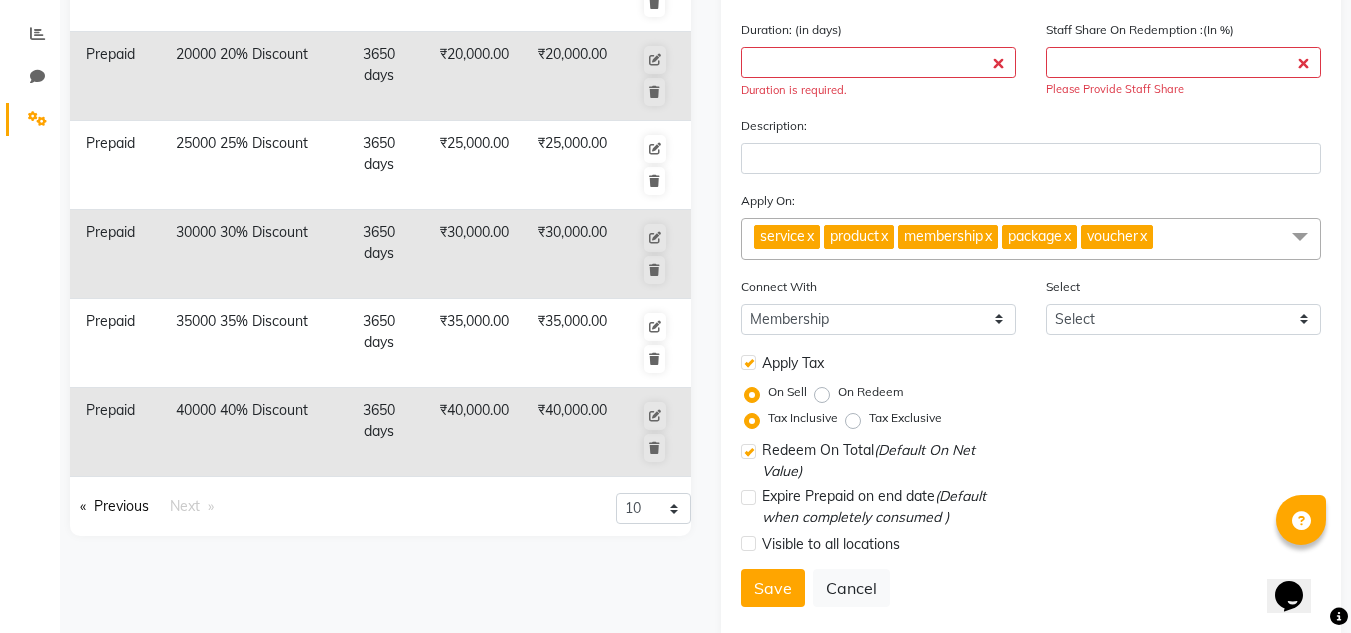 scroll, scrollTop: 449, scrollLeft: 0, axis: vertical 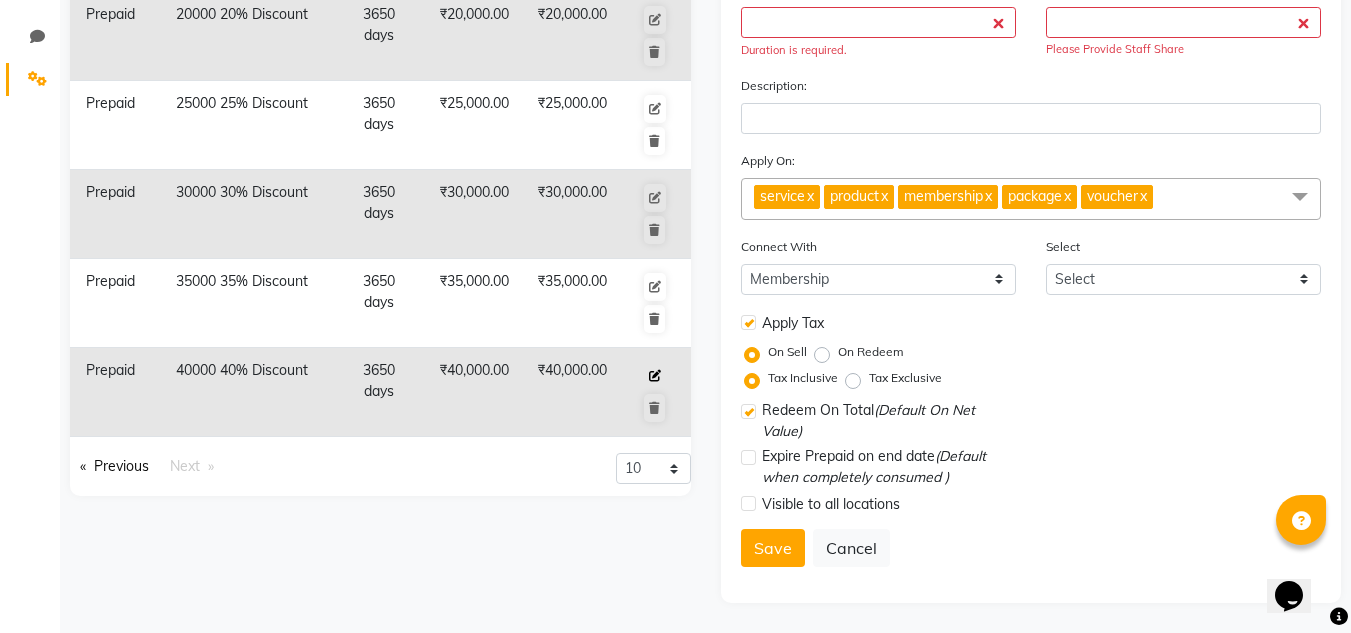 click 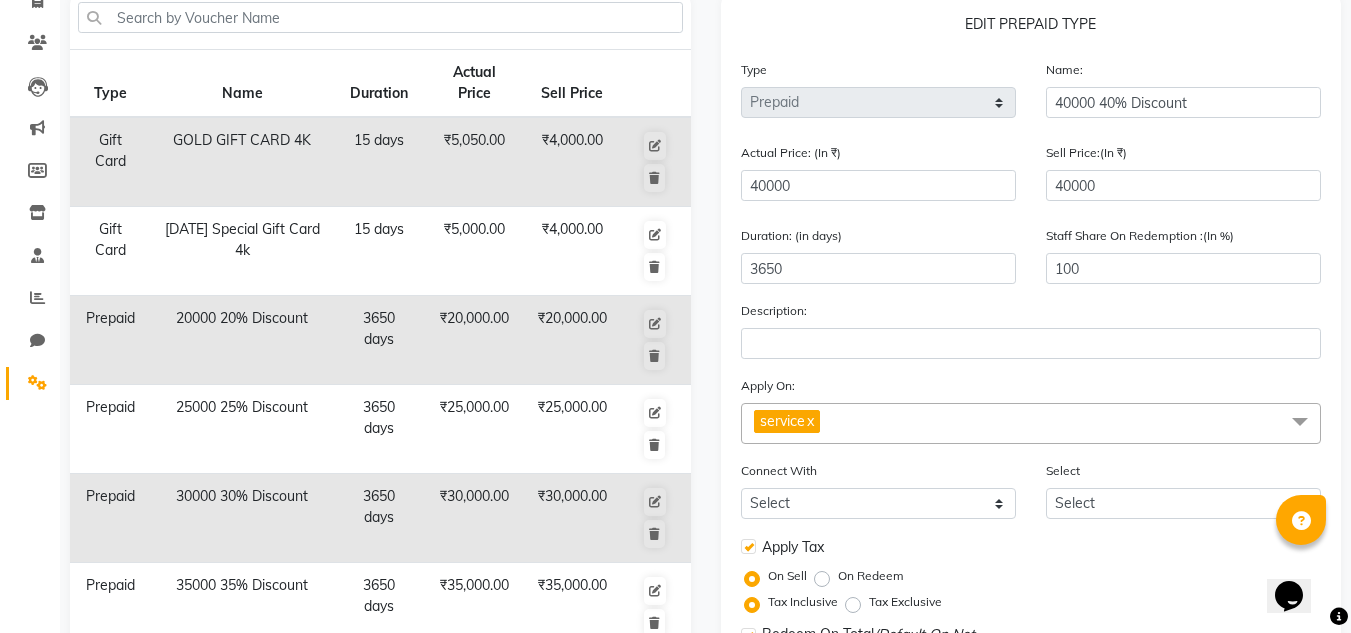 scroll, scrollTop: 193, scrollLeft: 0, axis: vertical 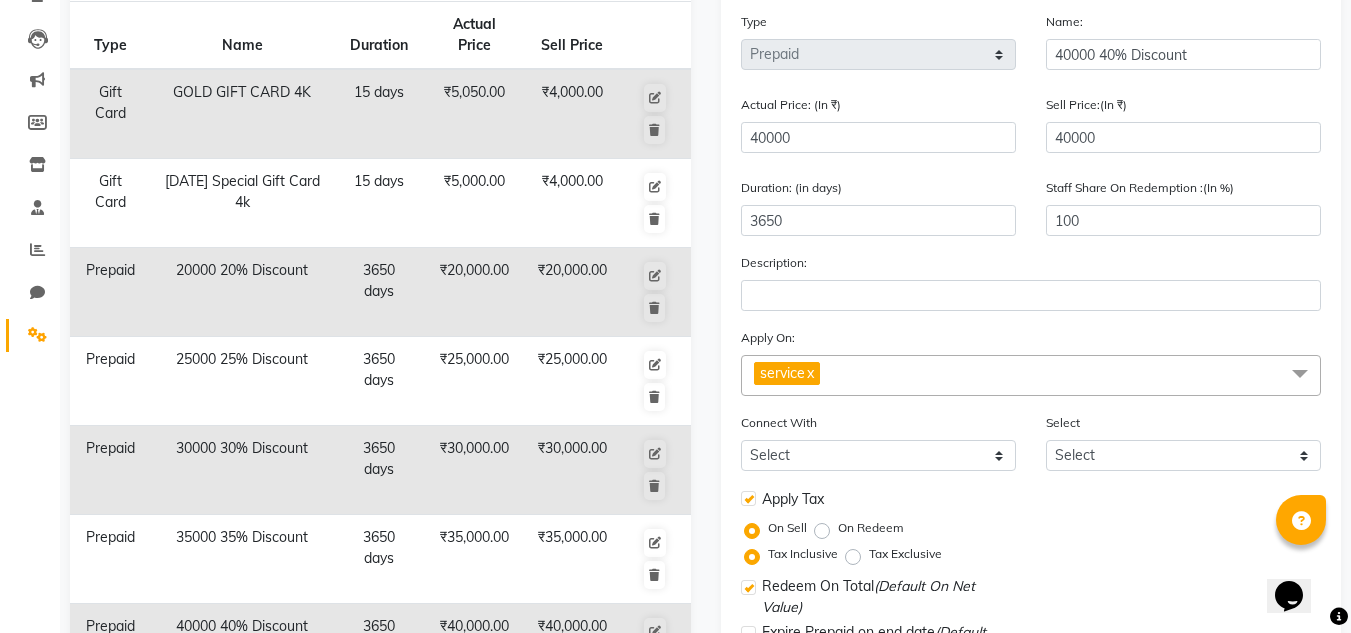 click on "service  x" 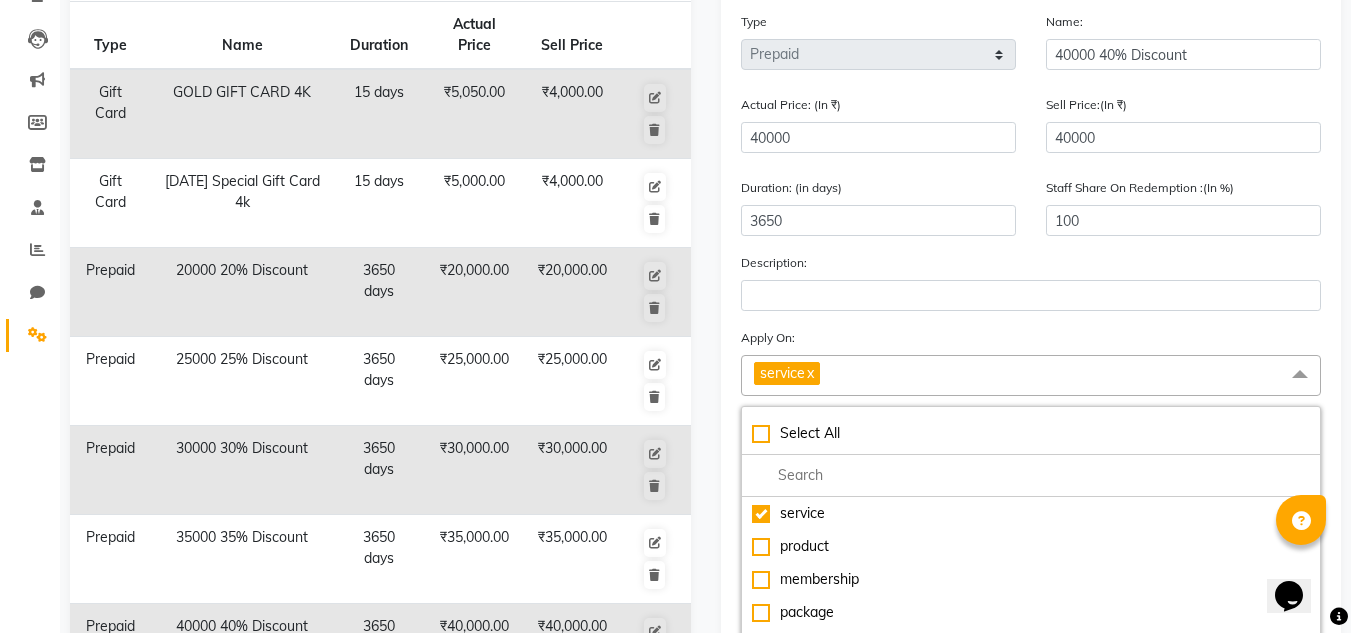 scroll, scrollTop: 369, scrollLeft: 0, axis: vertical 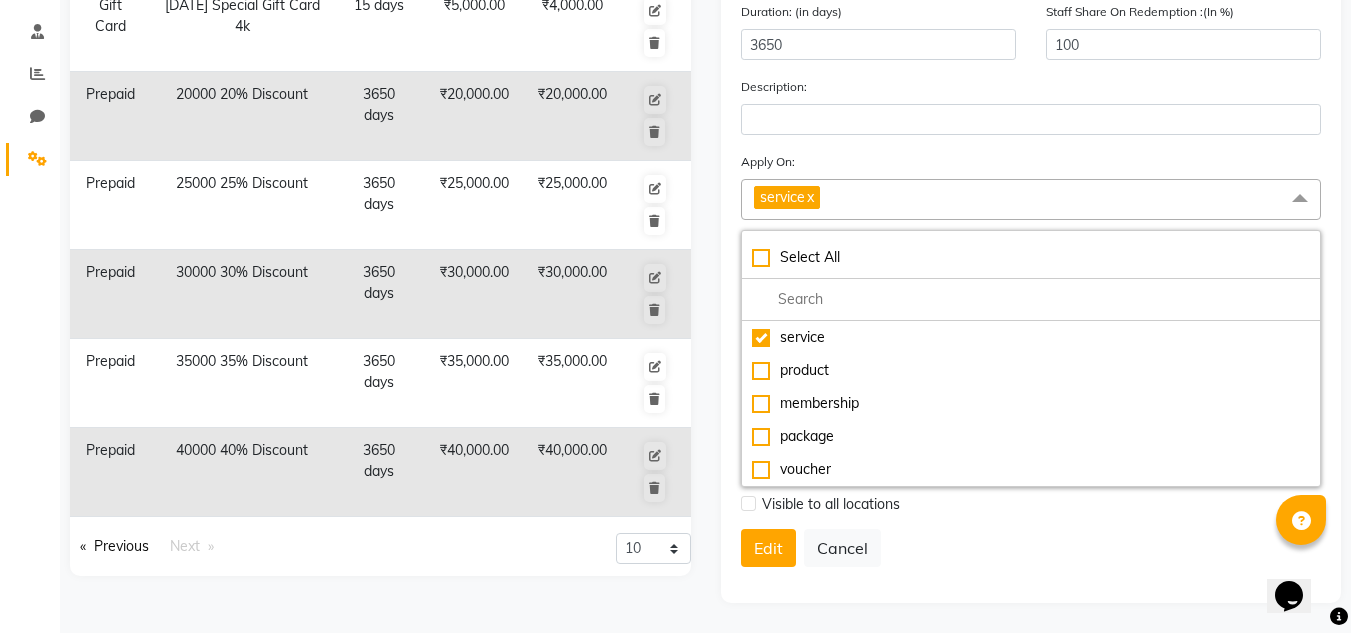 click on "service  x" 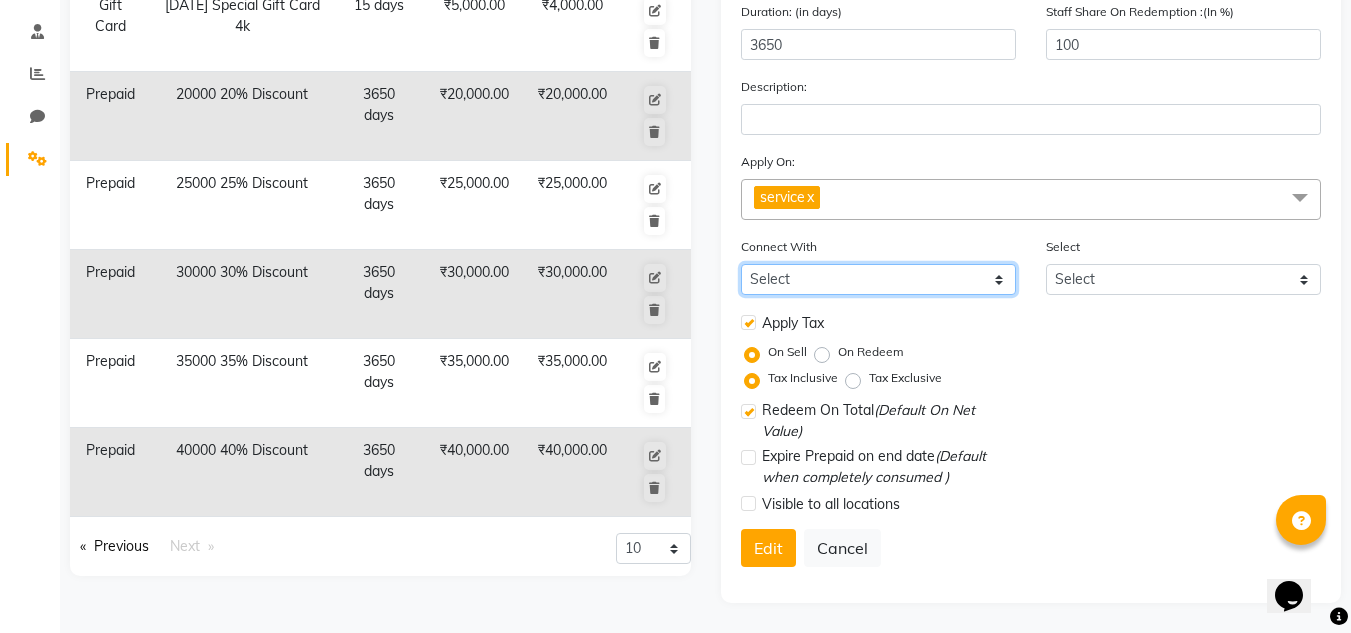 click on "Select Membership Package" 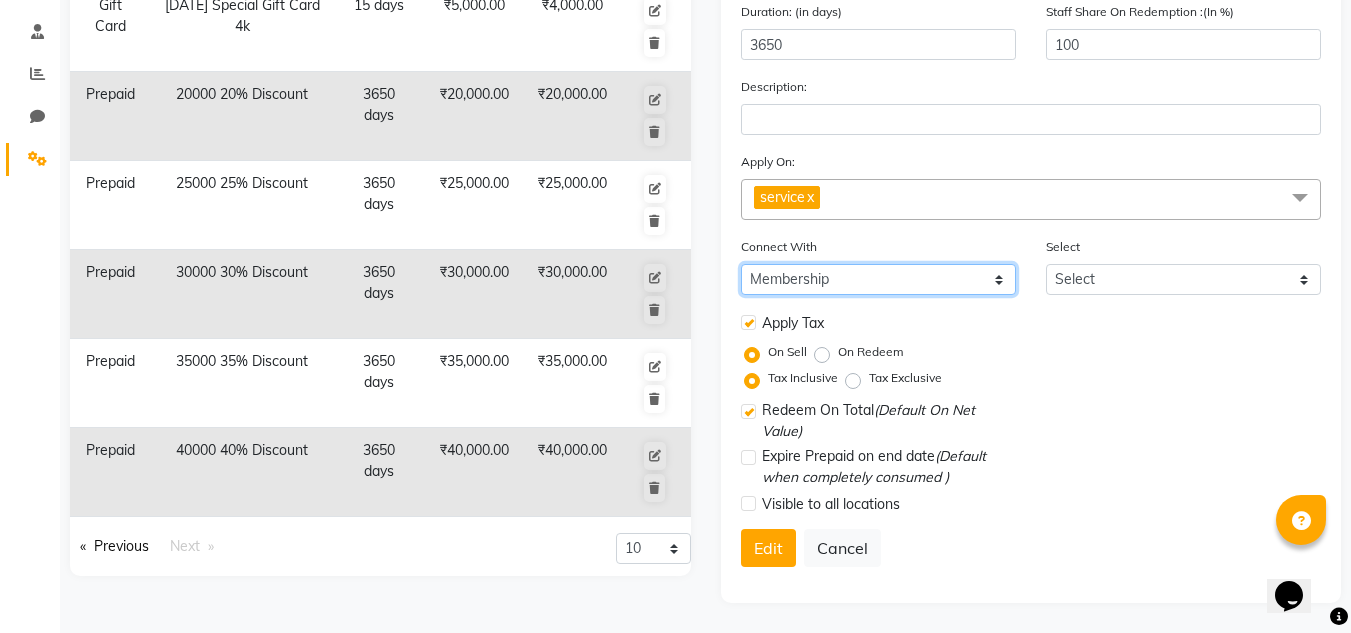 click on "Select Membership Package" 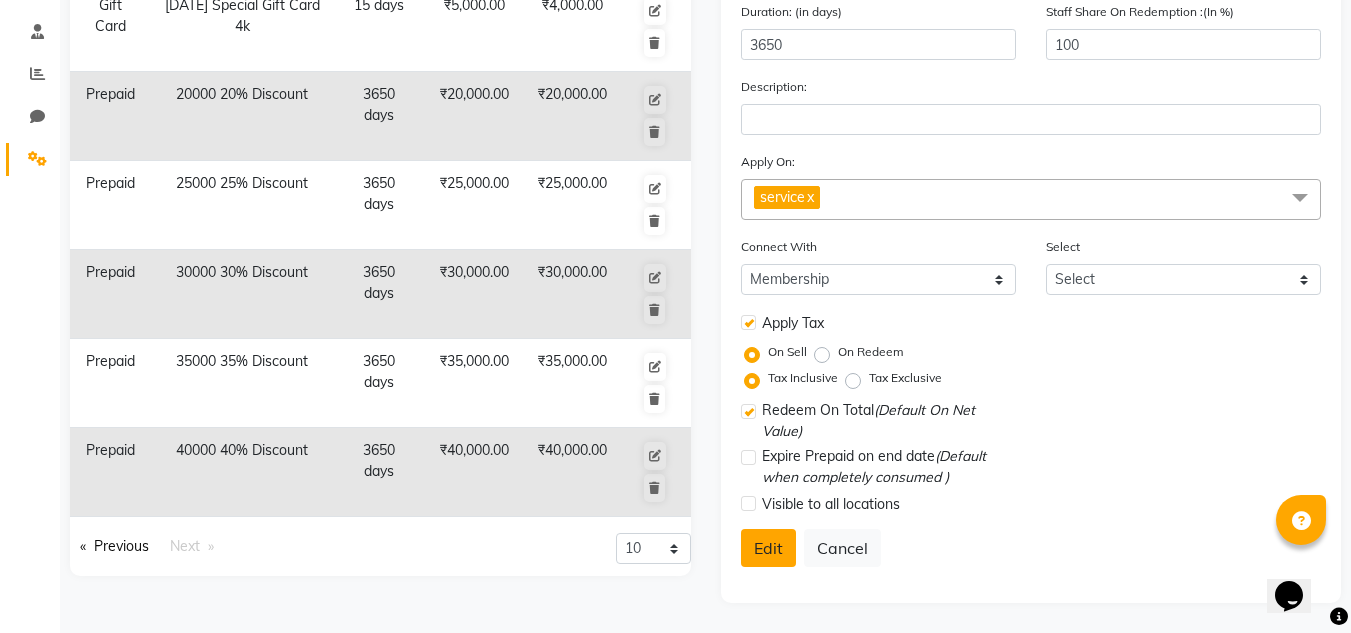 click on "Edit" 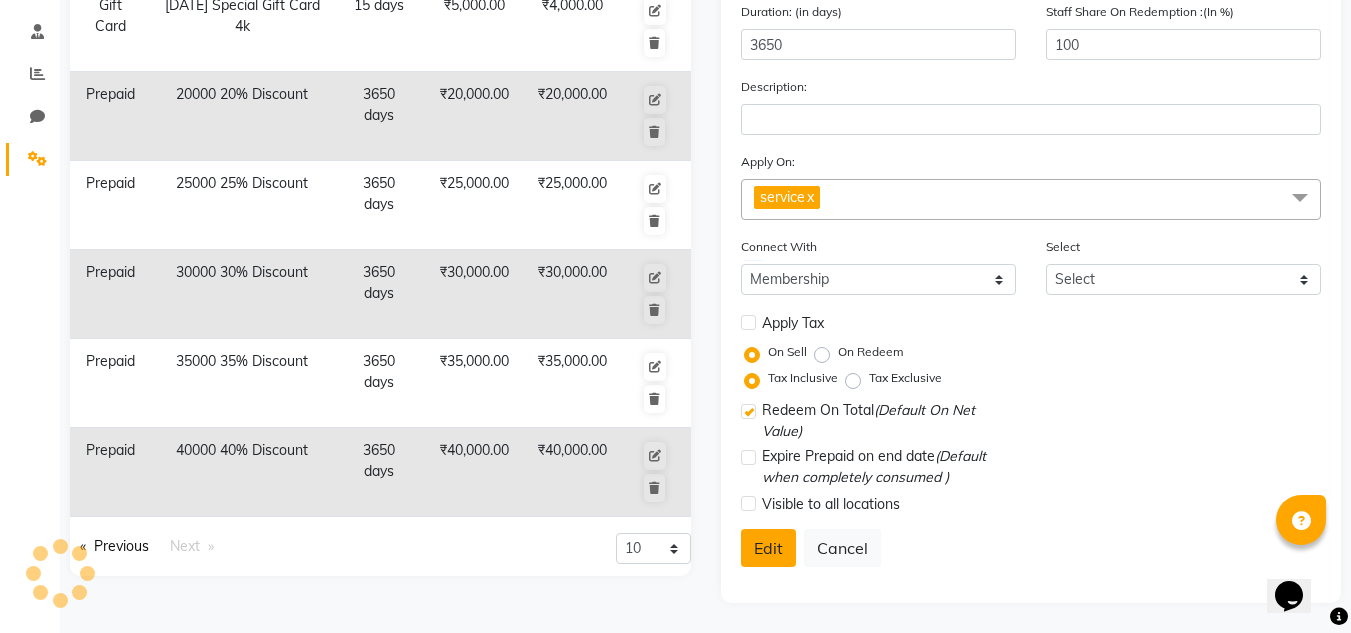 select 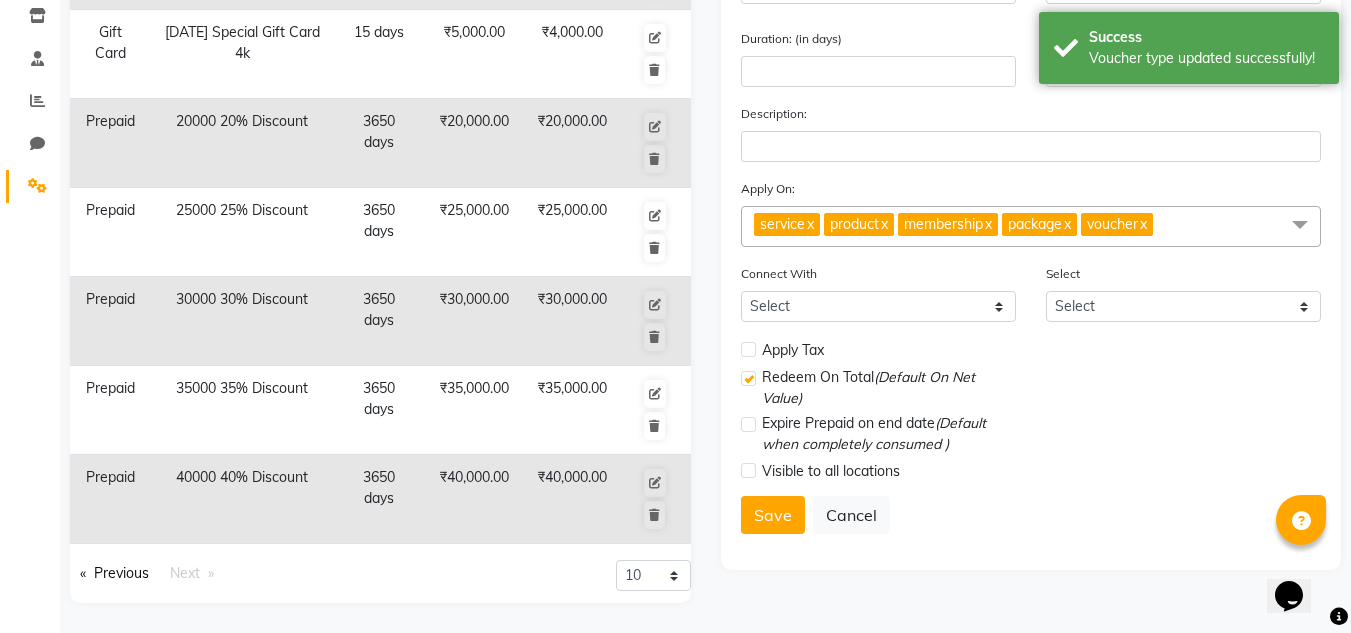scroll, scrollTop: 0, scrollLeft: 0, axis: both 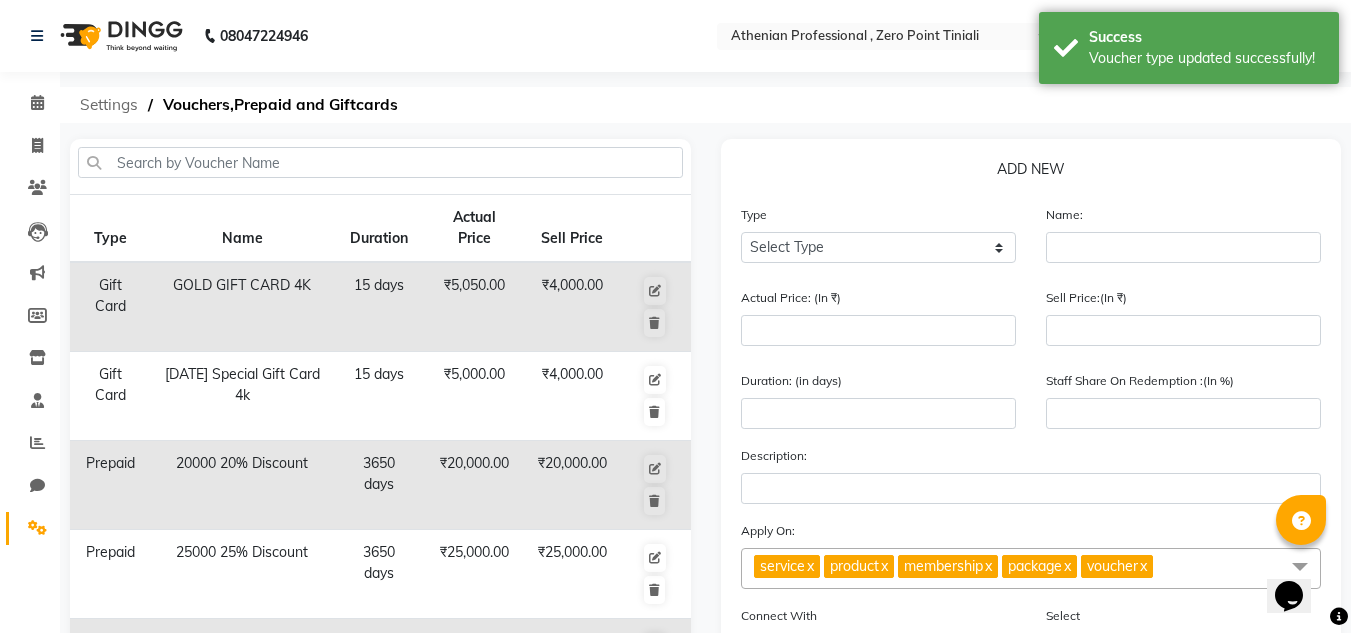click on "Settings" 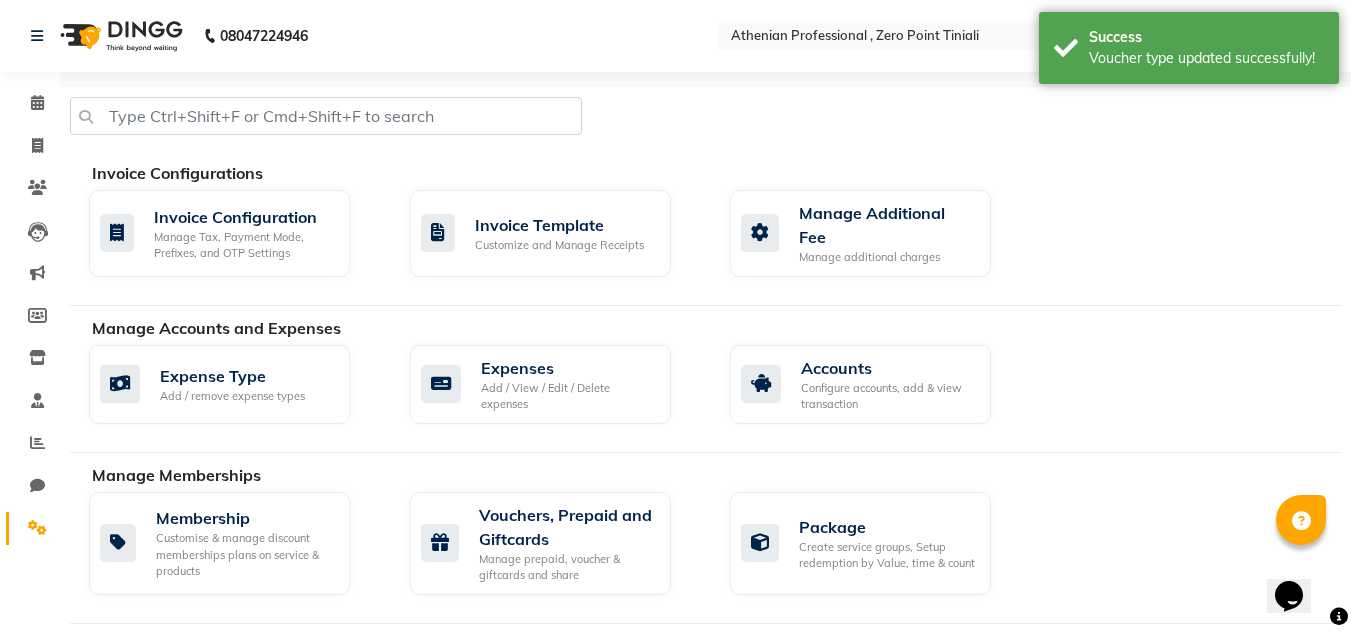 scroll, scrollTop: 67, scrollLeft: 0, axis: vertical 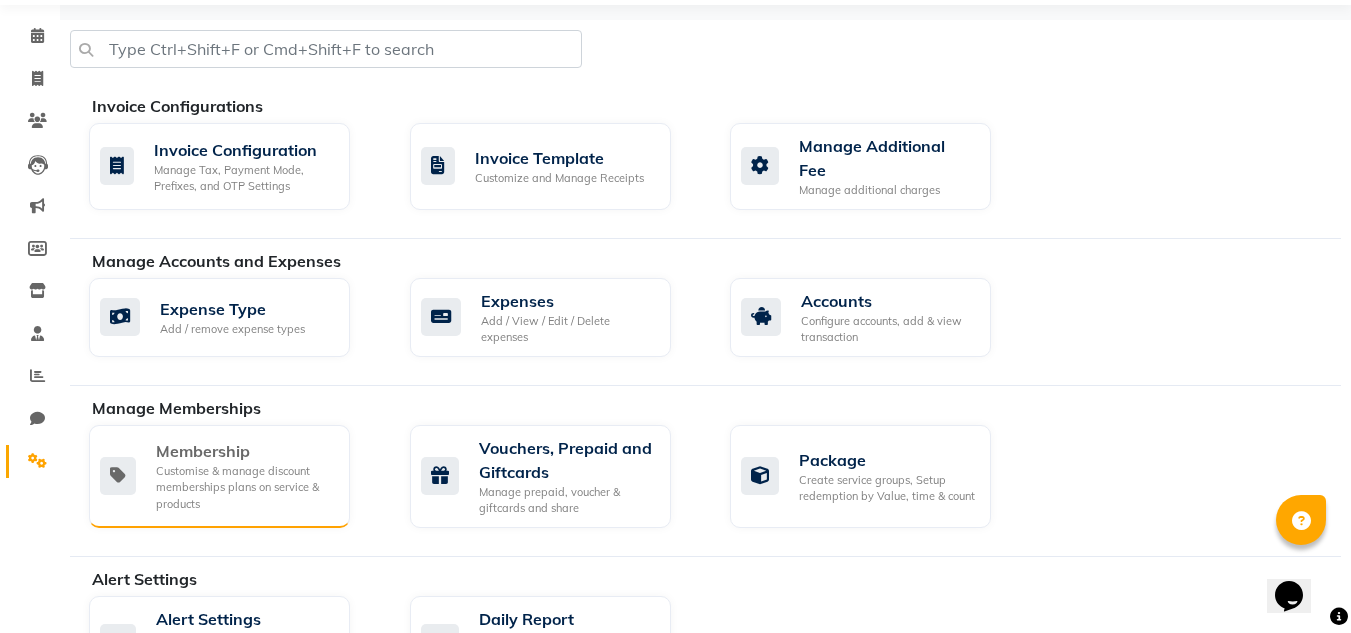 click on "Customise & manage discount memberships plans on service & products" 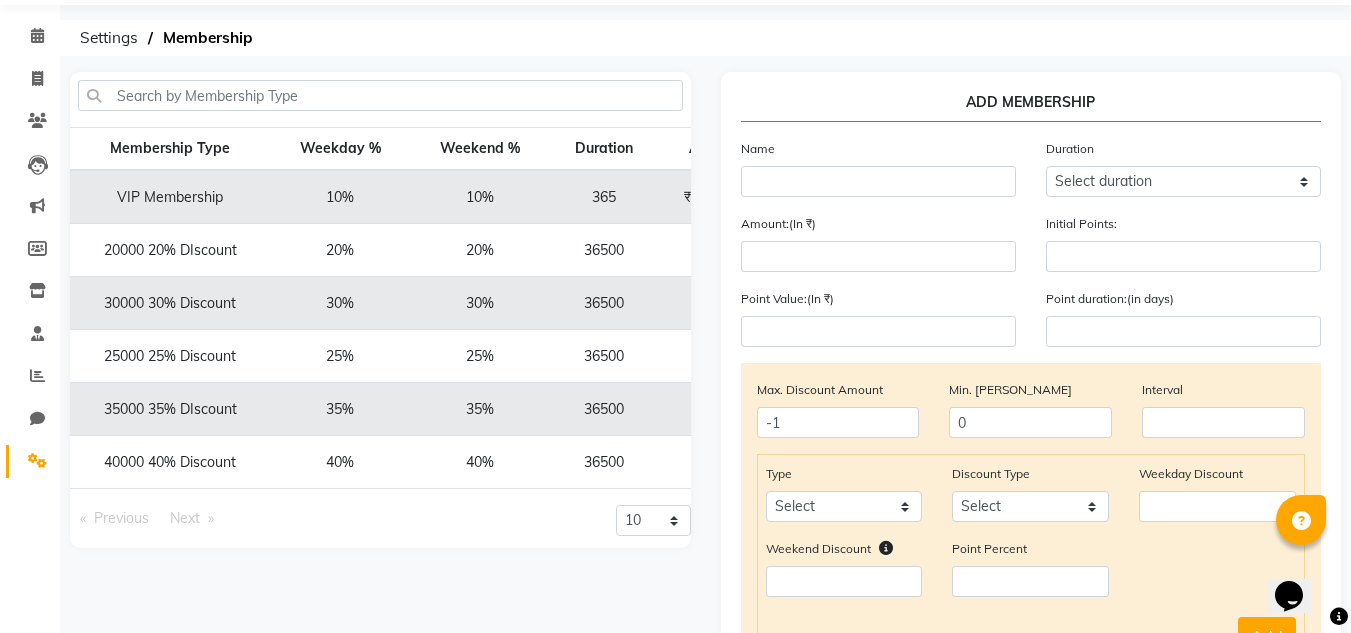 scroll, scrollTop: 193, scrollLeft: 0, axis: vertical 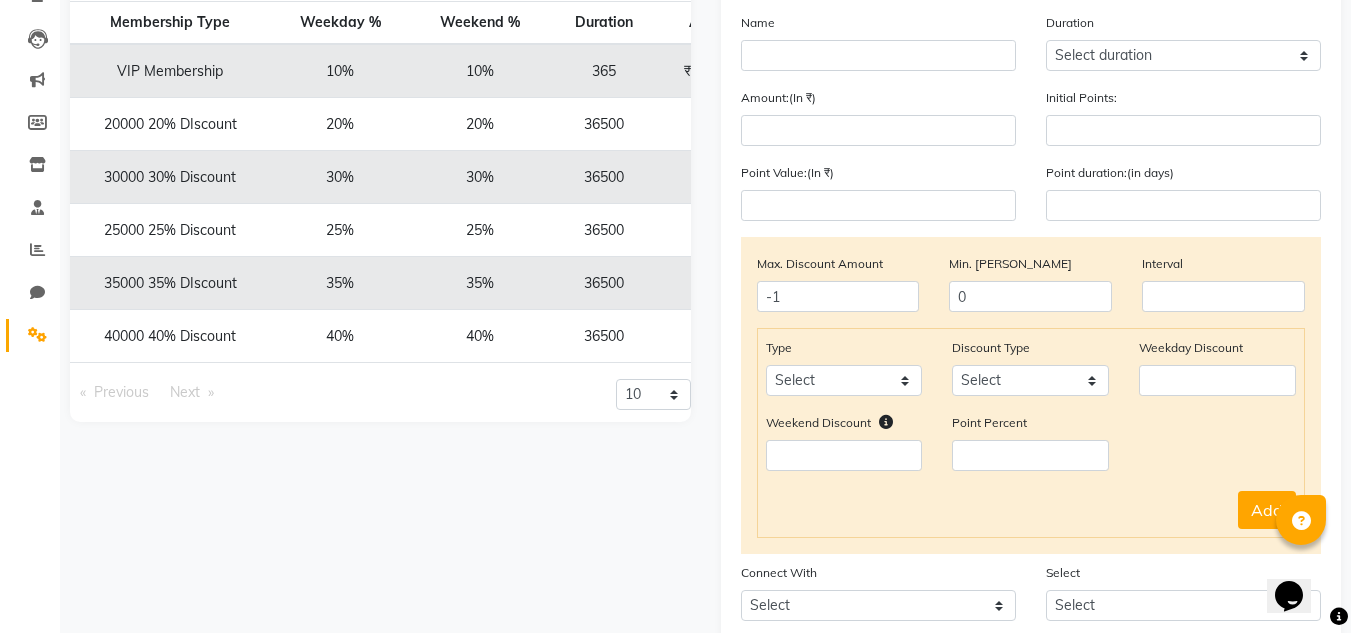 click on "40%" 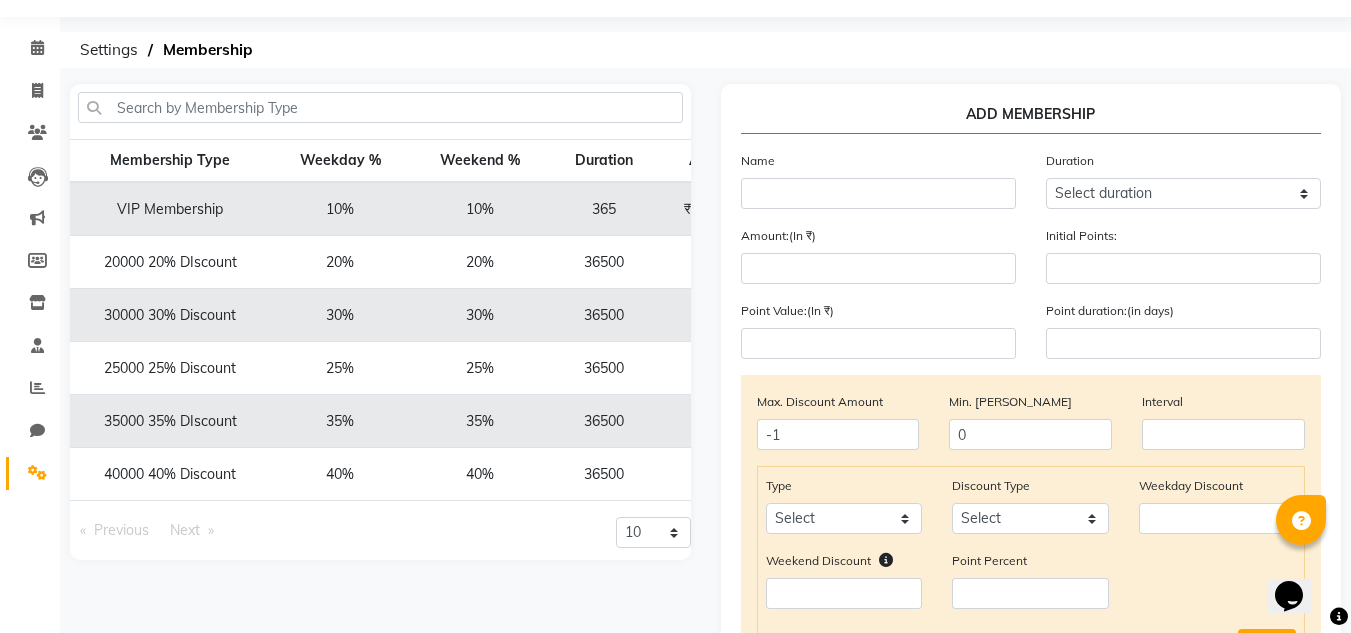 scroll, scrollTop: 54, scrollLeft: 0, axis: vertical 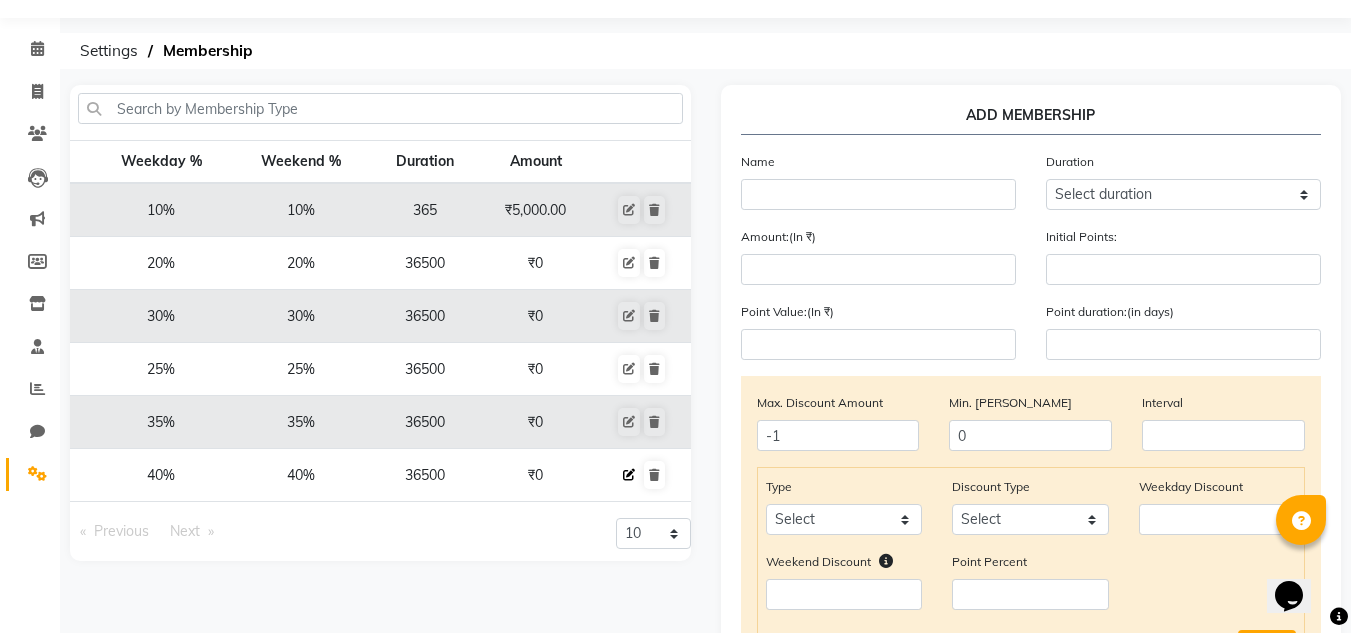 click 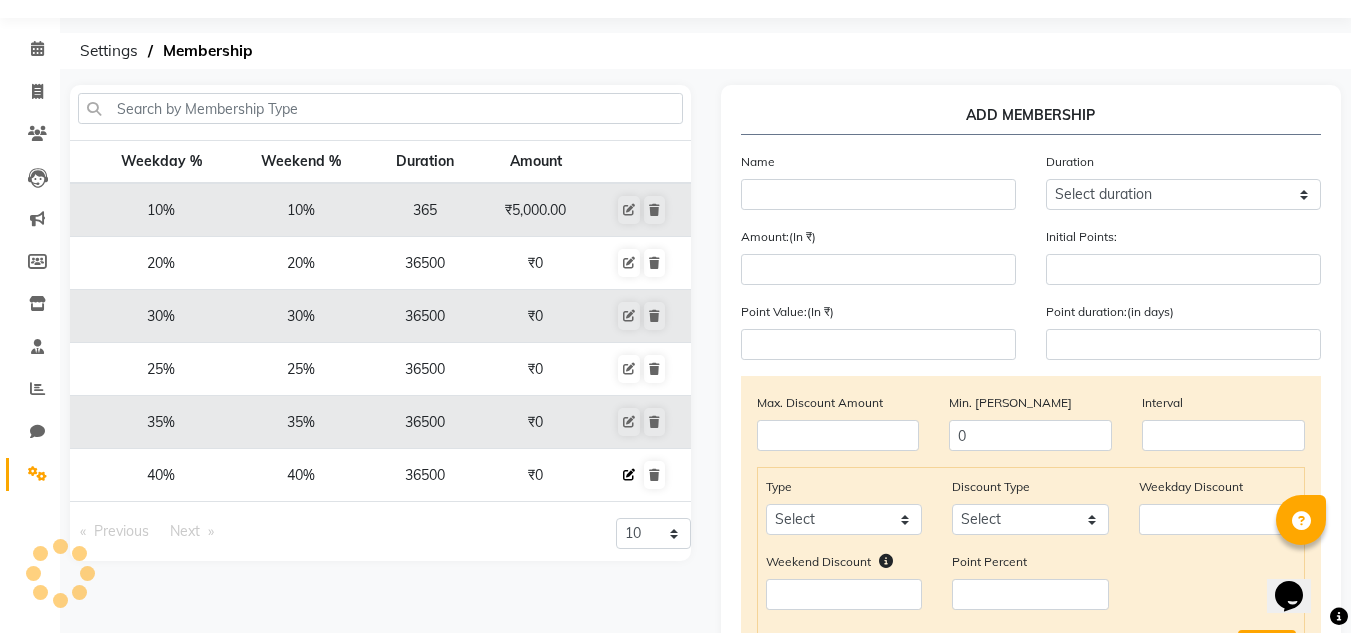 type on "40000 40% Discount" 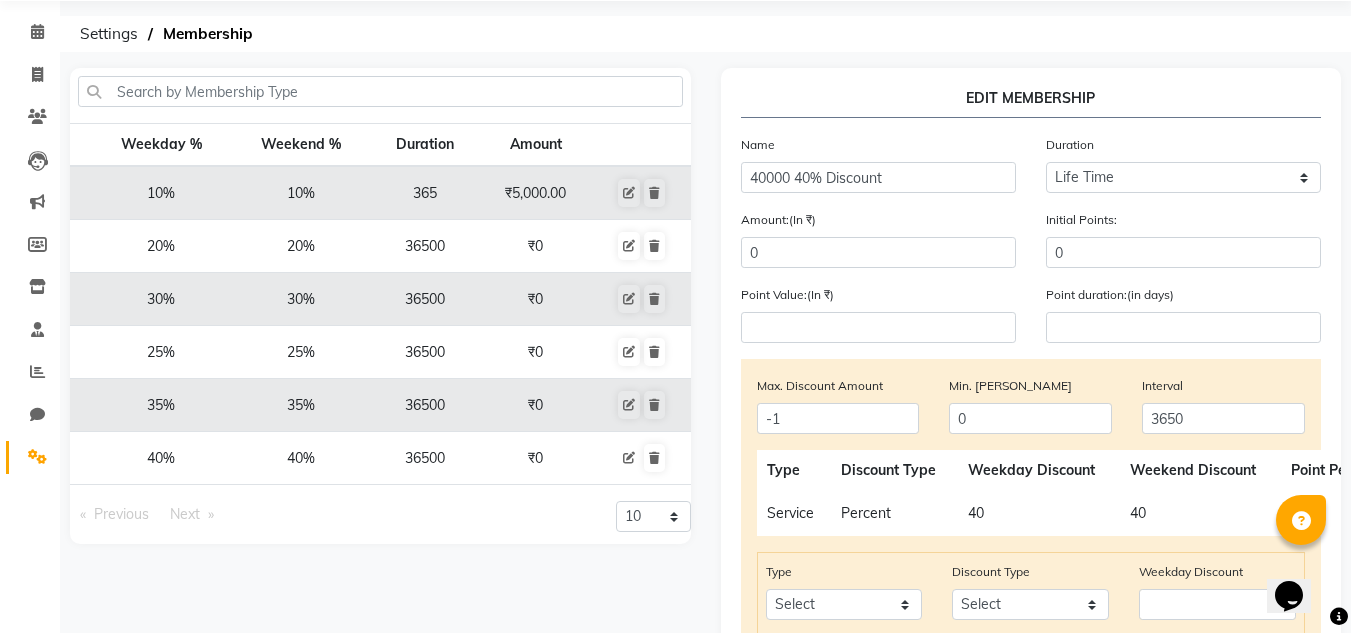 scroll, scrollTop: 72, scrollLeft: 0, axis: vertical 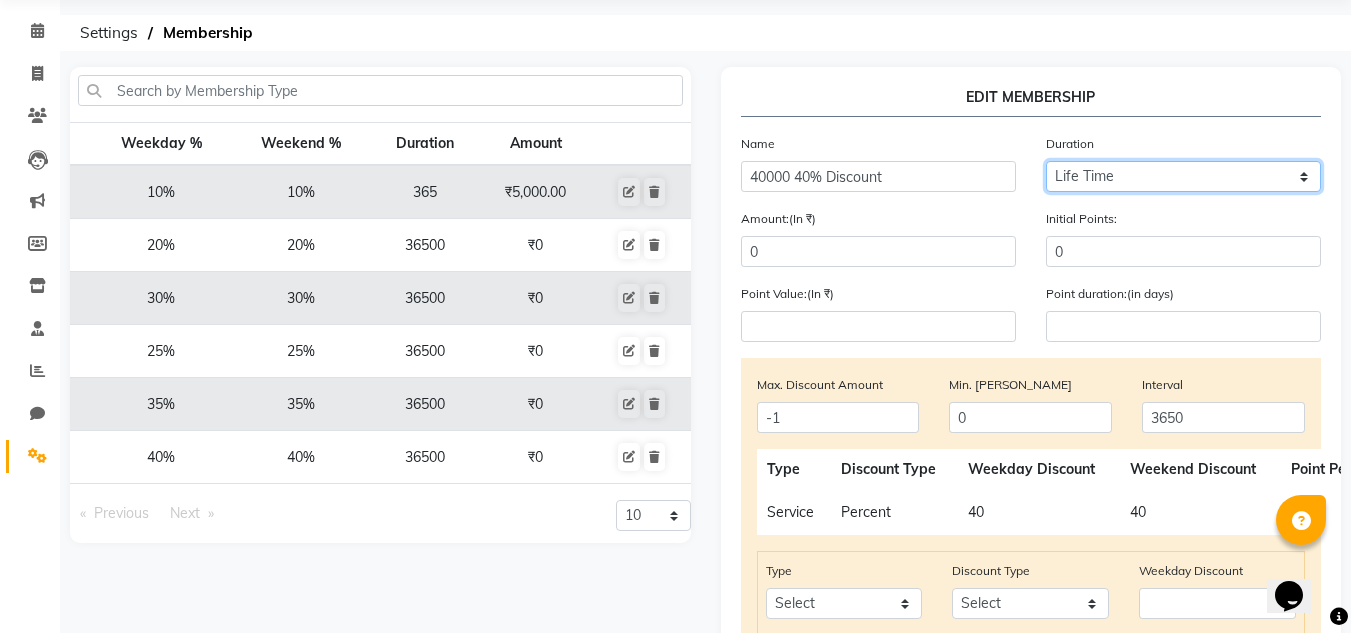 click on "Select duration Week  Half-month  Month  Year  Life Time  4 Months  8 Months  6 Months  15 Months  18 Months  30 Months  90 Days  210 Days  240 Days  270 Days  395 Days  425 Days  1 Day  2 Years  10 Months  3 Years  5 Years" 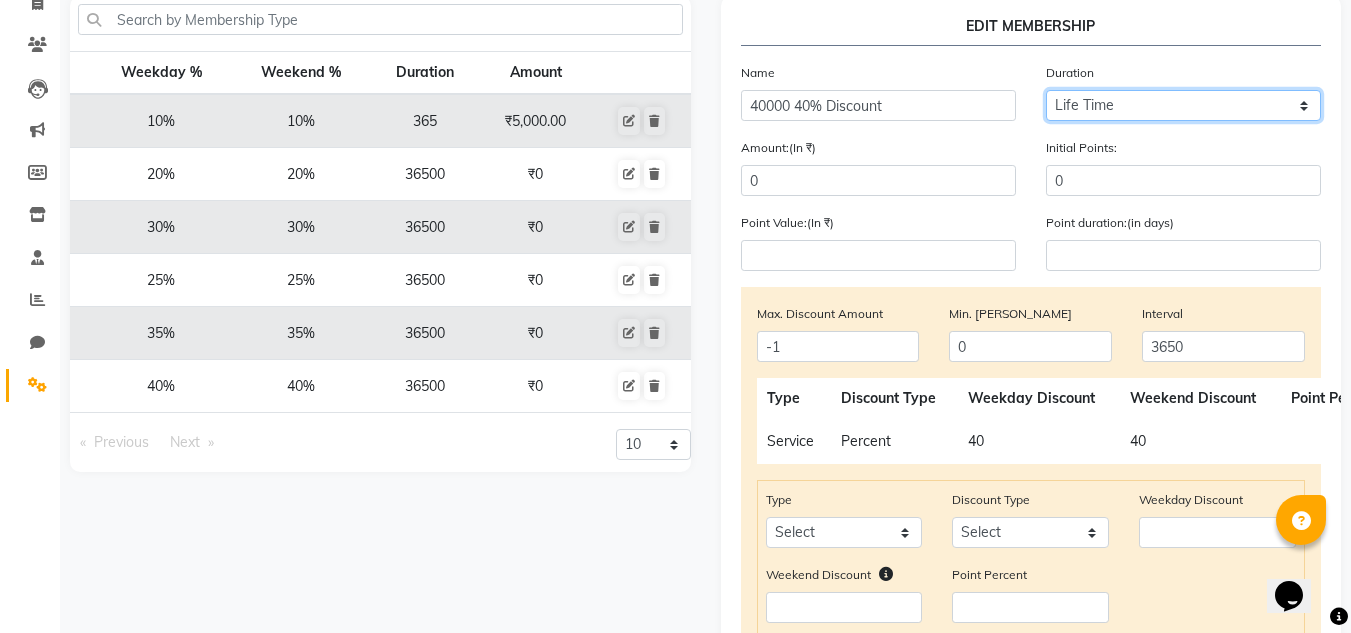 scroll, scrollTop: 257, scrollLeft: 0, axis: vertical 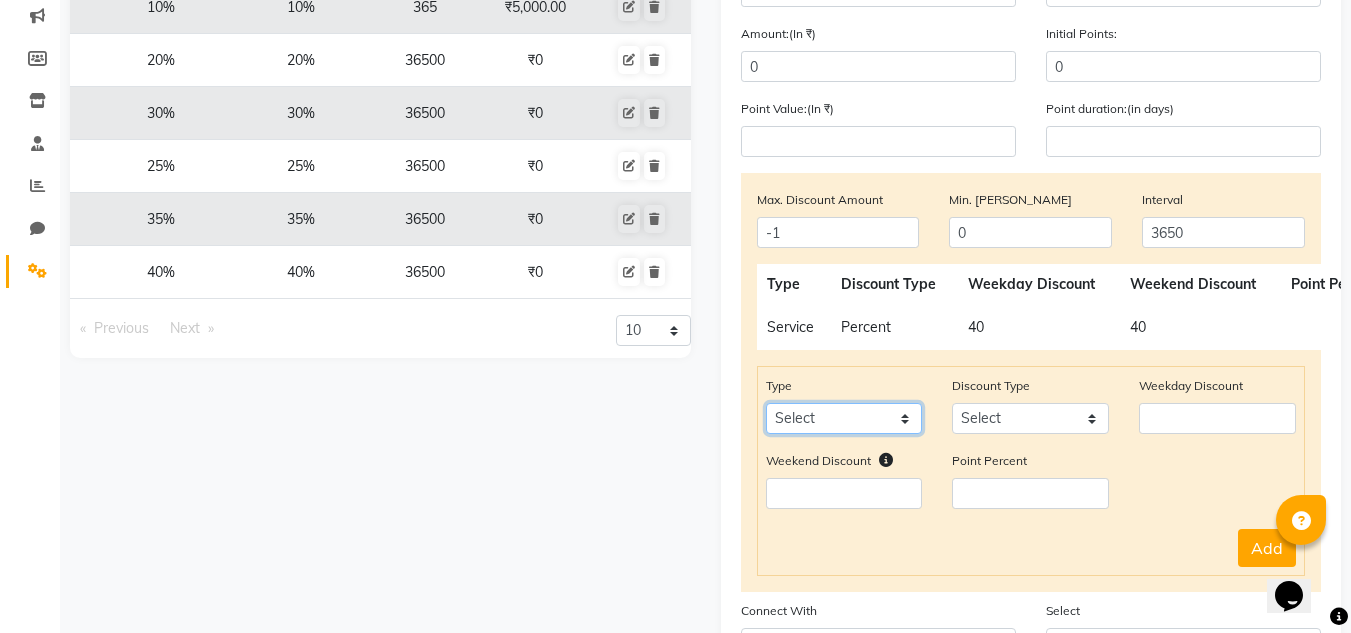 click on "Select Product Package Prepaid Voucher" 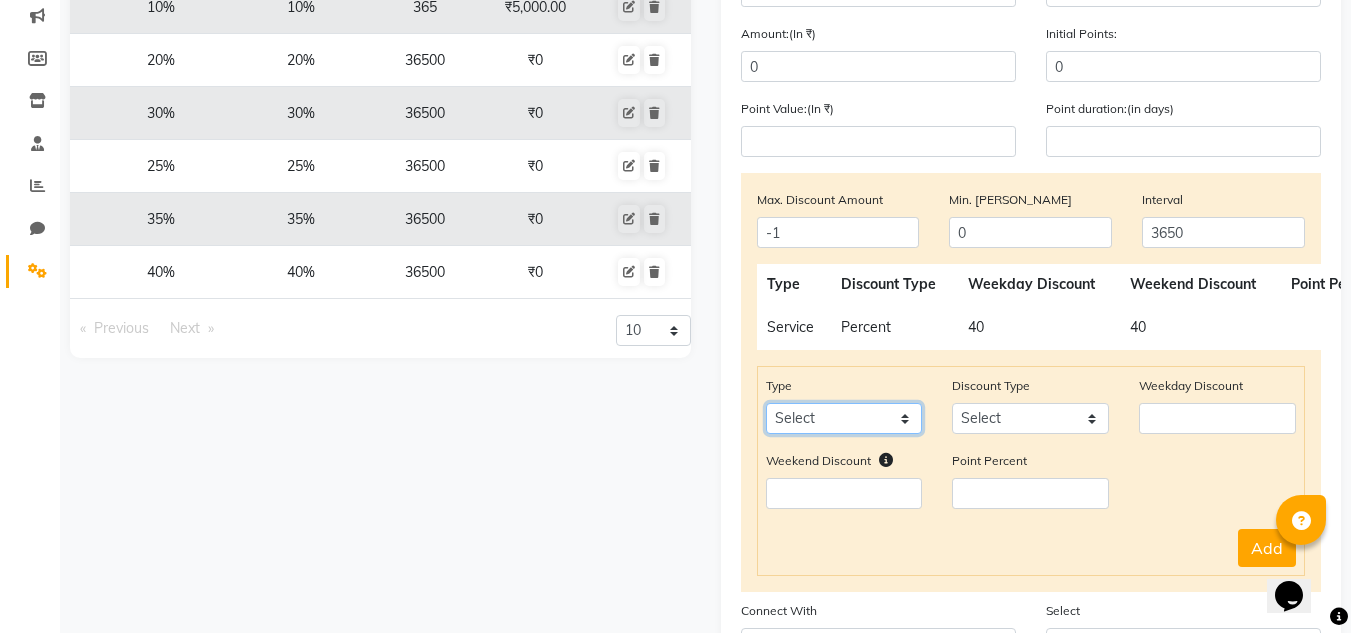 select on "prepaid" 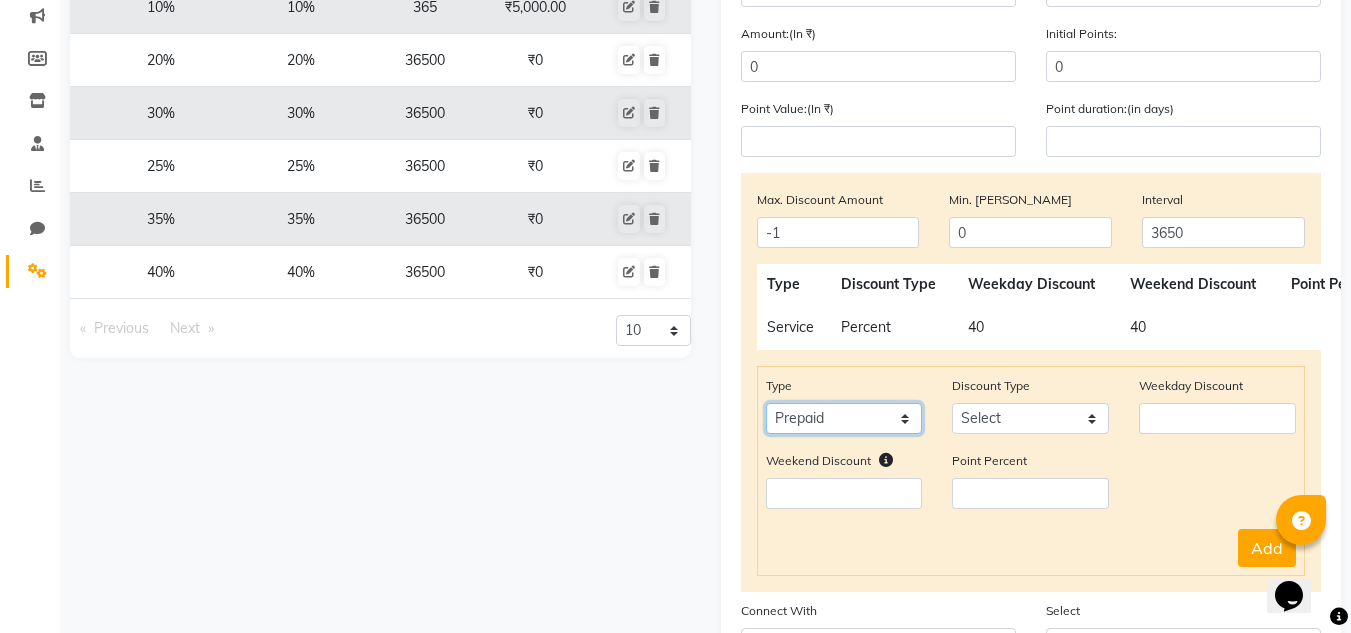 click on "Select Product Package Prepaid Voucher" 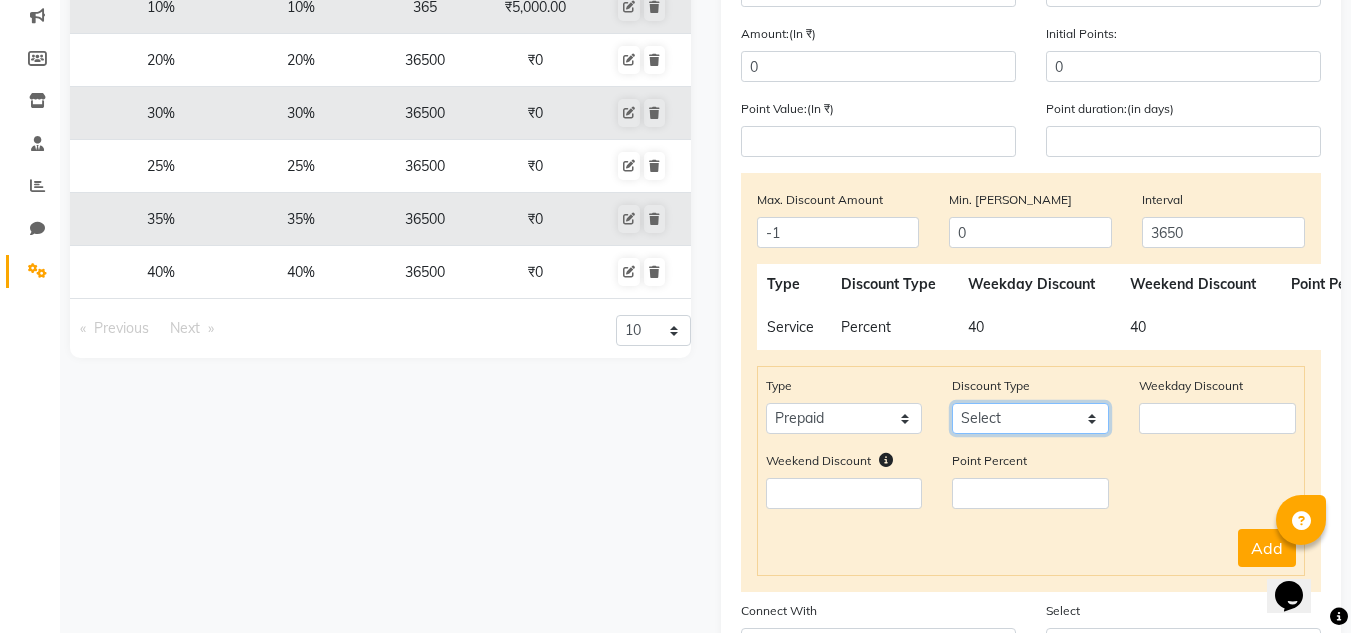 click on "Select Percent Flat" 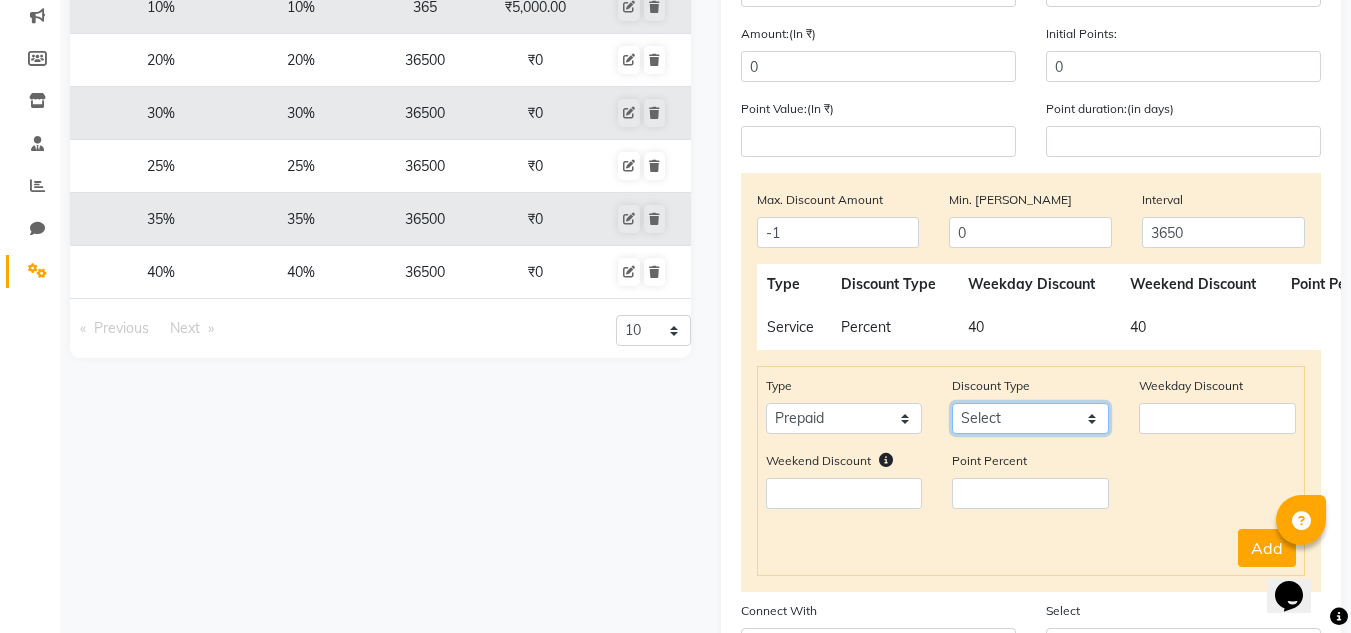 select on "Percent" 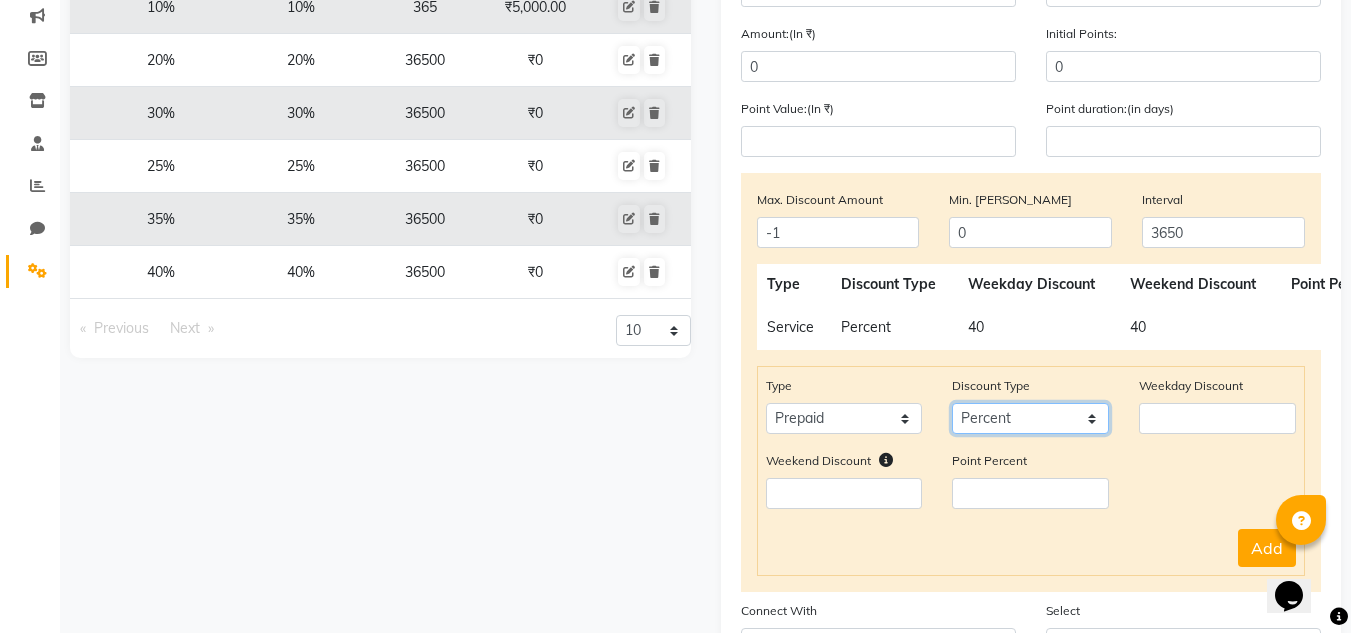 click on "Select Percent Flat" 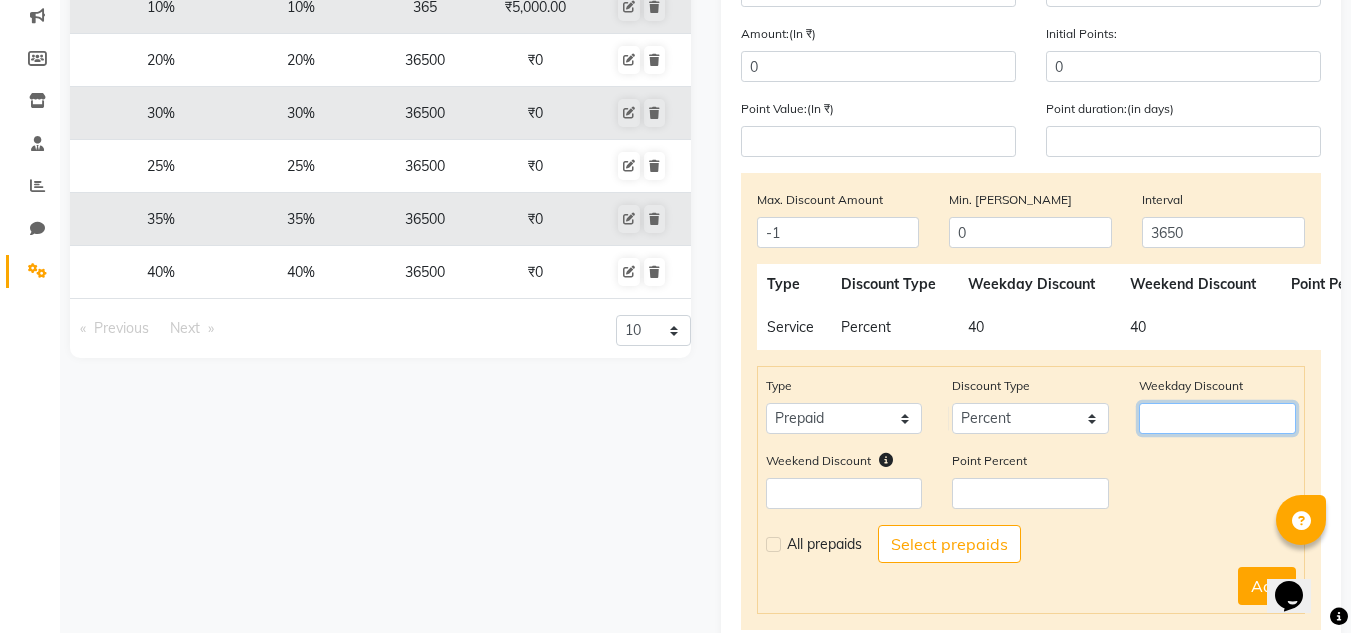click 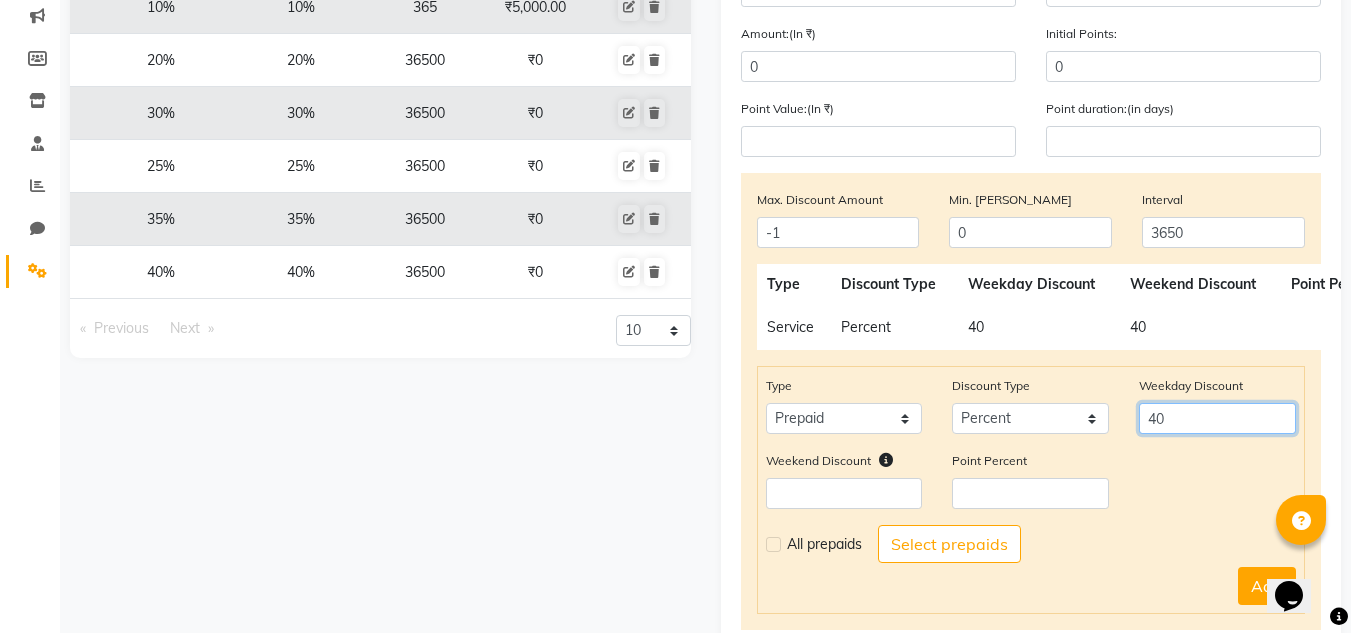 type on "40" 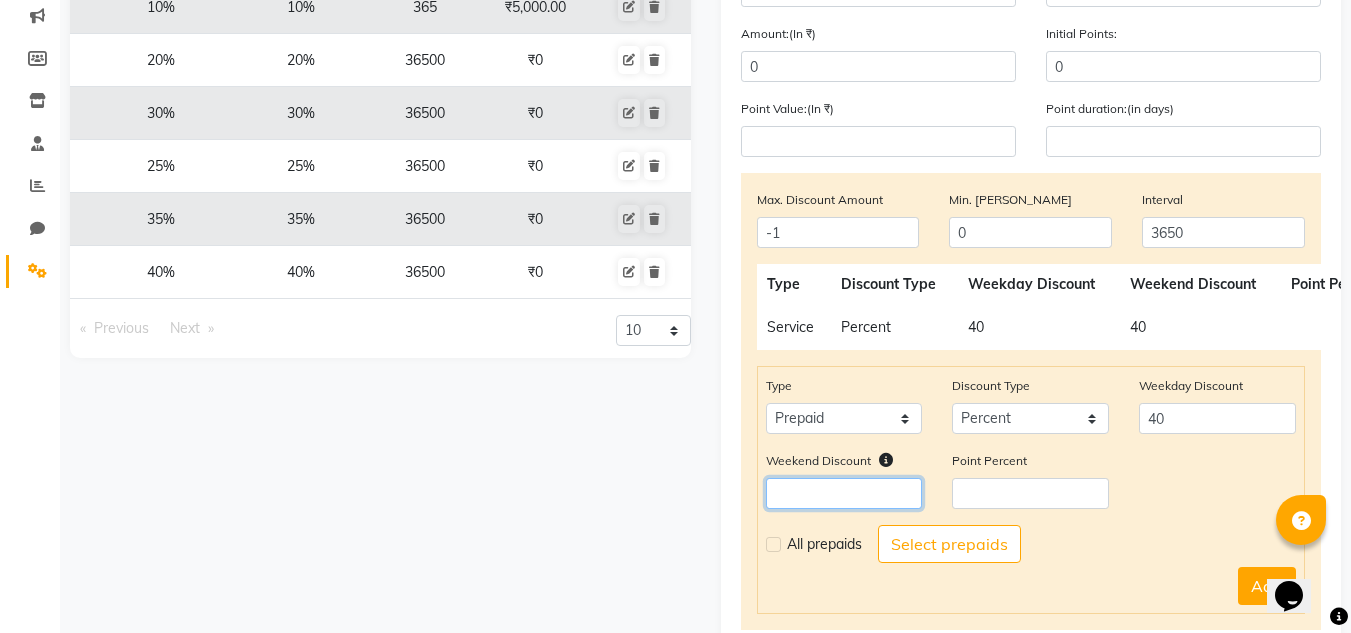 click 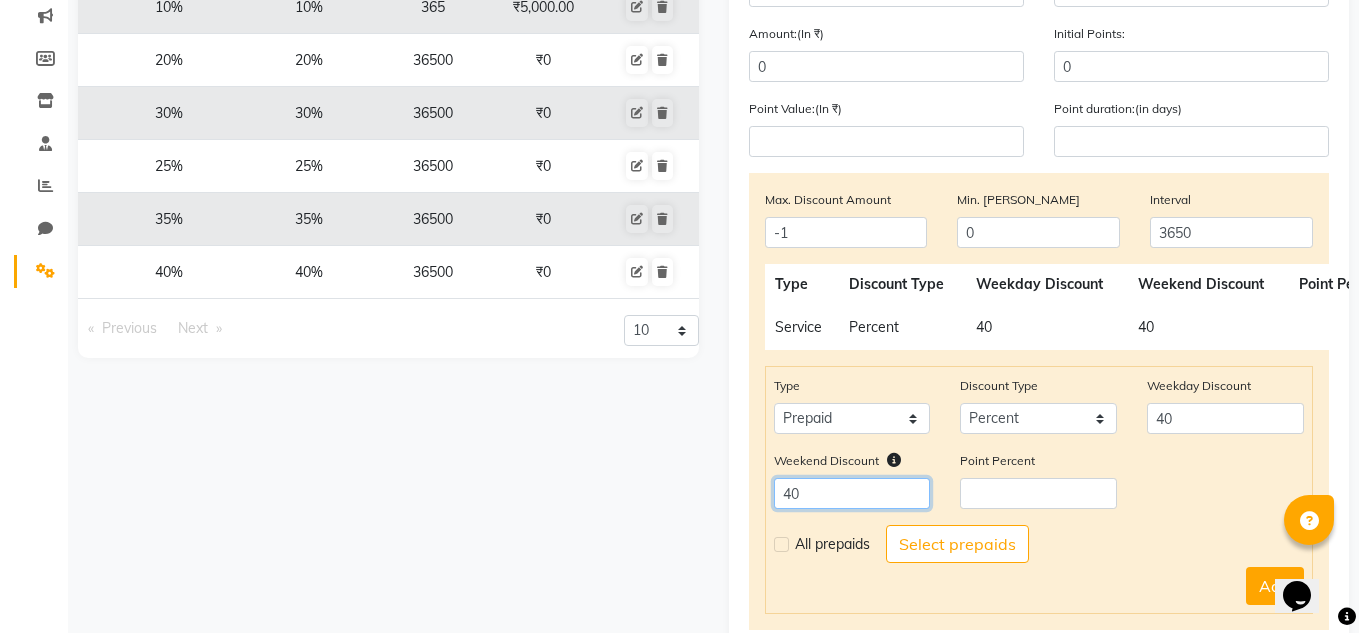 scroll, scrollTop: 364, scrollLeft: 0, axis: vertical 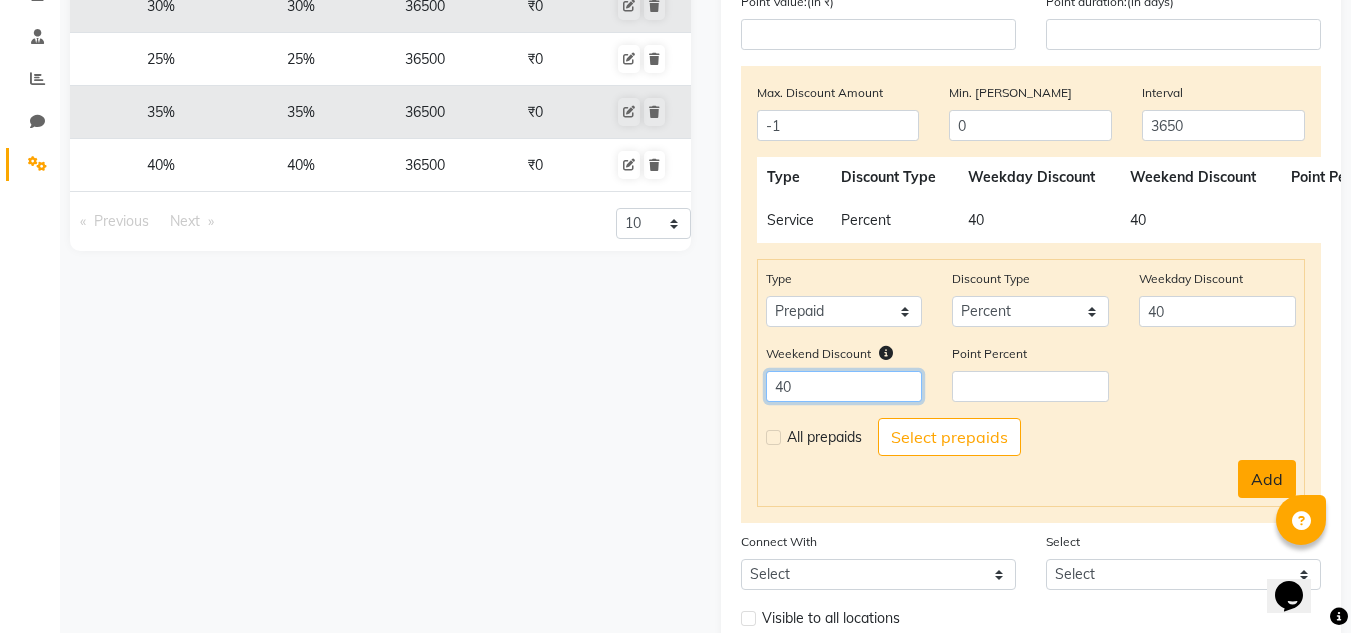 type on "40" 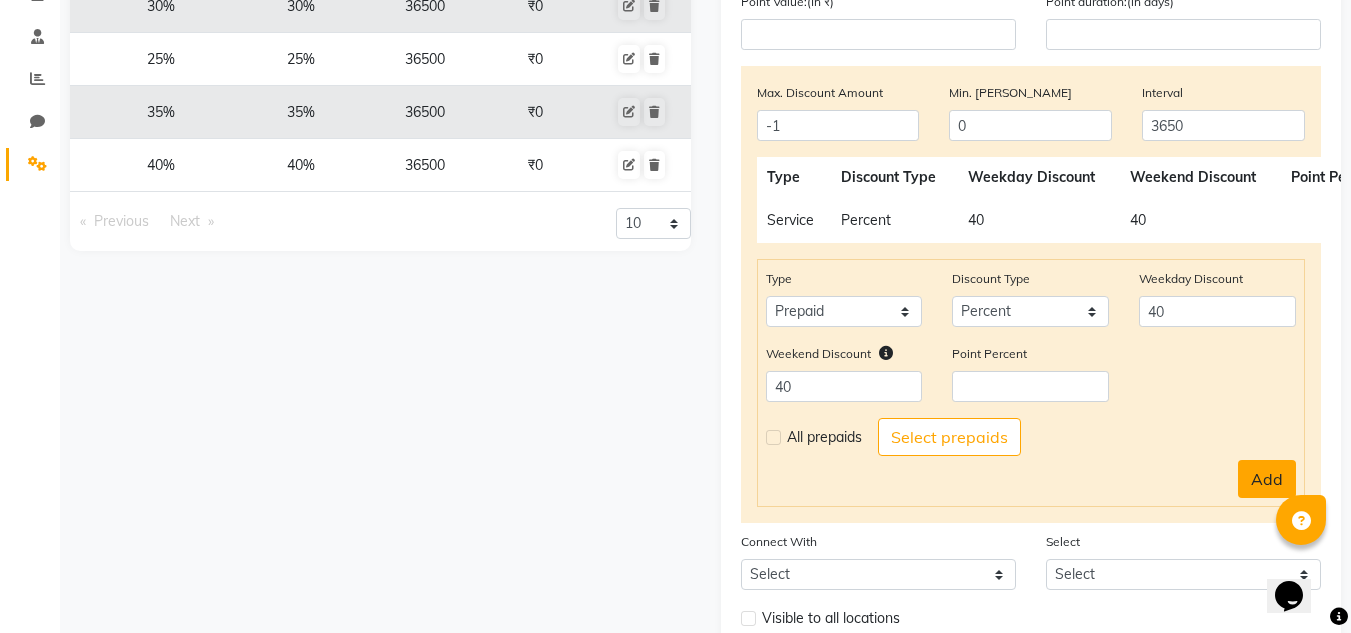 click on "Add" 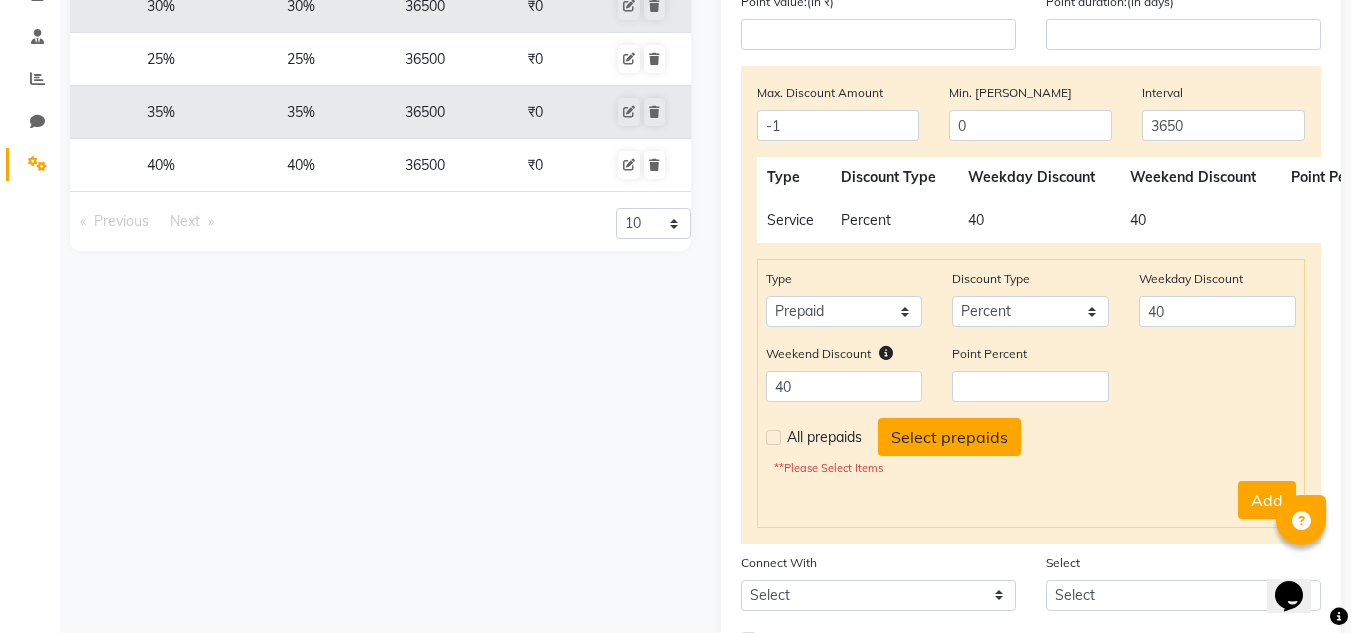 click on "Select prepaids" 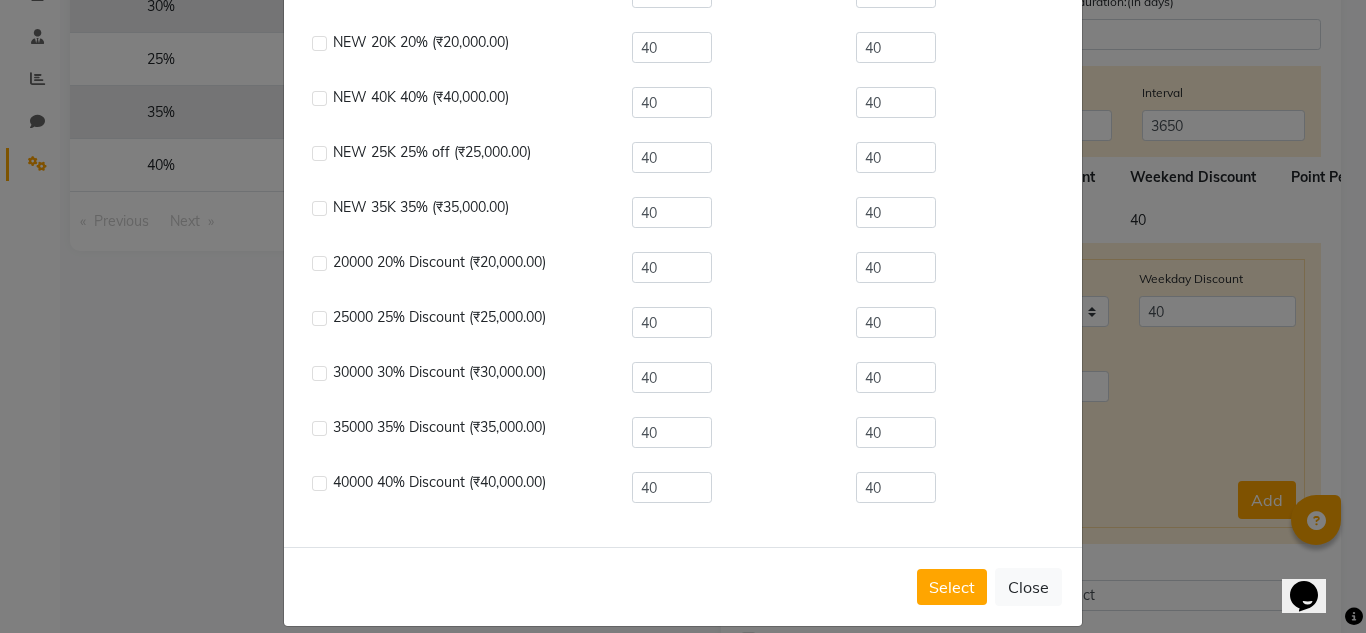 scroll, scrollTop: 199, scrollLeft: 0, axis: vertical 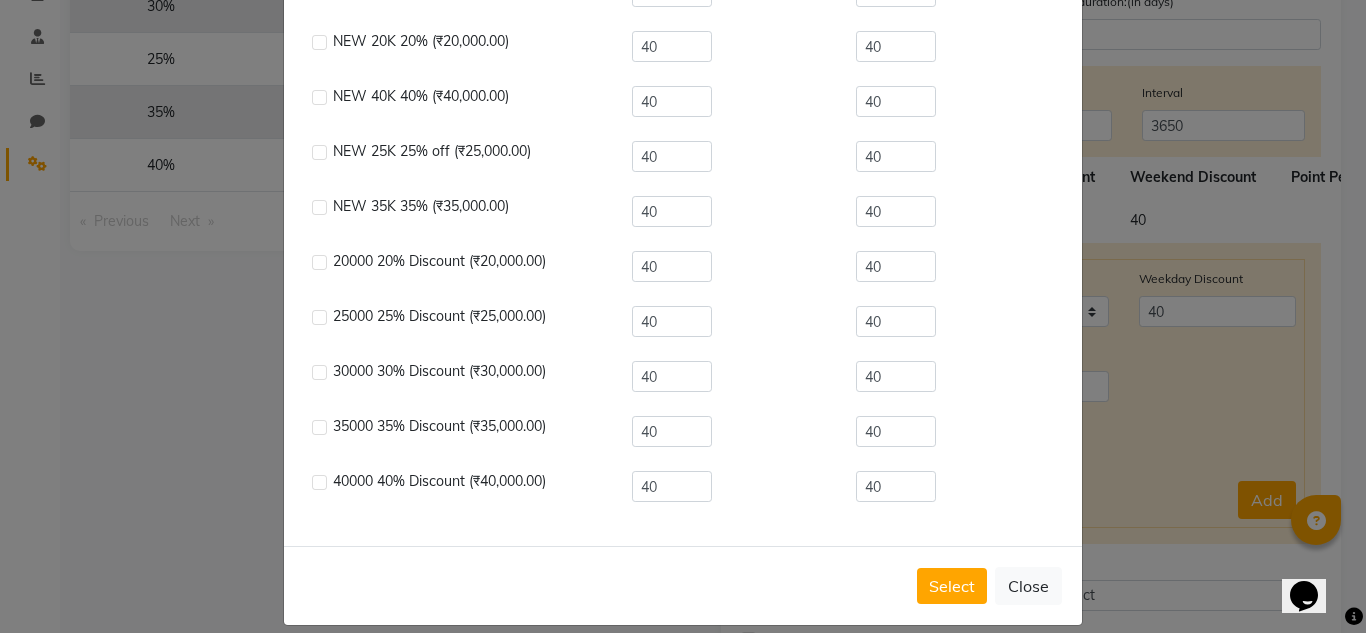 click 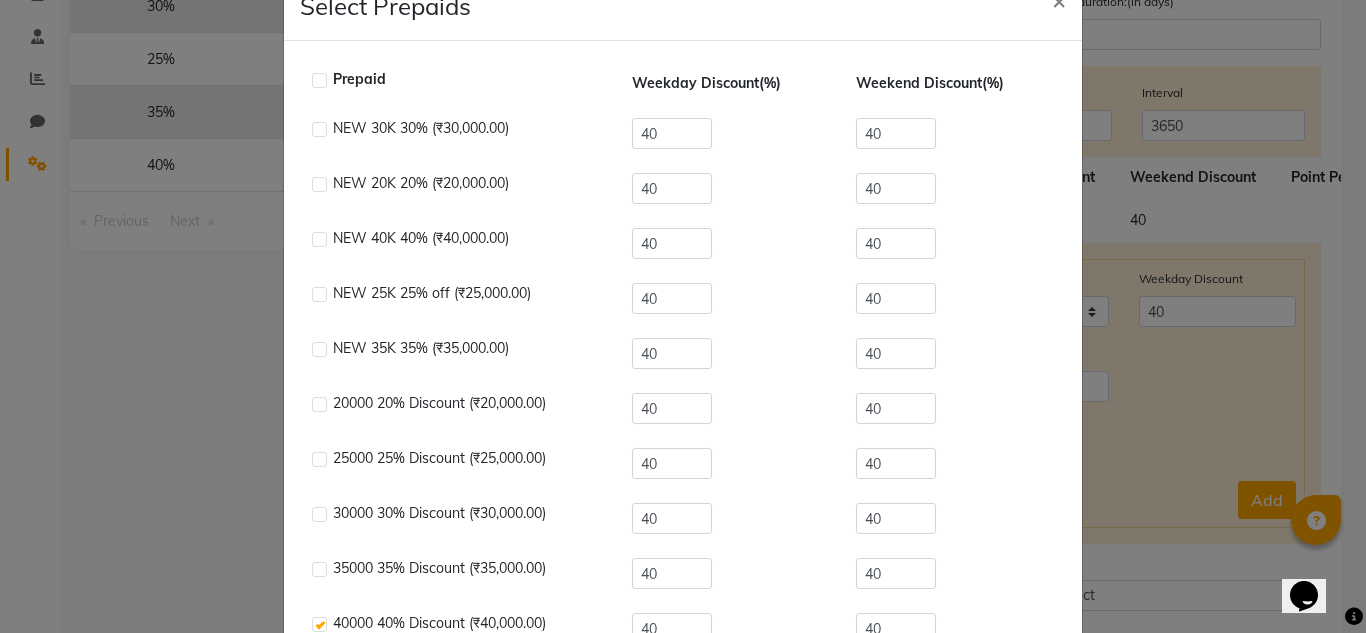 scroll, scrollTop: 76, scrollLeft: 0, axis: vertical 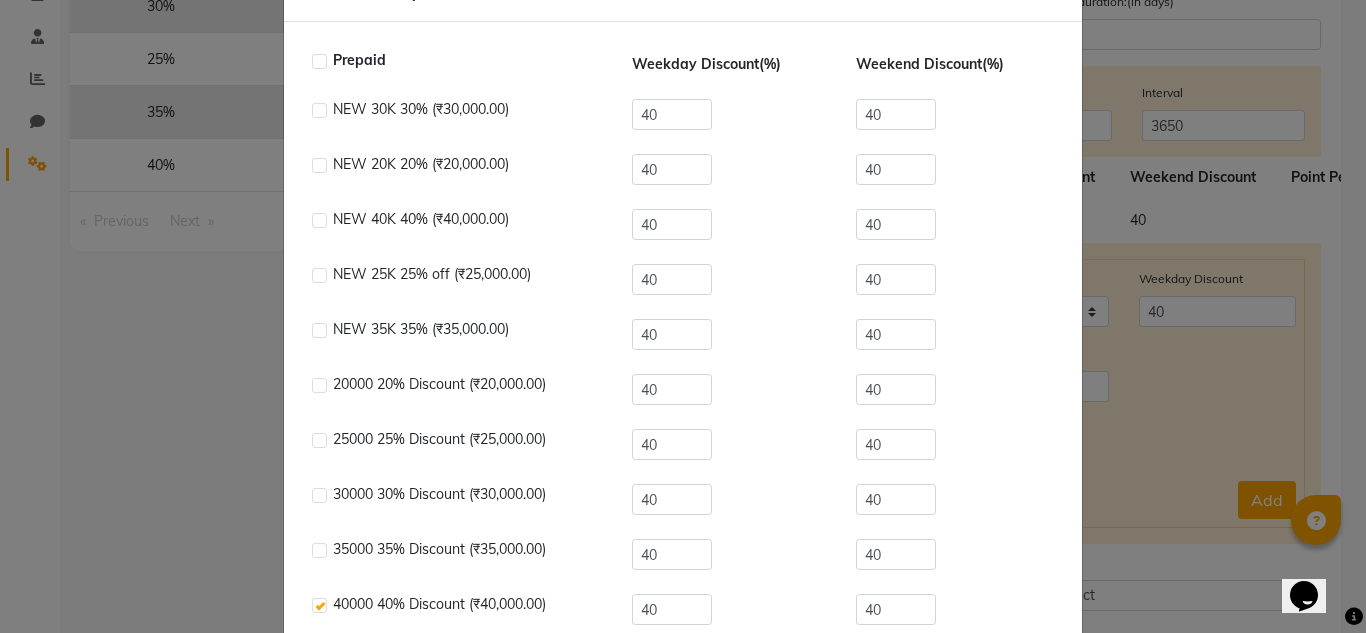 click 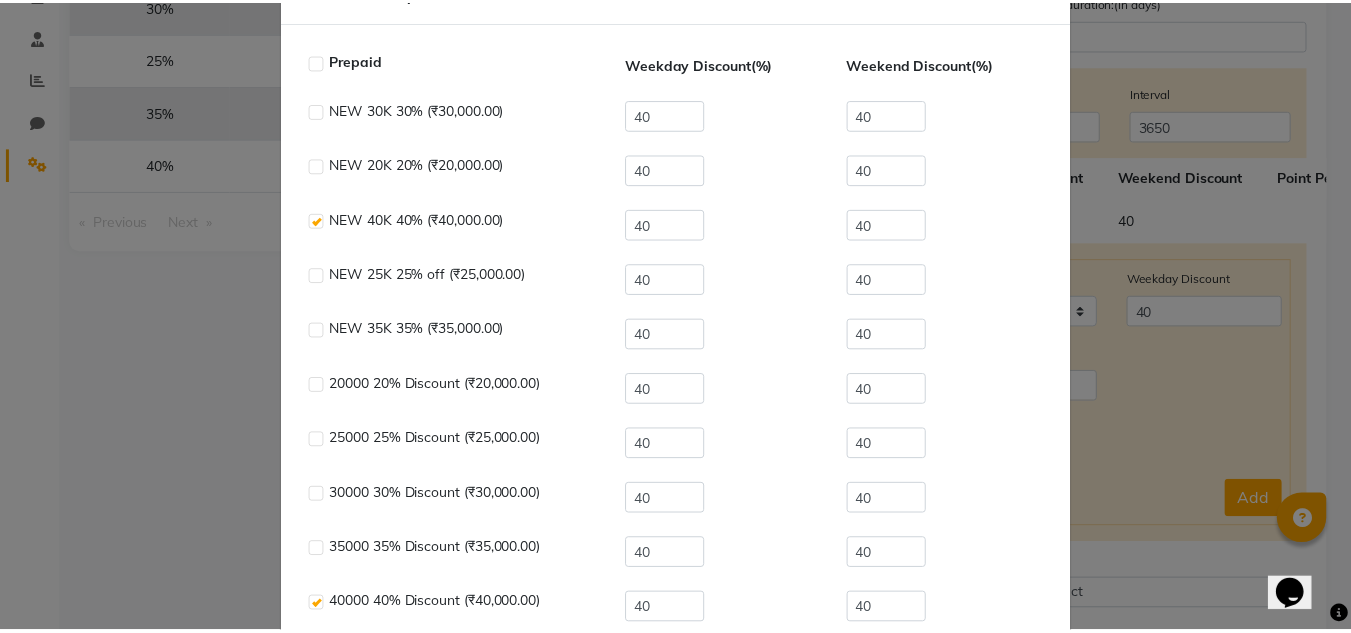 scroll, scrollTop: 216, scrollLeft: 0, axis: vertical 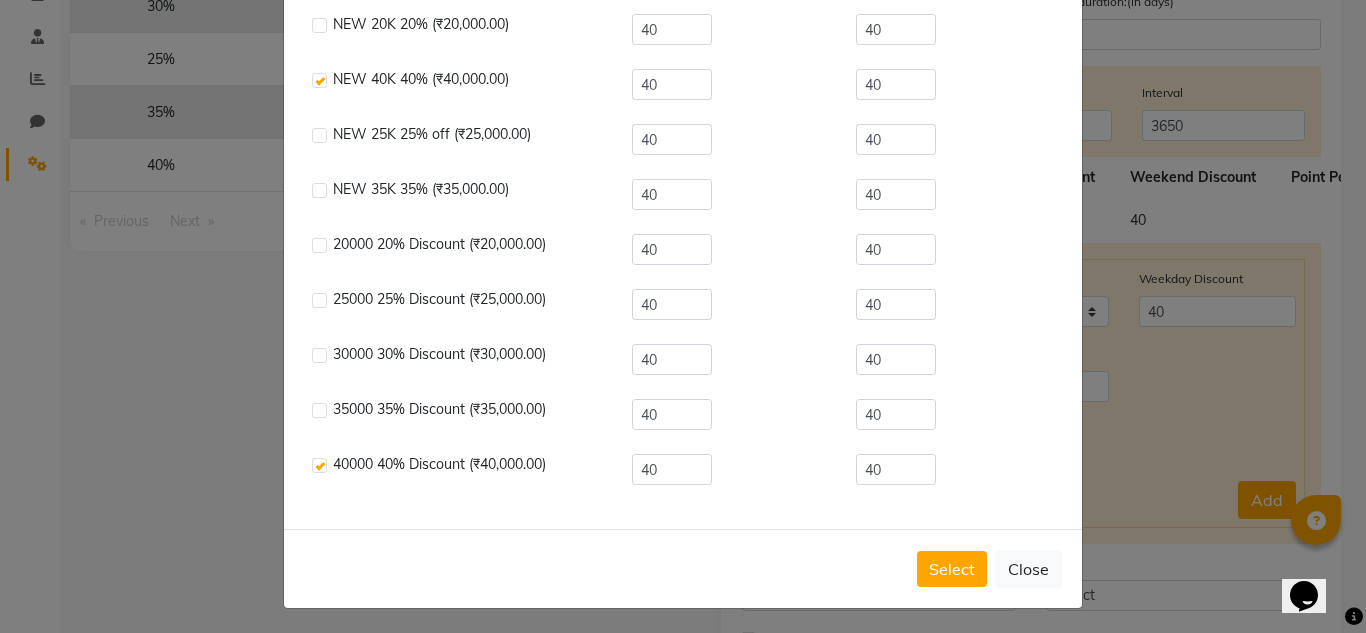 click 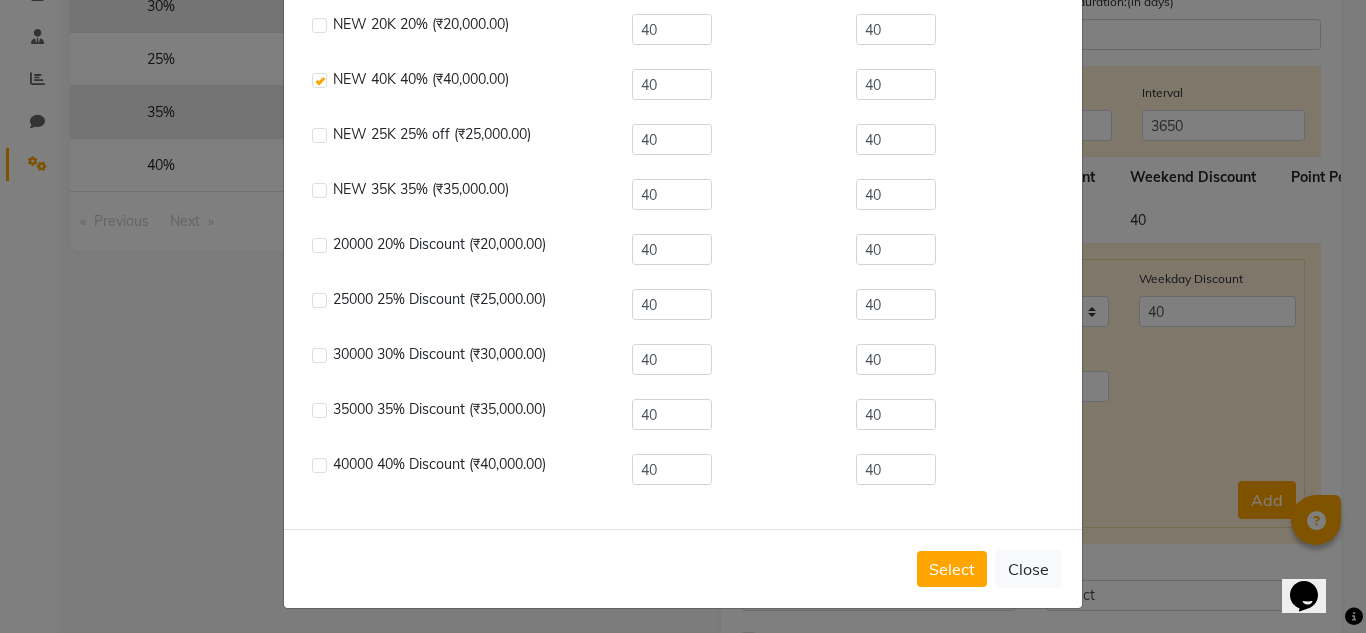 type 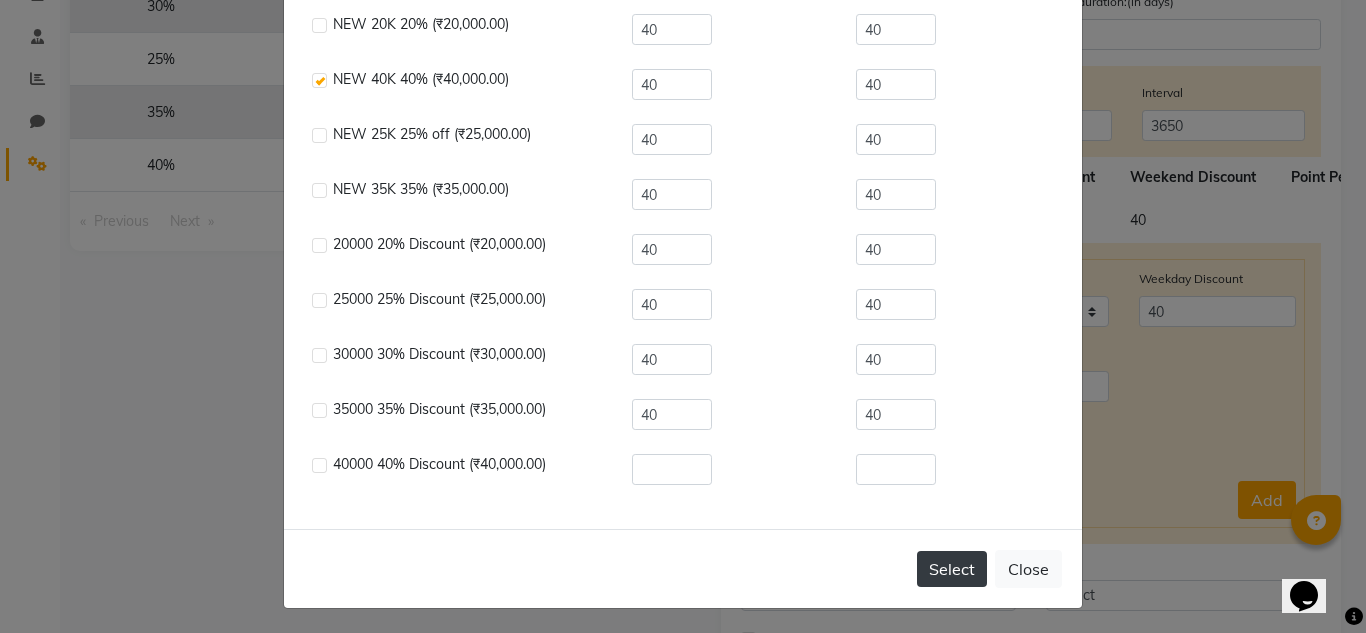 click on "Select" 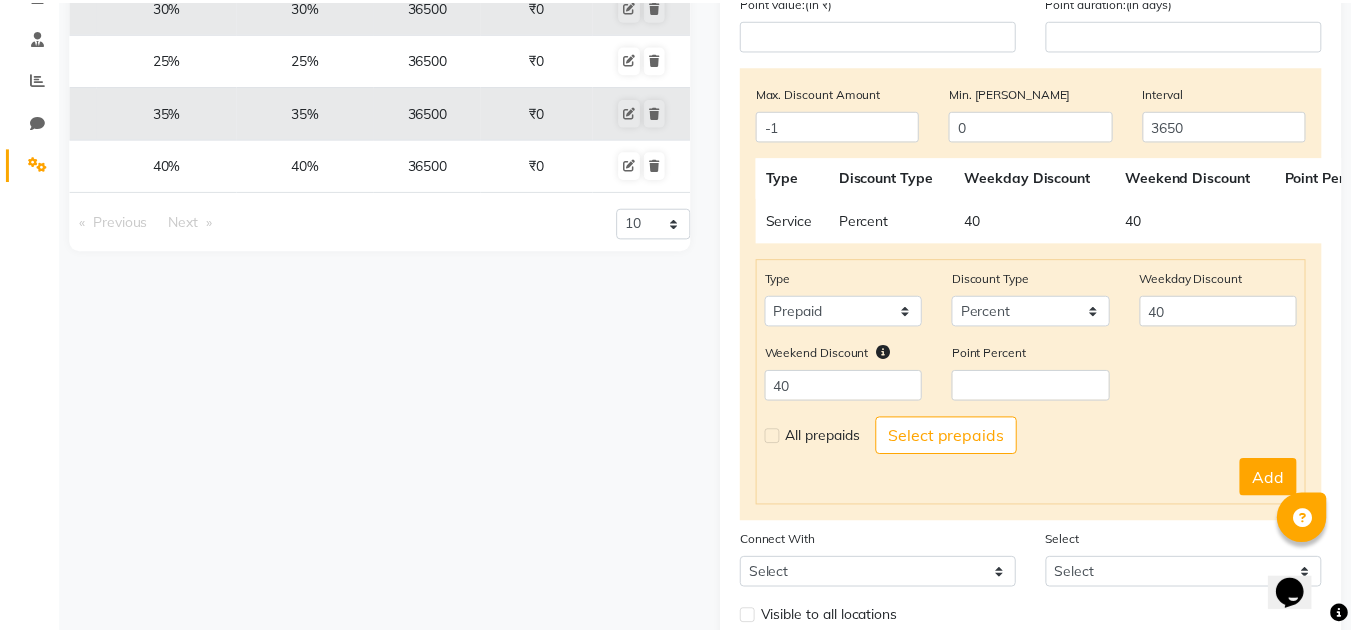 scroll, scrollTop: 0, scrollLeft: 172, axis: horizontal 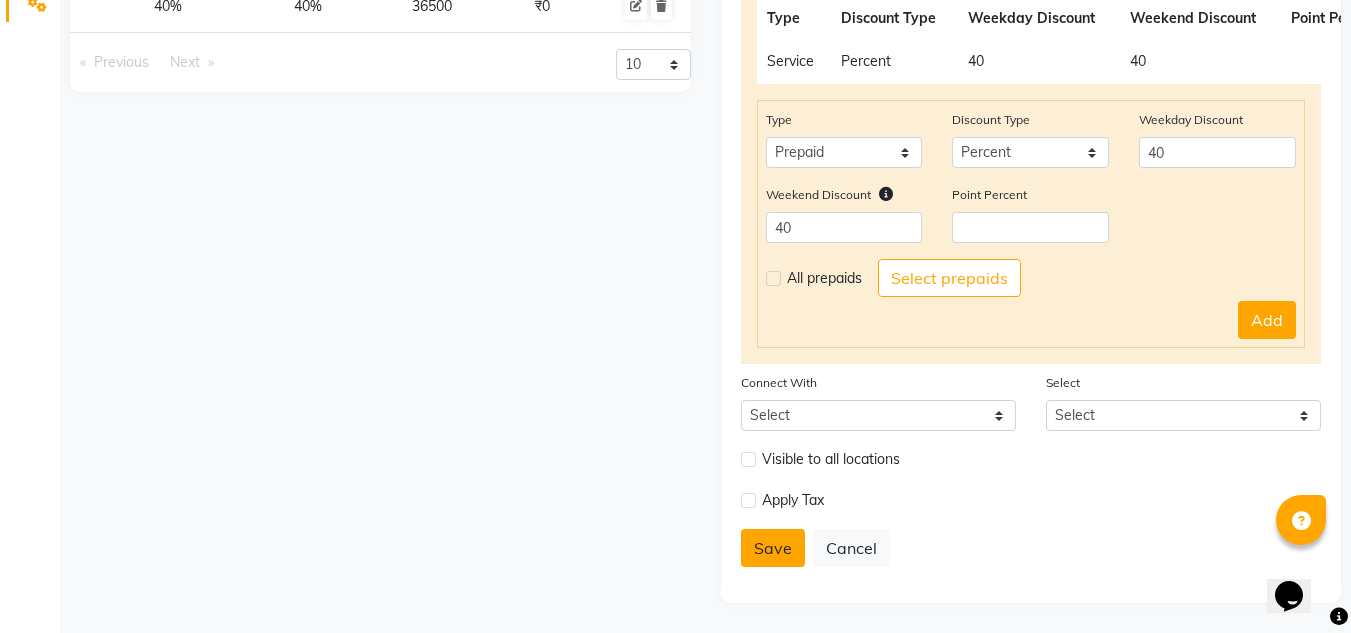 click on "Save" 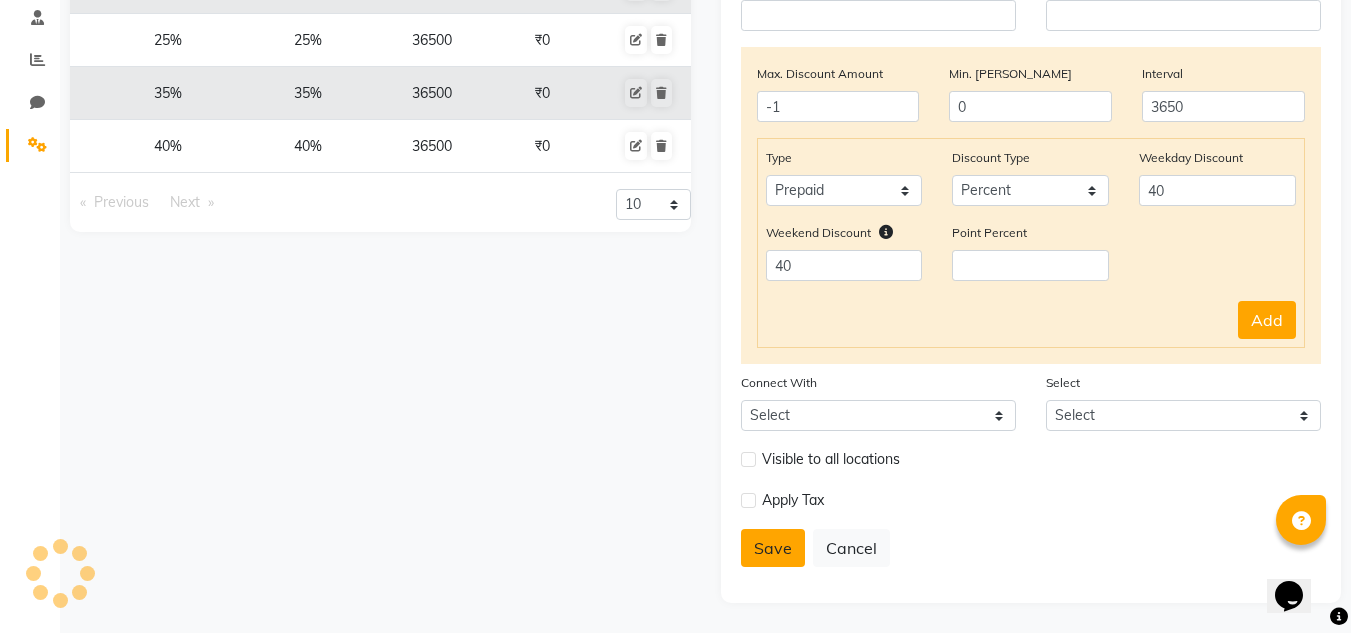 type 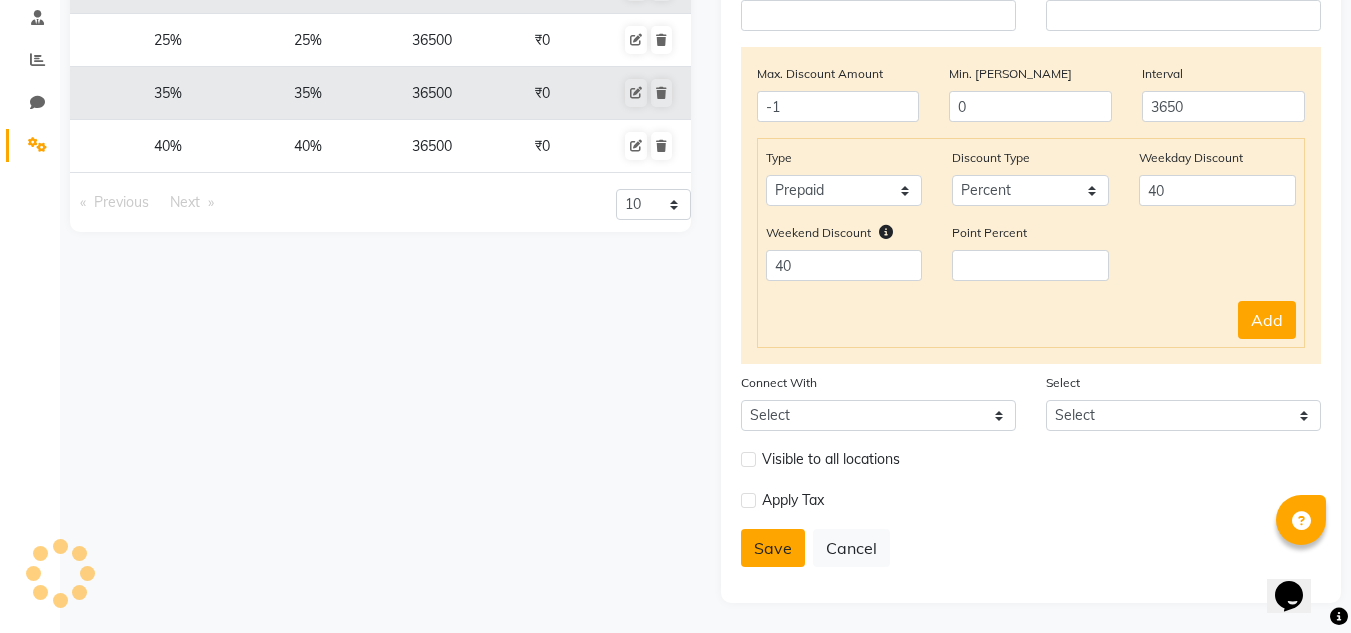 select 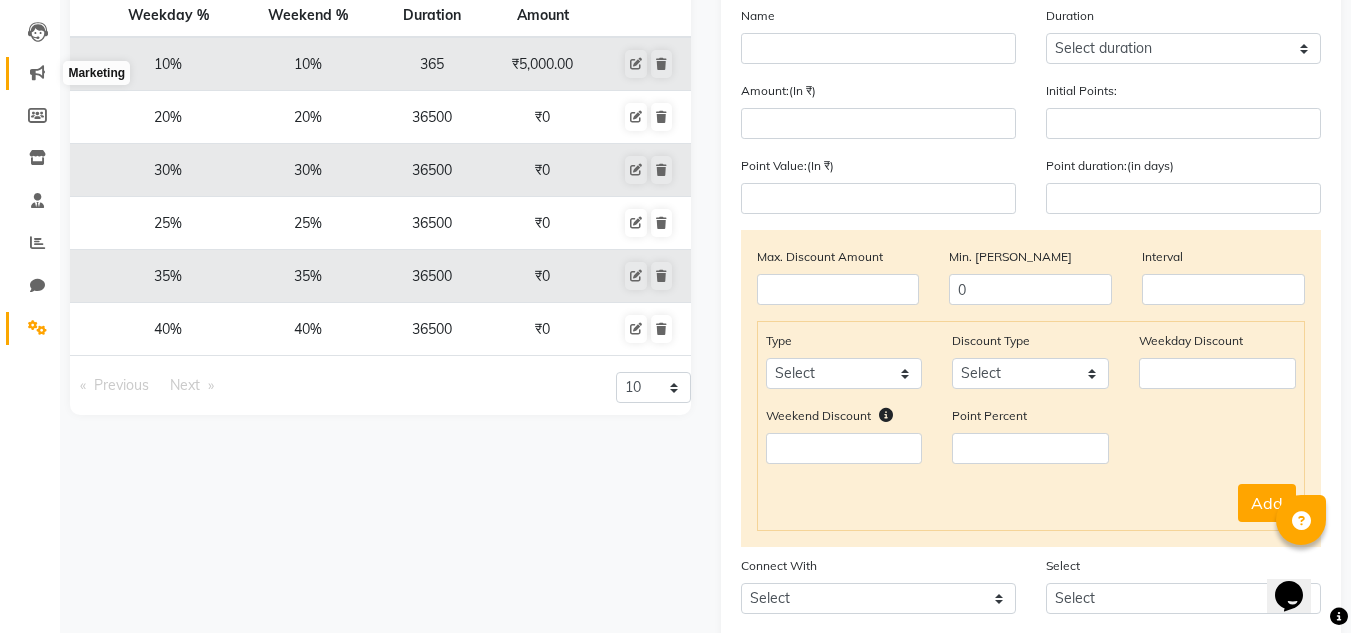 scroll, scrollTop: 0, scrollLeft: 0, axis: both 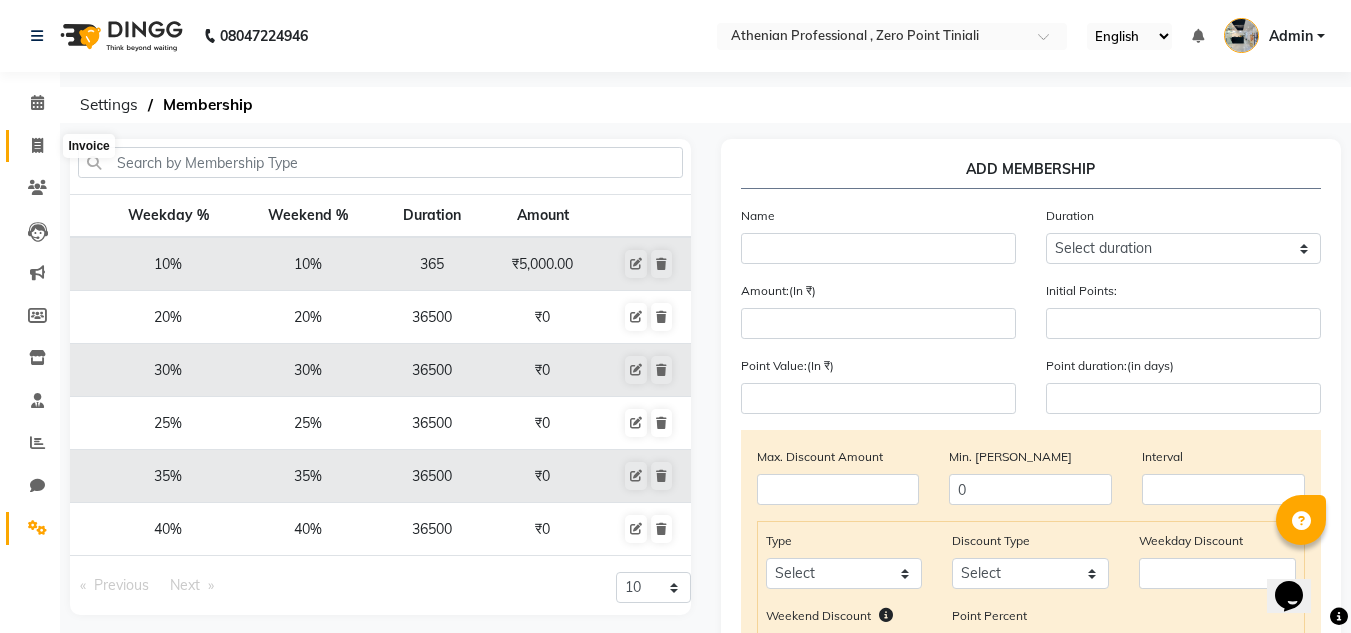 click 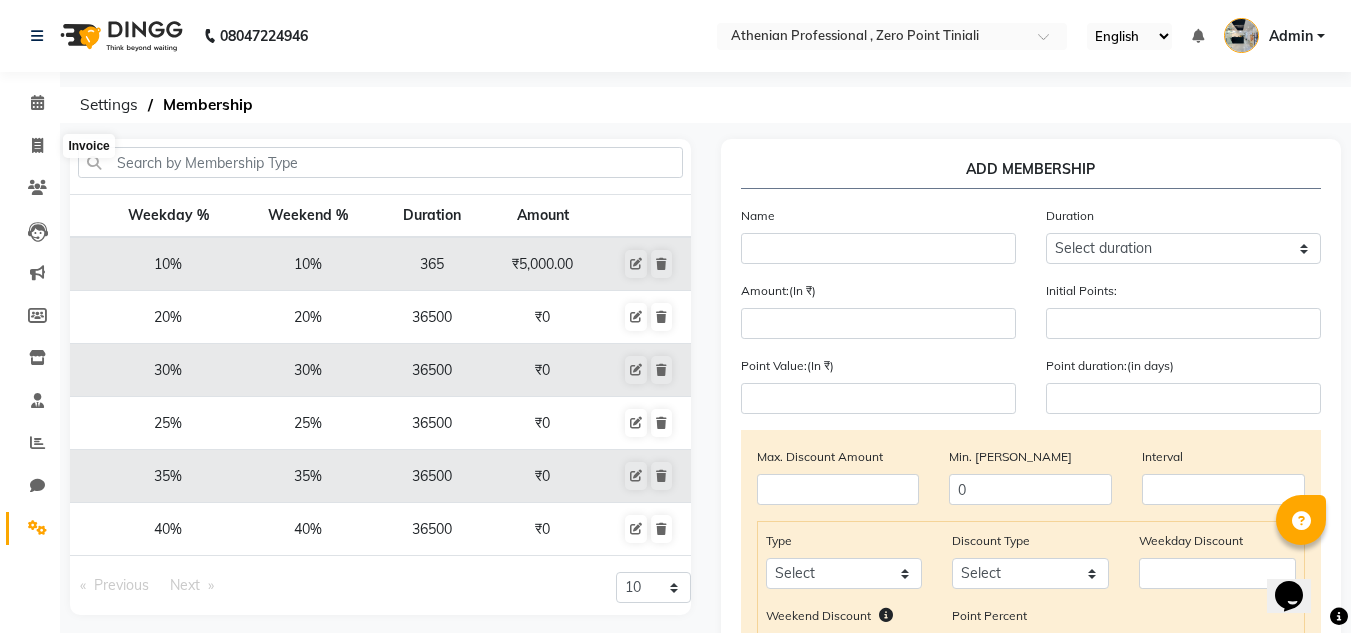 select on "service" 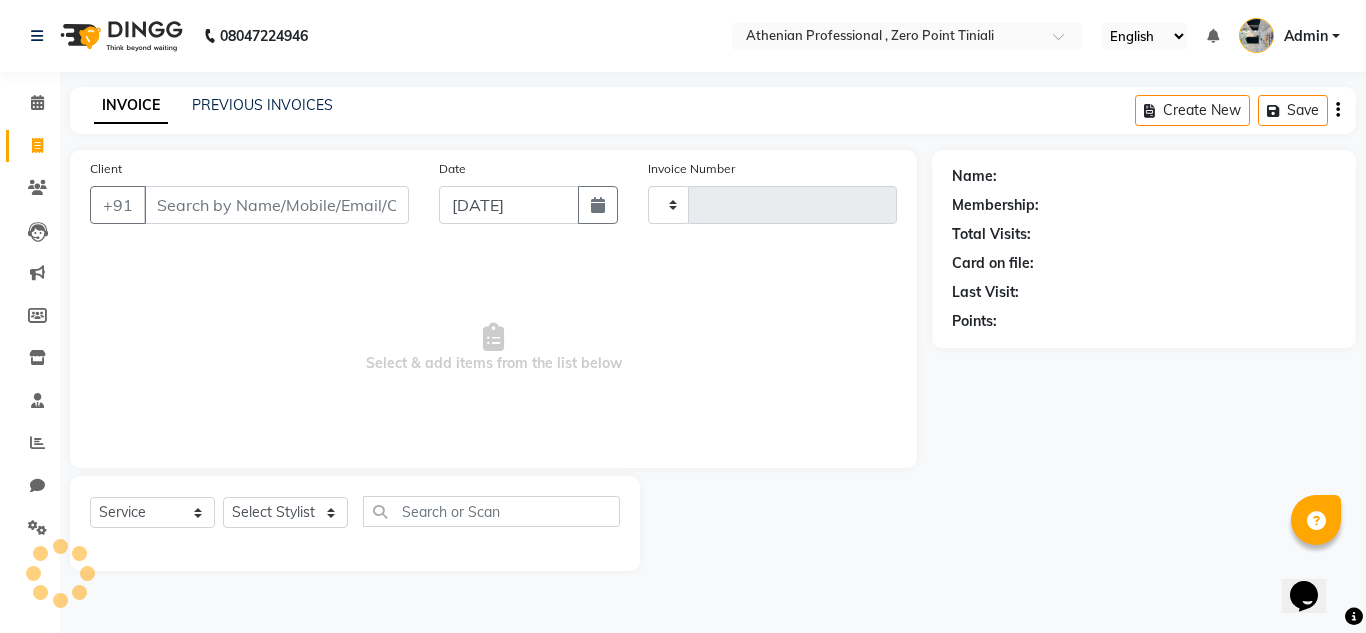 type on "1533" 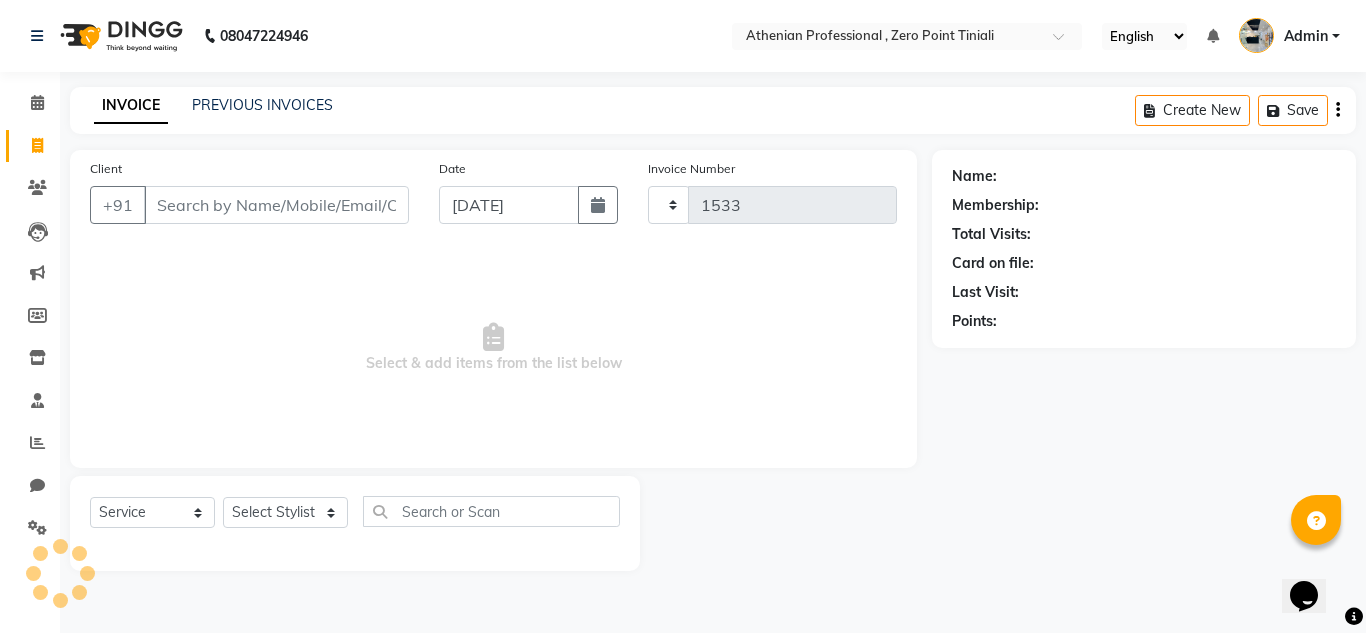 select on "8300" 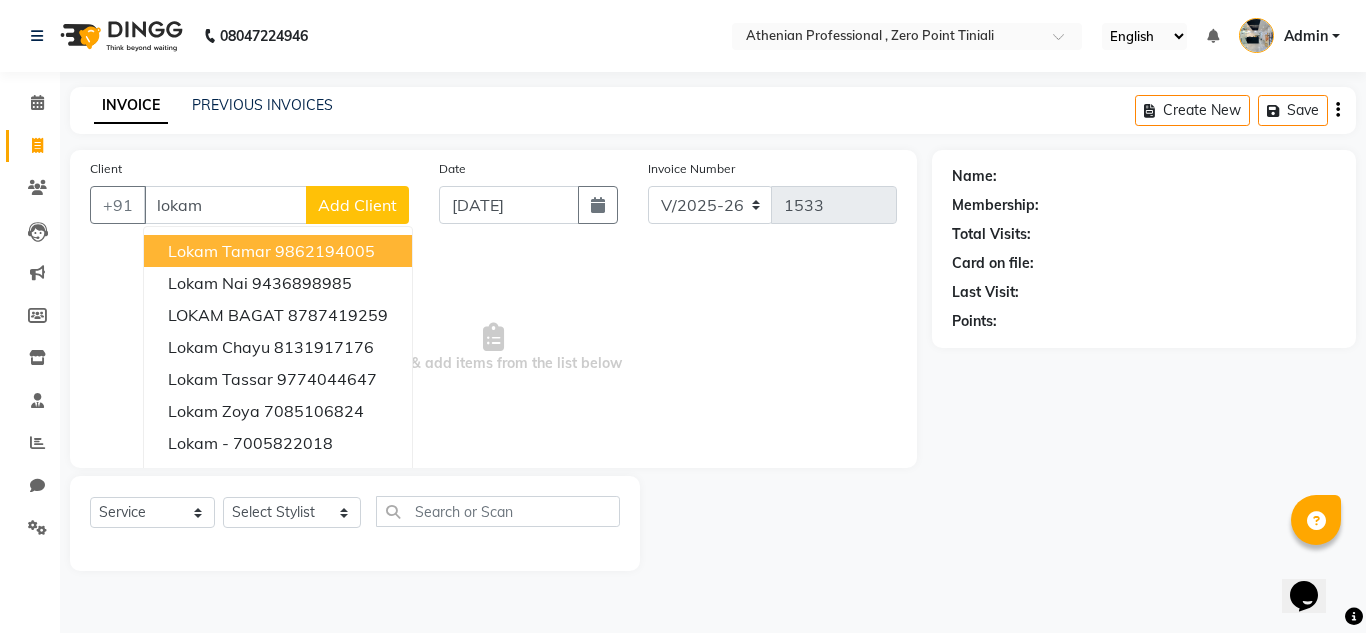 click on "Lokam tamar" at bounding box center (219, 251) 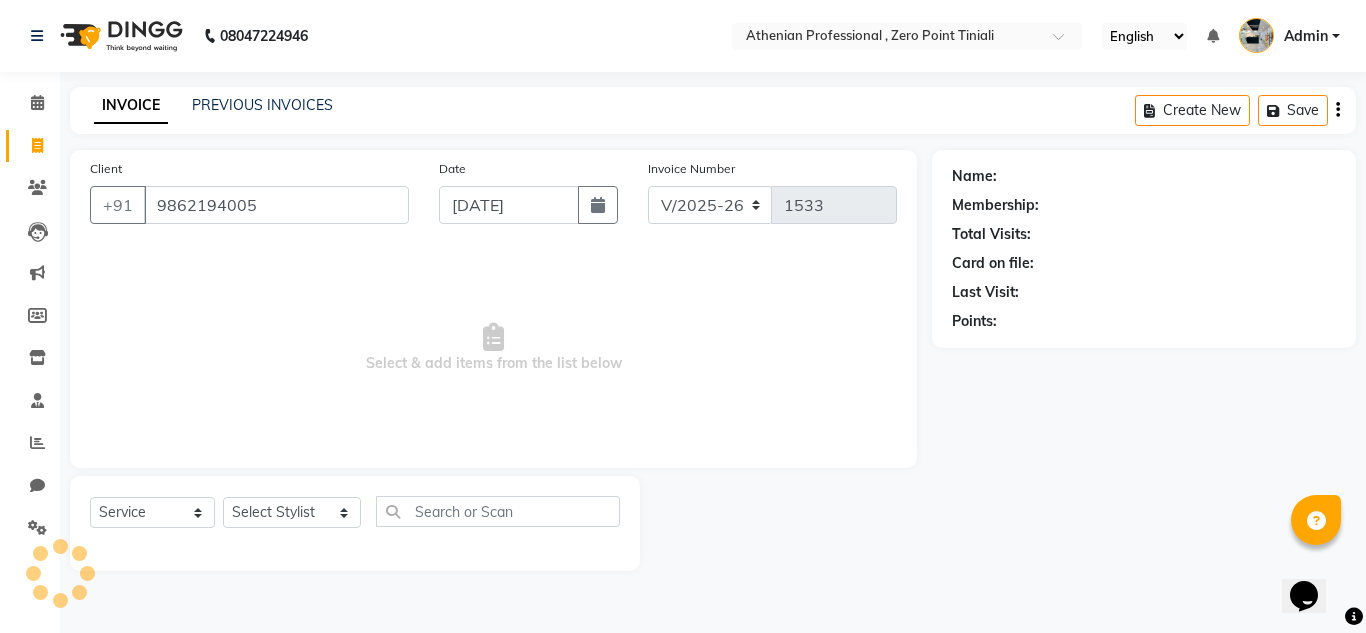 type on "9862194005" 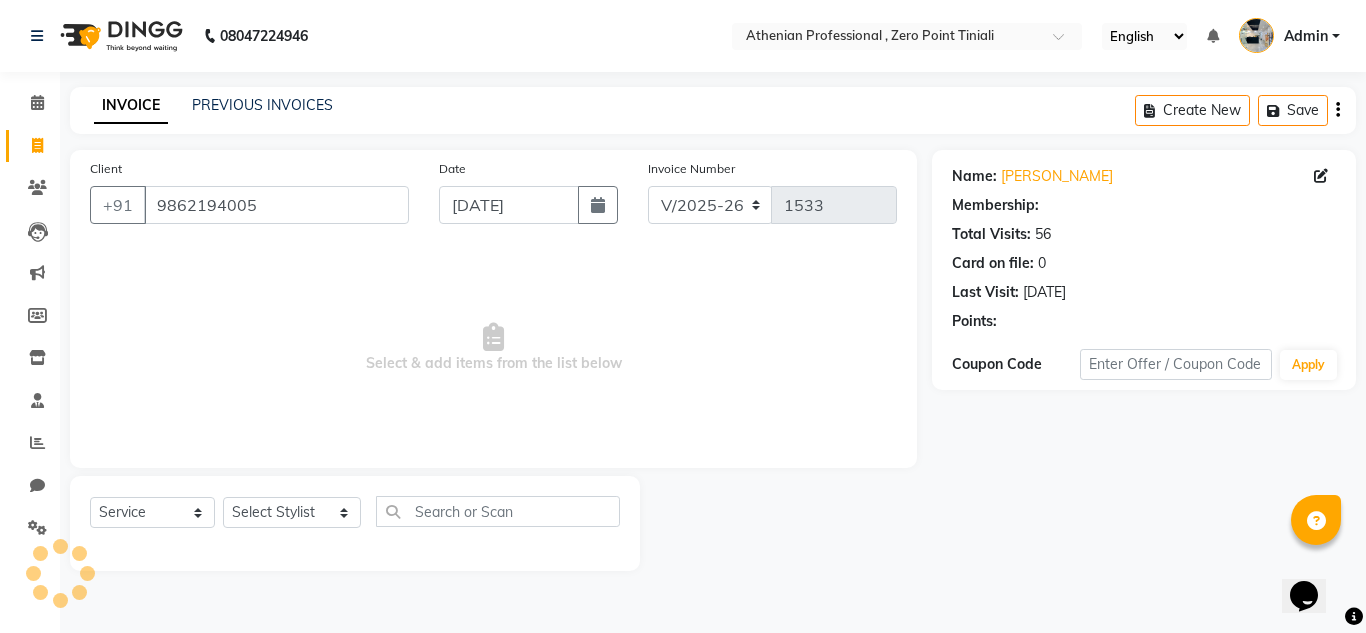 select on "1: Object" 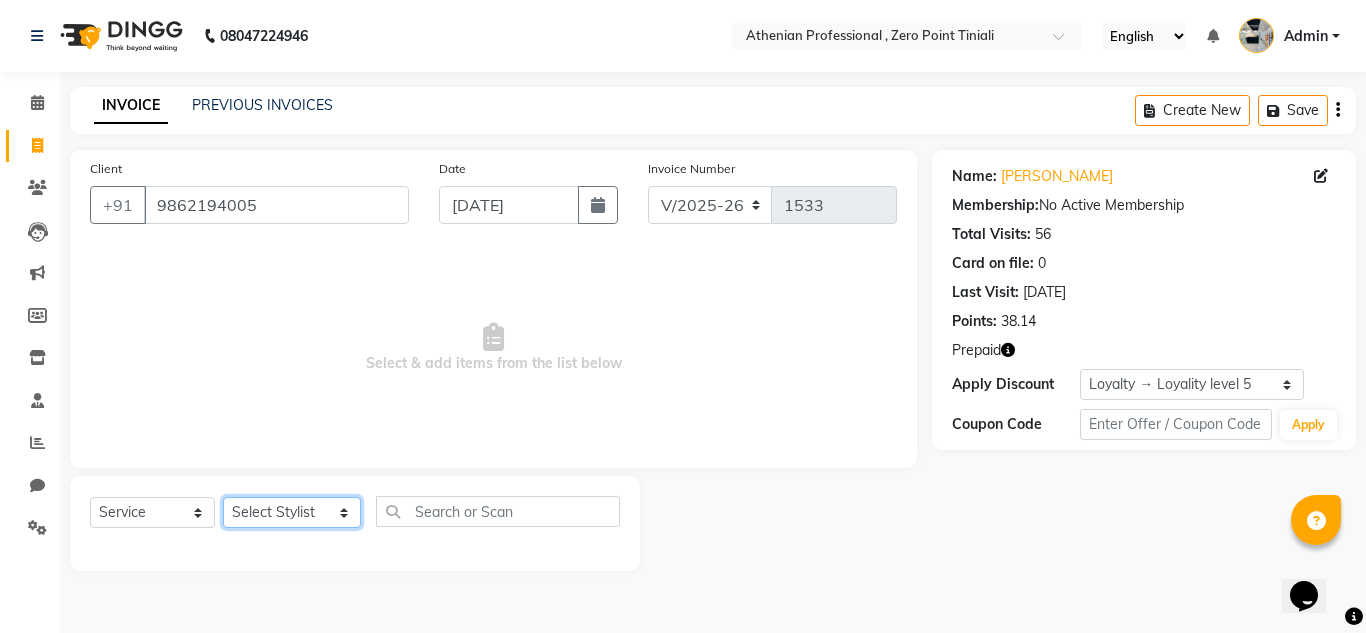 click on "Select Stylist Abin Mili Admin JAVED ANSARI KOLAM WANGSU KOSHEH BIHAM LINDUM NEME MAHINDRA BASUMATARY Manager MANJU MANHAM MINUKA CHETTRY NGAMNON RALONGHAM SHADAB KHAN SUMAN MAGAR SUMI BISWAS  SWAPNA DEVI CHETRY TAMCHI YAMA Toingam Jamikham YELLI LIKHA" 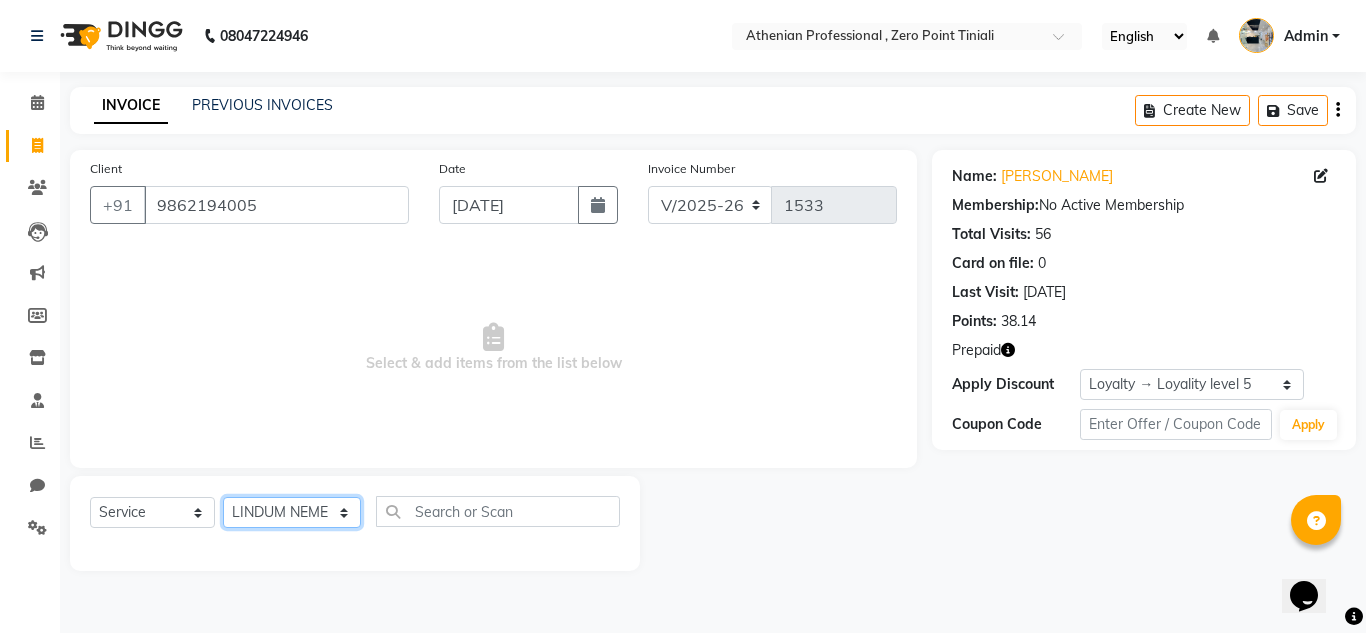click on "Select Stylist Abin Mili Admin JAVED ANSARI KOLAM WANGSU KOSHEH BIHAM LINDUM NEME MAHINDRA BASUMATARY Manager MANJU MANHAM MINUKA CHETTRY NGAMNON RALONGHAM SHADAB KHAN SUMAN MAGAR SUMI BISWAS  SWAPNA DEVI CHETRY TAMCHI YAMA Toingam Jamikham YELLI LIKHA" 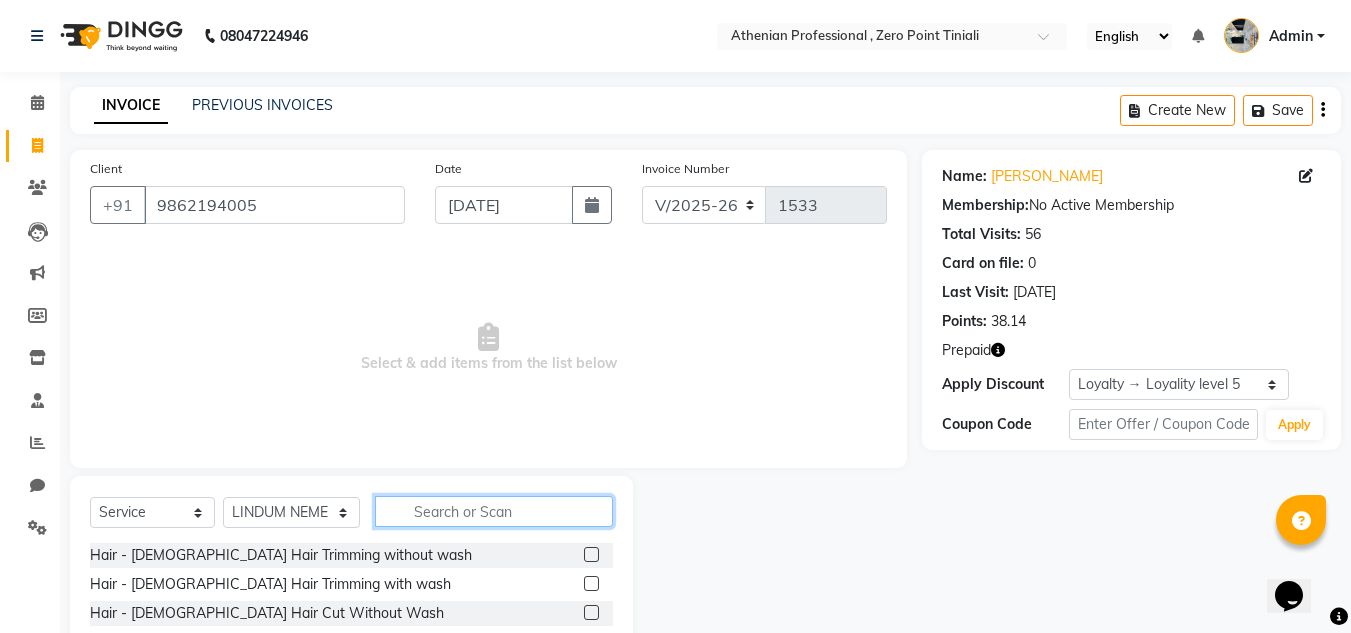 click 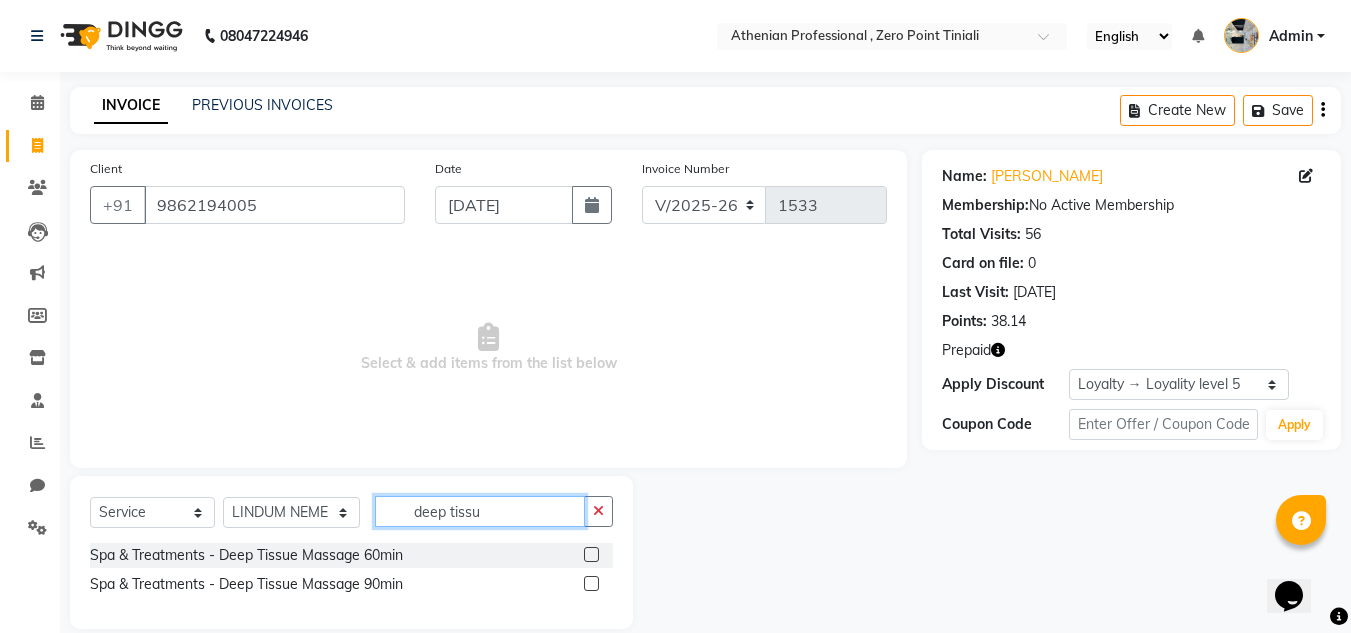 type on "deep tissu" 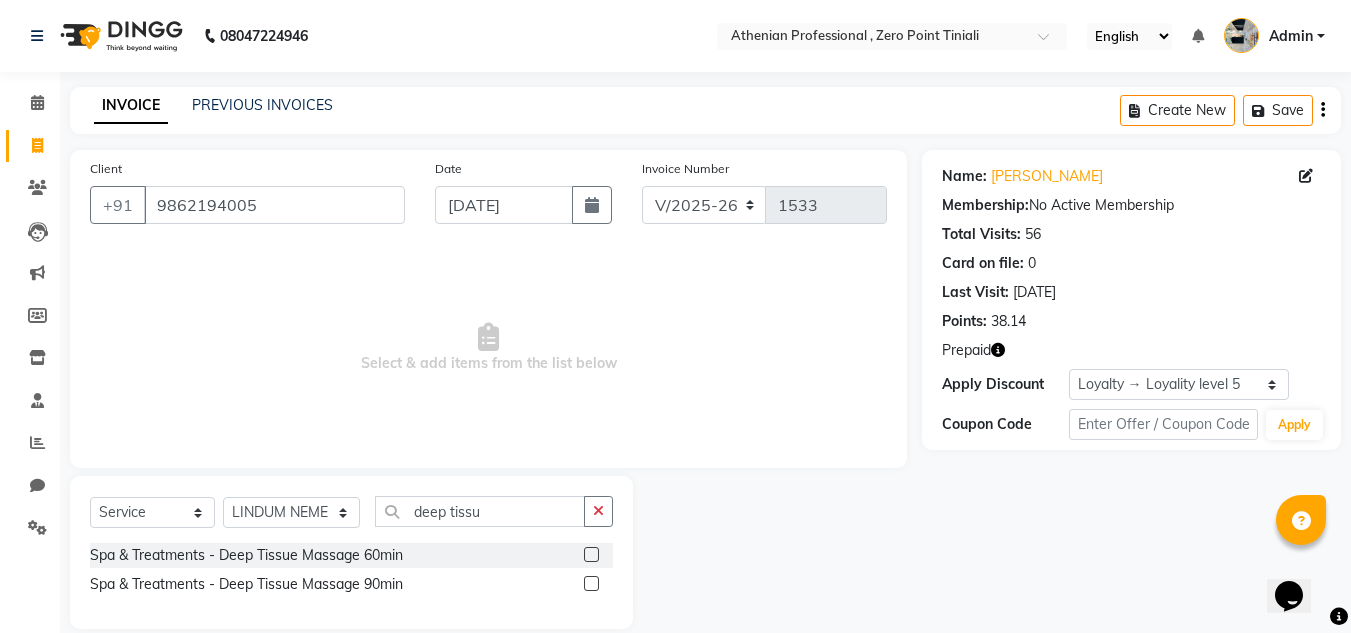 click 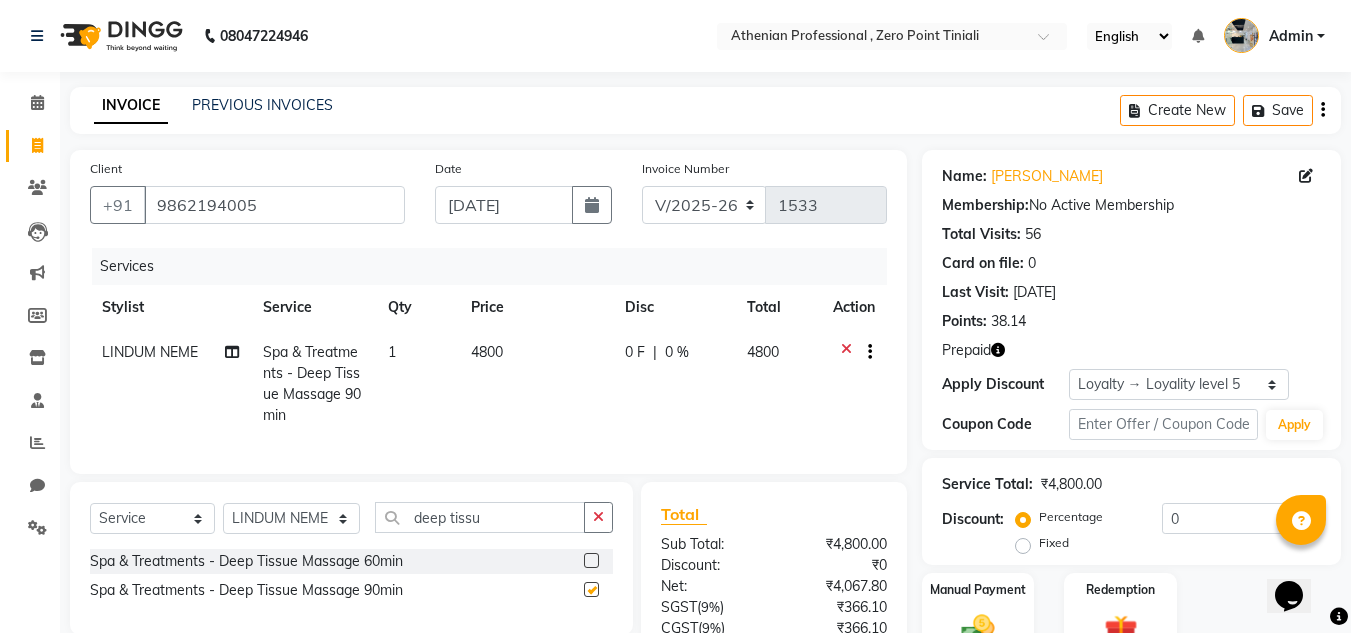 checkbox on "false" 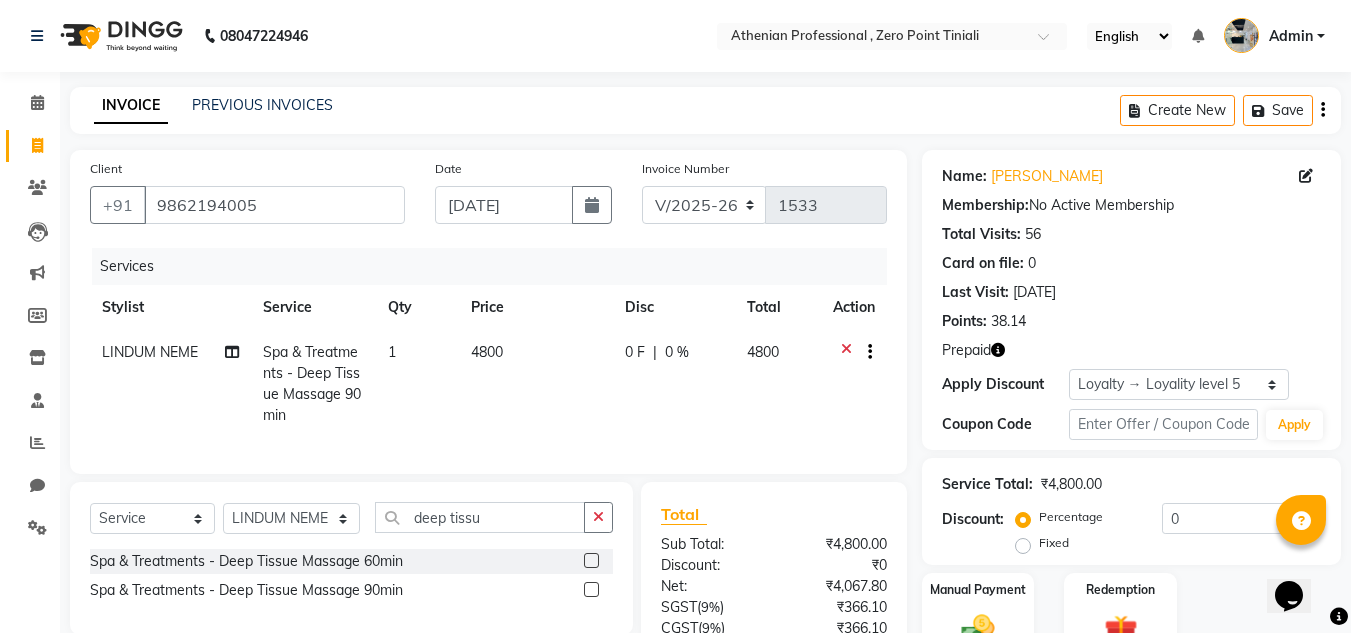 scroll, scrollTop: 134, scrollLeft: 0, axis: vertical 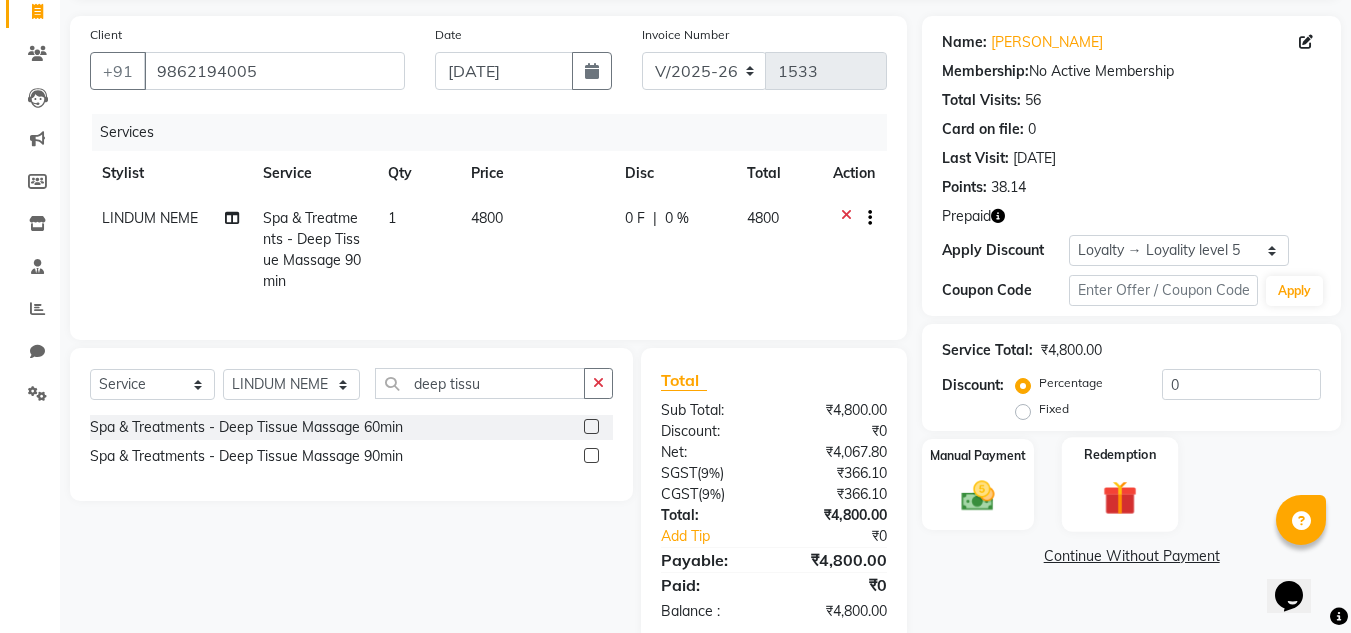click on "Redemption" 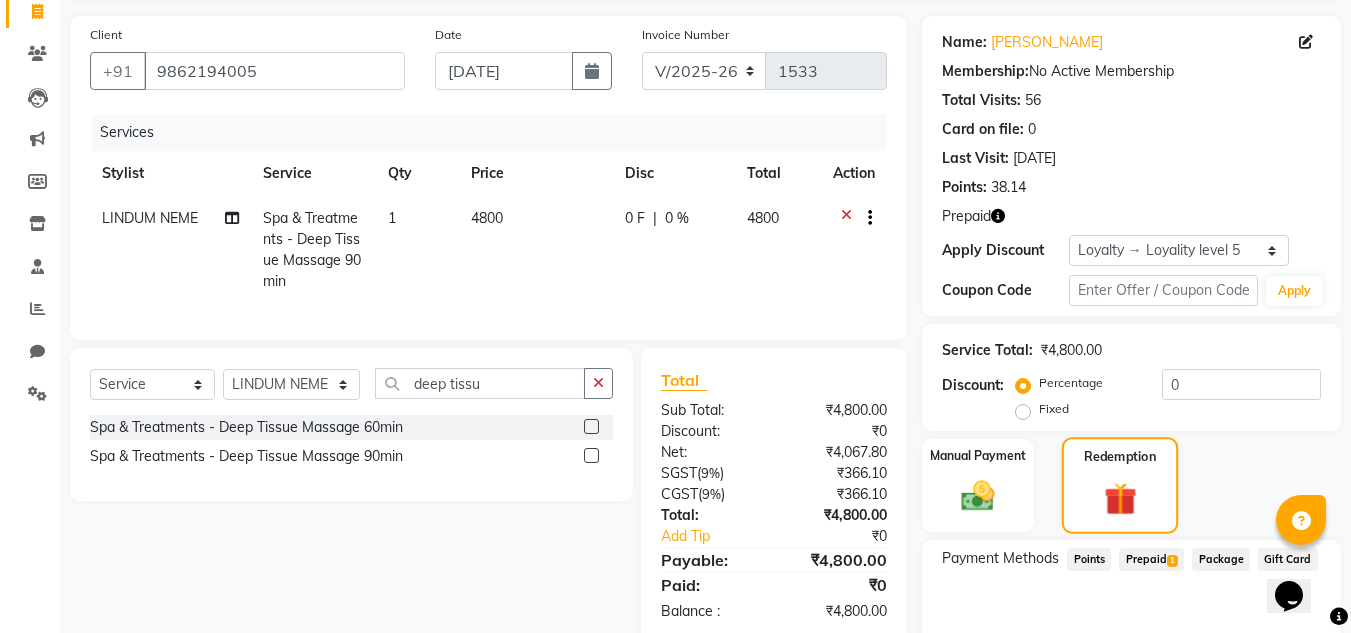 scroll, scrollTop: 232, scrollLeft: 0, axis: vertical 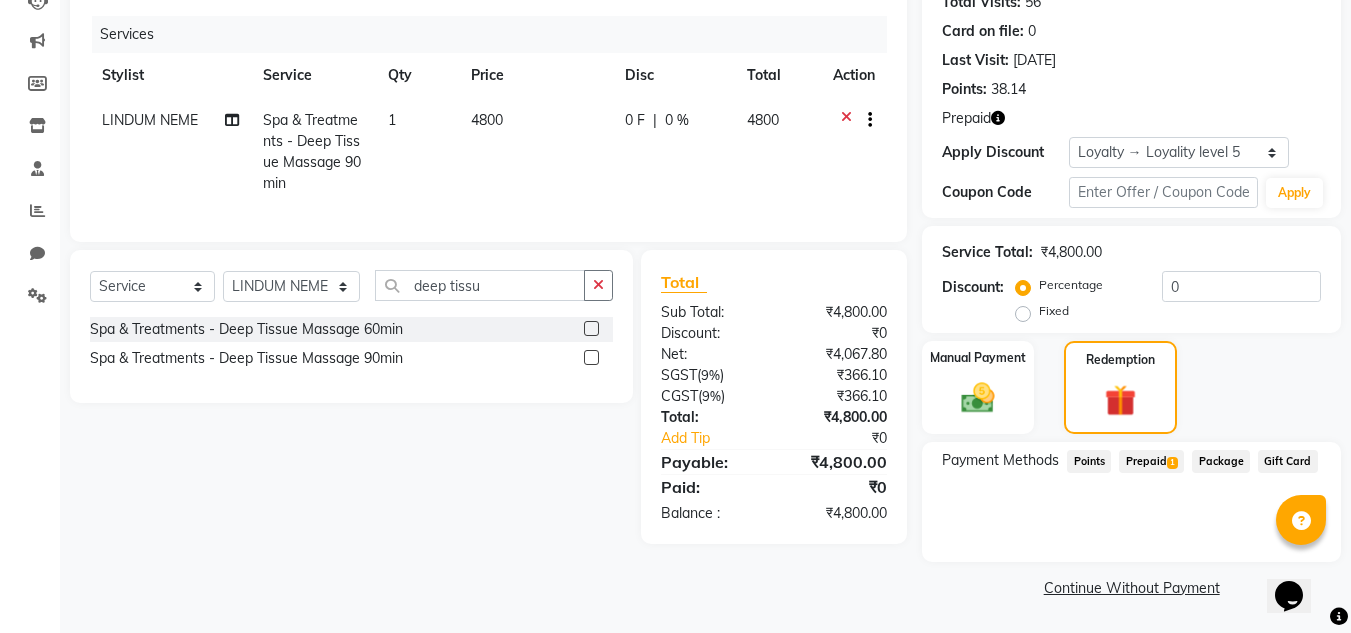 click on "1" 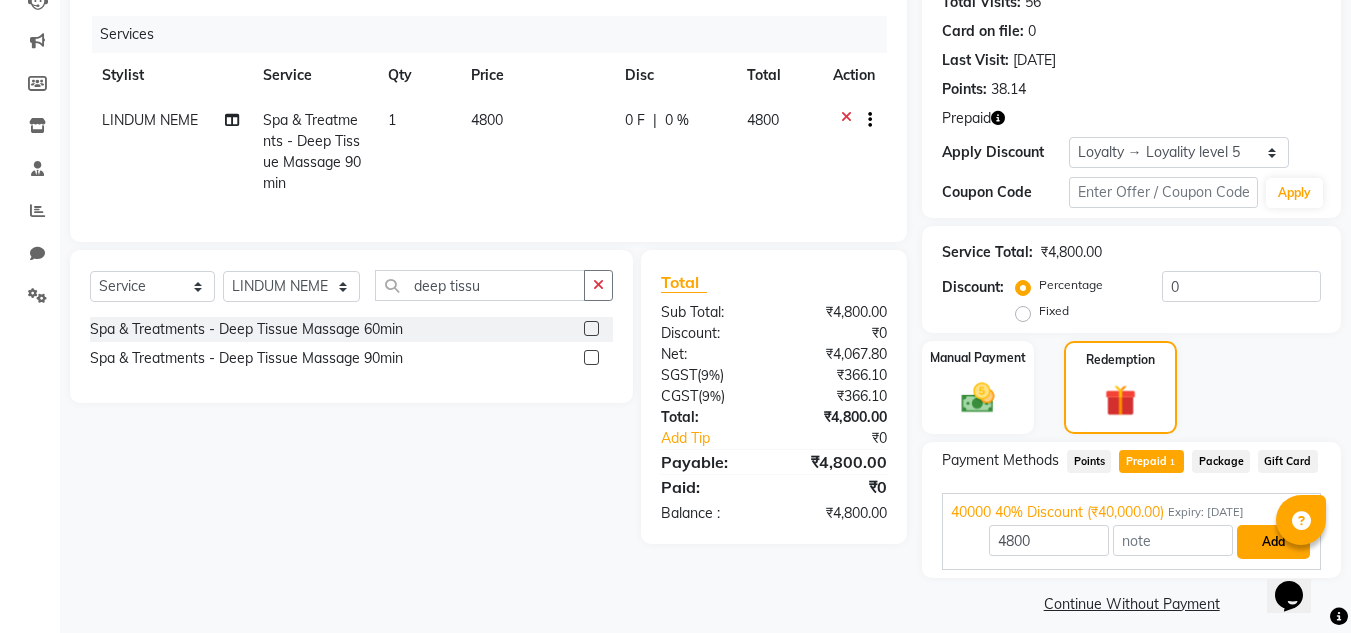 click on "Add" at bounding box center (1273, 542) 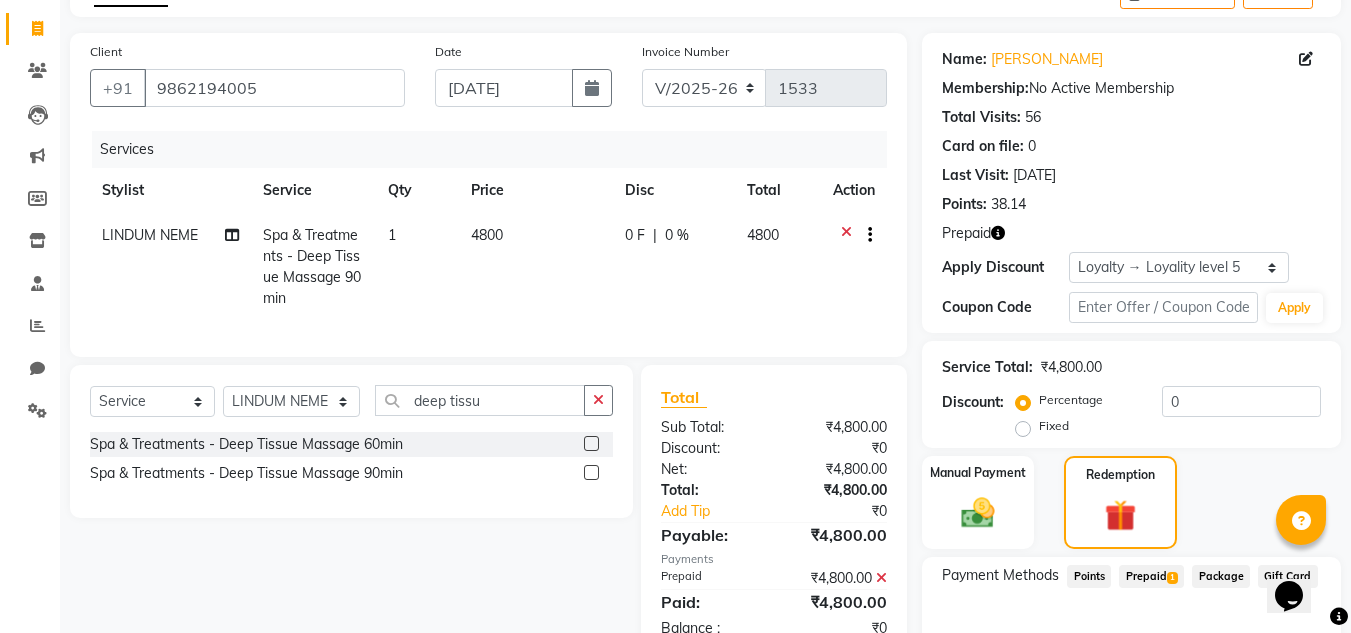 scroll, scrollTop: 345, scrollLeft: 0, axis: vertical 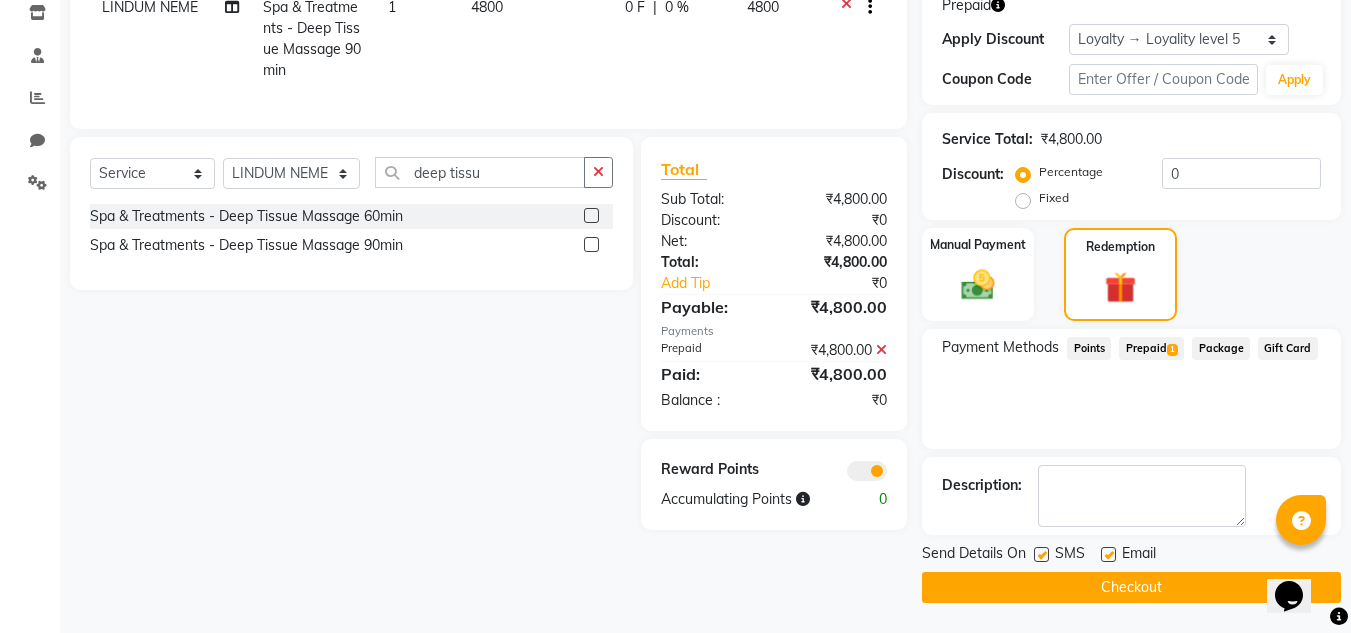 click on "1" 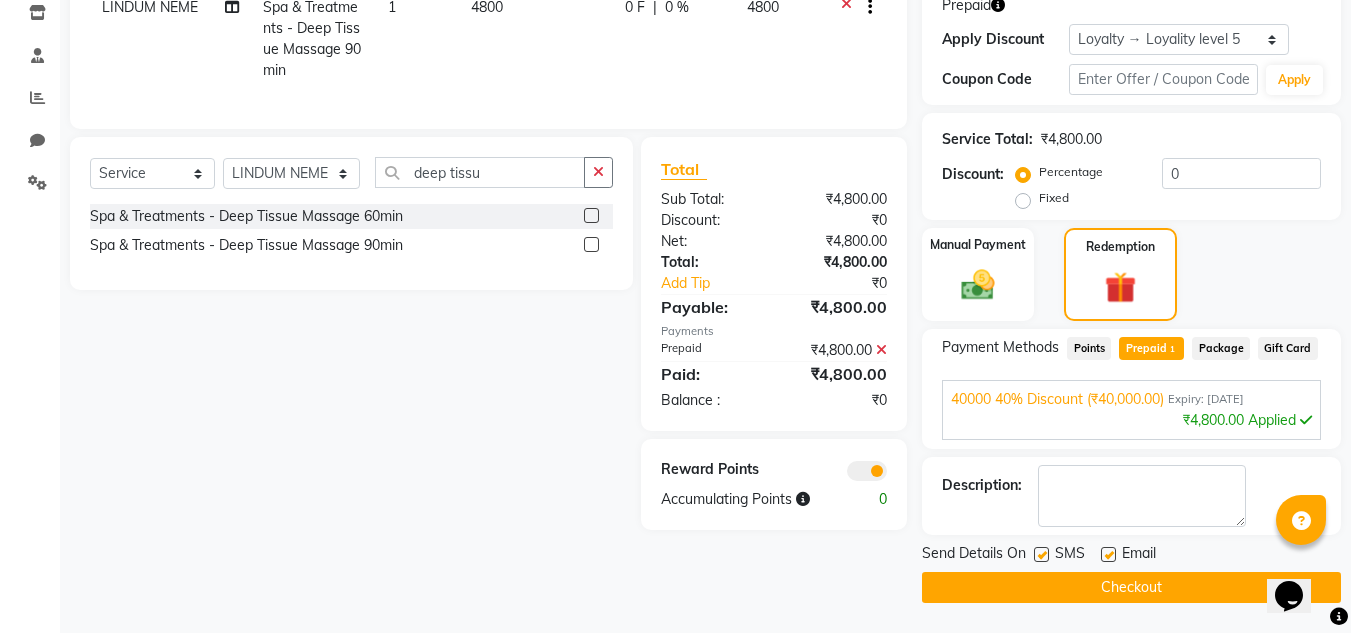 scroll, scrollTop: 114, scrollLeft: 0, axis: vertical 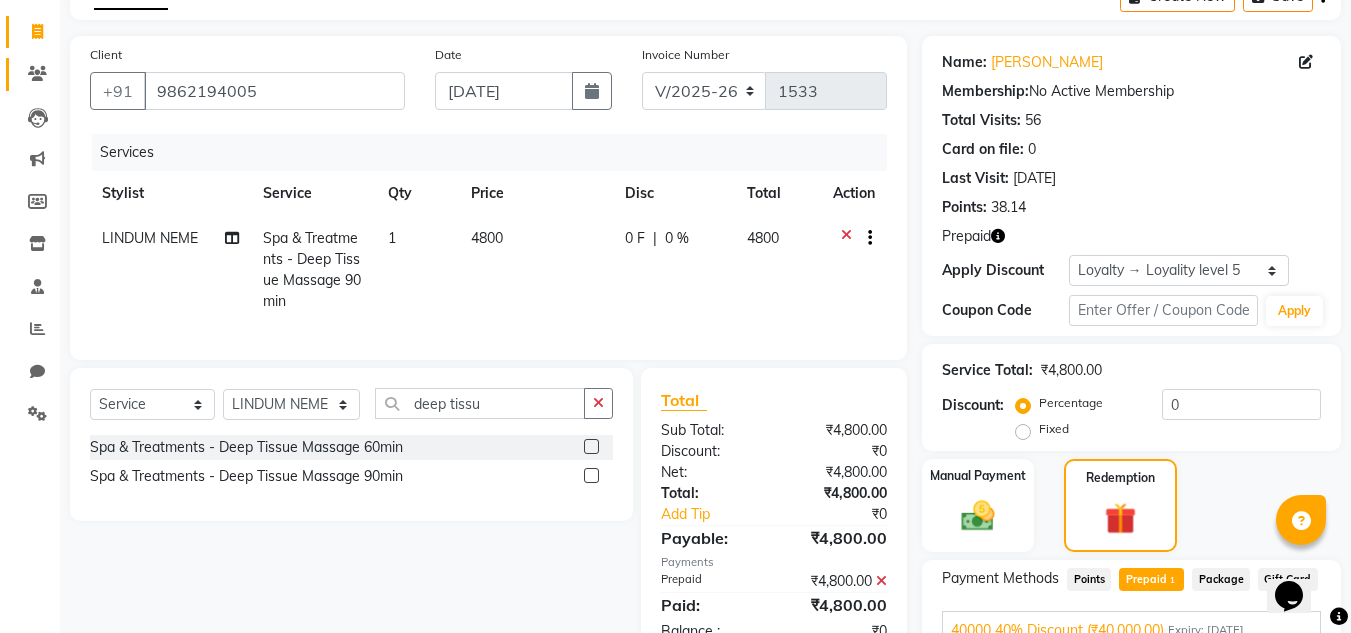 click on "Clients" 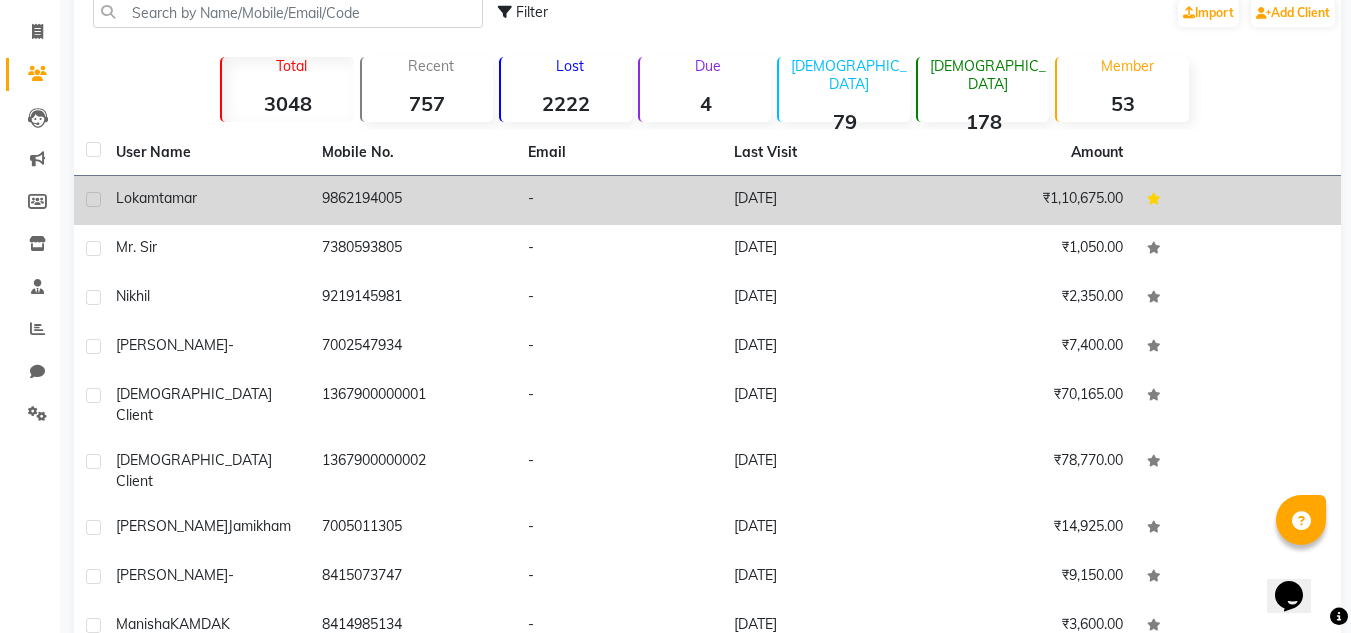 click on "9862194005" 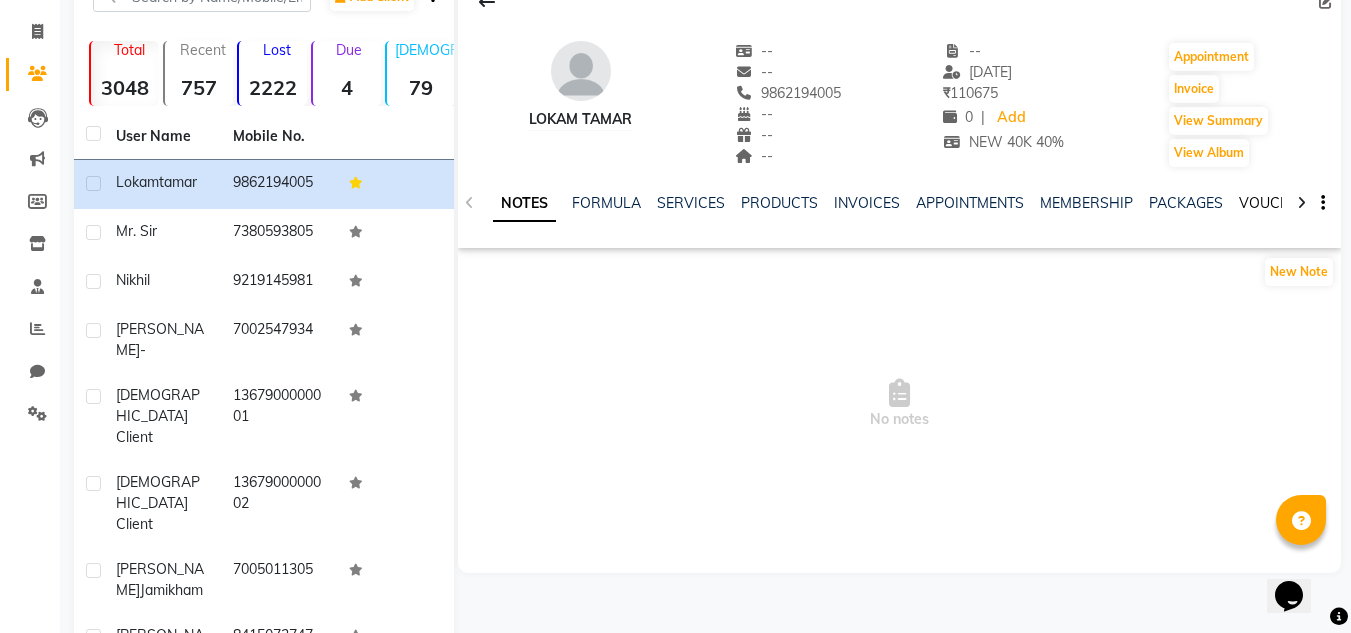 click on "VOUCHERS" 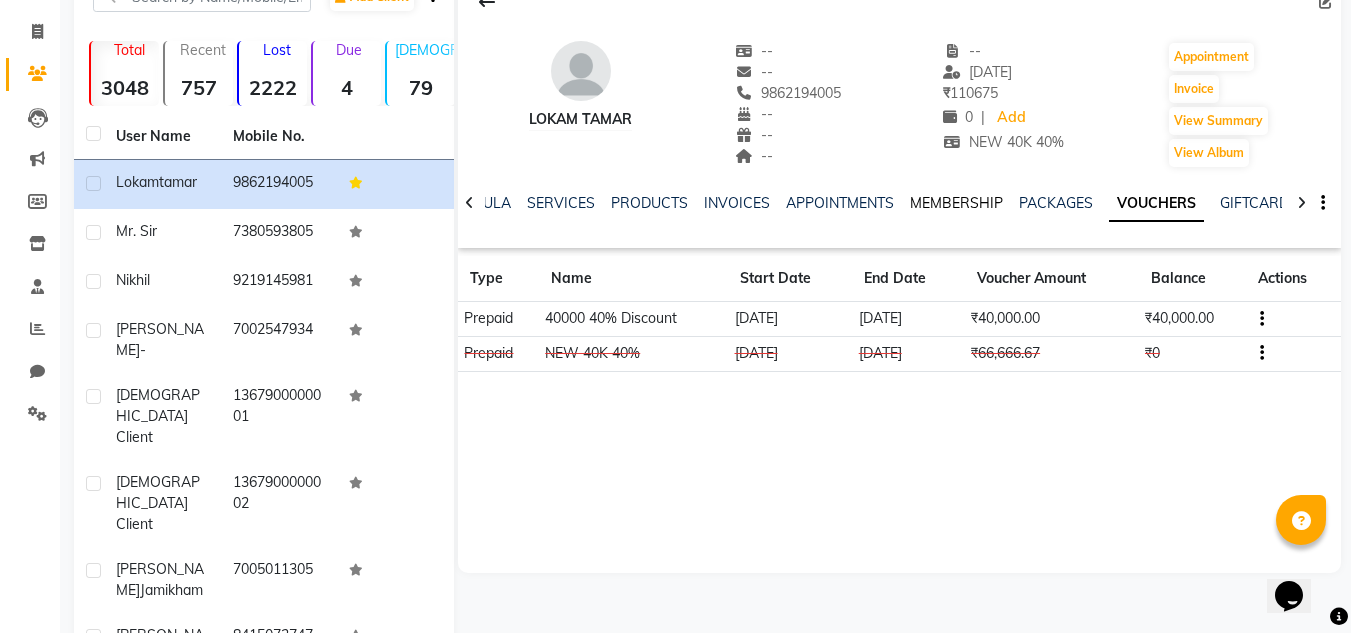 click on "MEMBERSHIP" 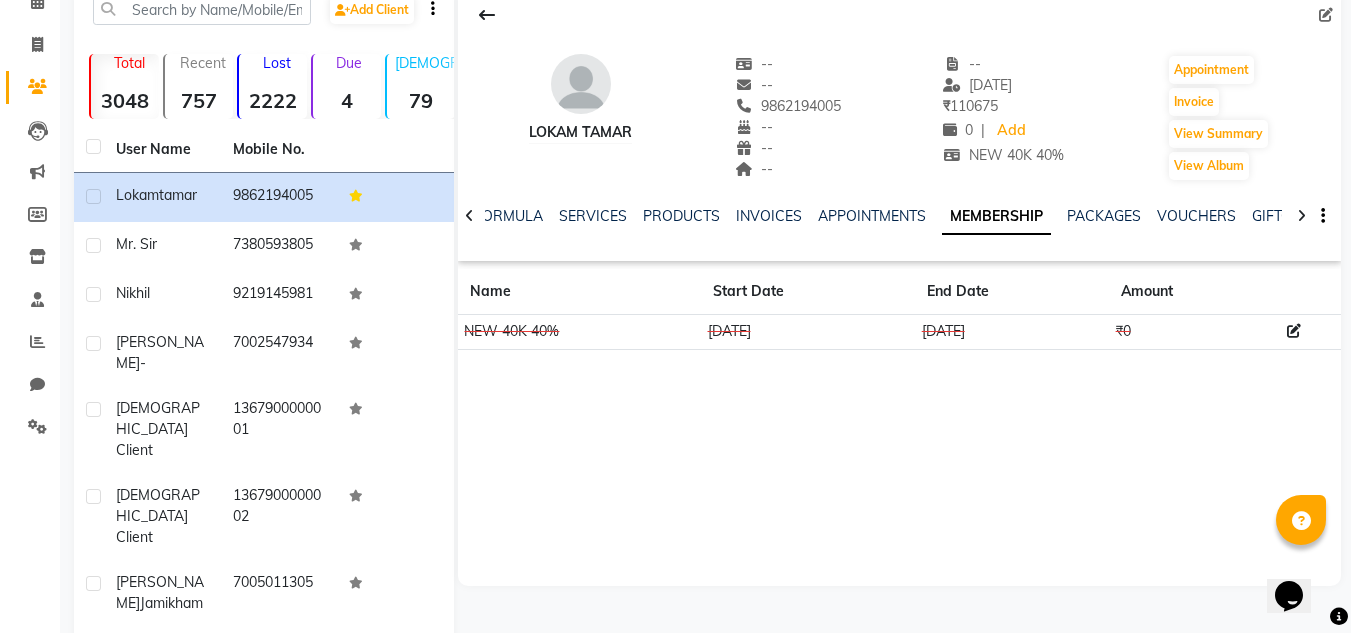 scroll, scrollTop: 100, scrollLeft: 0, axis: vertical 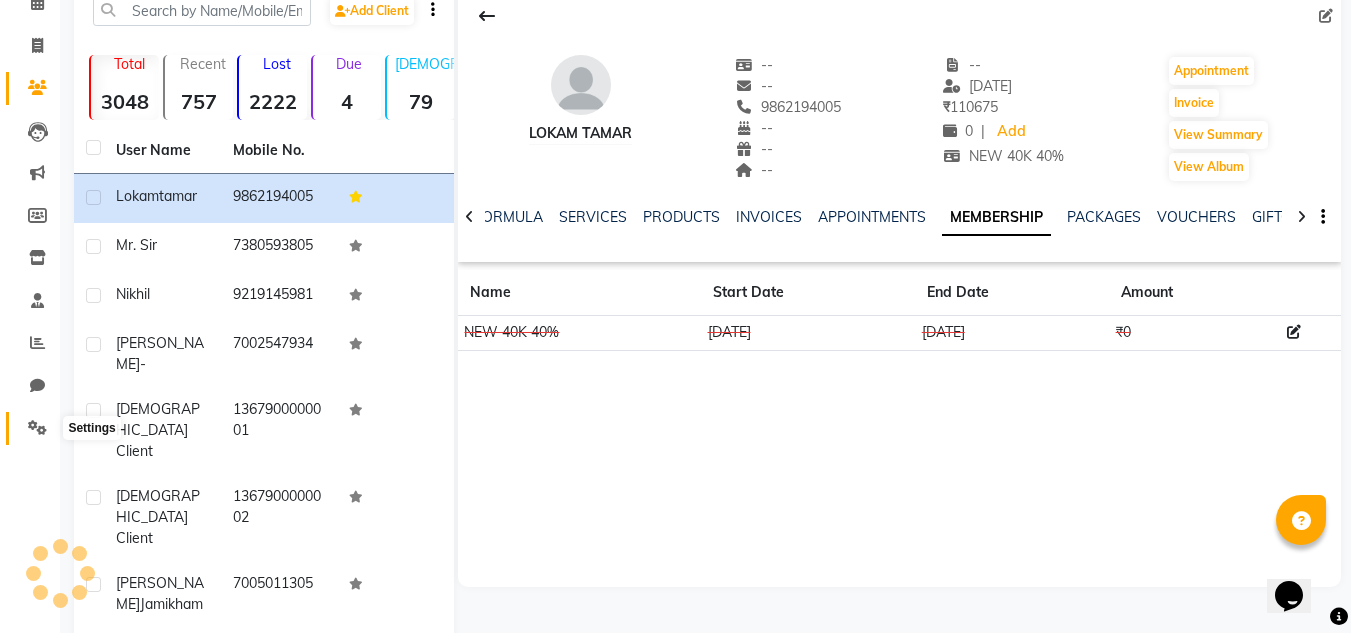 click 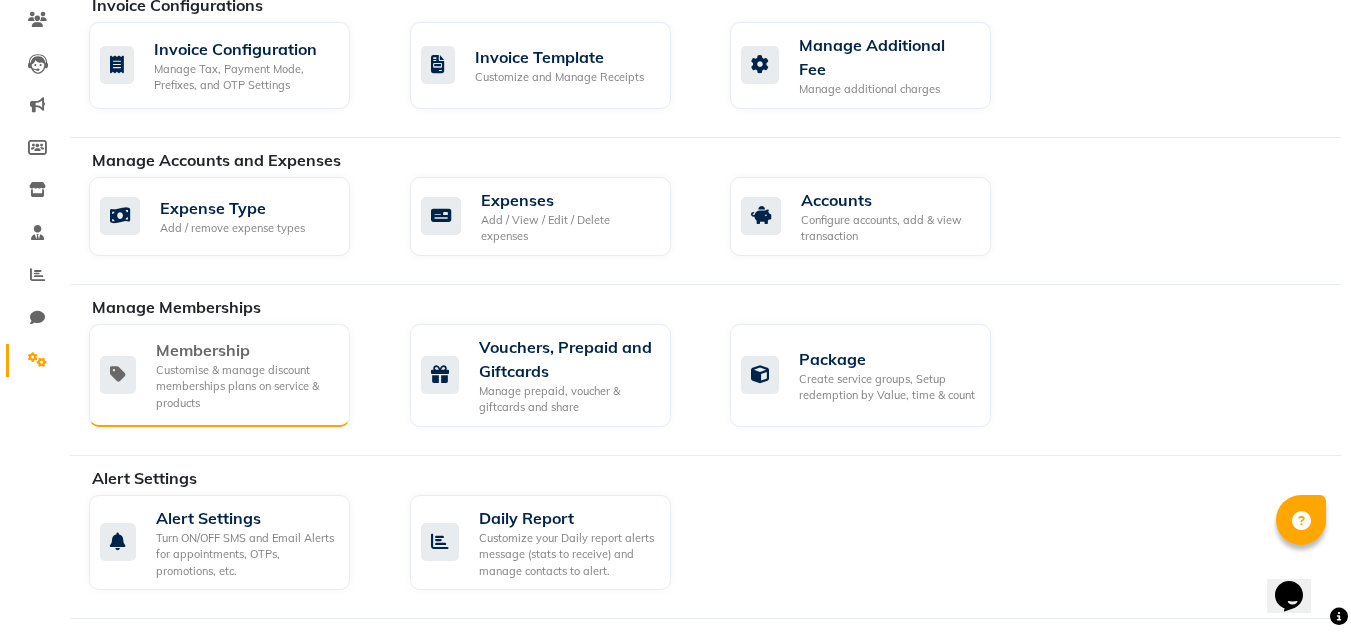 scroll, scrollTop: 231, scrollLeft: 0, axis: vertical 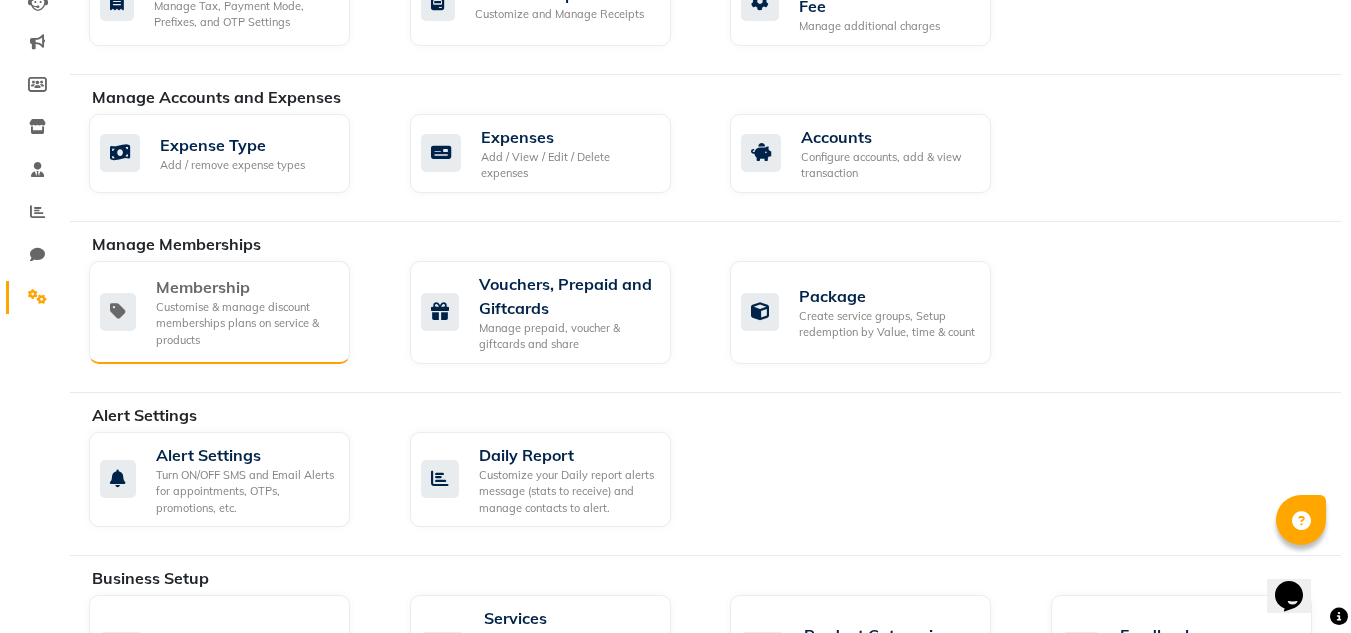 click on "Membership" 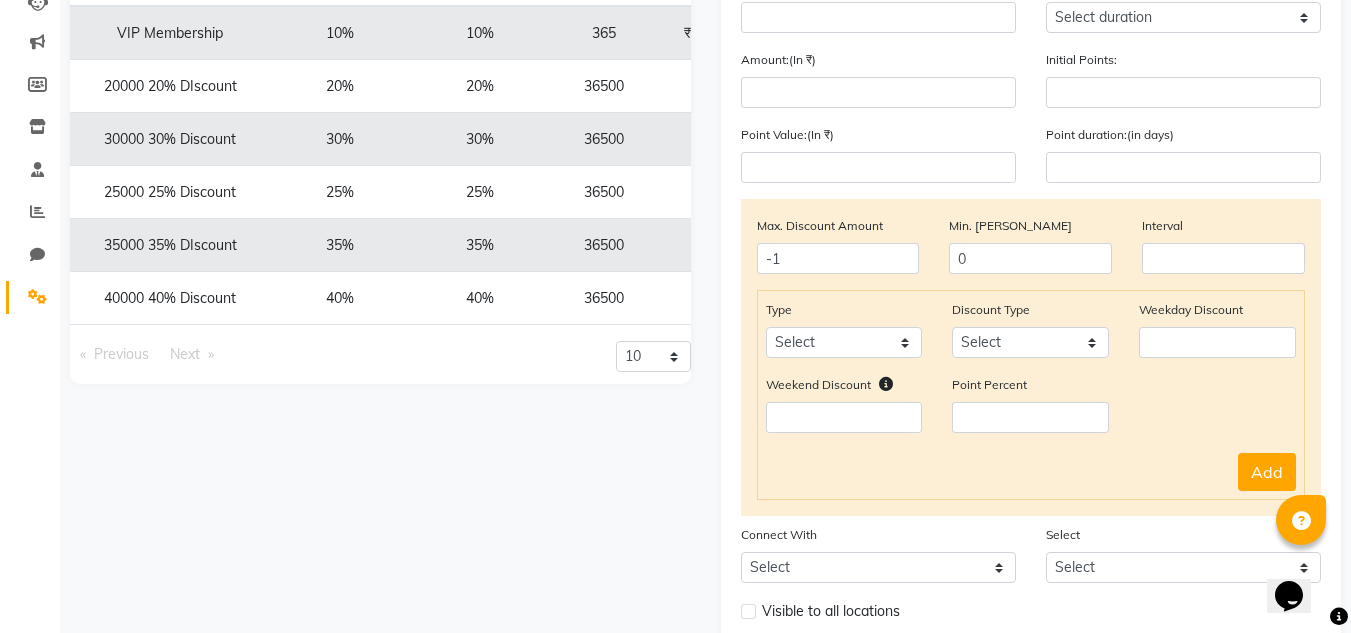 scroll, scrollTop: 217, scrollLeft: 0, axis: vertical 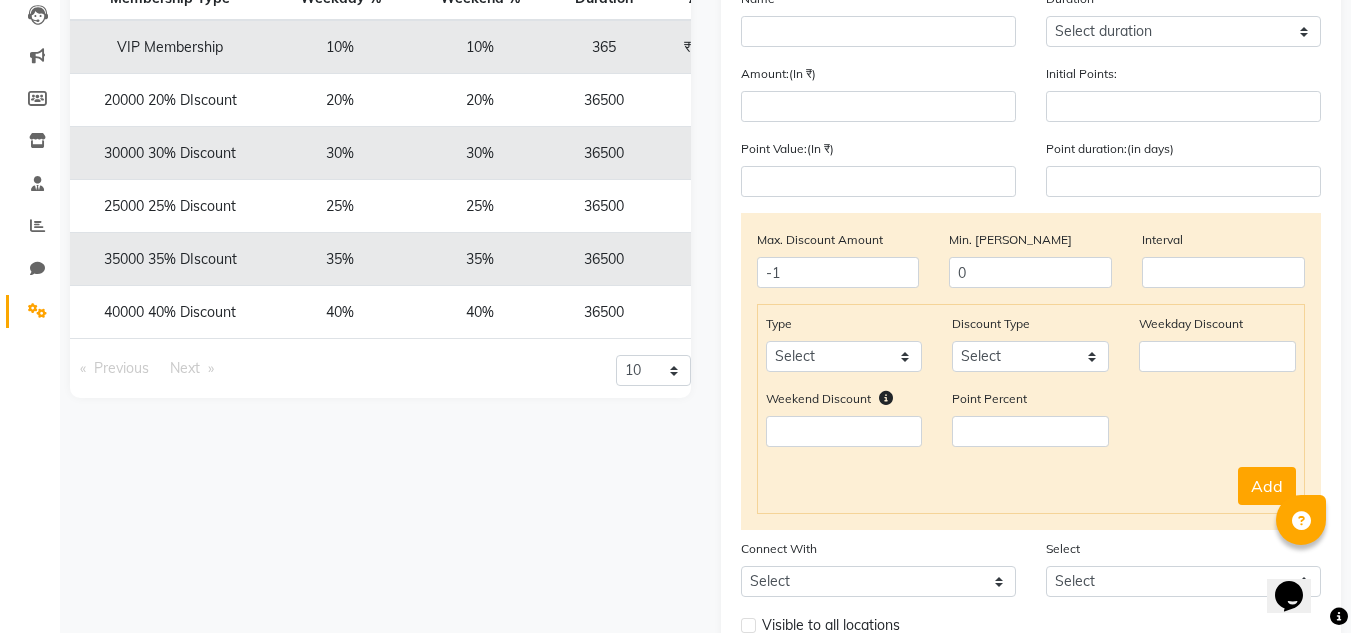 click on "40%" 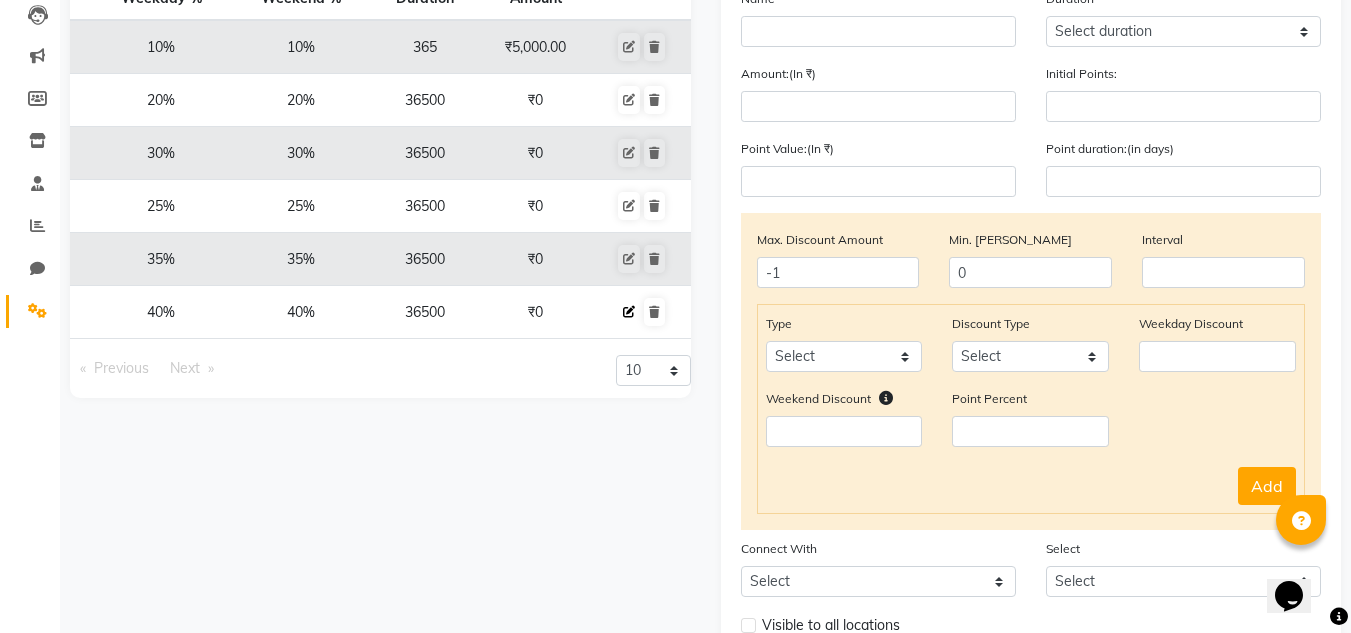 click 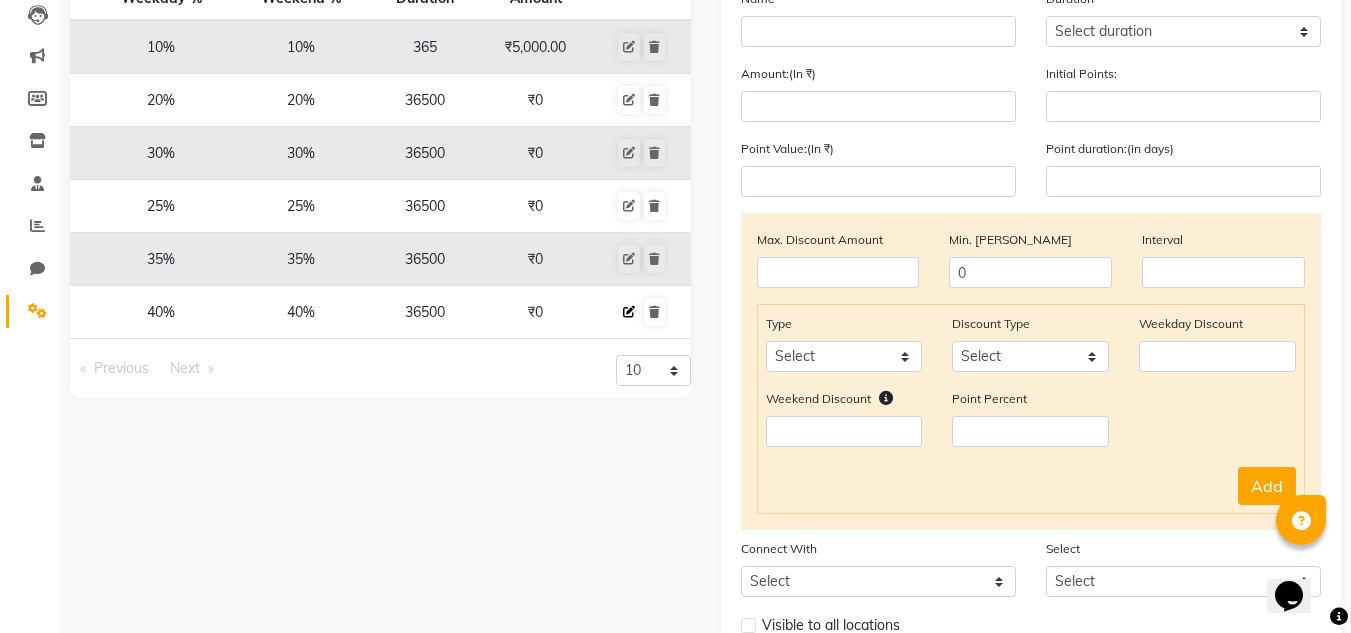 select 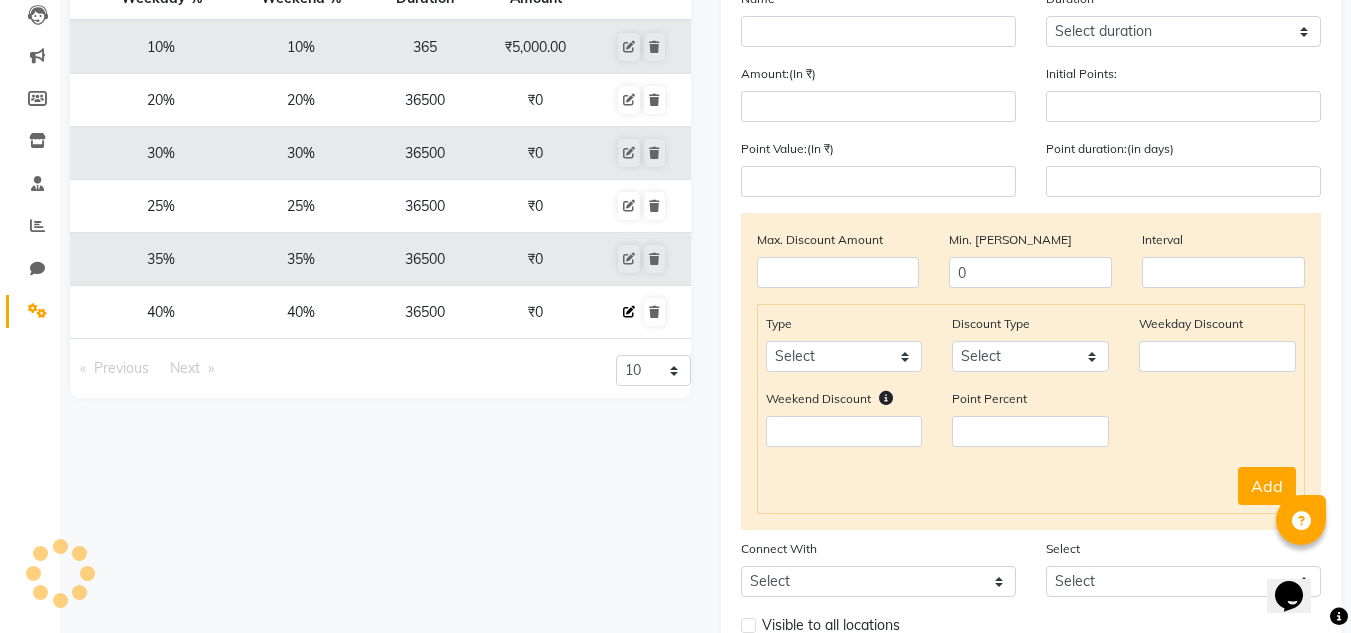 type on "40000 40% Discount" 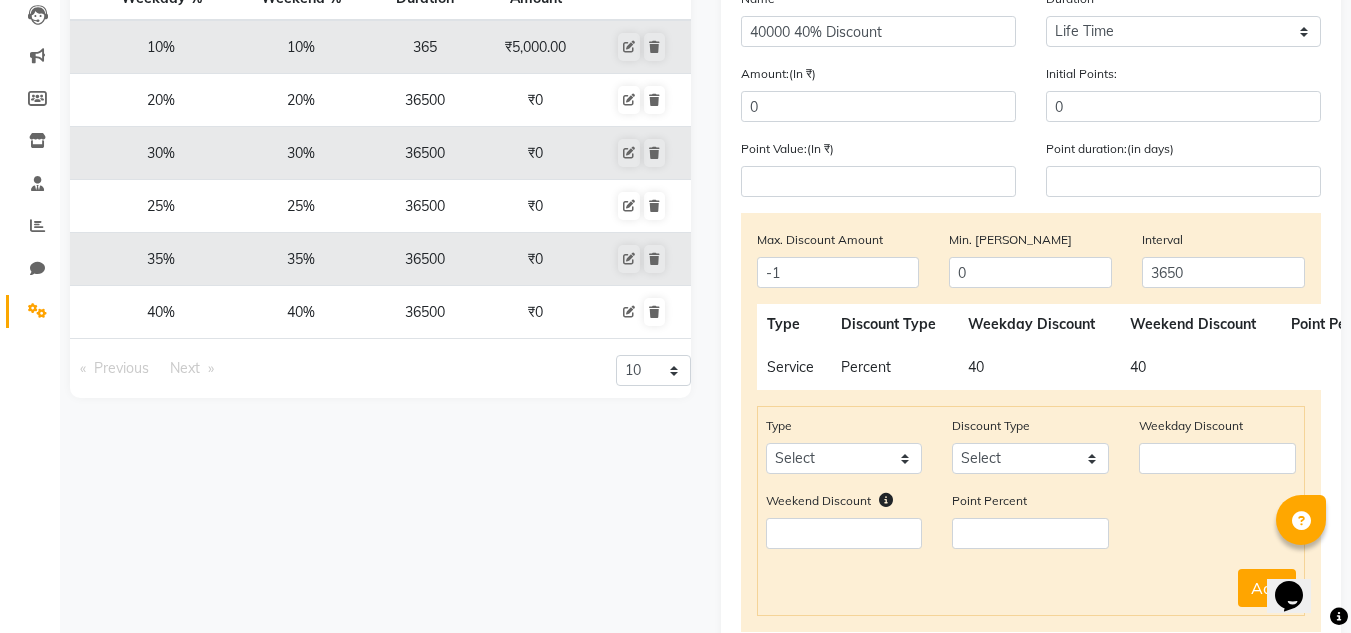 scroll, scrollTop: 105, scrollLeft: 0, axis: vertical 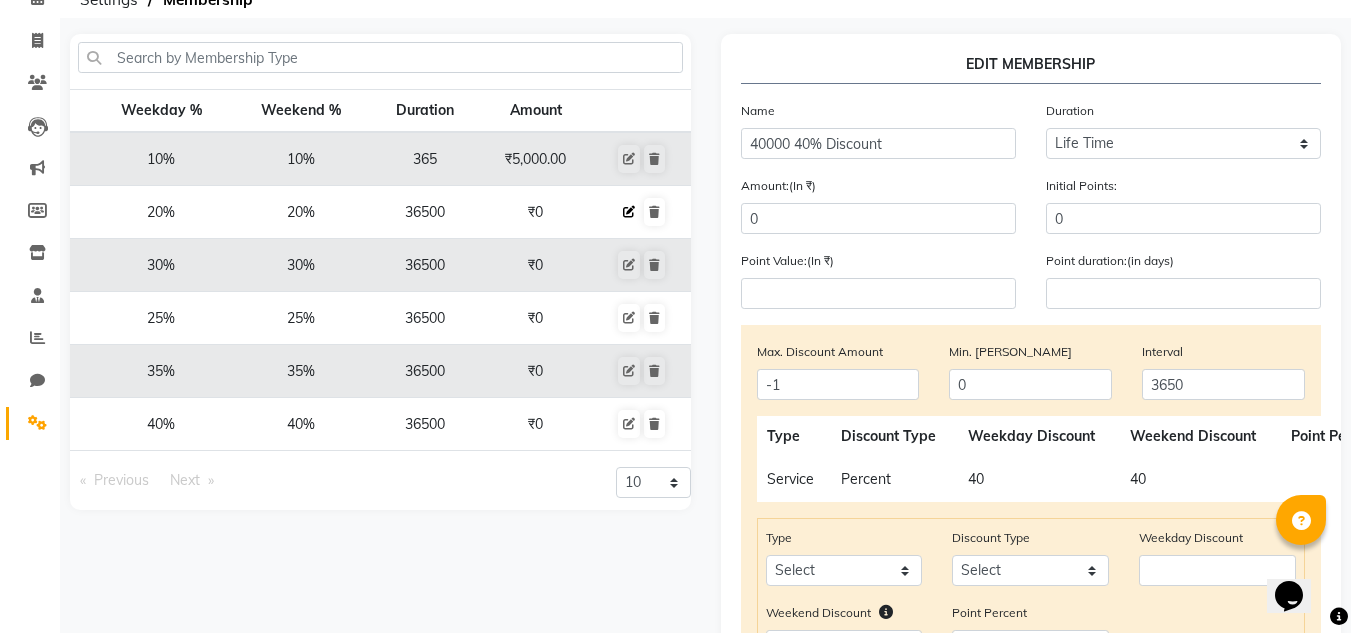 click 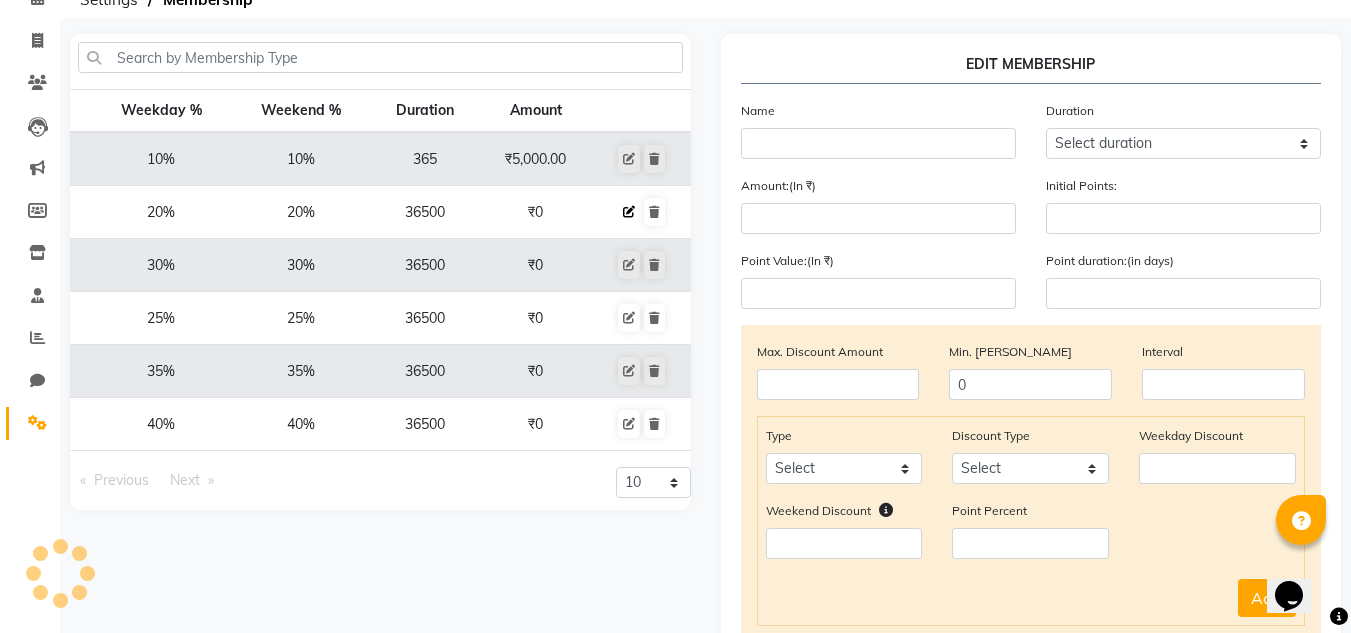 type 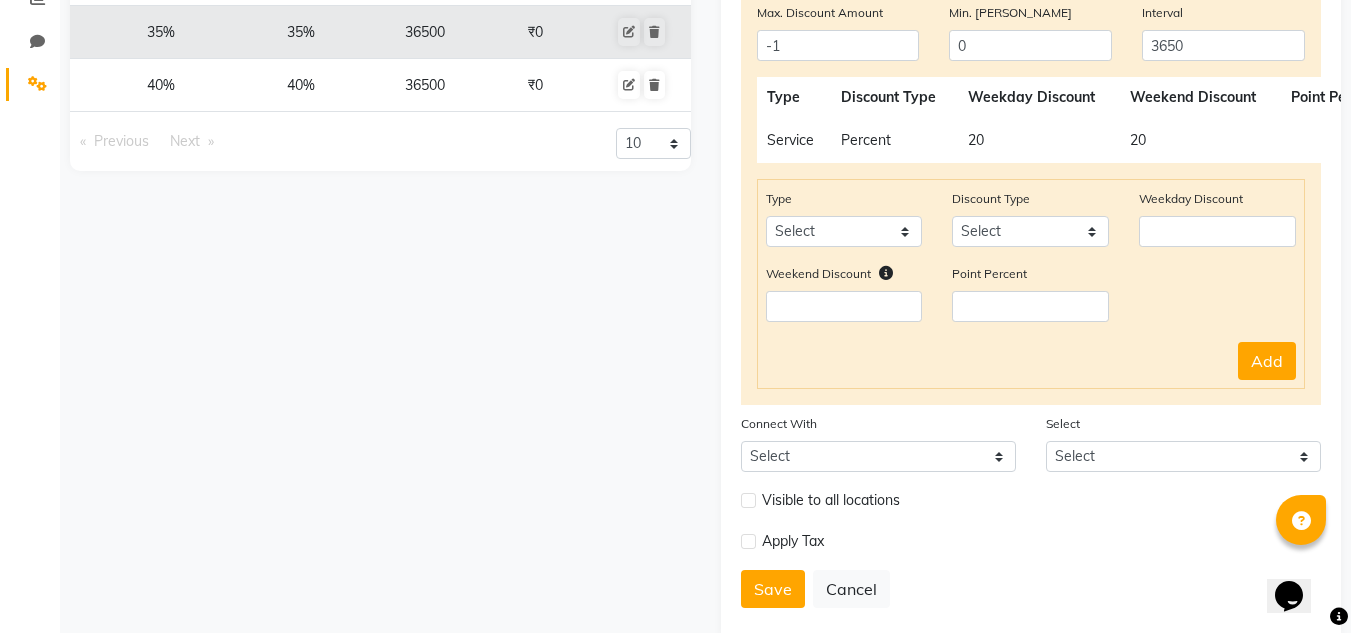 scroll, scrollTop: 485, scrollLeft: 0, axis: vertical 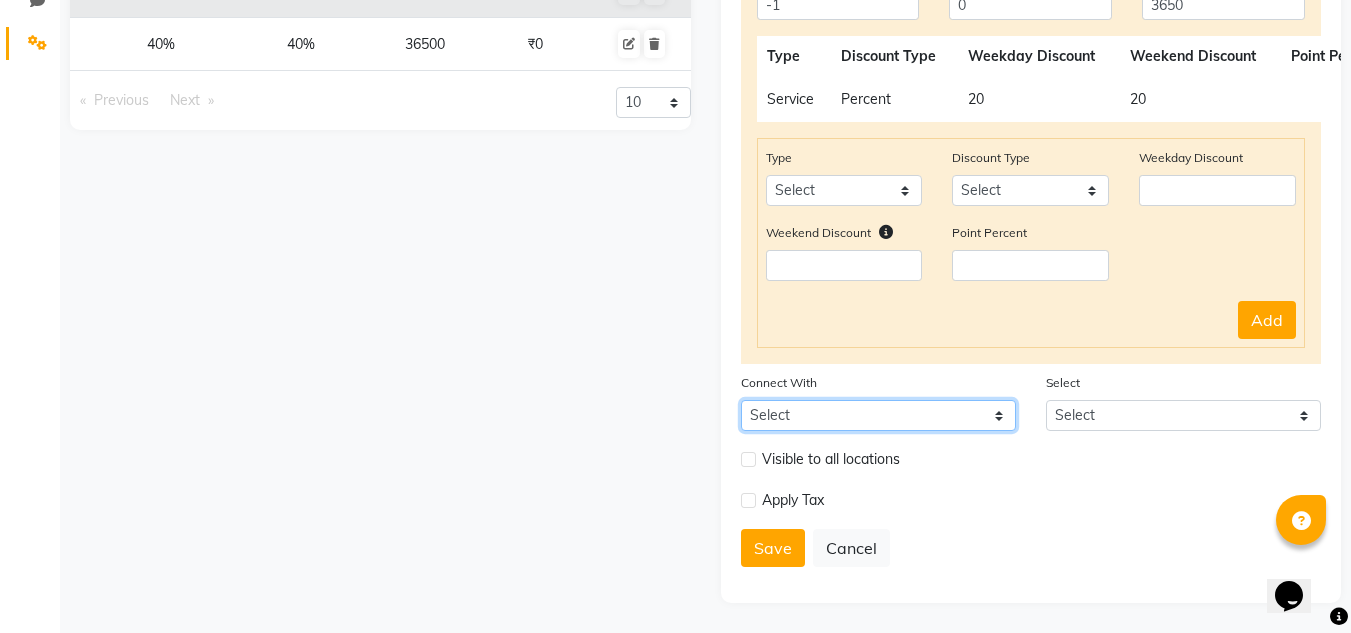 click on "Select Package Prepaid Voucher" 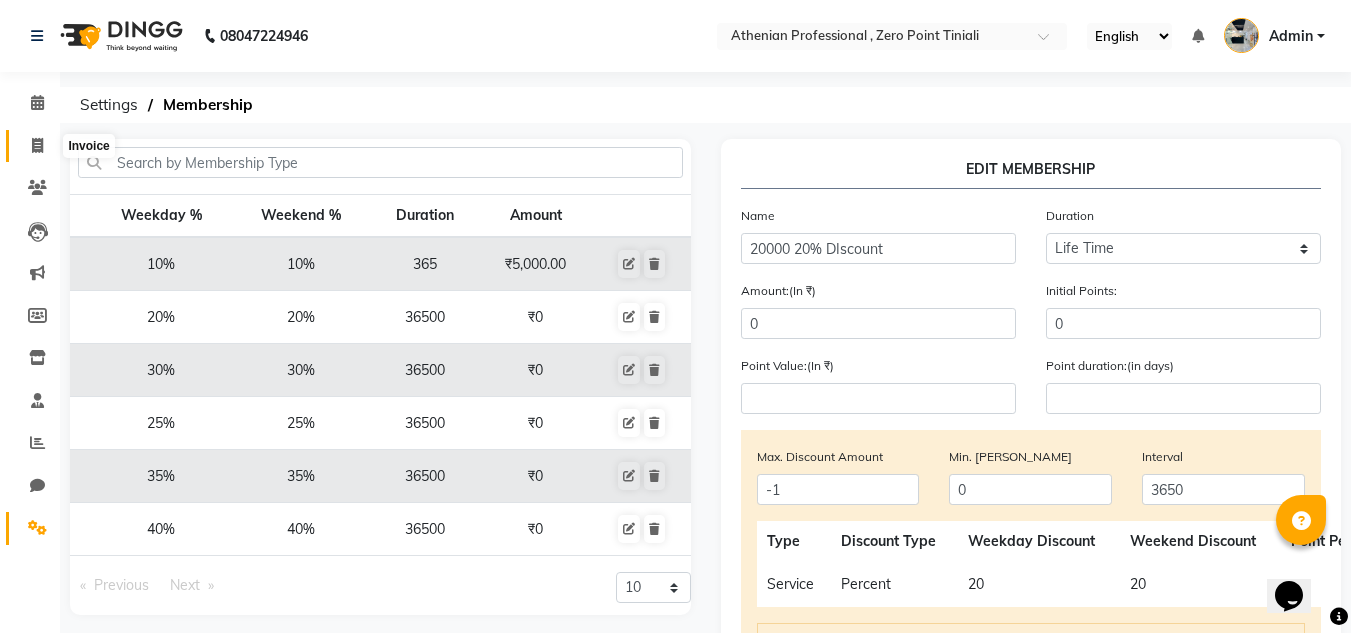 click 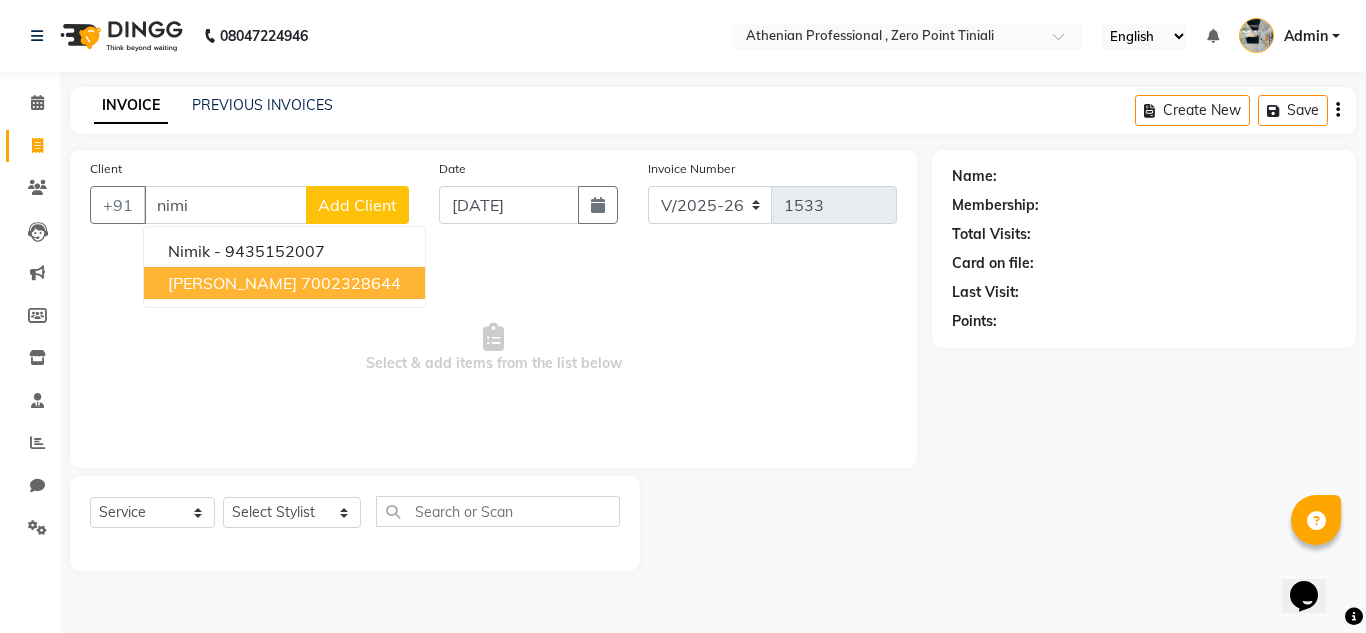 click on "7002328644" at bounding box center [351, 283] 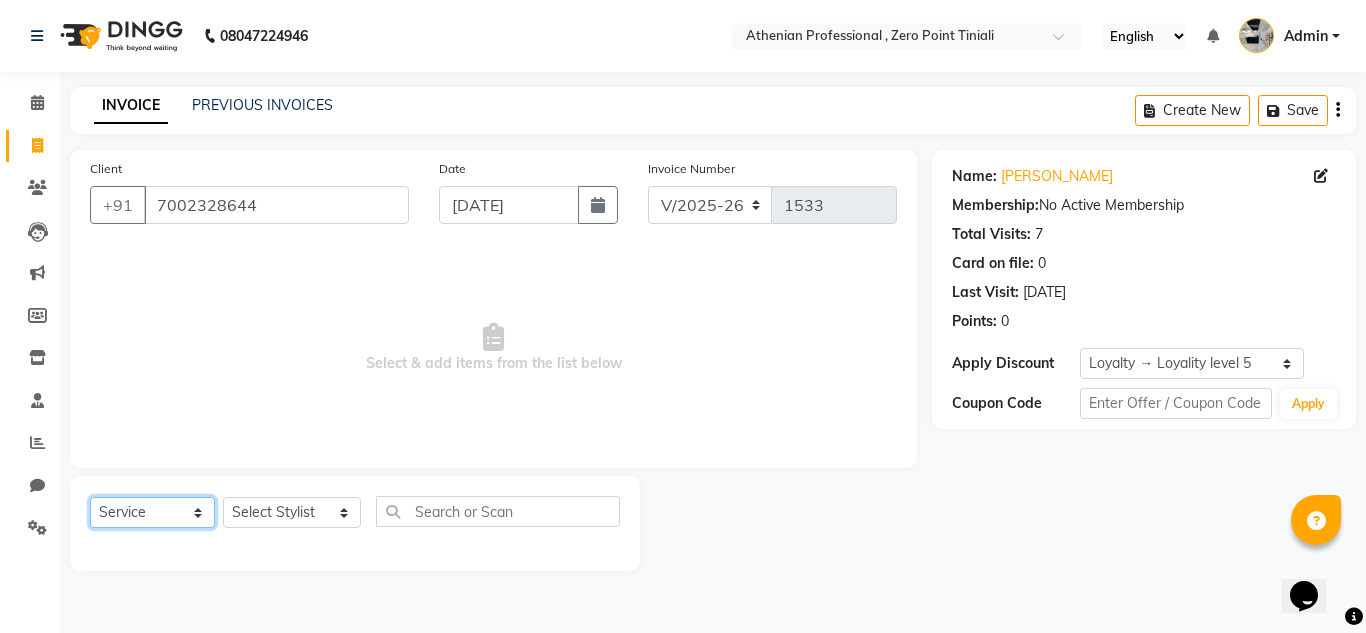 click on "Select  Service  Product  Membership  Package Voucher Prepaid Gift Card" 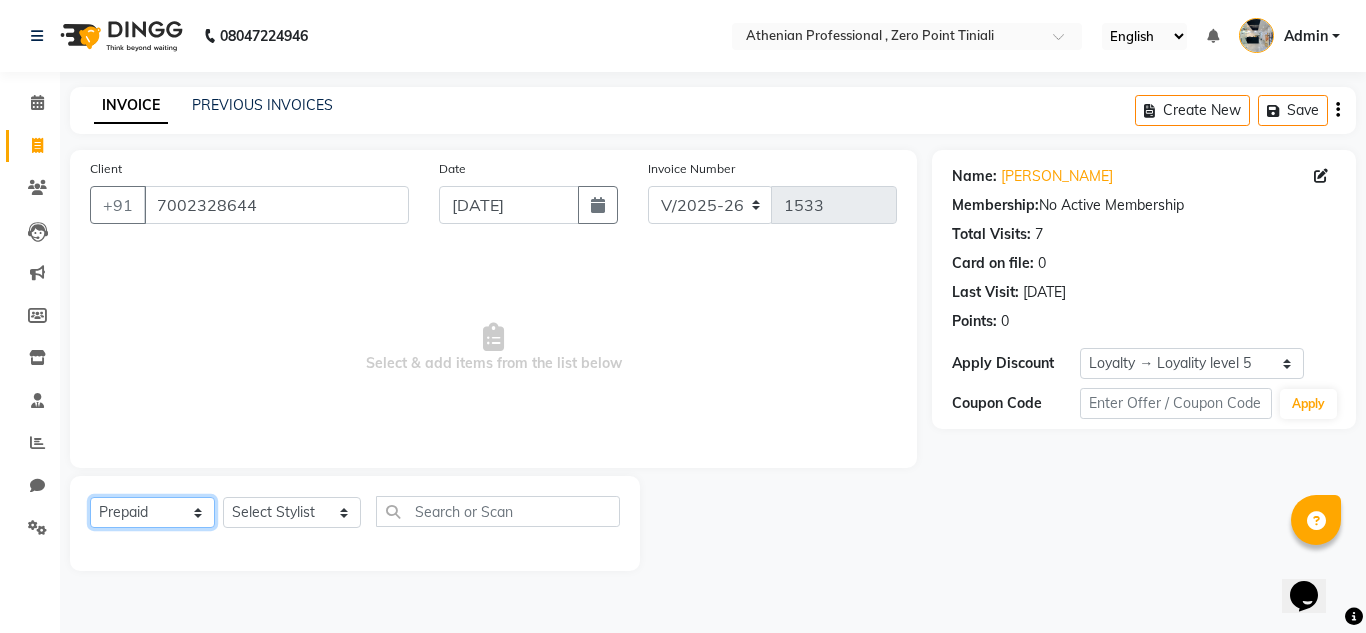 click on "Select  Service  Product  Membership  Package Voucher Prepaid Gift Card" 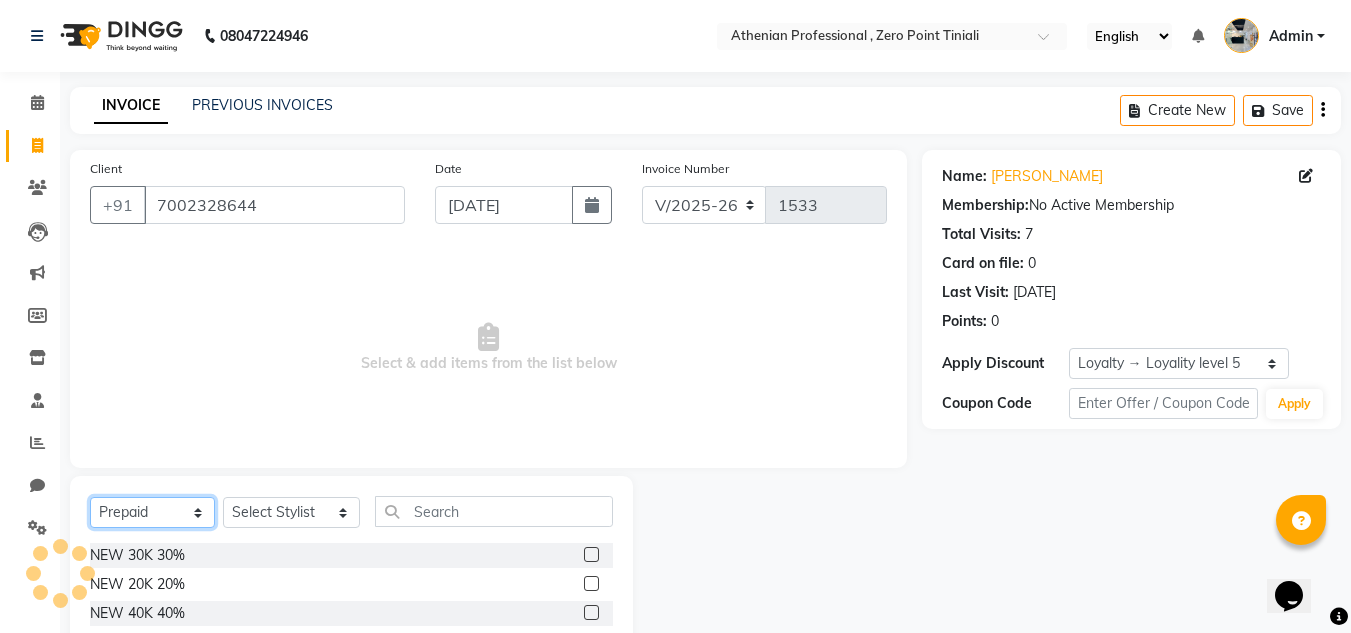 click on "Select  Service  Product  Membership  Package Voucher Prepaid Gift Card" 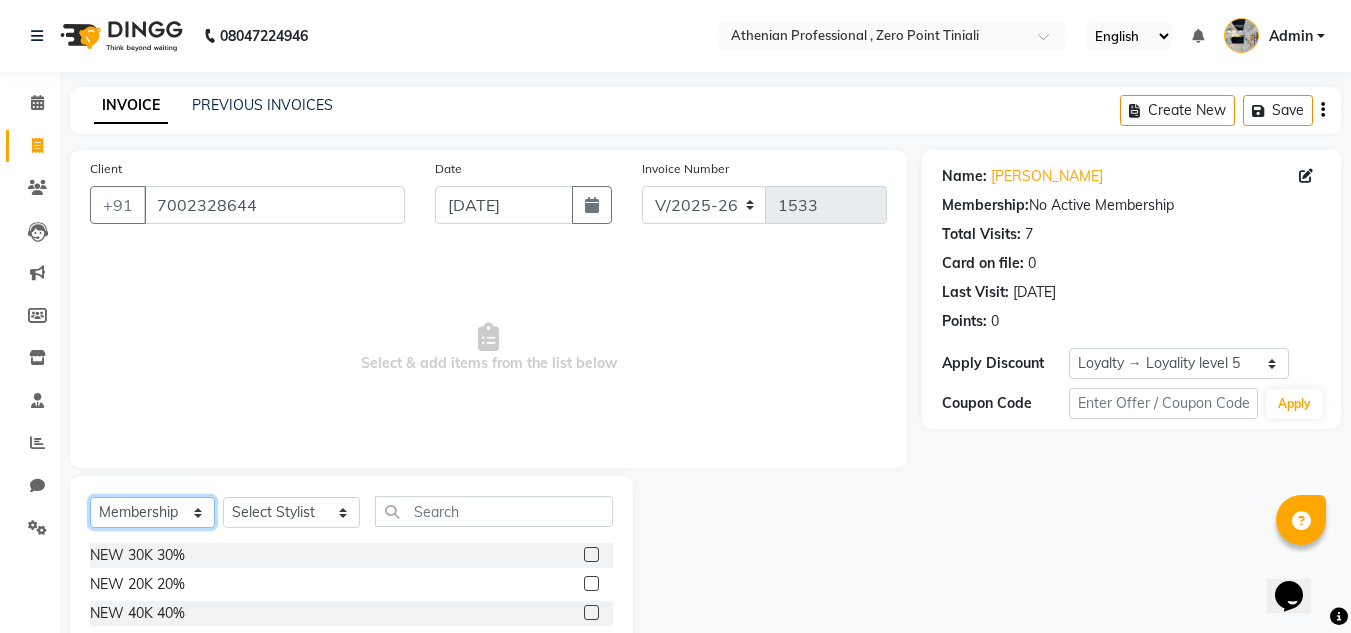 click on "Select  Service  Product  Membership  Package Voucher Prepaid Gift Card" 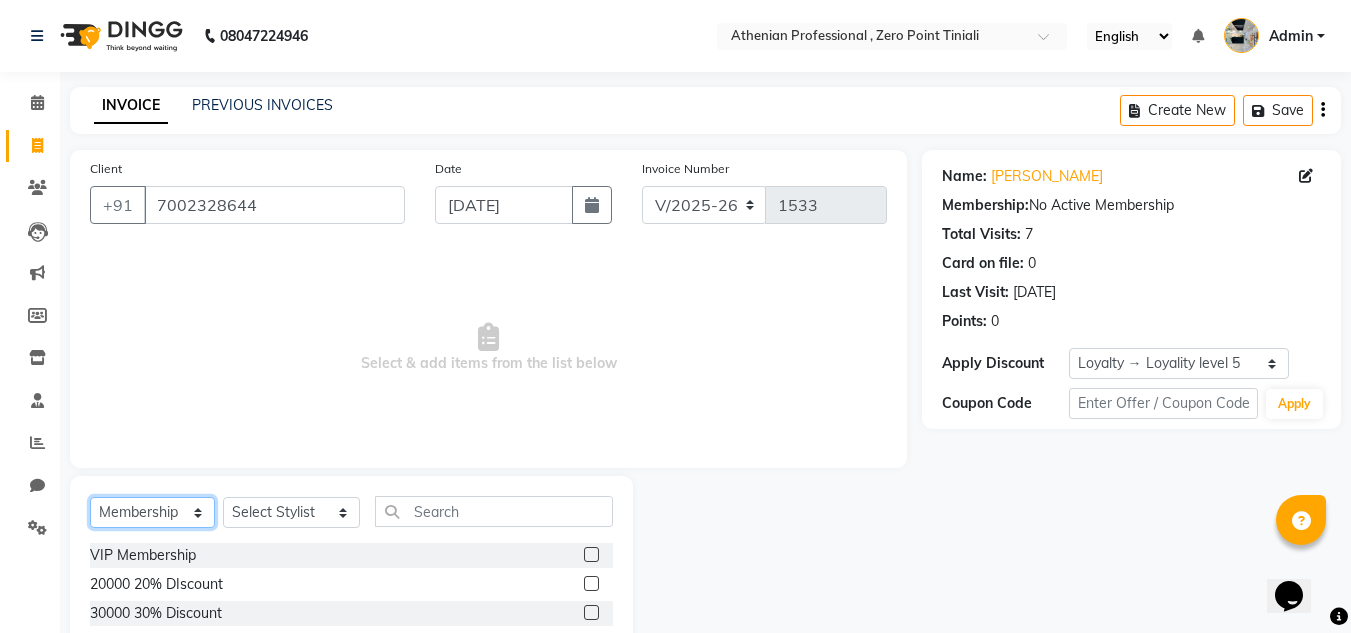 scroll, scrollTop: 142, scrollLeft: 0, axis: vertical 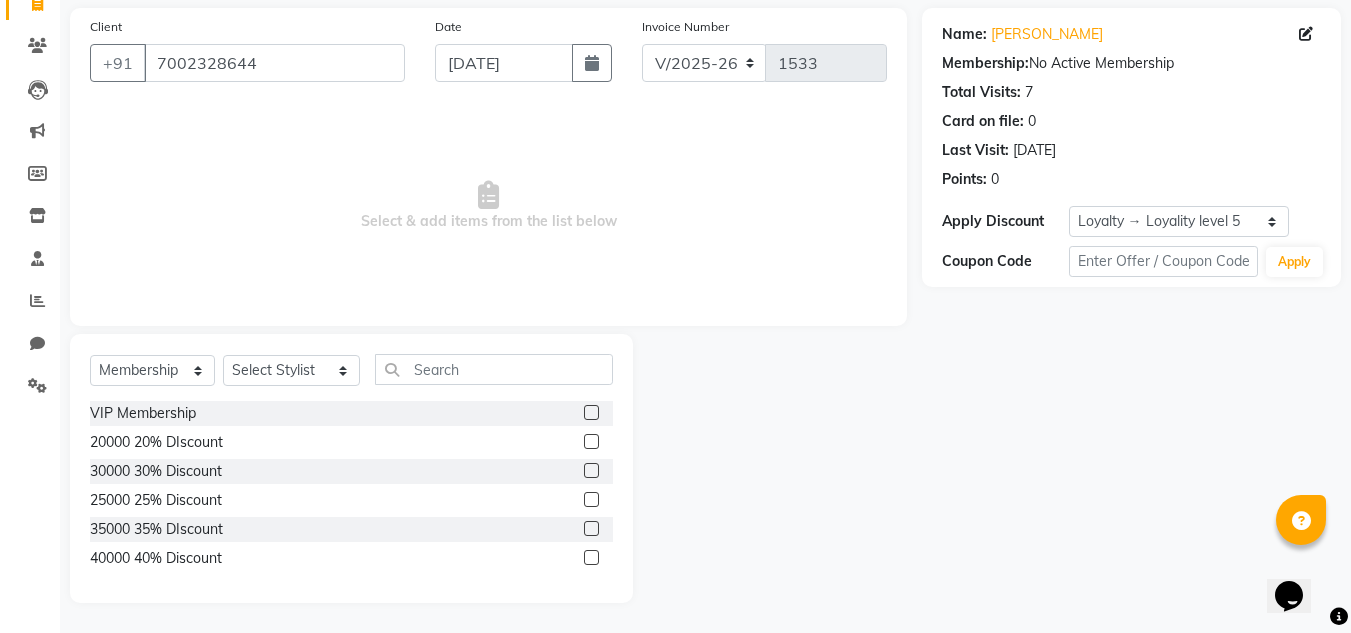 click 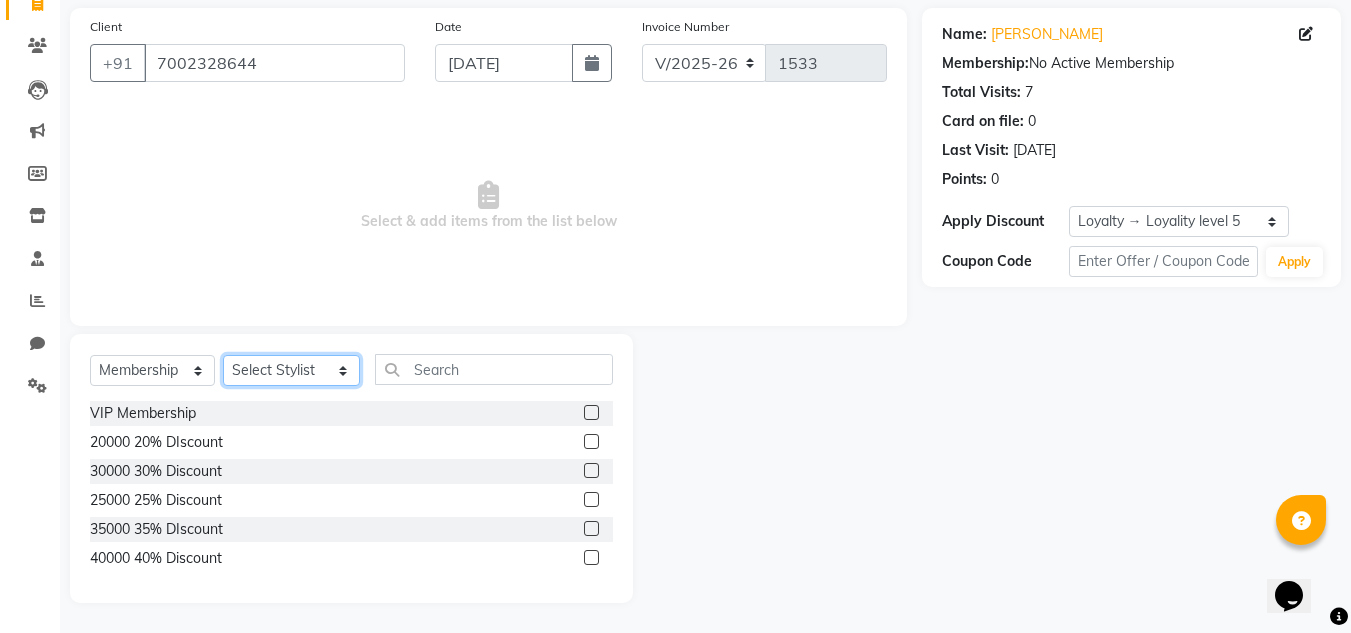 click on "Select Stylist Abin Mili Admin JAVED ANSARI KOLAM WANGSU KOSHEH BIHAM LINDUM NEME MAHINDRA BASUMATARY Manager MANJU MANHAM MINUKA CHETTRY NGAMNON RALONGHAM SHADAB KHAN SUMAN MAGAR SUMI BISWAS  SWAPNA DEVI CHETRY TAMCHI YAMA Toingam Jamikham YELLI LIKHA" 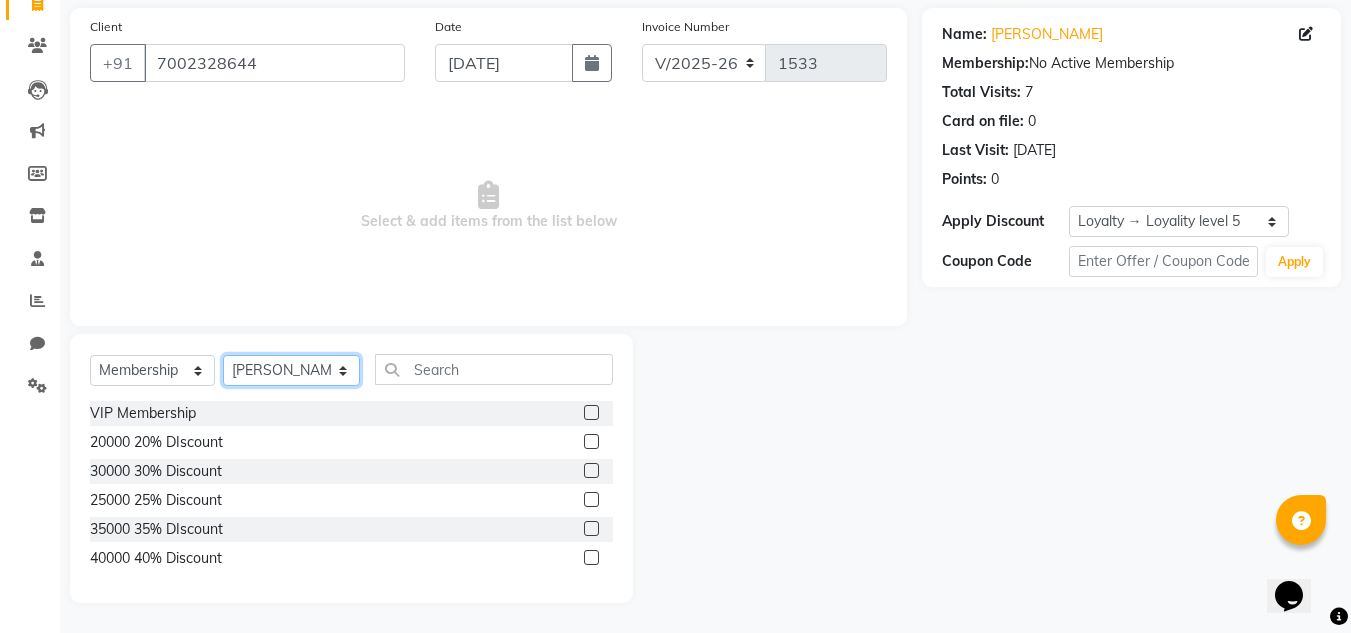 click on "Select Stylist Abin Mili Admin JAVED ANSARI KOLAM WANGSU KOSHEH BIHAM LINDUM NEME MAHINDRA BASUMATARY Manager MANJU MANHAM MINUKA CHETTRY NGAMNON RALONGHAM SHADAB KHAN SUMAN MAGAR SUMI BISWAS  SWAPNA DEVI CHETRY TAMCHI YAMA Toingam Jamikham YELLI LIKHA" 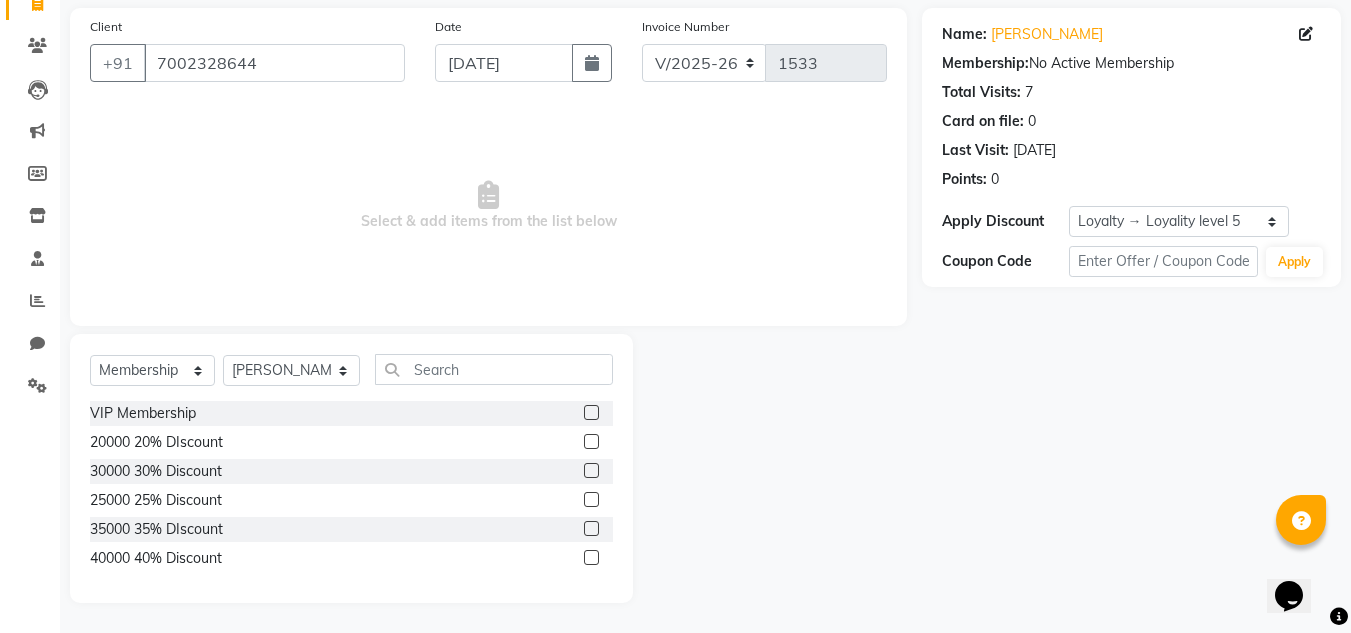 click 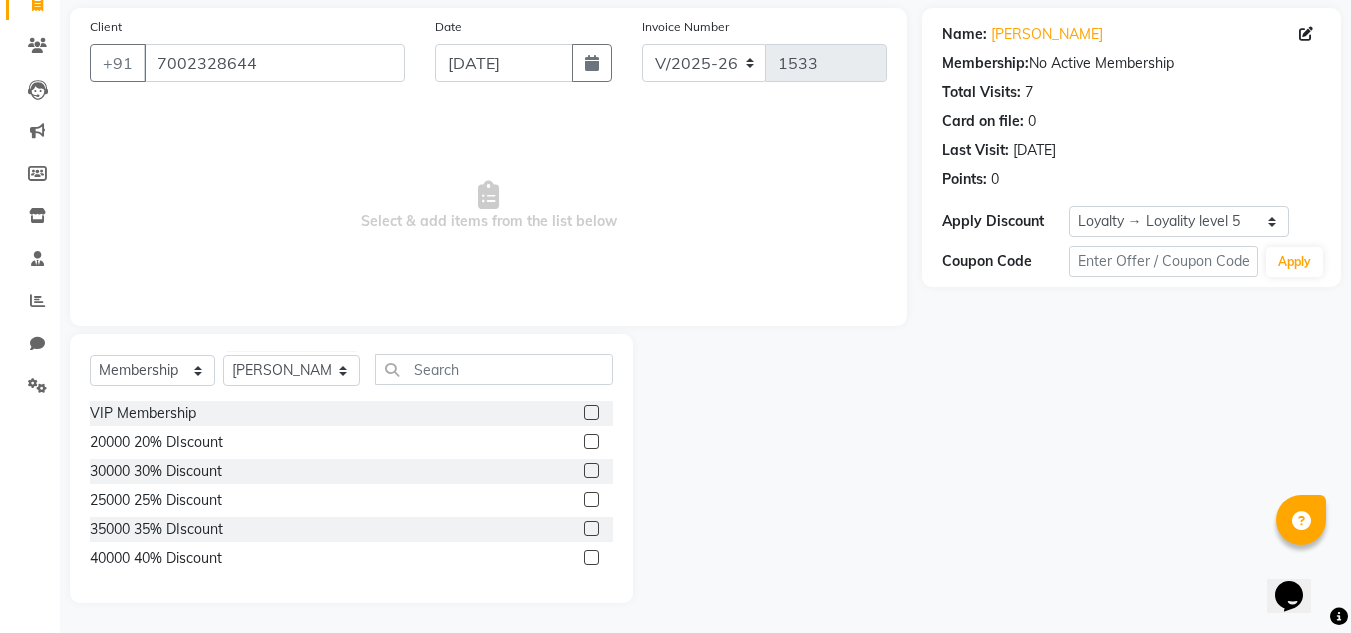 click at bounding box center (590, 558) 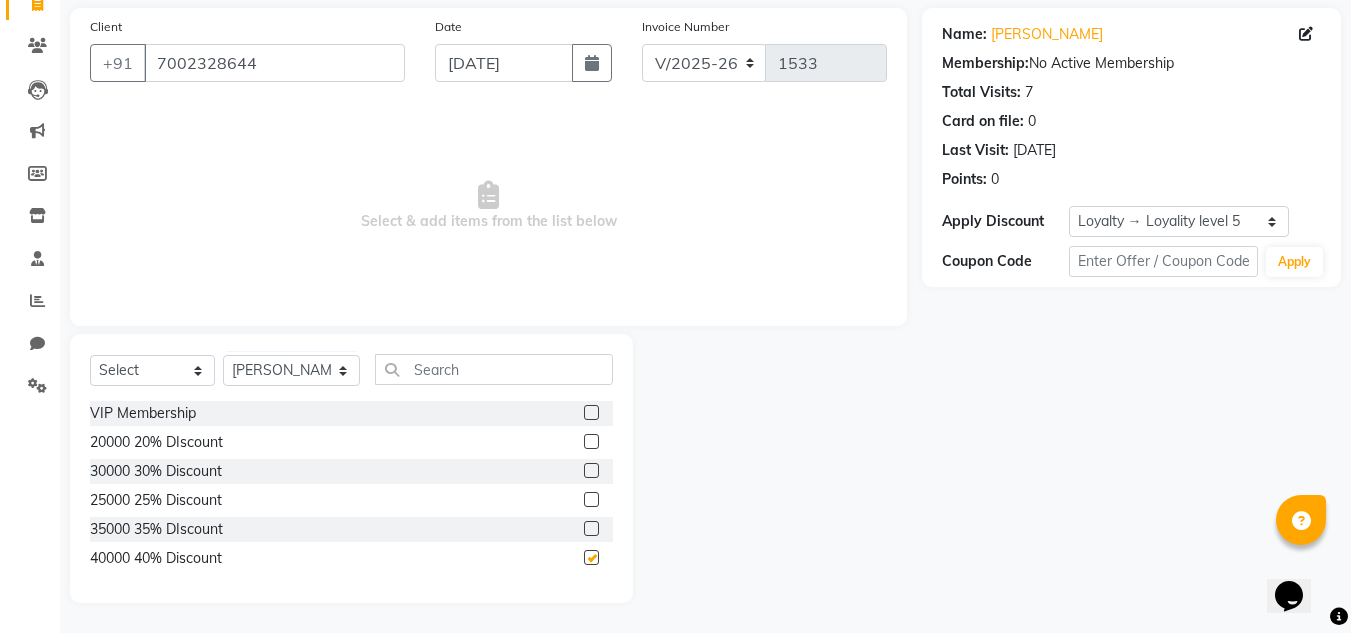 scroll, scrollTop: 104, scrollLeft: 0, axis: vertical 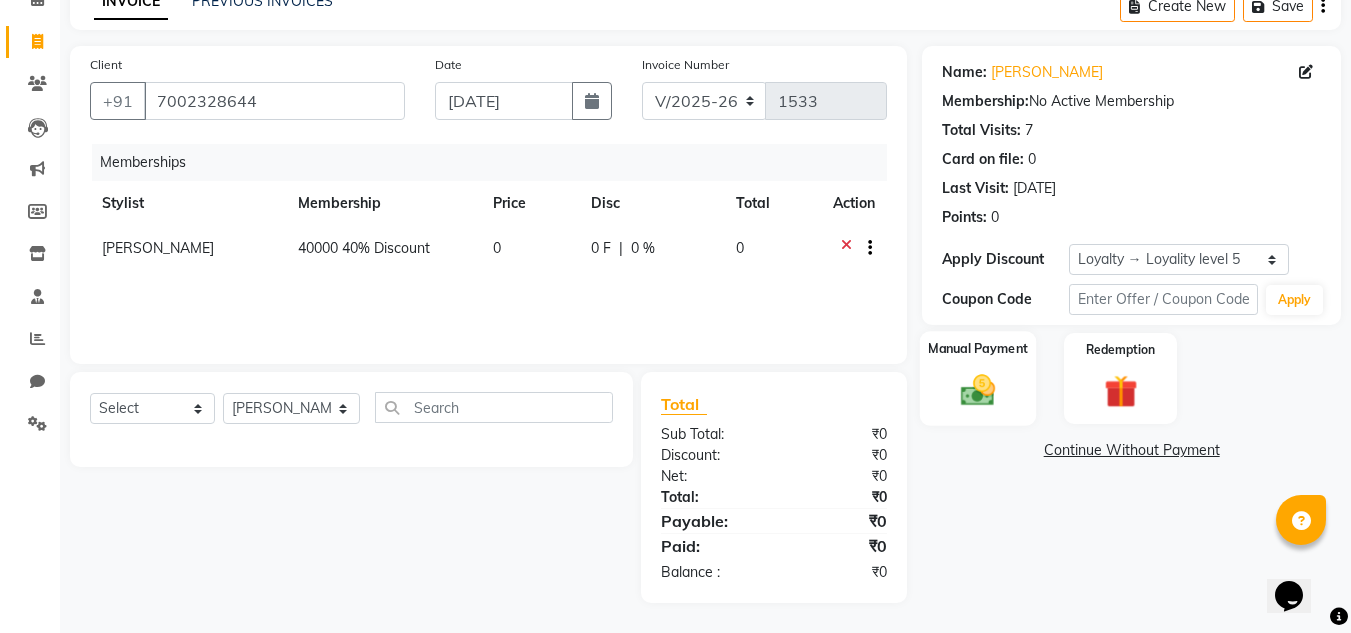 click 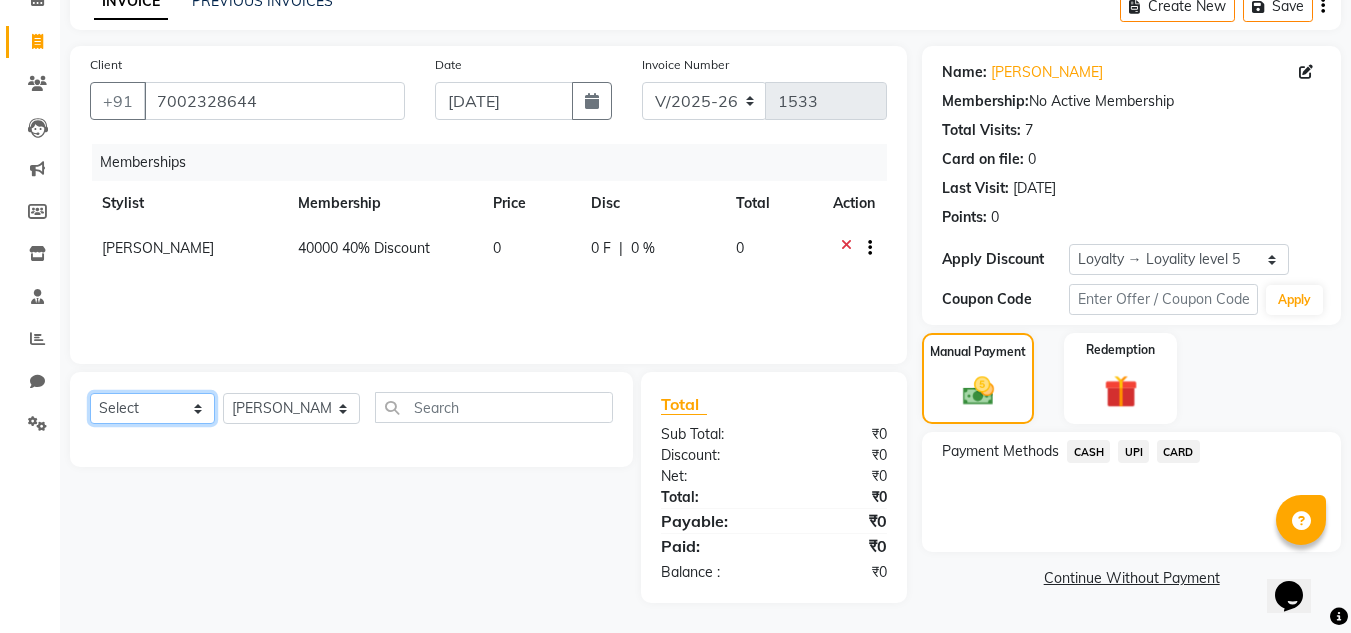 click on "Select  Service  Product  Package Voucher Prepaid Gift Card" 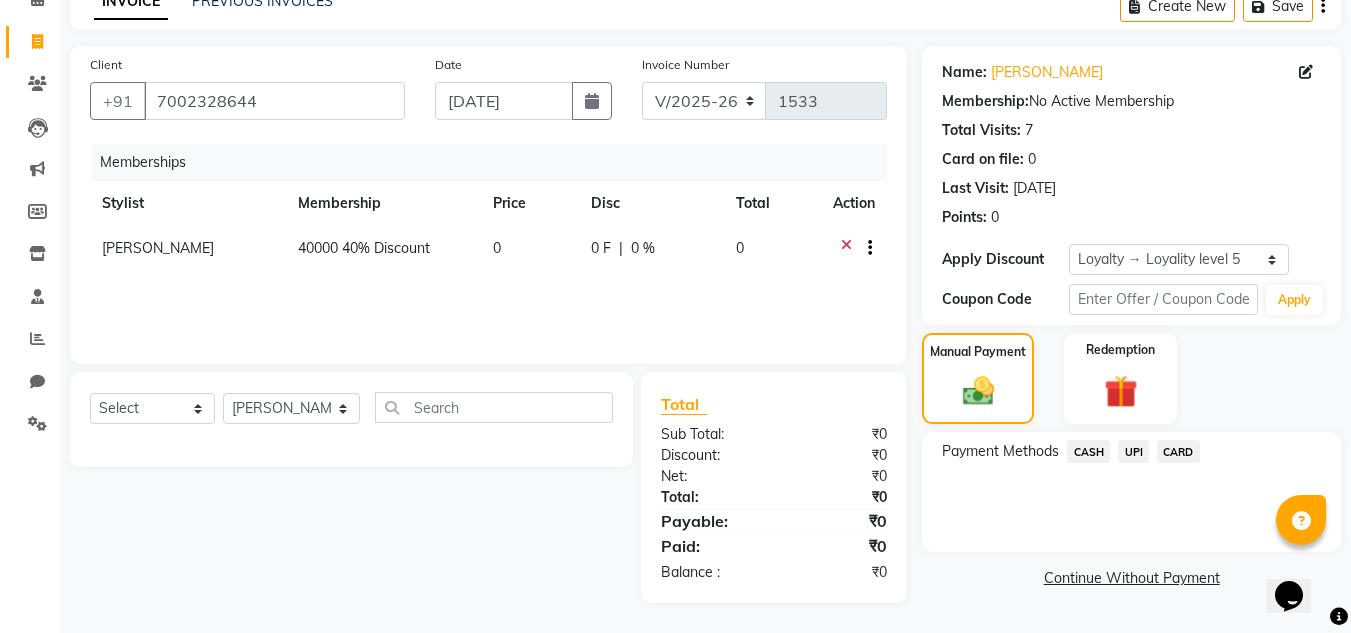 click 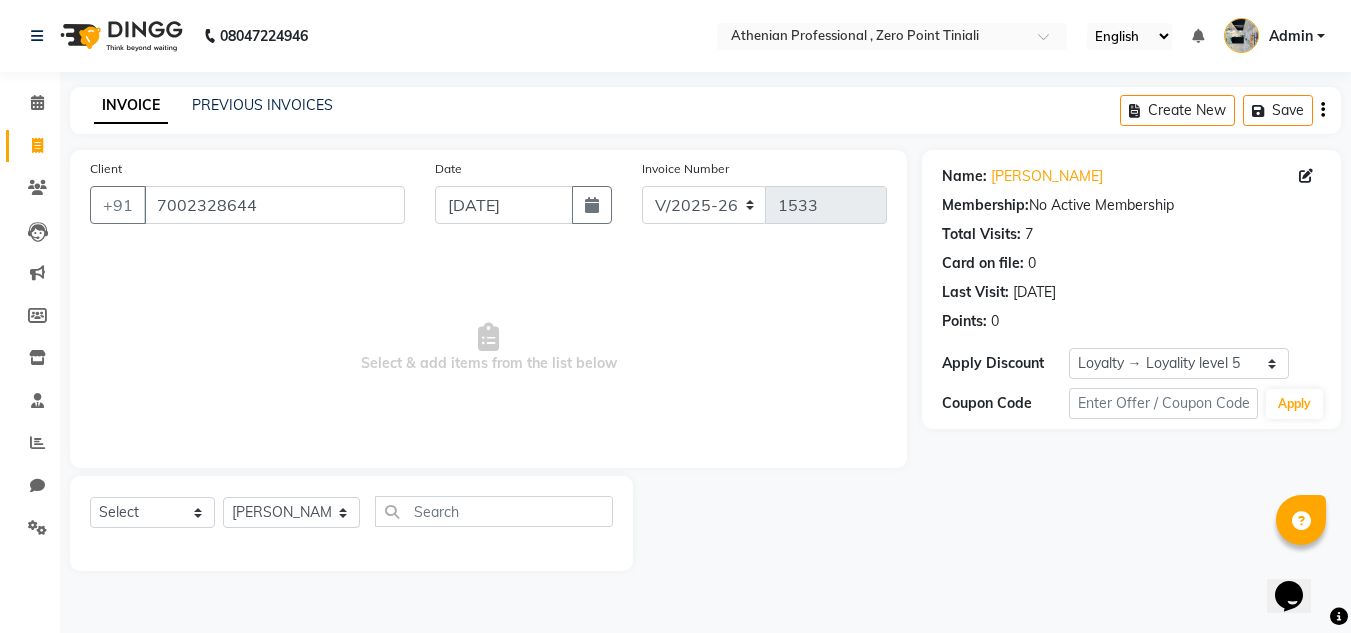 scroll, scrollTop: 0, scrollLeft: 0, axis: both 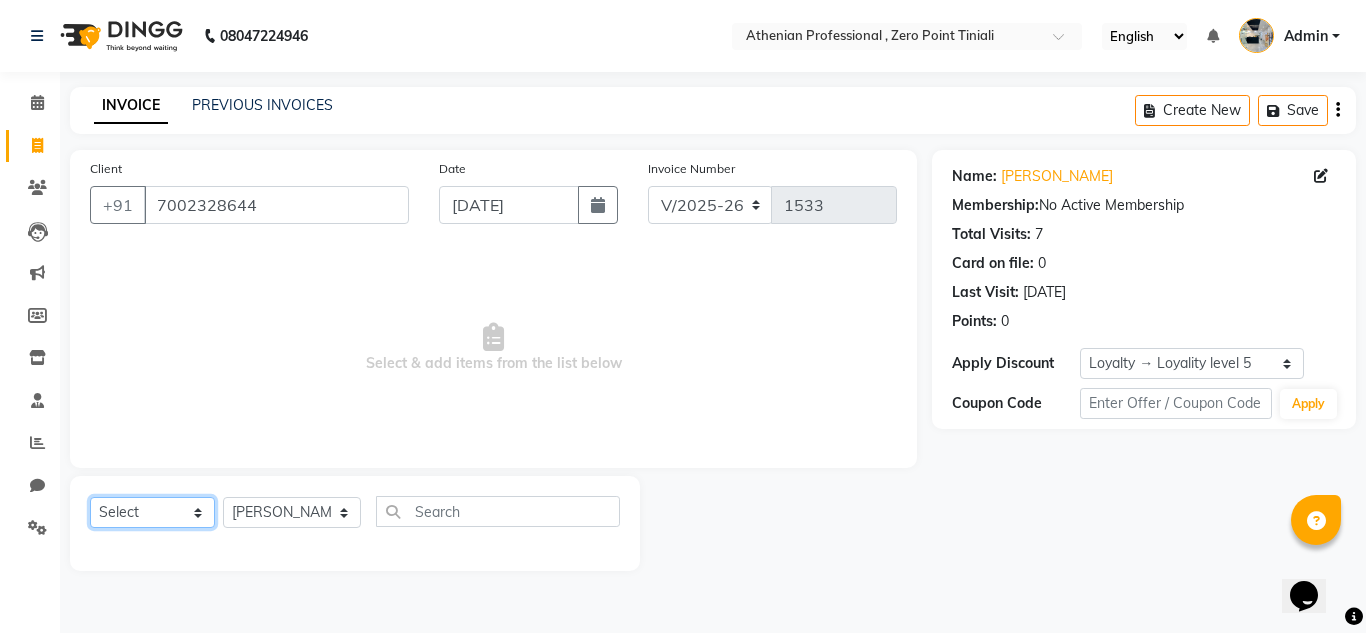 click on "Select  Service  Product  Membership  Package Voucher Prepaid Gift Card" 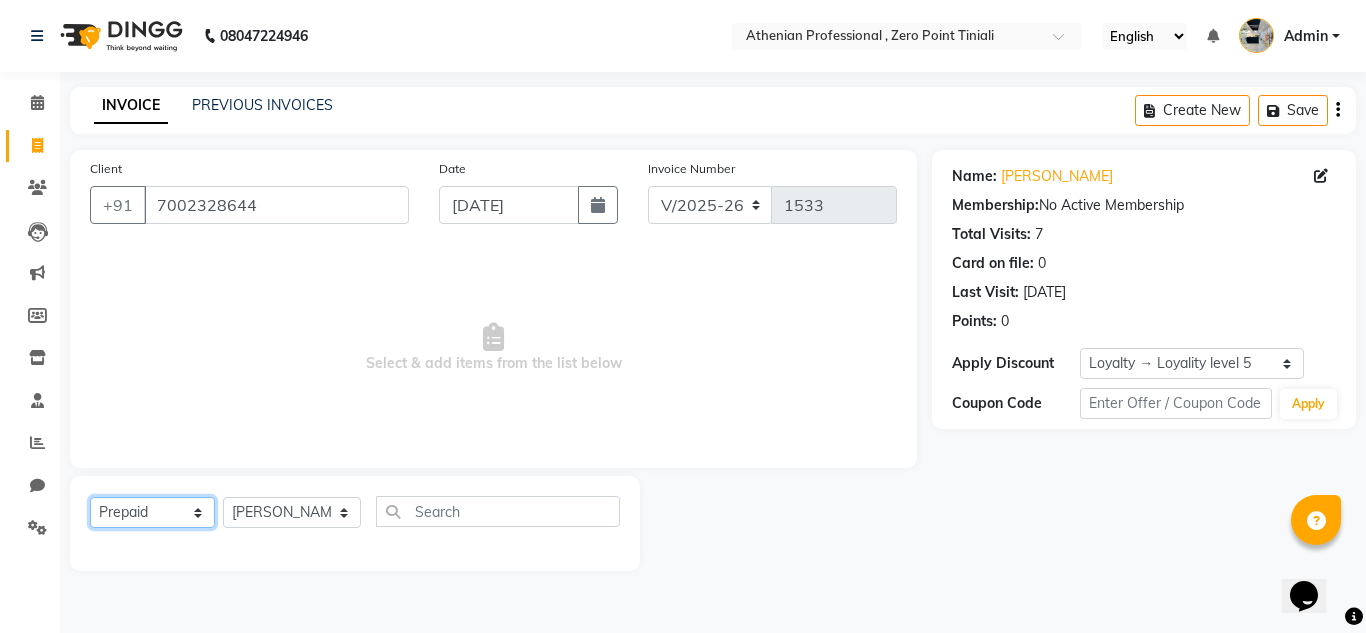 click on "Select  Service  Product  Membership  Package Voucher Prepaid Gift Card" 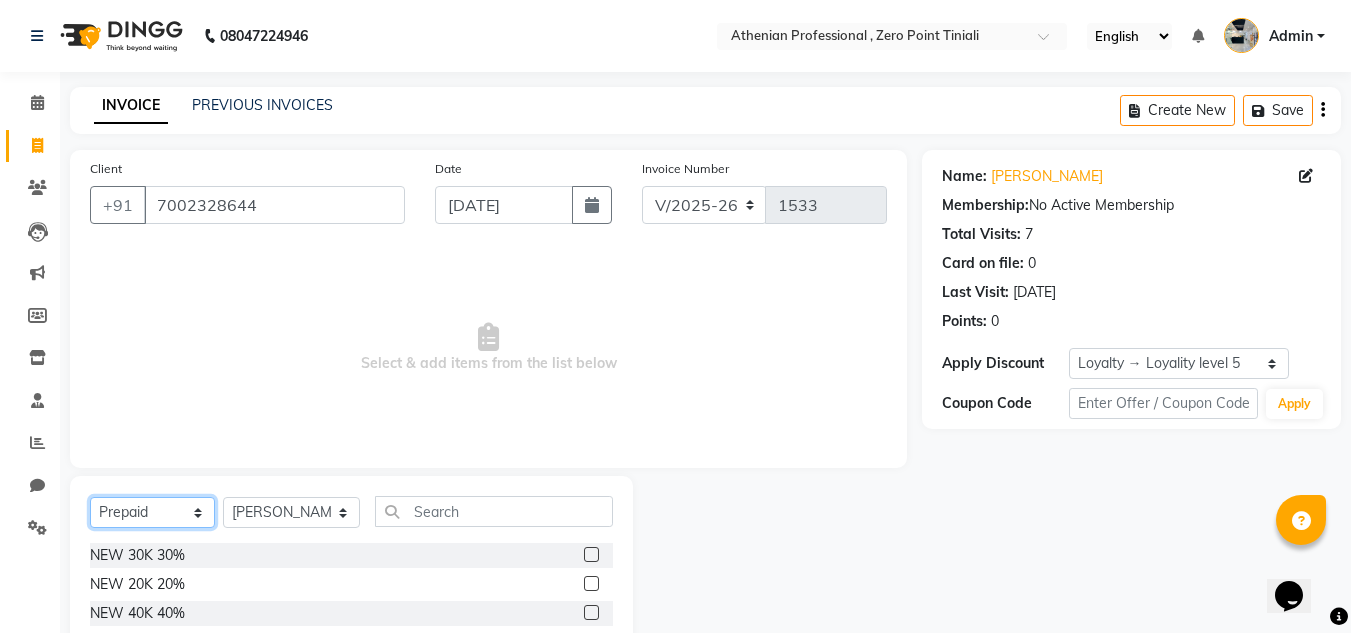 scroll, scrollTop: 168, scrollLeft: 0, axis: vertical 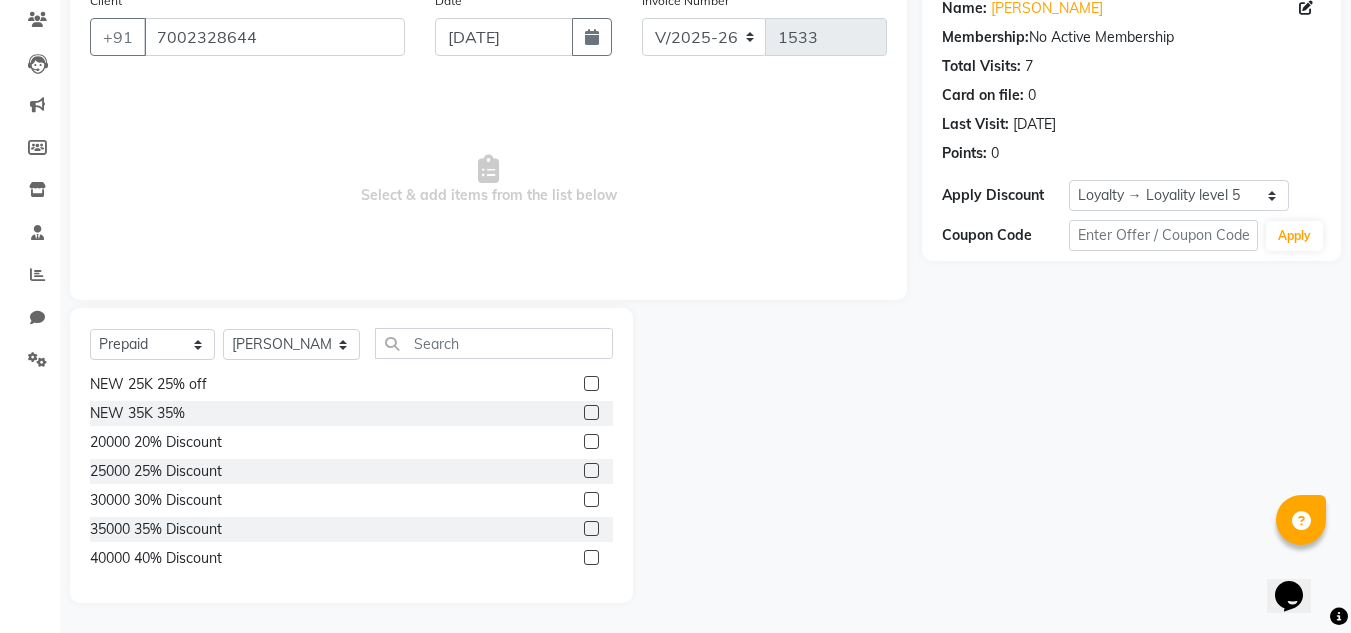 click 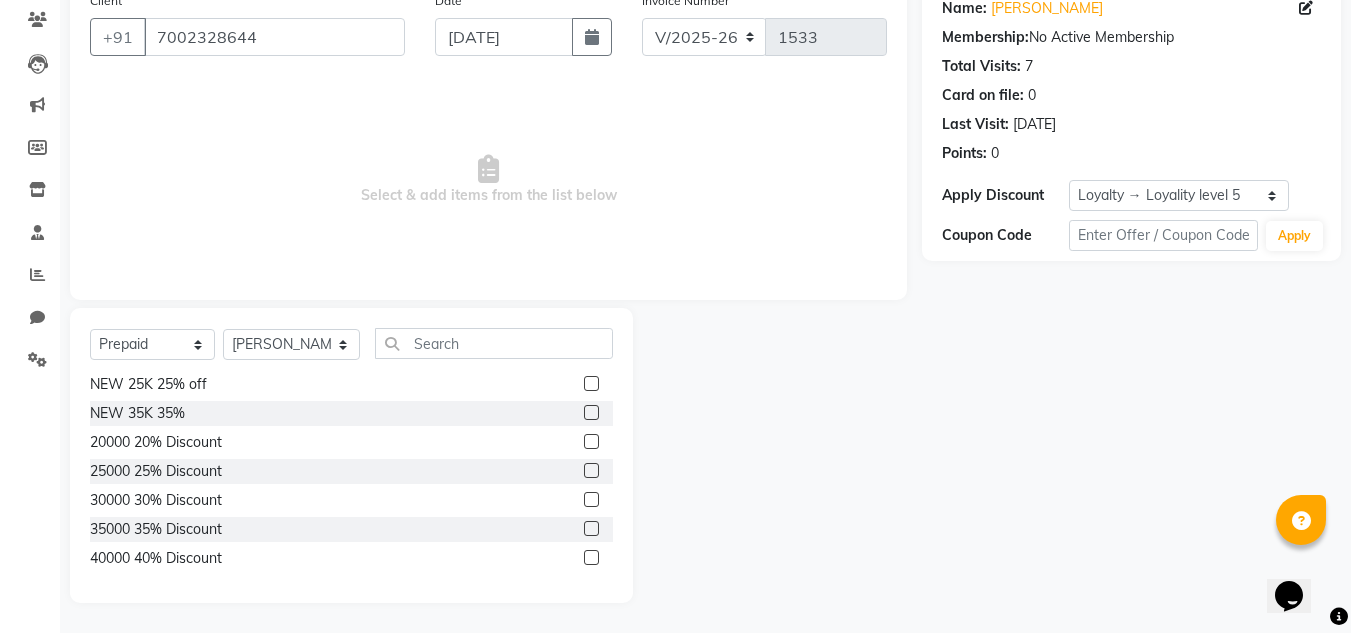 click at bounding box center (590, 558) 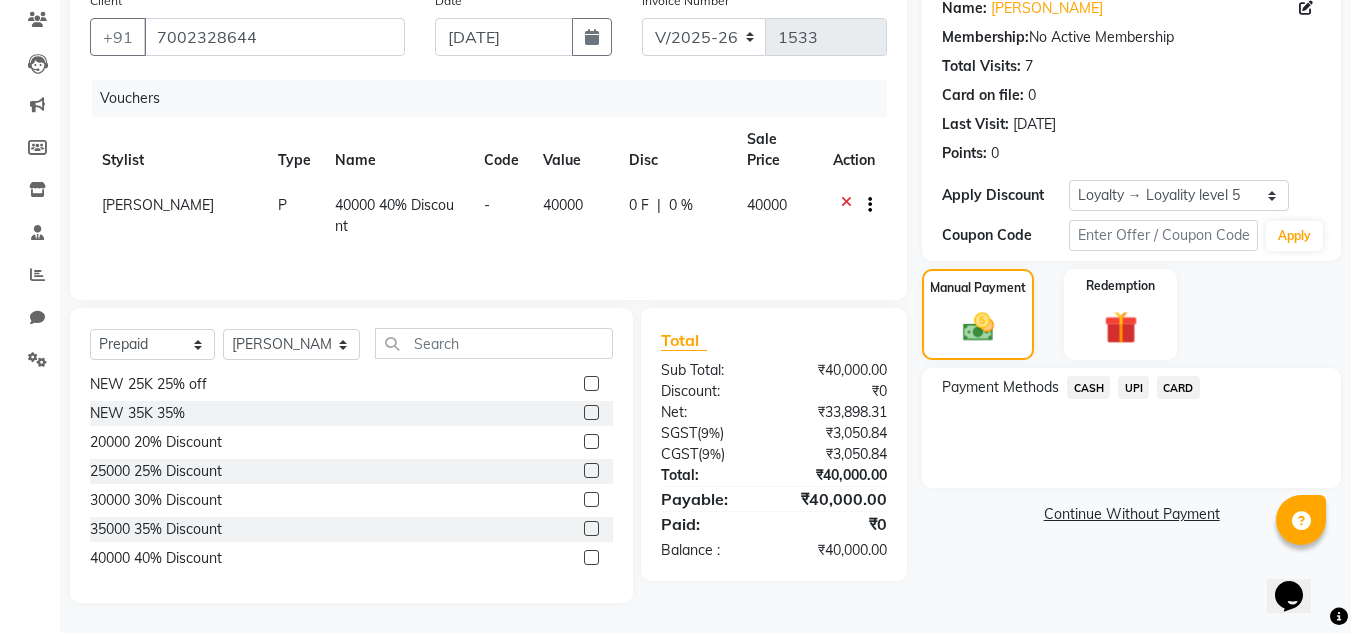 click on "UPI" 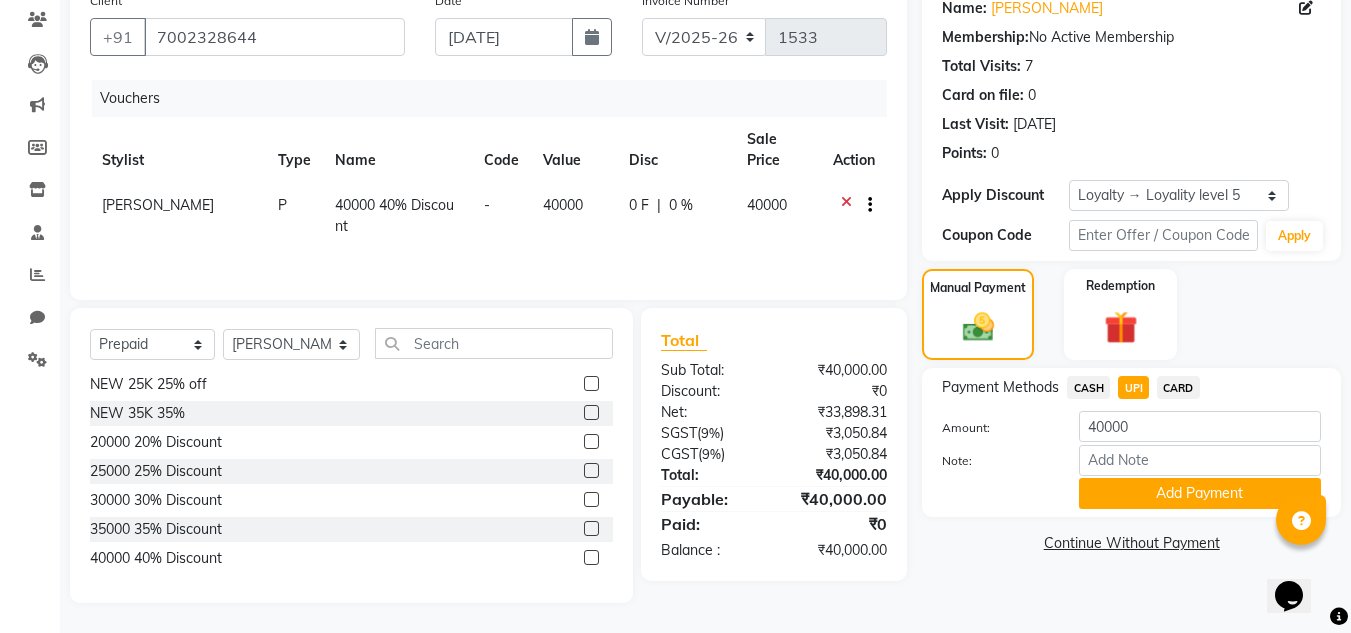 click on "UPI" 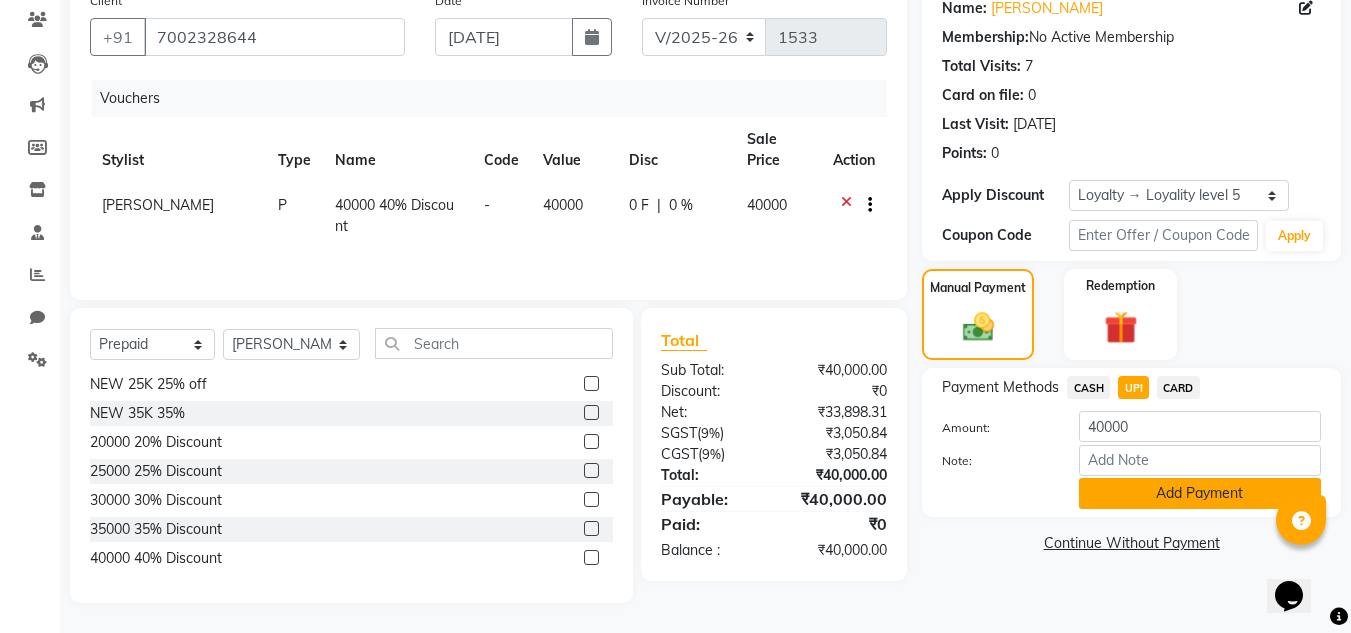 click on "Add Payment" 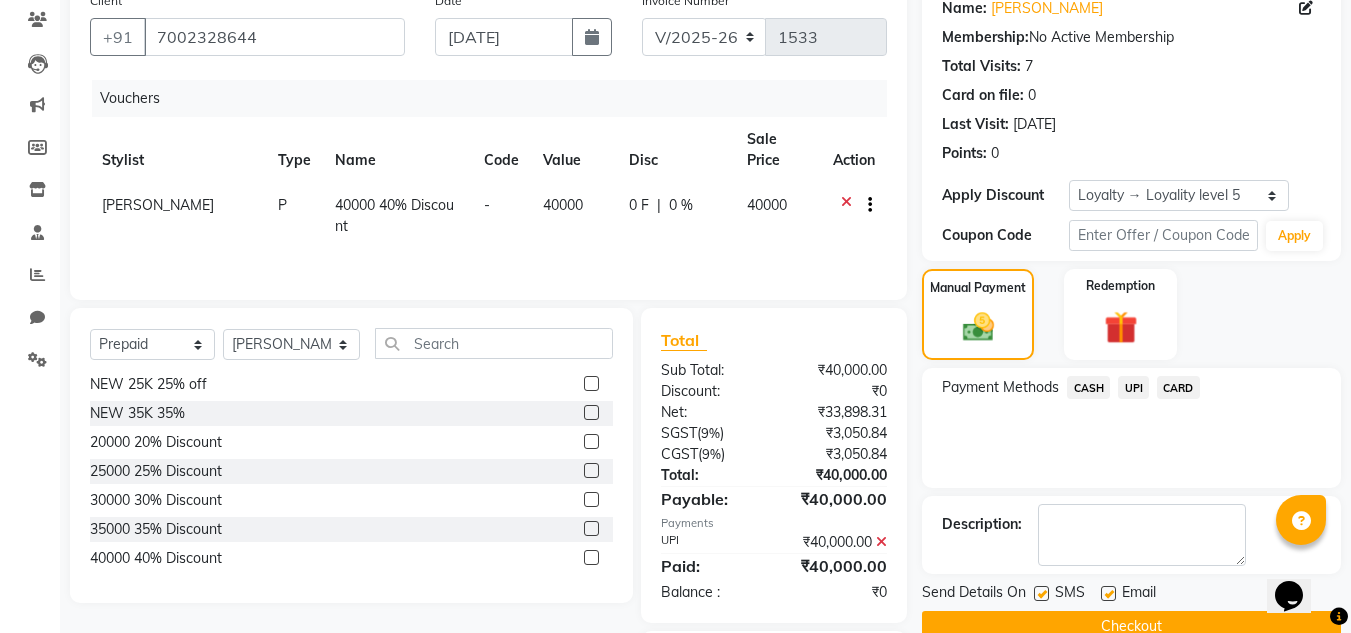 scroll, scrollTop: 287, scrollLeft: 0, axis: vertical 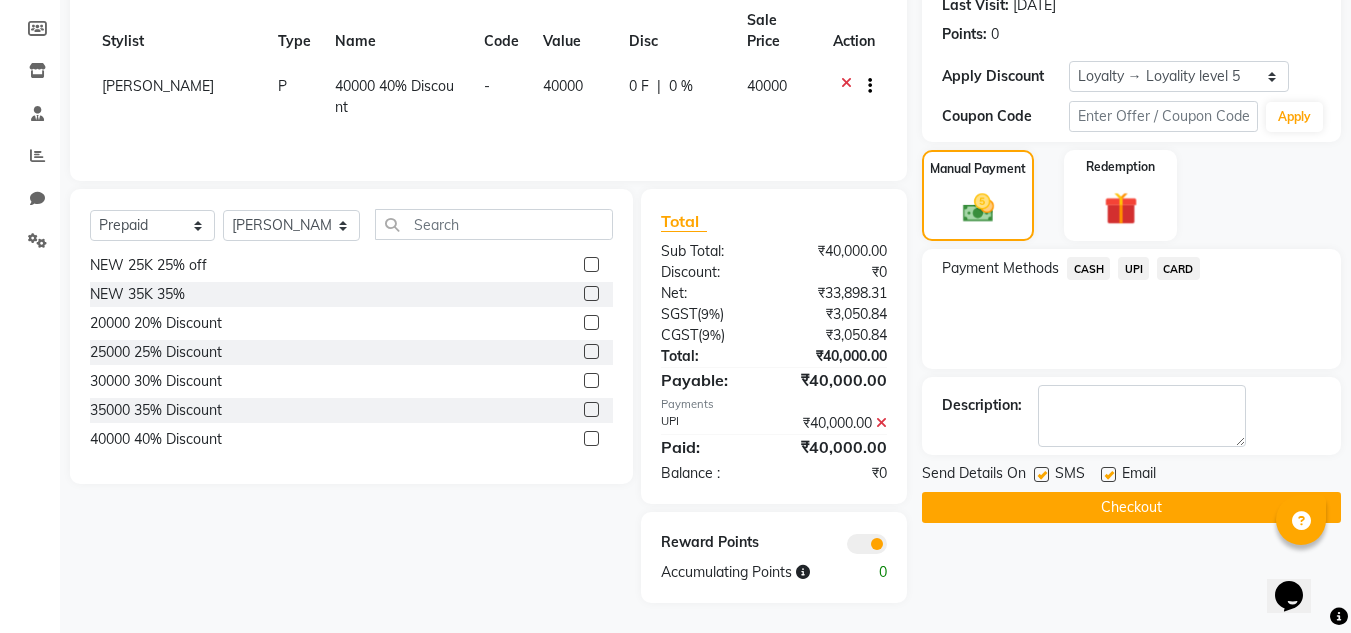 click on "Checkout" 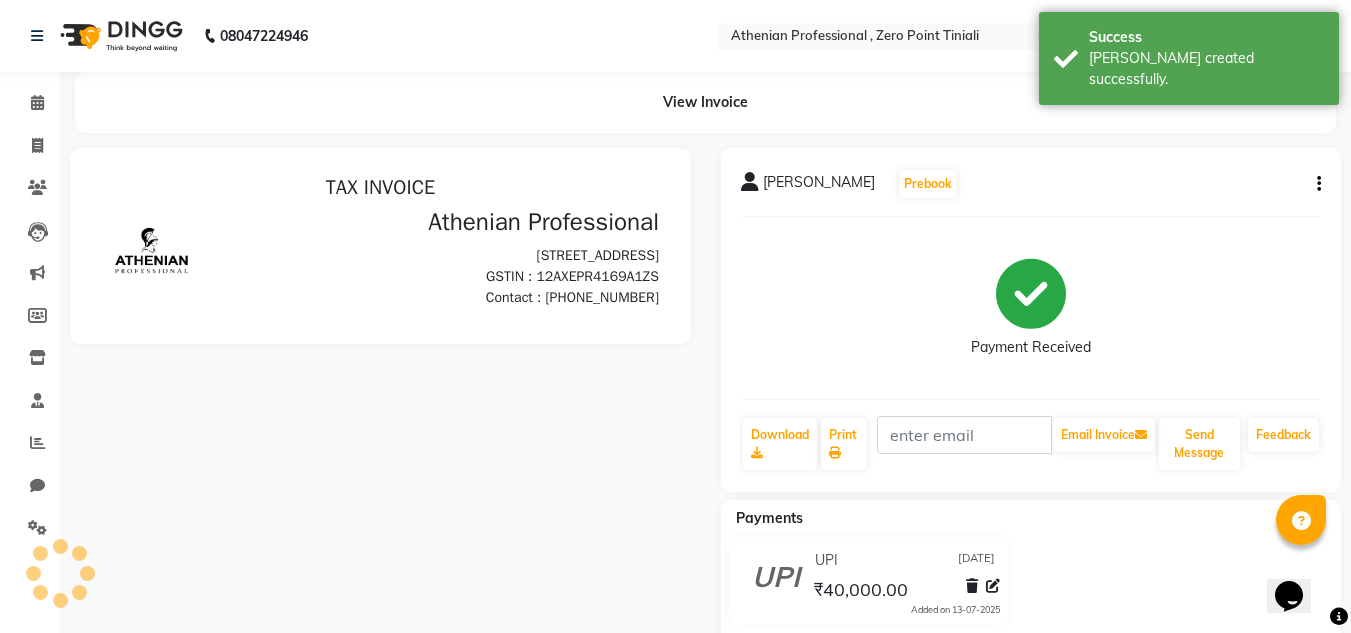 scroll, scrollTop: 0, scrollLeft: 0, axis: both 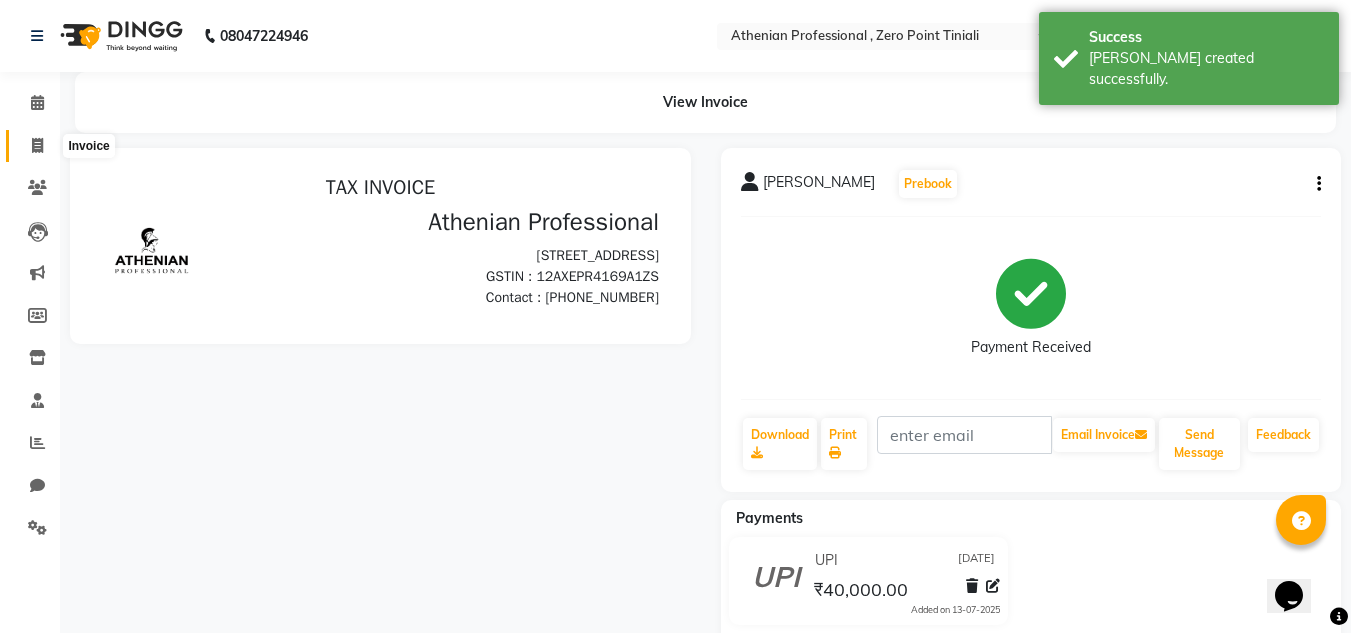 click 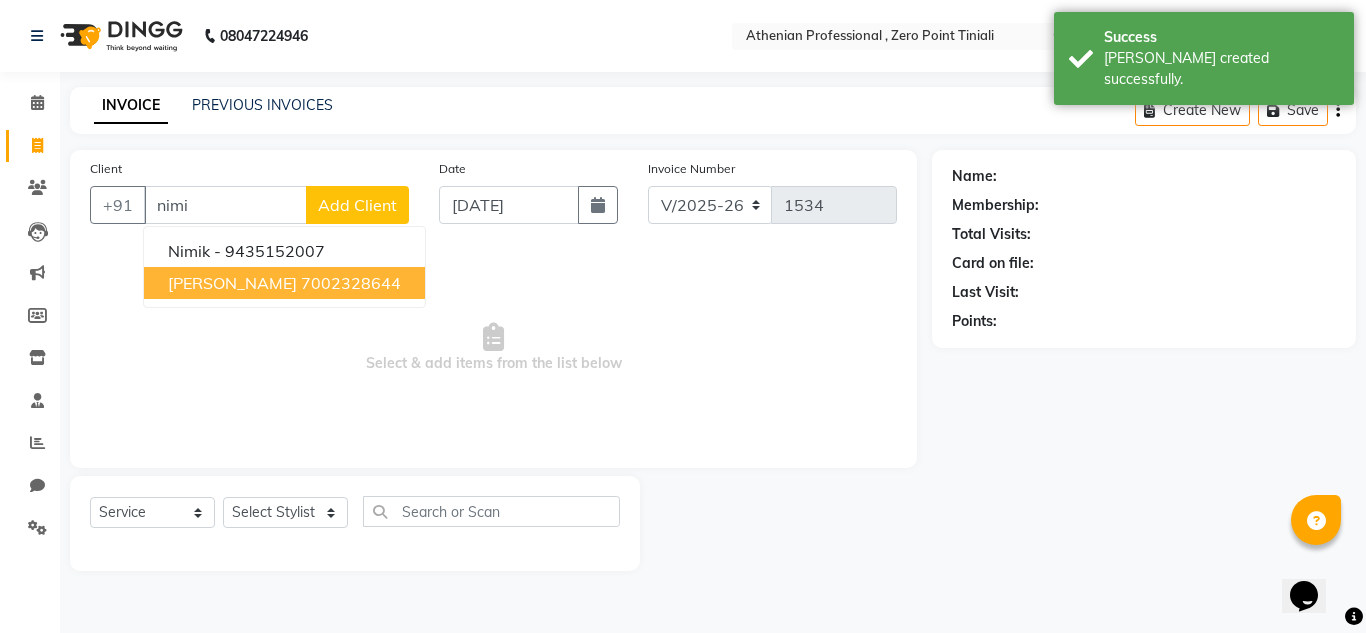 click on "[PERSON_NAME]" at bounding box center [232, 283] 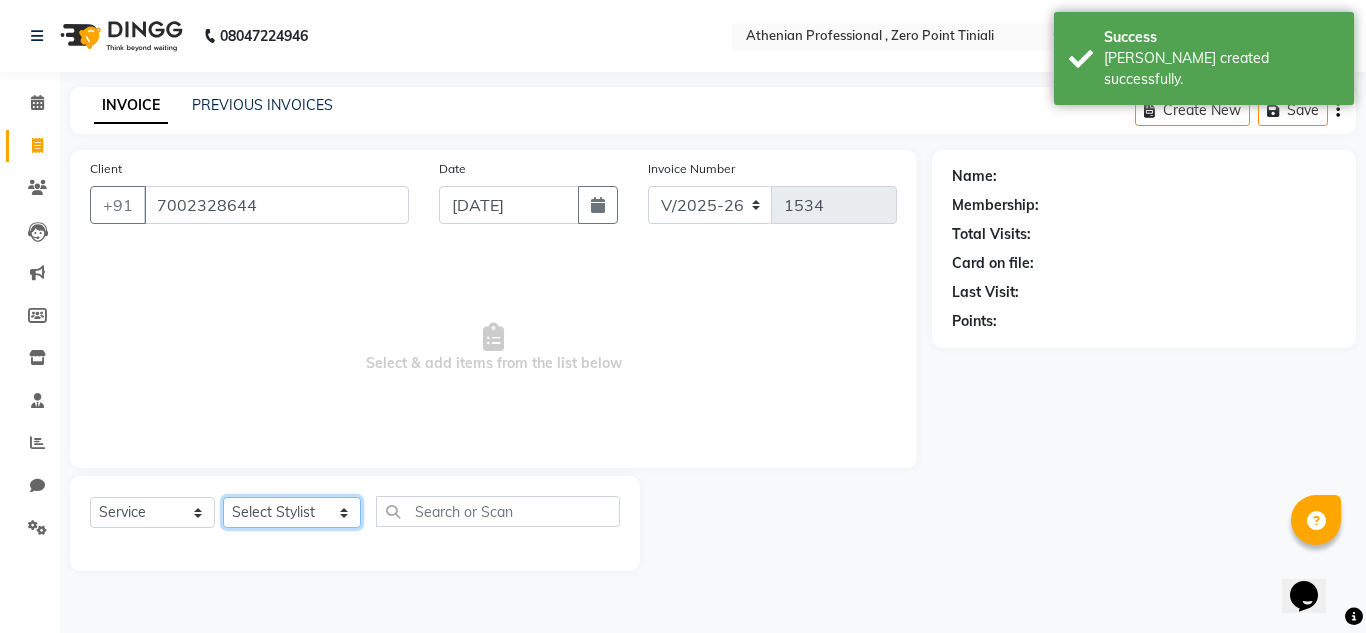 click on "Select Stylist Abin Mili Admin JAVED ANSARI KOLAM WANGSU KOSHEH BIHAM LINDUM NEME MAHINDRA BASUMATARY Manager MANJU MANHAM MINUKA CHETTRY NGAMNON RALONGHAM SHADAB KHAN SUMAN MAGAR SUMI BISWAS  SWAPNA DEVI CHETRY TAMCHI YAMA Toingam Jamikham YELLI LIKHA" 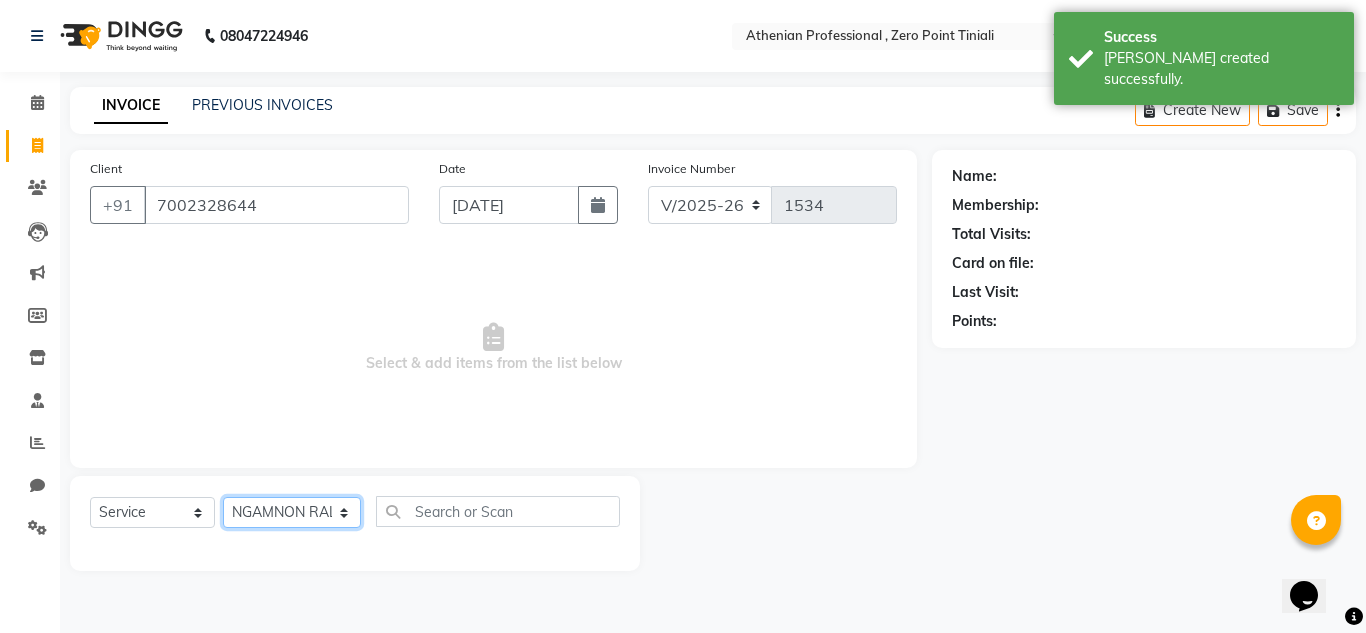 click on "Select Stylist Abin Mili Admin JAVED ANSARI KOLAM WANGSU KOSHEH BIHAM LINDUM NEME MAHINDRA BASUMATARY Manager MANJU MANHAM MINUKA CHETTRY NGAMNON RALONGHAM SHADAB KHAN SUMAN MAGAR SUMI BISWAS  SWAPNA DEVI CHETRY TAMCHI YAMA Toingam Jamikham YELLI LIKHA" 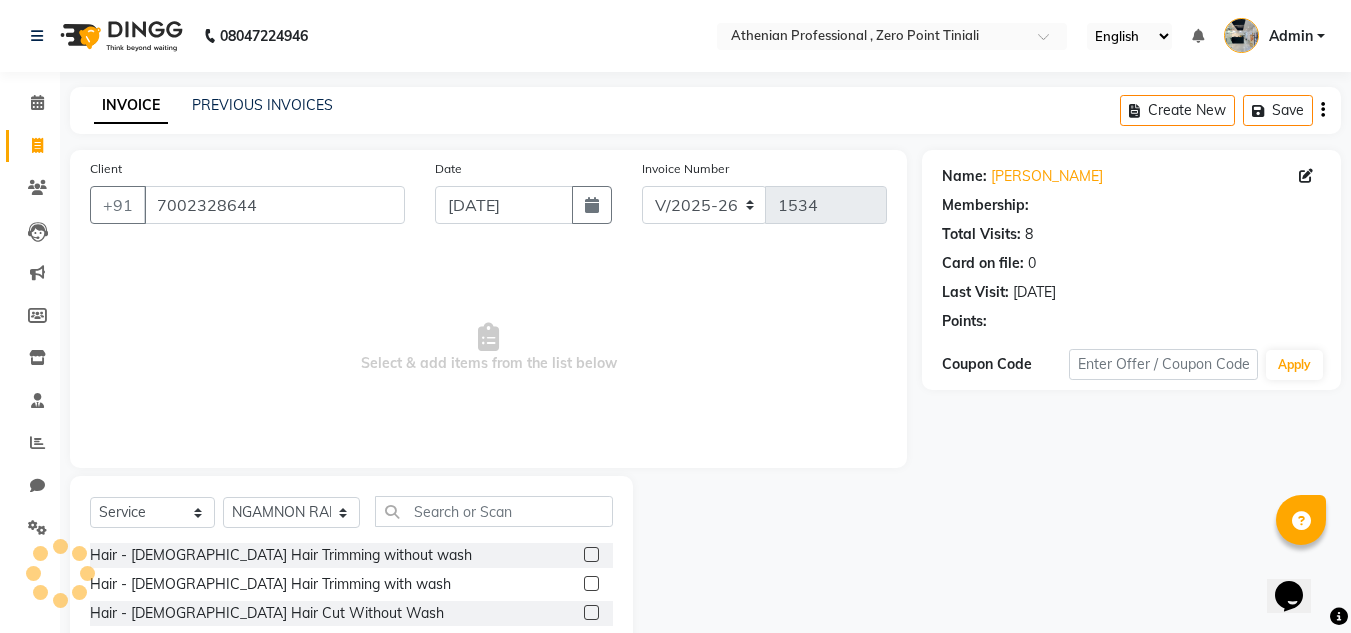 click on "Hair - Female Hair Trimming without wash  Hair - Female Hair Trimming with wash  Hair - Female Hair Cut Without Wash  Hair - Female Hair Cut With Wash  Hair - Female Hair Wash  Hair - Male Hair Cut Without Wash  Hair - Male Hair Cut With Wash  Hair - Male Hair Wash  Hair - Beard Trimming  Hair - Stylish Beard  Hair - Shaving  Hair - Kid's Hair cut  Hair - Global Colour With Amonia Shoulder length  Hair - Global Colour With Amonia Mid length  Hair - Global Colour With Amonia Waist length  Hair - Global Colour Without Amonia Shoulder length  Hair - Global Colour Without Amonia Mid length  Hair - Global Colour Without Amonia Waist length  Hair - Ash/Funky Colour for Male   Hair - Ash/Funky Colour Mid length  Hair - Ash/Funky Colour Waist length  Hair - Highlight Per Streak  Hair - Root Touchup With Amonia ( 1 INCH)  Hair - Root Touchup Without Amonia ( 1 INCH)  Hair - Root Touchup With Amonia  (2 INCH)  Hair - Root Touchup Without Amonia ( 2 INCH)  Hair - Ombre Colour Shoulder length  O3+ MANI/PEDI  Eye makeup" 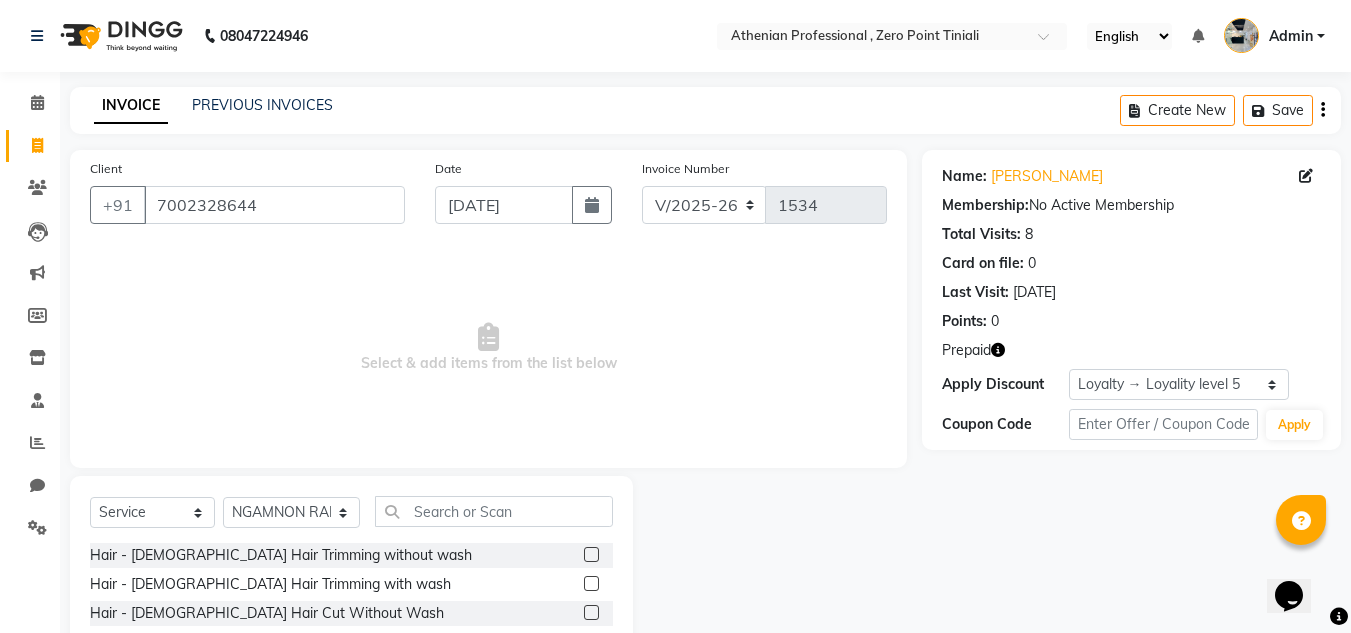 click 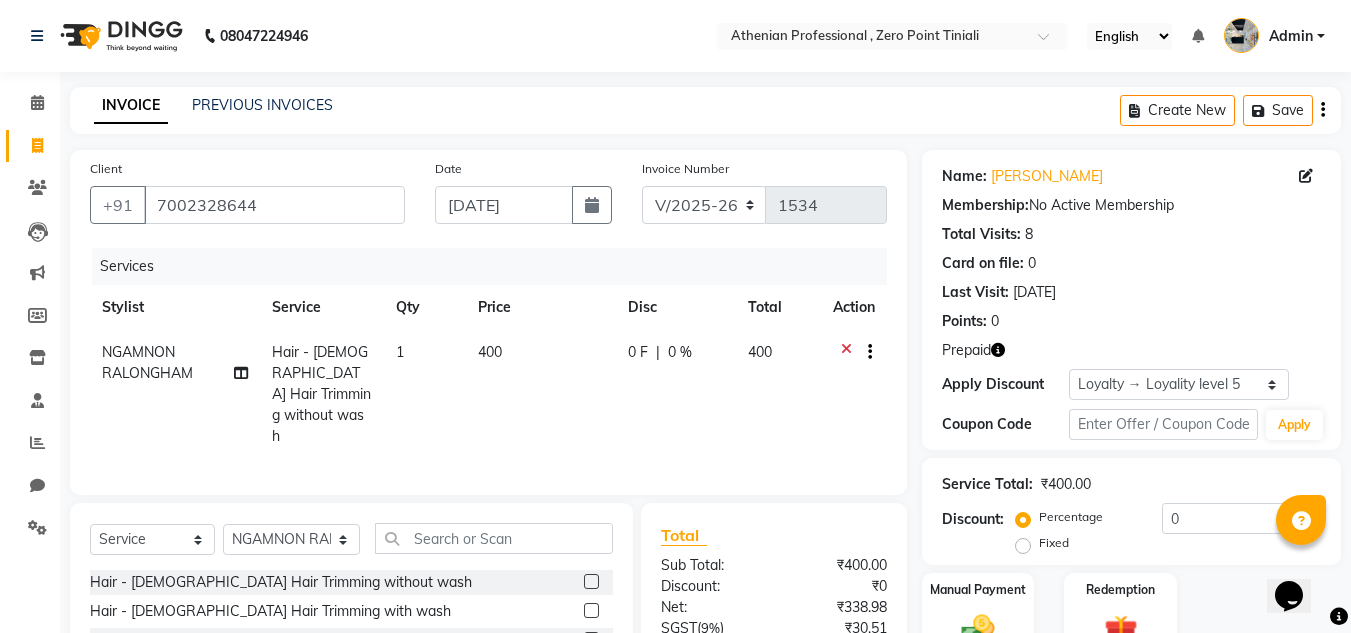 click 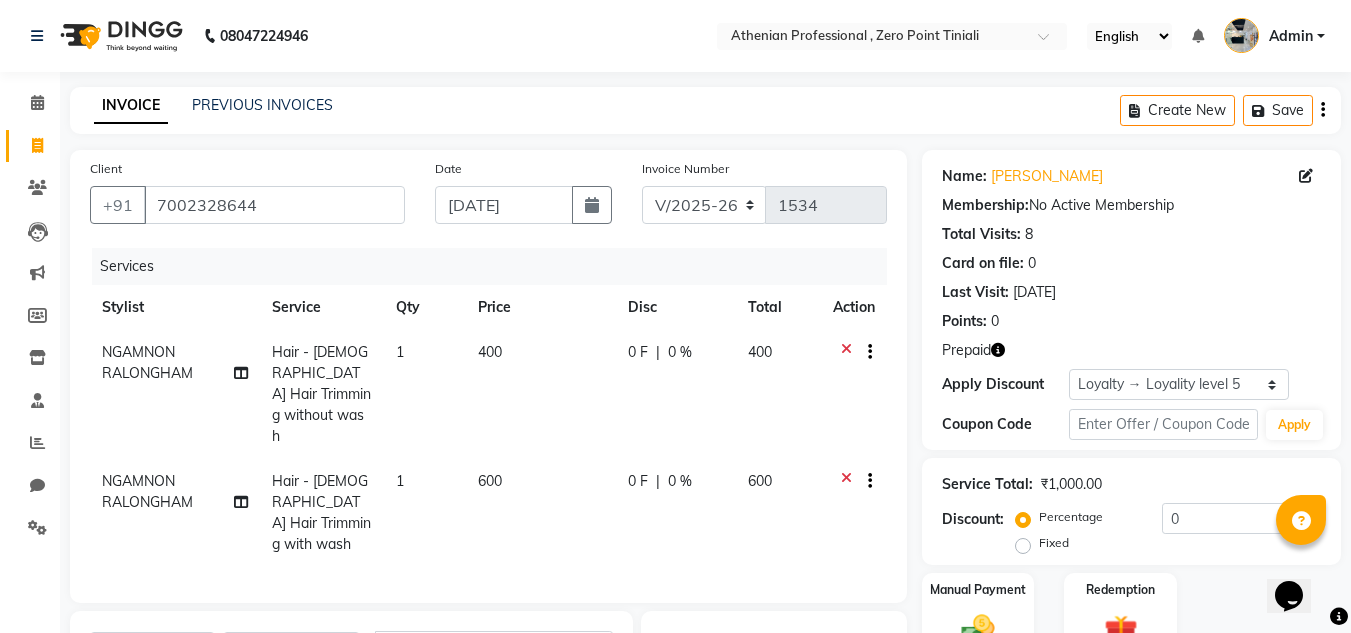 scroll, scrollTop: 255, scrollLeft: 0, axis: vertical 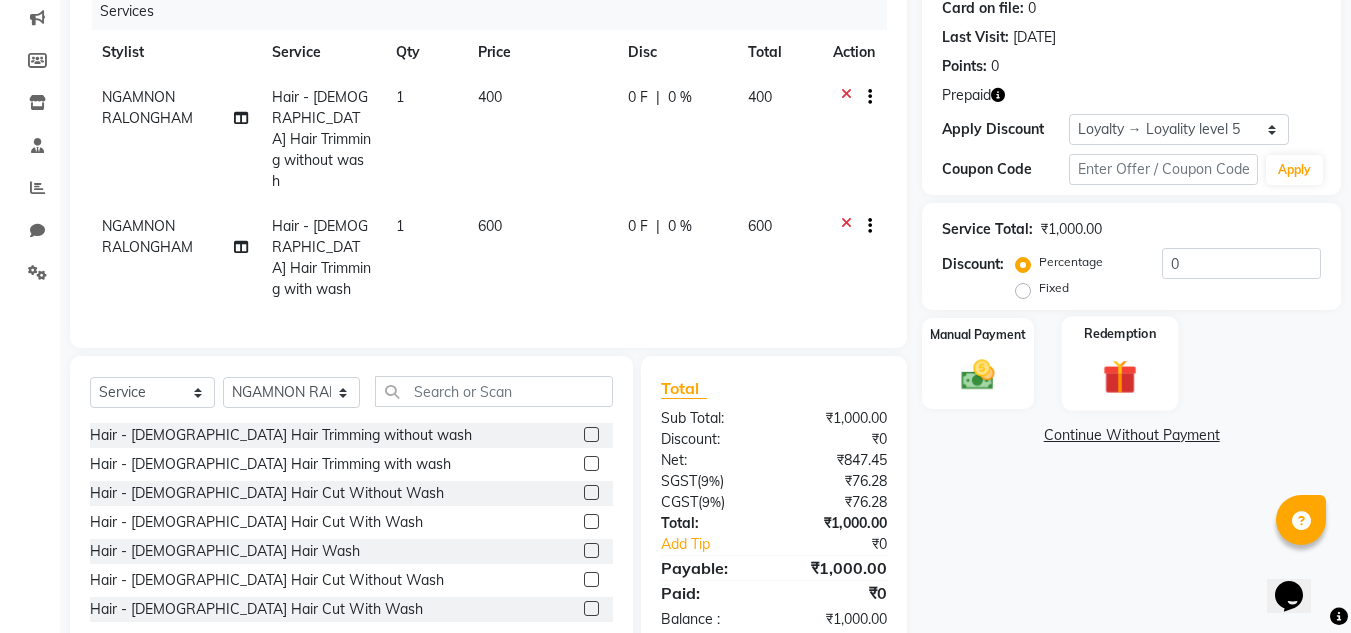 click on "Redemption" 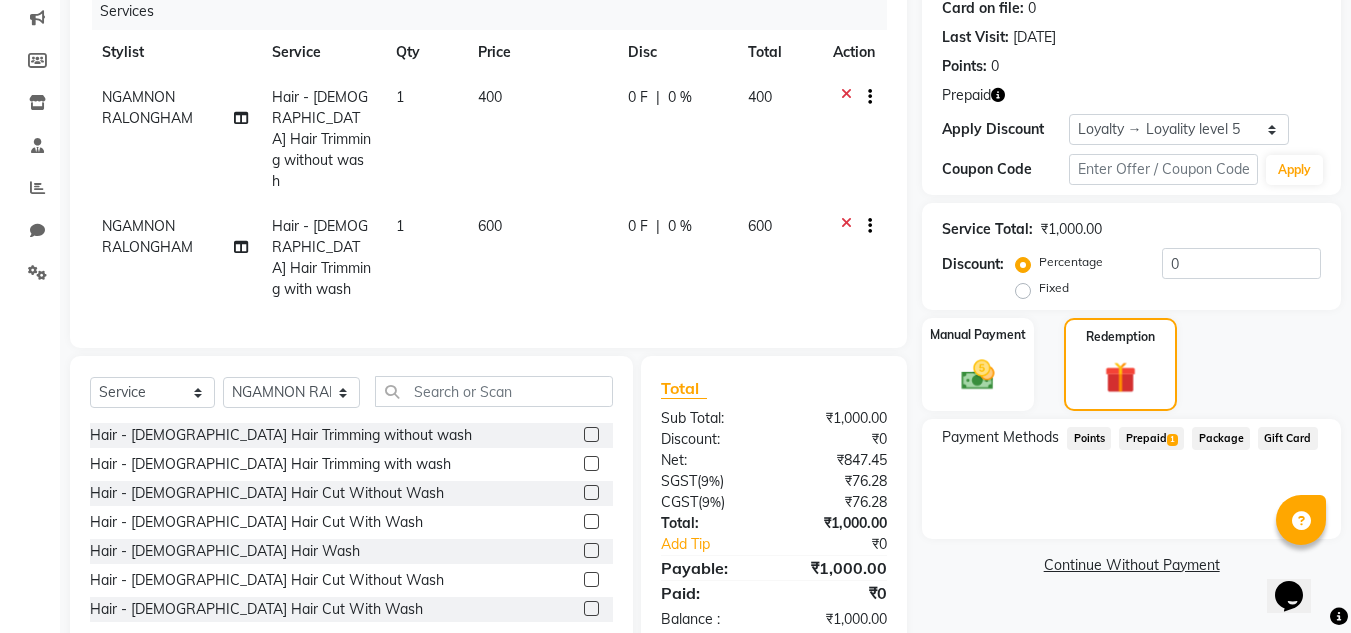 click on "Prepaid  1" 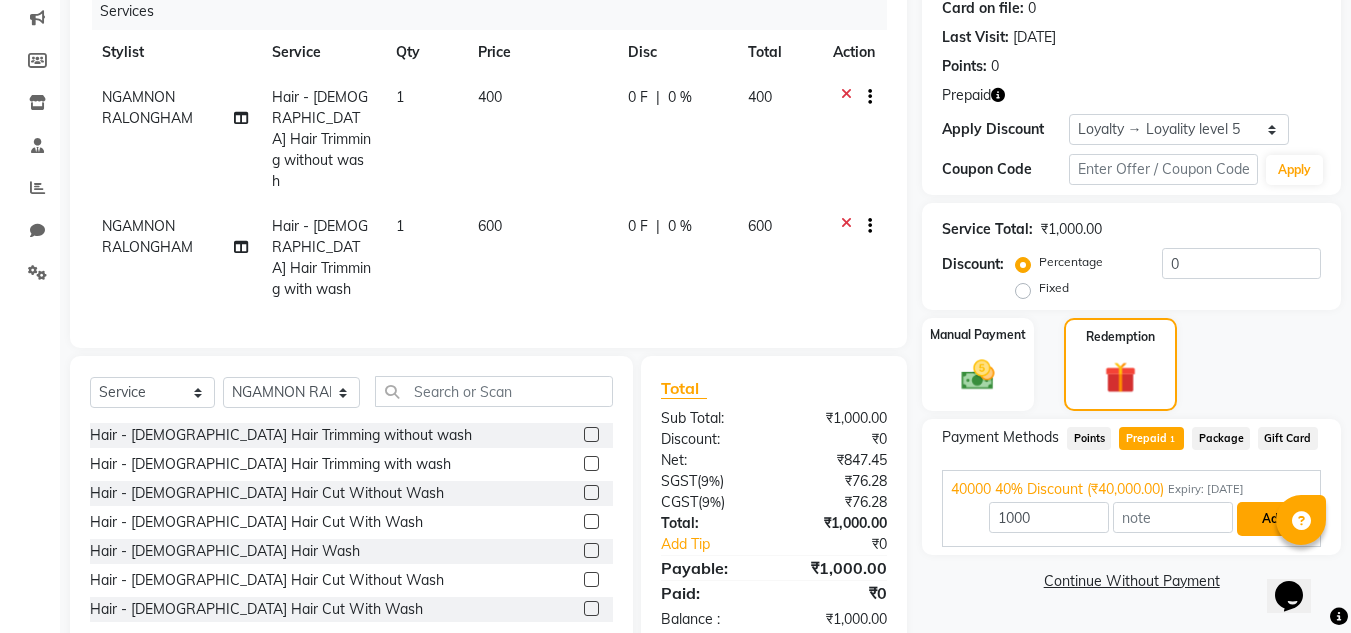 click on "Add" at bounding box center [1273, 519] 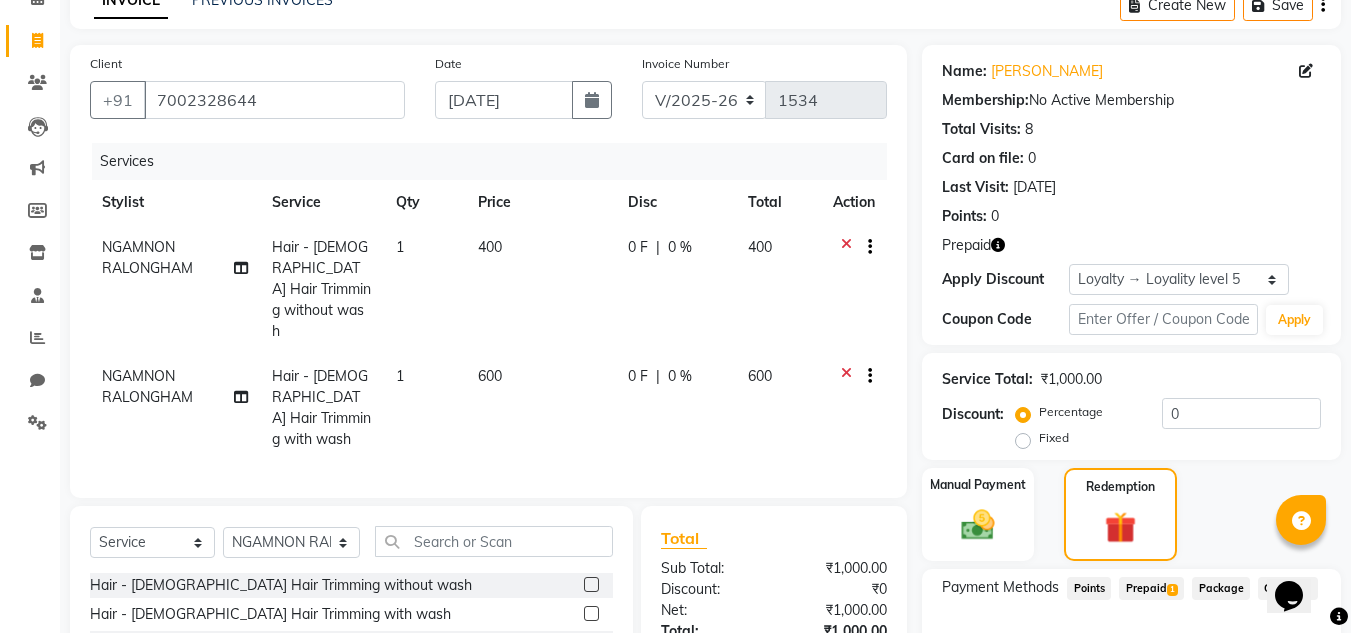 scroll, scrollTop: 0, scrollLeft: 0, axis: both 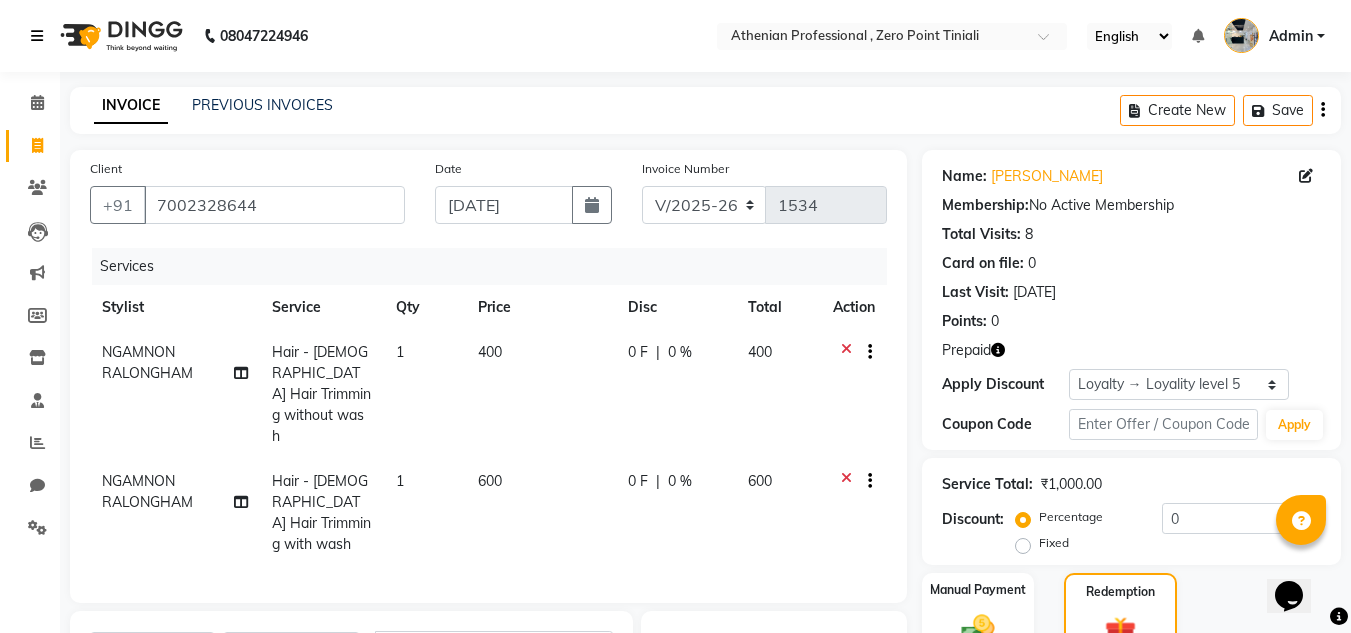 click at bounding box center [37, 36] 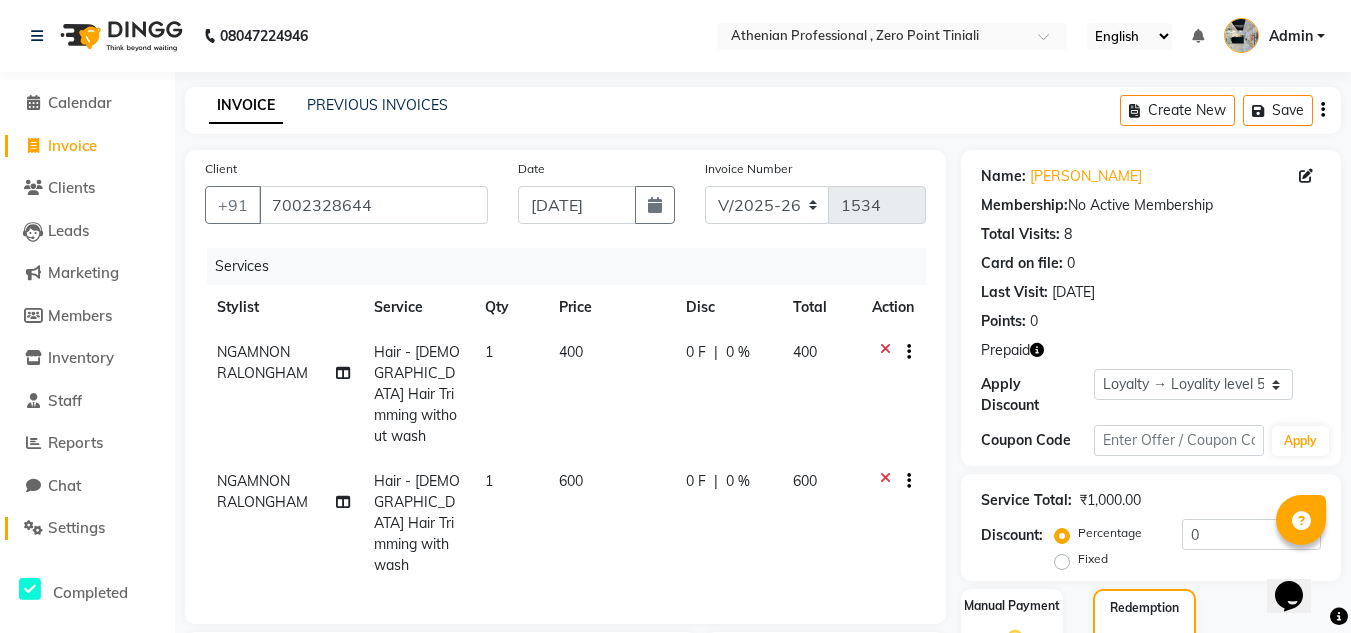 click on "Settings" 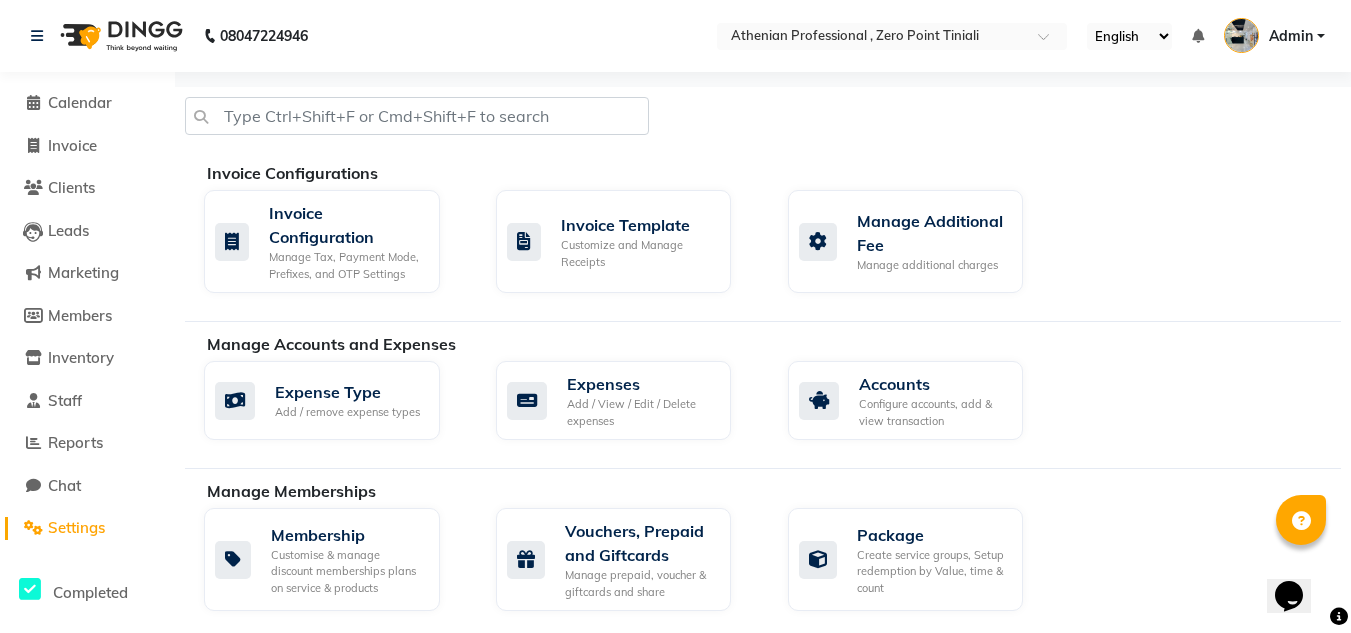 scroll, scrollTop: 241, scrollLeft: 0, axis: vertical 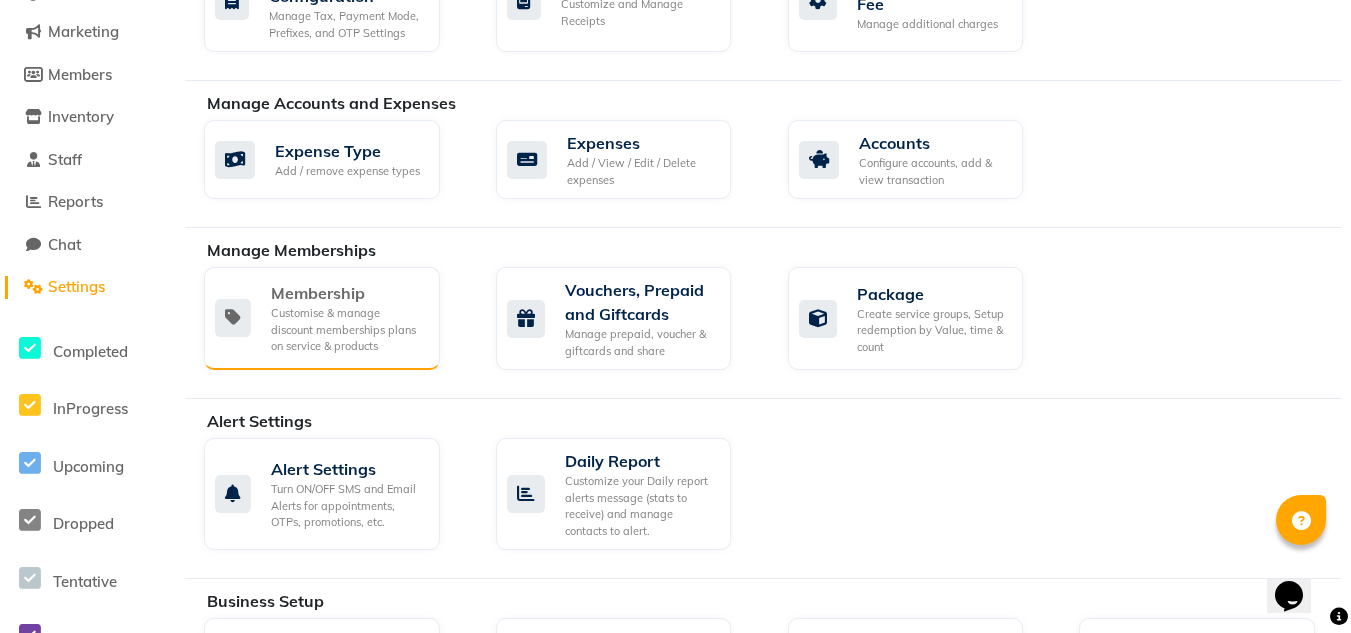 click on "Customise & manage discount memberships plans on service & products" 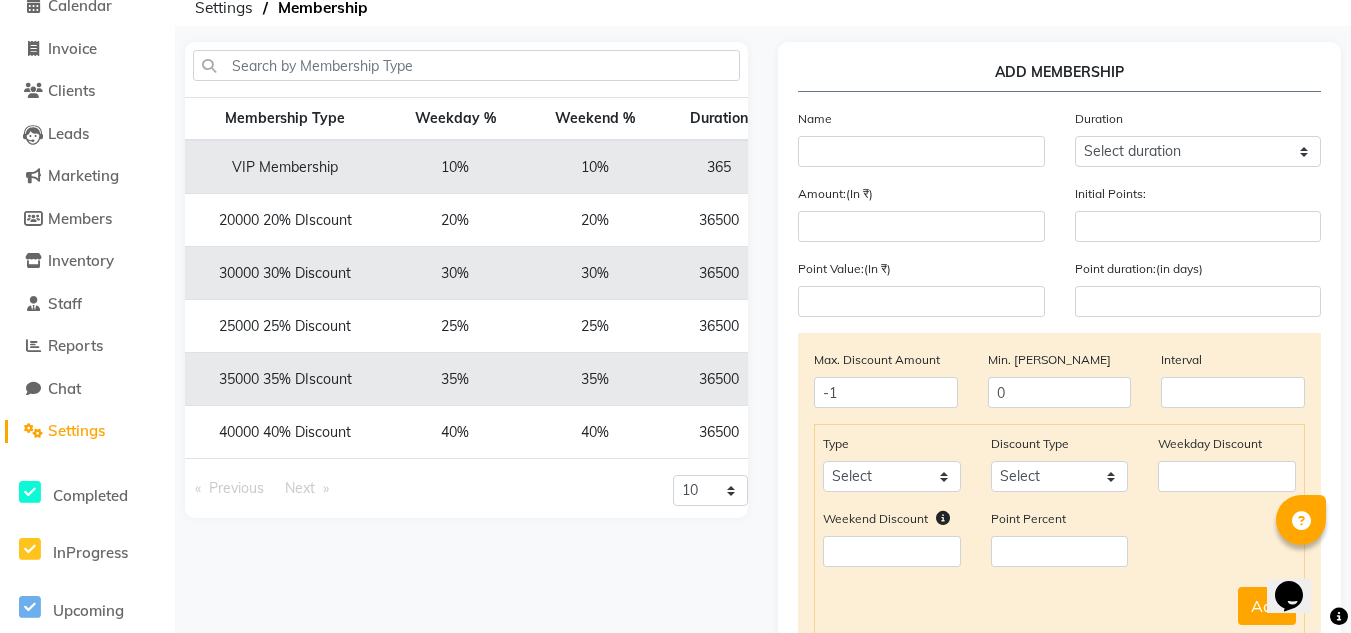 scroll, scrollTop: 0, scrollLeft: 0, axis: both 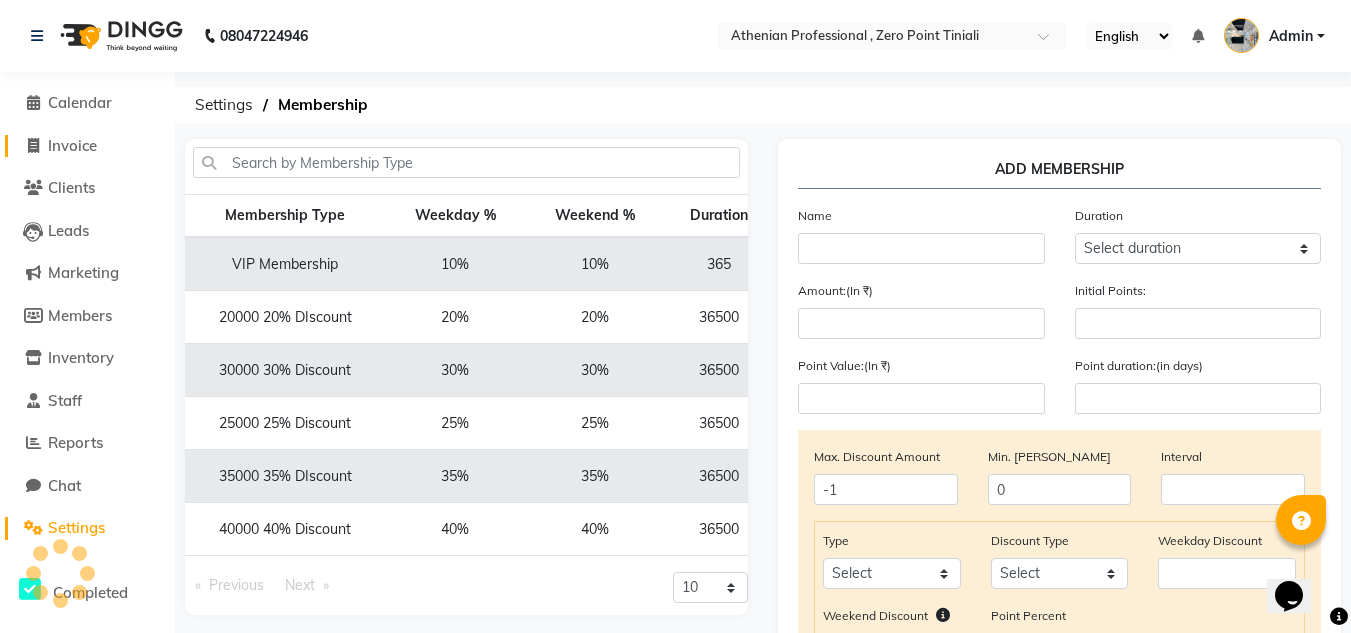 click on "Invoice" 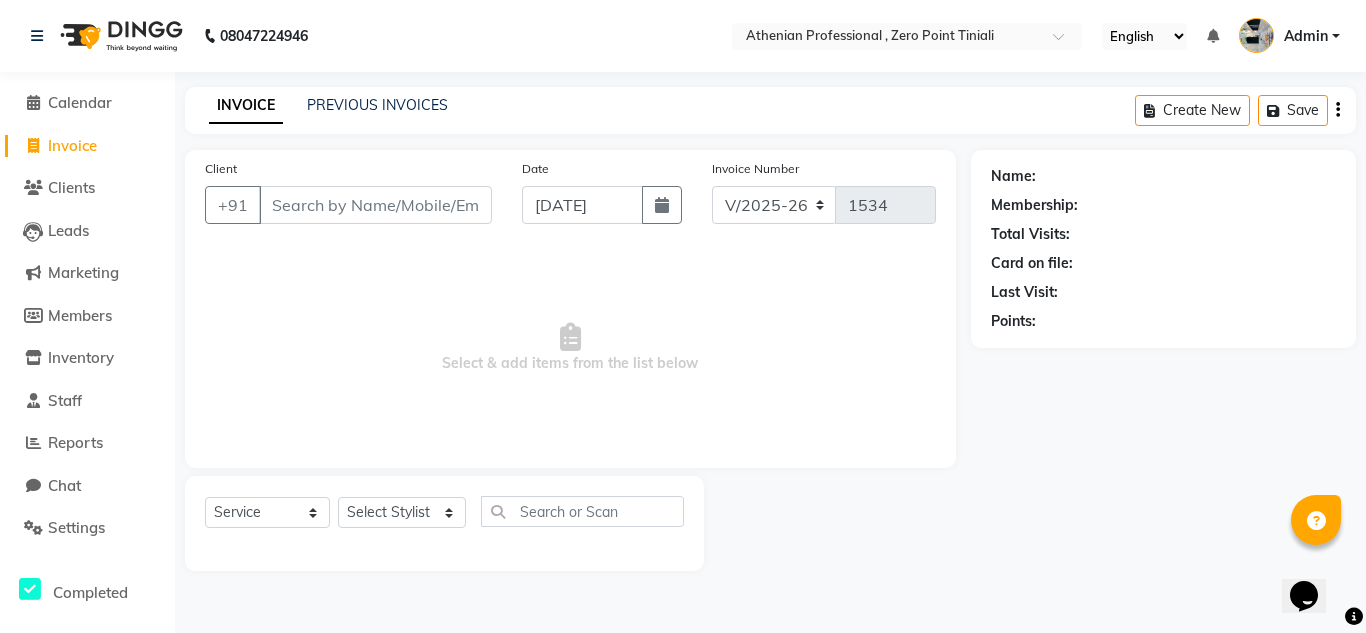 click on "Client" at bounding box center (375, 205) 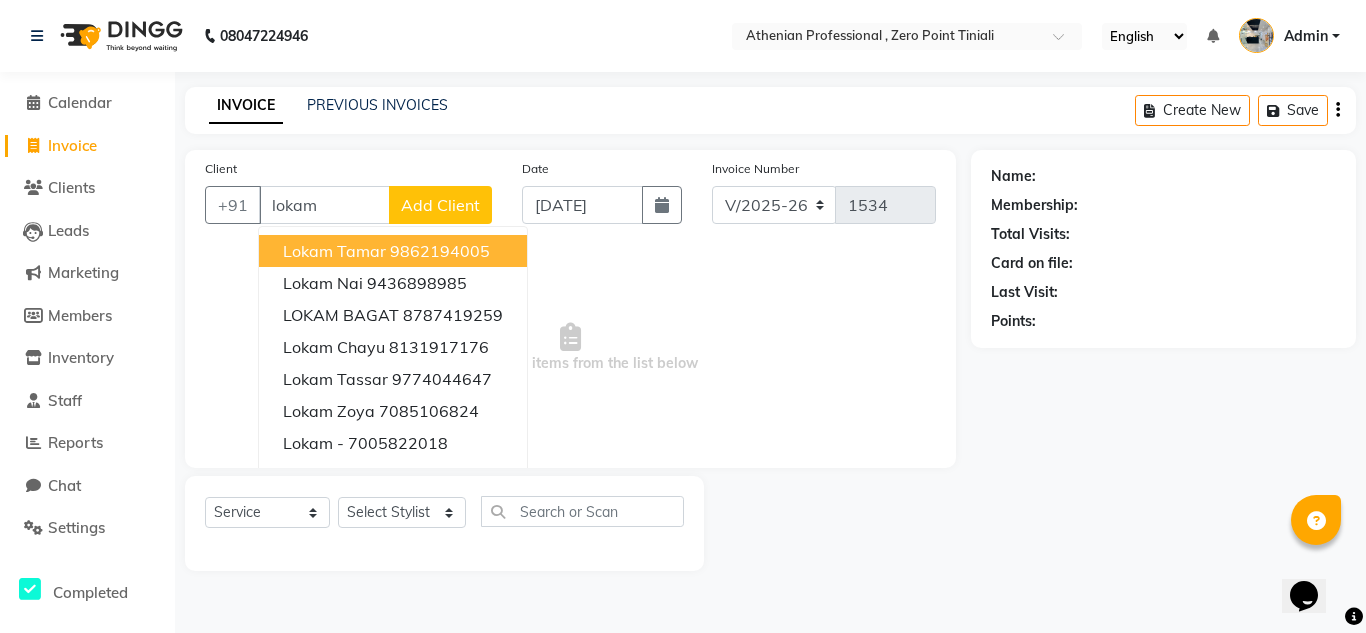 click on "Lokam tamar" at bounding box center (334, 251) 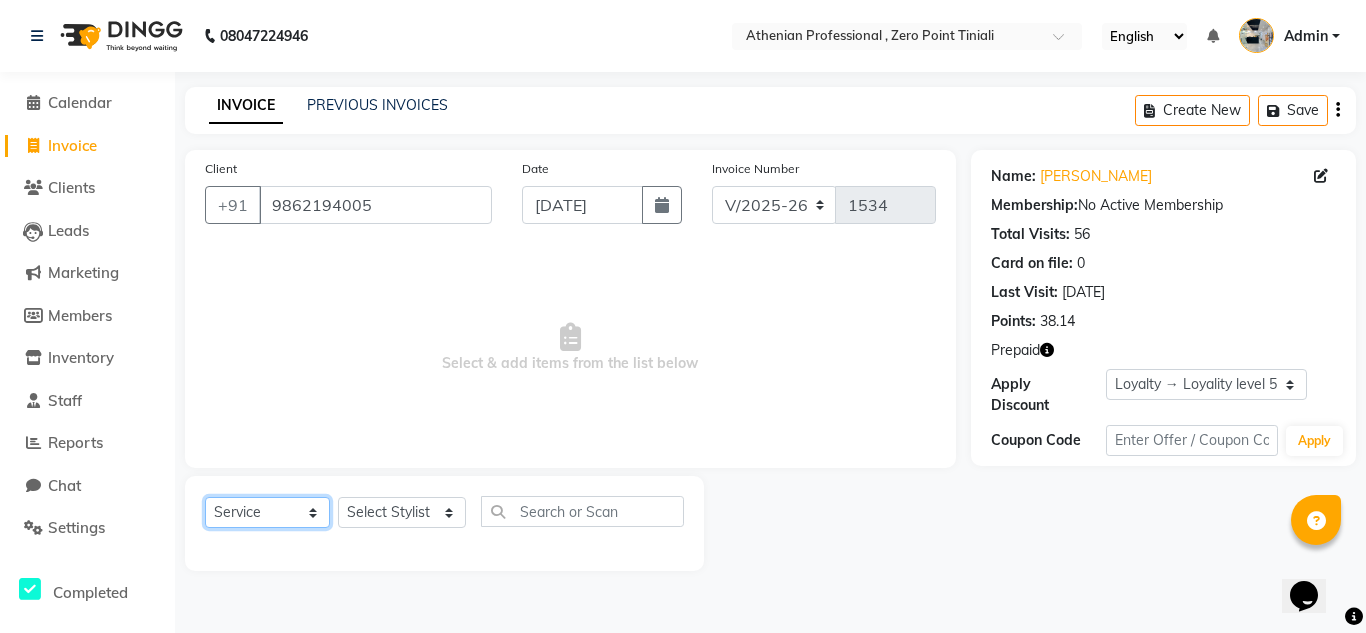 click on "Select  Service  Product  Membership  Package Voucher Prepaid Gift Card" 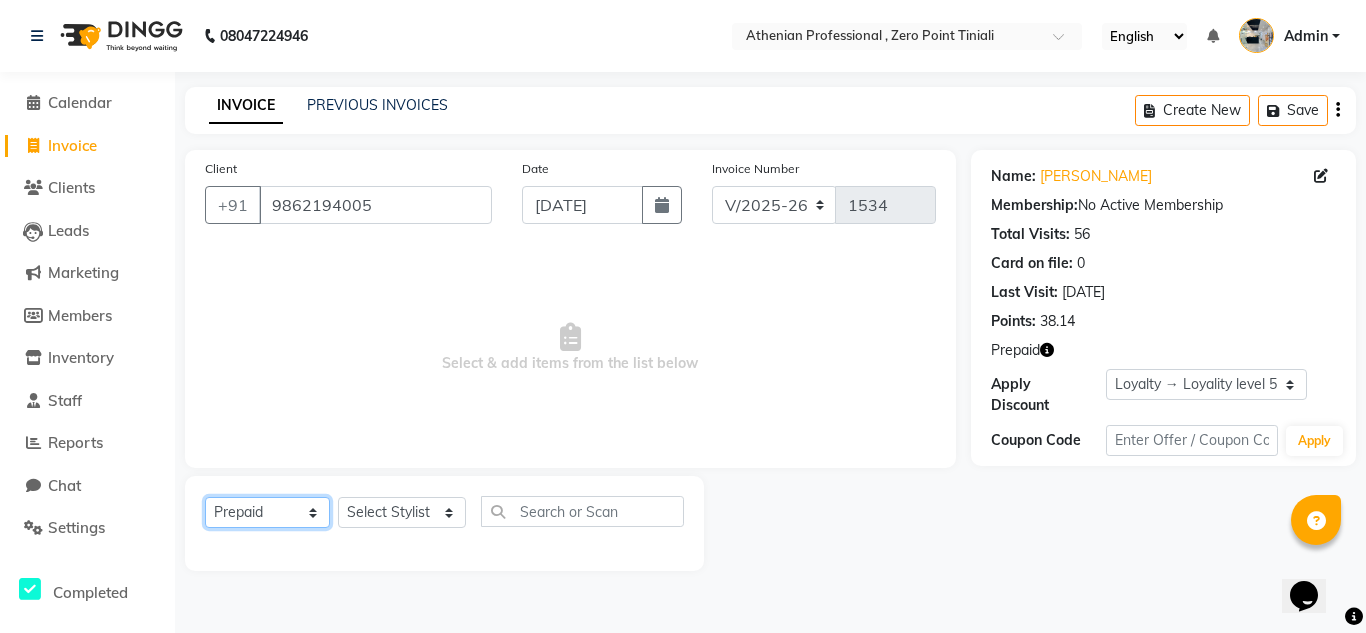 click on "Select  Service  Product  Membership  Package Voucher Prepaid Gift Card" 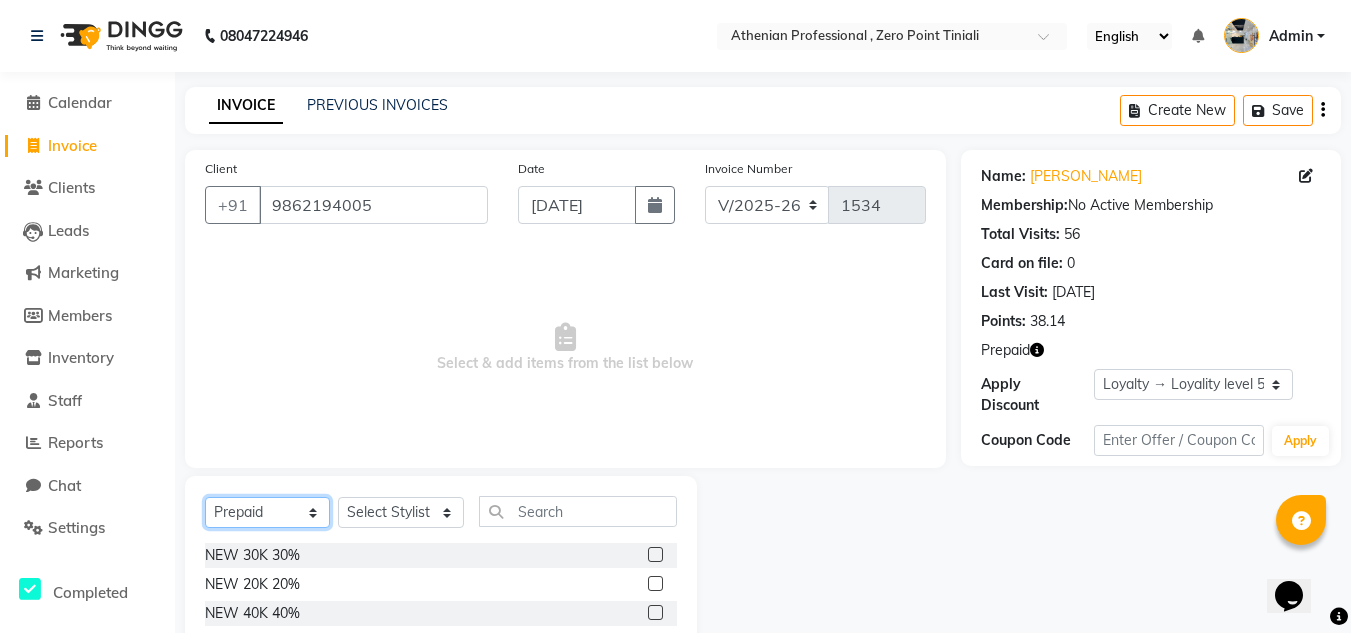 scroll, scrollTop: 168, scrollLeft: 0, axis: vertical 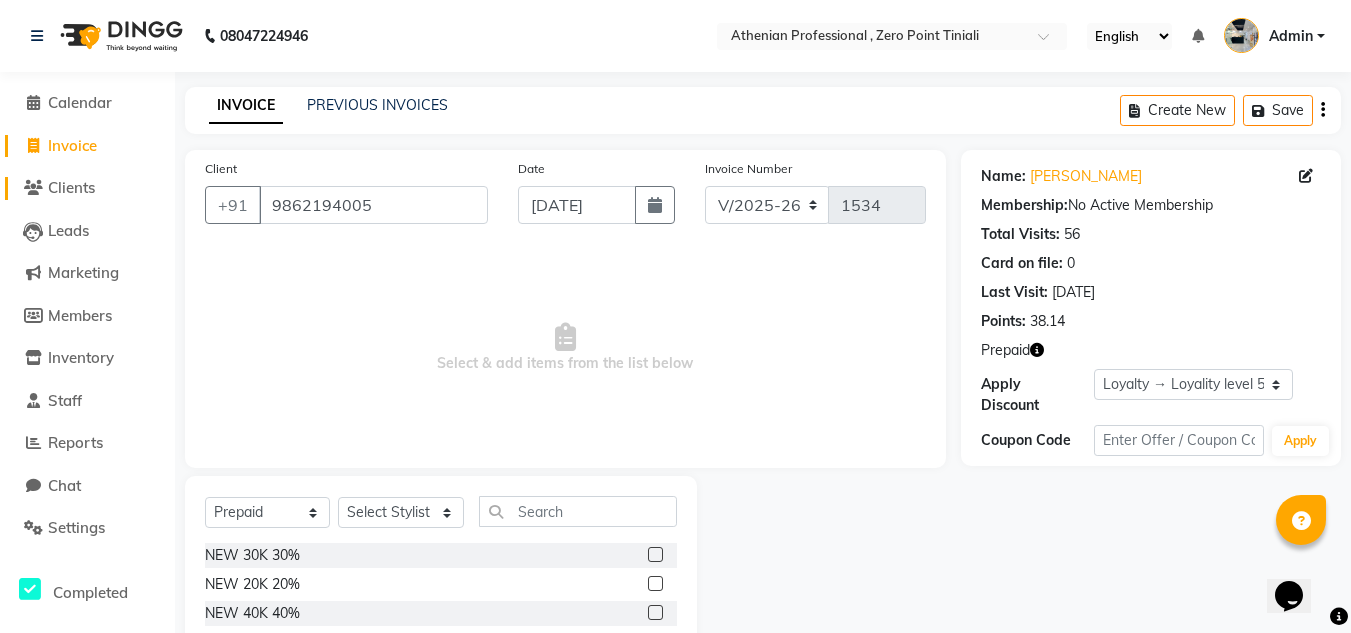 click on "Clients" 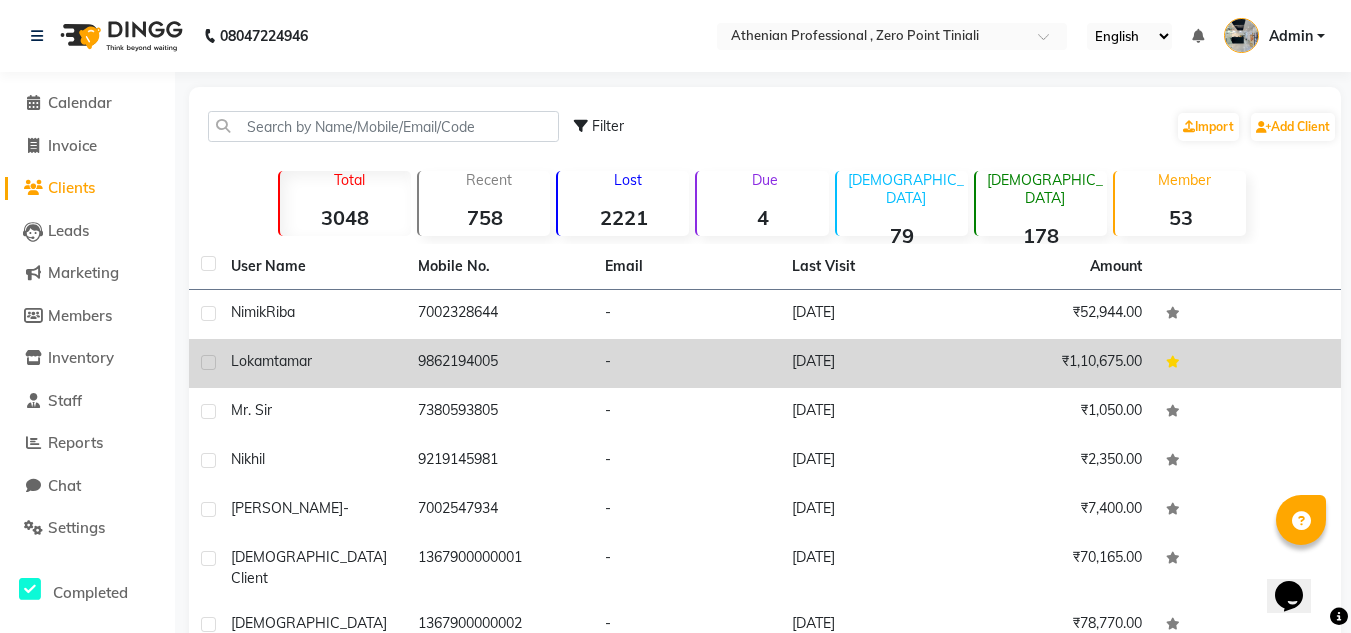 click on "Lokam  tamar" 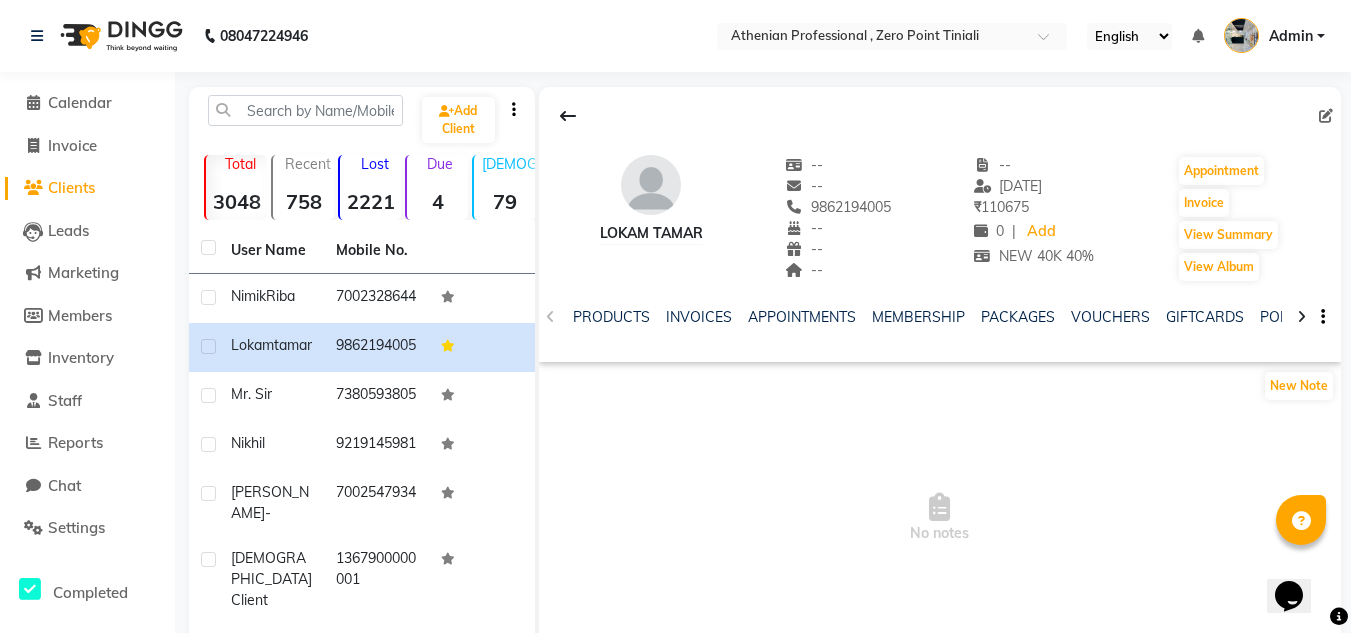 scroll, scrollTop: 0, scrollLeft: 250, axis: horizontal 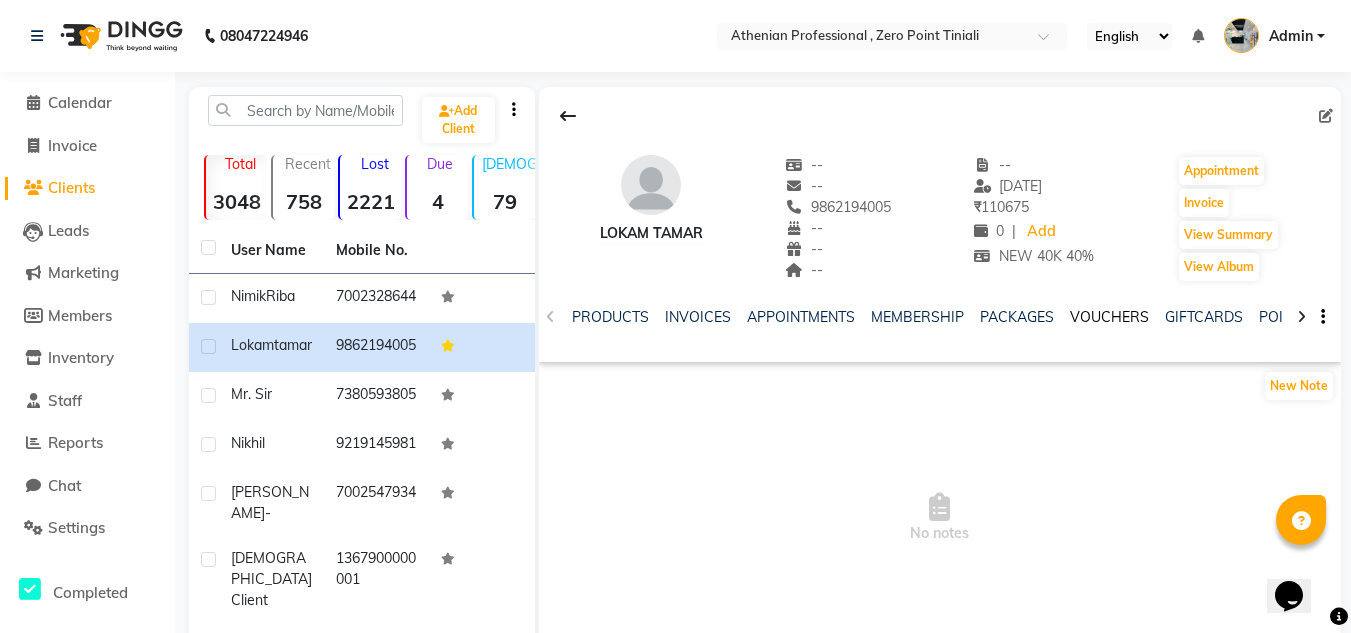click on "VOUCHERS" 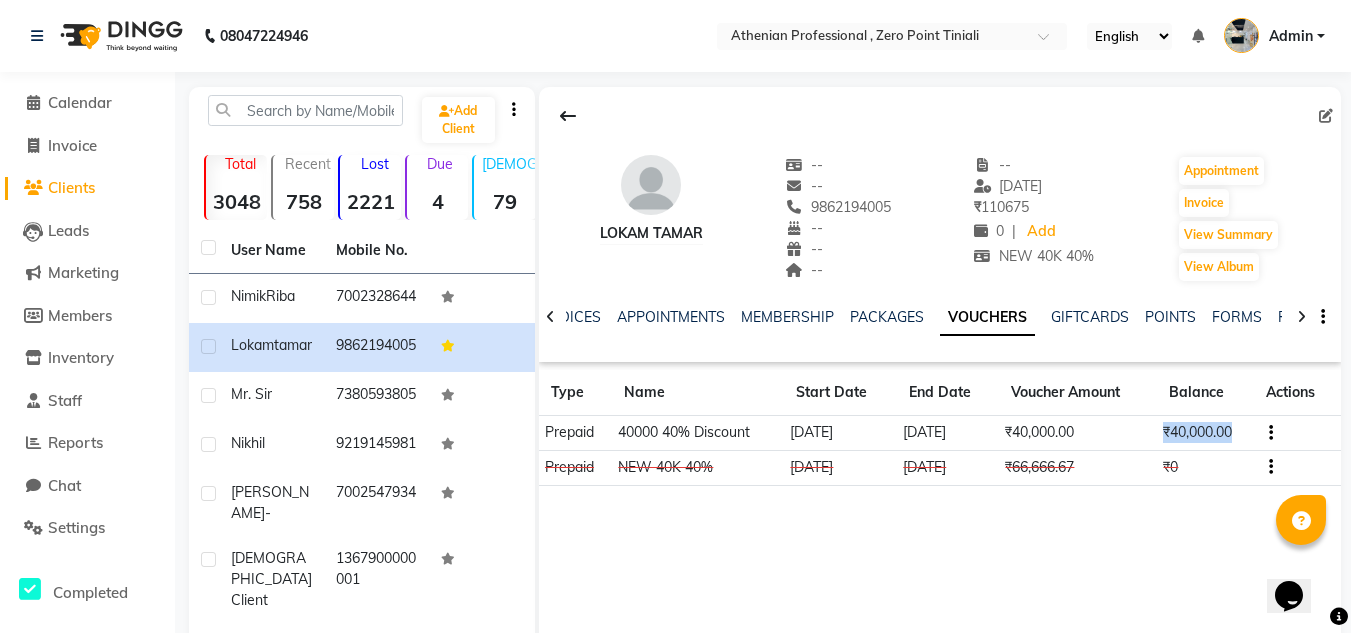 drag, startPoint x: 1240, startPoint y: 433, endPoint x: 1151, endPoint y: 432, distance: 89.005615 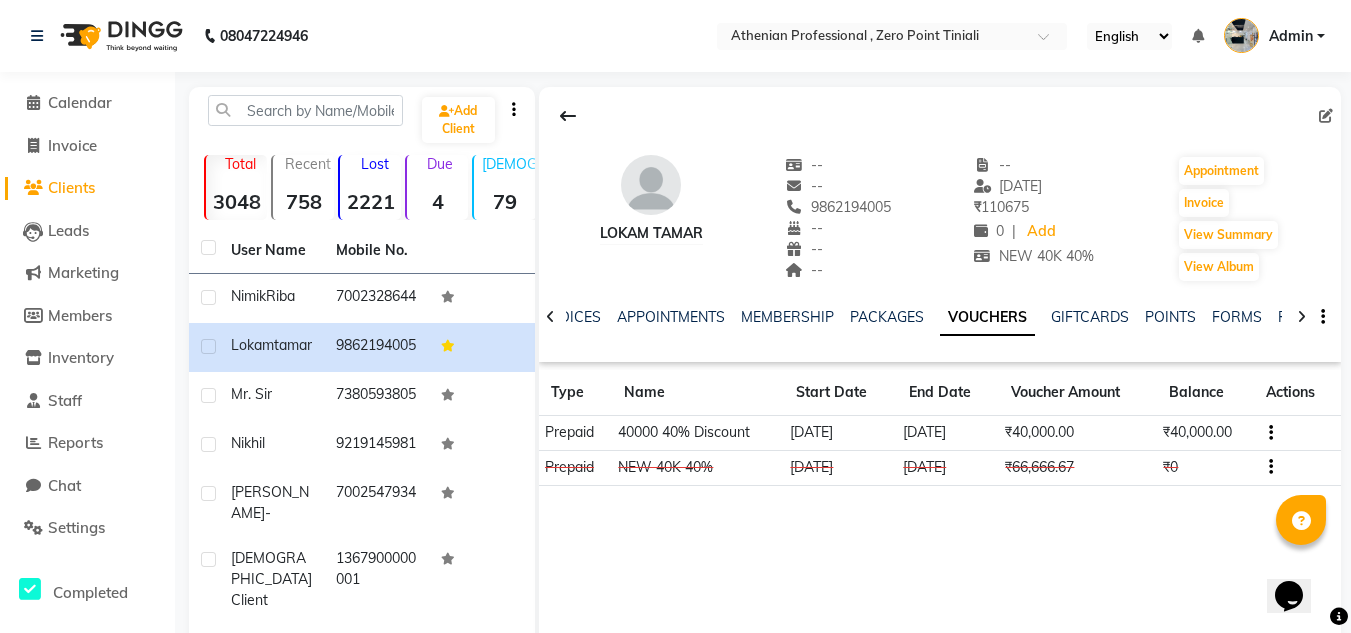 click on "Settings" 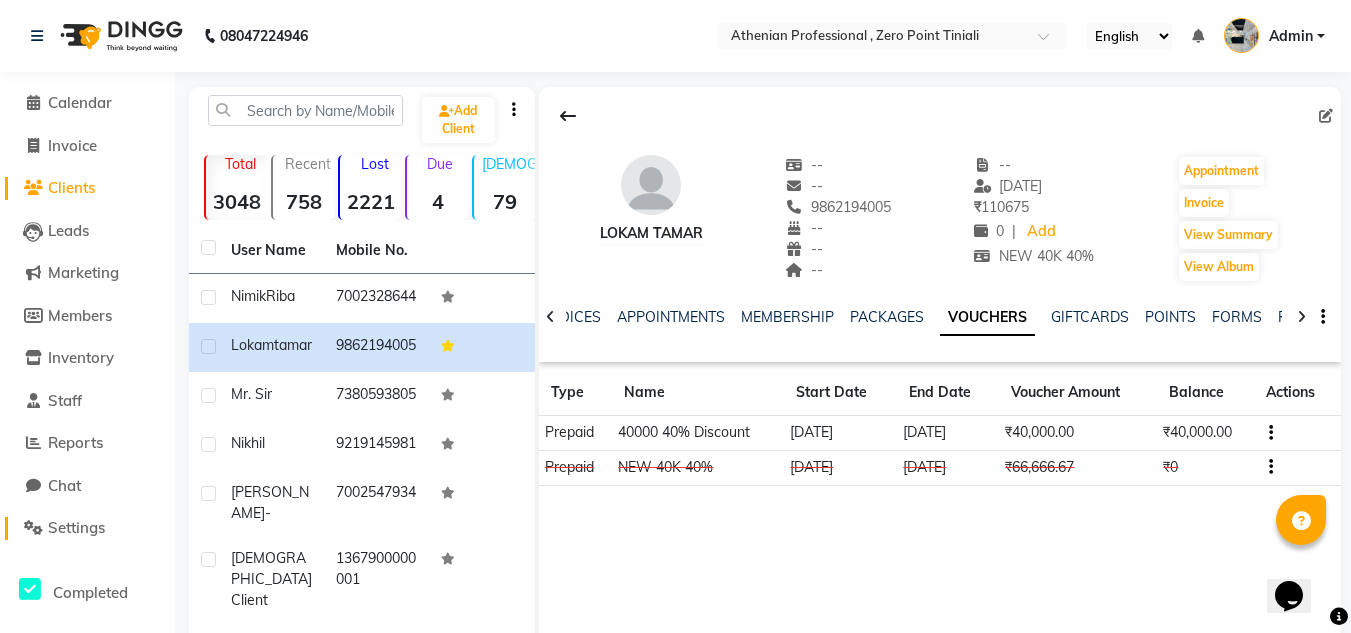 click on "Settings" 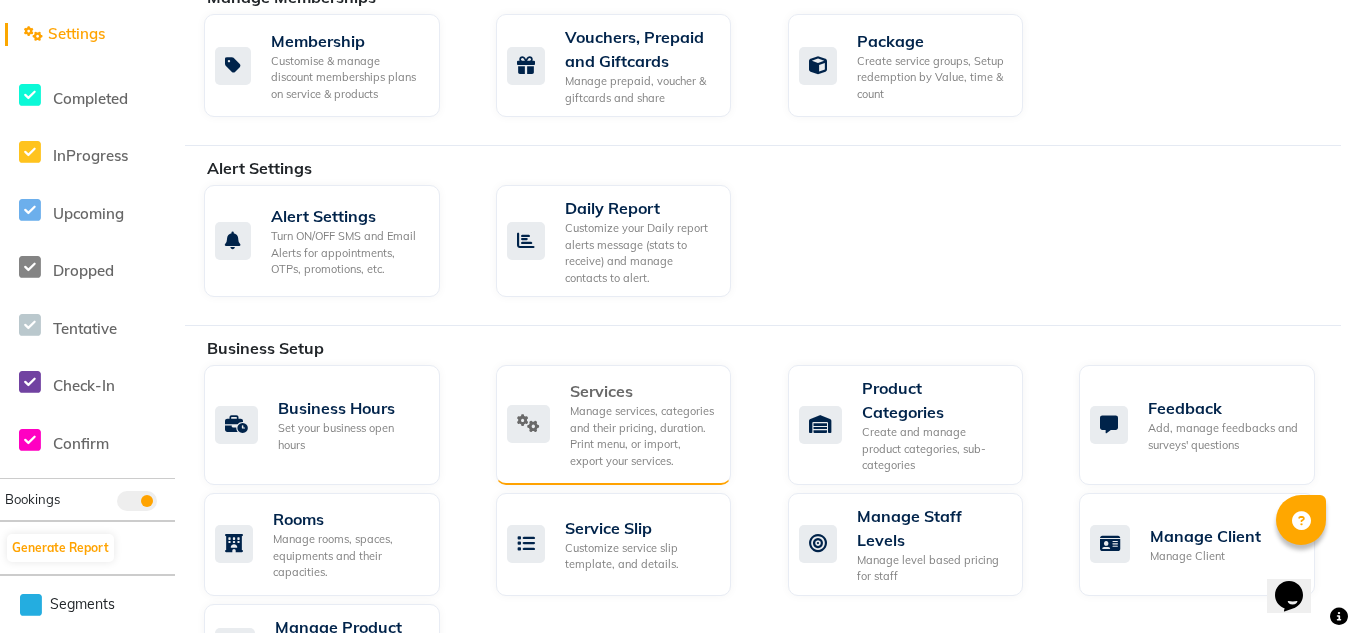 scroll, scrollTop: 410, scrollLeft: 0, axis: vertical 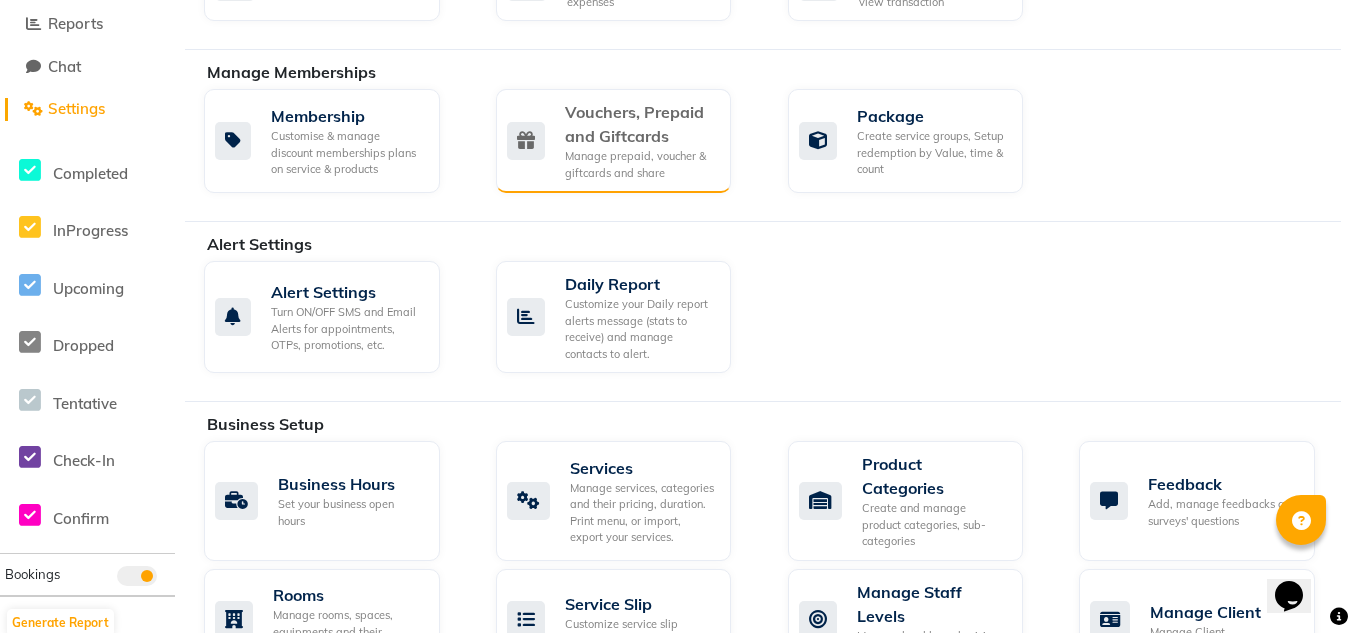 click on "Manage prepaid, voucher & giftcards and share" 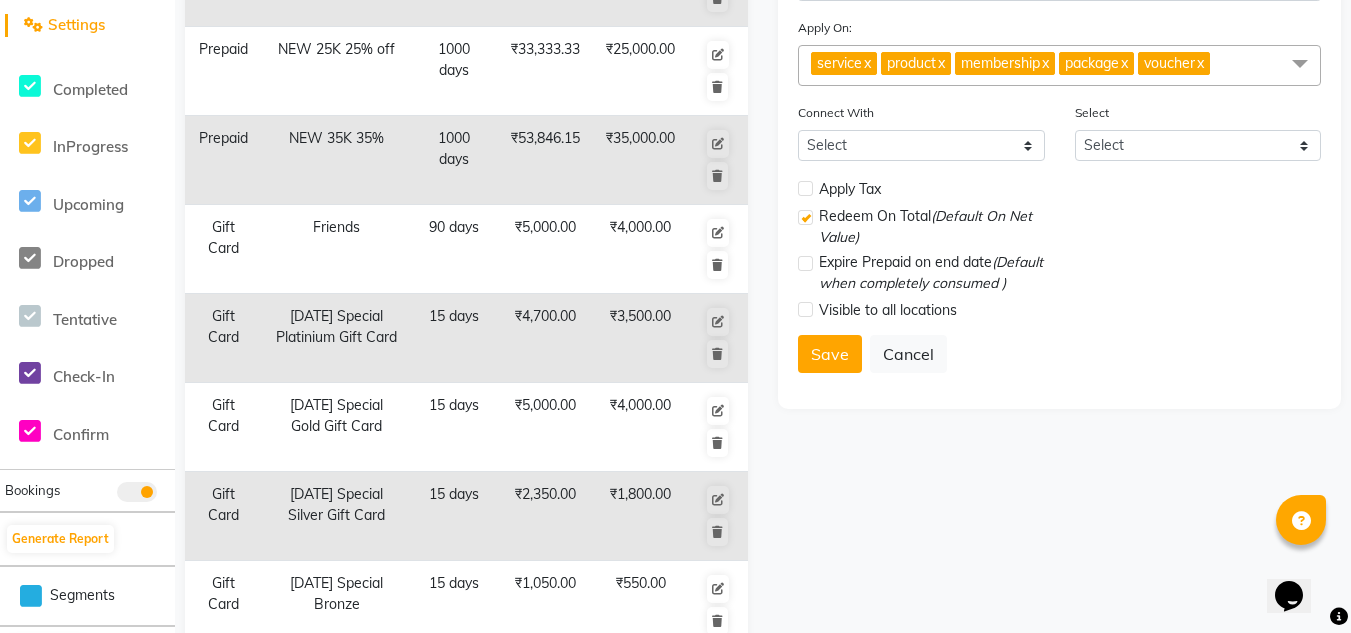 scroll, scrollTop: 609, scrollLeft: 0, axis: vertical 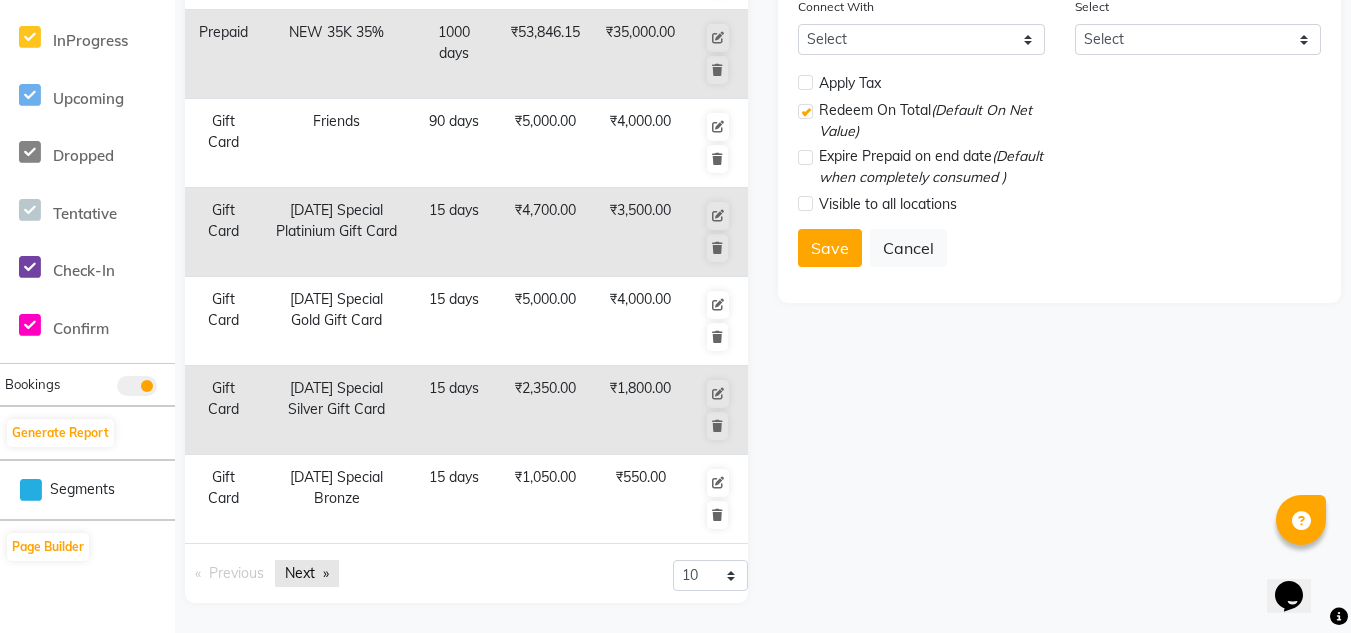 click on "Next  page" 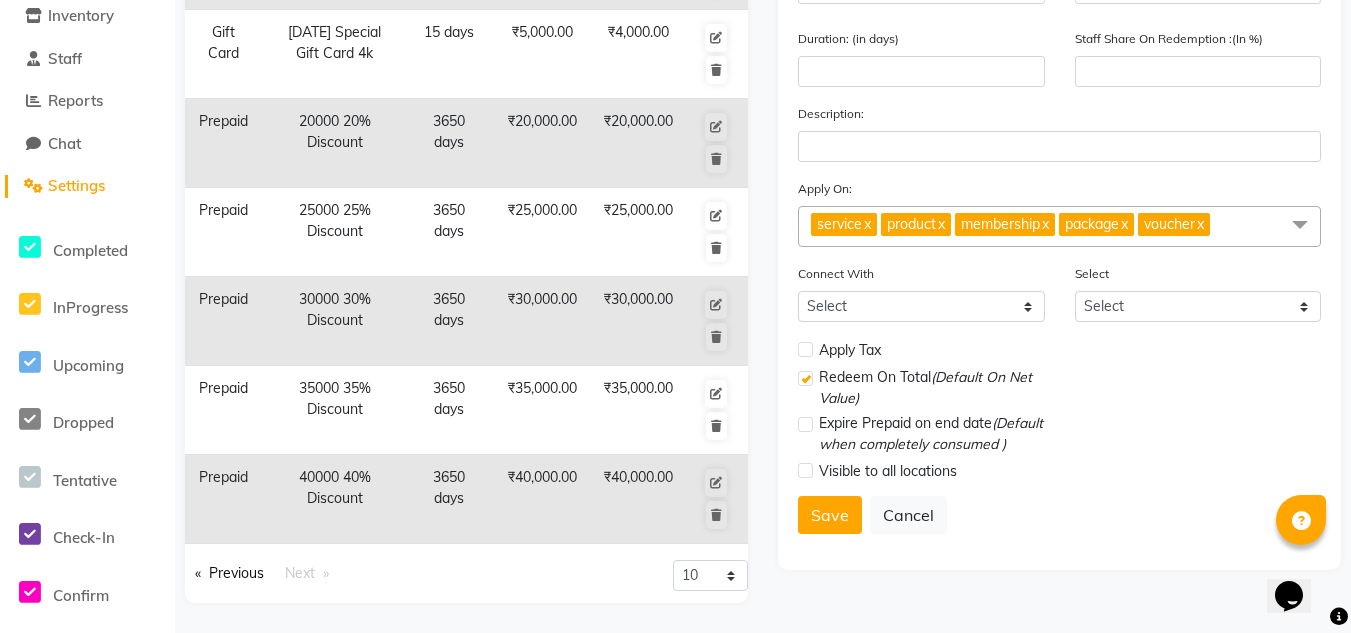 scroll, scrollTop: 342, scrollLeft: 0, axis: vertical 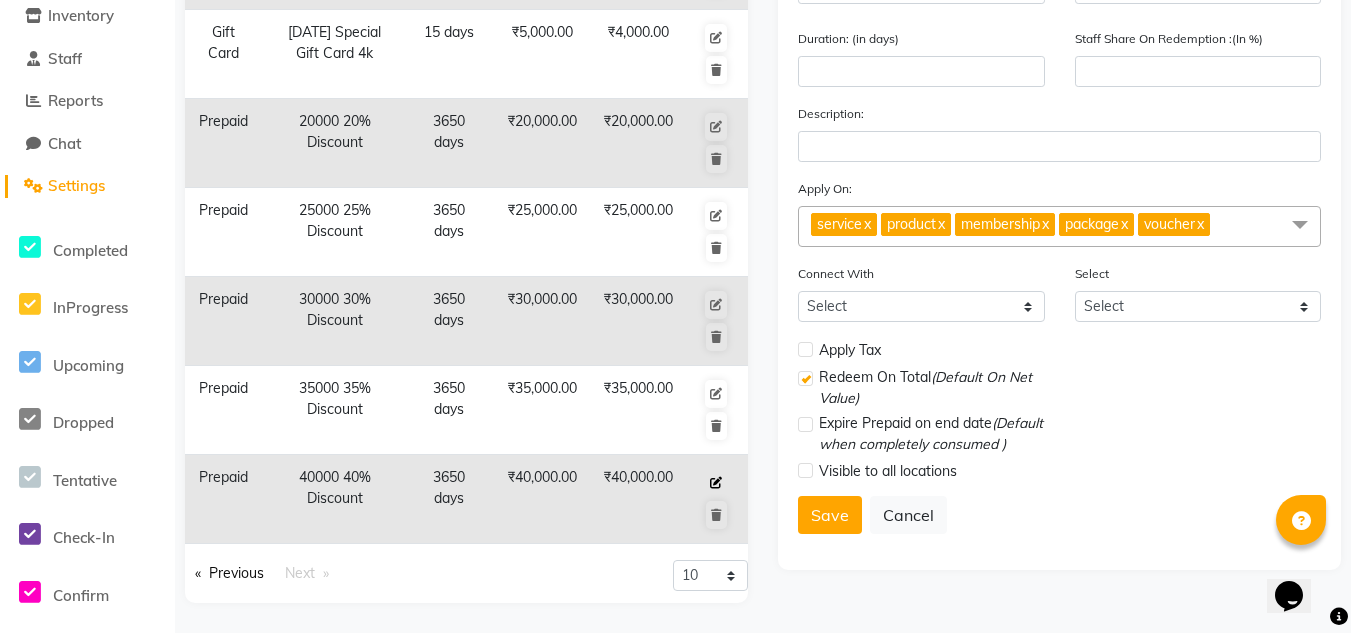 click 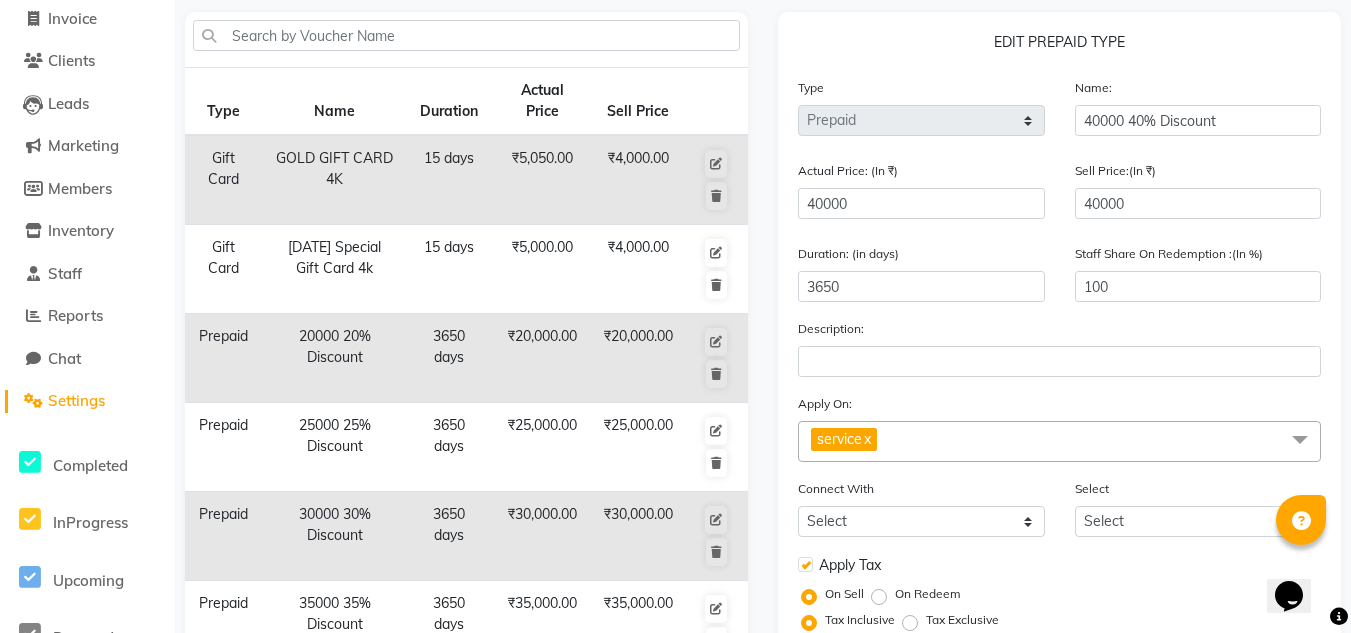 scroll, scrollTop: 0, scrollLeft: 0, axis: both 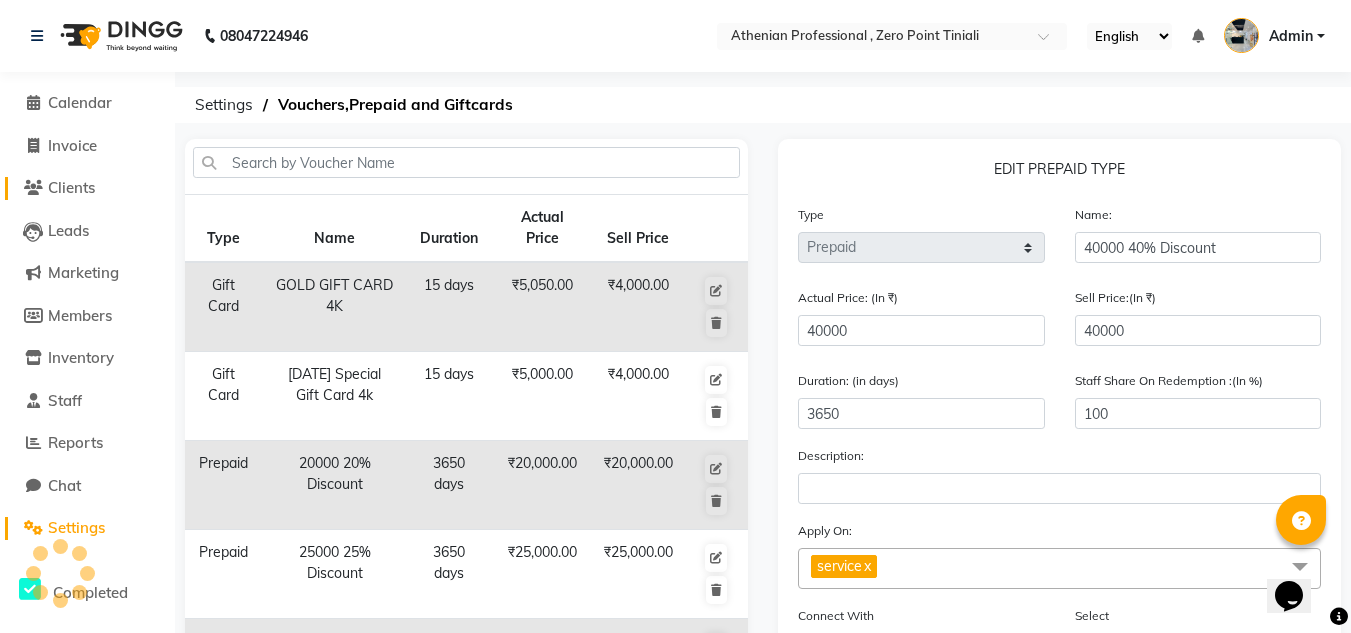 click on "Clients" 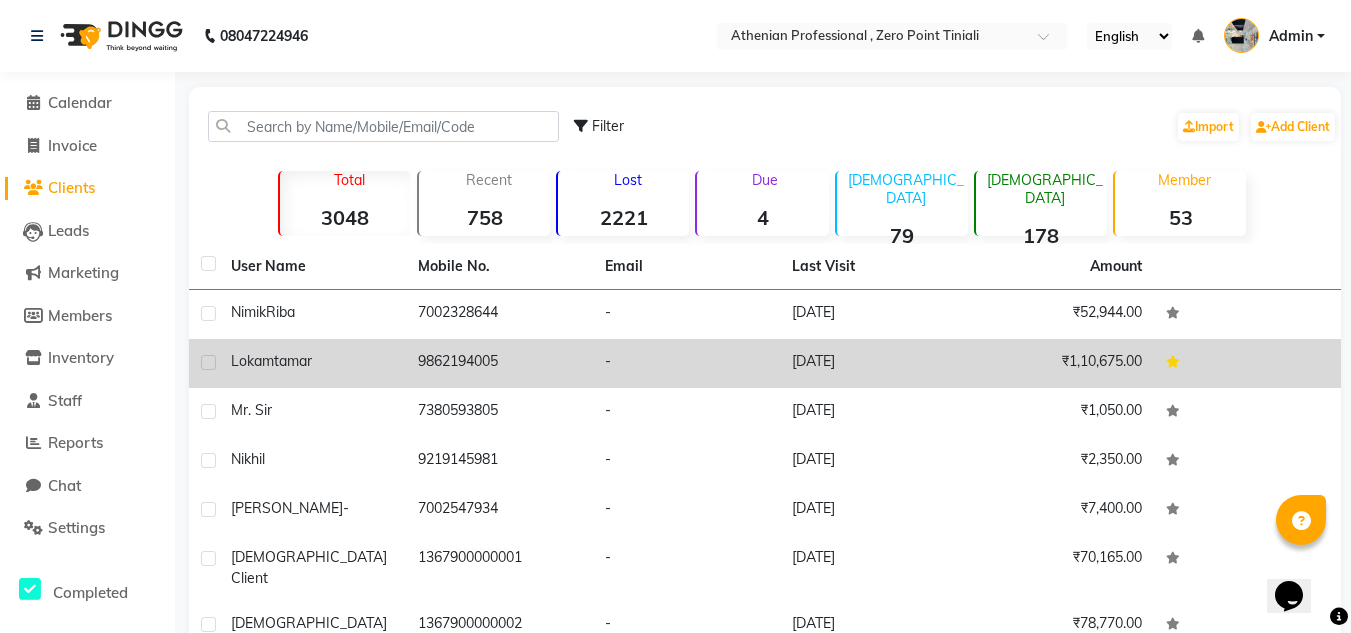 click on "-" 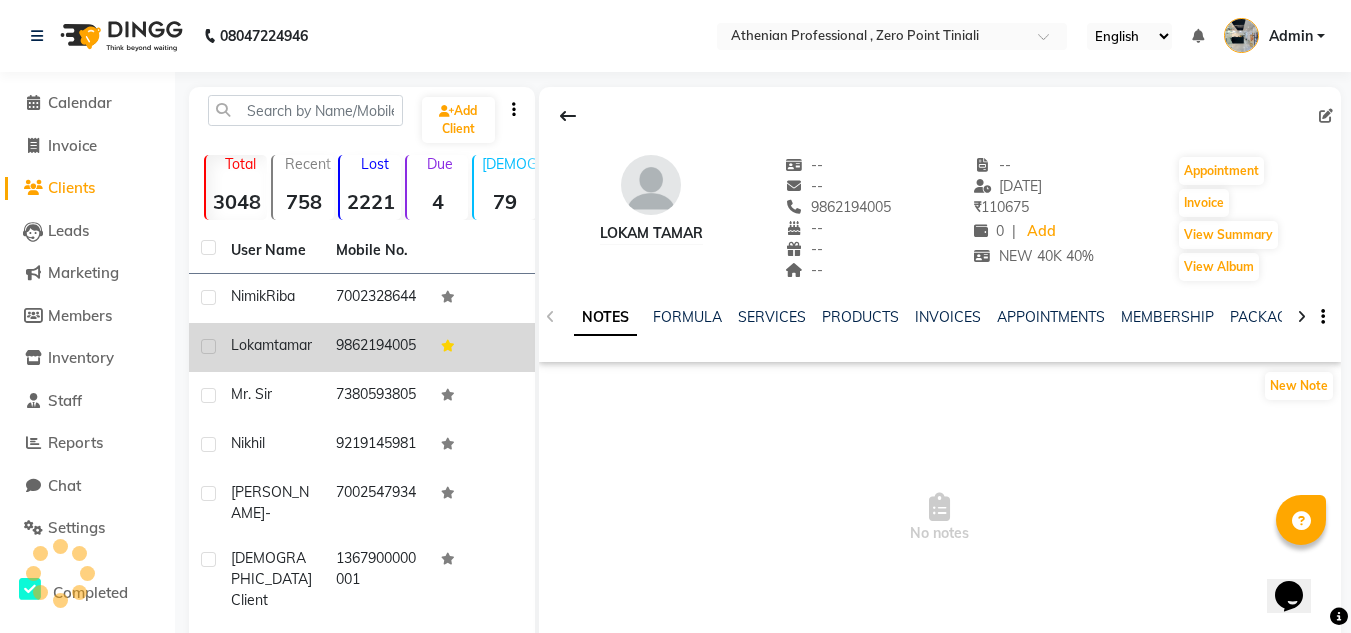 click on "Lokam tamar   --   --   9862194005  --  --  --  -- 13-07-2025 ₹    110675 0 |  Add  NEW 40K 40%  Appointment   Invoice  View Summary  View Album" 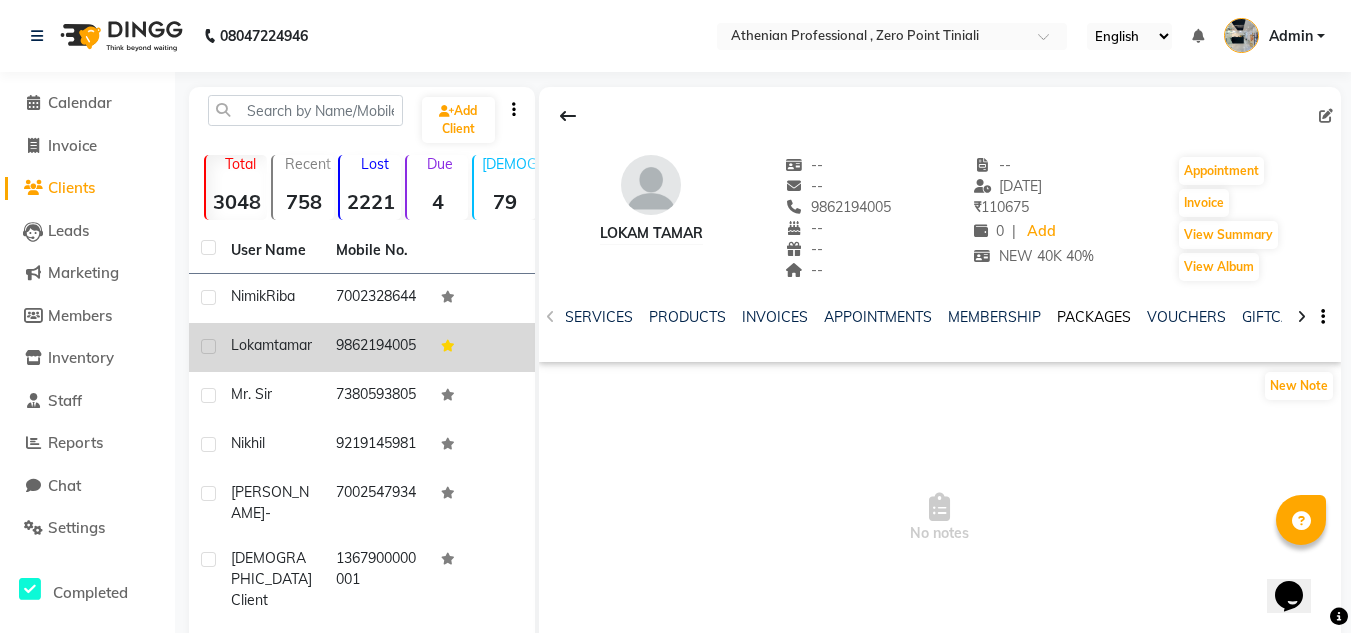scroll, scrollTop: 0, scrollLeft: 174, axis: horizontal 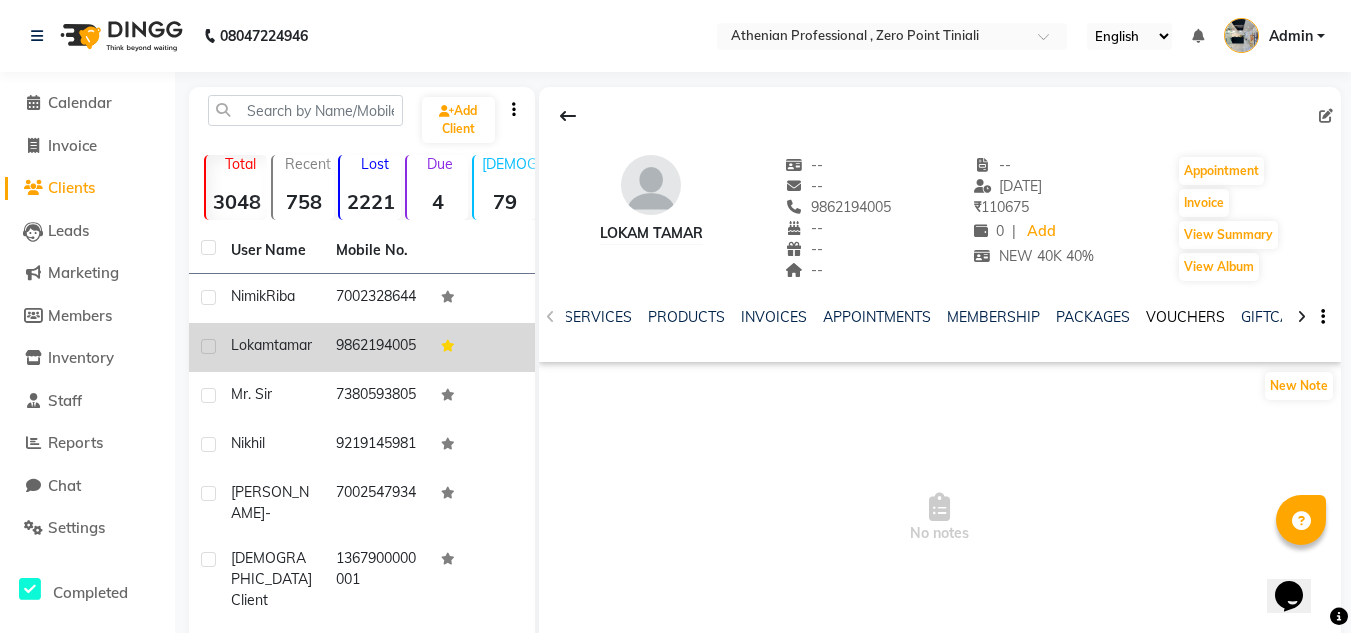 click on "VOUCHERS" 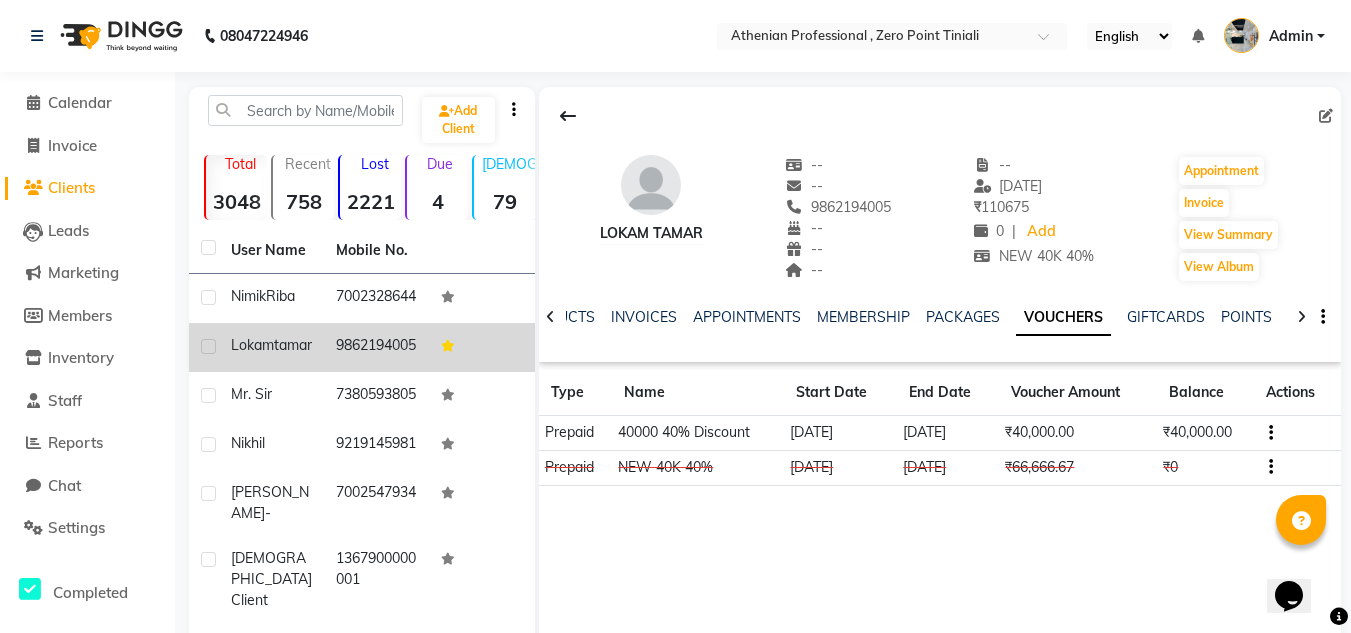 click 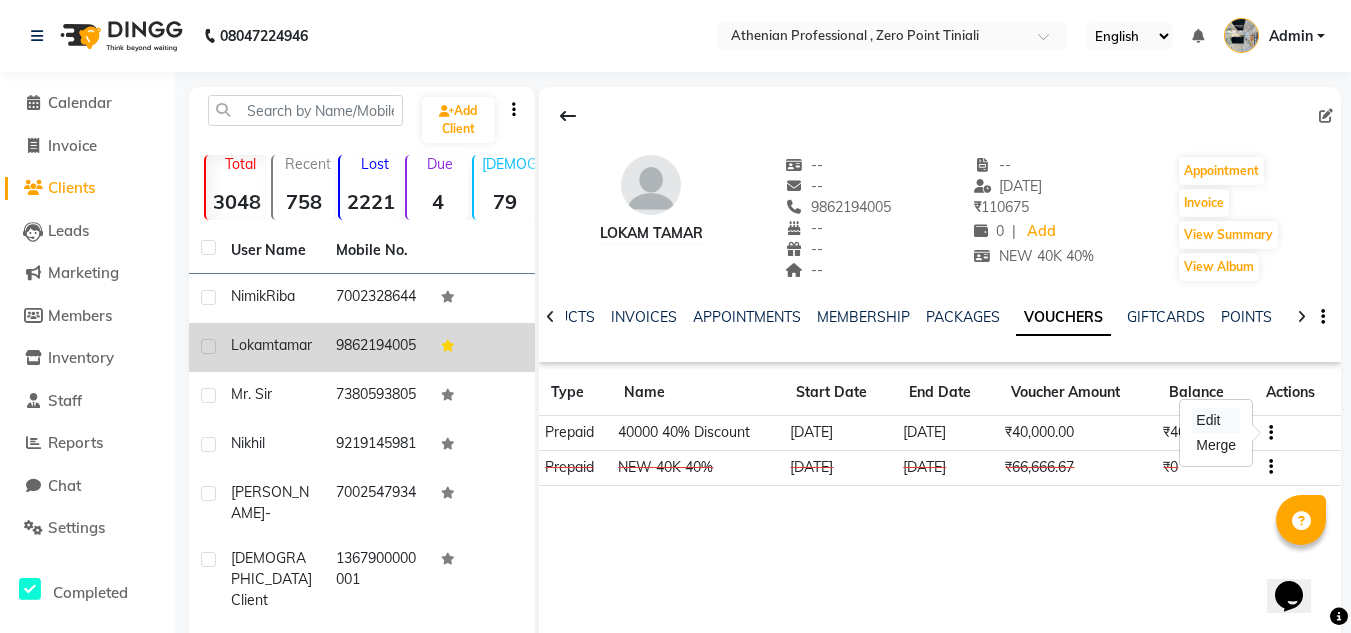 click on "Edit" at bounding box center [1216, 420] 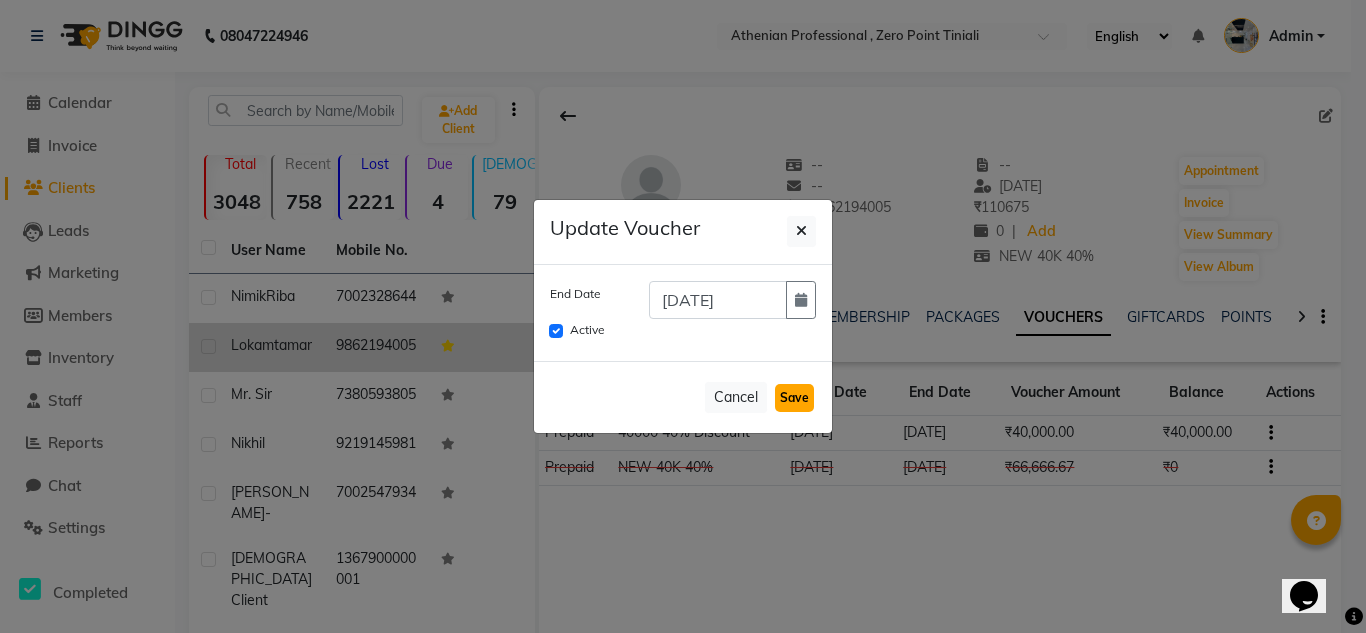 click on "Save" 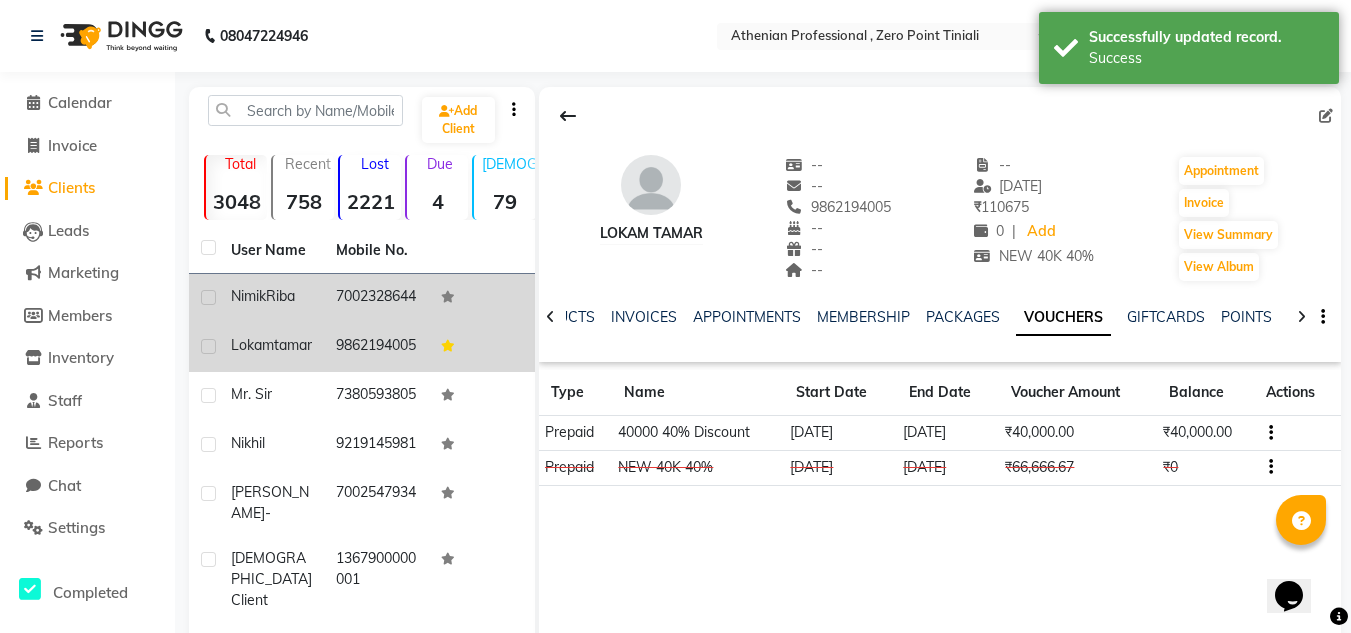 click on "7002328644" 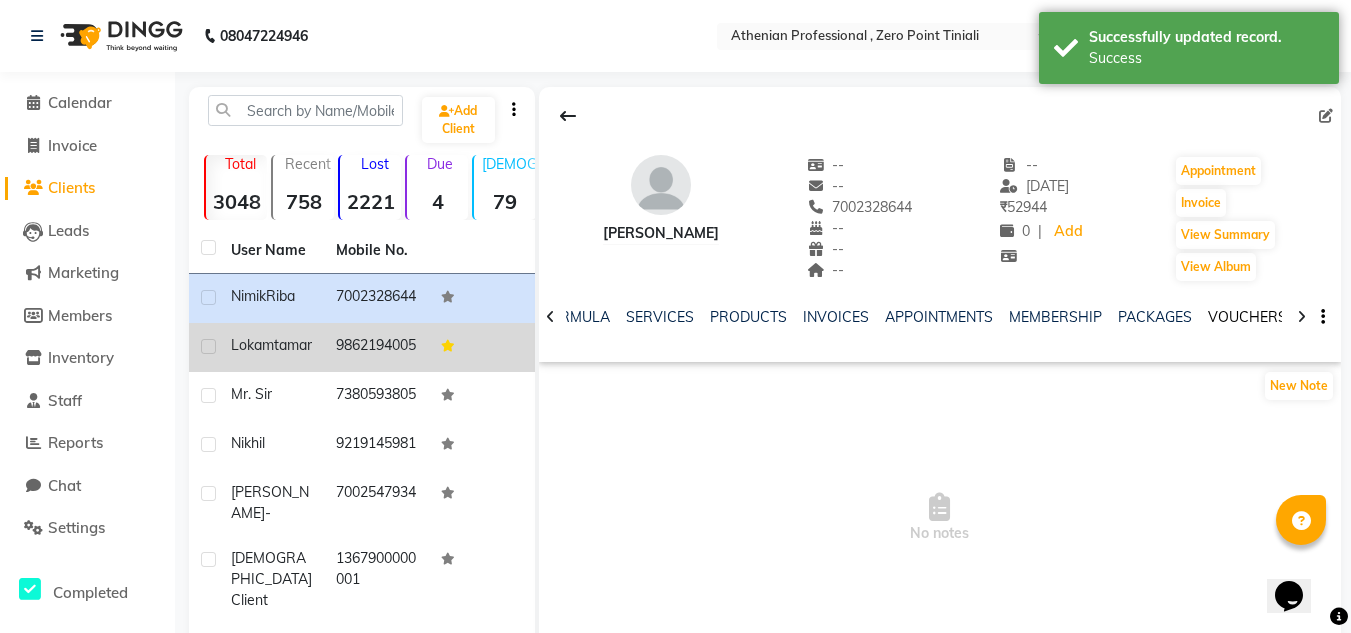 click on "VOUCHERS" 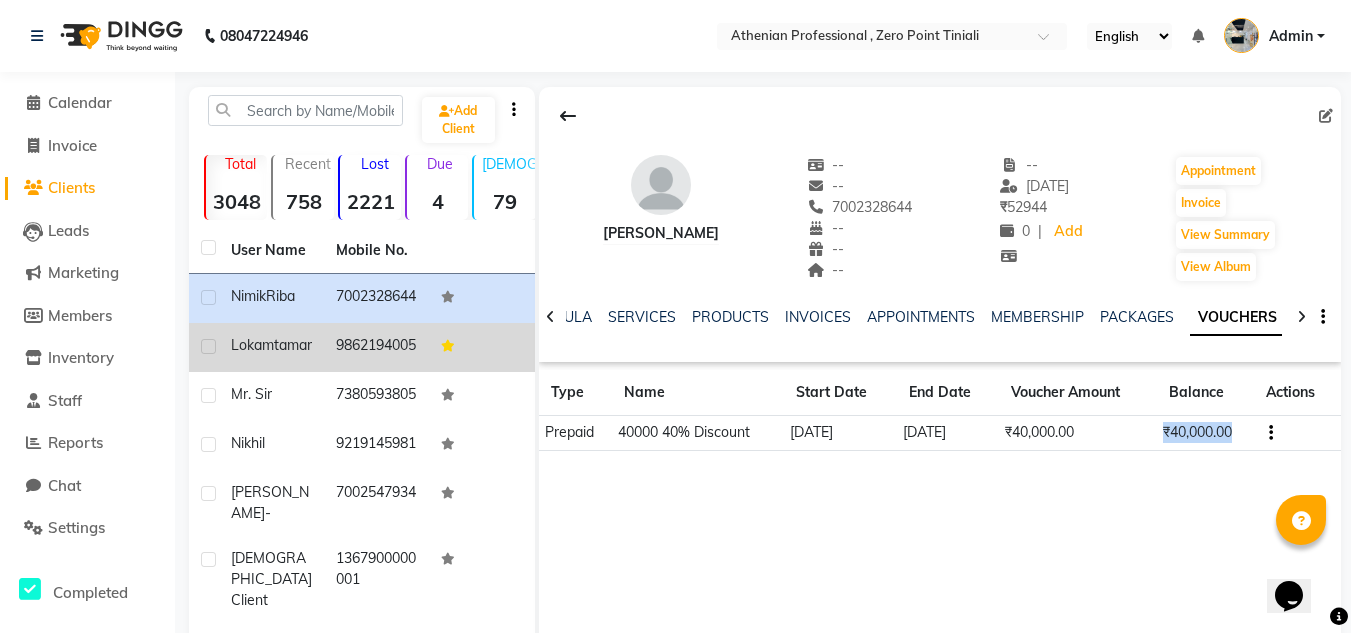 drag, startPoint x: 1236, startPoint y: 443, endPoint x: 1161, endPoint y: 435, distance: 75.42546 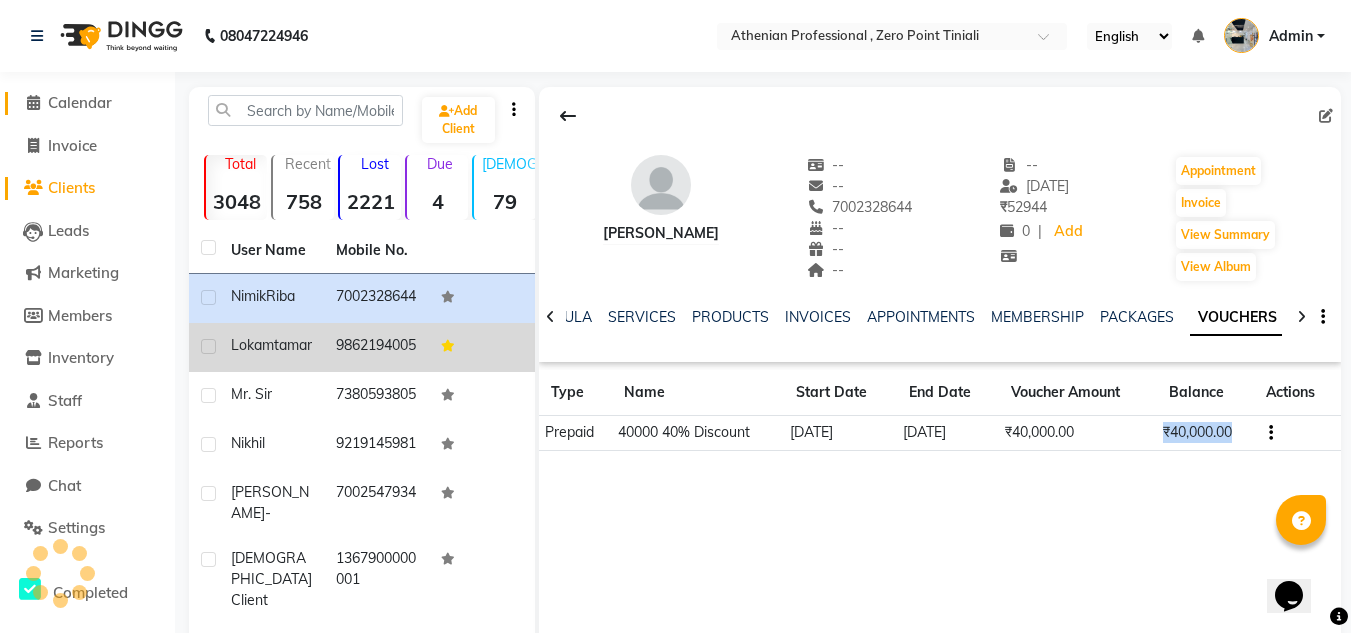 click 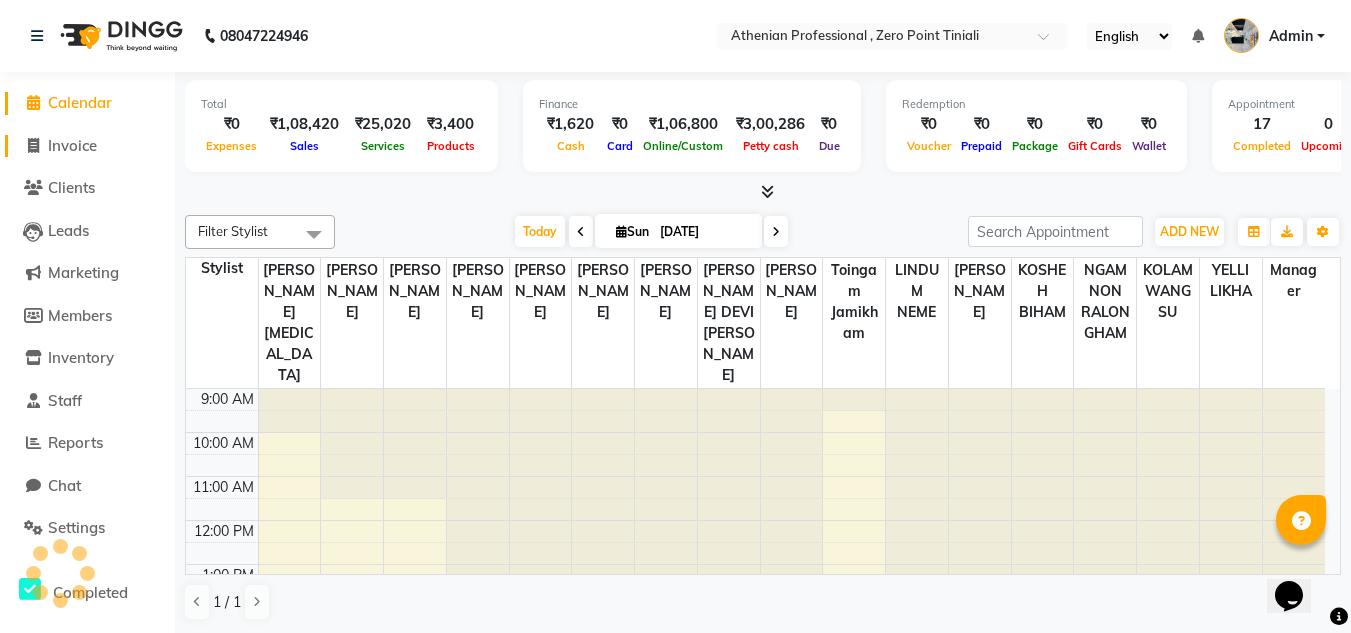 scroll, scrollTop: 283, scrollLeft: 0, axis: vertical 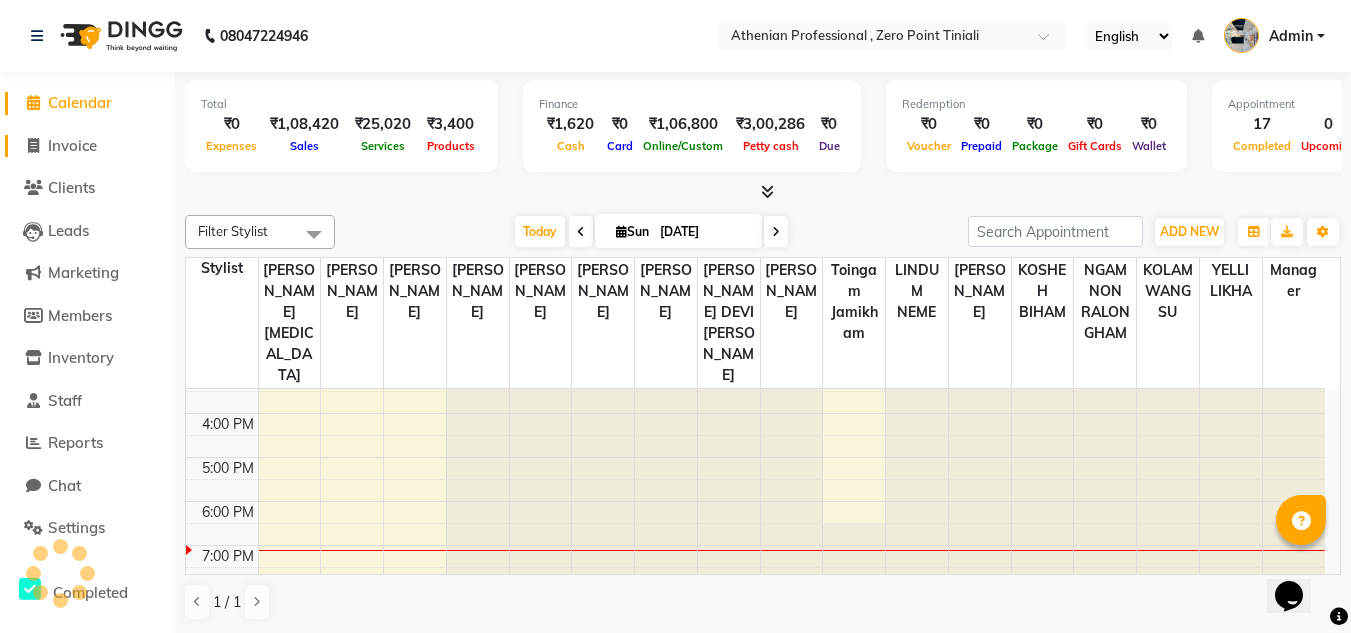 click 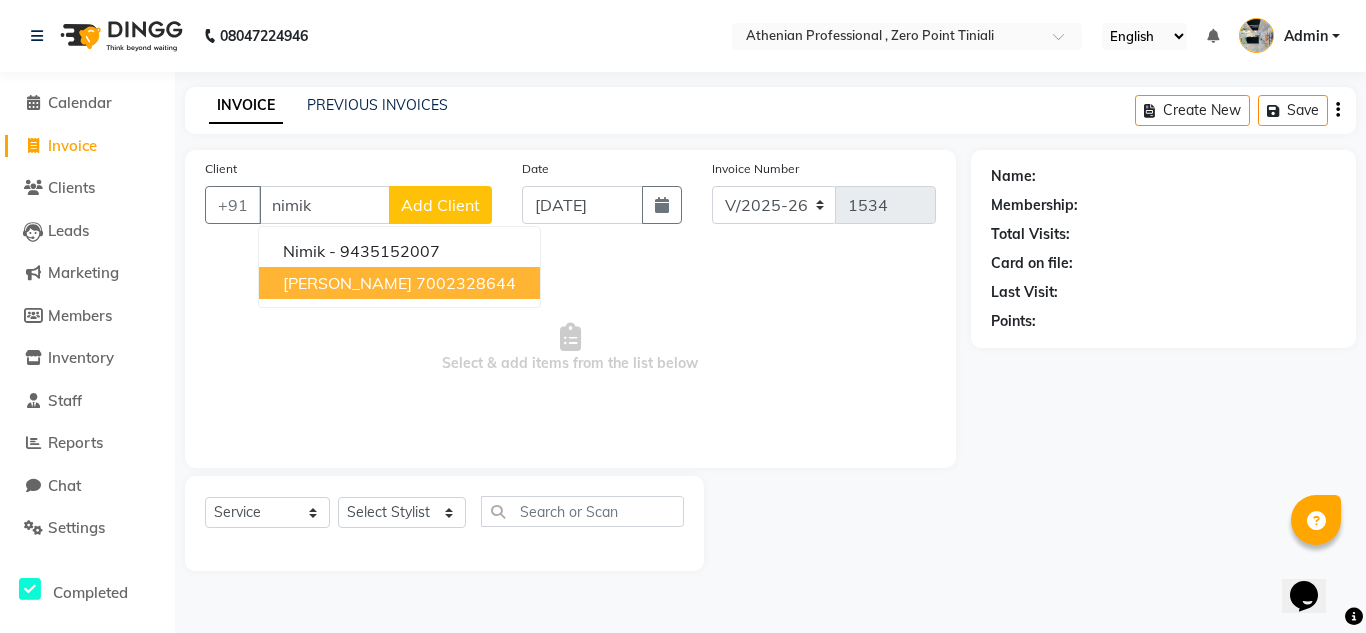 click on "7002328644" at bounding box center [466, 283] 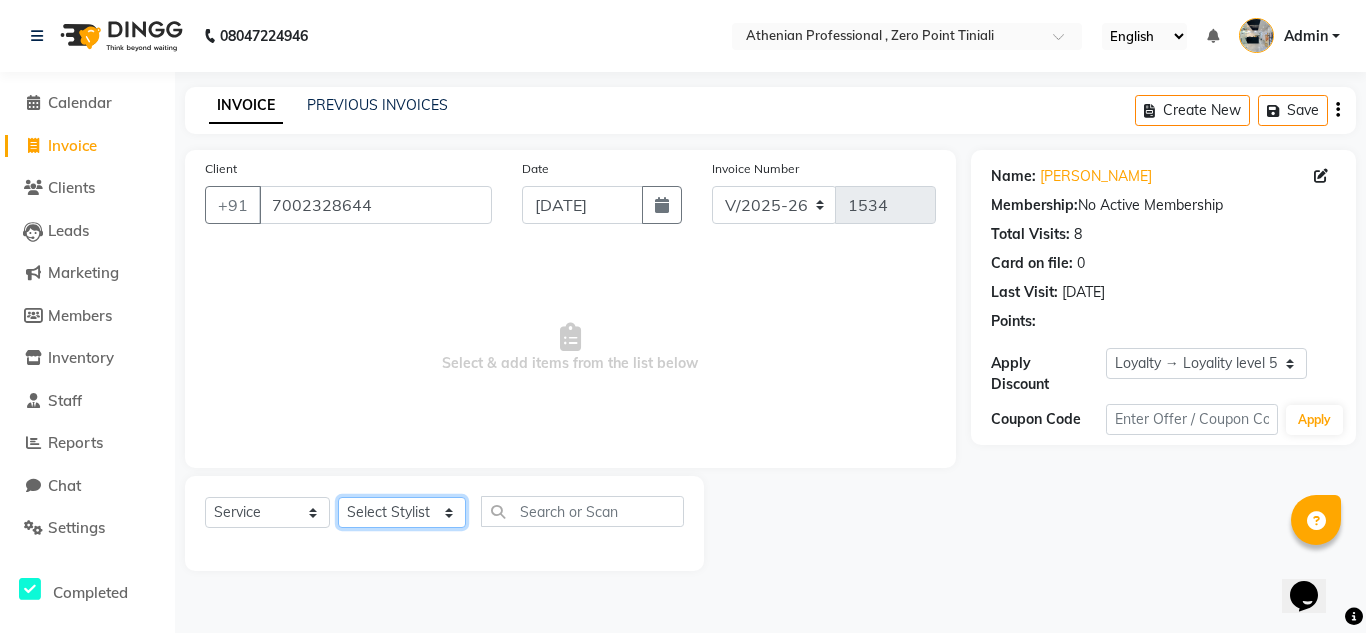 click on "Select Stylist Abin Mili Admin JAVED ANSARI KOLAM WANGSU KOSHEH BIHAM LINDUM NEME MAHINDRA BASUMATARY Manager MANJU MANHAM MINUKA CHETTRY NGAMNON RALONGHAM SHADAB KHAN SUMAN MAGAR SUMI BISWAS  SWAPNA DEVI CHETRY TAMCHI YAMA Toingam Jamikham YELLI LIKHA" 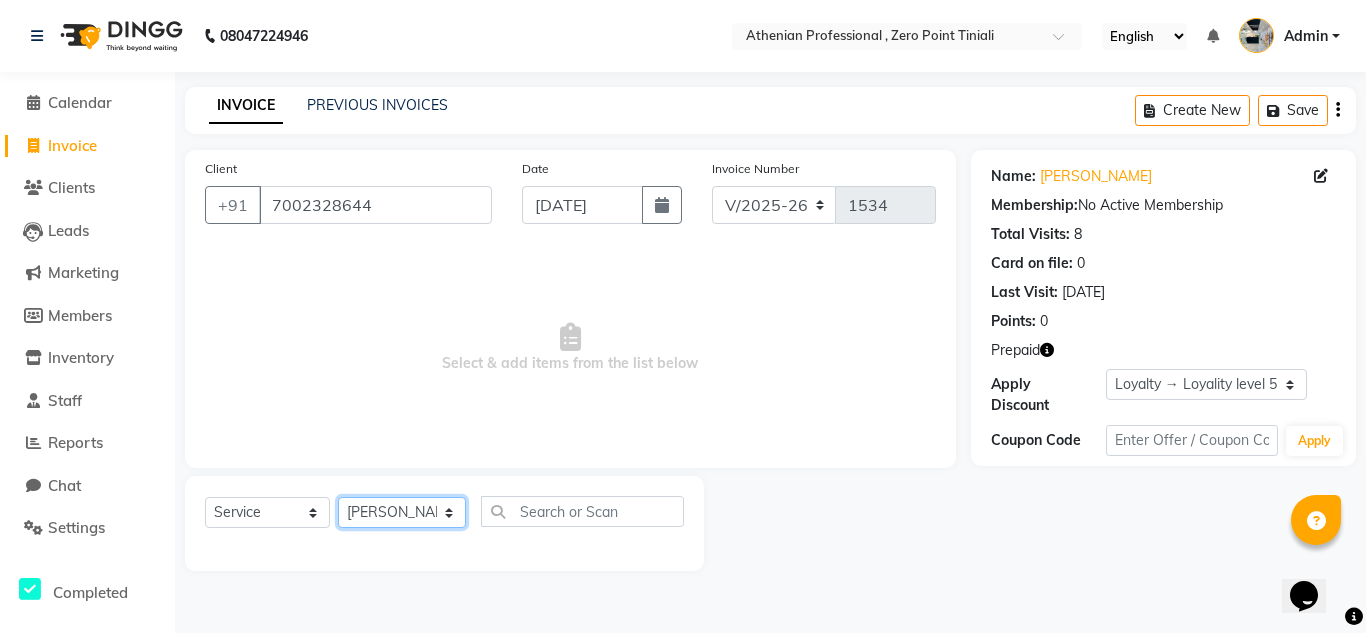 click on "Select Stylist Abin Mili Admin JAVED ANSARI KOLAM WANGSU KOSHEH BIHAM LINDUM NEME MAHINDRA BASUMATARY Manager MANJU MANHAM MINUKA CHETTRY NGAMNON RALONGHAM SHADAB KHAN SUMAN MAGAR SUMI BISWAS  SWAPNA DEVI CHETRY TAMCHI YAMA Toingam Jamikham YELLI LIKHA" 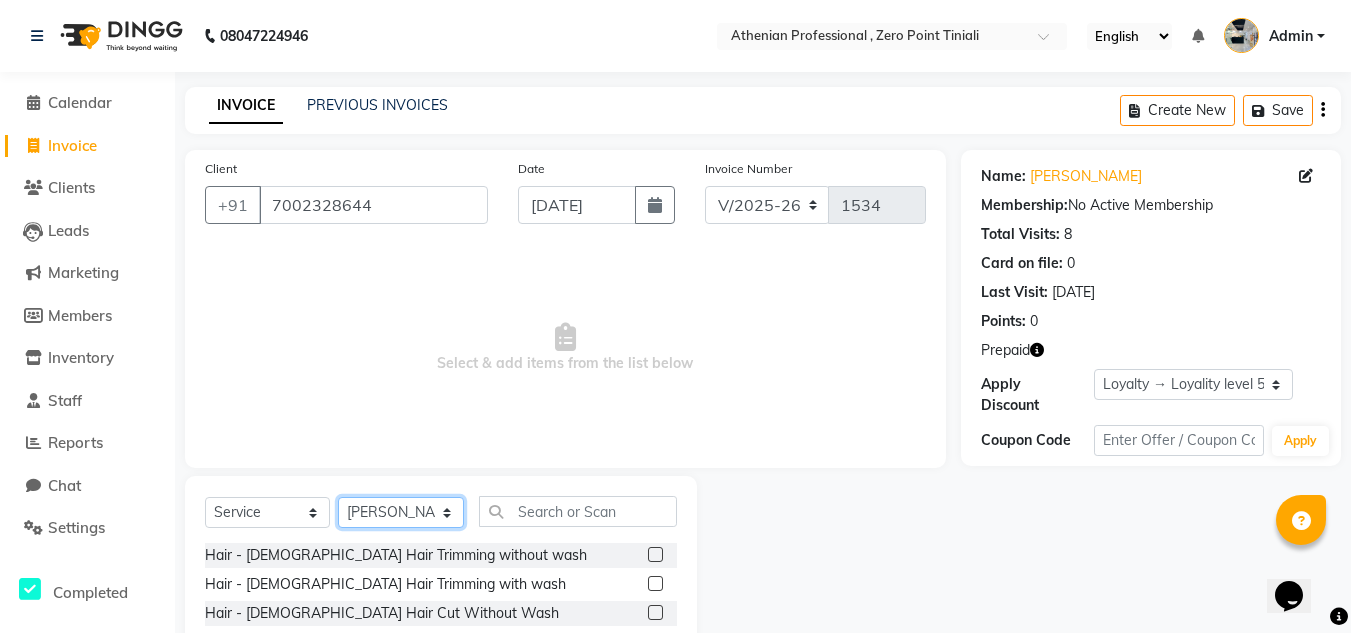 scroll, scrollTop: 168, scrollLeft: 0, axis: vertical 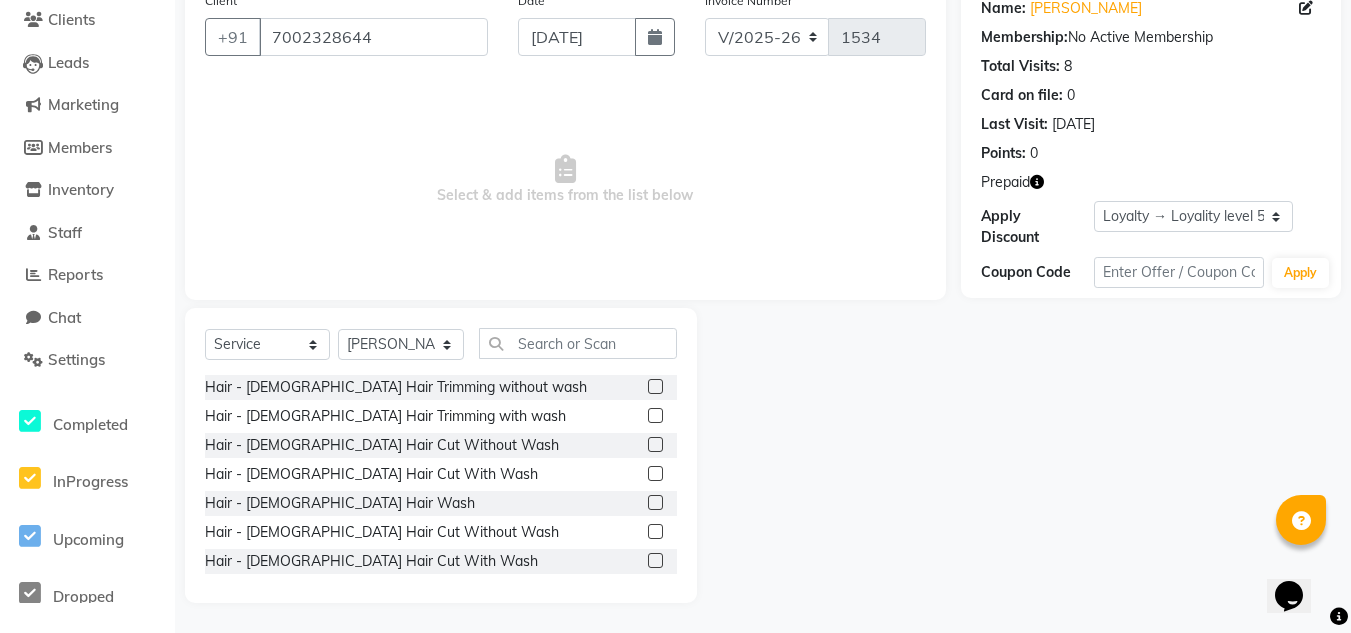 click 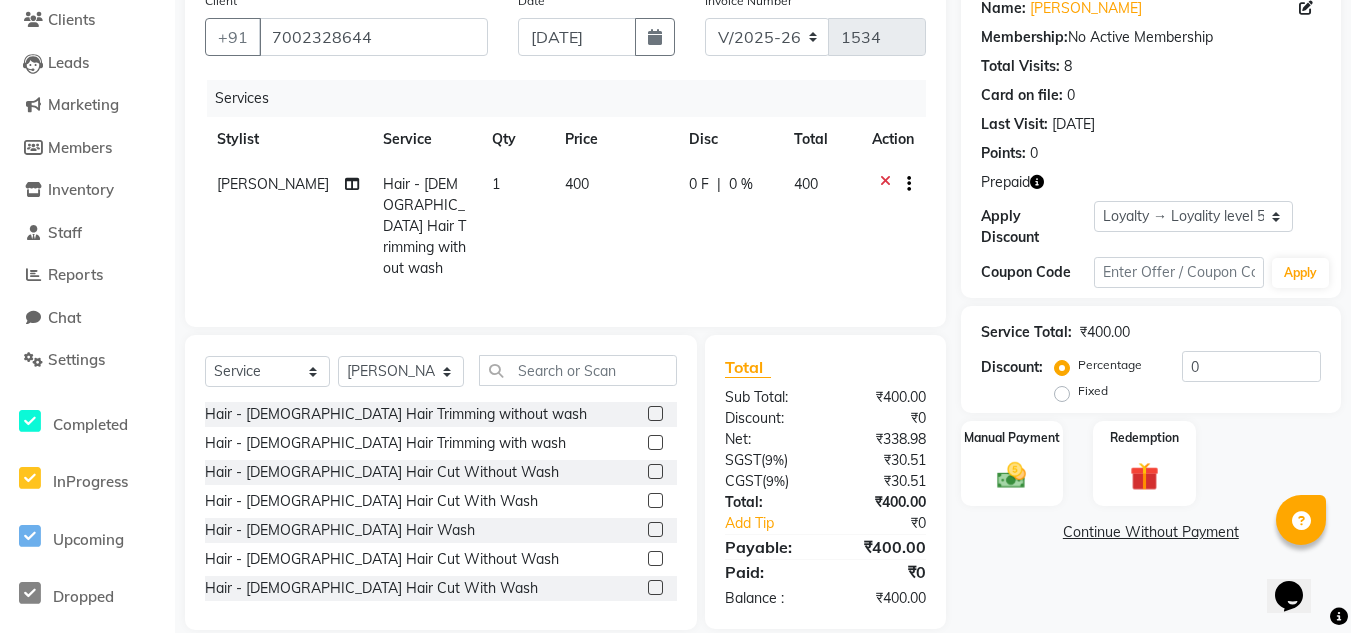 click 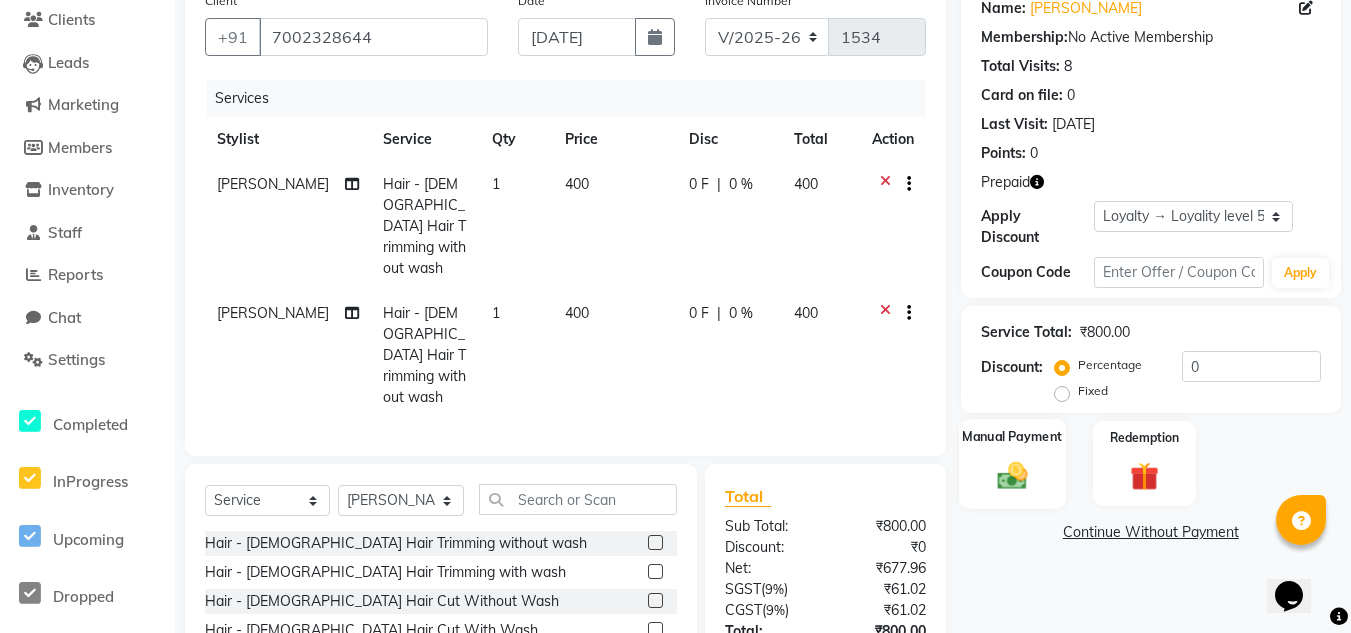 click on "Manual Payment" 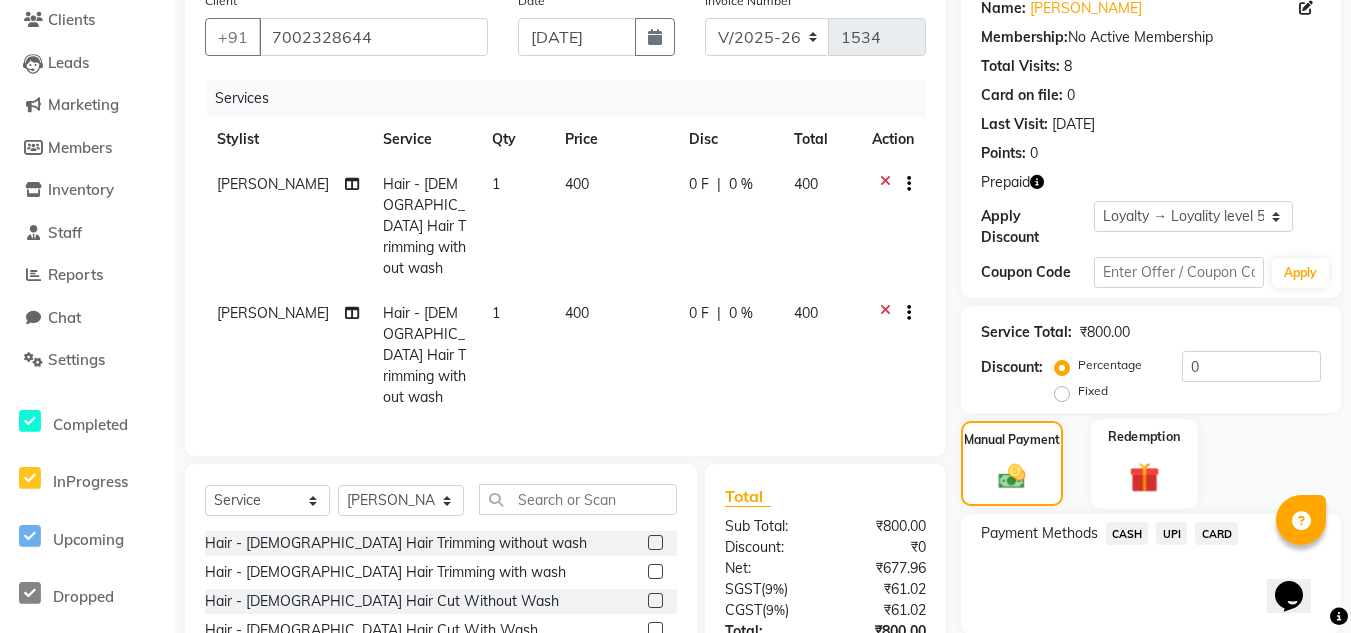 click on "Redemption" 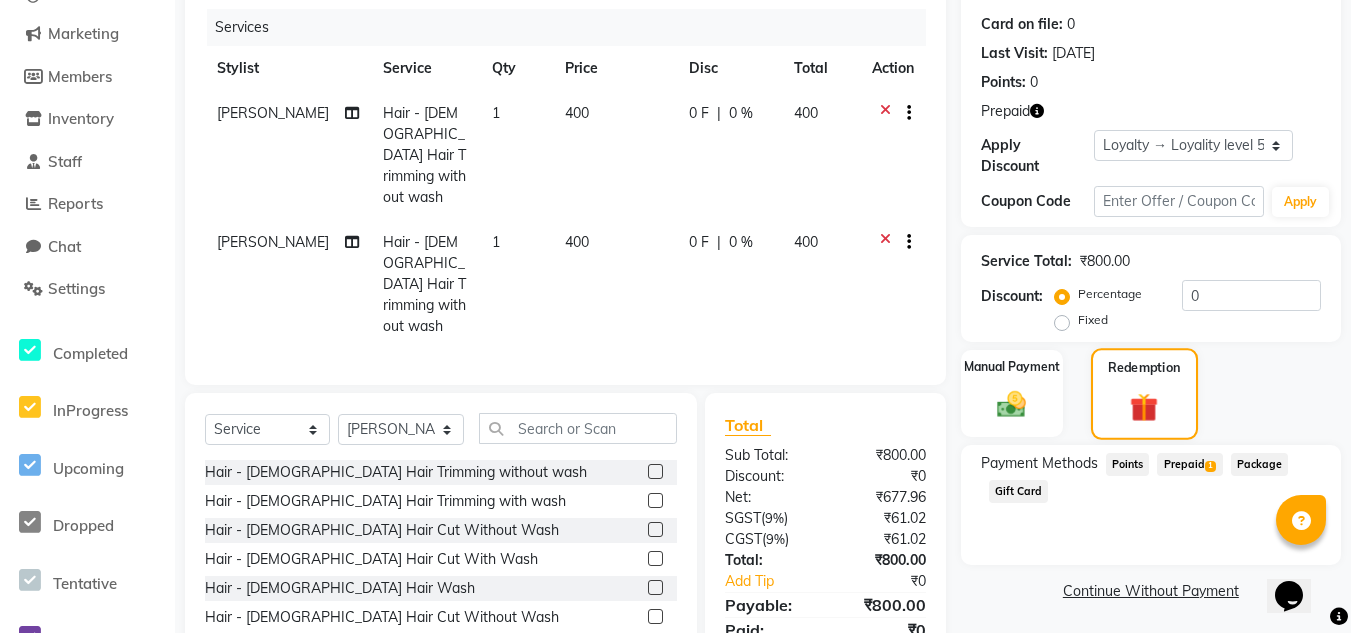 scroll, scrollTop: 297, scrollLeft: 0, axis: vertical 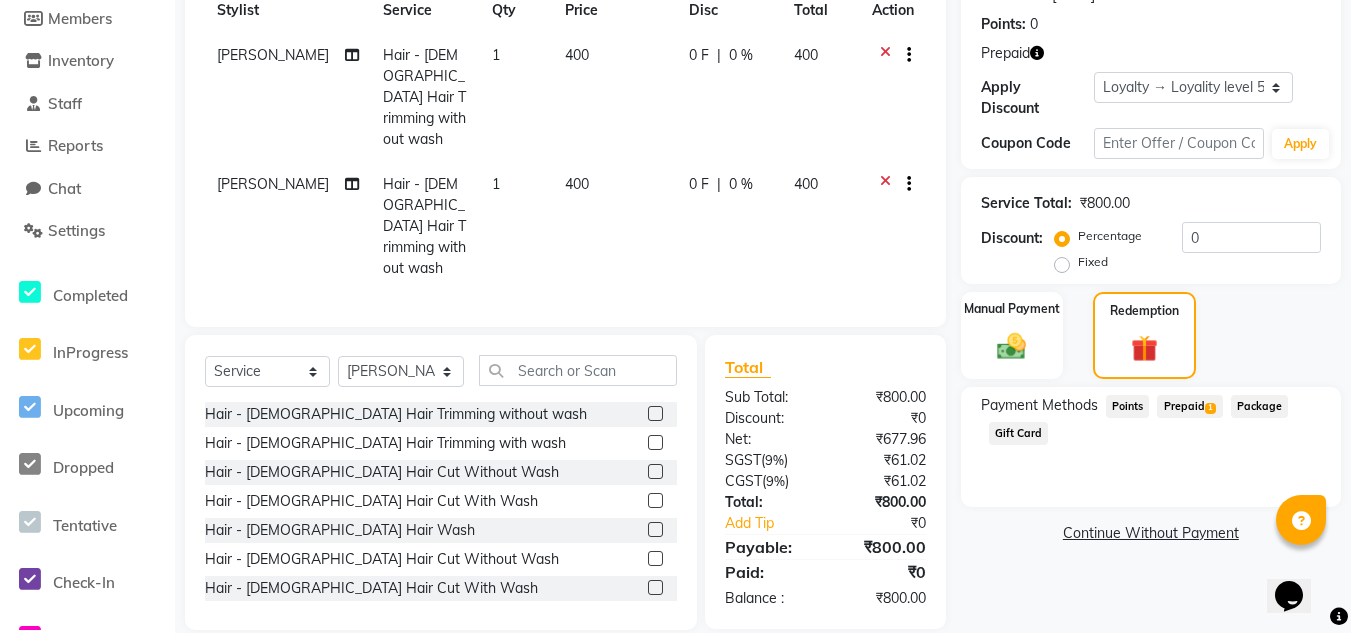 click on "Prepaid  1" 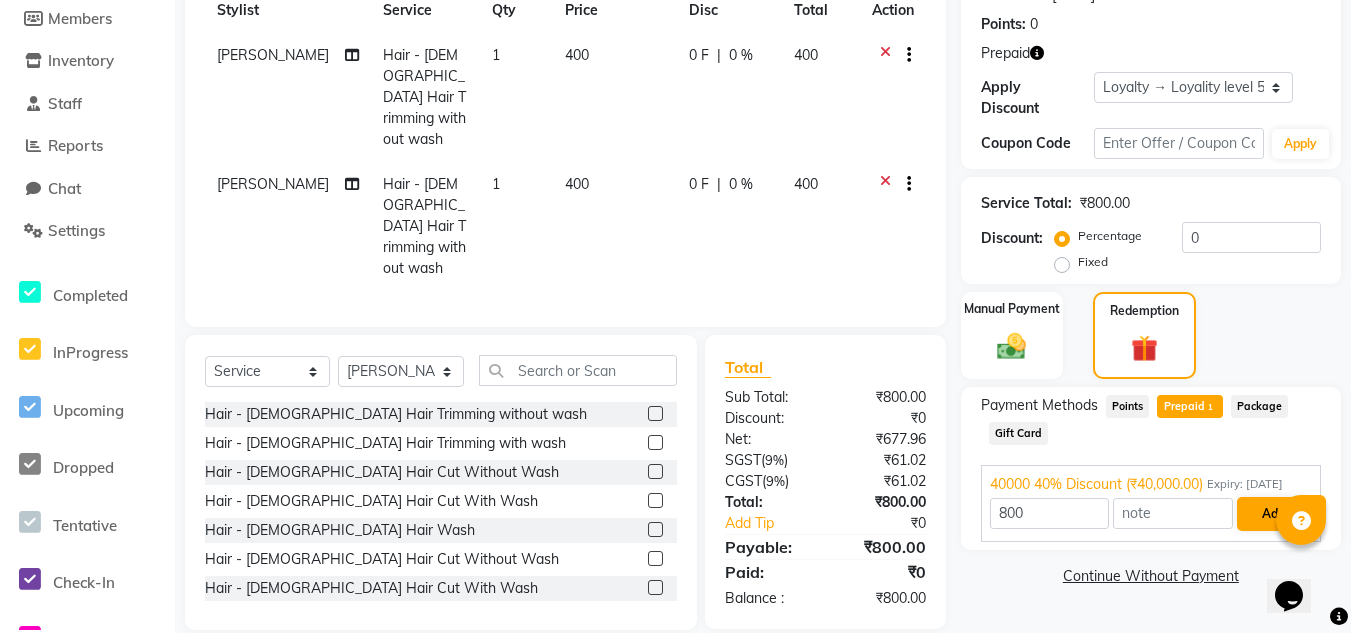 scroll, scrollTop: 306, scrollLeft: 0, axis: vertical 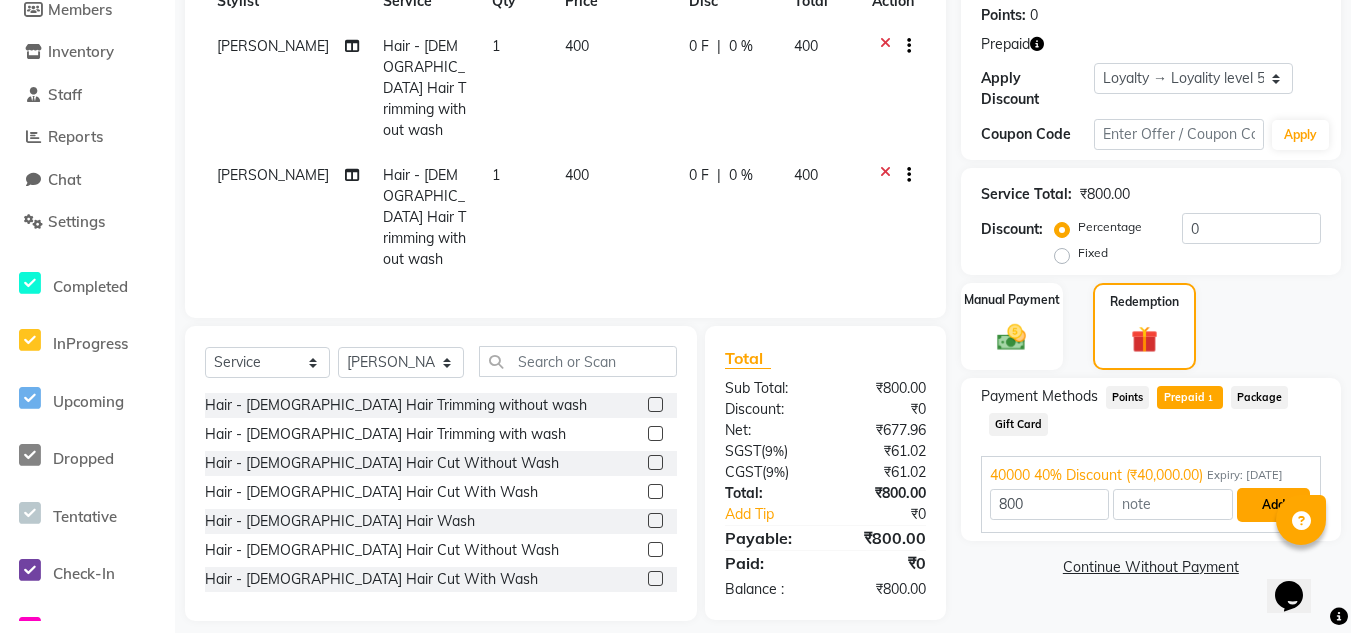 click on "Add" at bounding box center (1273, 505) 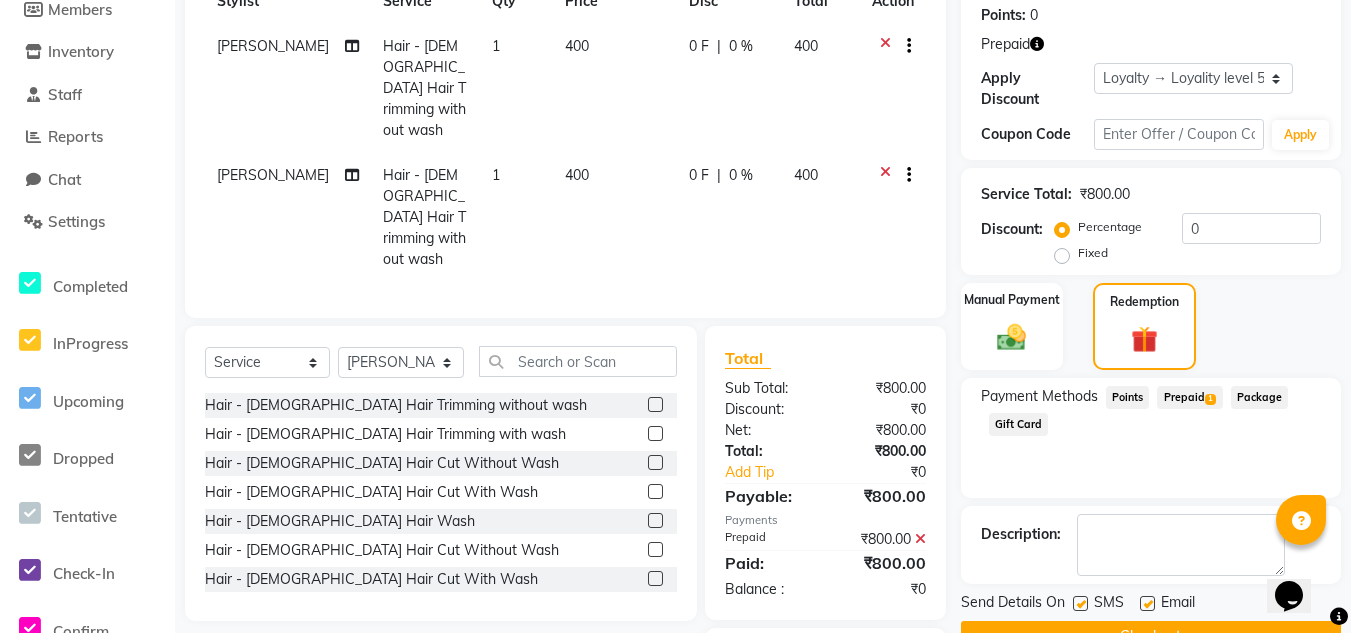scroll, scrollTop: 436, scrollLeft: 0, axis: vertical 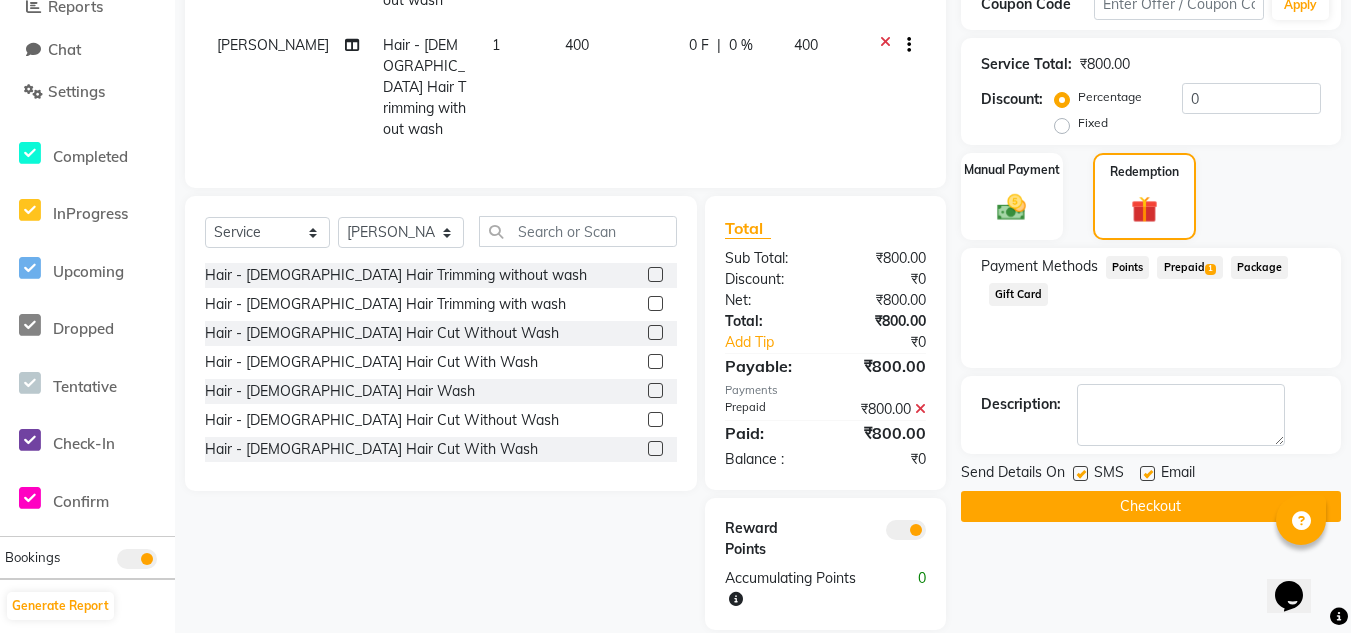 click on "Checkout" 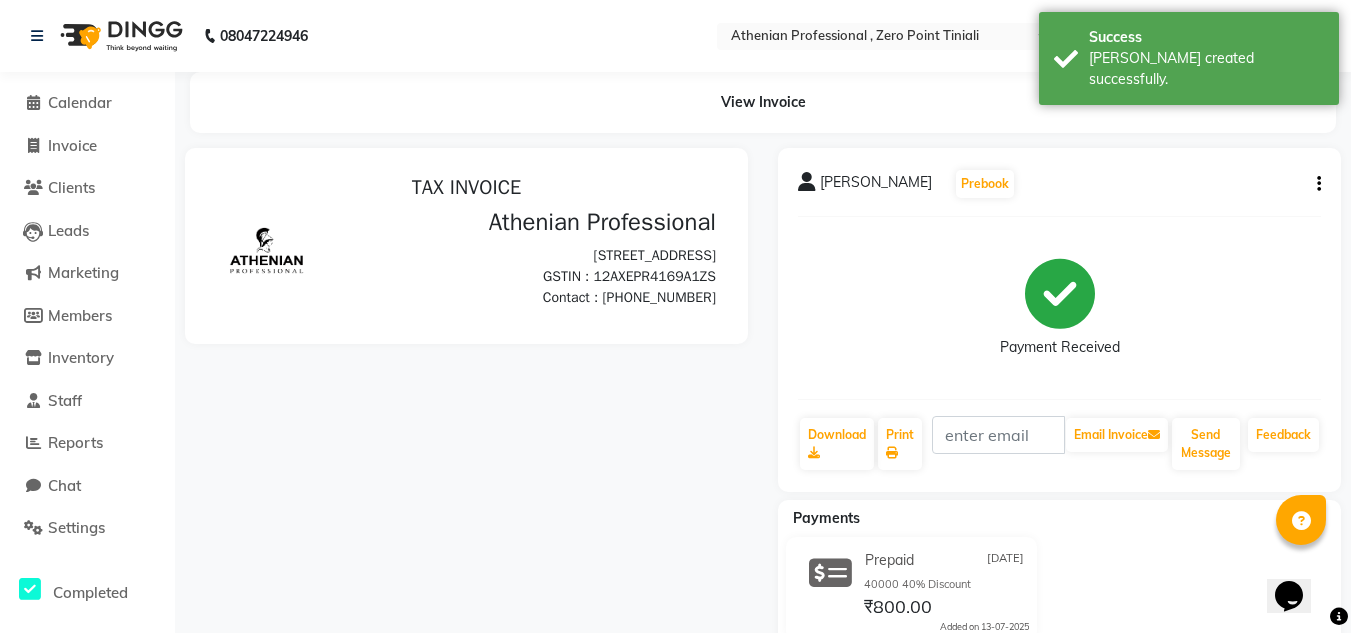 scroll, scrollTop: 0, scrollLeft: 0, axis: both 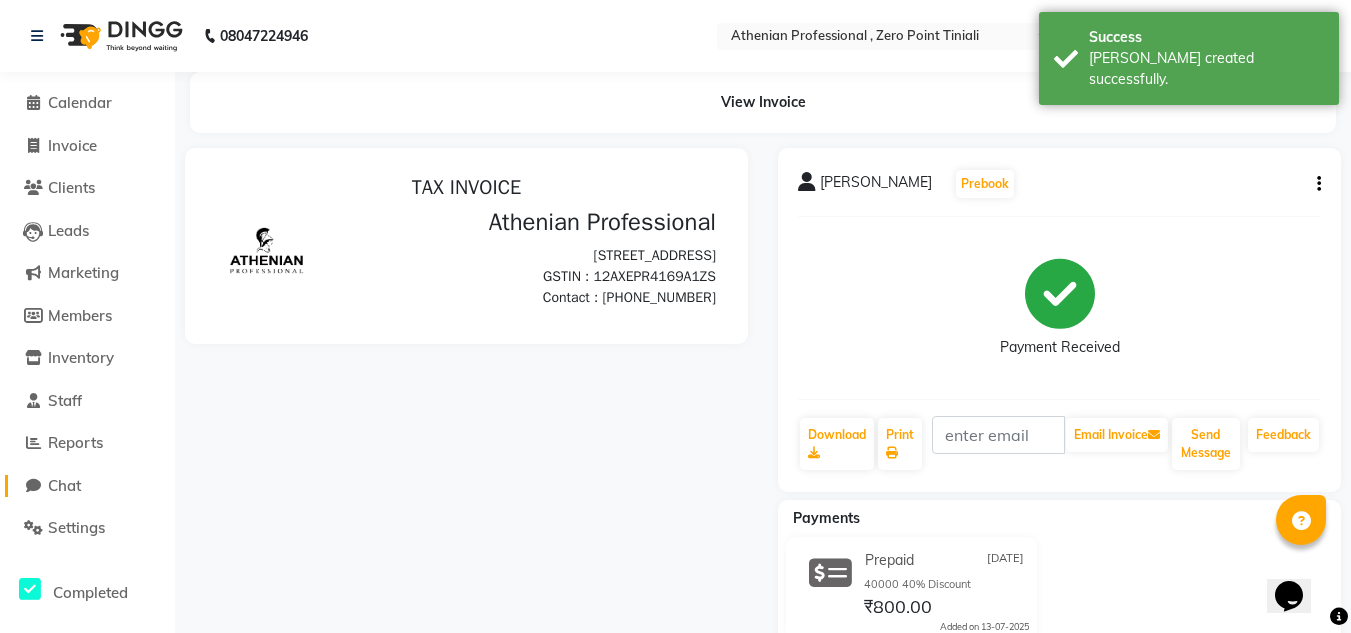 click on "Chat" 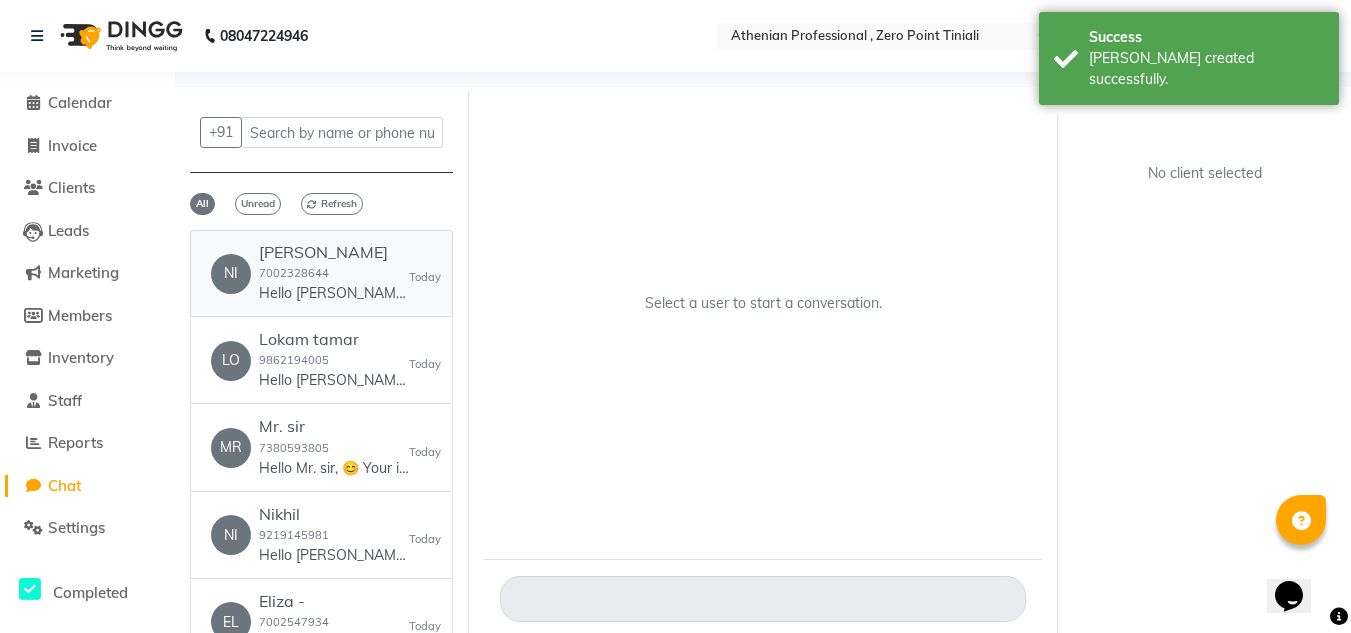 click on "[PERSON_NAME]" 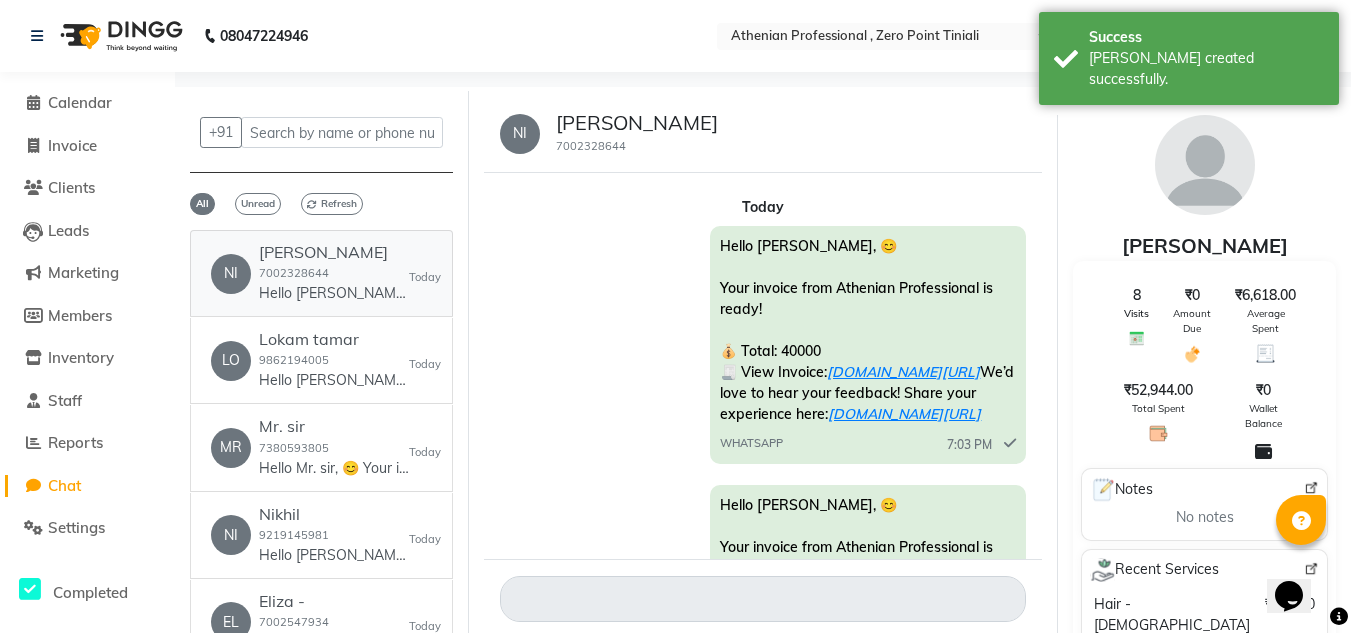 scroll, scrollTop: 211, scrollLeft: 0, axis: vertical 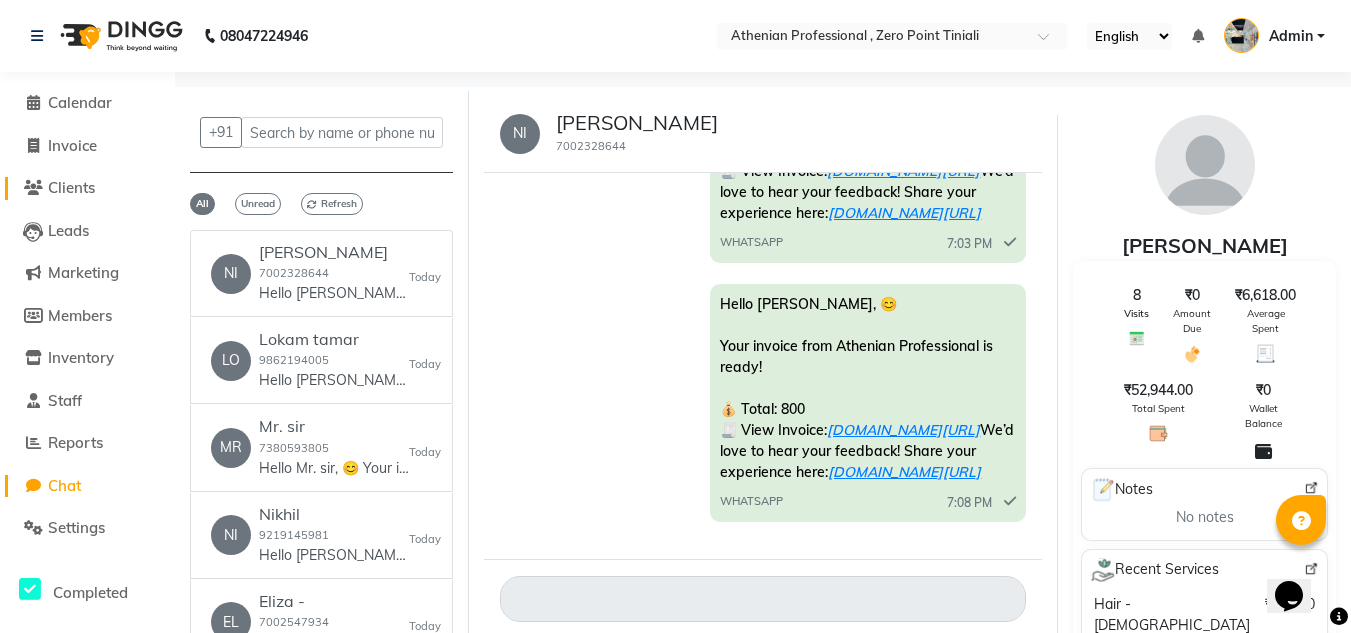 click on "Clients" 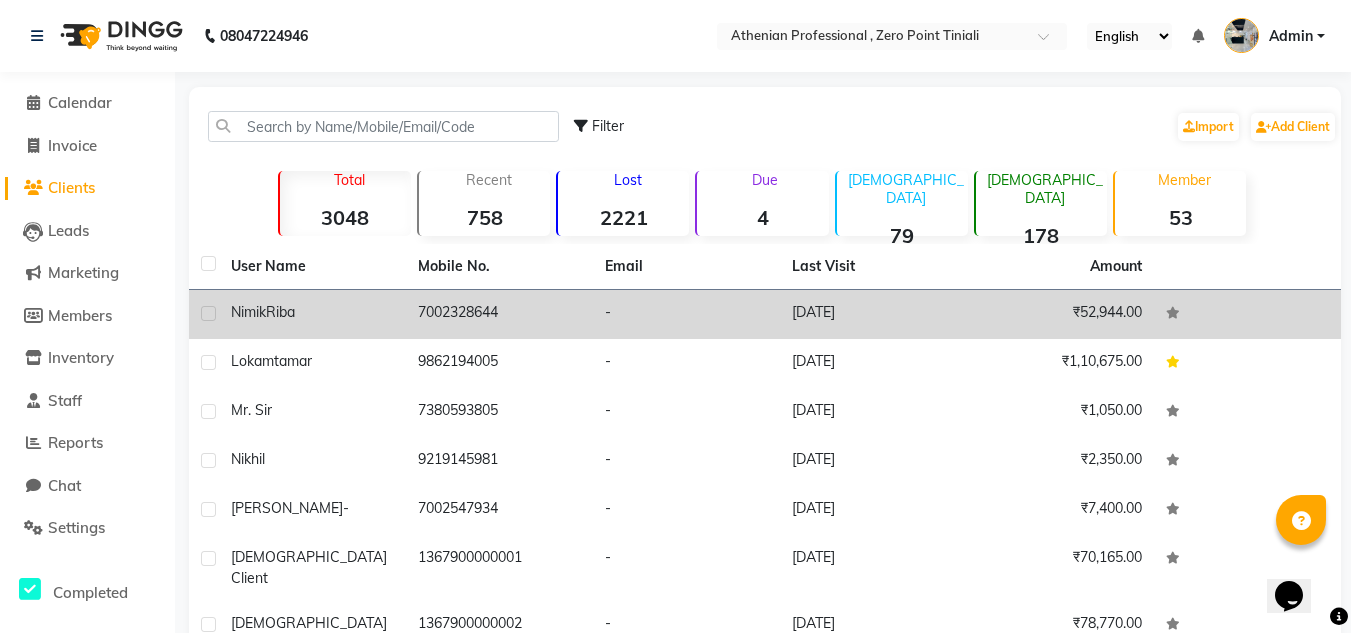 click on "7002328644" 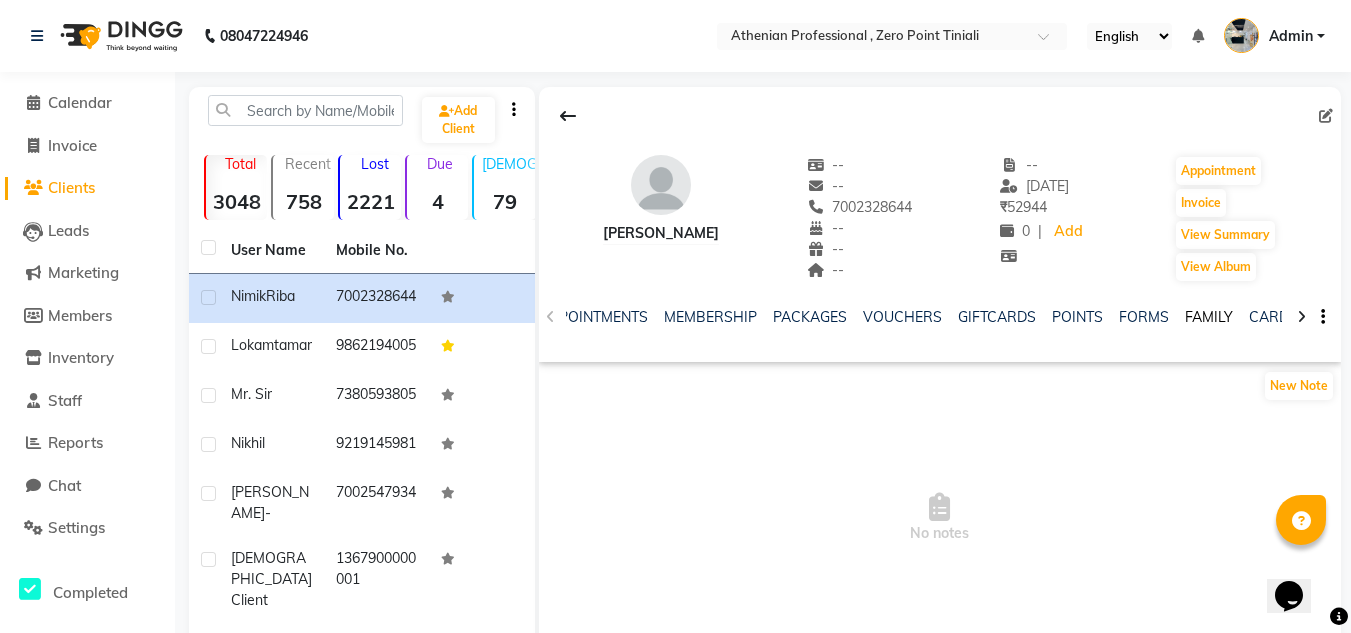 scroll, scrollTop: 0, scrollLeft: 550, axis: horizontal 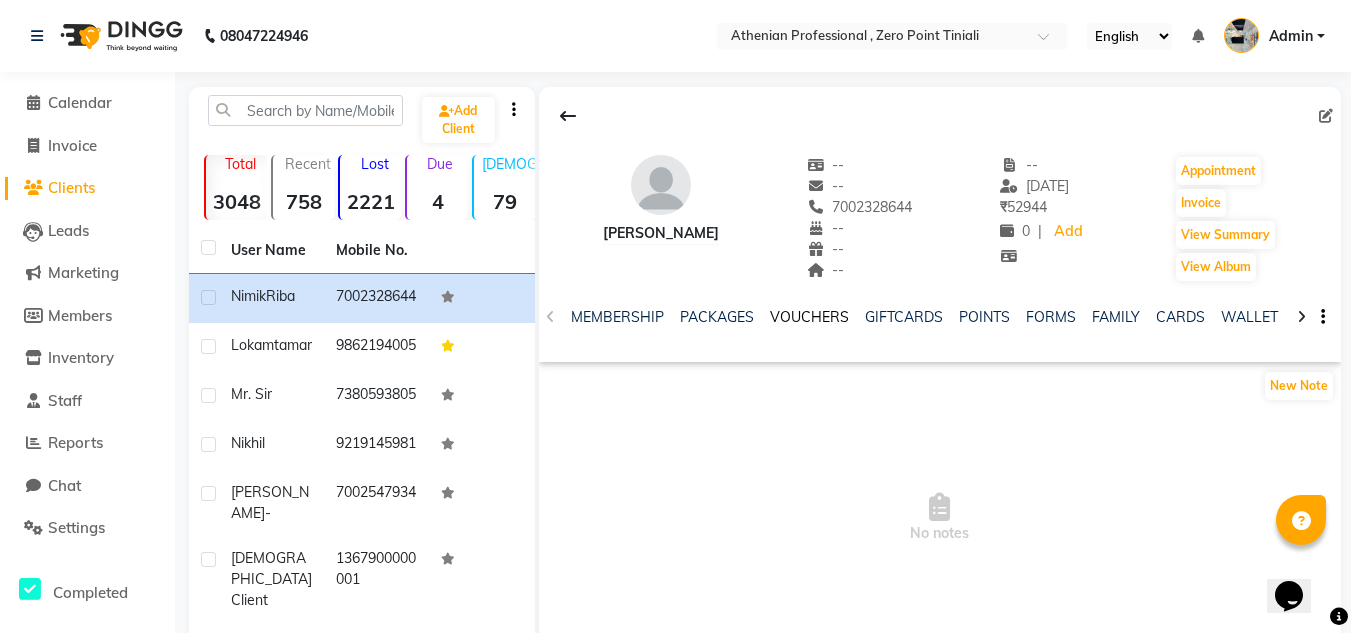 click on "VOUCHERS" 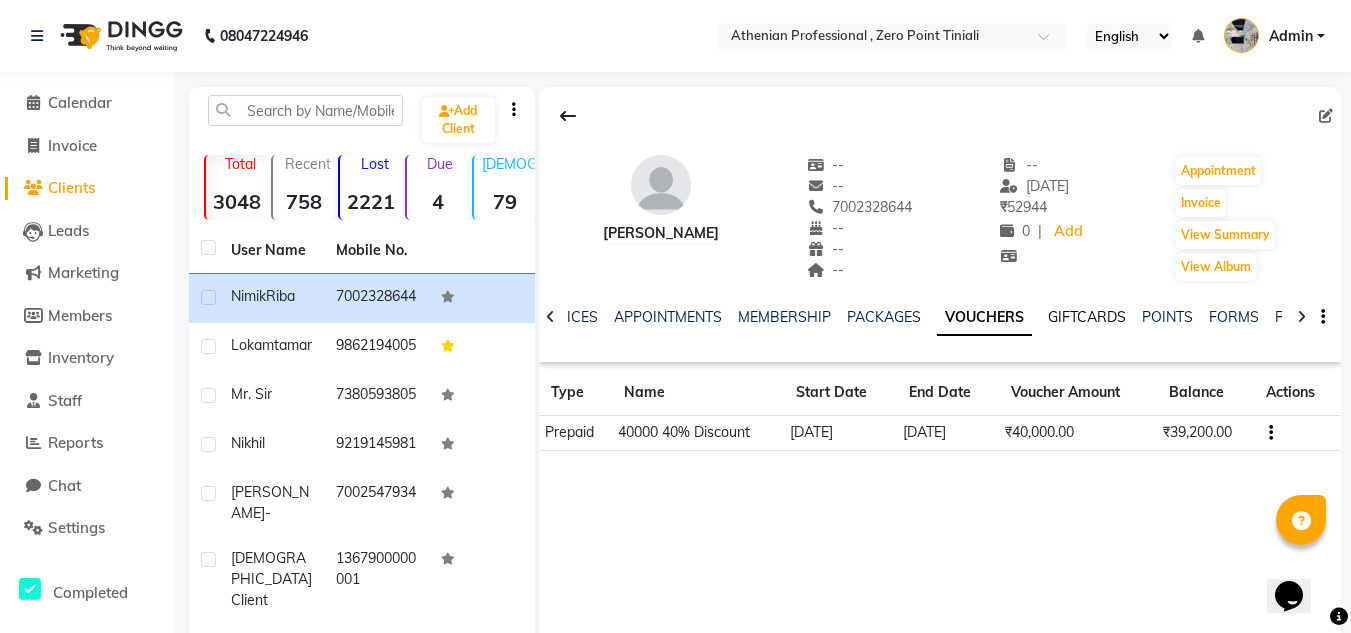 scroll, scrollTop: 0, scrollLeft: 252, axis: horizontal 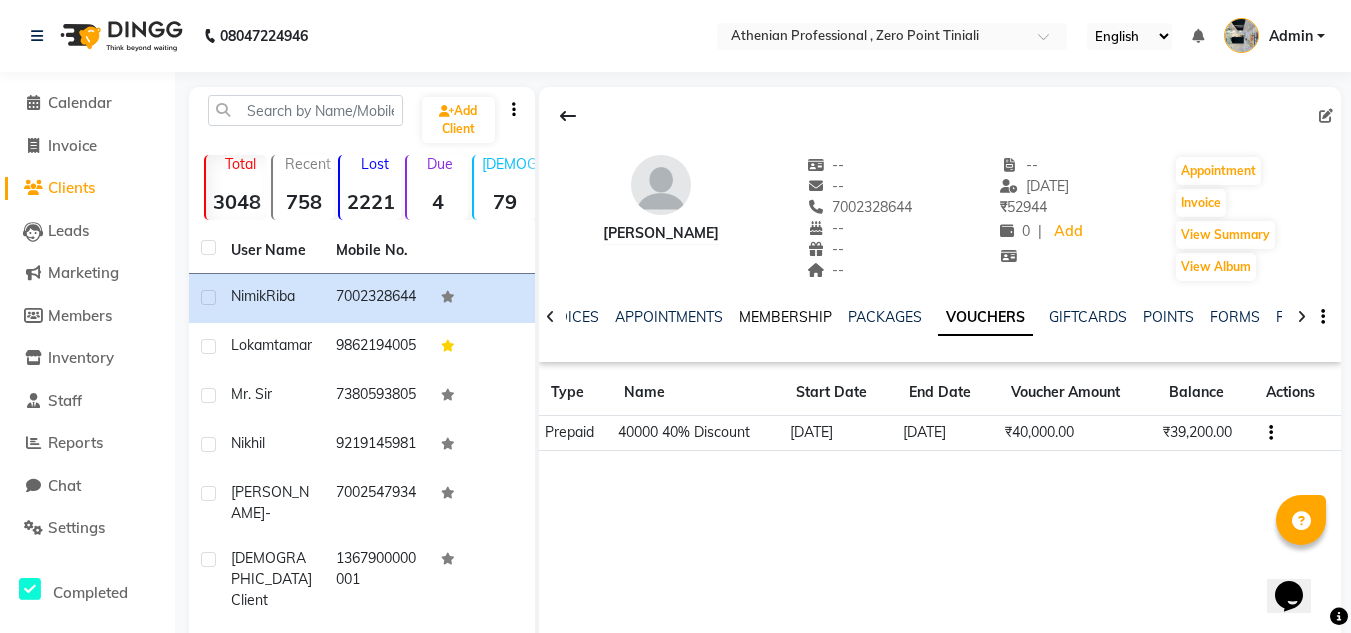 click on "MEMBERSHIP" 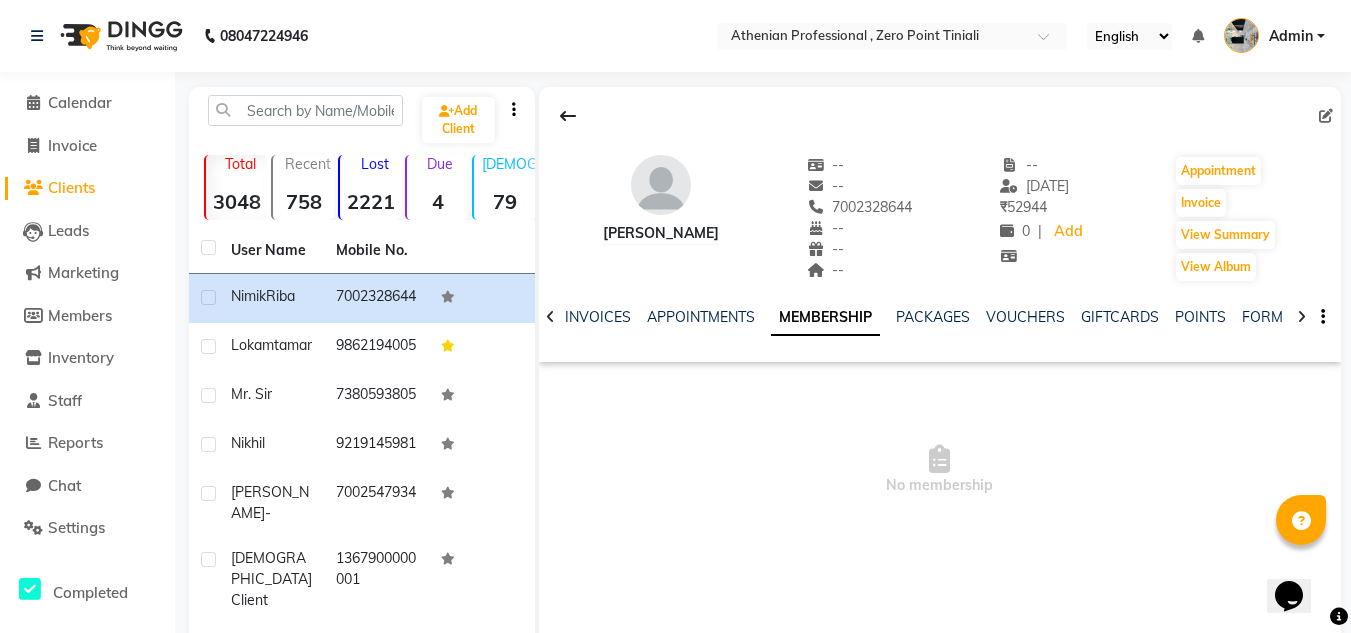 click on "NOTES FORMULA SERVICES PRODUCTS INVOICES APPOINTMENTS MEMBERSHIP PACKAGES VOUCHERS GIFTCARDS POINTS FORMS FAMILY CARDS WALLET" 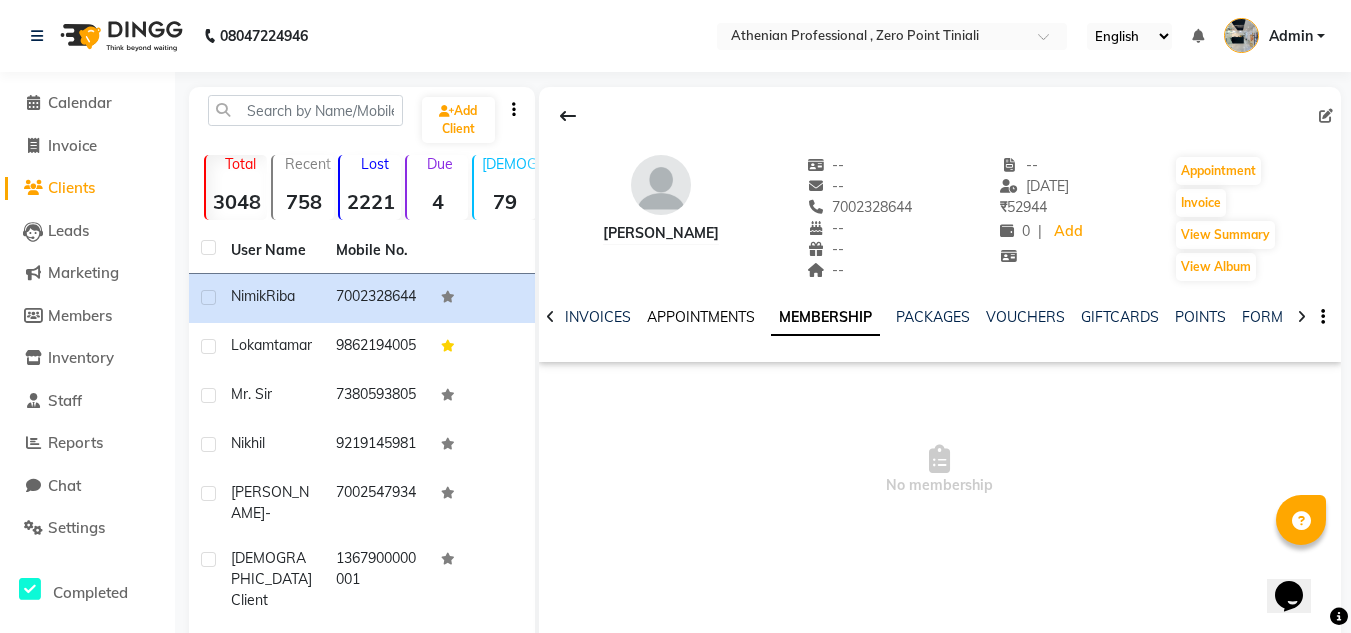 click on "APPOINTMENTS" 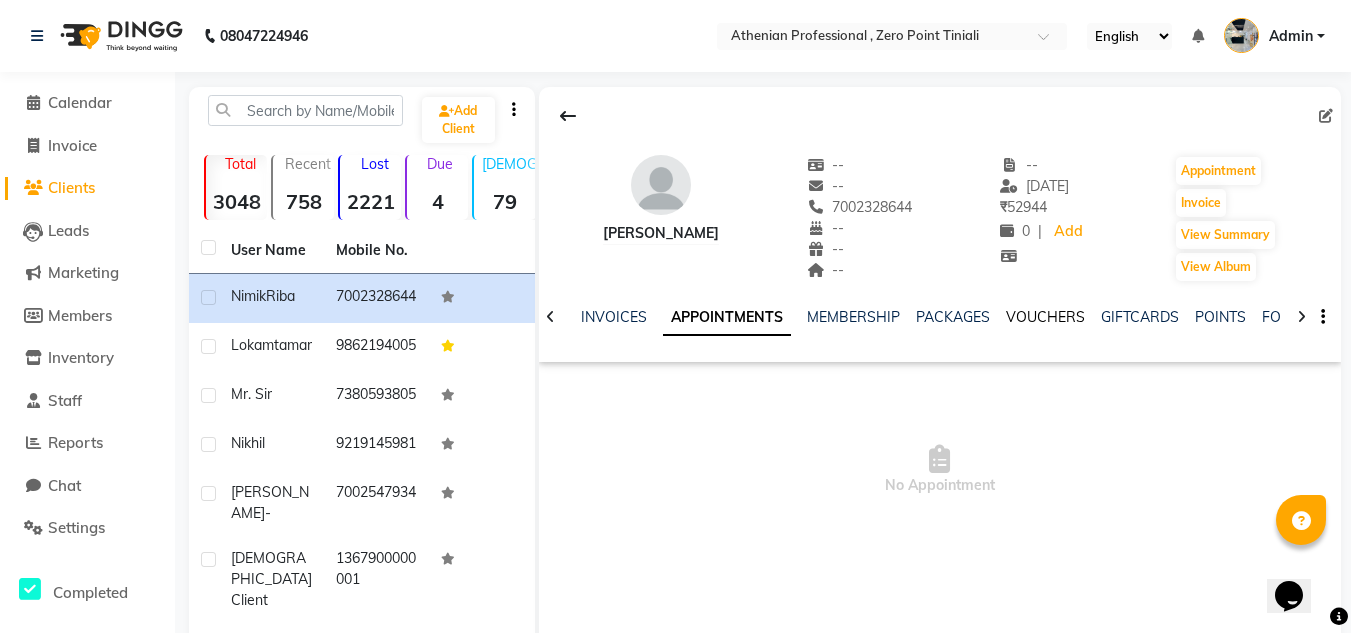 click on "VOUCHERS" 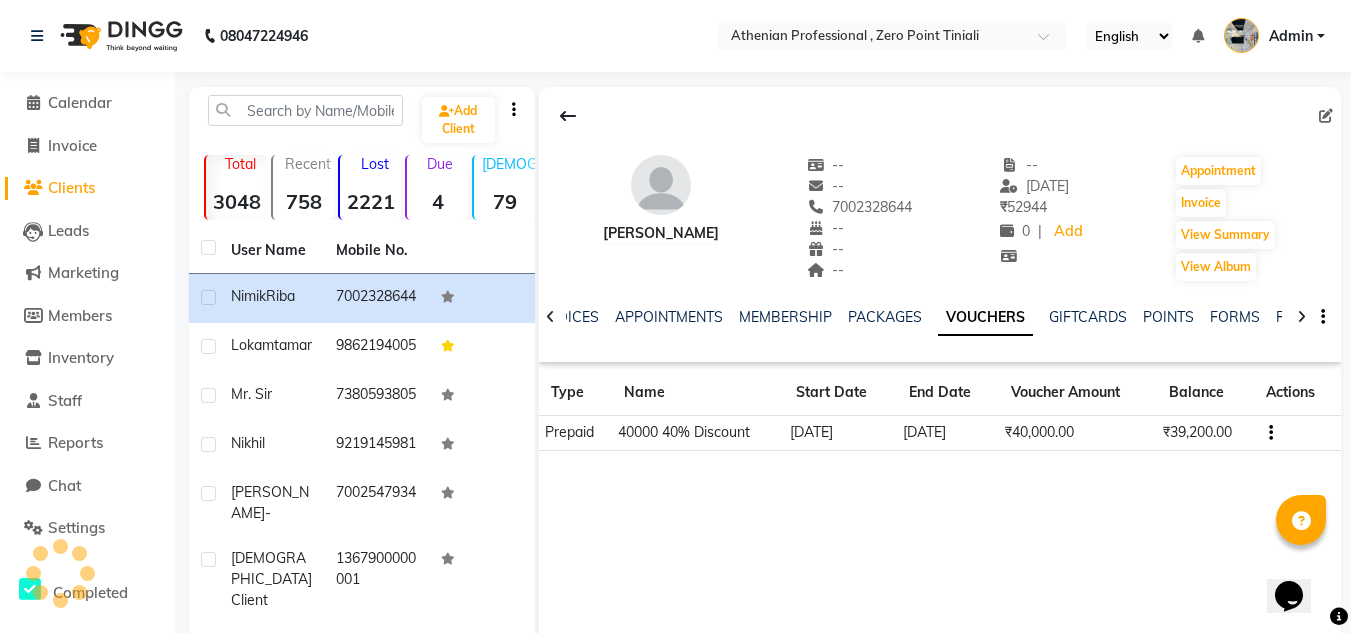 click 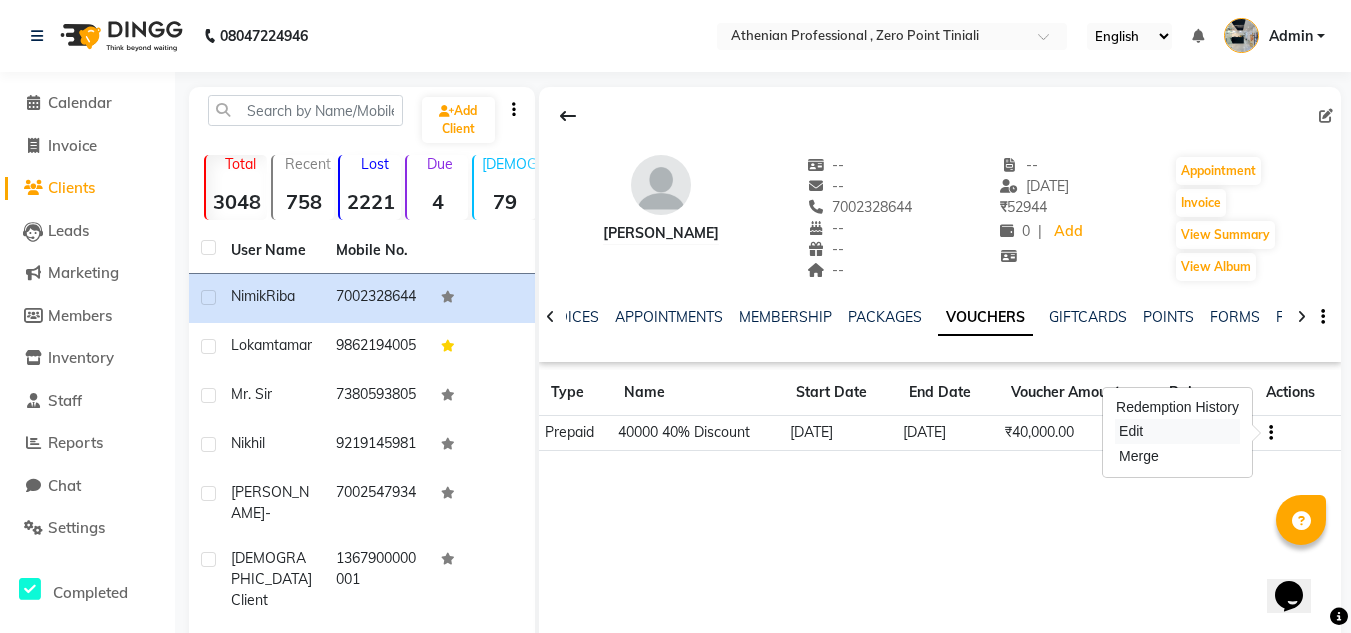 click on "Edit" at bounding box center [1177, 431] 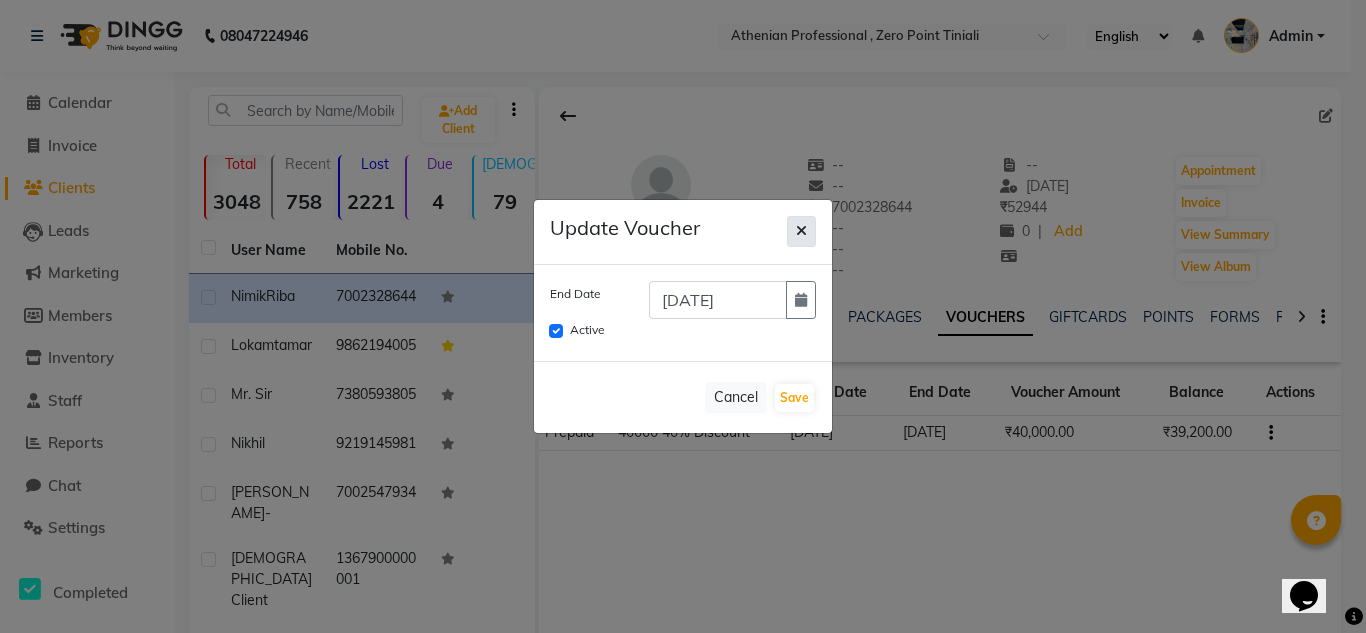 click 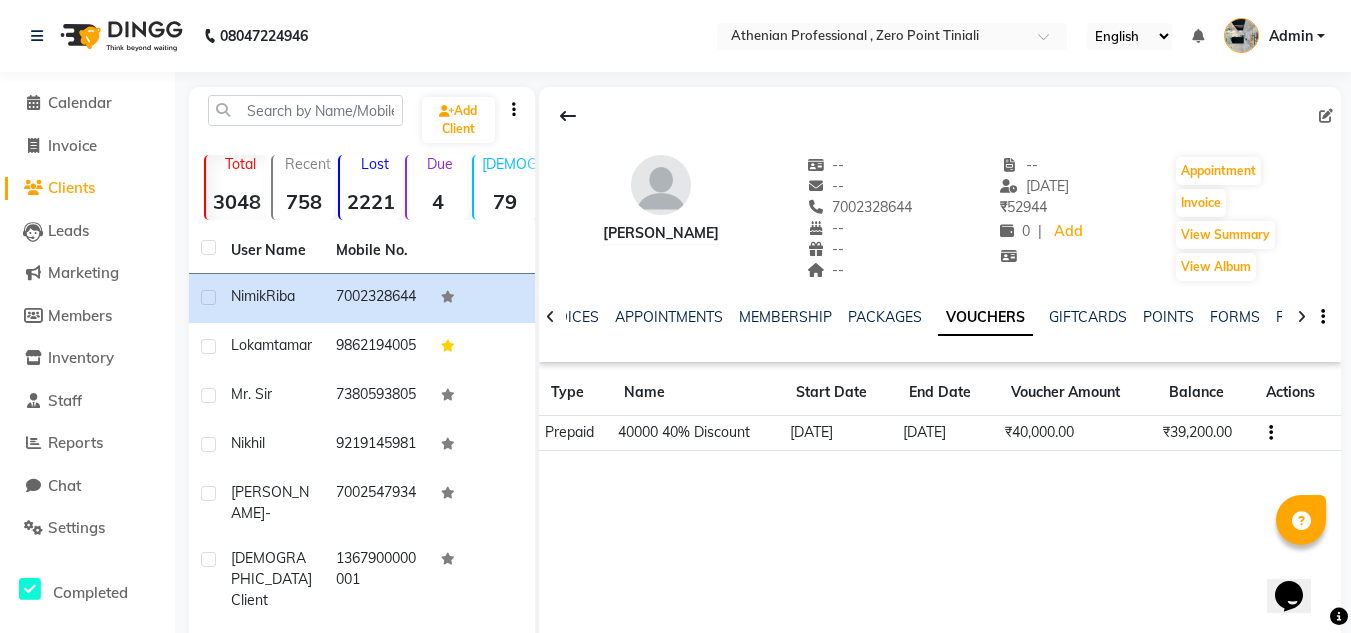 click on "NOTES FORMULA SERVICES PRODUCTS INVOICES APPOINTMENTS MEMBERSHIP PACKAGES VOUCHERS GIFTCARDS POINTS FORMS FAMILY CARDS WALLET" 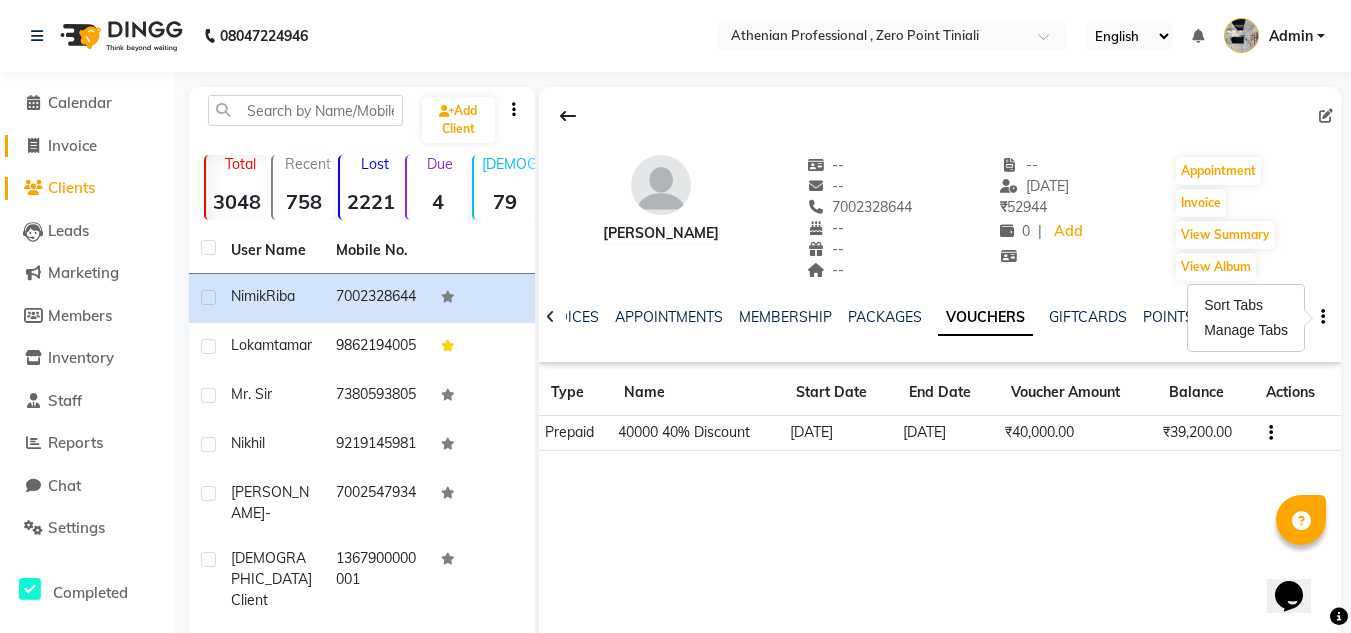 click on "Invoice" 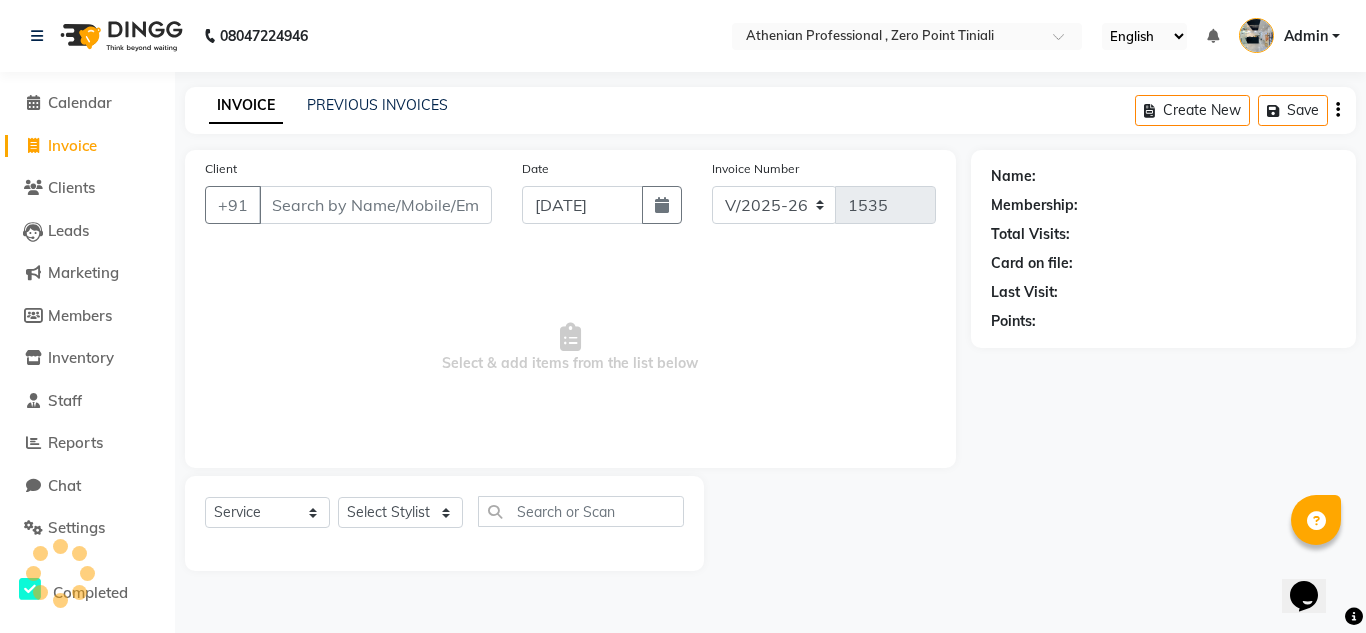 click on "INVOICE PREVIOUS INVOICES" 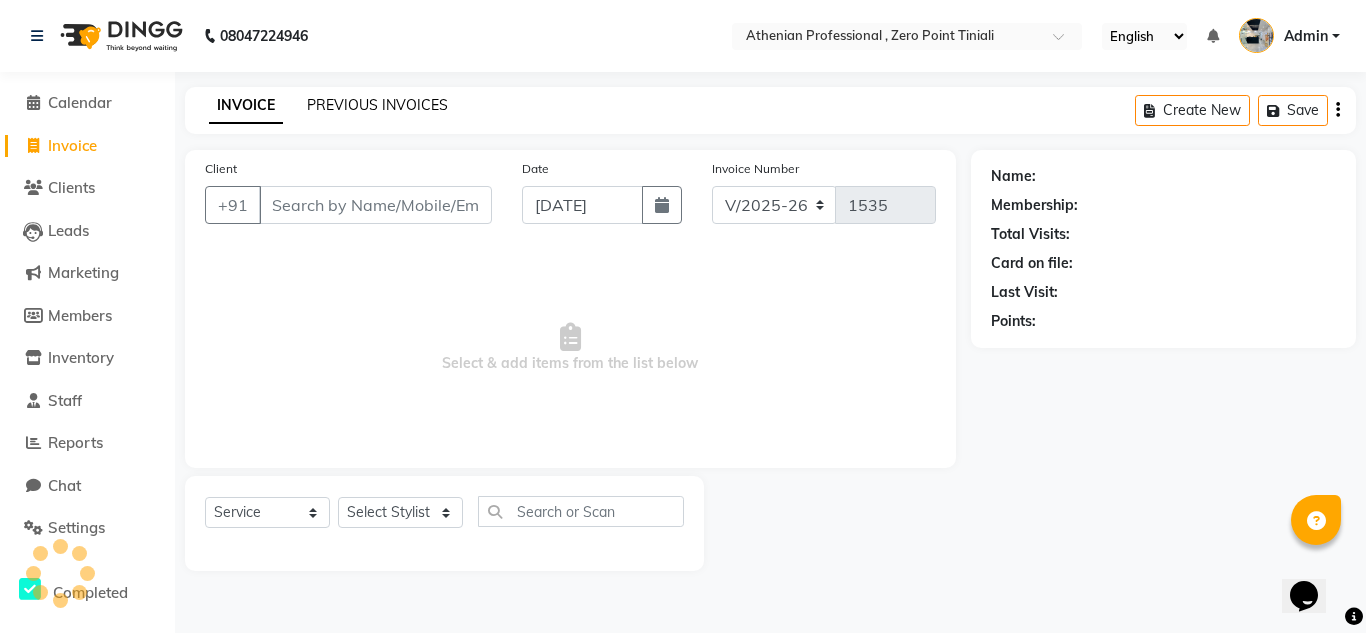click on "PREVIOUS INVOICES" 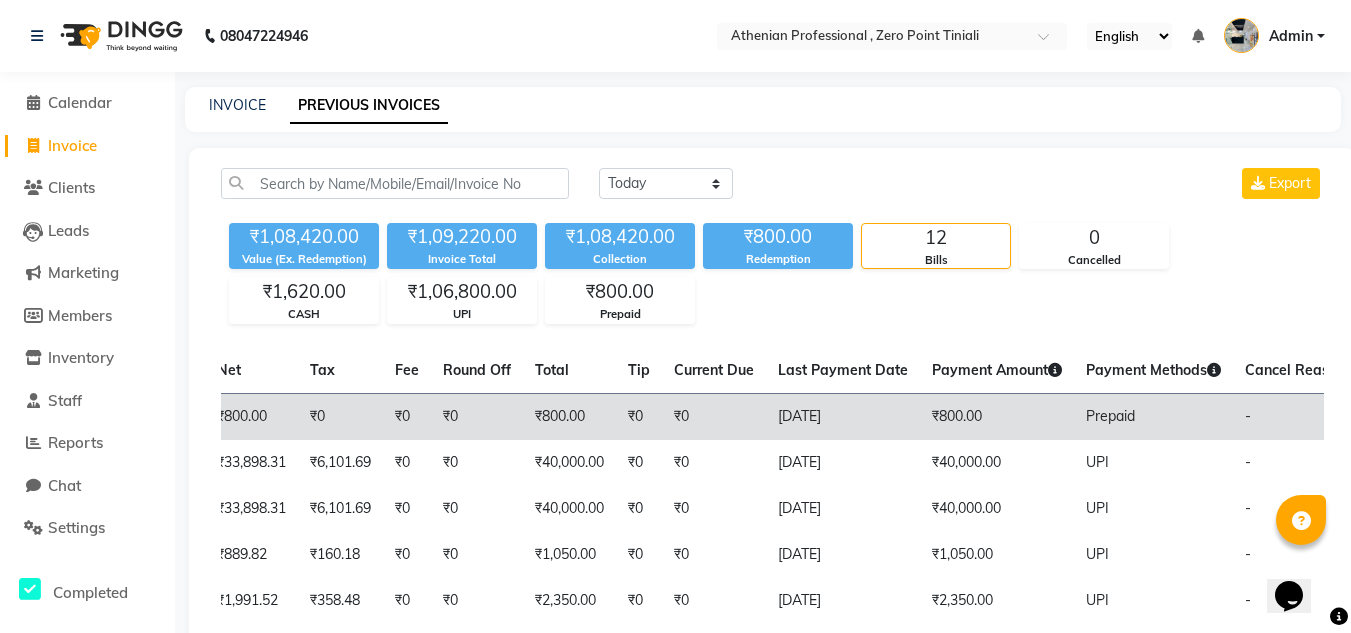 scroll, scrollTop: 0, scrollLeft: 595, axis: horizontal 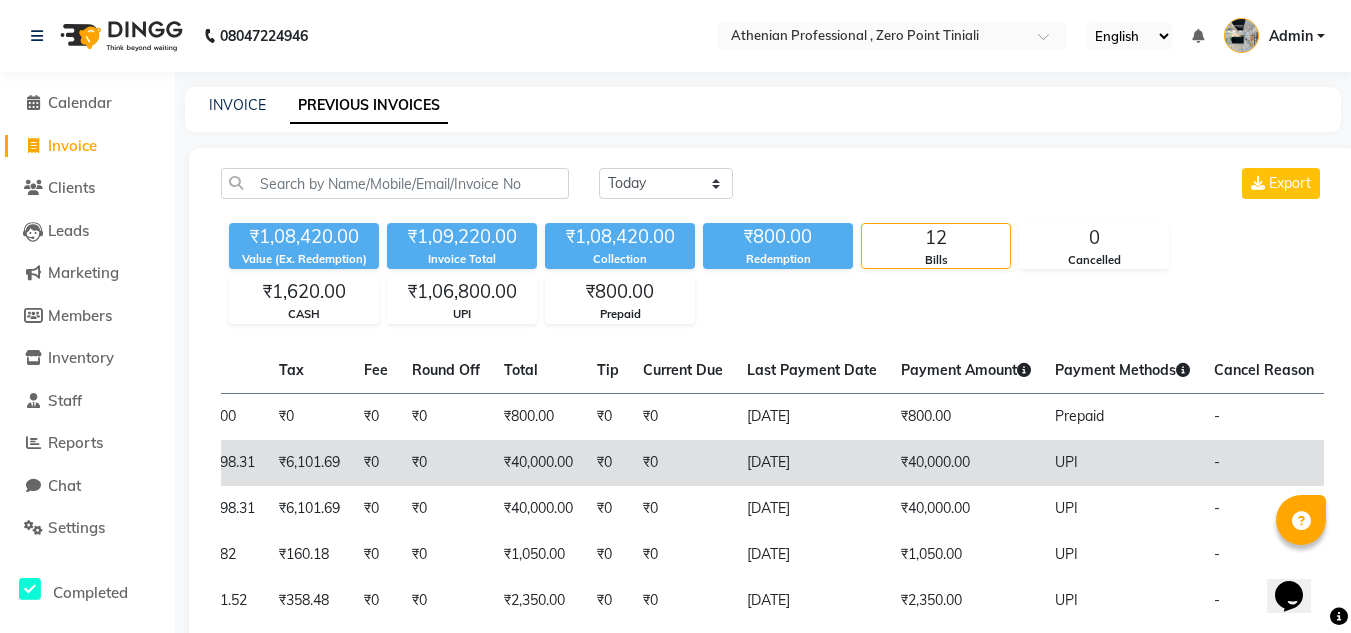 click on "₹40,000.00" 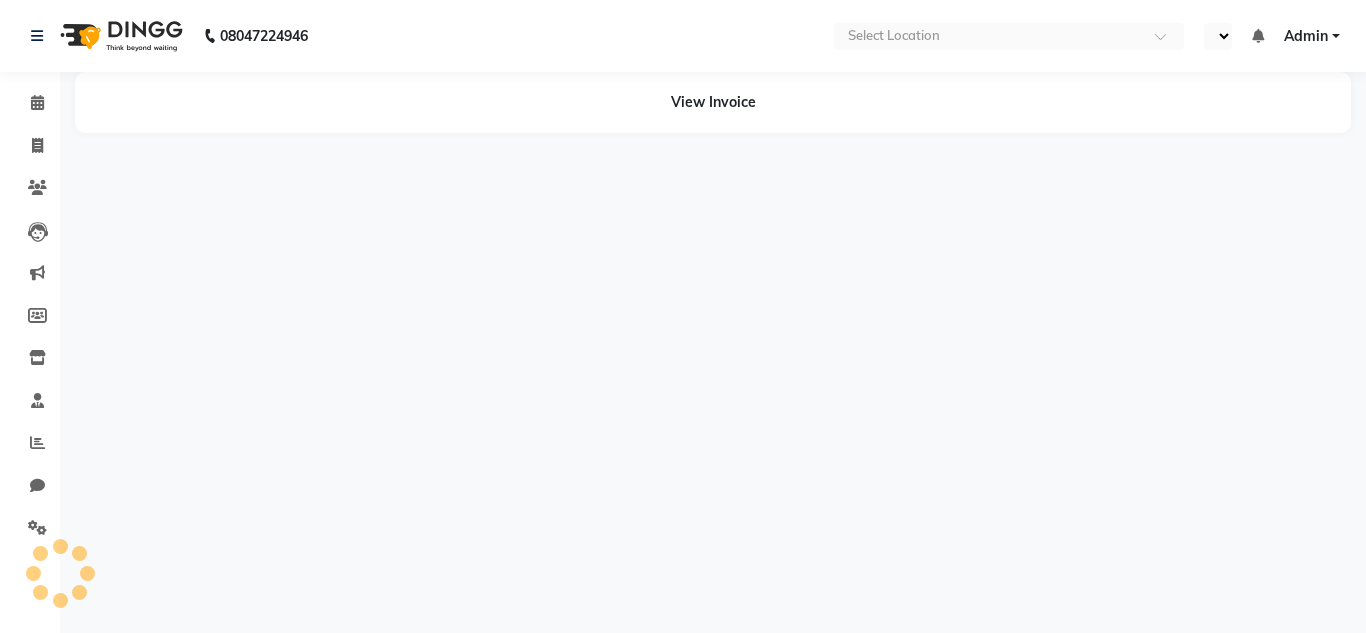 select on "en" 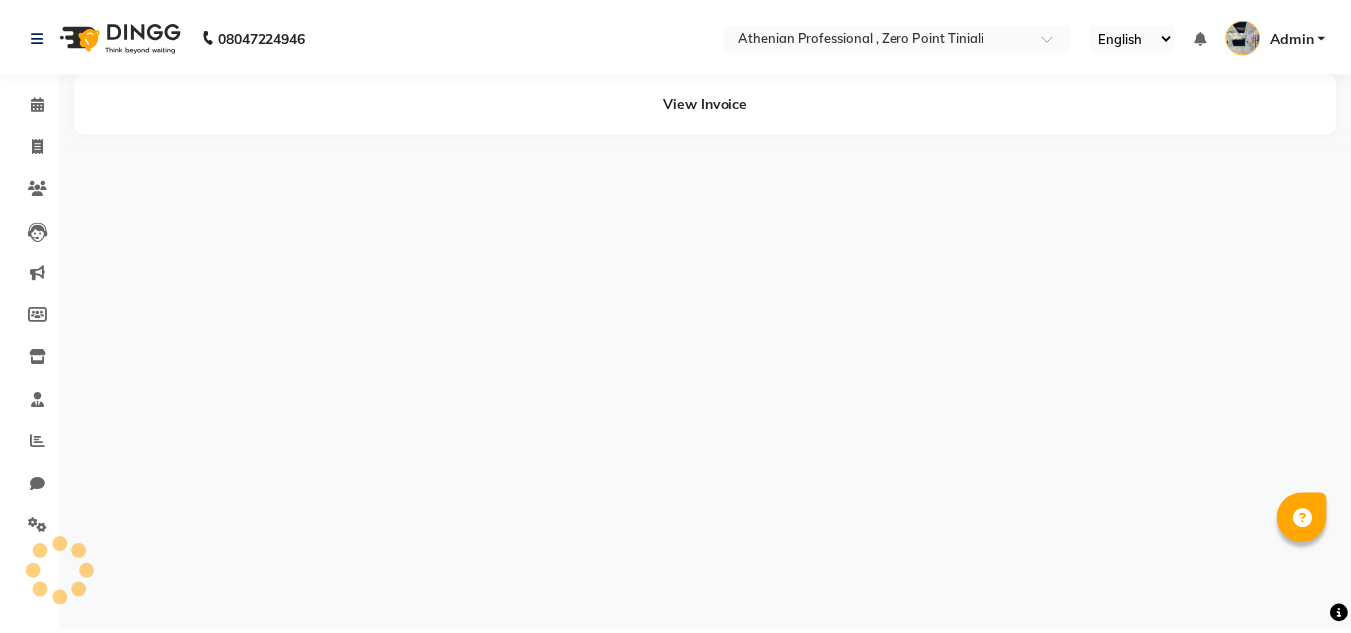scroll, scrollTop: 0, scrollLeft: 0, axis: both 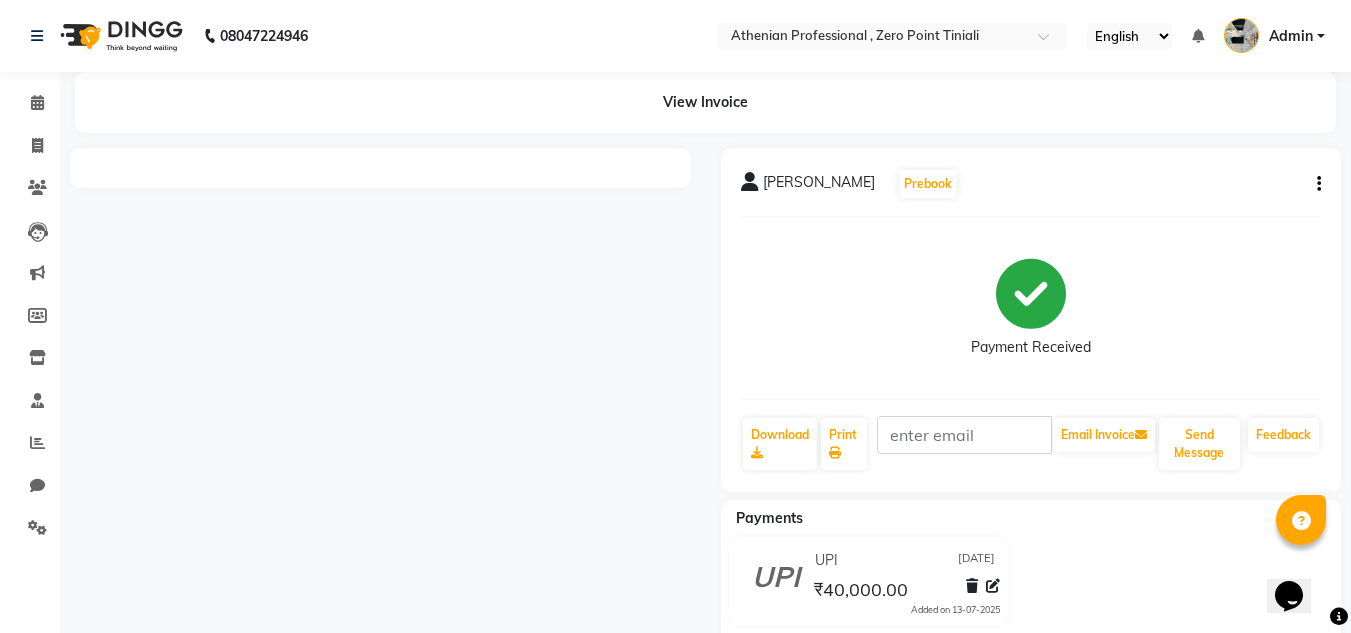 click on "Nimik Riba  Prebook   Payment Received  Download  Print   Email Invoice   Send Message Feedback" 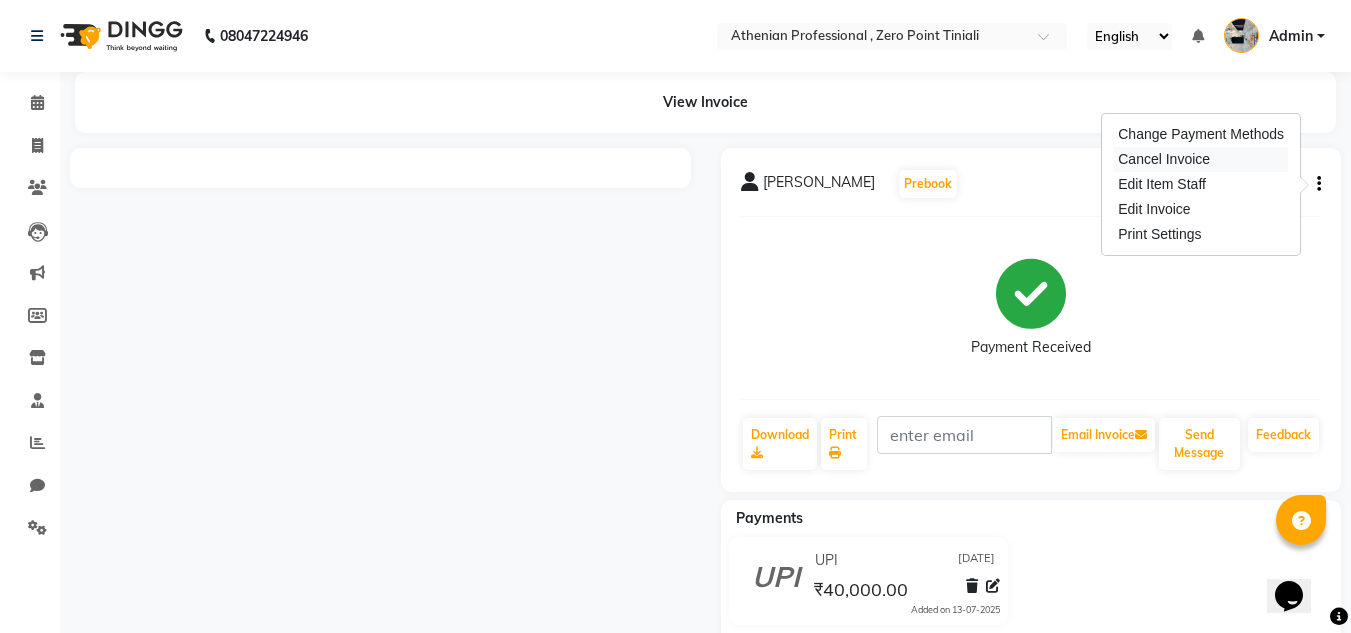 click on "Cancel Invoice" at bounding box center (1201, 159) 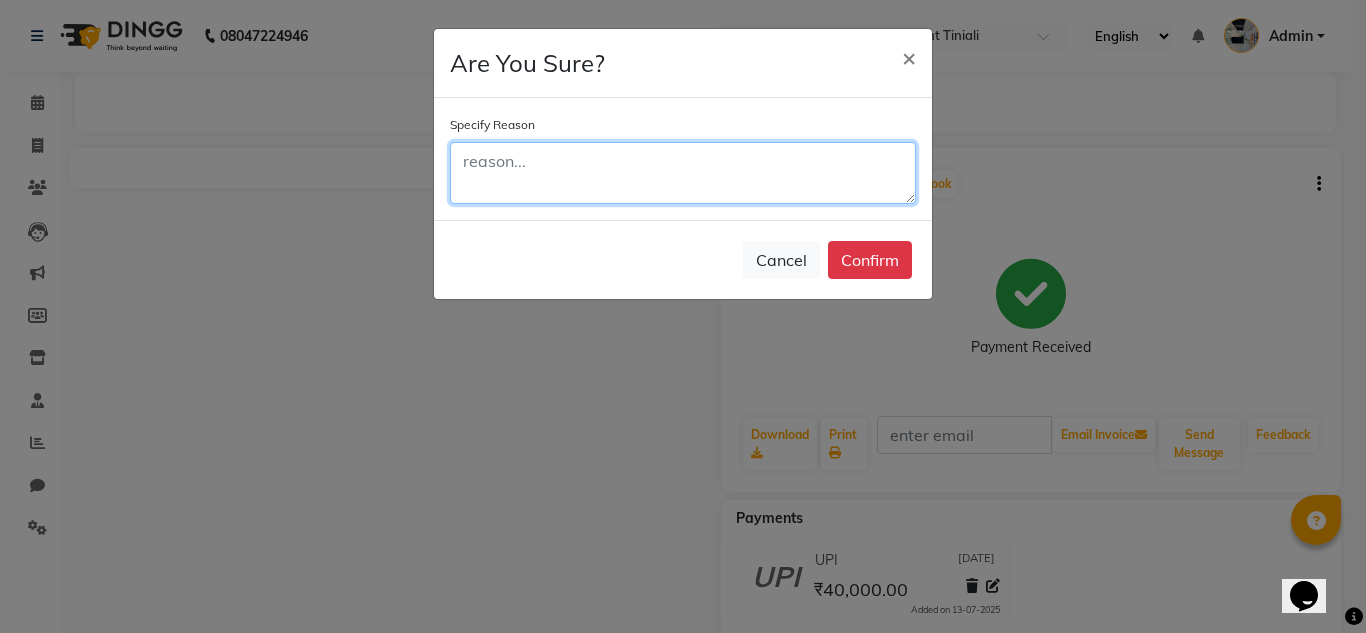 click 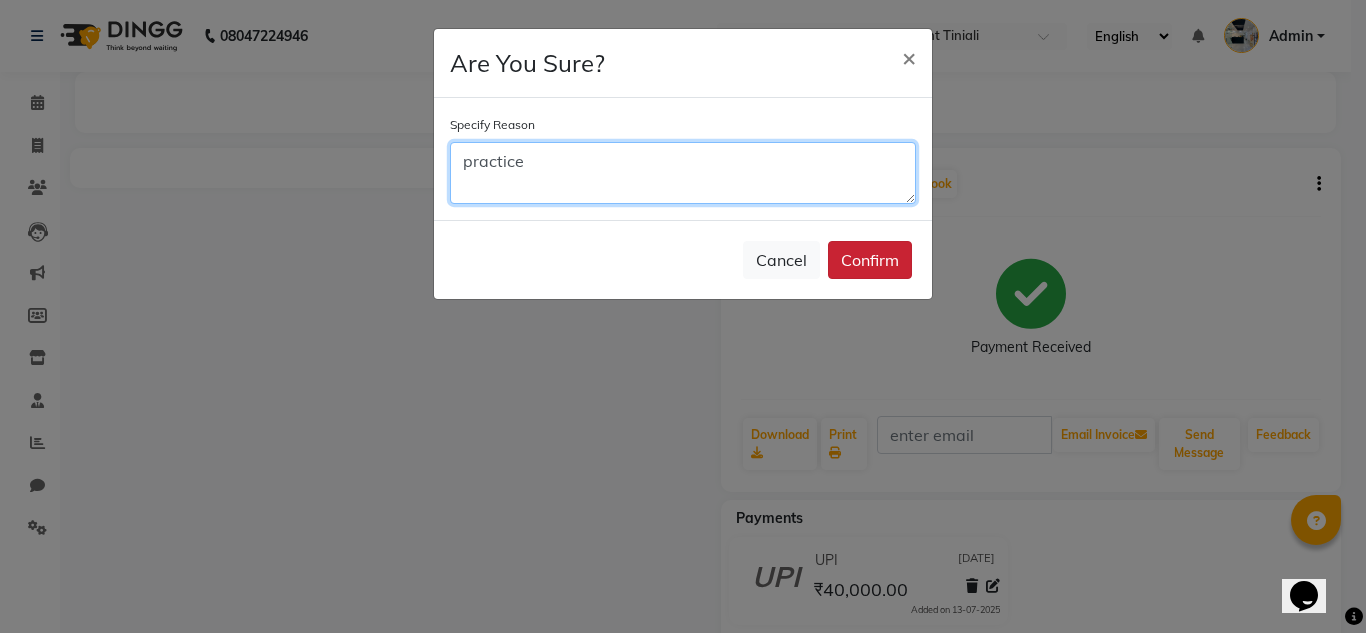 type on "practice" 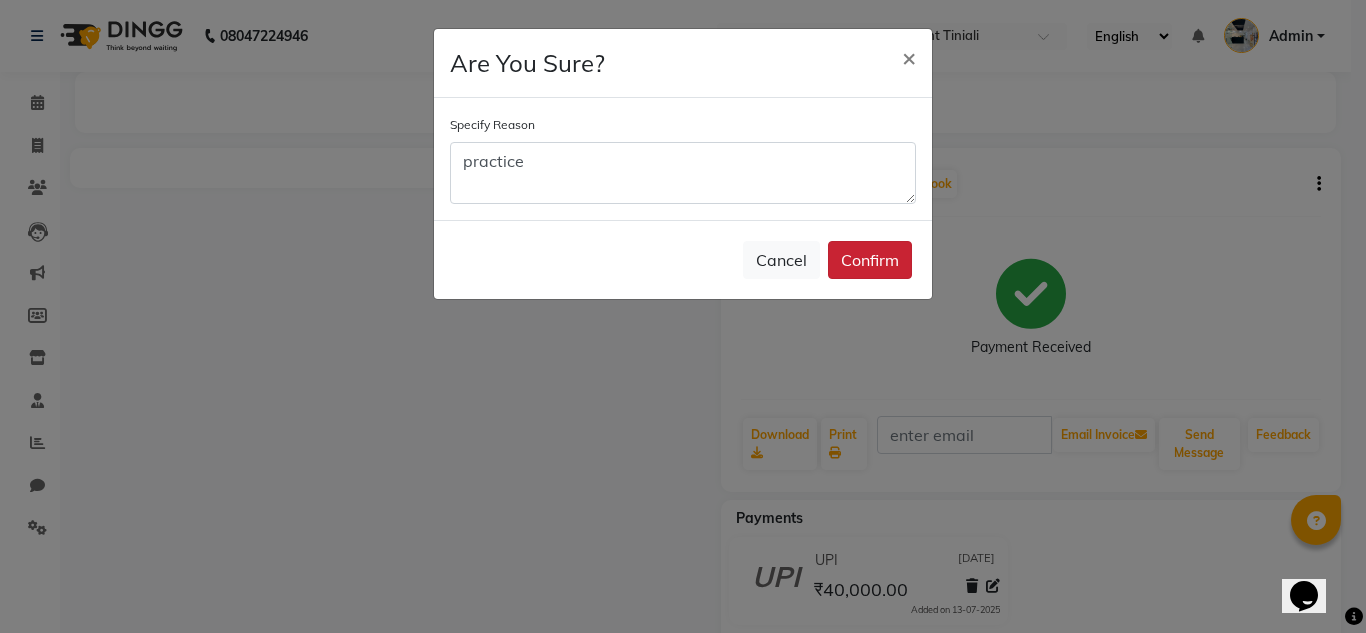 click on "Confirm" 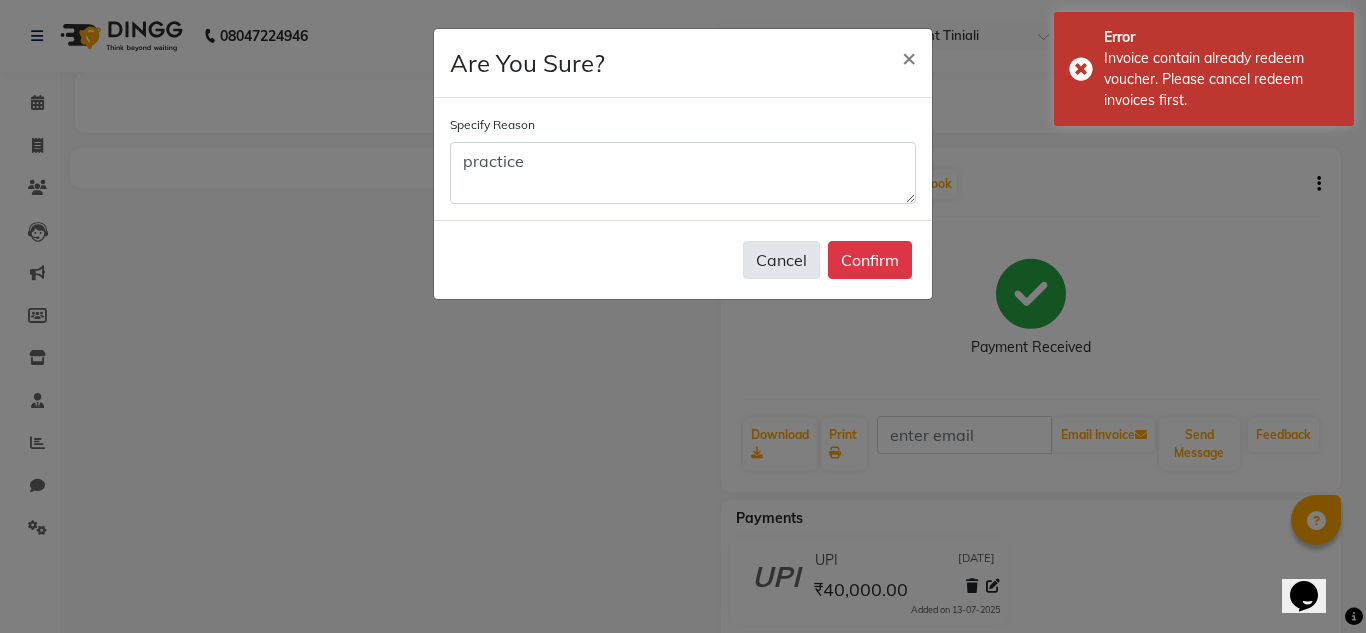 click on "Cancel" 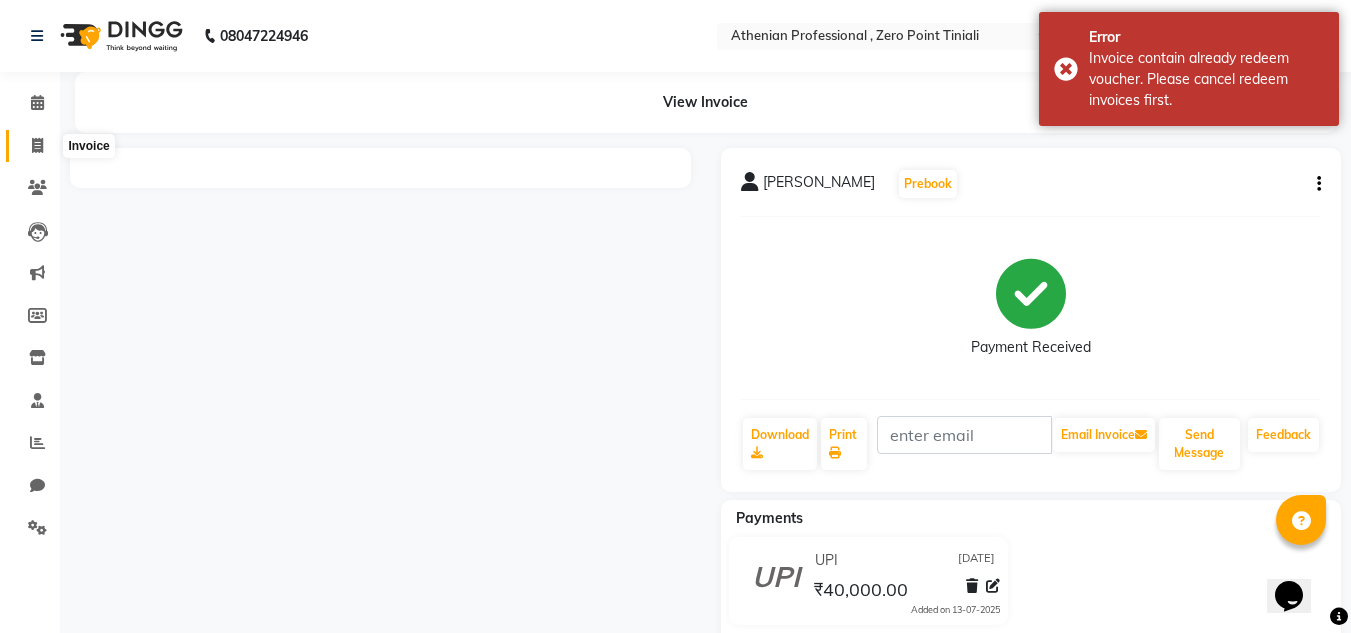 click 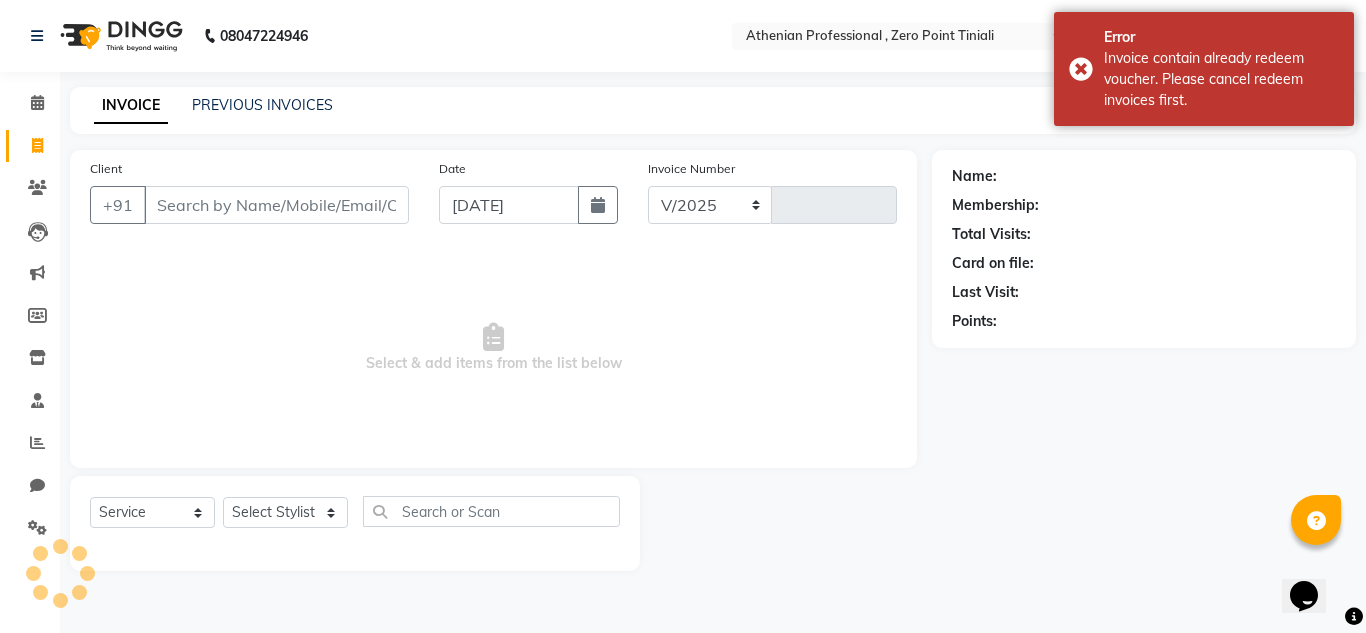 select on "8300" 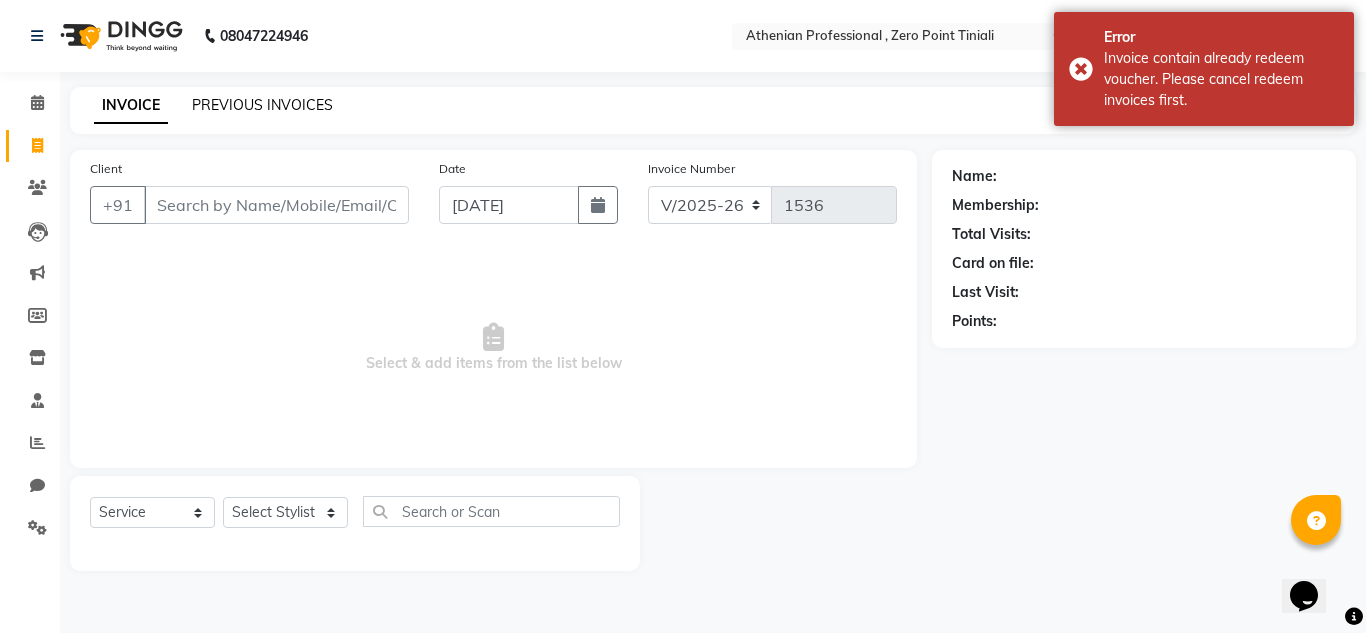 click on "PREVIOUS INVOICES" 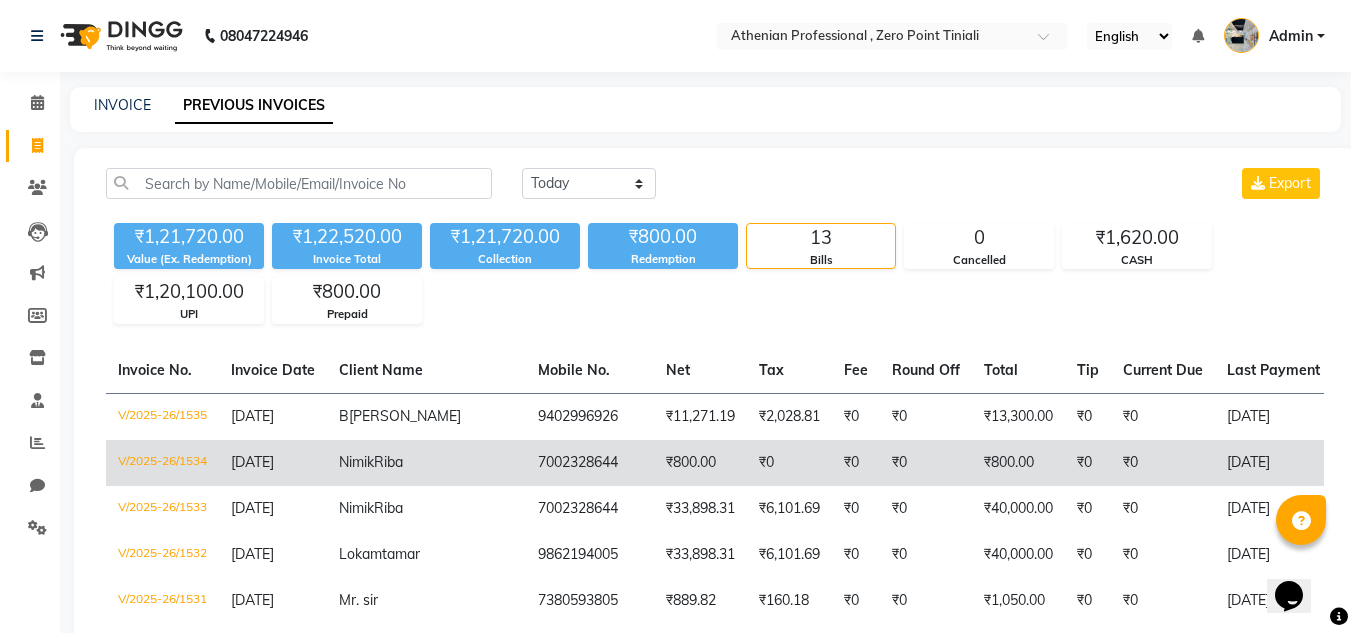 click on "₹0" 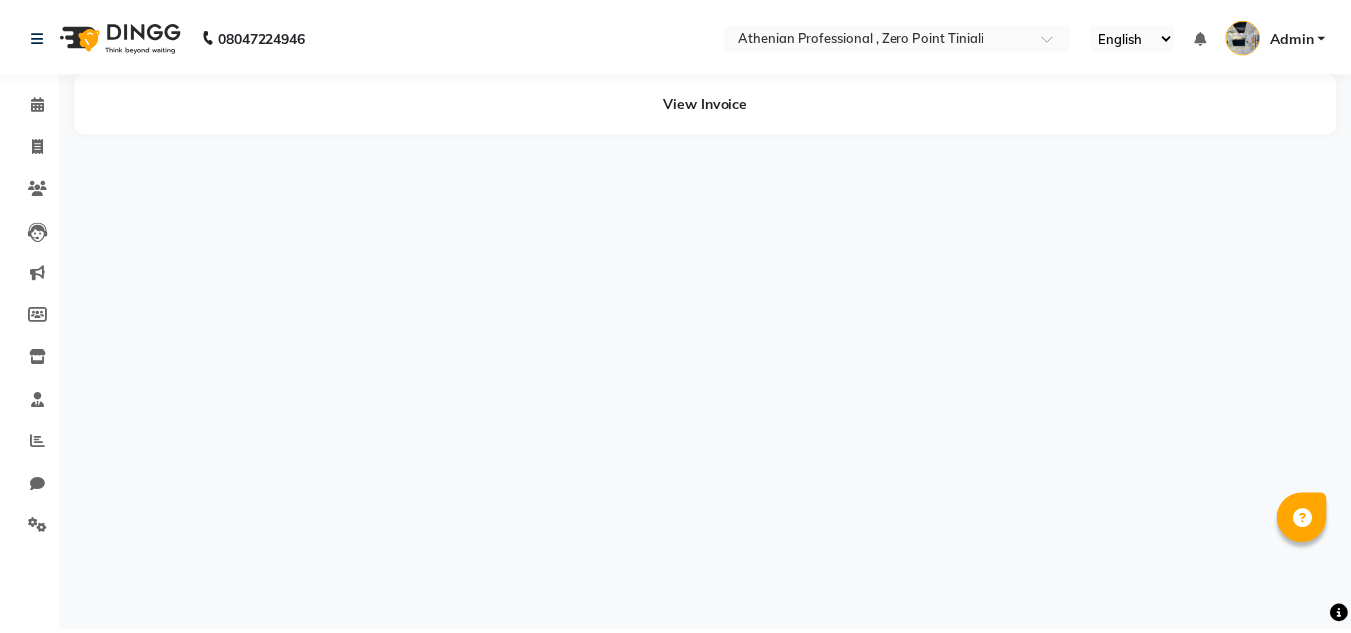 scroll, scrollTop: 0, scrollLeft: 0, axis: both 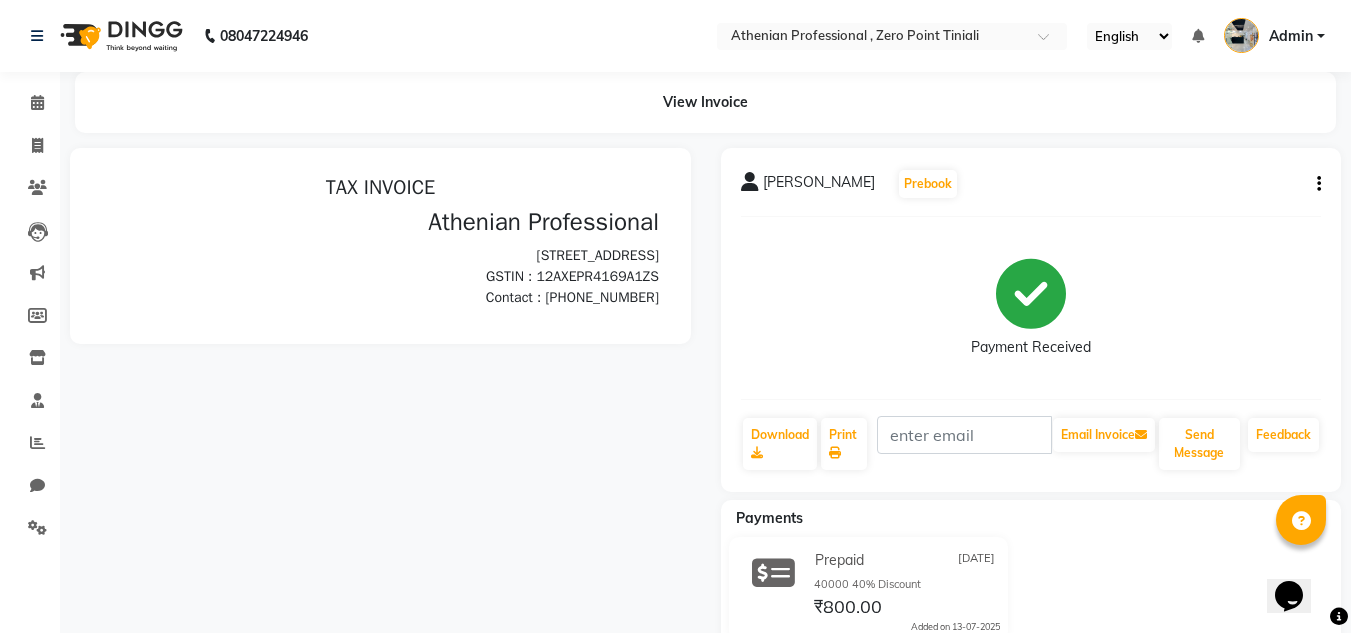 click 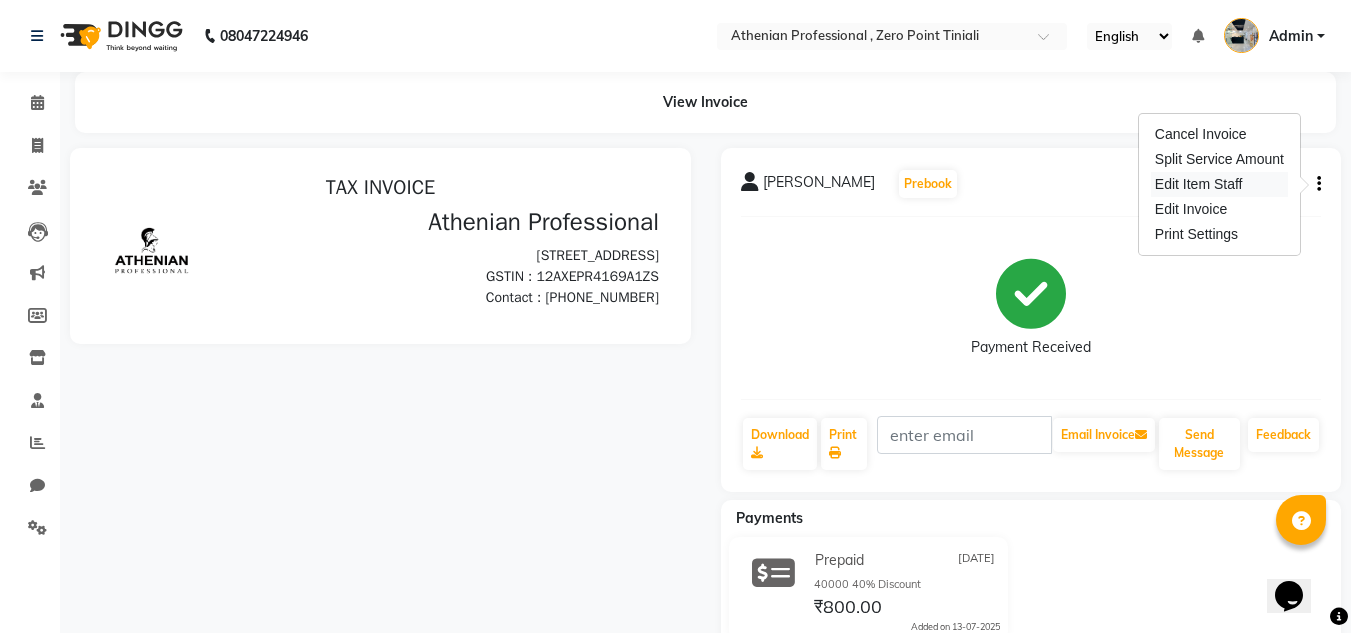 click on "Edit Item Staff" at bounding box center [1219, 184] 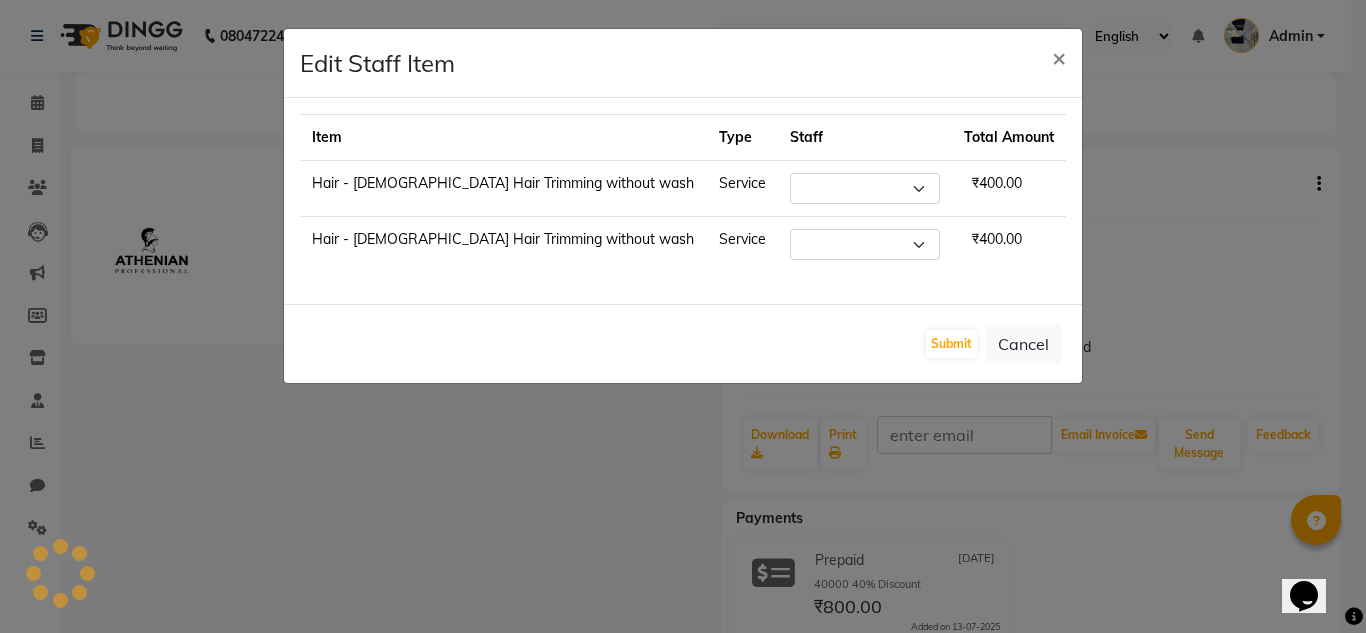 select on "80207" 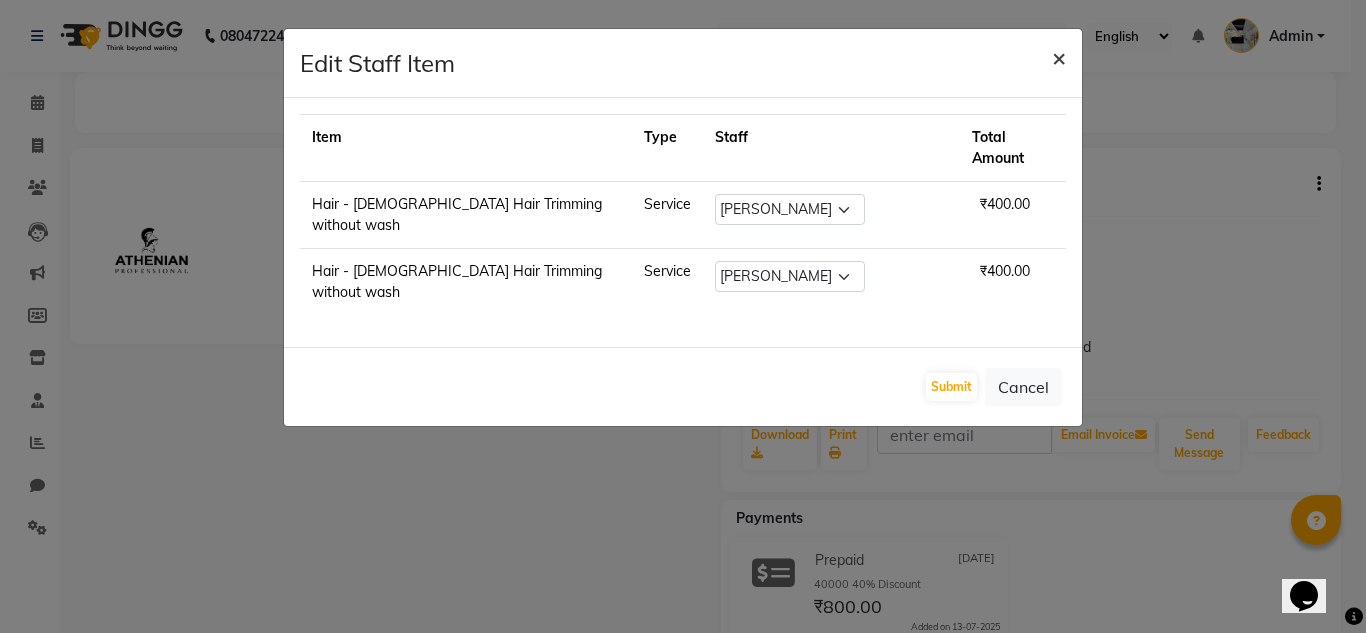 click on "×" 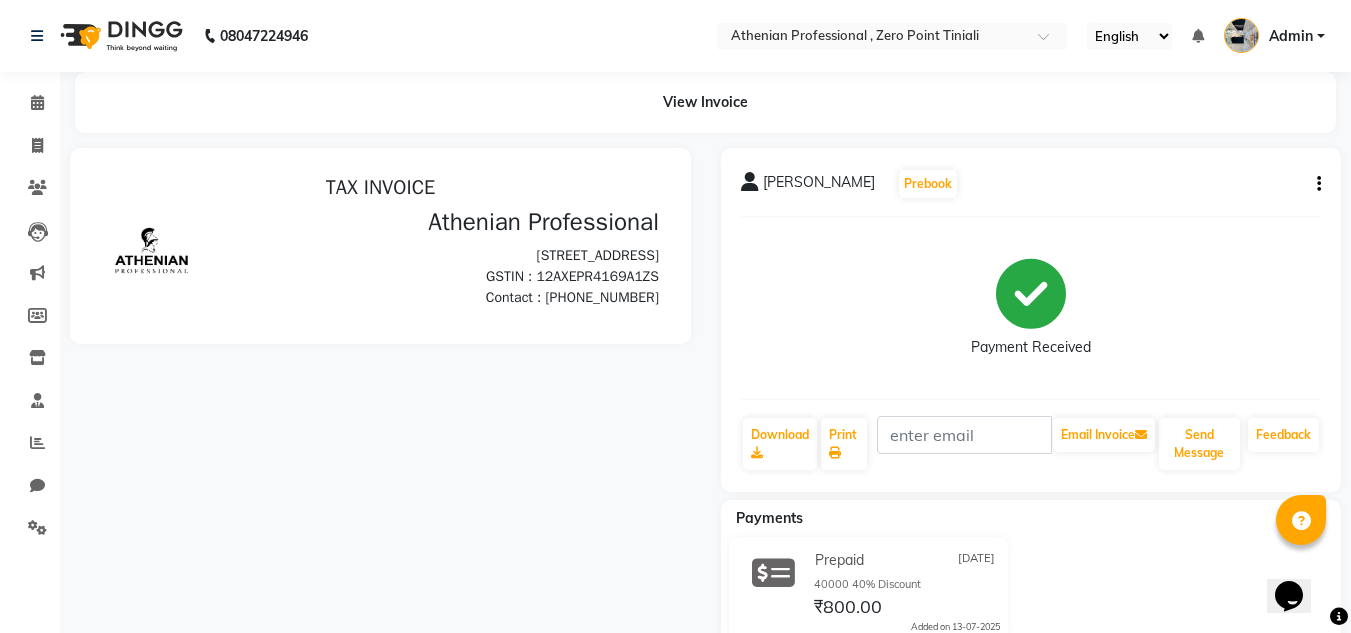 click 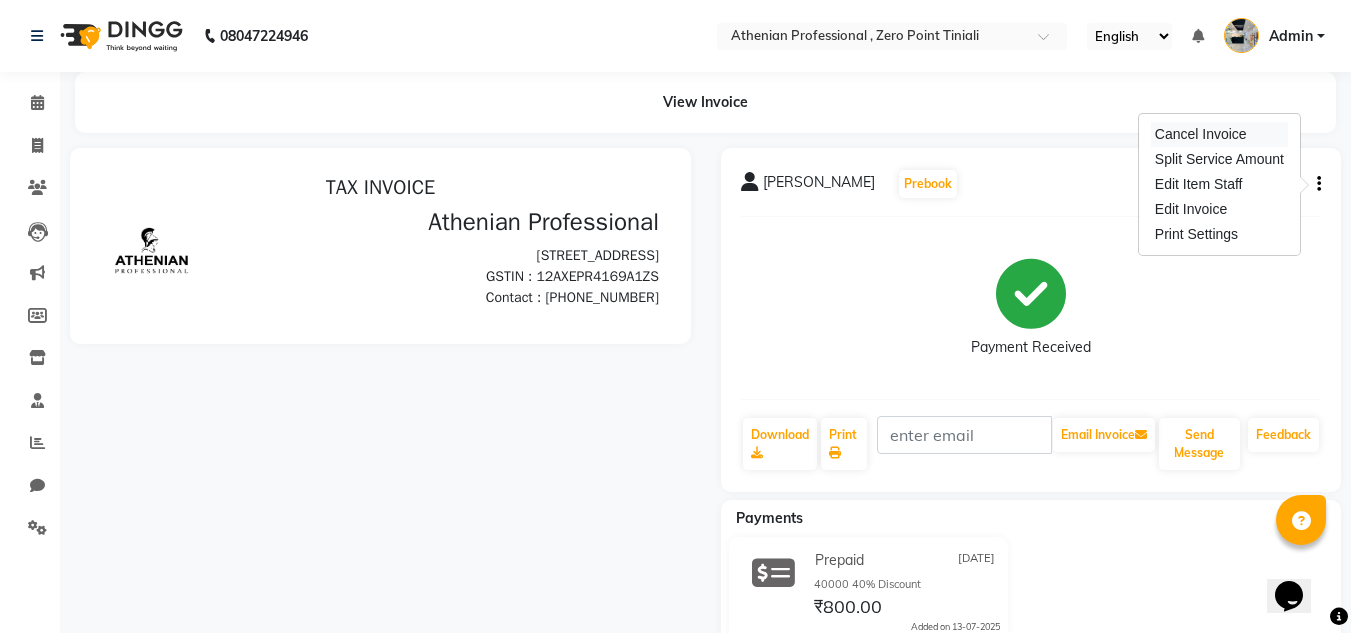 click on "Cancel Invoice" at bounding box center (1219, 134) 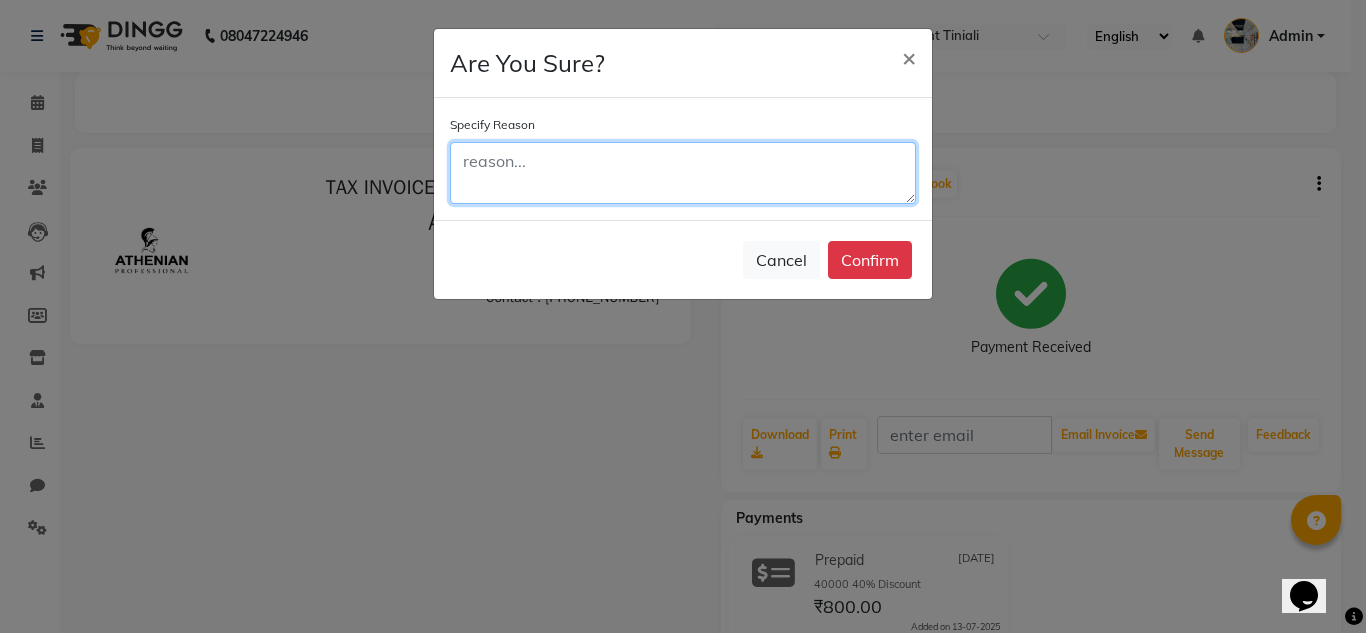 click 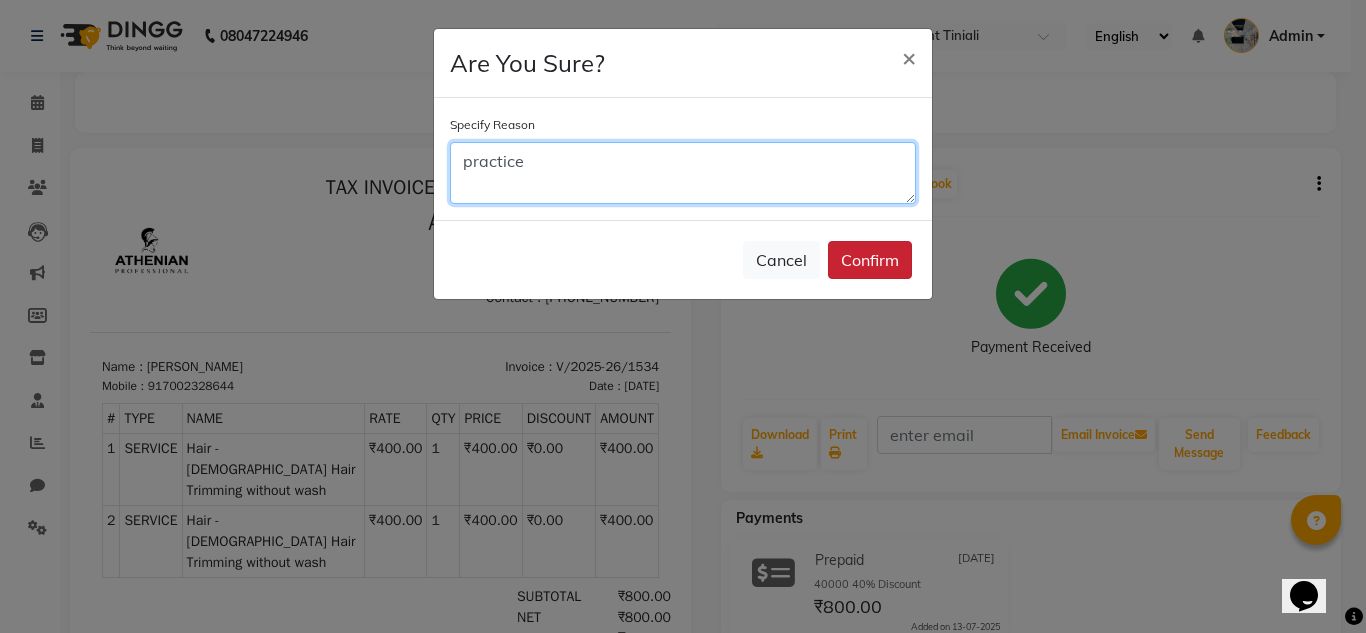 type on "practice" 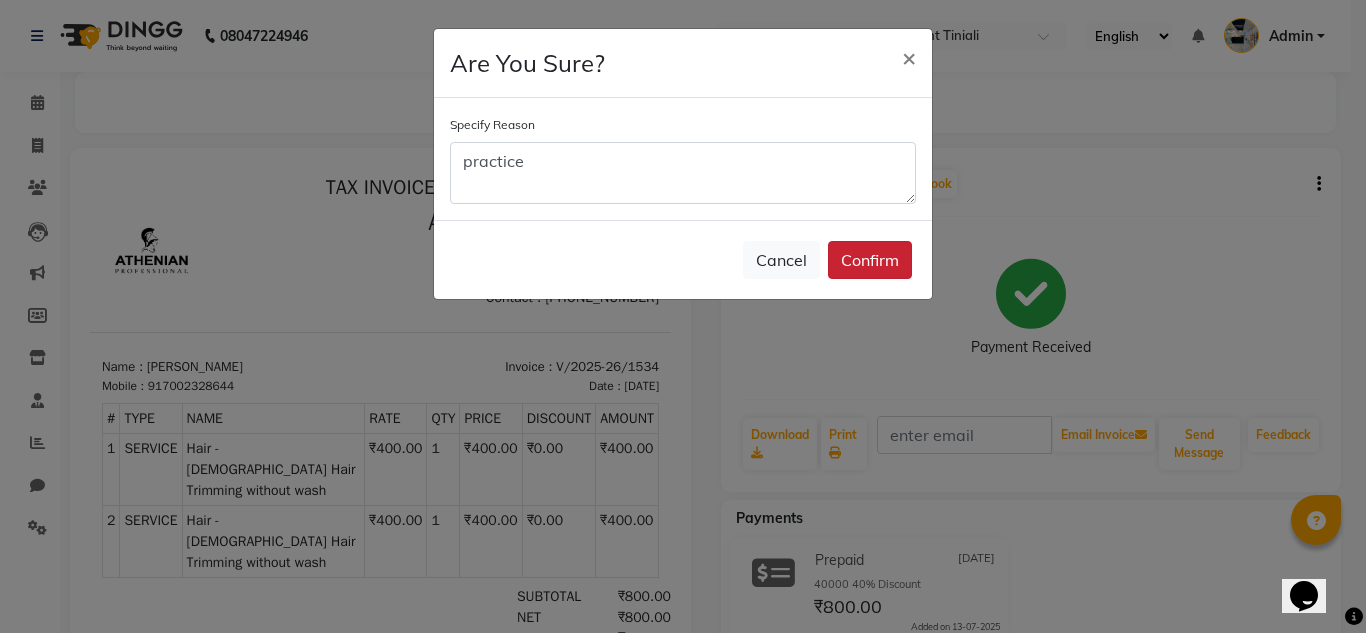 click on "Confirm" 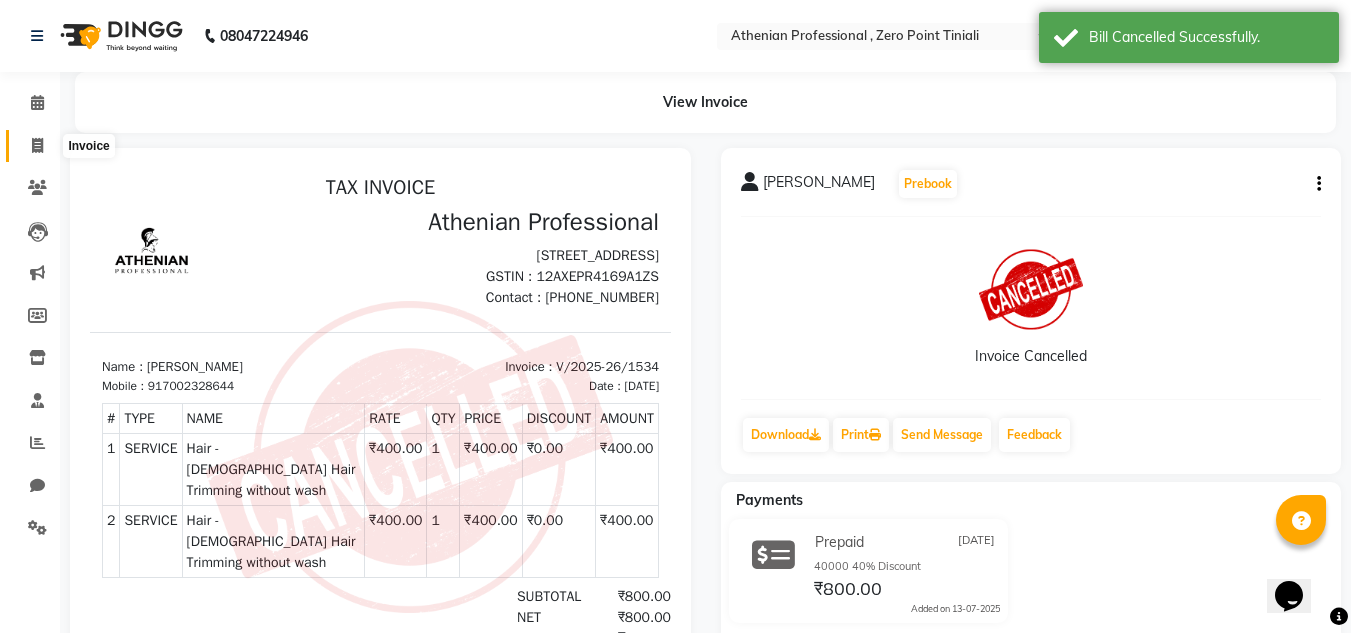 click 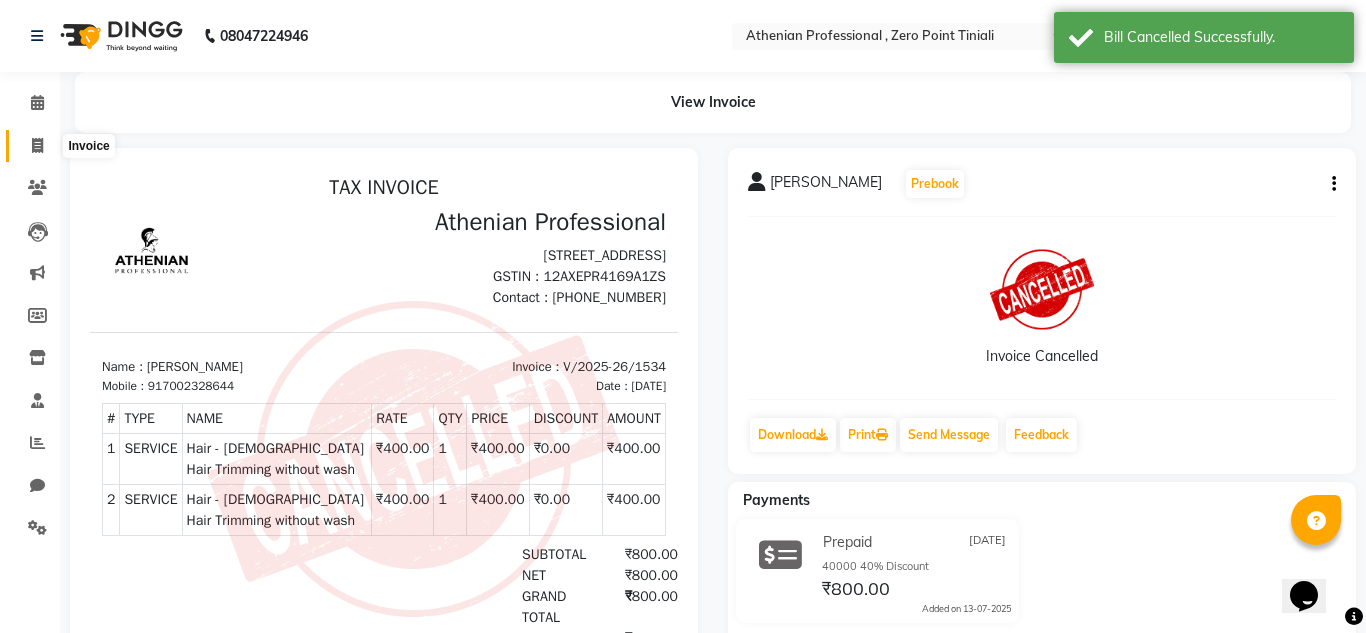 select on "service" 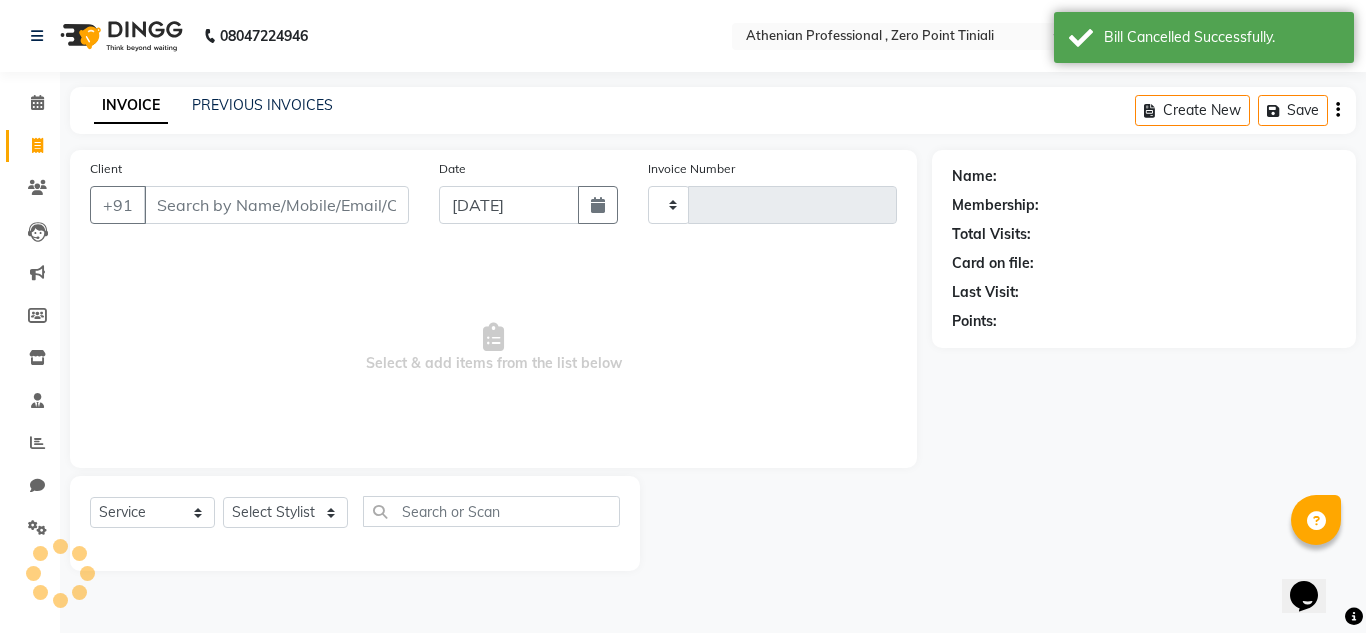 type on "1536" 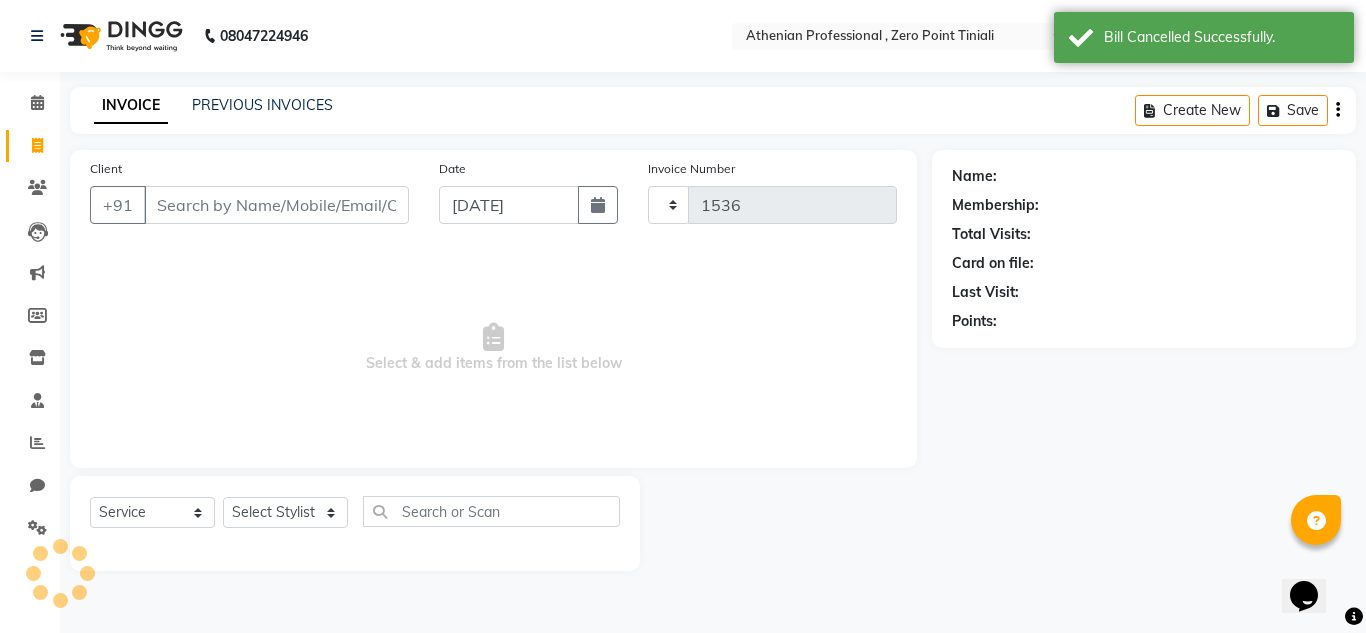 select on "8300" 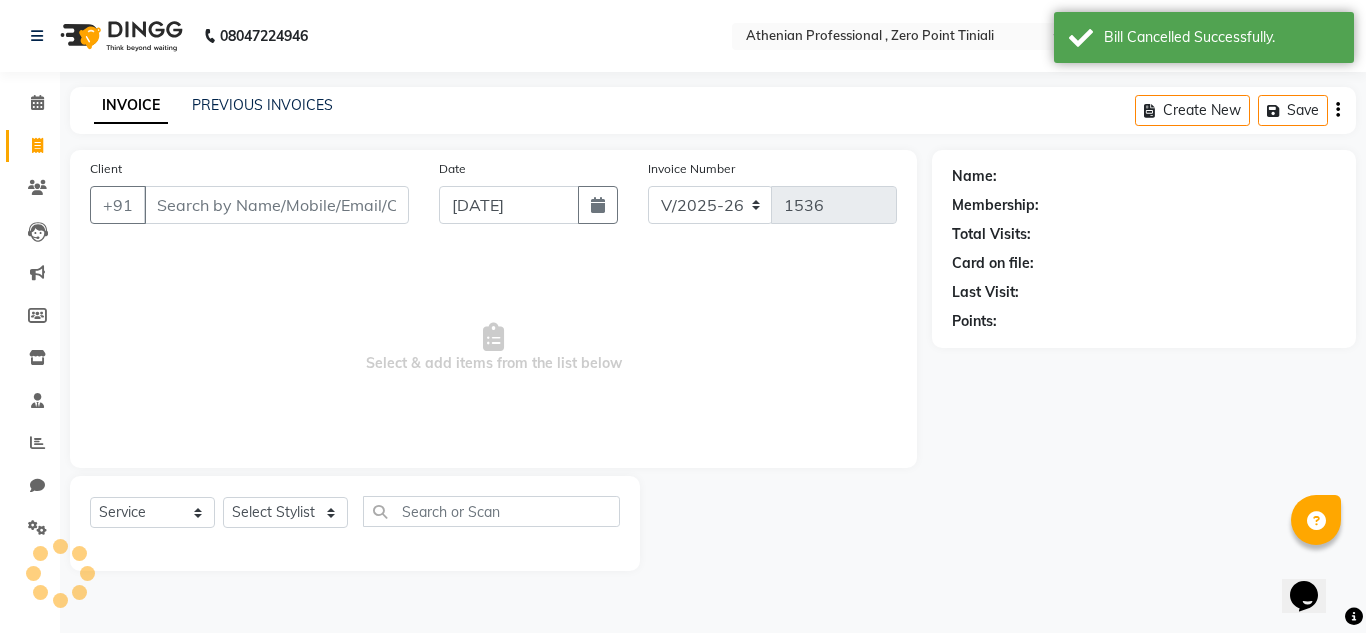click on "INVOICE PREVIOUS INVOICES Create New   Save" 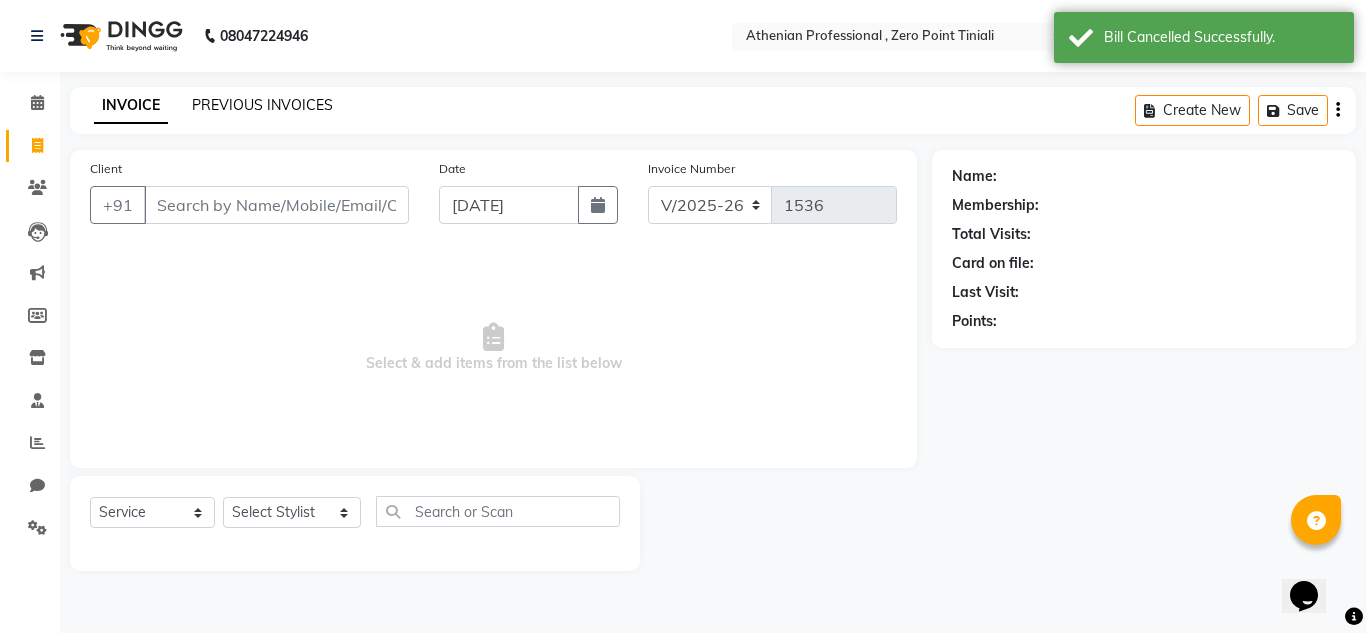 click on "PREVIOUS INVOICES" 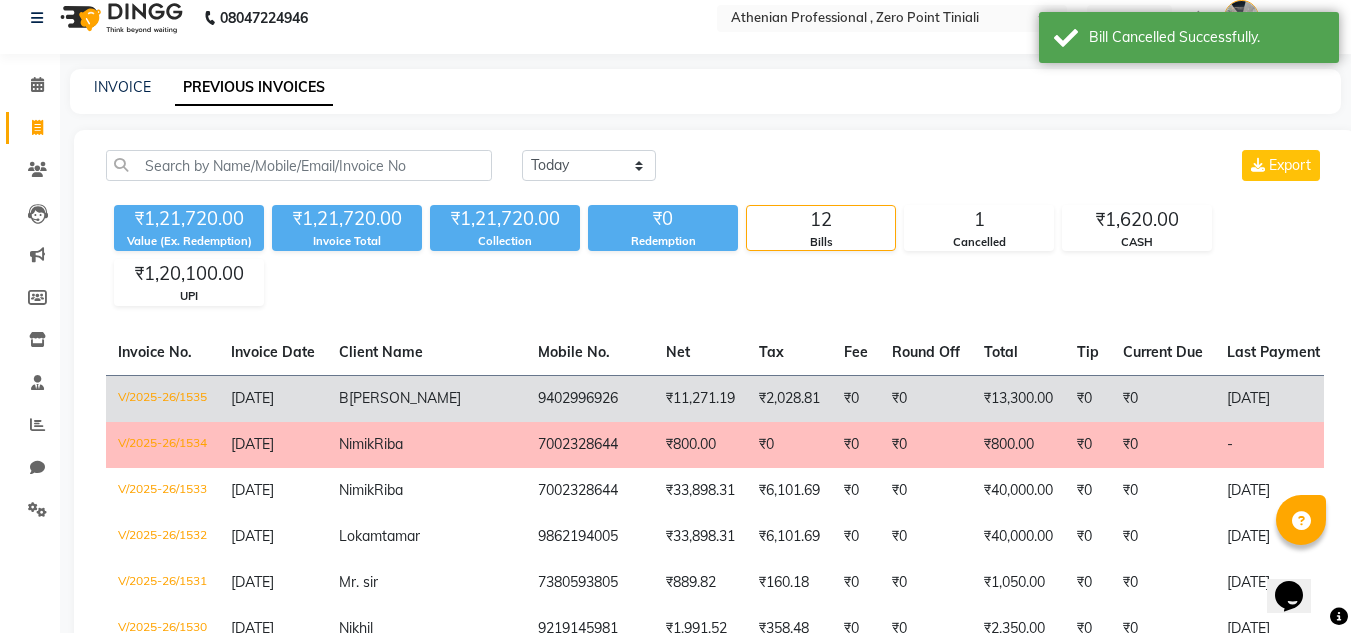 scroll, scrollTop: 19, scrollLeft: 0, axis: vertical 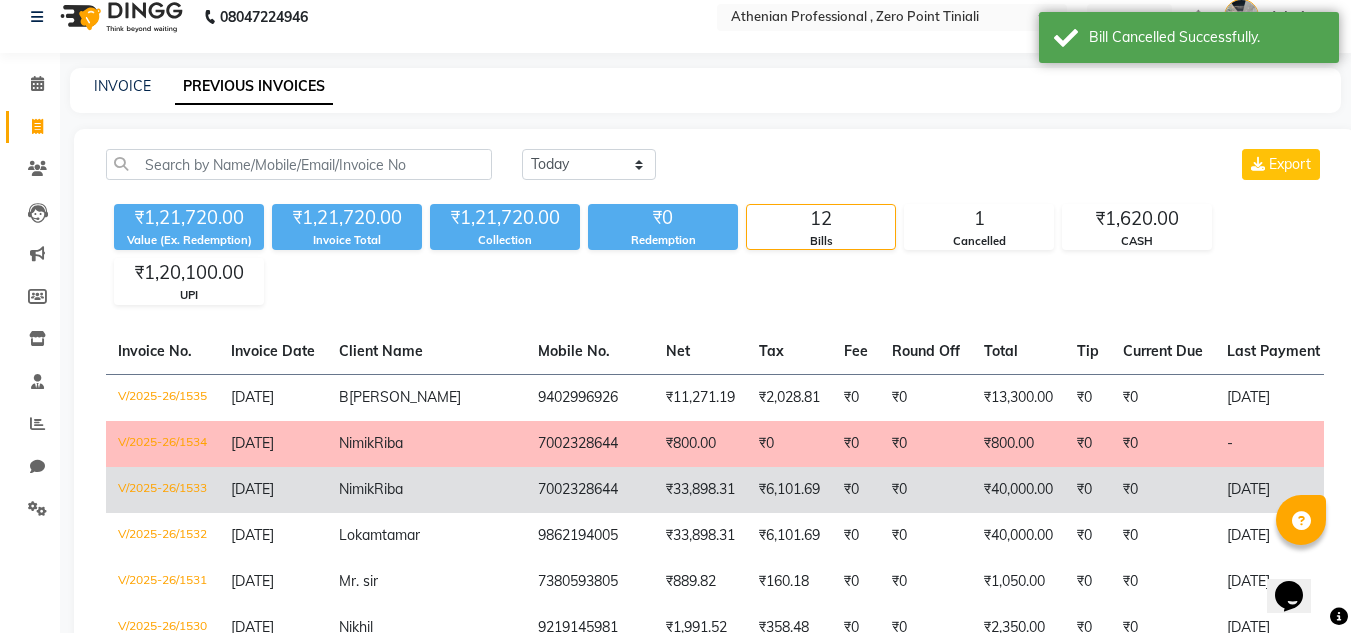 click on "₹40,000.00" 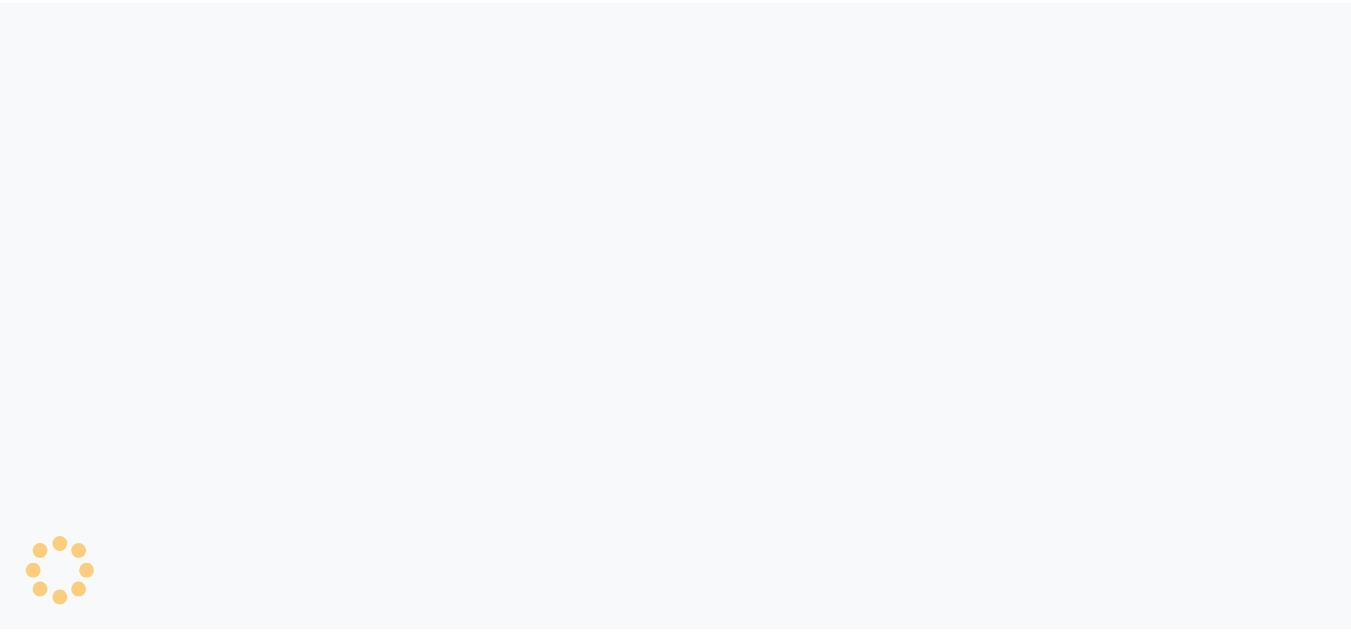 scroll, scrollTop: 0, scrollLeft: 0, axis: both 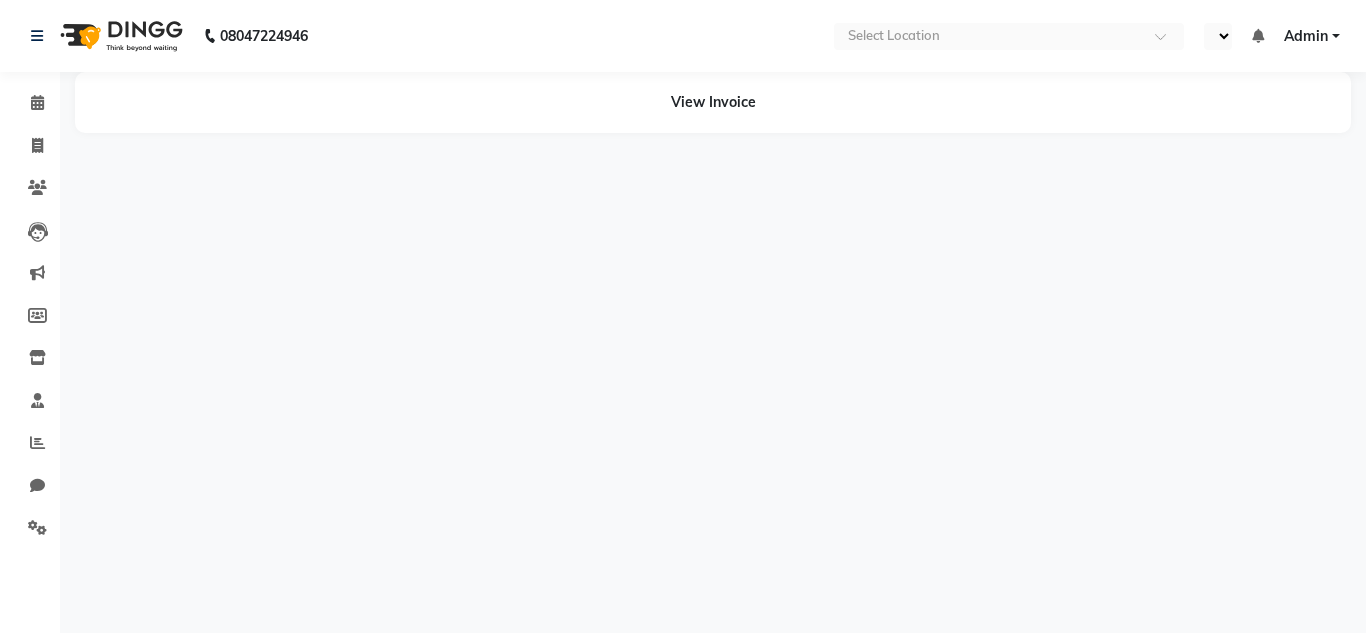 select on "en" 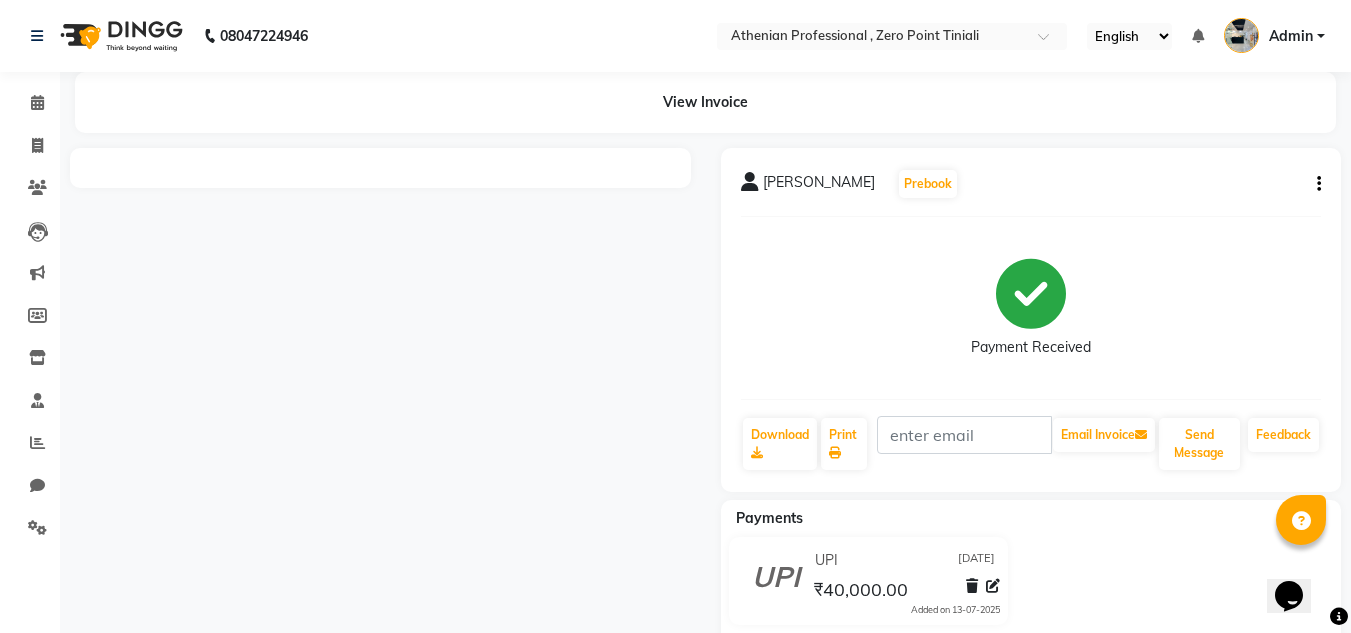 scroll, scrollTop: 0, scrollLeft: 0, axis: both 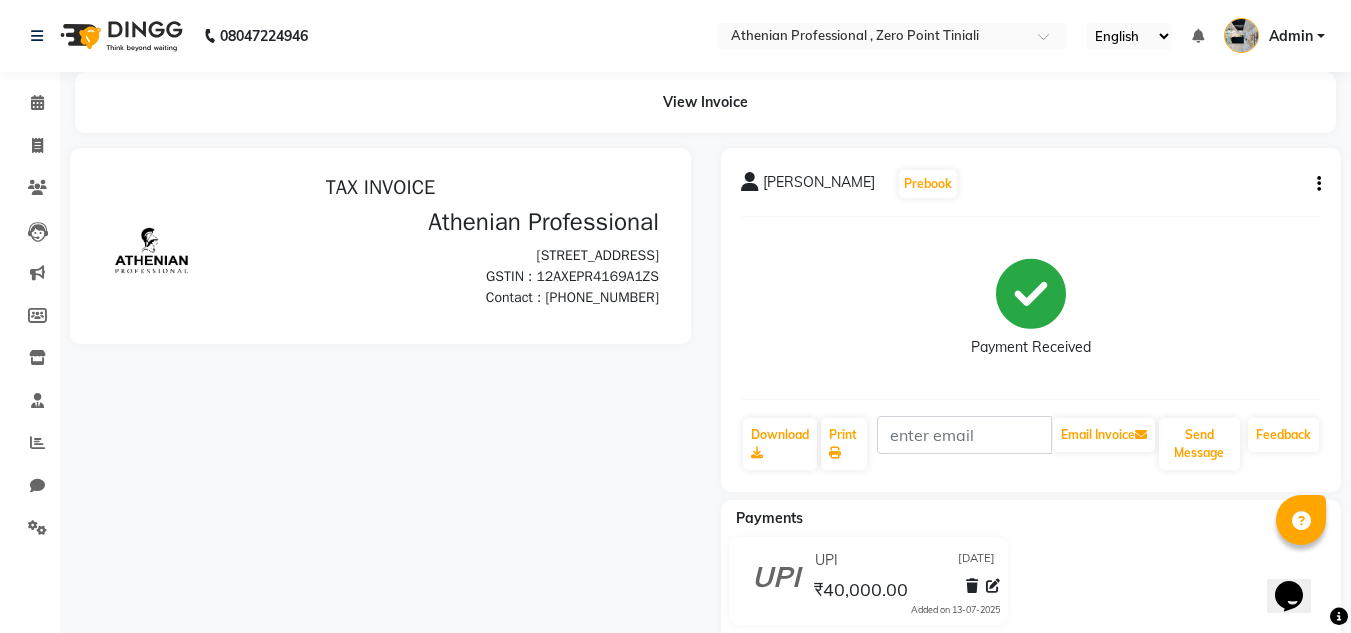 click on "Nimik Riba  Prebook   Payment Received  Download  Print   Email Invoice   Send Message Feedback" 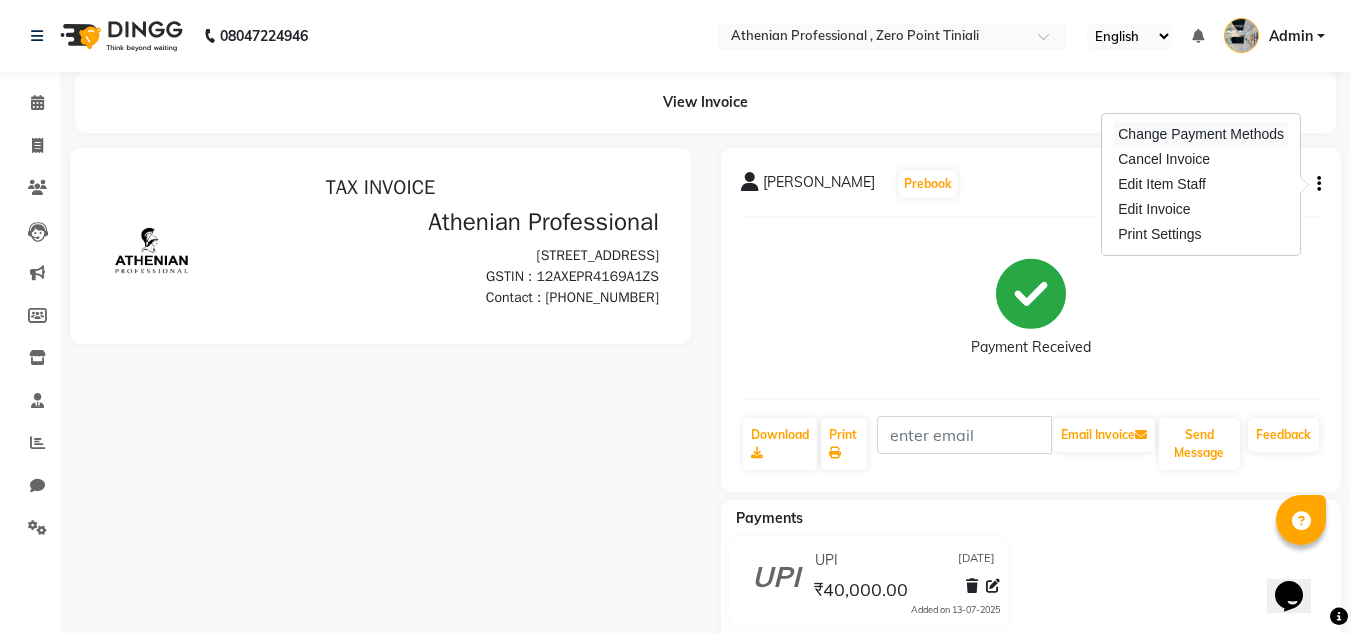 click on "Change Payment Methods" at bounding box center (1201, 134) 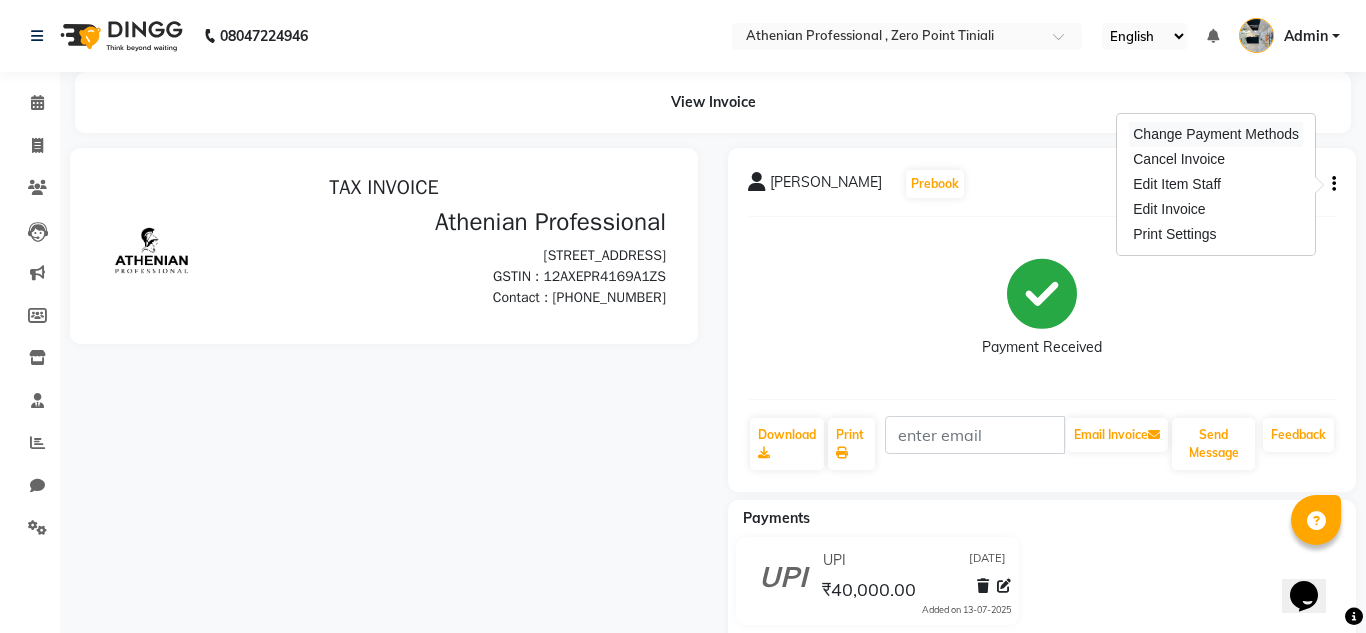 select on "8" 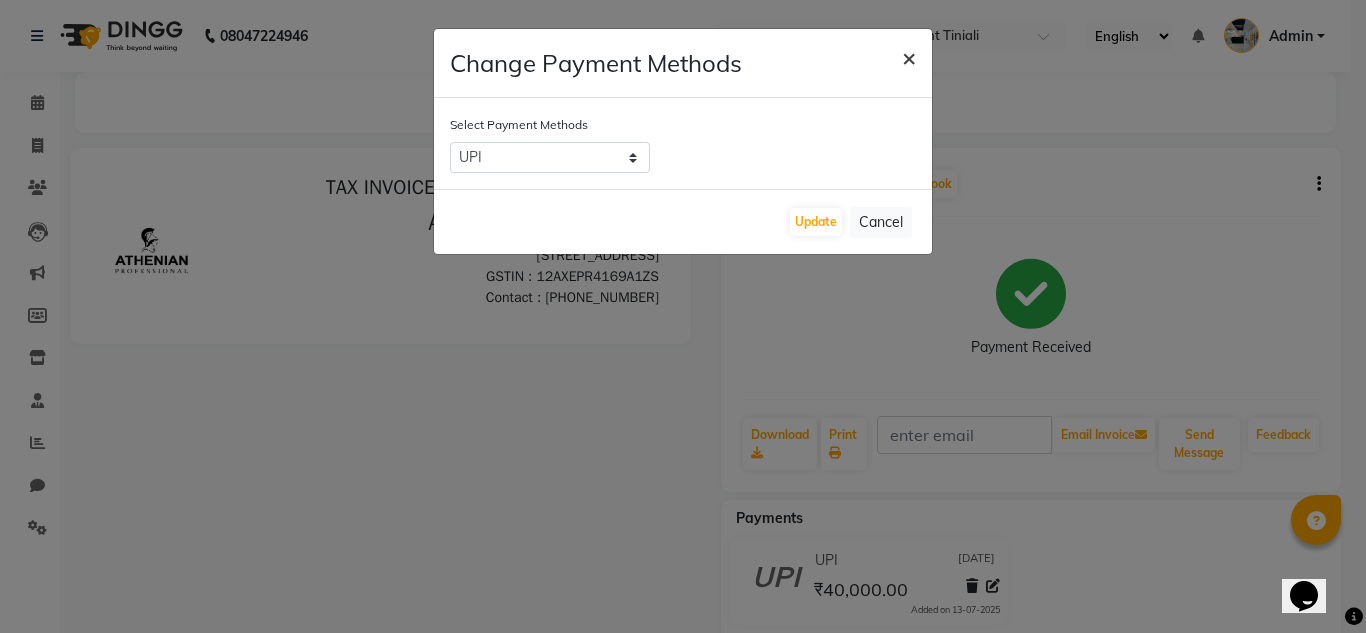 click on "×" 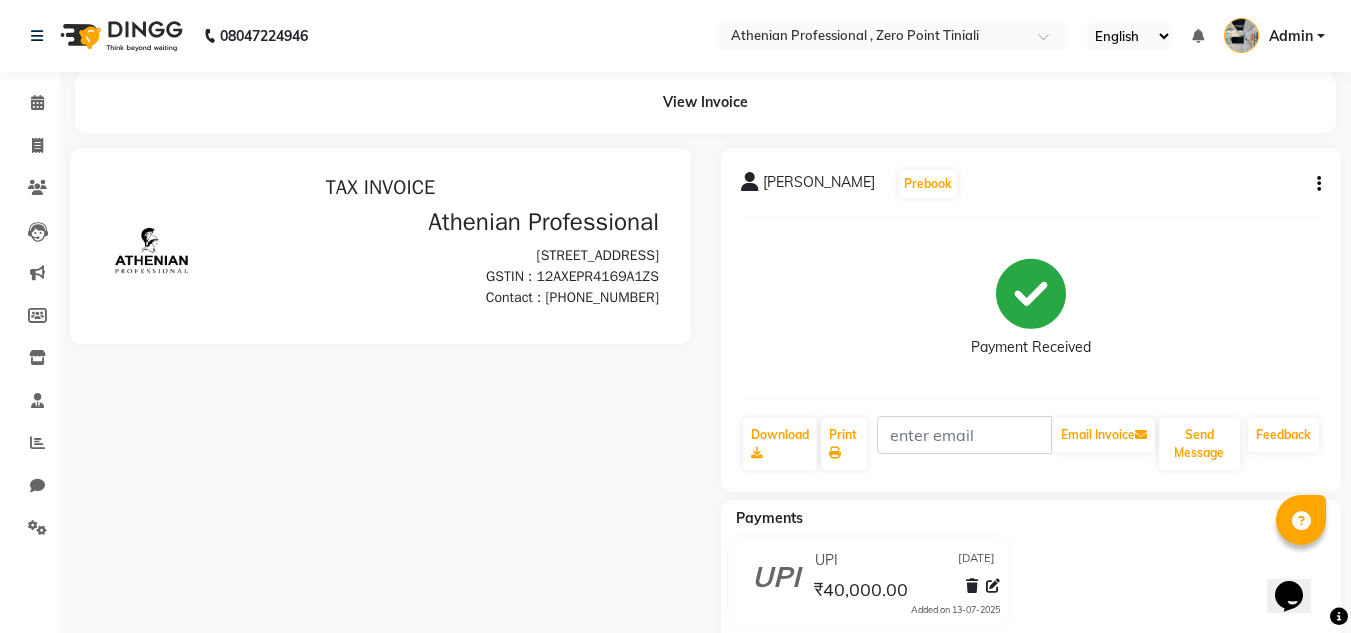 click on "Nimik Riba  Prebook   Payment Received  Download  Print   Email Invoice   Send Message Feedback" 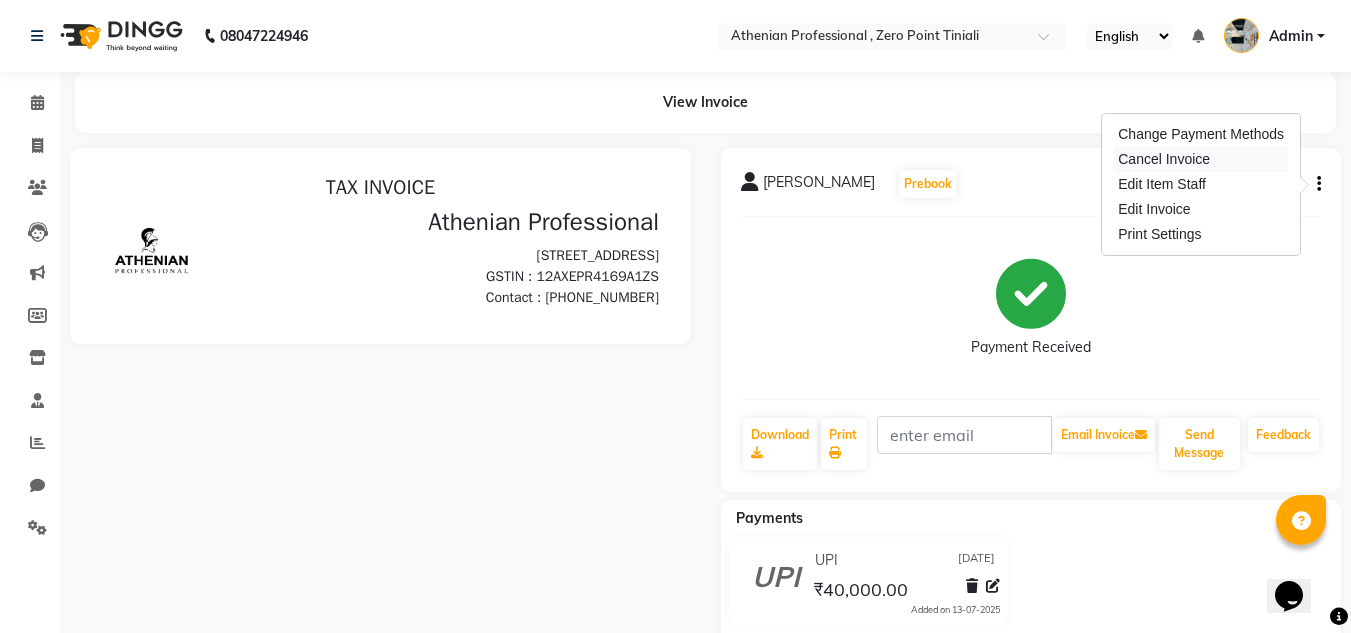 click on "Cancel Invoice" at bounding box center (1201, 159) 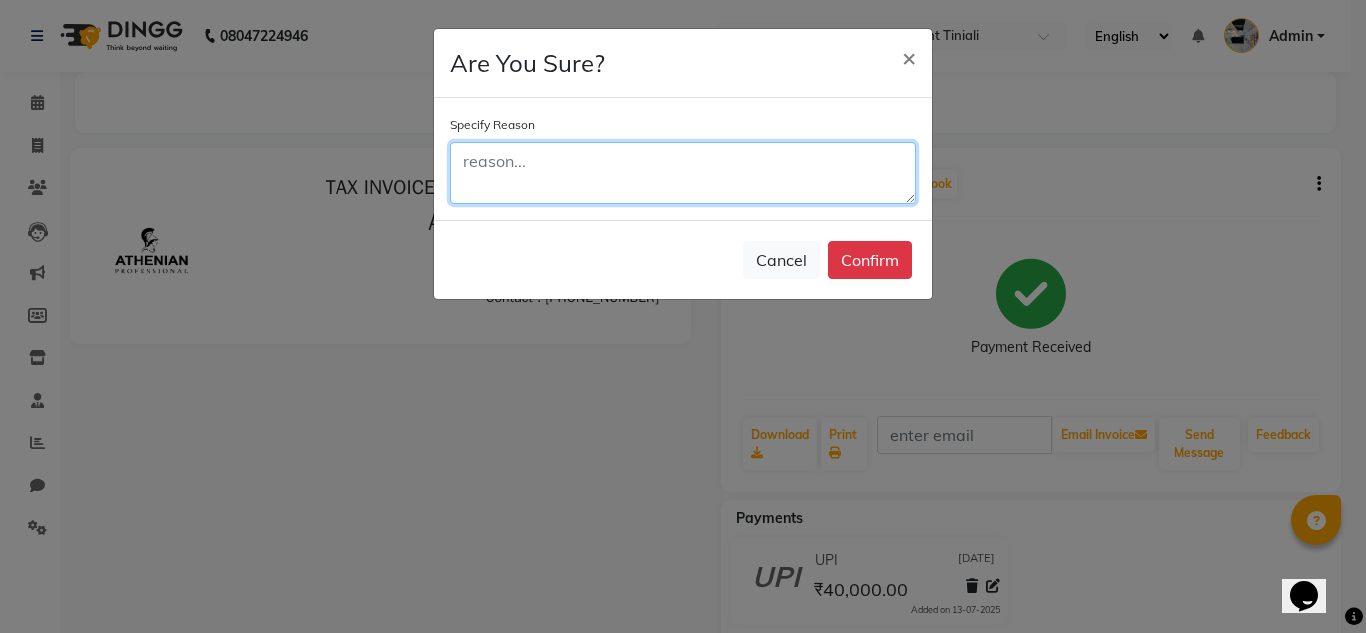 click 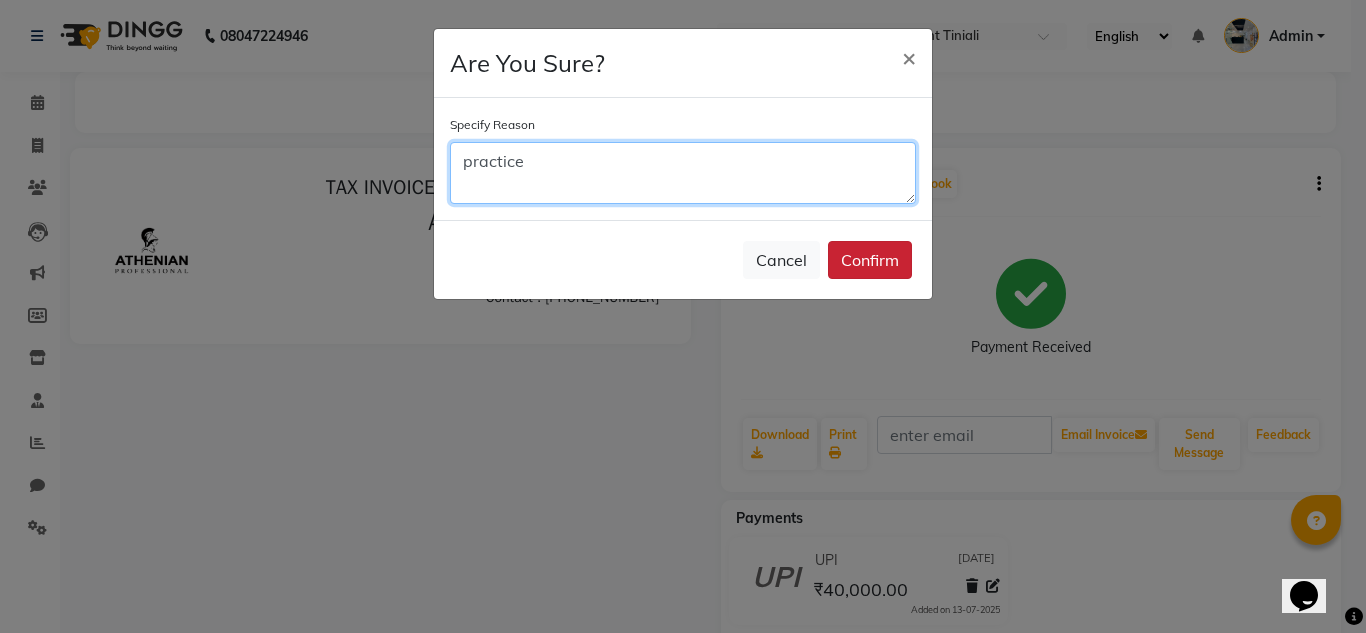 type on "practice" 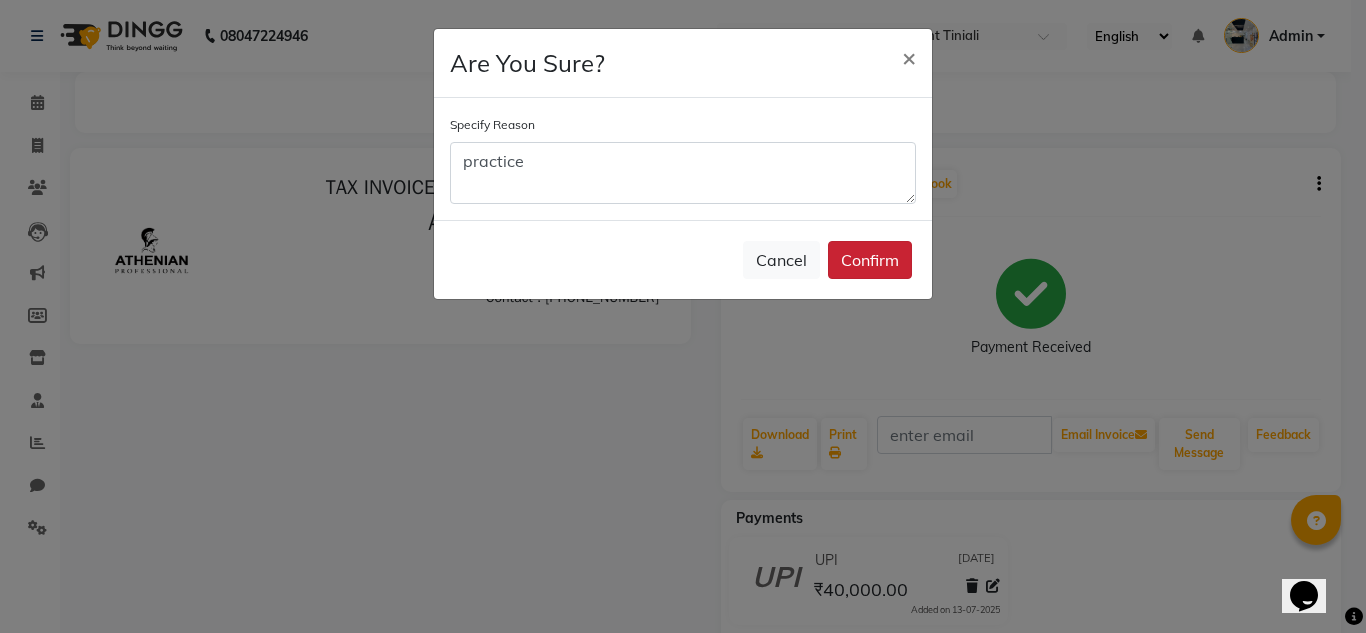 click on "Confirm" 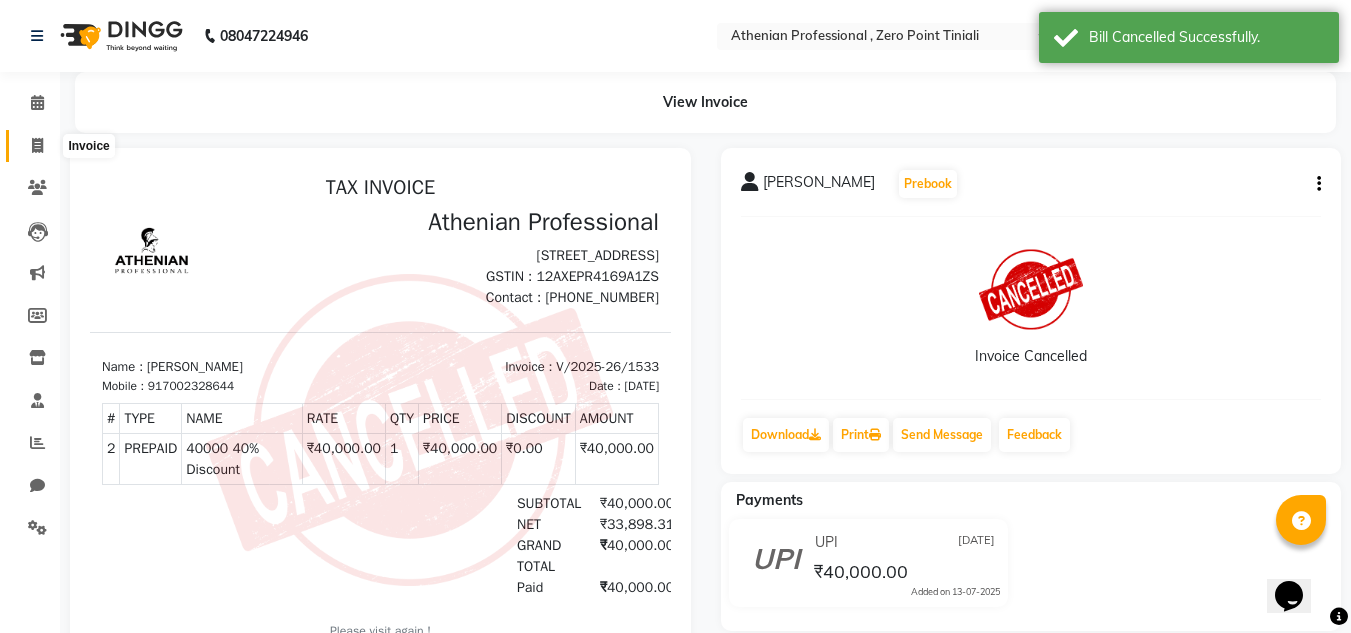 click 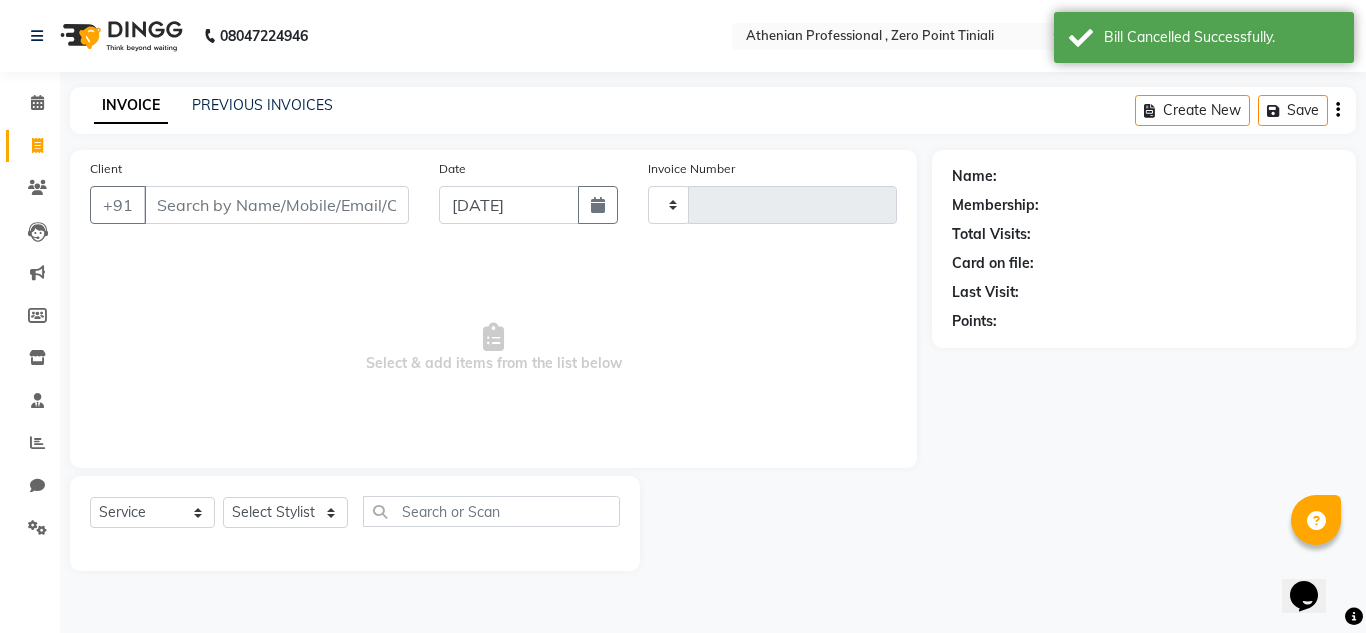type on "1536" 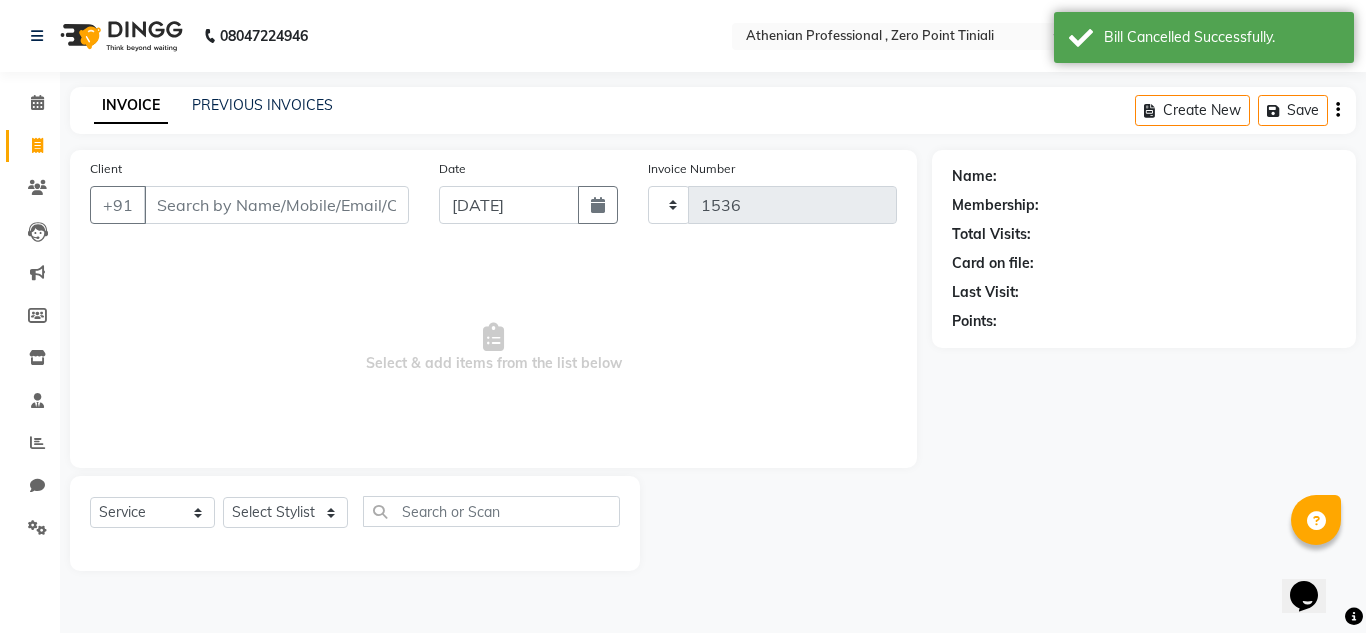 select on "8300" 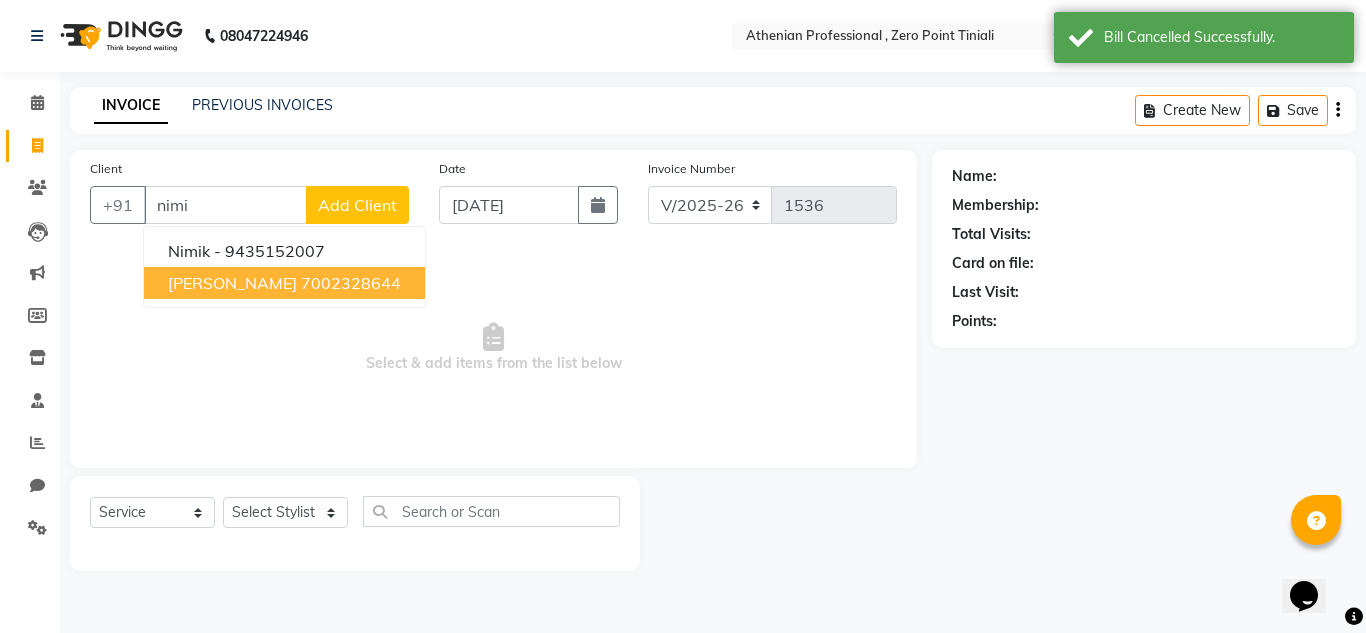 click on "Nimik Riba  7002328644" at bounding box center [284, 283] 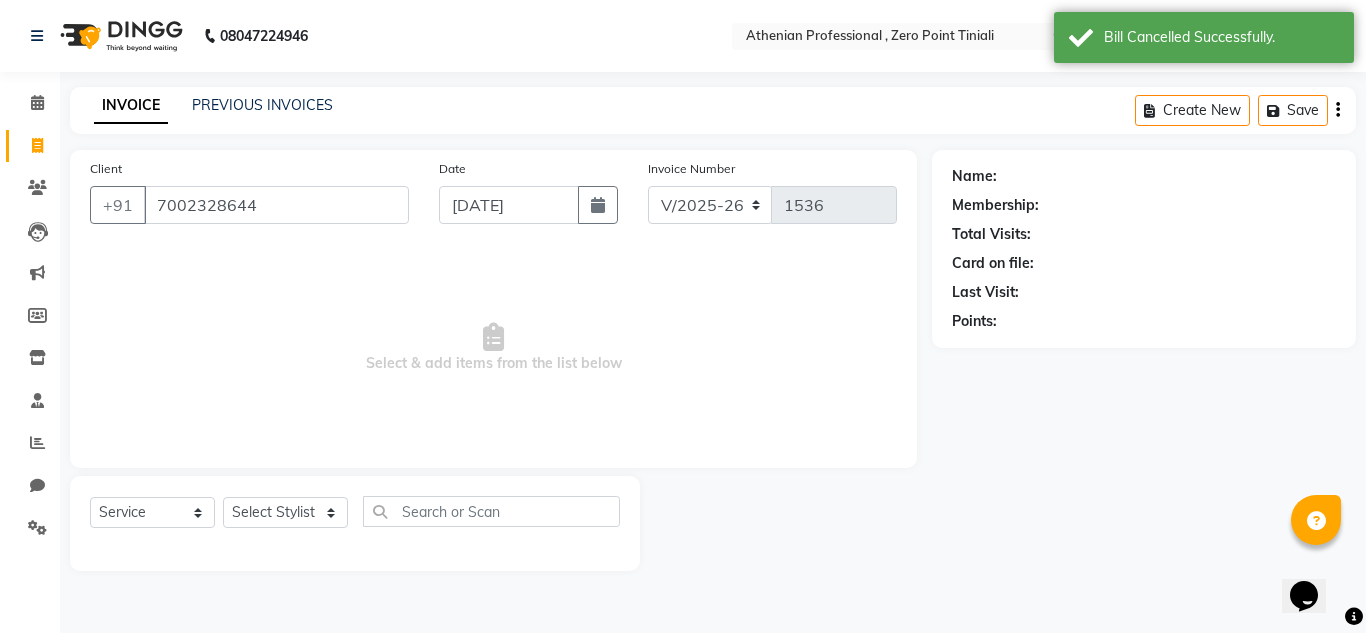 type on "7002328644" 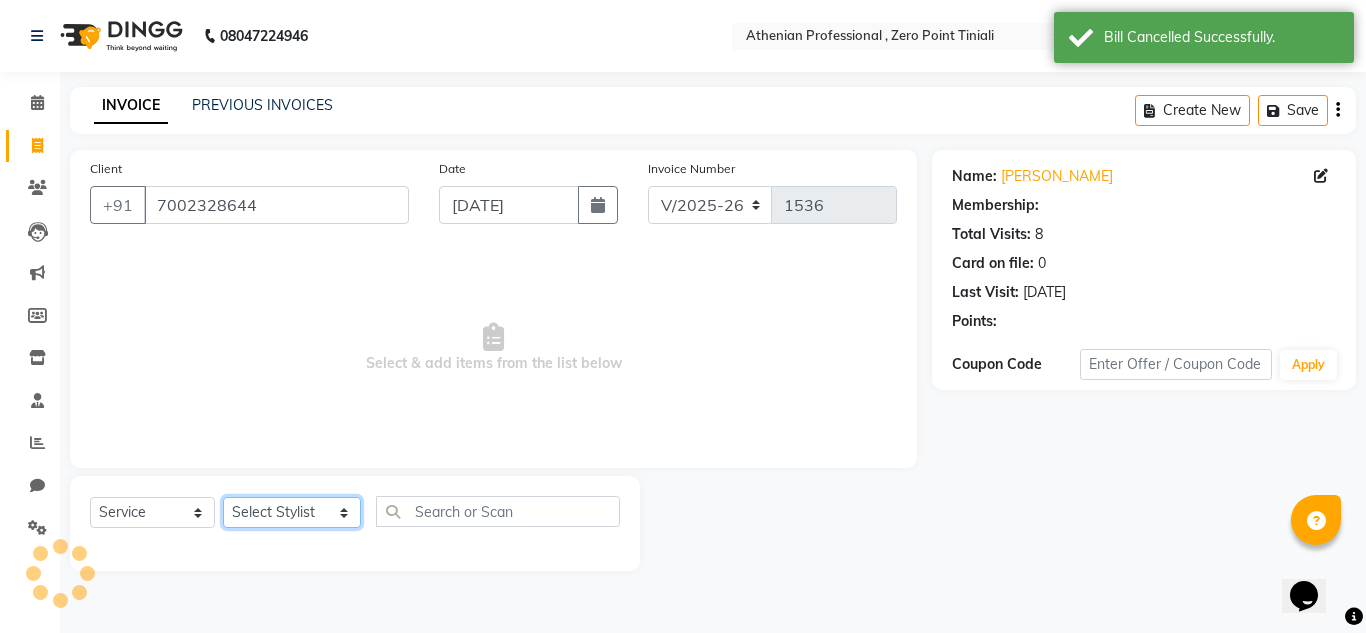click on "Select Stylist [PERSON_NAME][MEDICAL_DATA] Admin [PERSON_NAME] KOLAM WANGSU KOSHEH BIHAM LINDUM NEME MAHINDRA [PERSON_NAME] Manager [PERSON_NAME] MINUKA [PERSON_NAME] NGAMNON RALONGHAM [PERSON_NAME] [PERSON_NAME] SUMI [PERSON_NAME] DEVI [PERSON_NAME] Jamikham YELLI LIKHA" 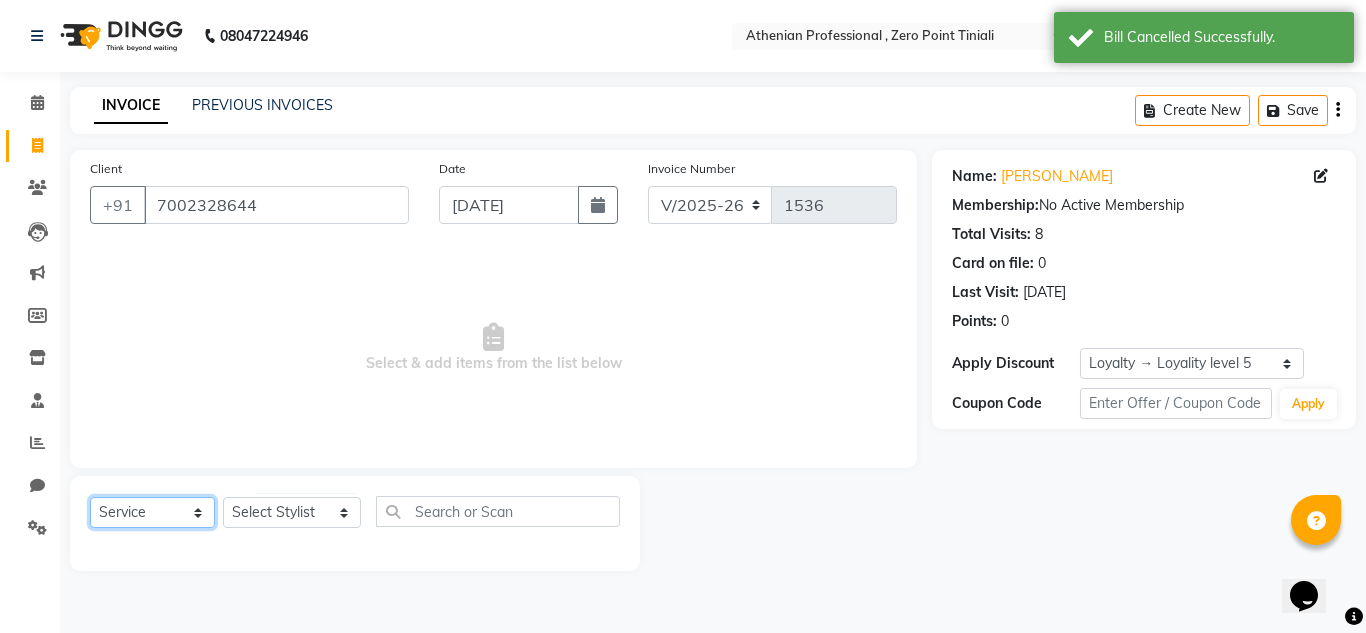 click on "Select  Service  Product  Membership  Package Voucher Prepaid Gift Card" 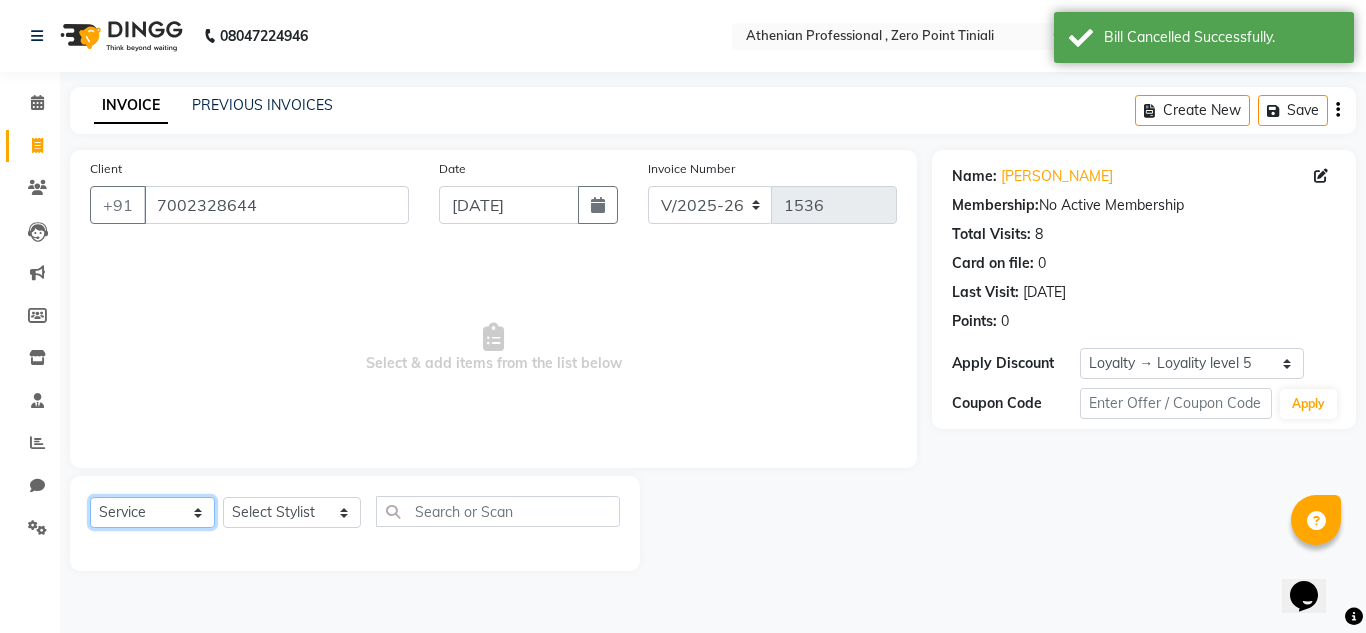 select on "P" 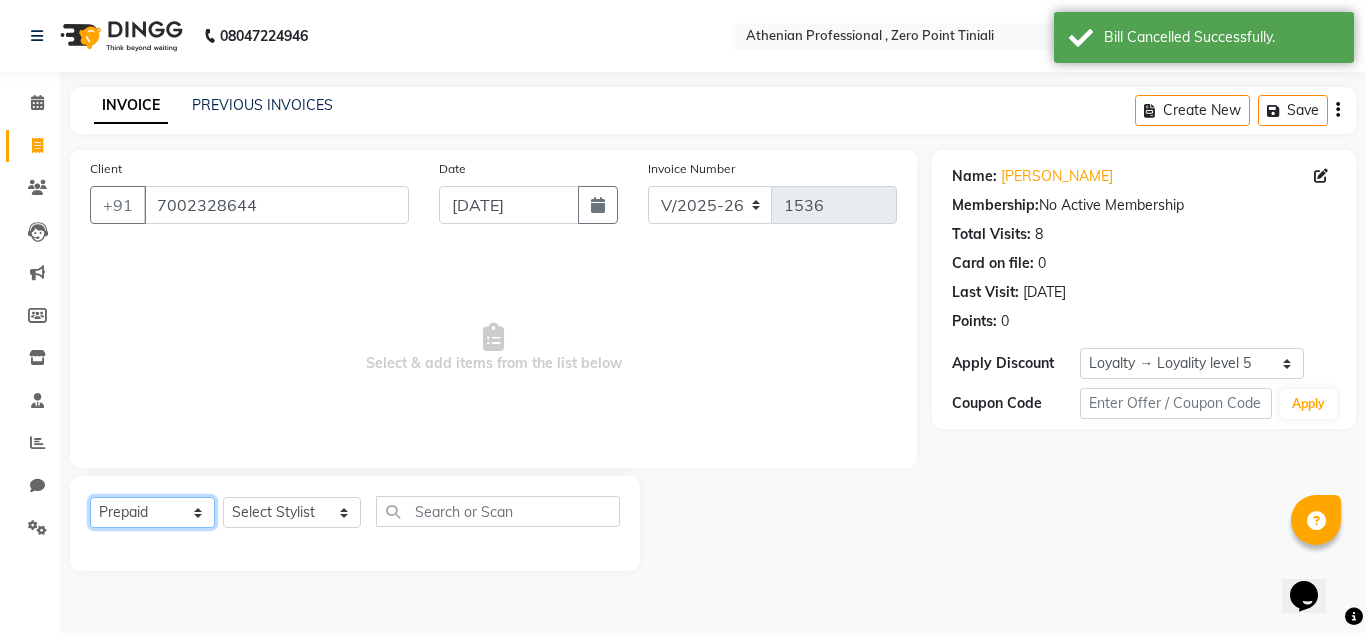 click on "Select  Service  Product  Membership  Package Voucher Prepaid Gift Card" 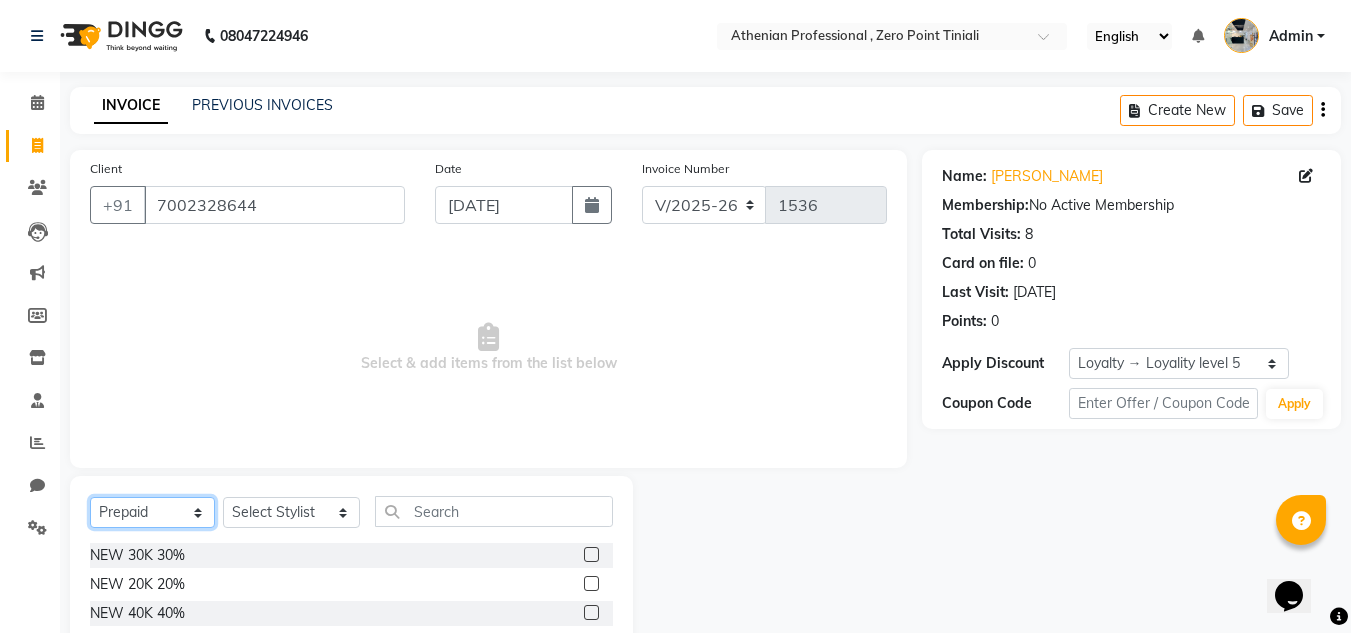 scroll, scrollTop: 90, scrollLeft: 0, axis: vertical 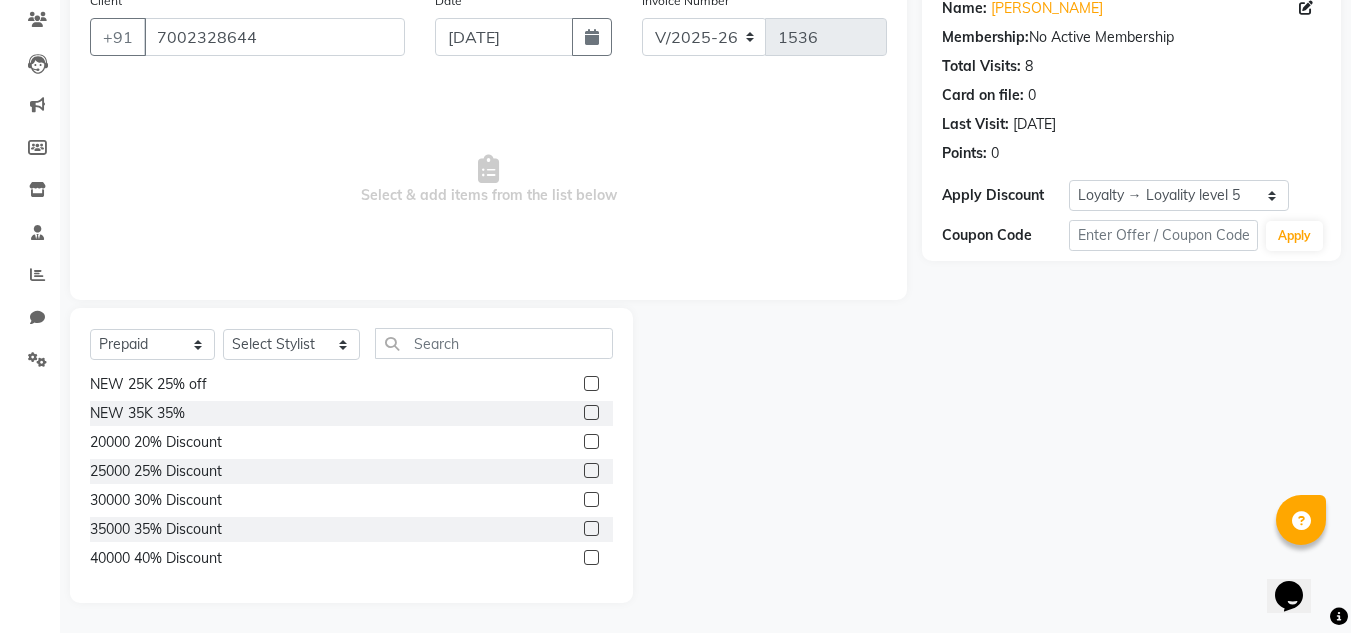 click on "20000 20% Discount" 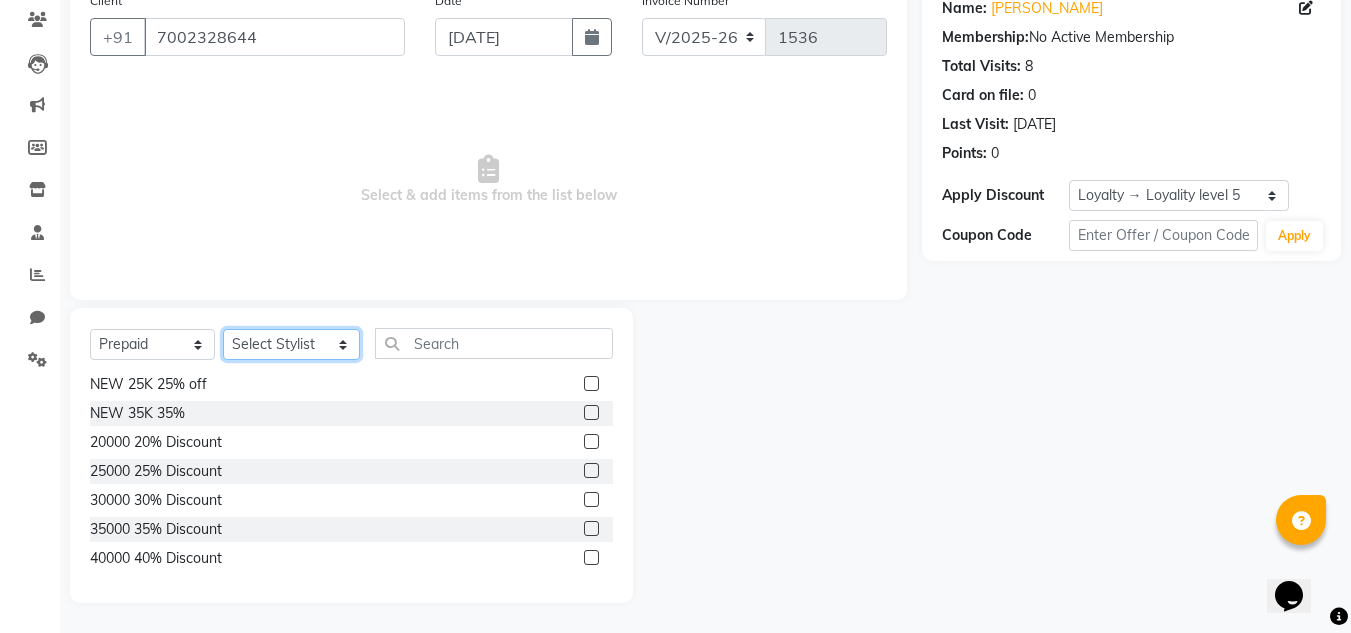 click on "Select Stylist Abin Mili Admin JAVED ANSARI KOLAM WANGSU KOSHEH BIHAM LINDUM NEME MAHINDRA BASUMATARY Manager MANJU MANHAM MINUKA CHETTRY NGAMNON RALONGHAM SHADAB KHAN SUMAN MAGAR SUMI BISWAS  SWAPNA DEVI CHETRY TAMCHI YAMA Toingam Jamikham YELLI LIKHA" 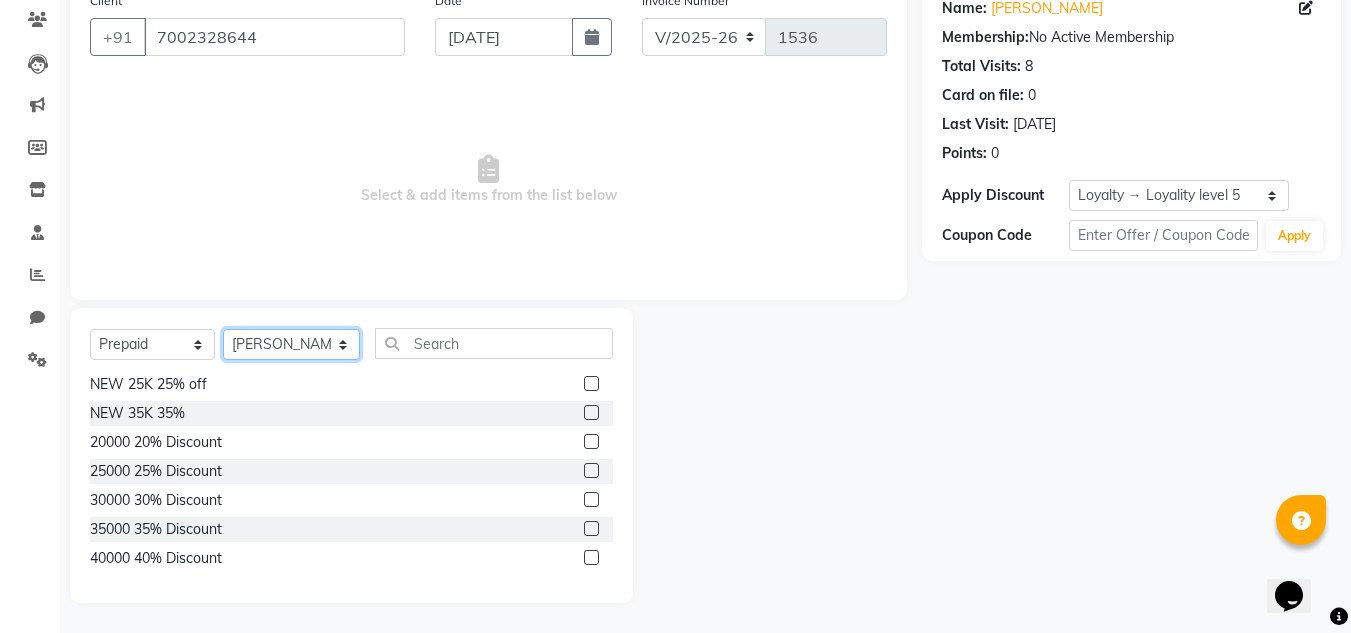 click on "Select Stylist Abin Mili Admin JAVED ANSARI KOLAM WANGSU KOSHEH BIHAM LINDUM NEME MAHINDRA BASUMATARY Manager MANJU MANHAM MINUKA CHETTRY NGAMNON RALONGHAM SHADAB KHAN SUMAN MAGAR SUMI BISWAS  SWAPNA DEVI CHETRY TAMCHI YAMA Toingam Jamikham YELLI LIKHA" 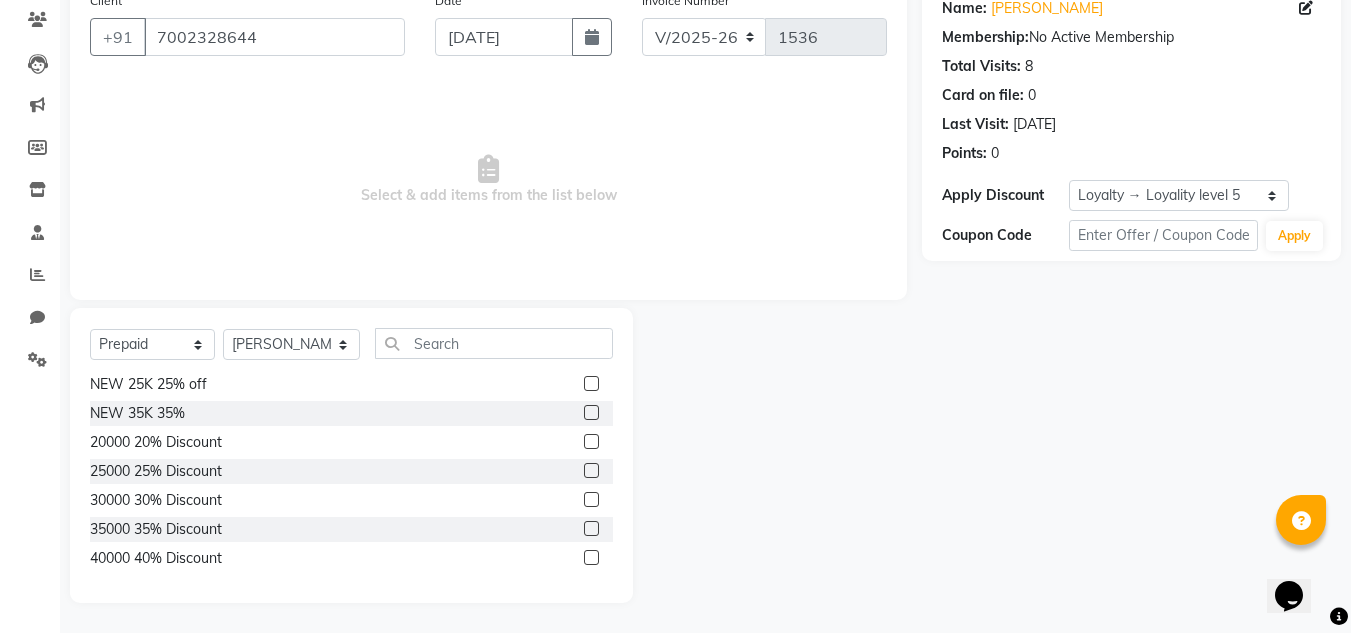 click 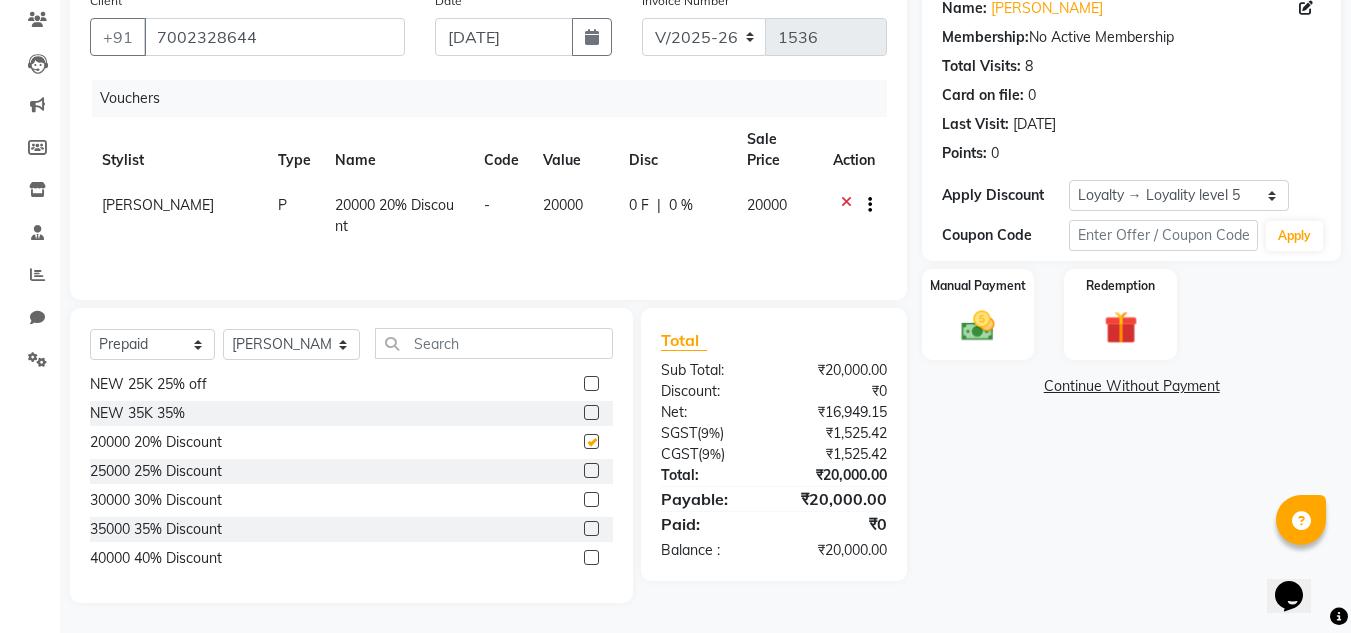 checkbox on "false" 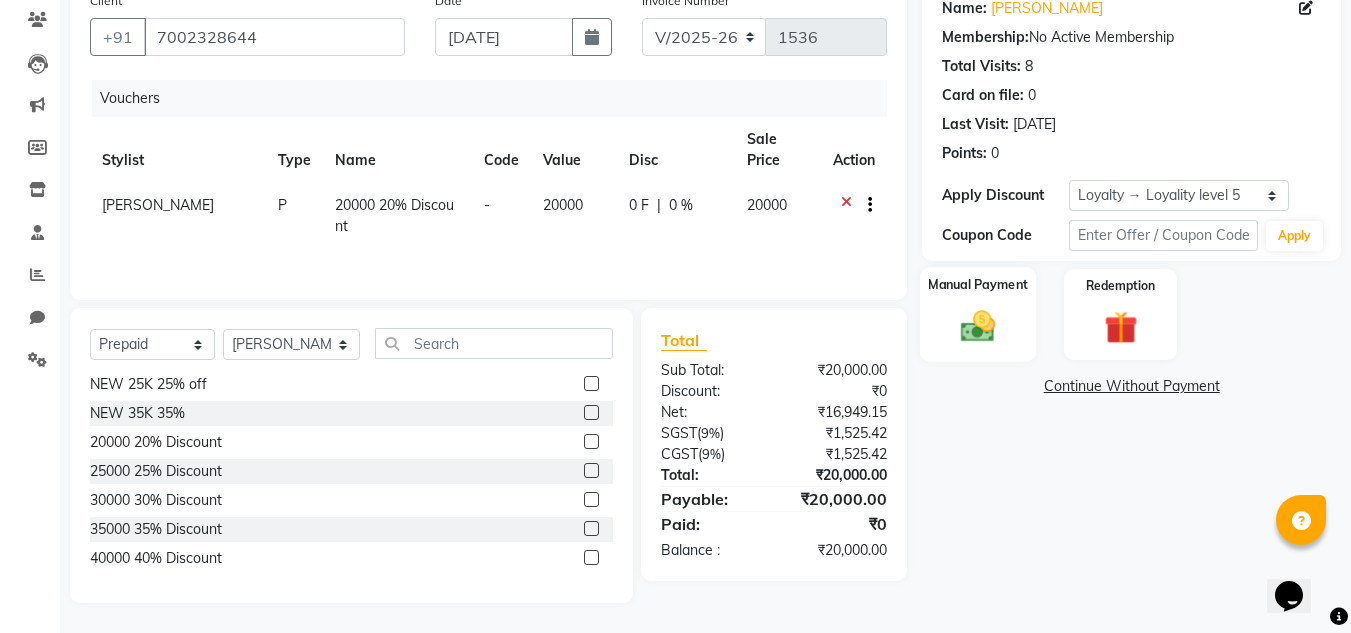 click 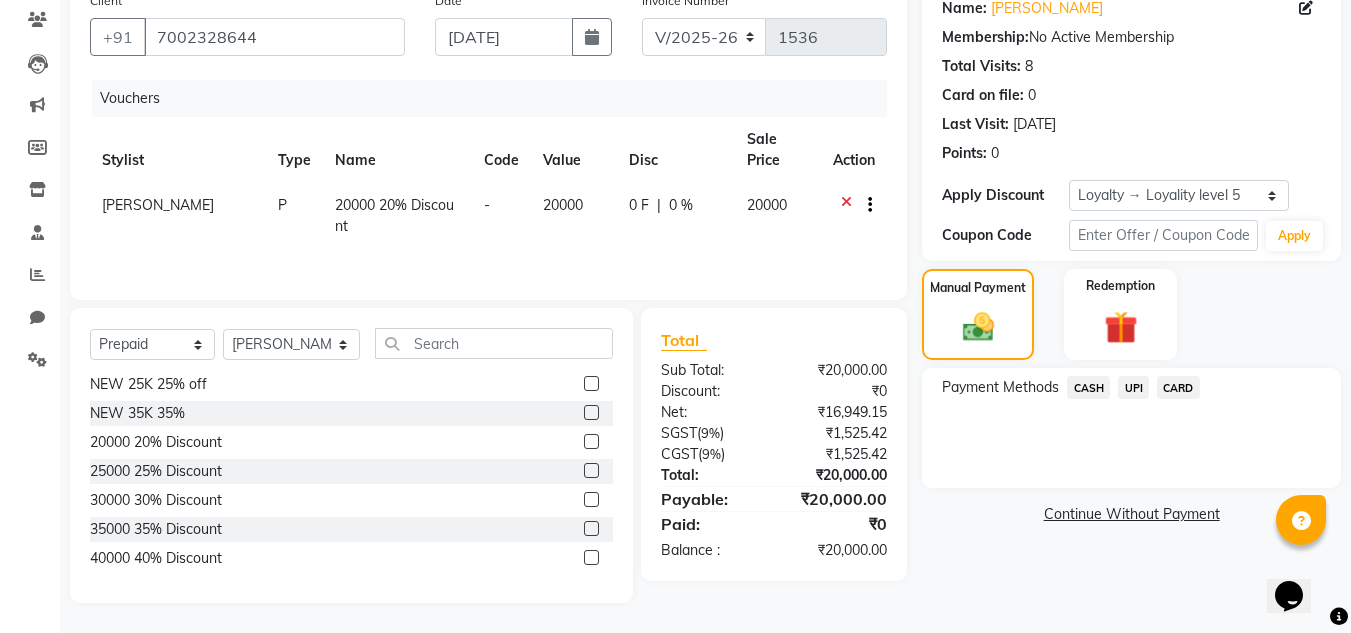 click on "CASH" 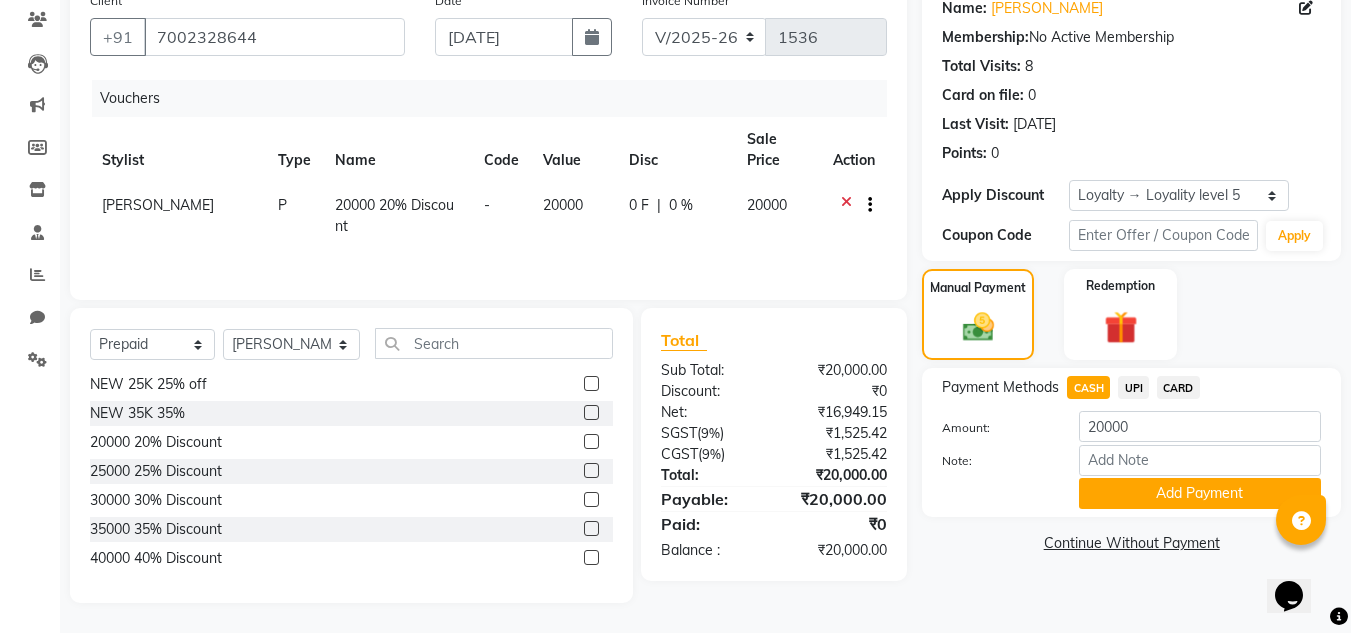 click on "UPI" 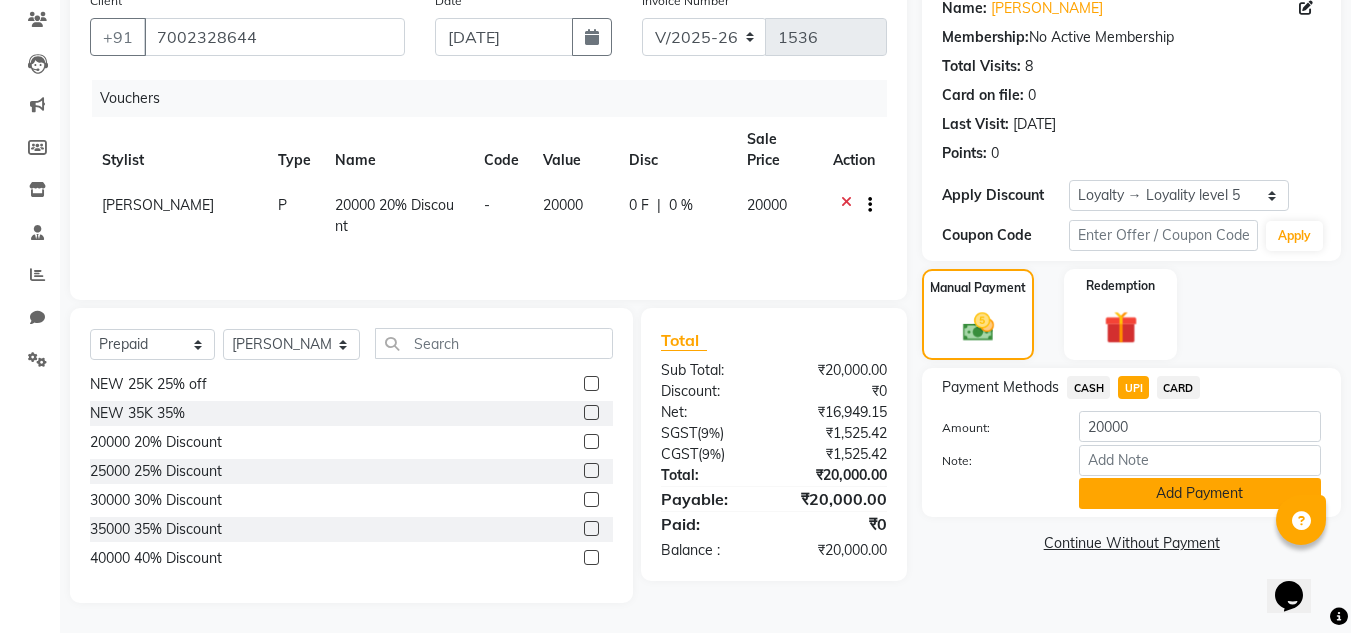 click on "Add Payment" 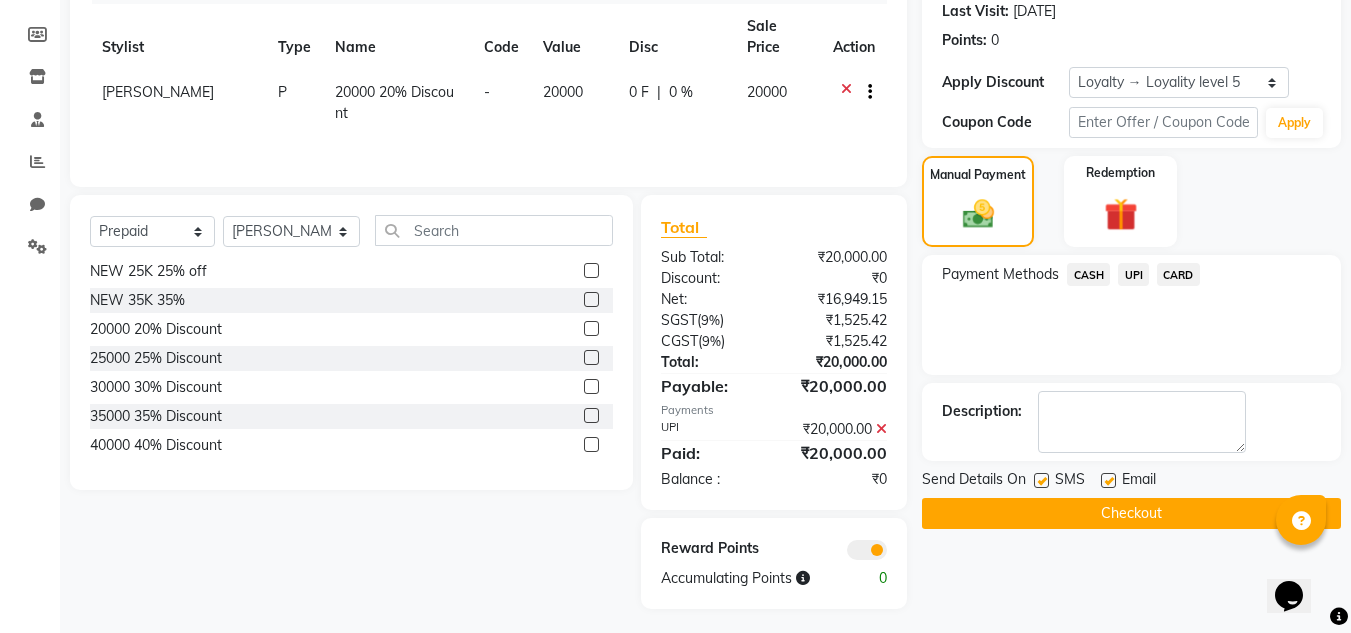 scroll, scrollTop: 282, scrollLeft: 0, axis: vertical 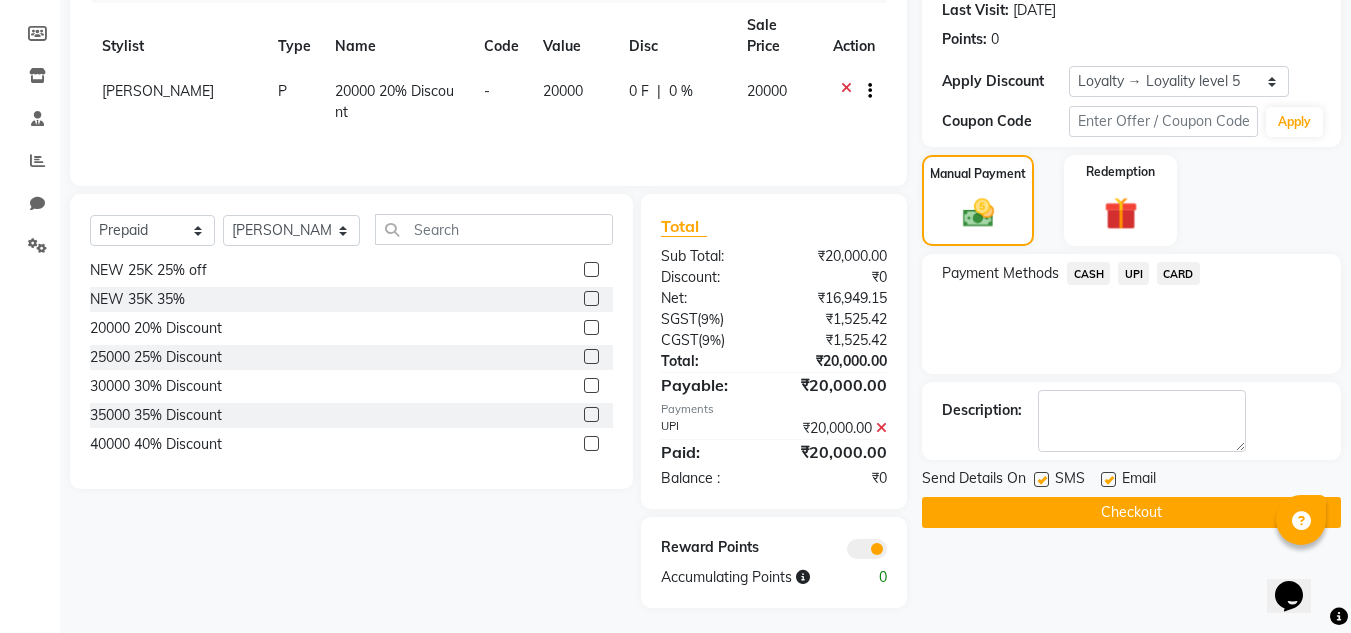 click on "Checkout" 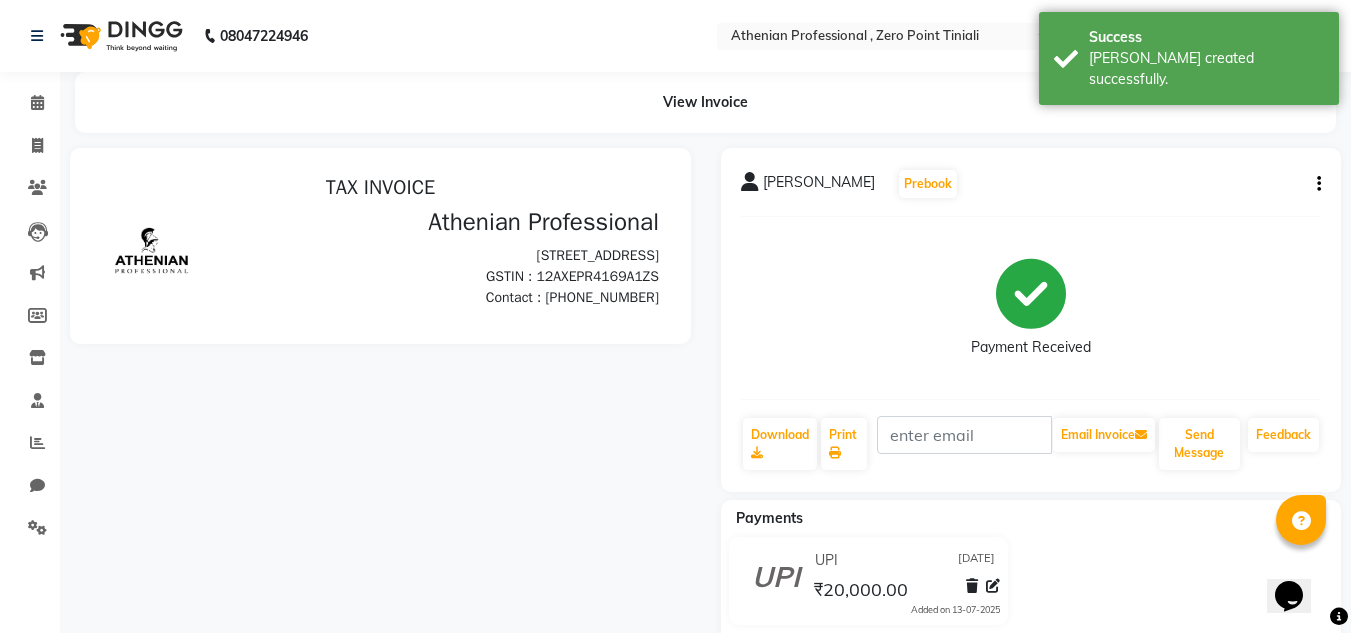 scroll, scrollTop: 0, scrollLeft: 0, axis: both 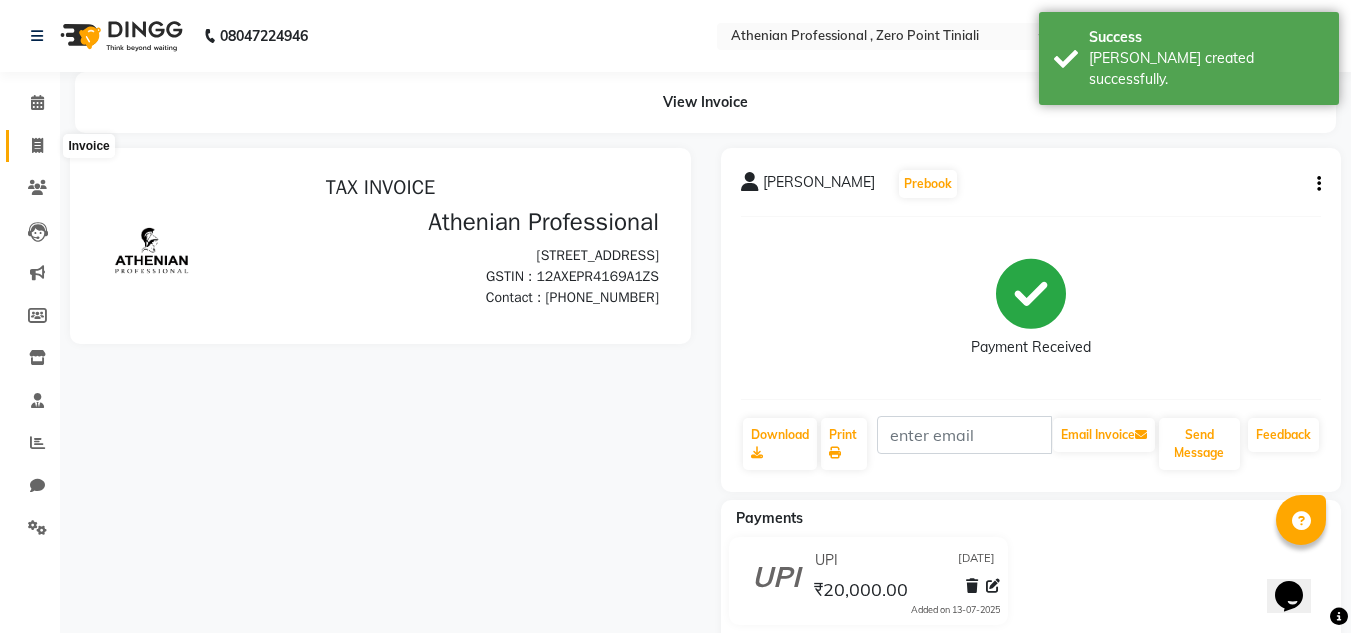 click 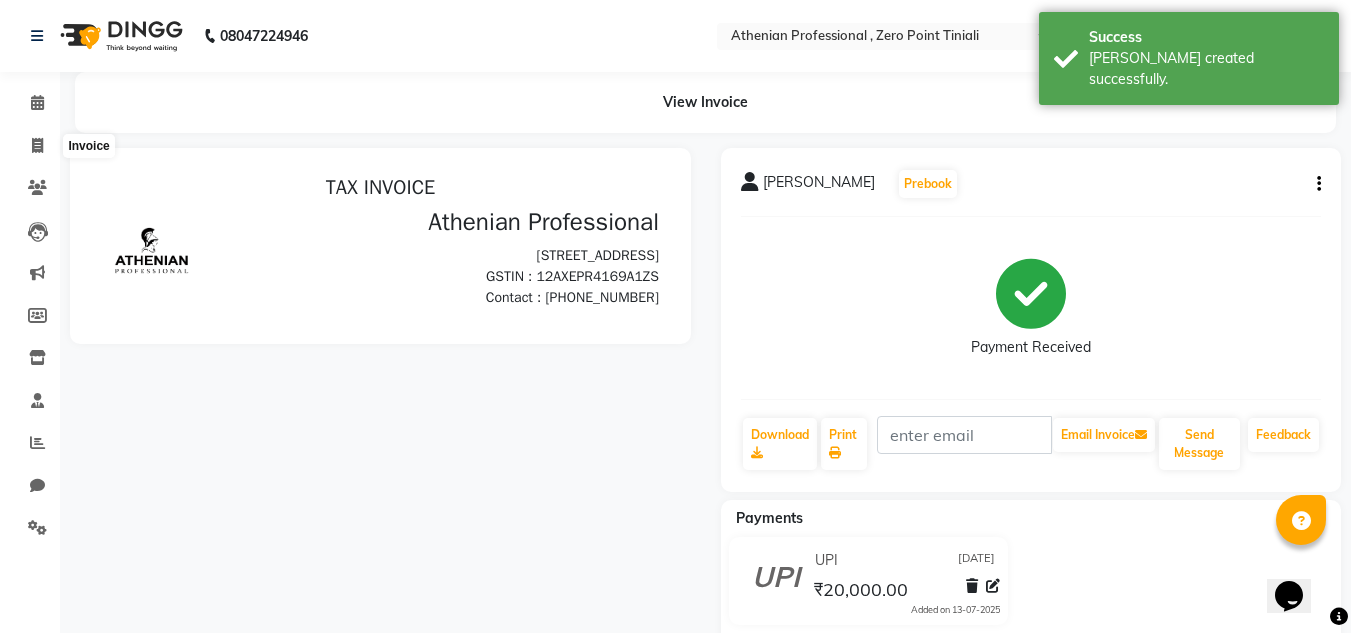 select on "service" 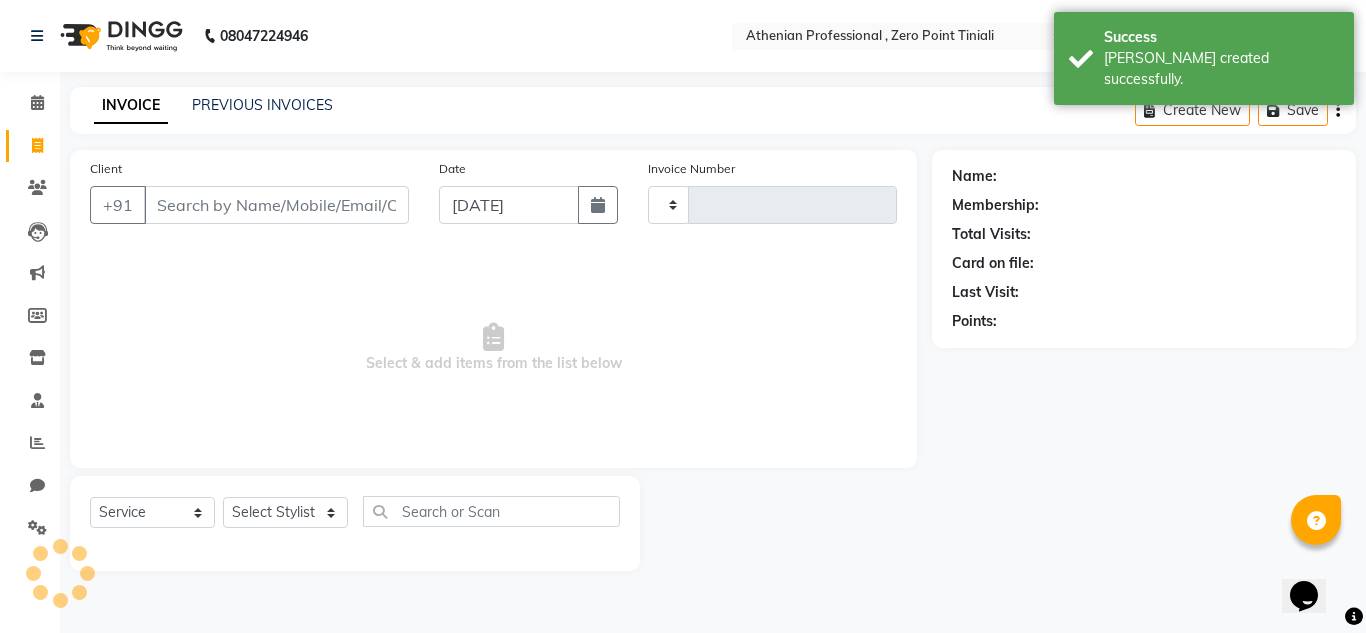 type on "1537" 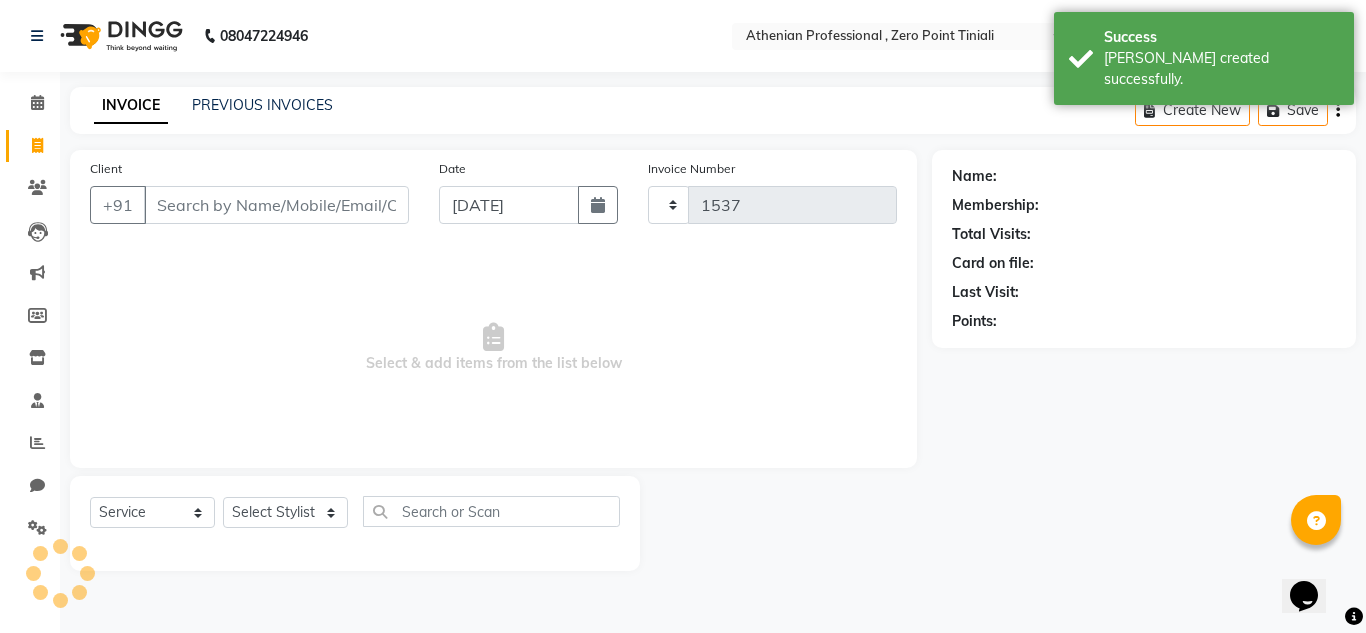 select on "8300" 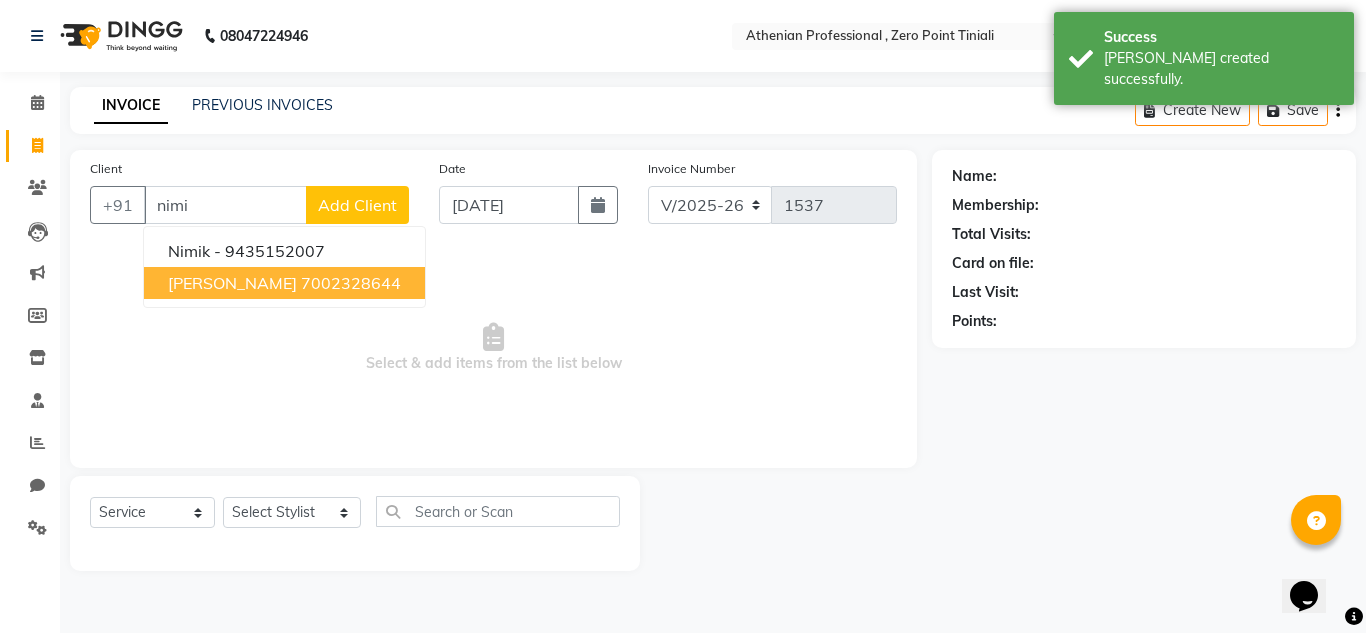 click on "7002328644" at bounding box center (351, 283) 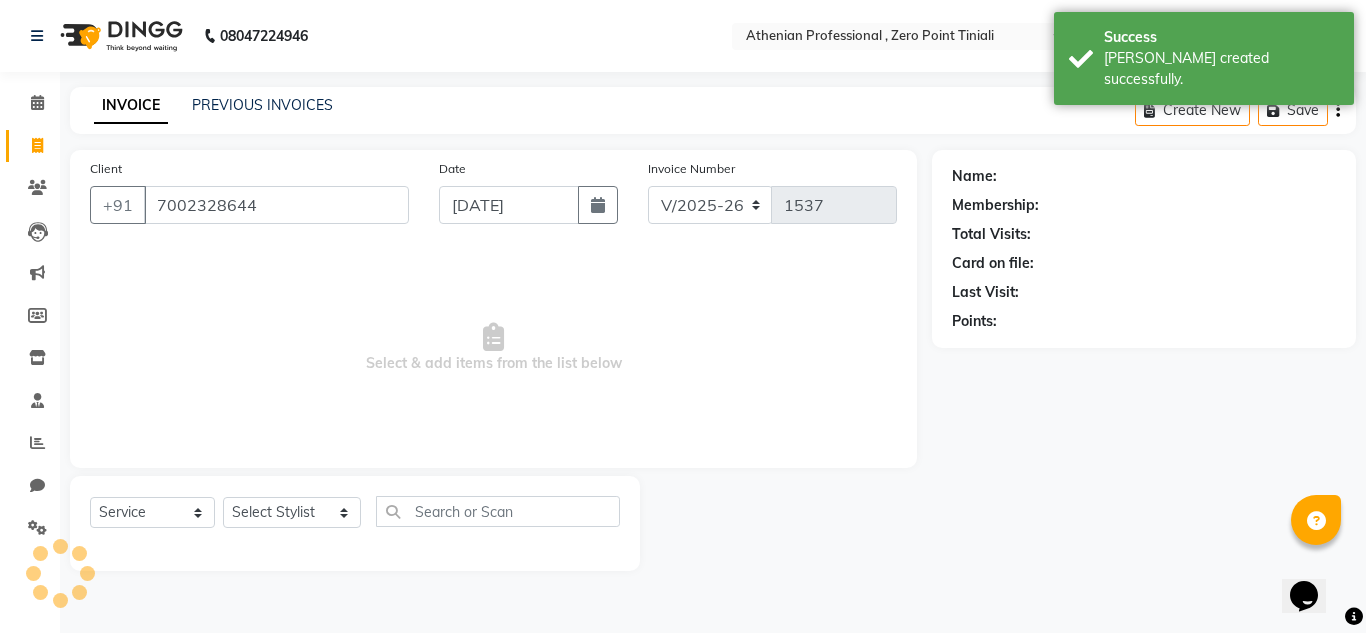type on "7002328644" 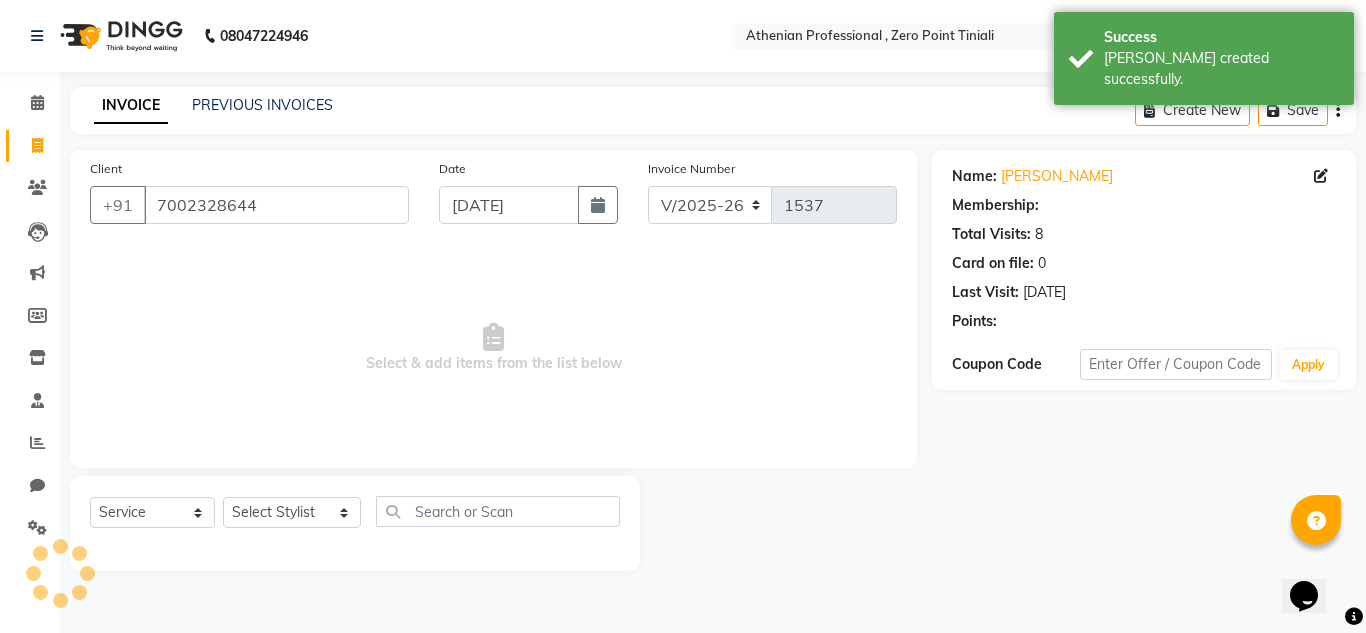 select on "1: Object" 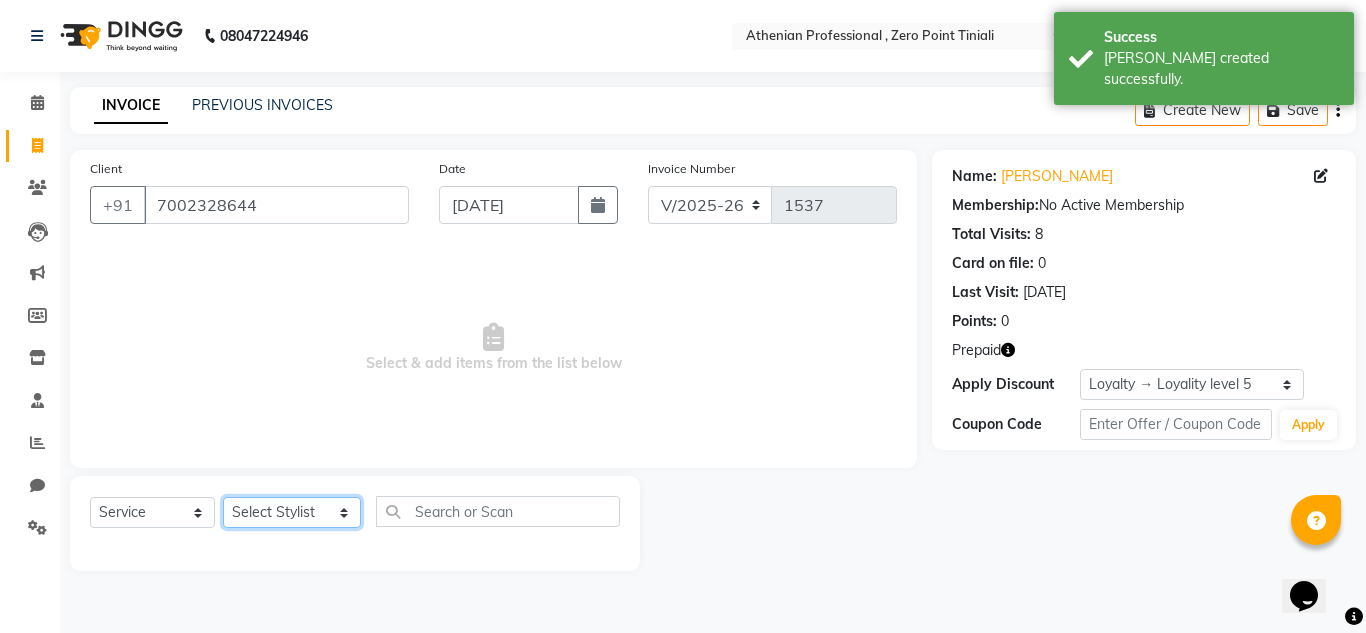 click on "Select Stylist Abin Mili Admin JAVED ANSARI KOLAM WANGSU KOSHEH BIHAM LINDUM NEME MAHINDRA BASUMATARY Manager MANJU MANHAM MINUKA CHETTRY NGAMNON RALONGHAM SHADAB KHAN SUMAN MAGAR SUMI BISWAS  SWAPNA DEVI CHETRY TAMCHI YAMA Toingam Jamikham YELLI LIKHA" 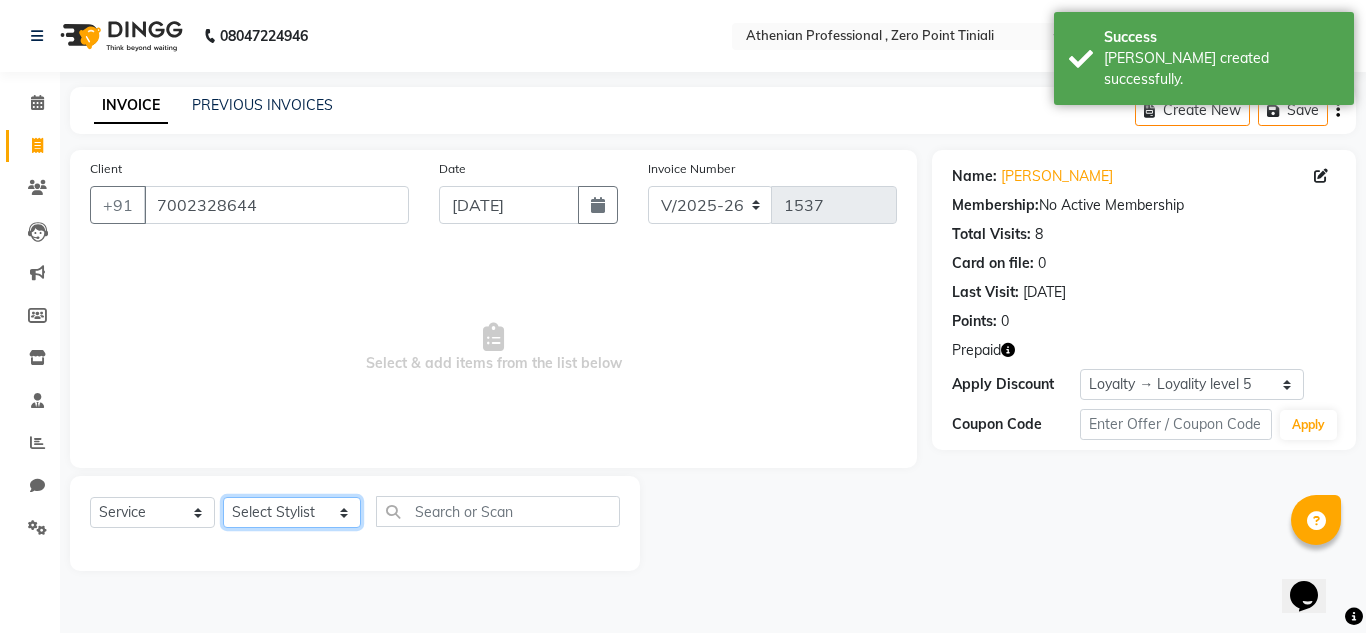 select on "82689" 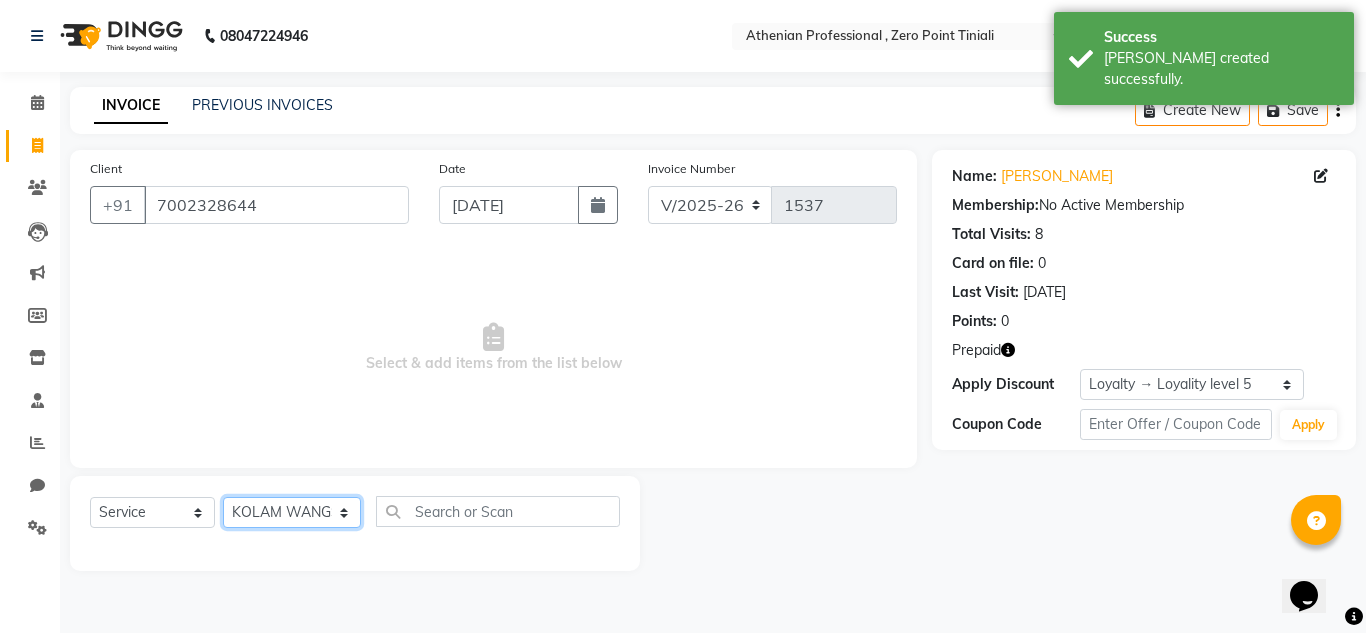 click on "Select Stylist Abin Mili Admin JAVED ANSARI KOLAM WANGSU KOSHEH BIHAM LINDUM NEME MAHINDRA BASUMATARY Manager MANJU MANHAM MINUKA CHETTRY NGAMNON RALONGHAM SHADAB KHAN SUMAN MAGAR SUMI BISWAS  SWAPNA DEVI CHETRY TAMCHI YAMA Toingam Jamikham YELLI LIKHA" 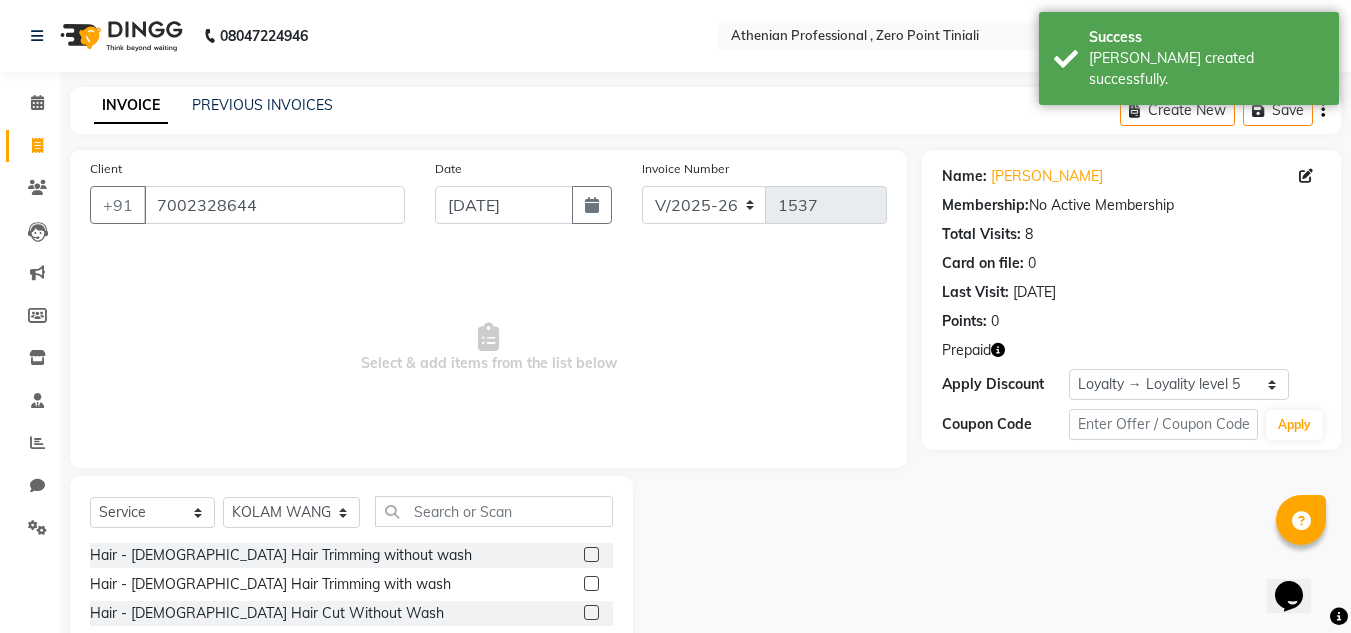 click on "Hair - Female Hair Trimming without wash" 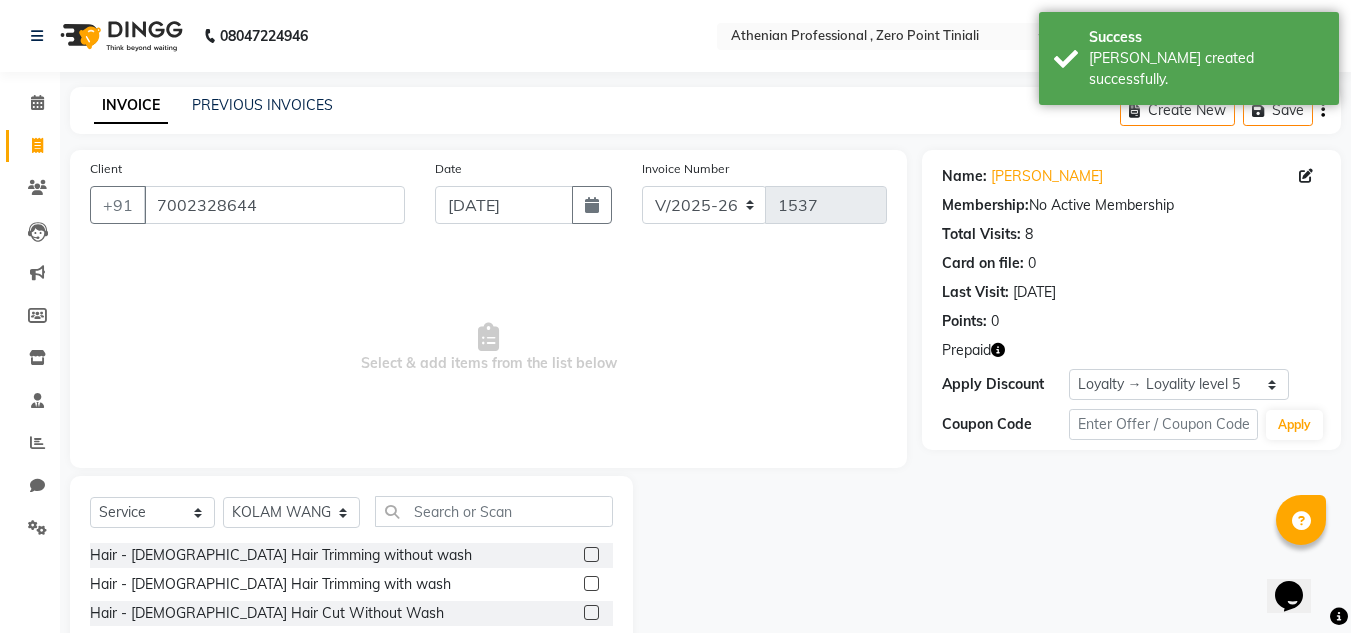 click 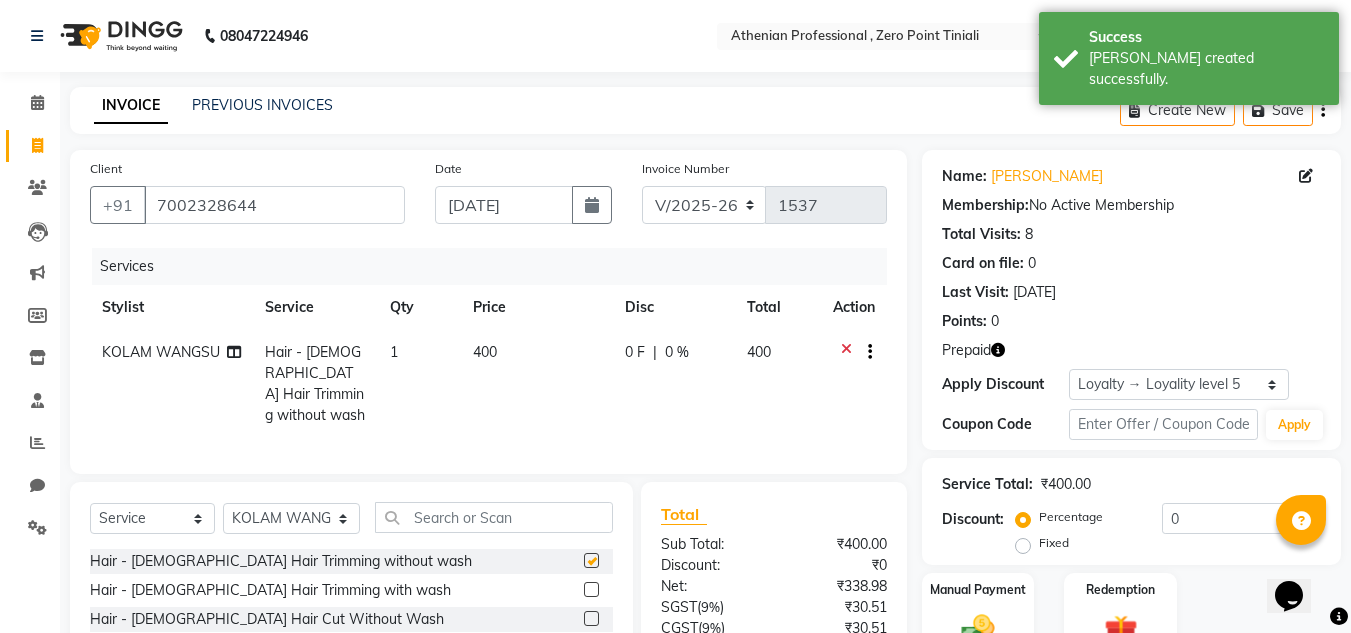 checkbox on "false" 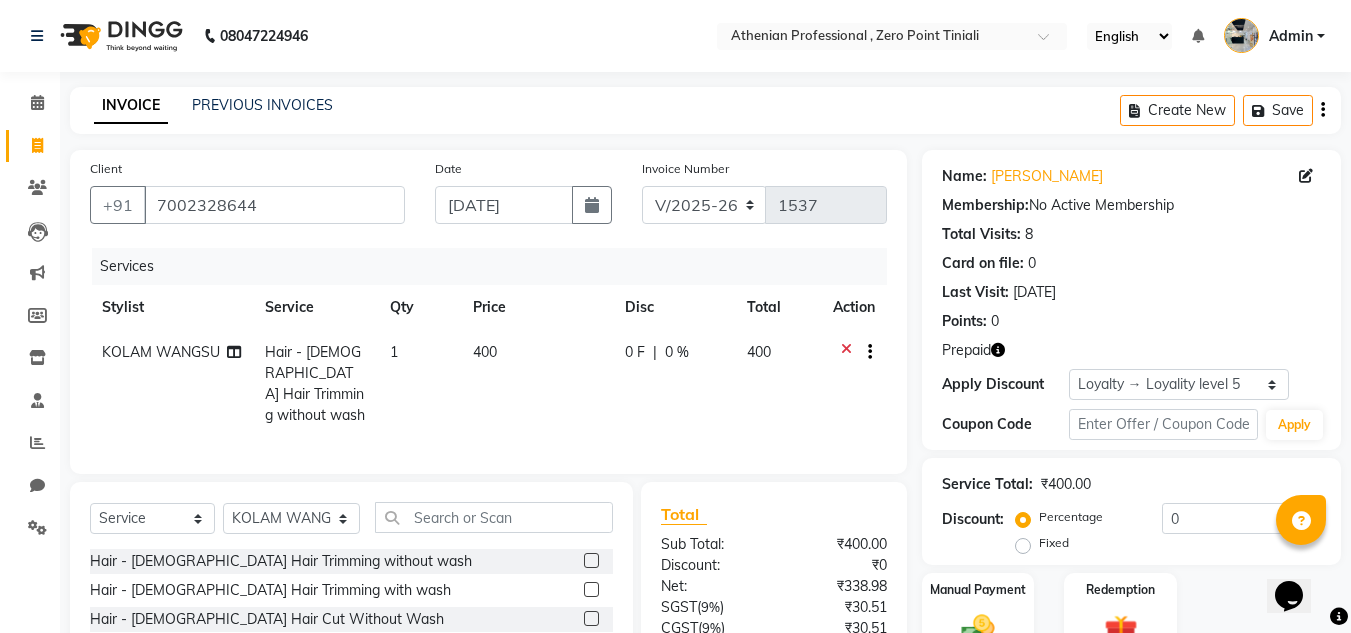 scroll, scrollTop: 165, scrollLeft: 0, axis: vertical 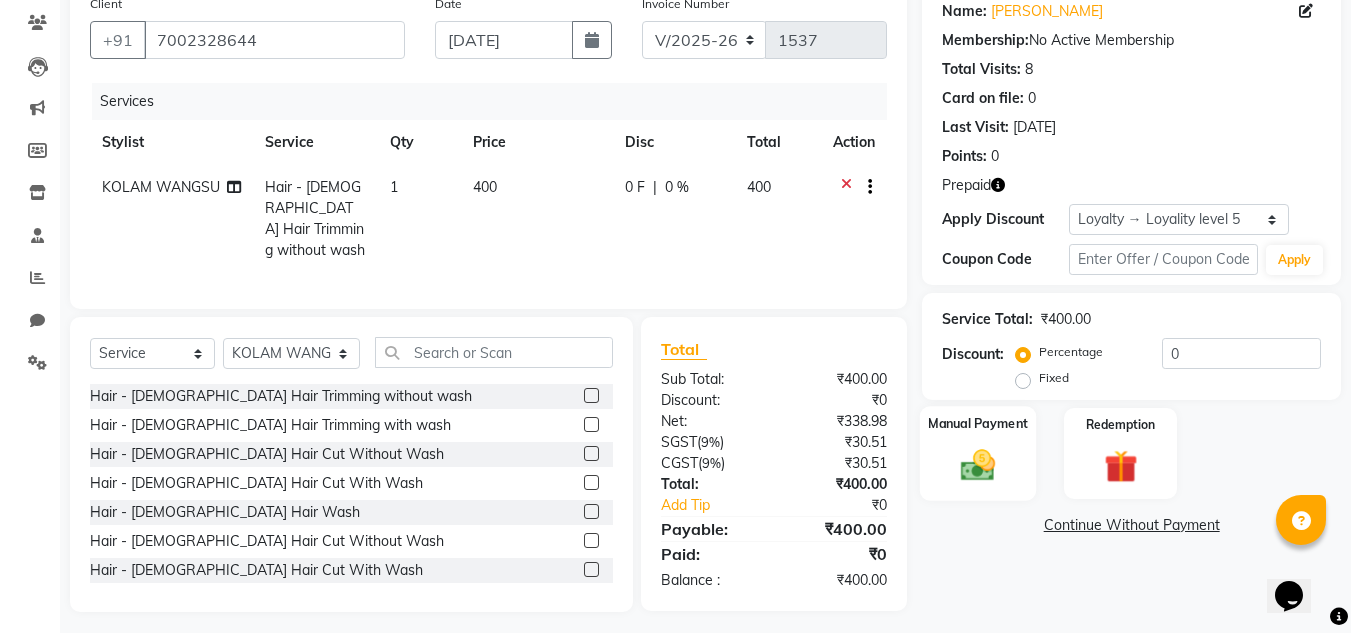 click 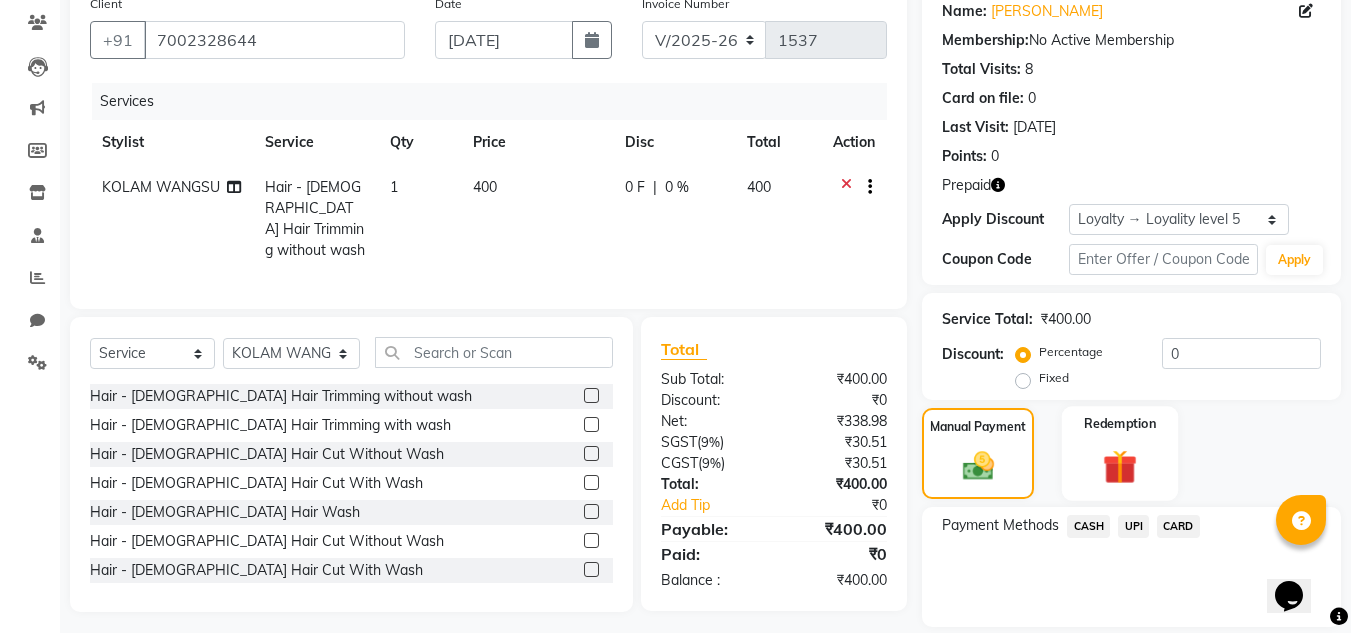 click on "Redemption" 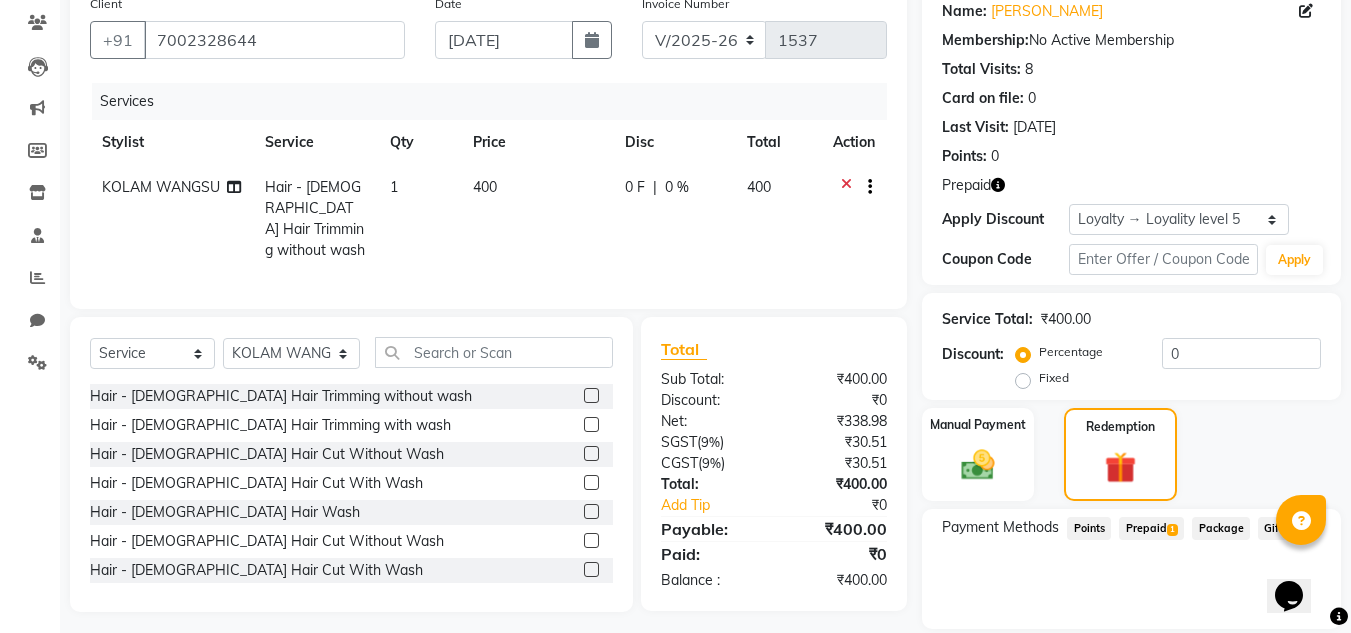 click on "Prepaid  1" 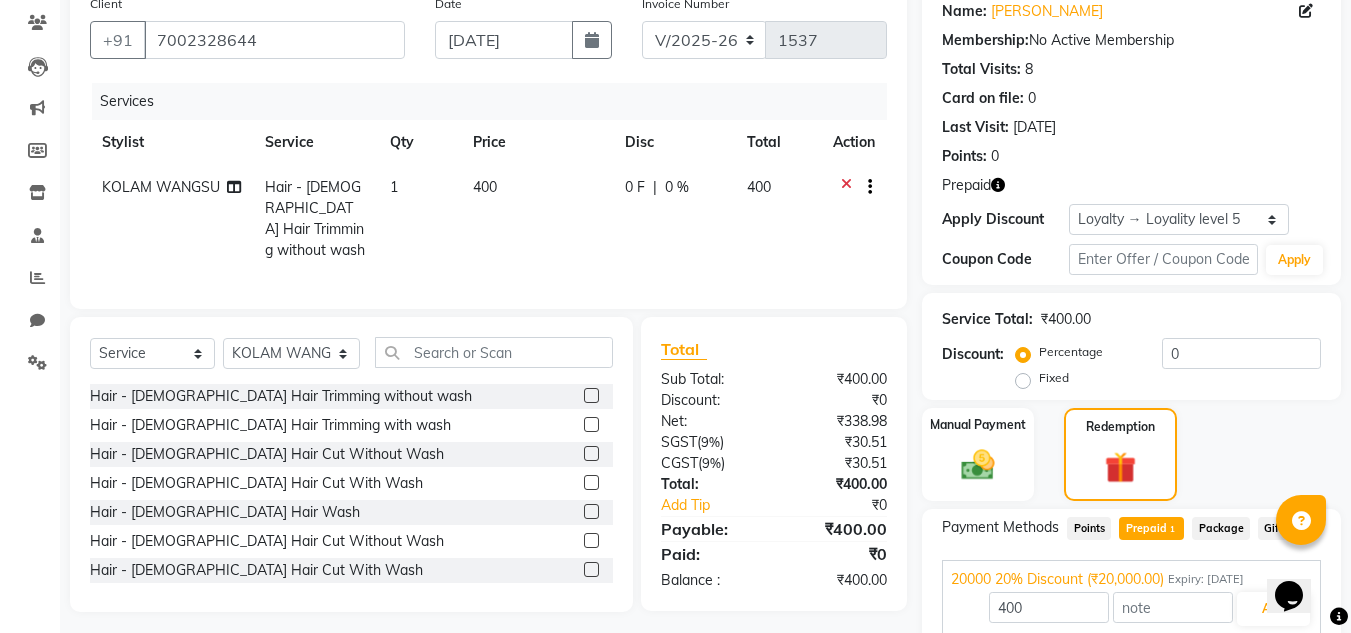 scroll, scrollTop: 248, scrollLeft: 0, axis: vertical 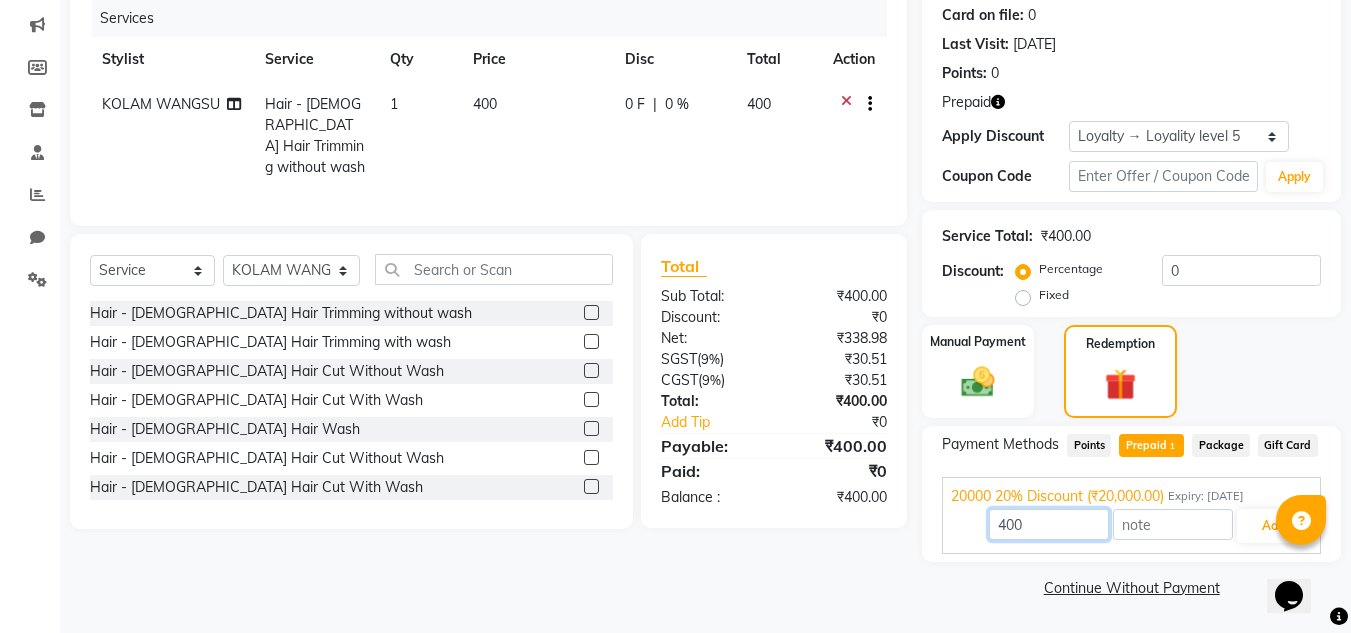 click on "400" at bounding box center [1049, 524] 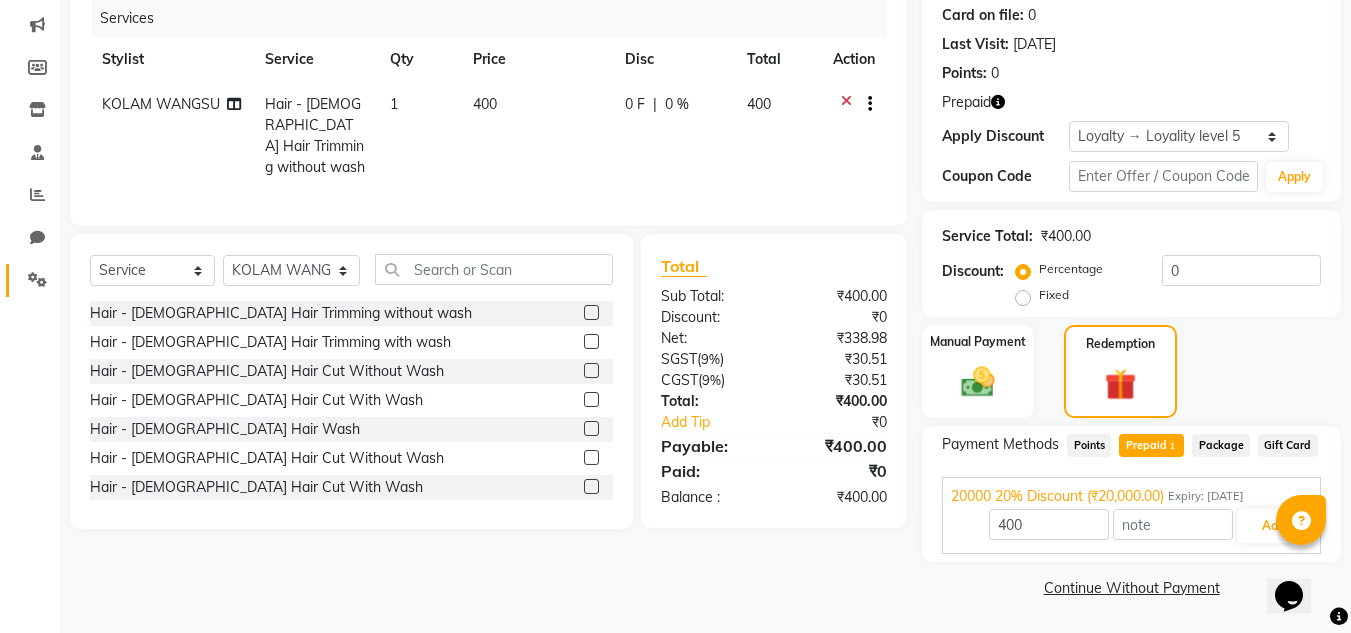 click 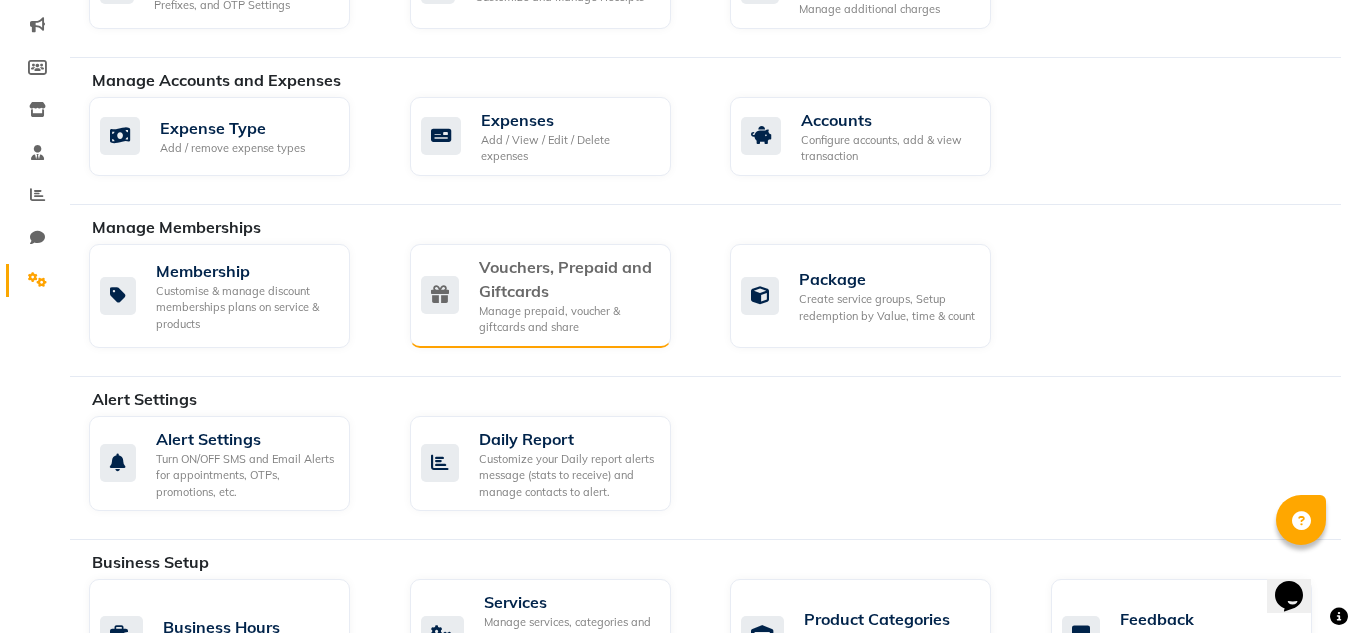 click on "Manage prepaid, voucher & giftcards and share" 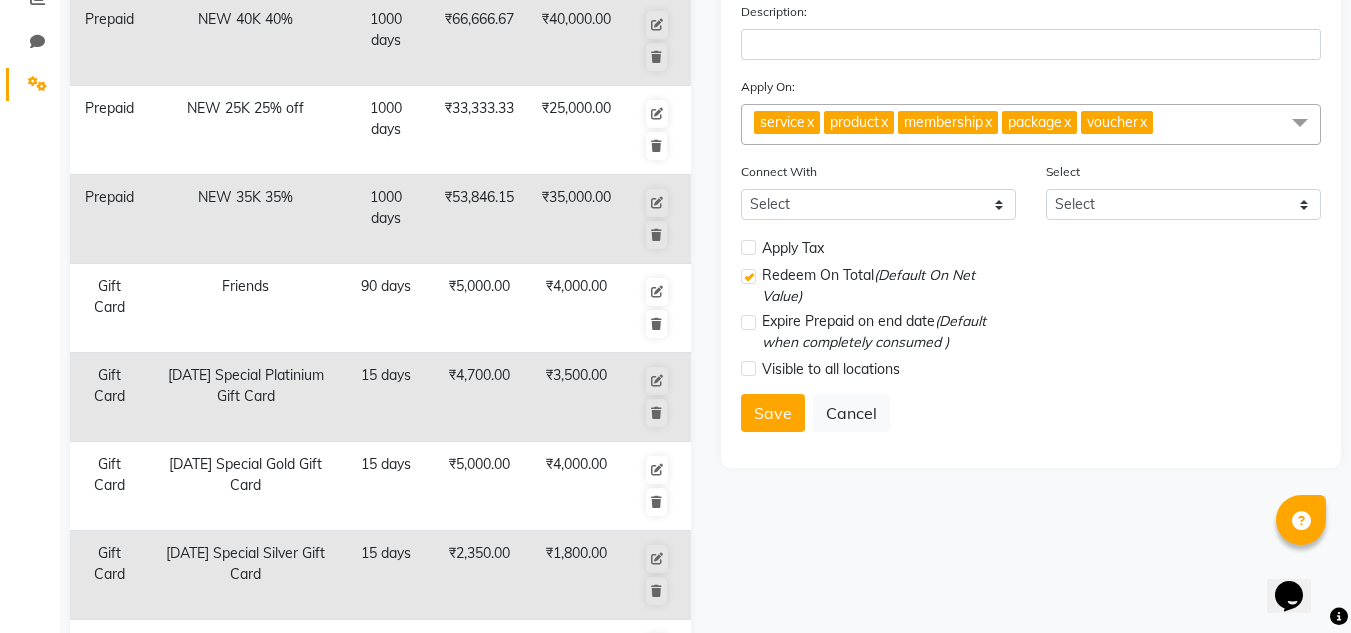 scroll, scrollTop: 609, scrollLeft: 0, axis: vertical 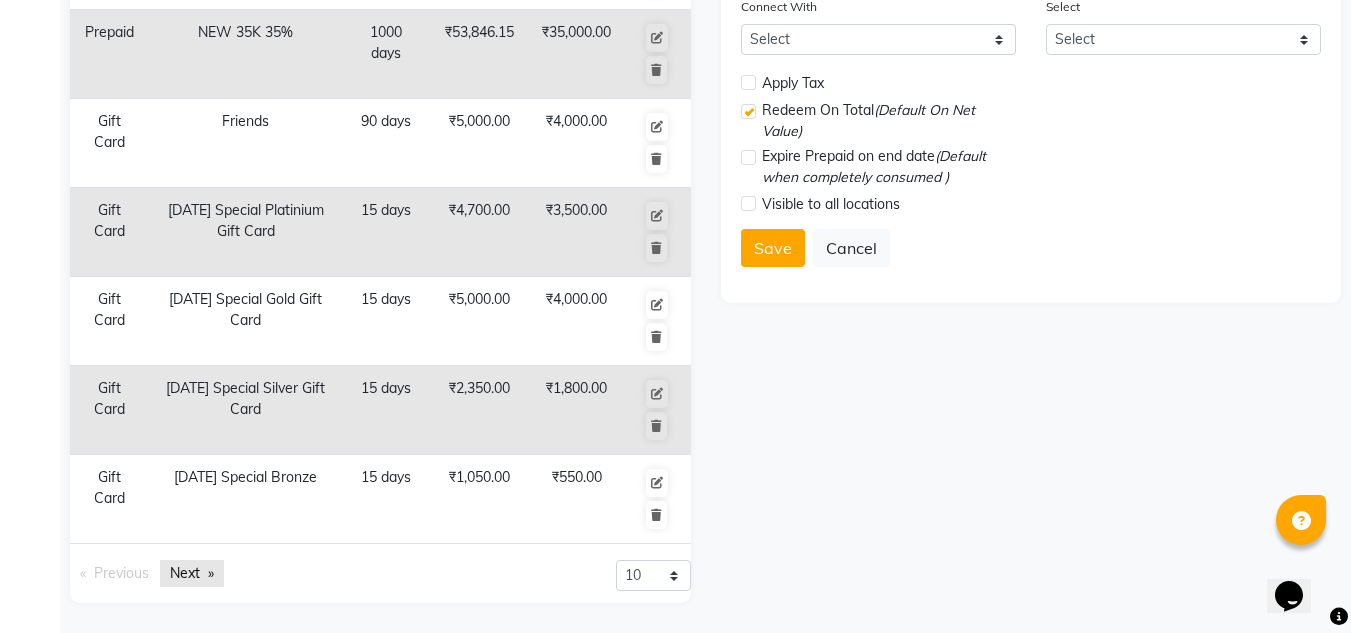 click on "Next  page" 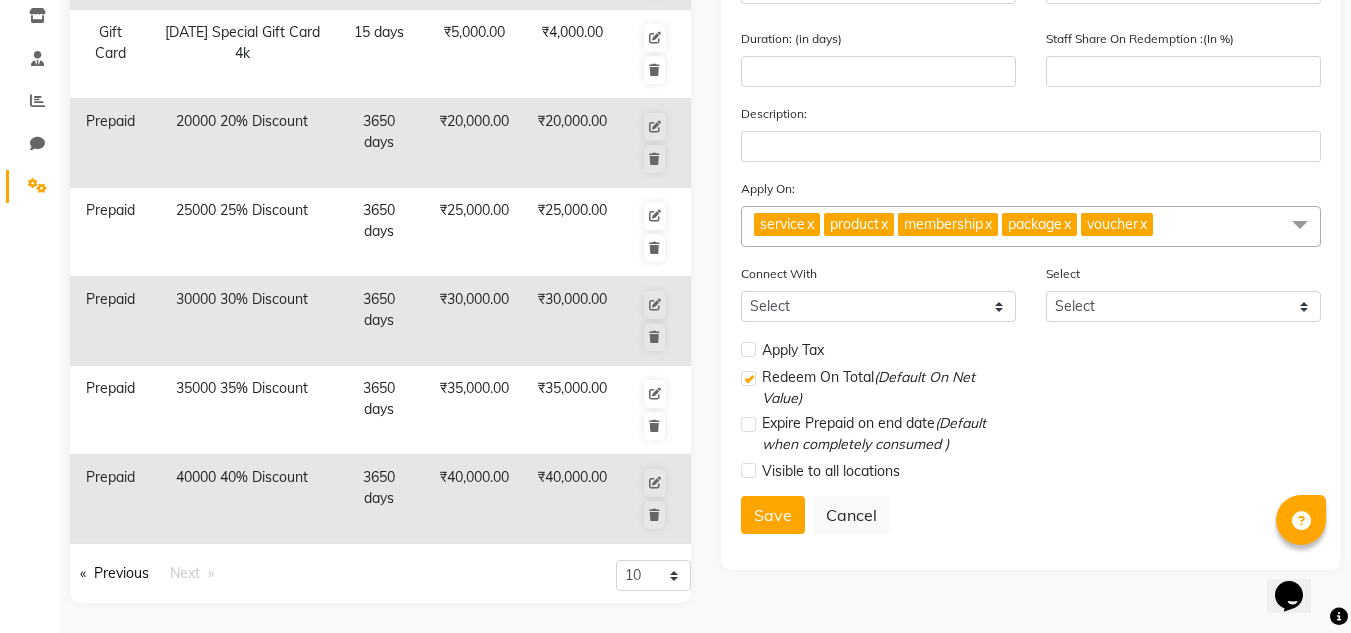 click on "40000 40% Discount" 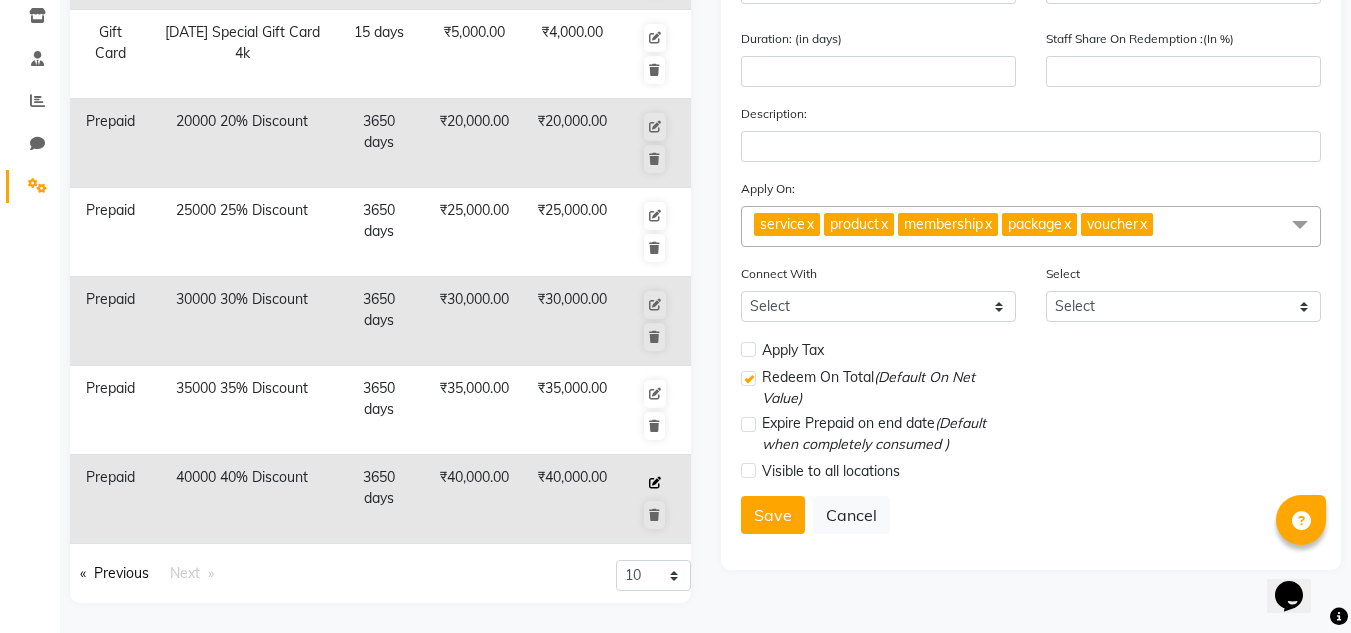 click 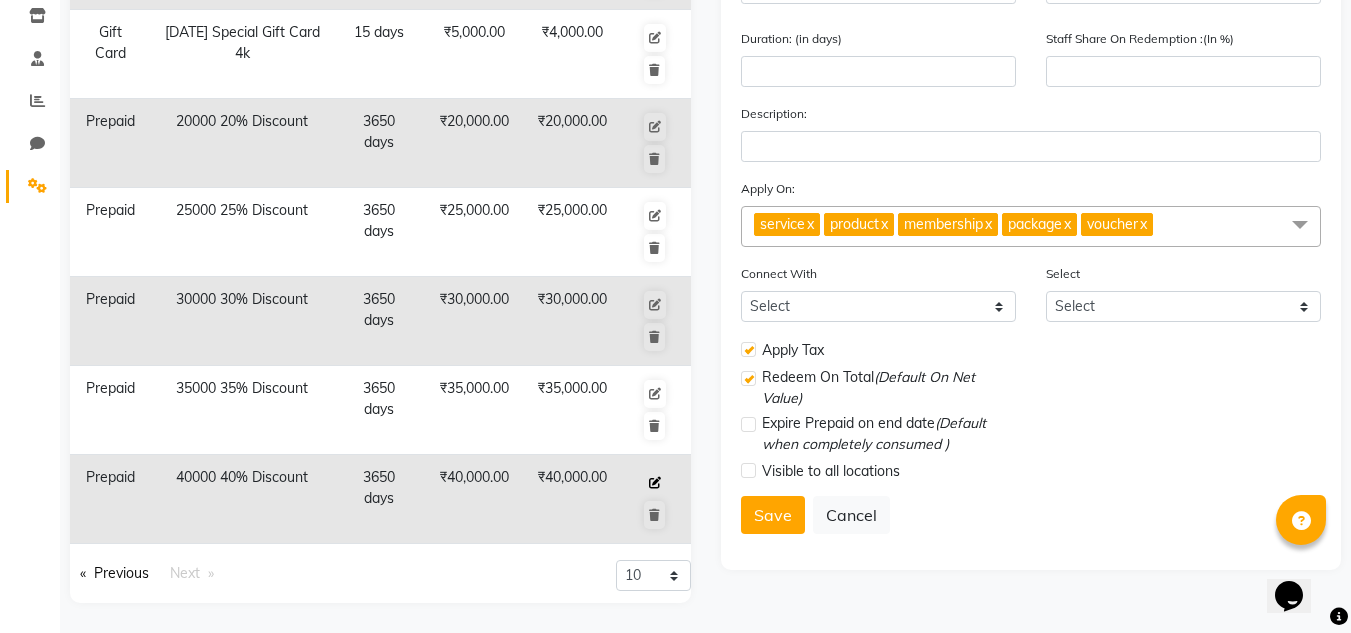 select on "P" 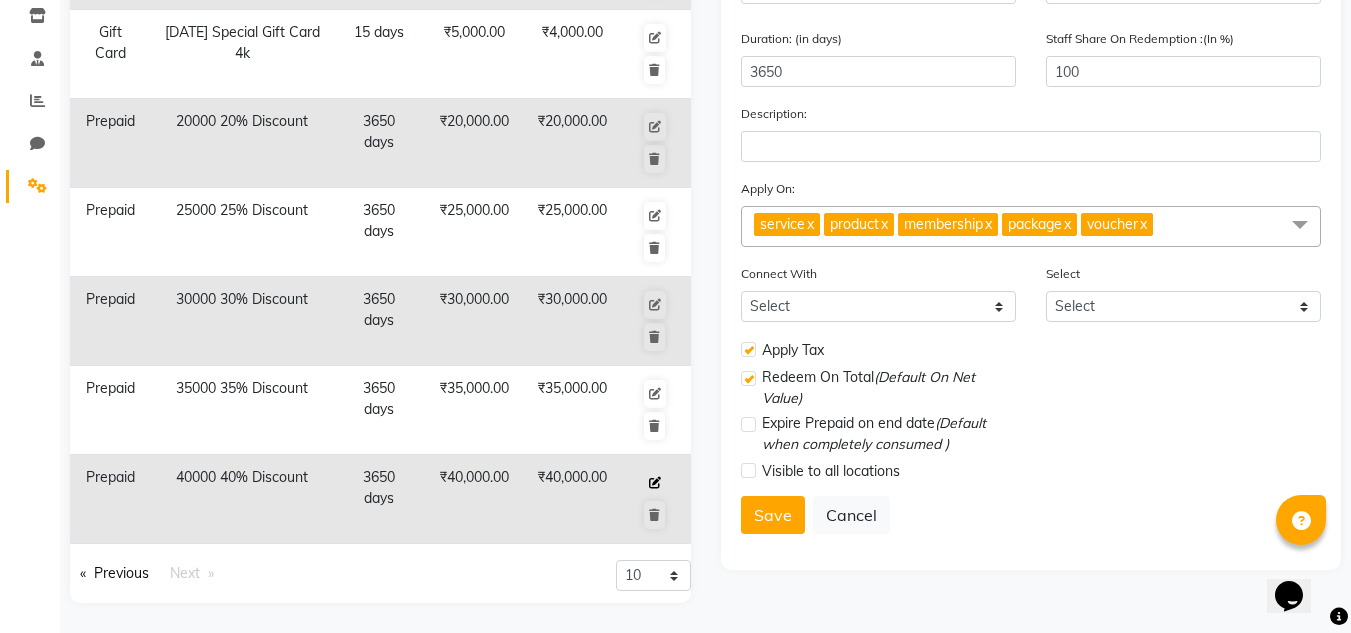 checkbox on "true" 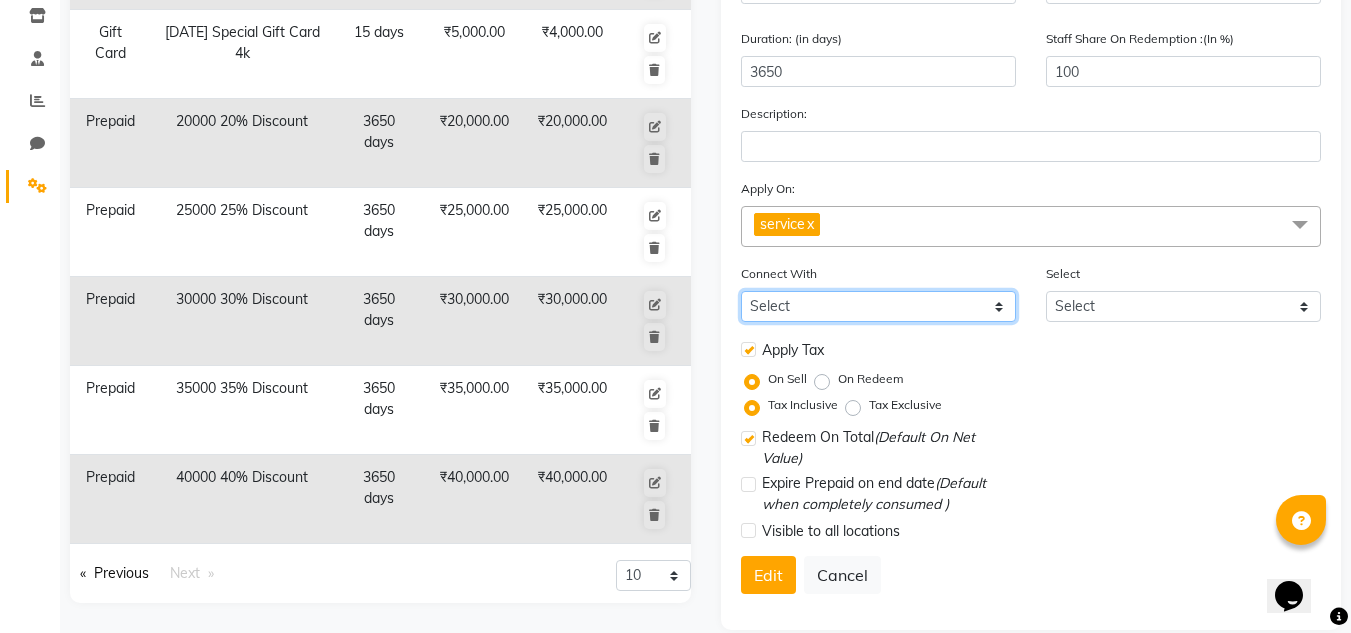 click on "Select Membership Package" 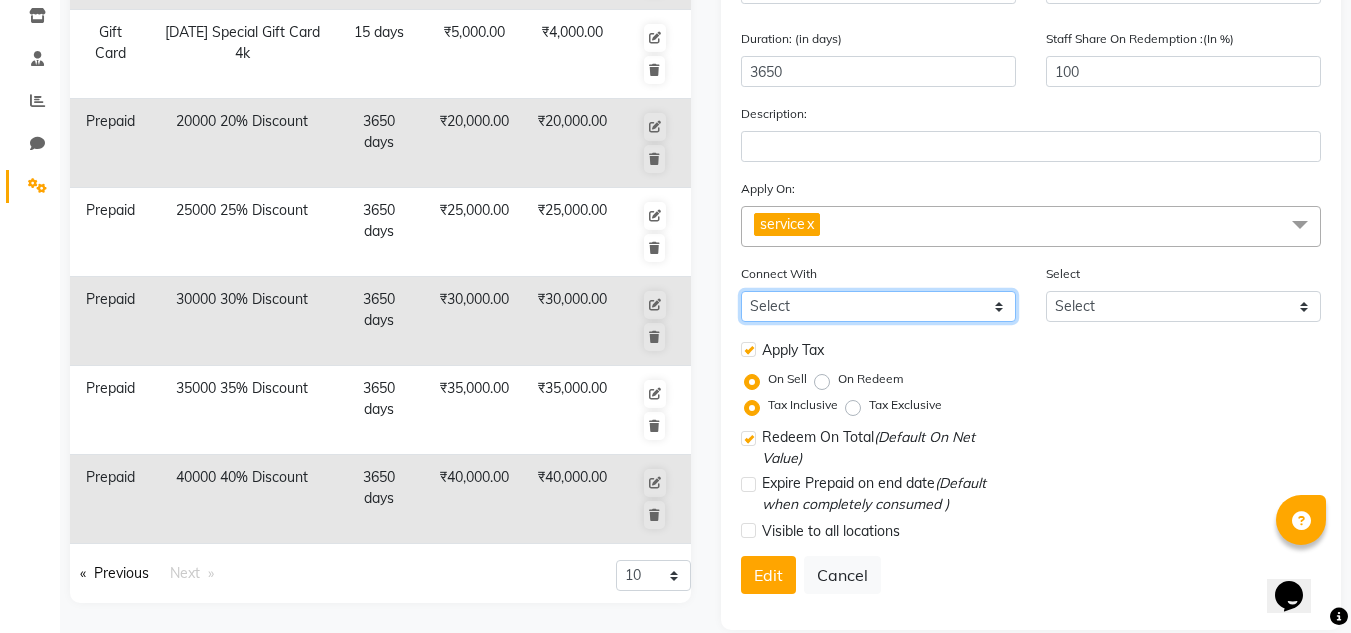 select on "1: M" 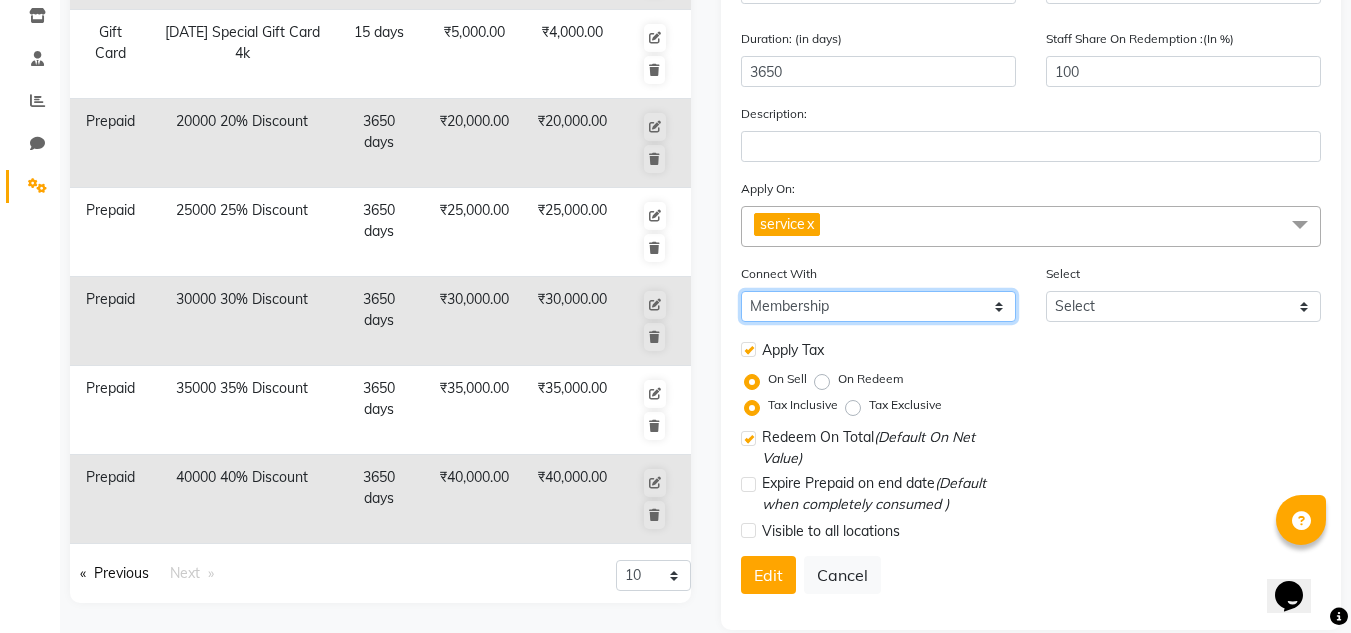 click on "Select Membership Package" 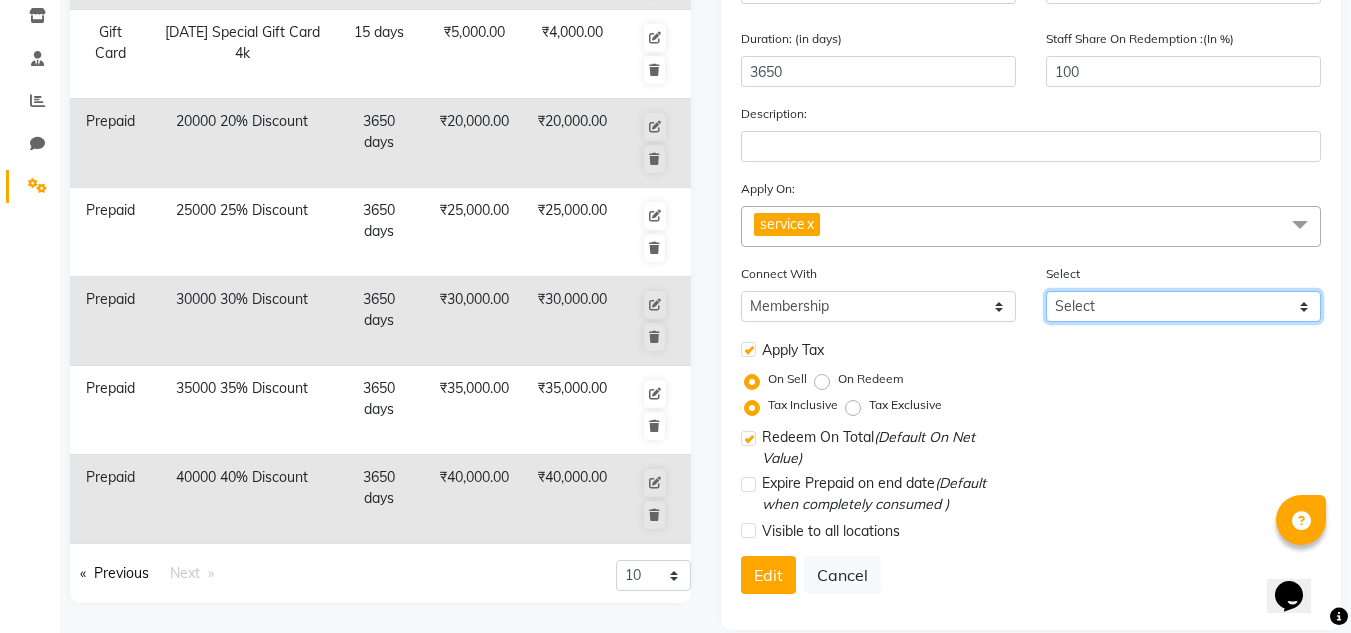 click on "Select VIP Membership 20000 20% DIscount 30000 30% Discount 25000 25% Discount 35000 35% DIscount 40000 40% Discount" 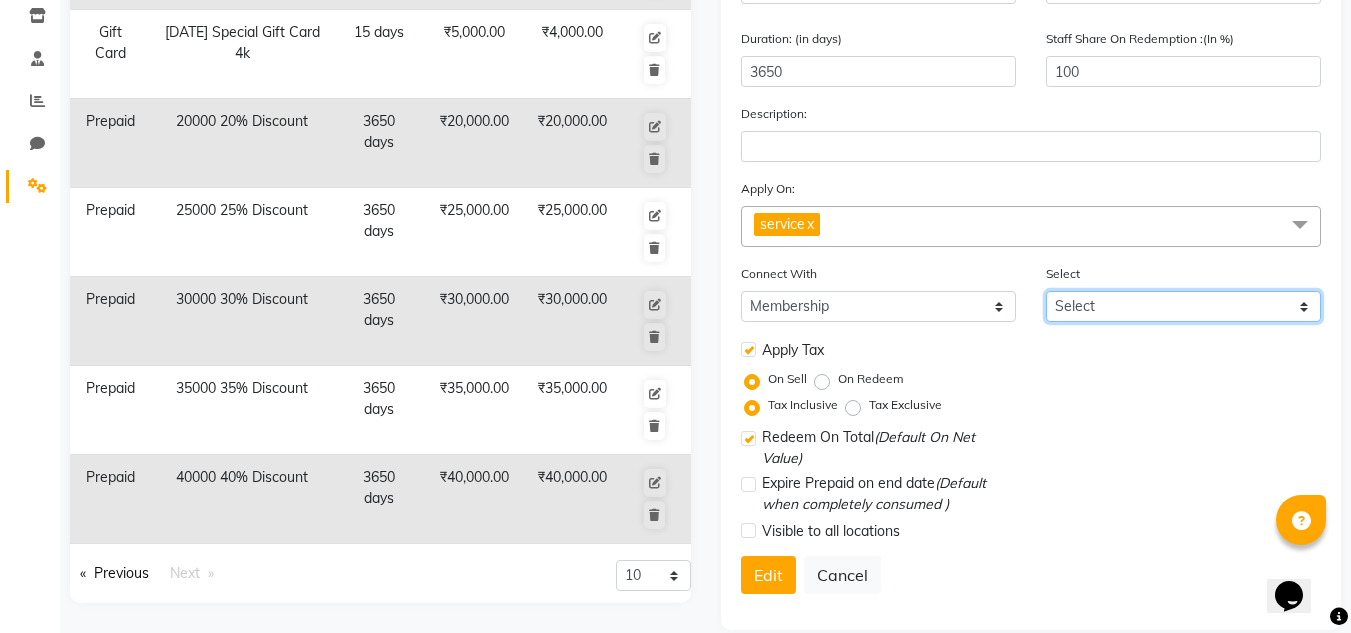 select on "6: 9933" 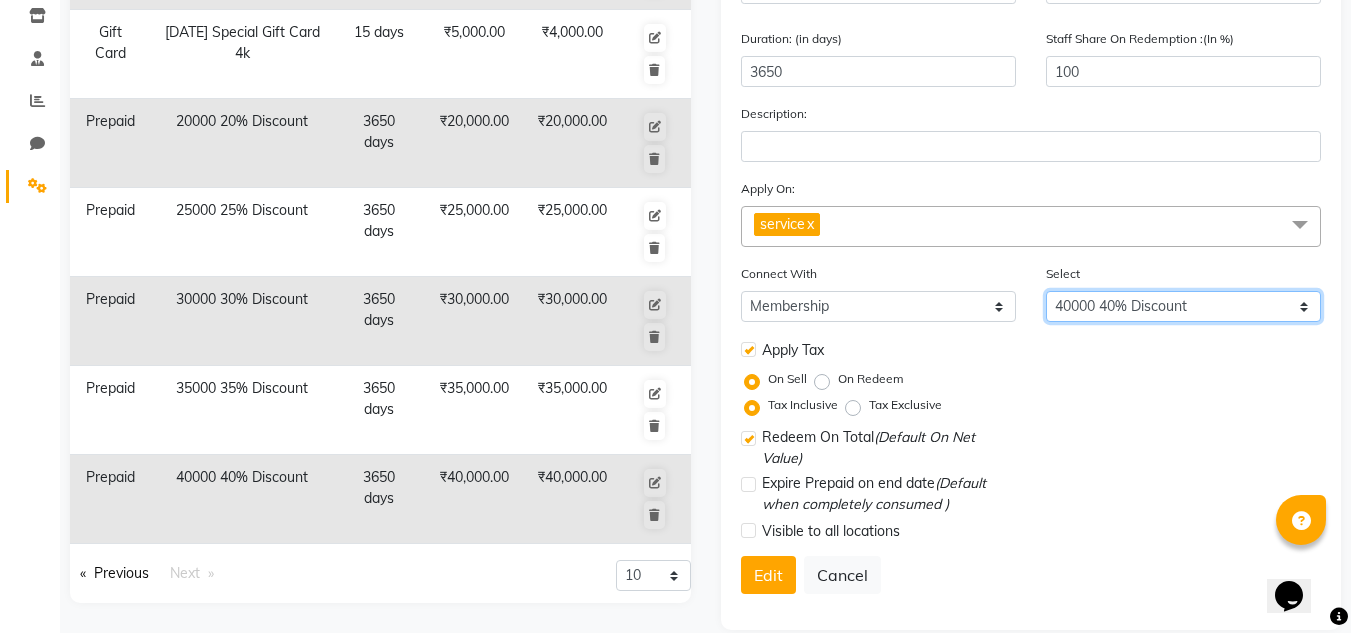 click on "Select VIP Membership 20000 20% DIscount 30000 30% Discount 25000 25% Discount 35000 35% DIscount 40000 40% Discount" 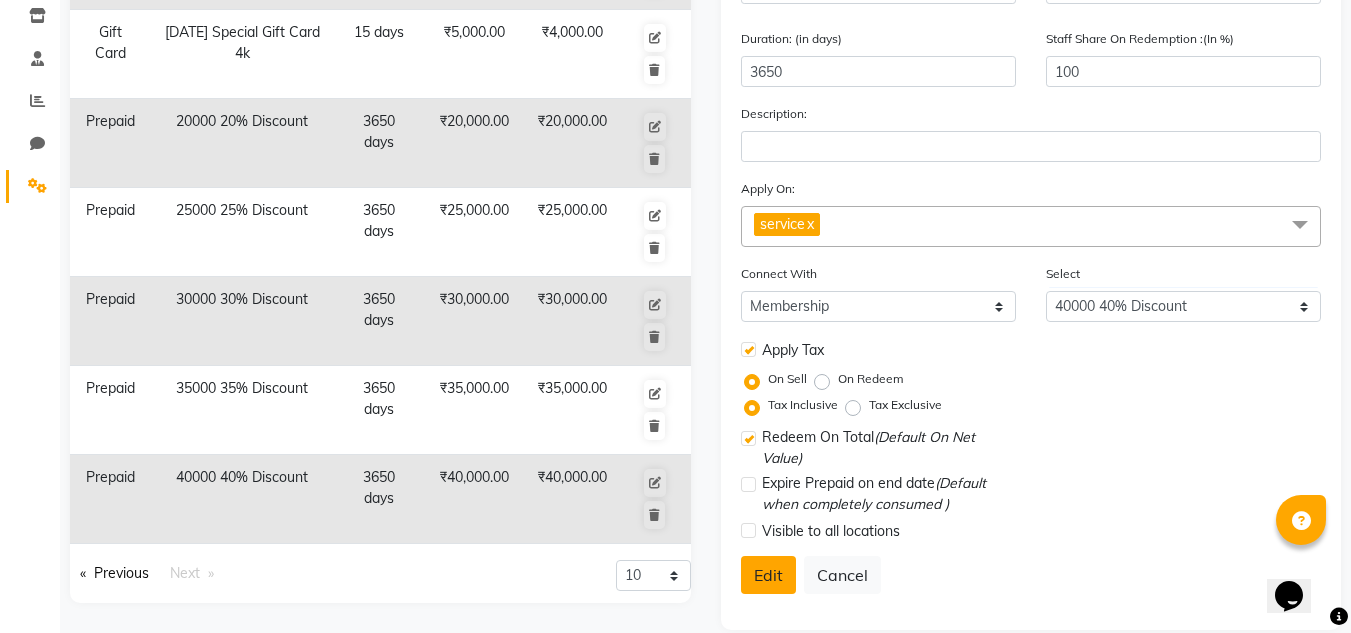click on "Edit" 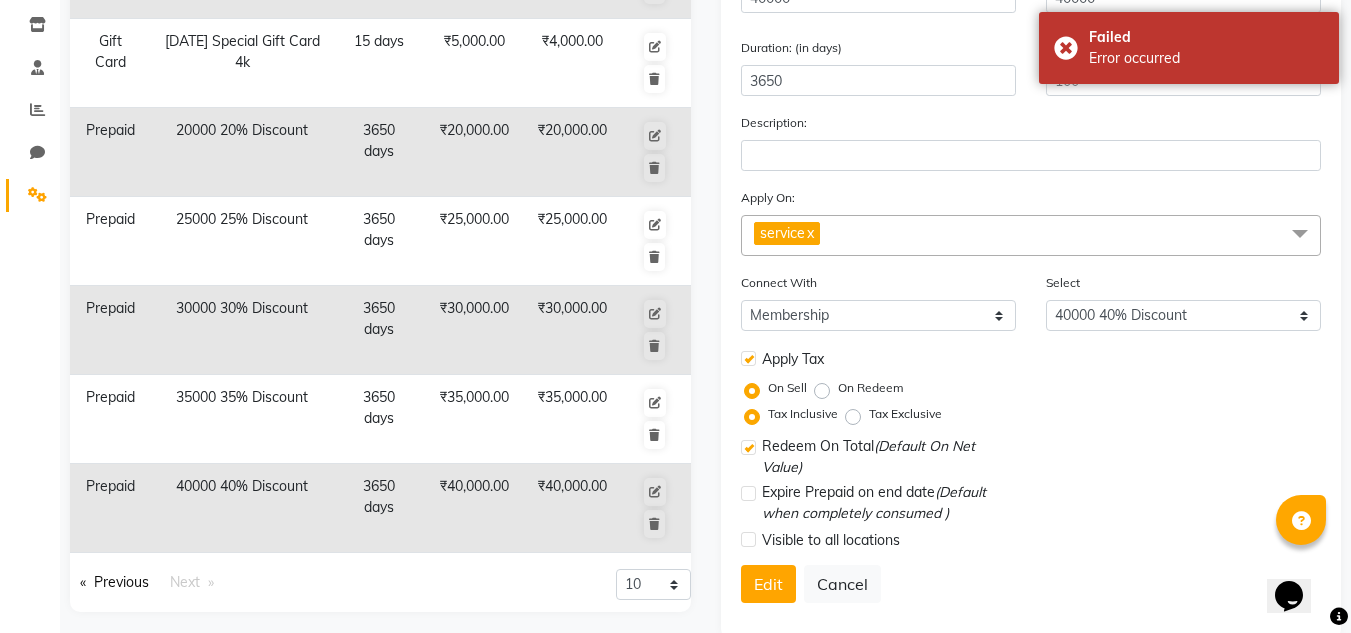 scroll, scrollTop: 335, scrollLeft: 0, axis: vertical 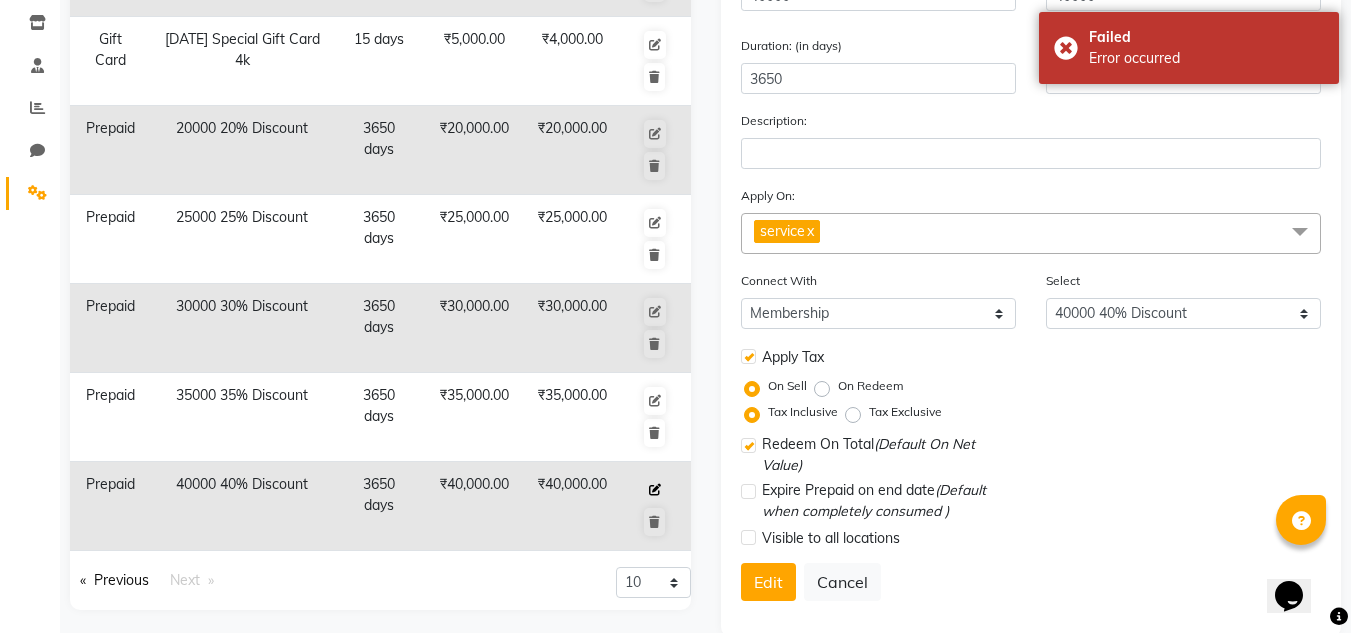 click 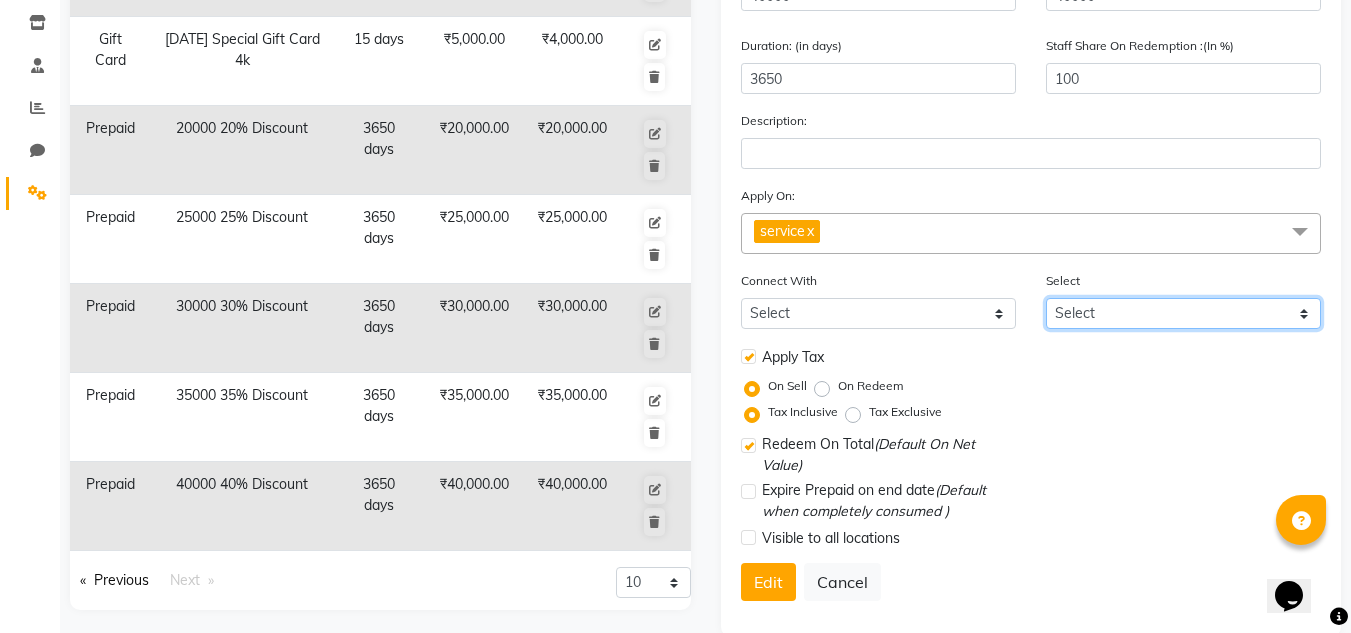 click on "Select" 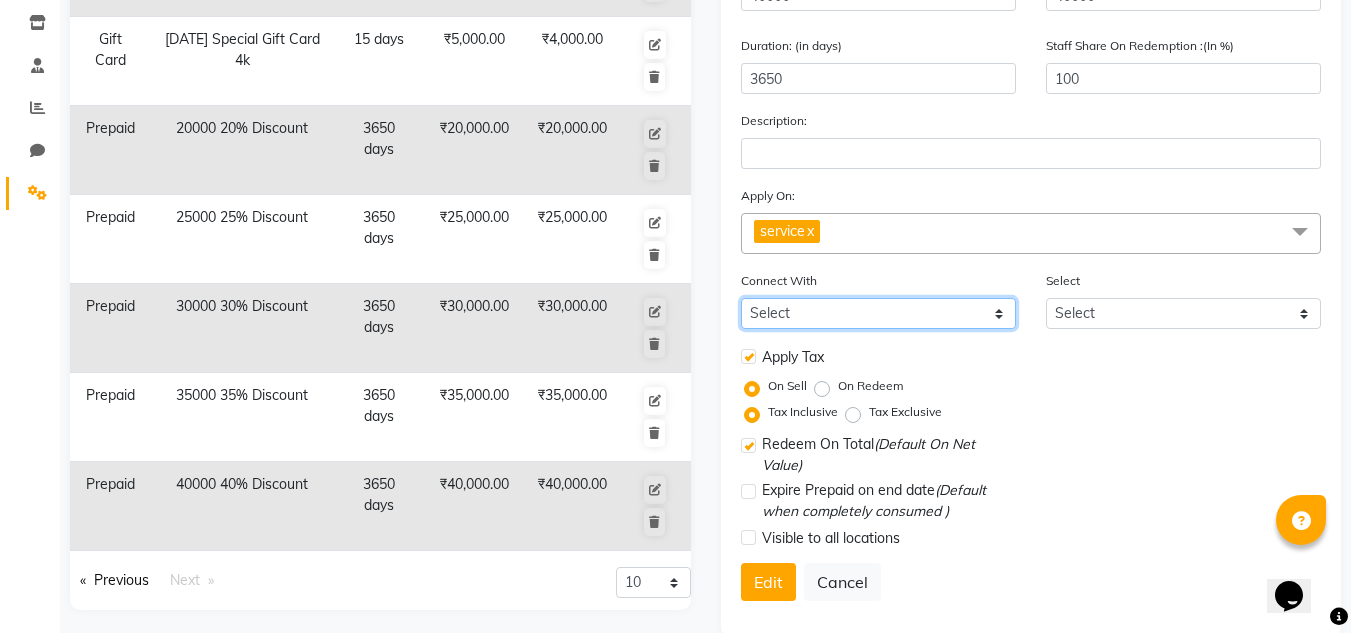 click on "Select Membership Package" 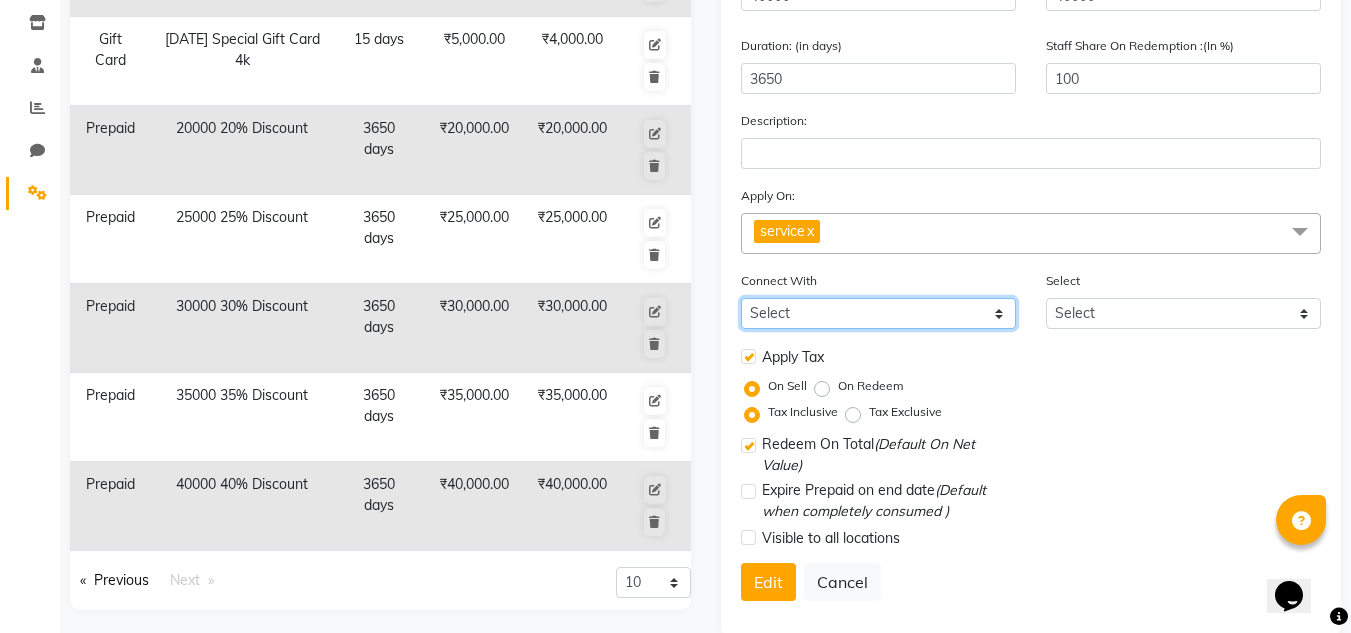 select on "1: M" 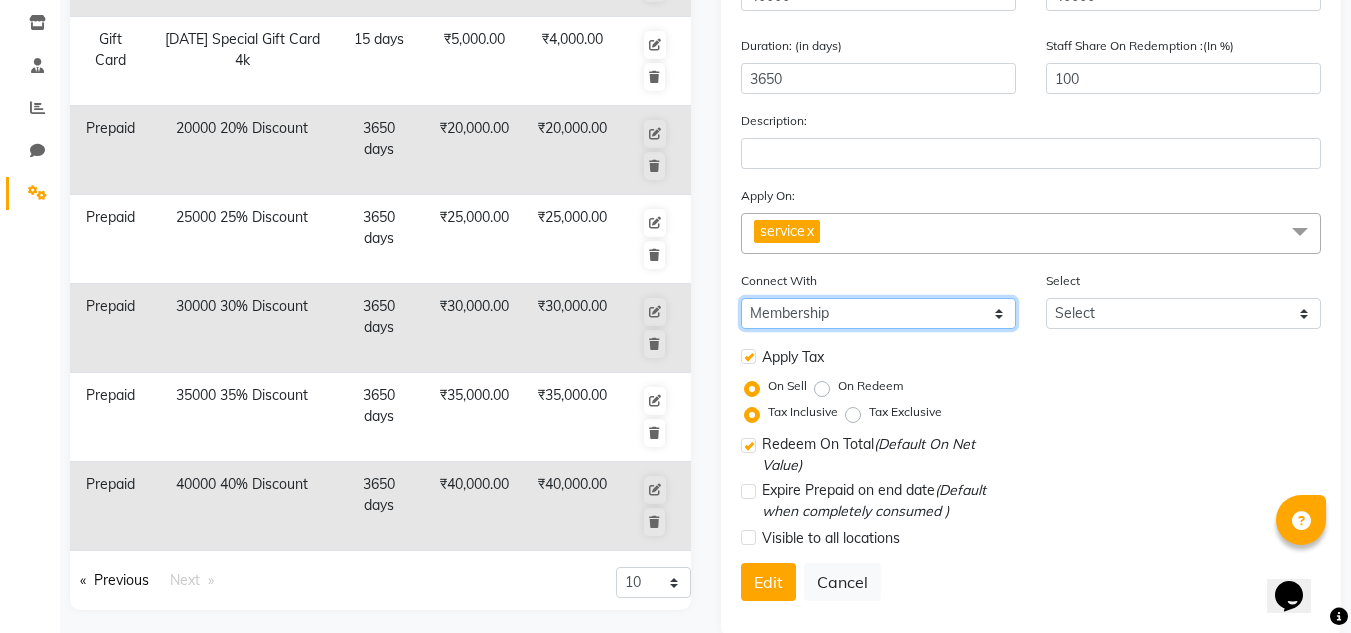 click on "Select Membership Package" 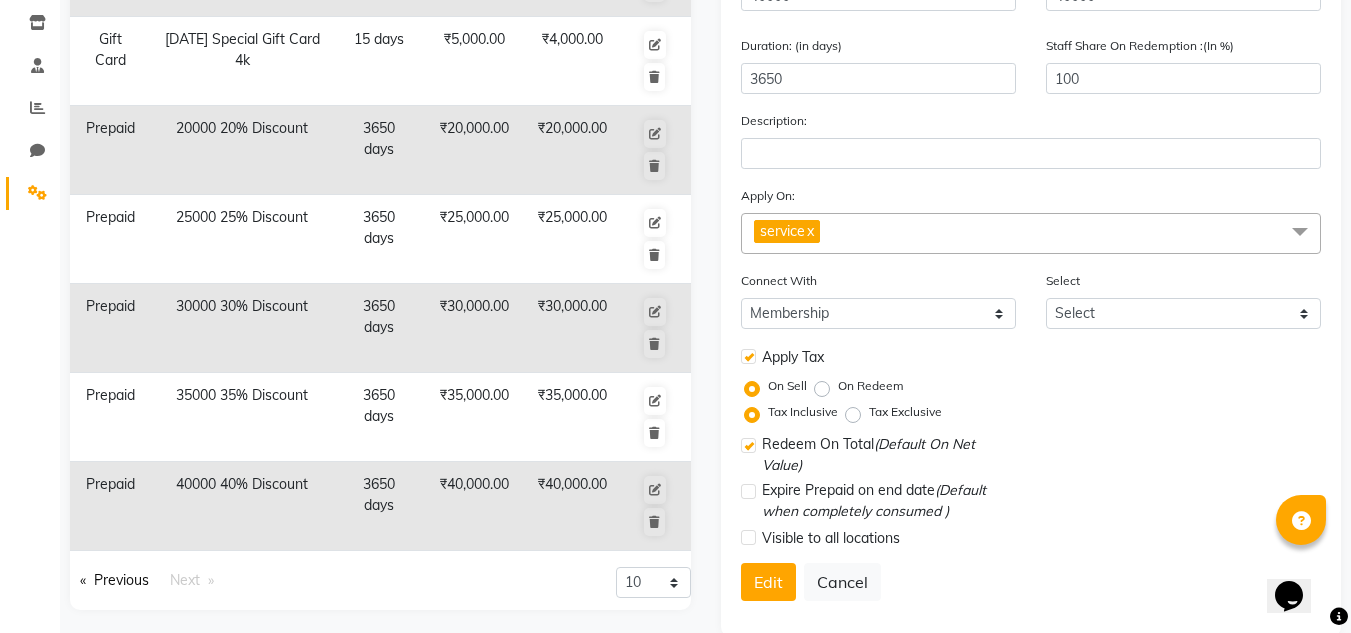 click on "Select Select VIP Membership 20000 20% DIscount 30000 30% Discount 25000 25% Discount 35000 35% DIscount 40000 40% Discount" 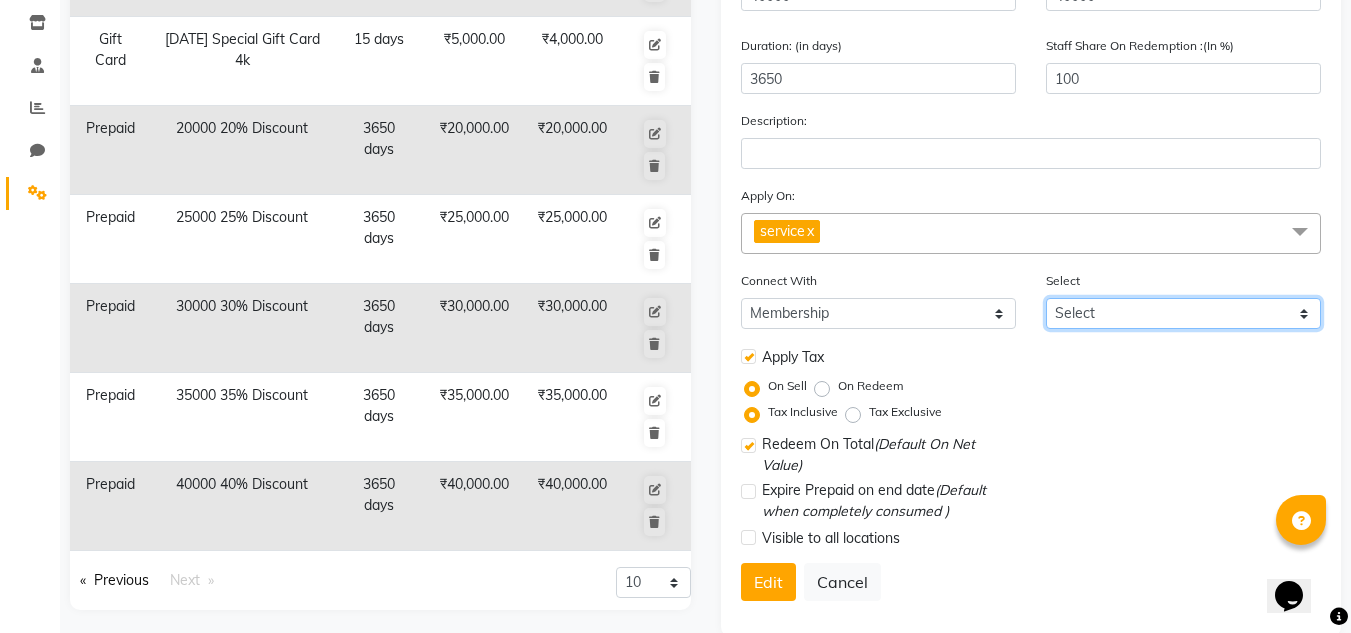 click on "Select VIP Membership 20000 20% DIscount 30000 30% Discount 25000 25% Discount 35000 35% DIscount 40000 40% Discount" 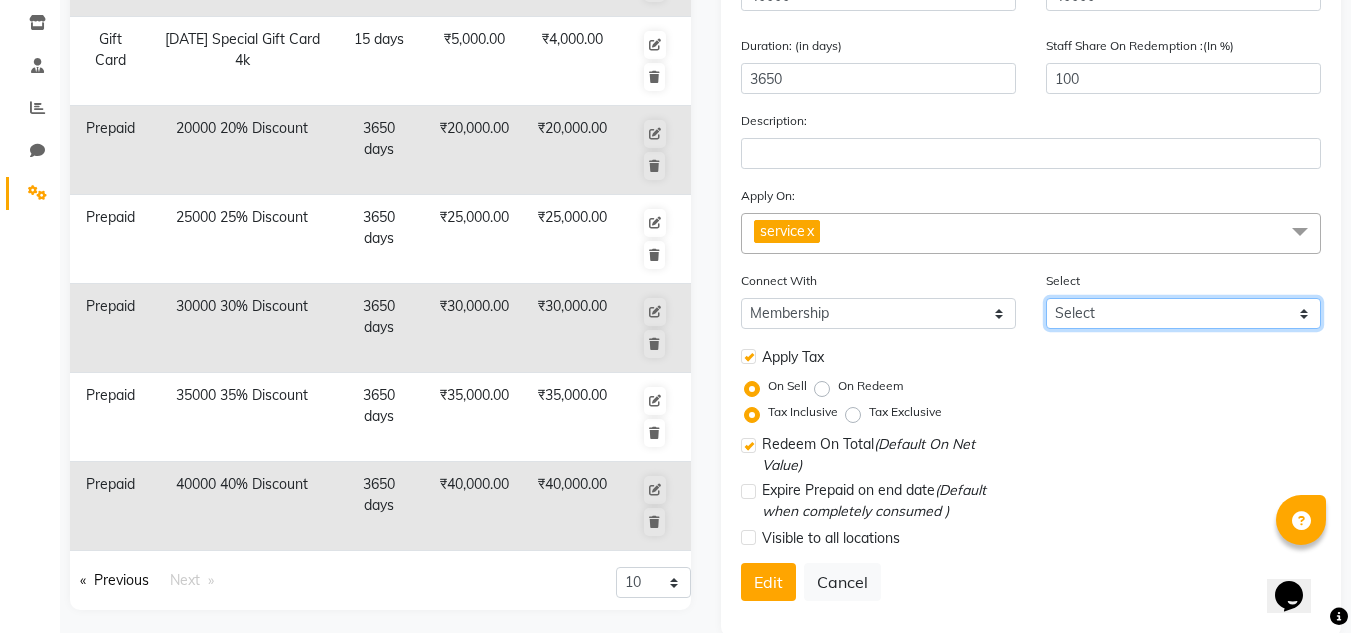 select on "12: 9933" 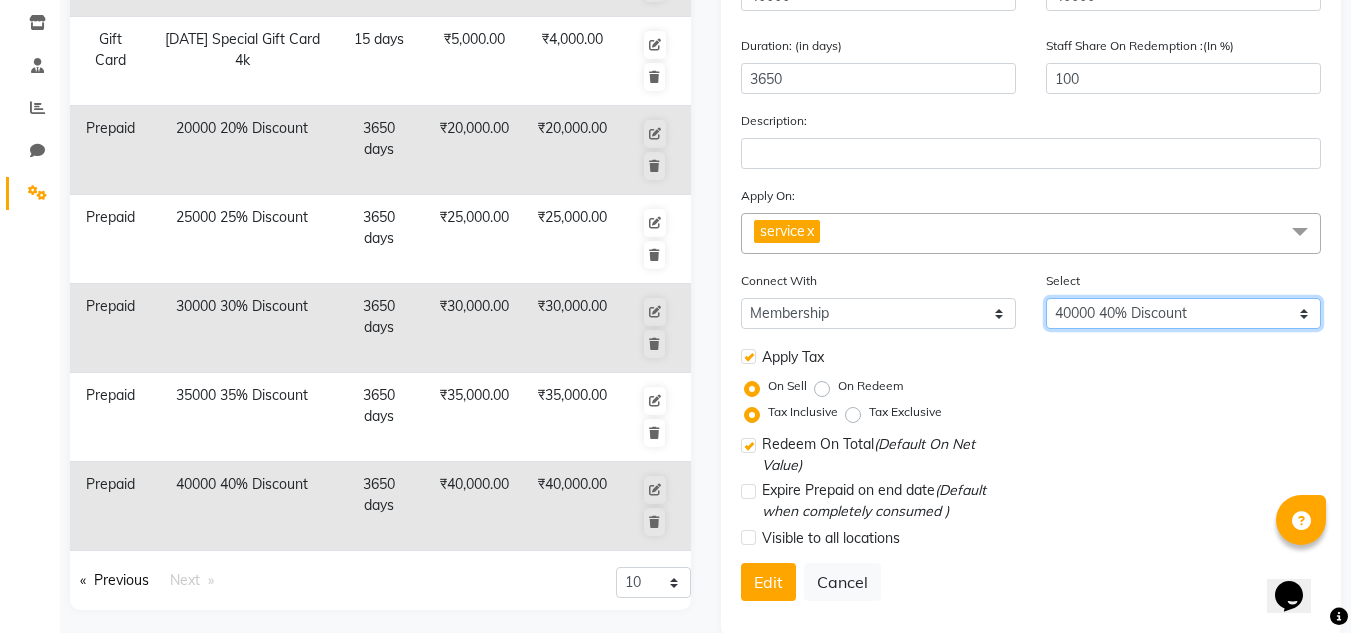 click on "Select VIP Membership 20000 20% DIscount 30000 30% Discount 25000 25% Discount 35000 35% DIscount 40000 40% Discount" 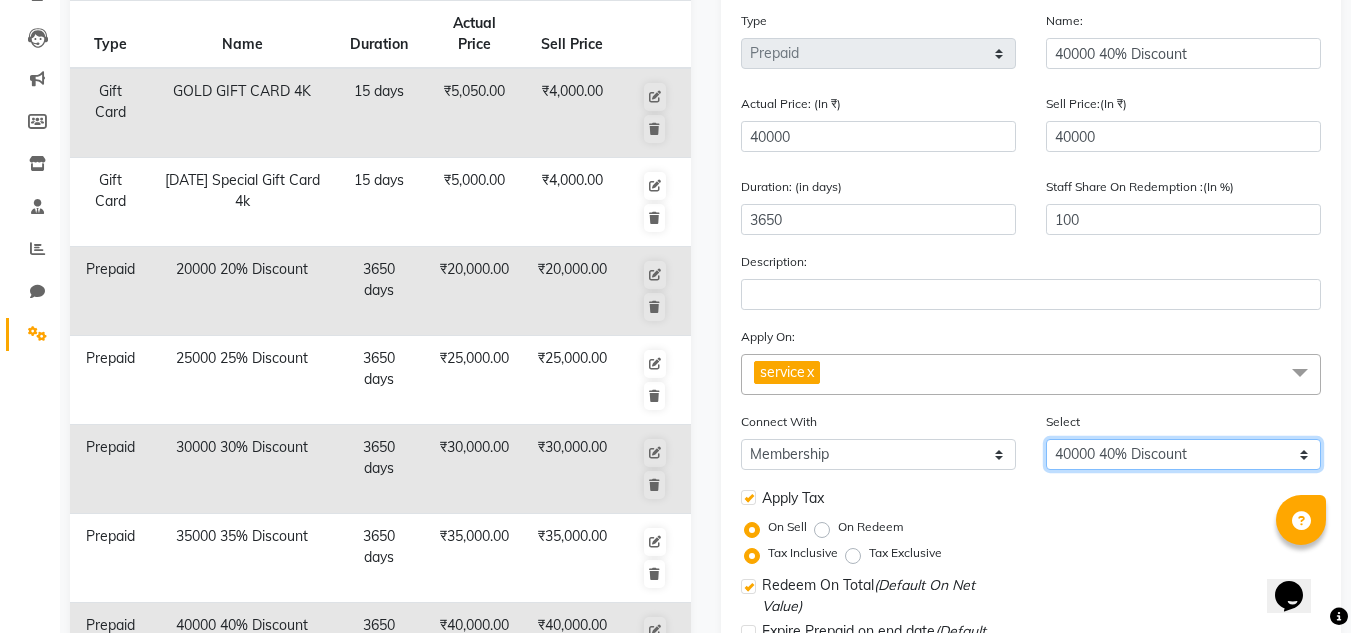 scroll, scrollTop: 369, scrollLeft: 0, axis: vertical 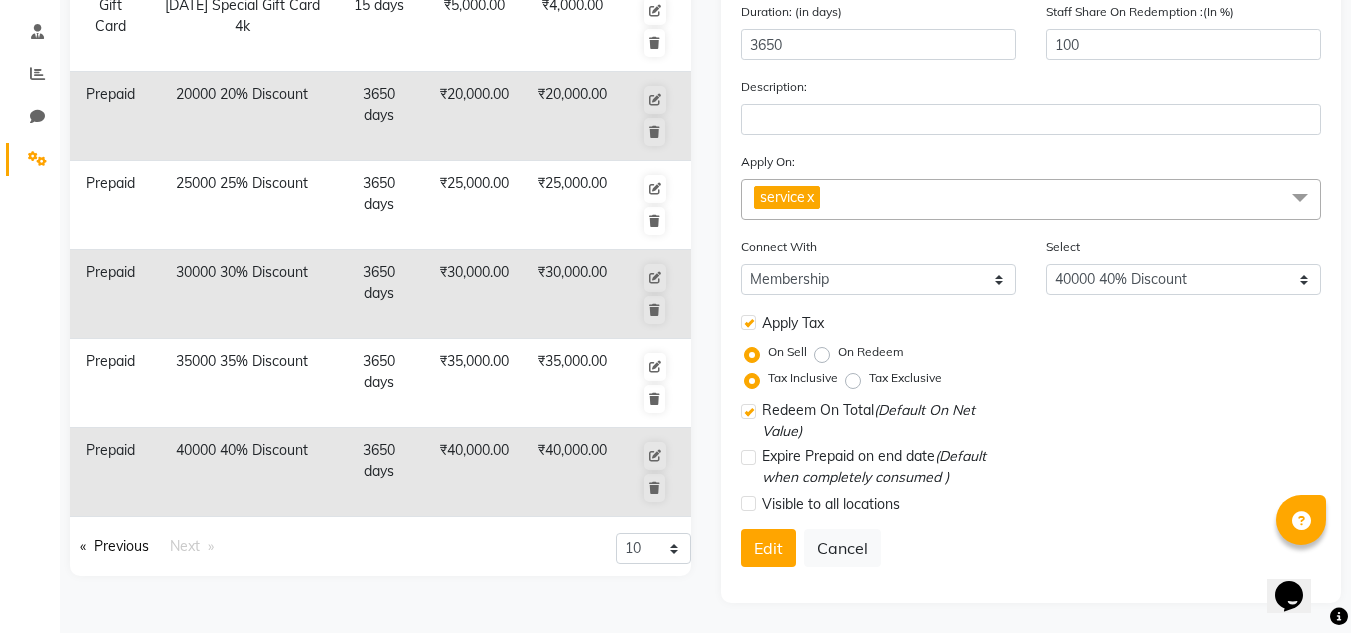 click 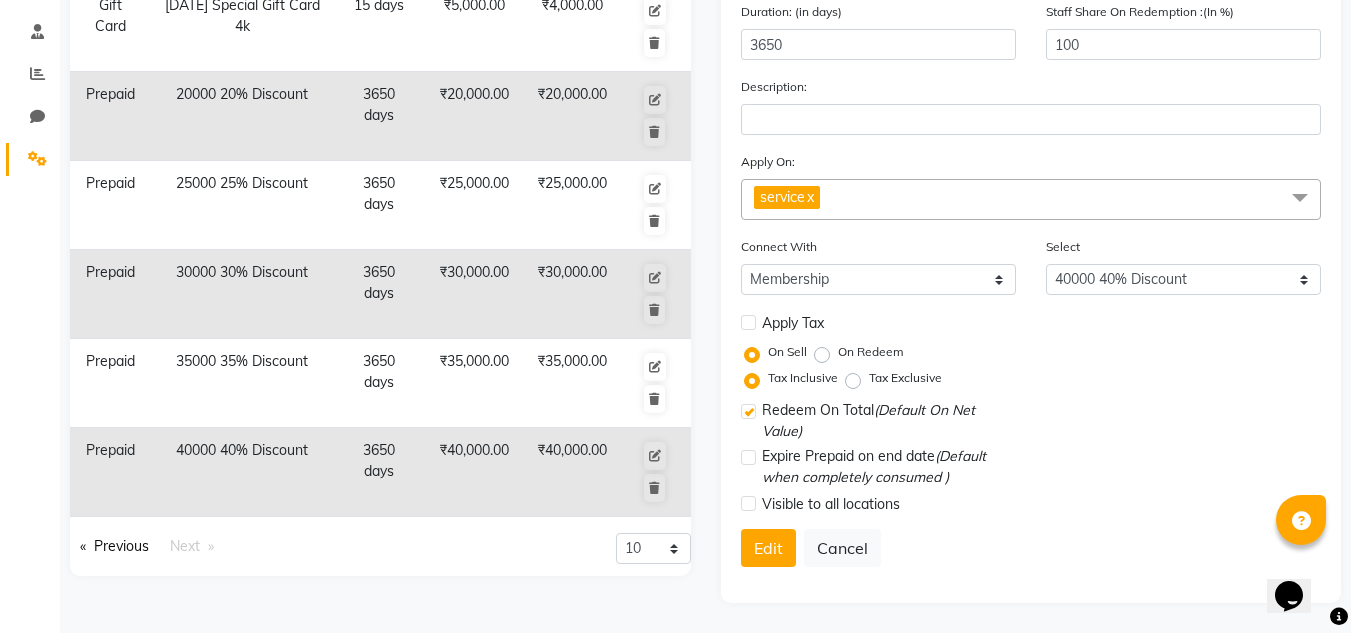 scroll, scrollTop: 342, scrollLeft: 0, axis: vertical 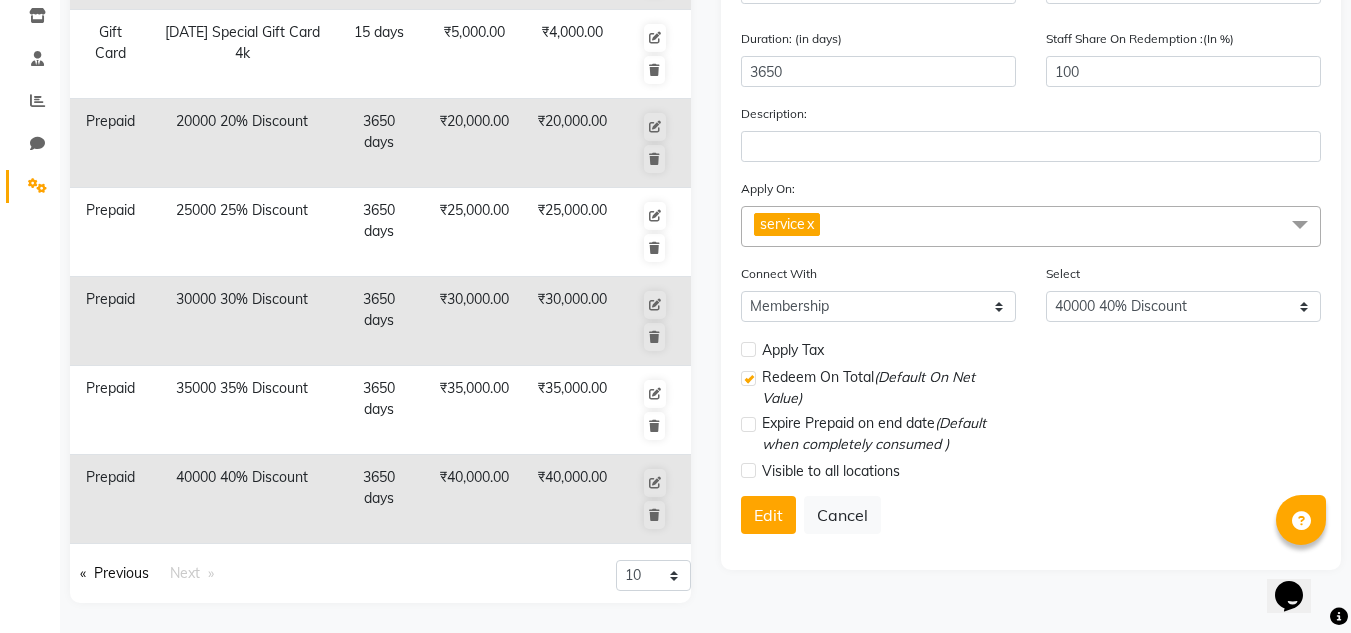 click 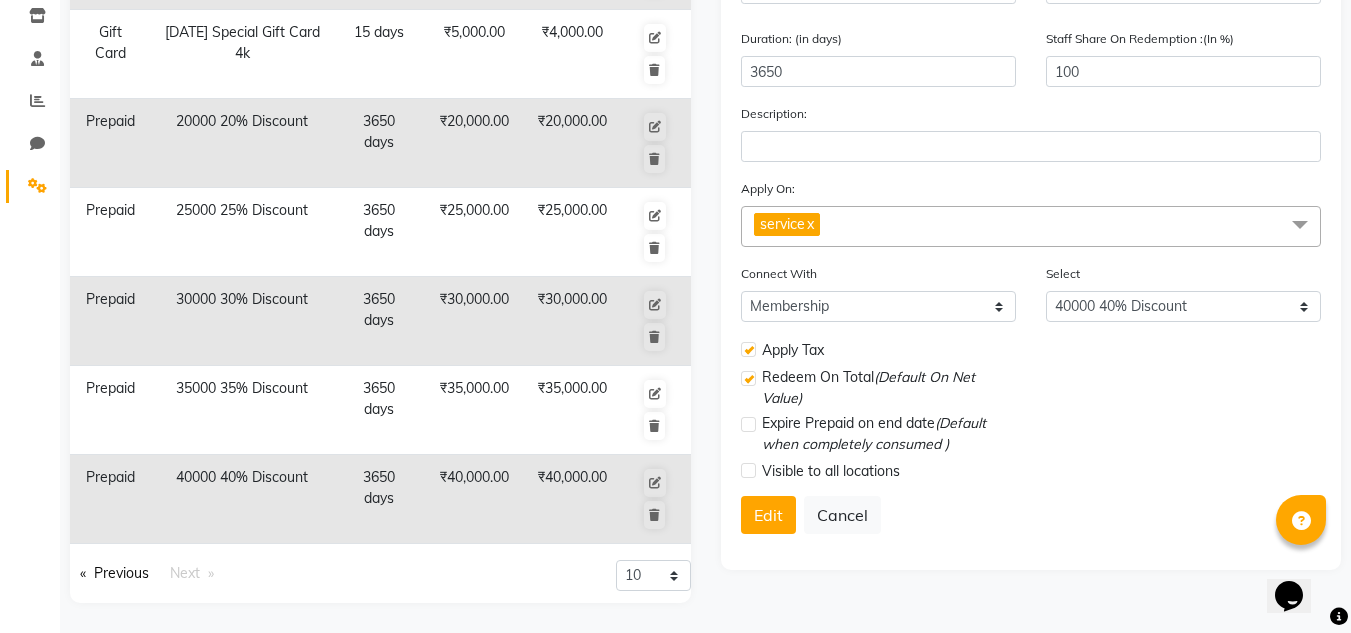 scroll, scrollTop: 369, scrollLeft: 0, axis: vertical 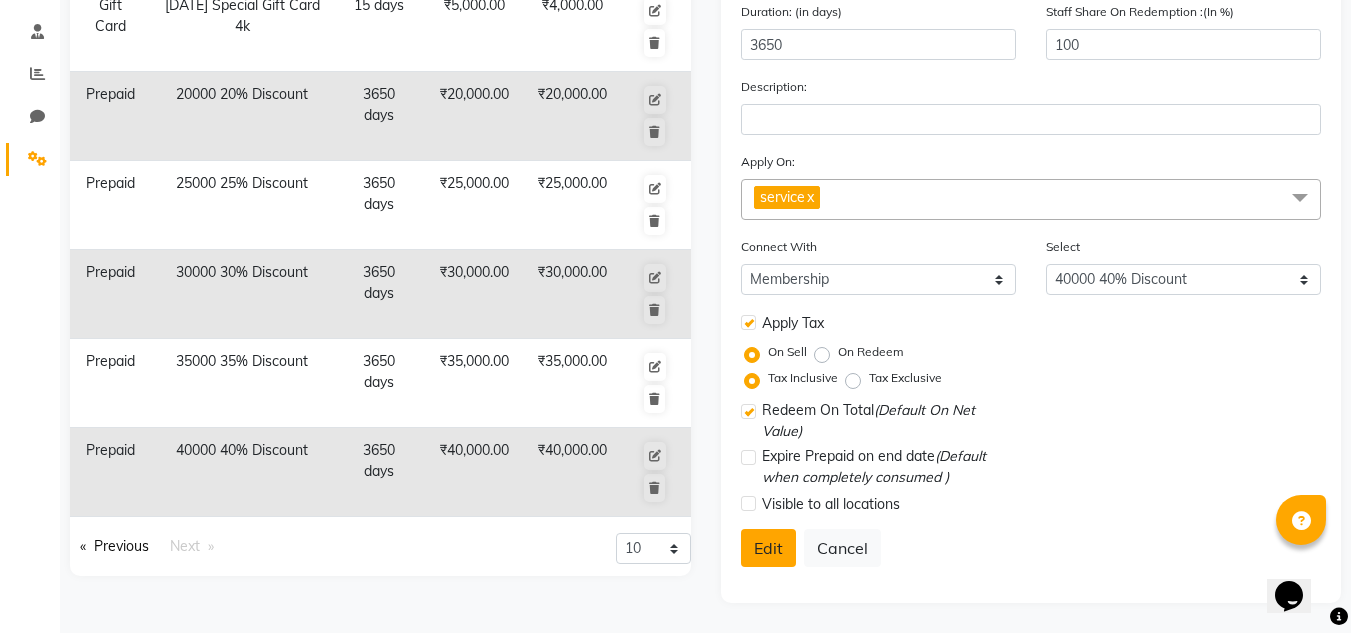 click on "Edit" 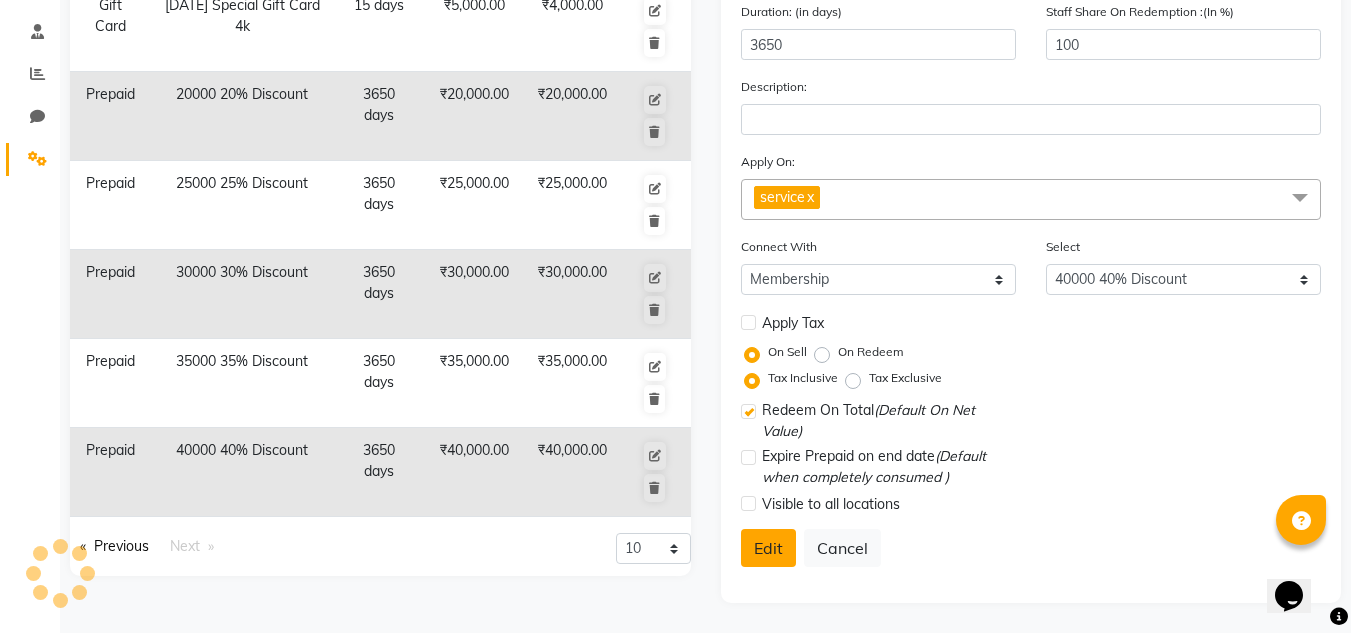 select 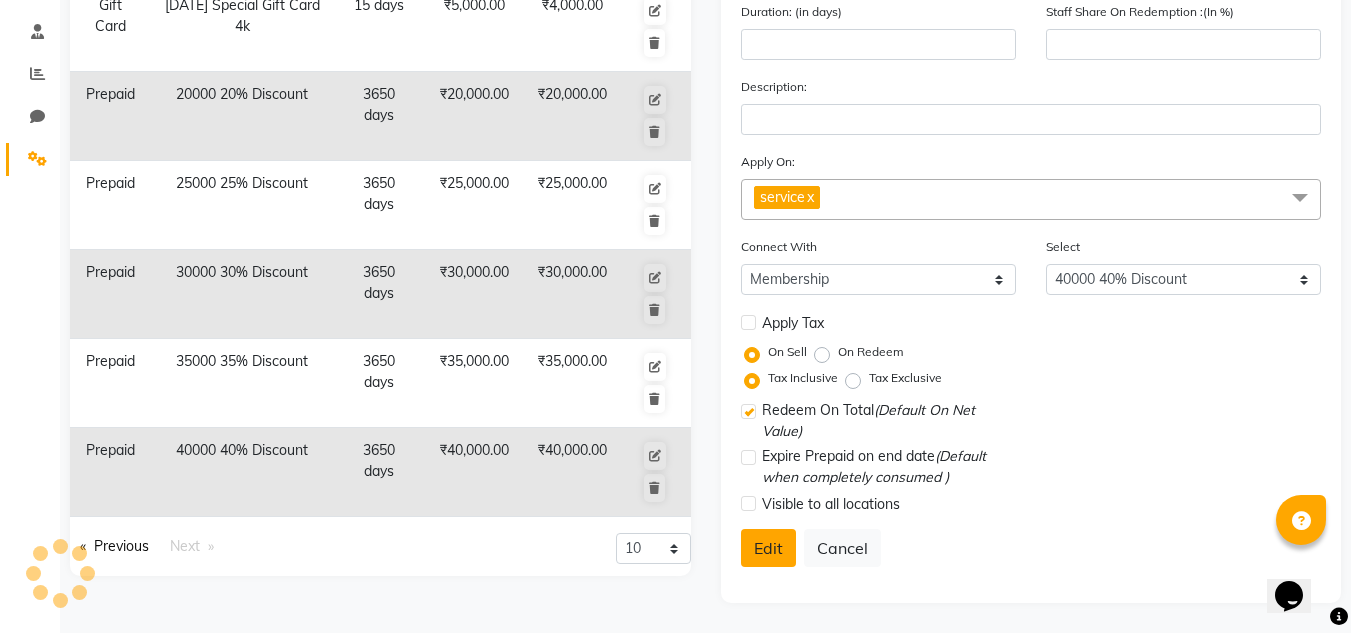 select 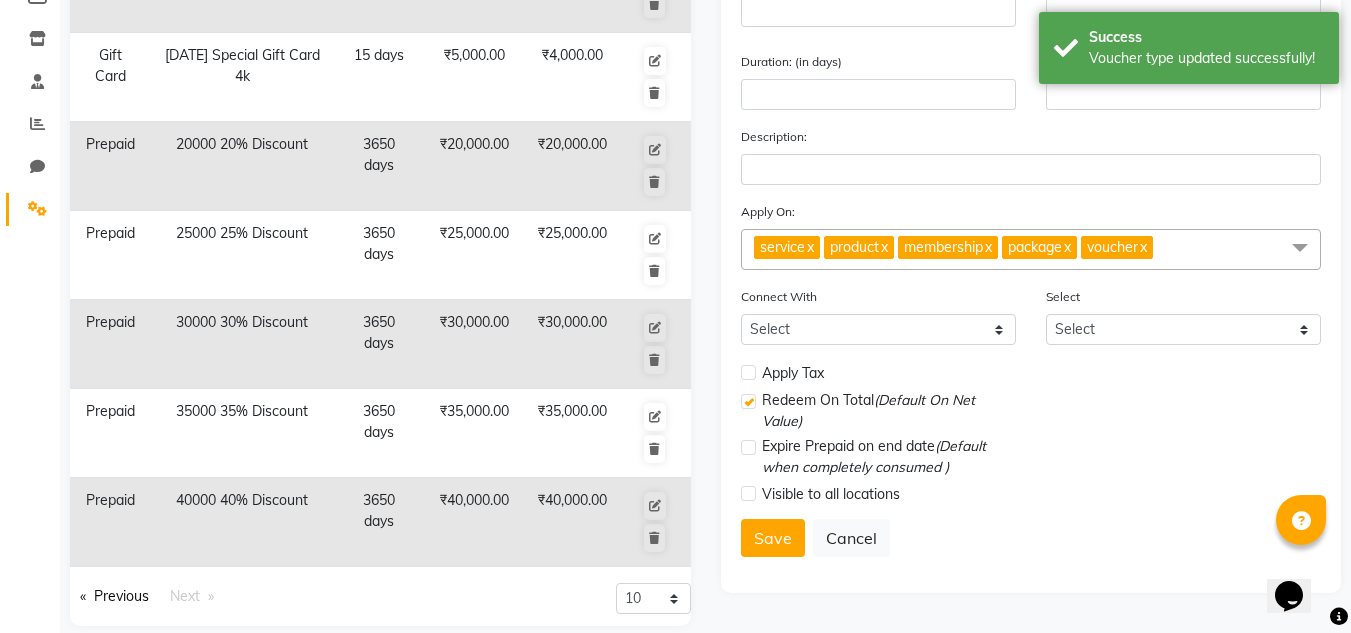 scroll, scrollTop: 318, scrollLeft: 0, axis: vertical 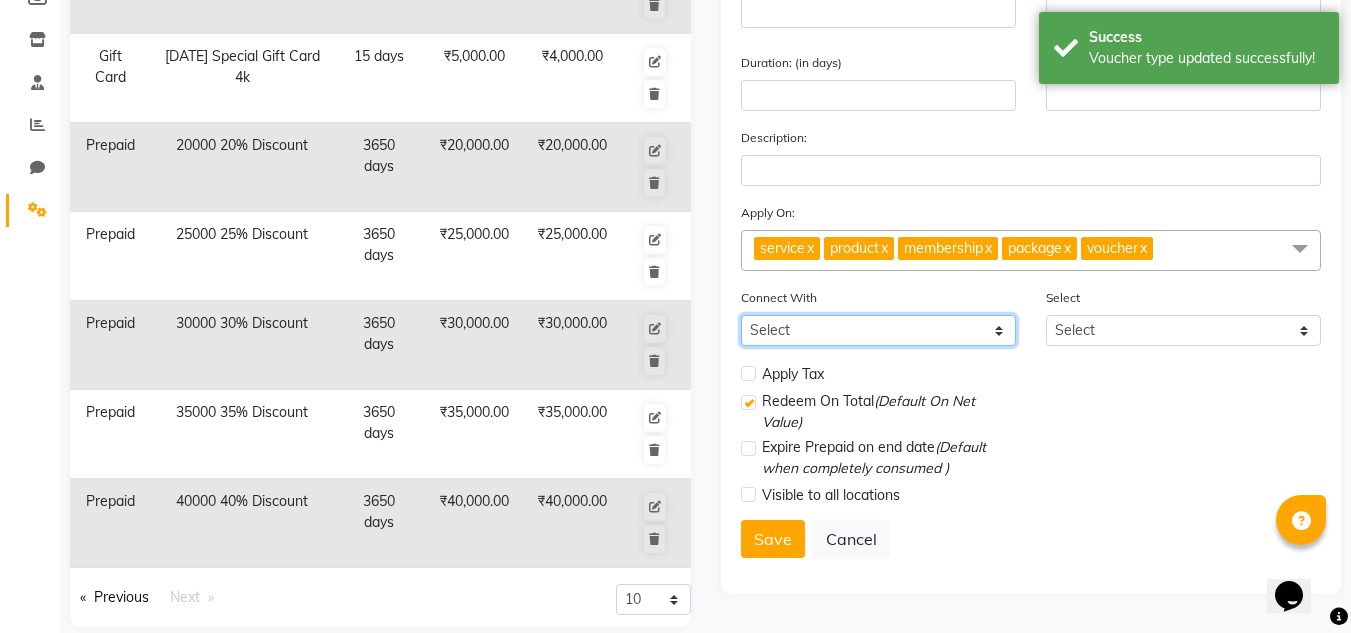 click on "Select Membership Package" 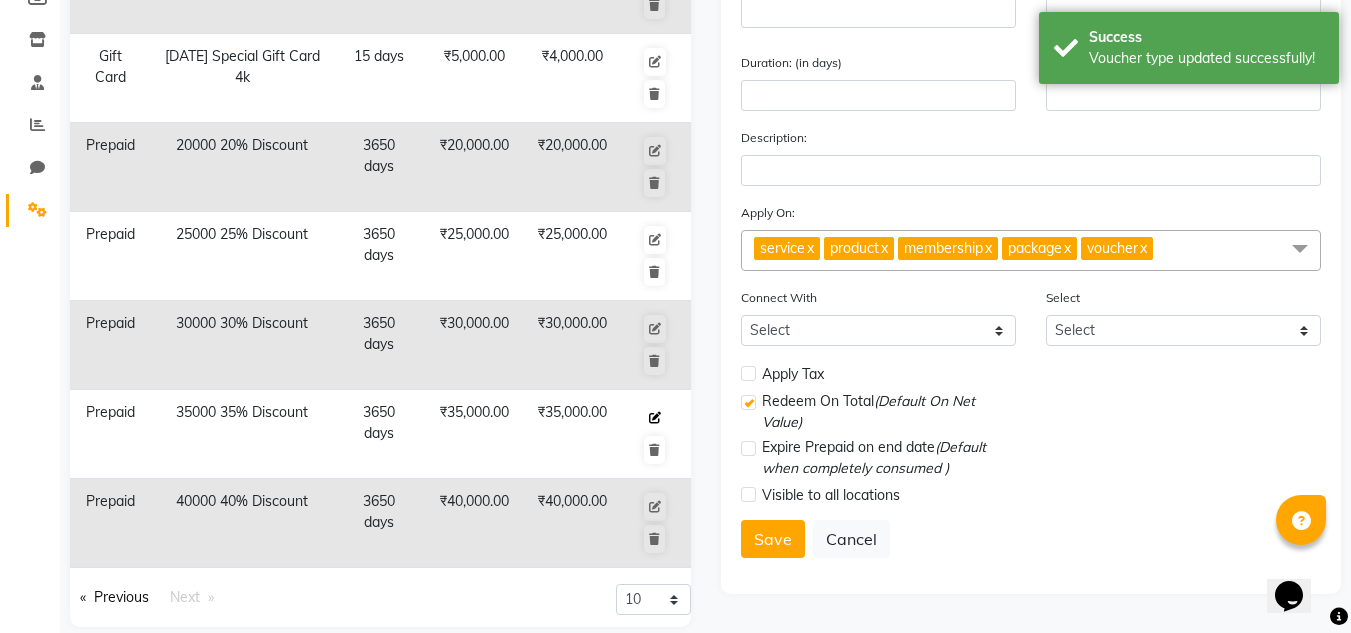 click 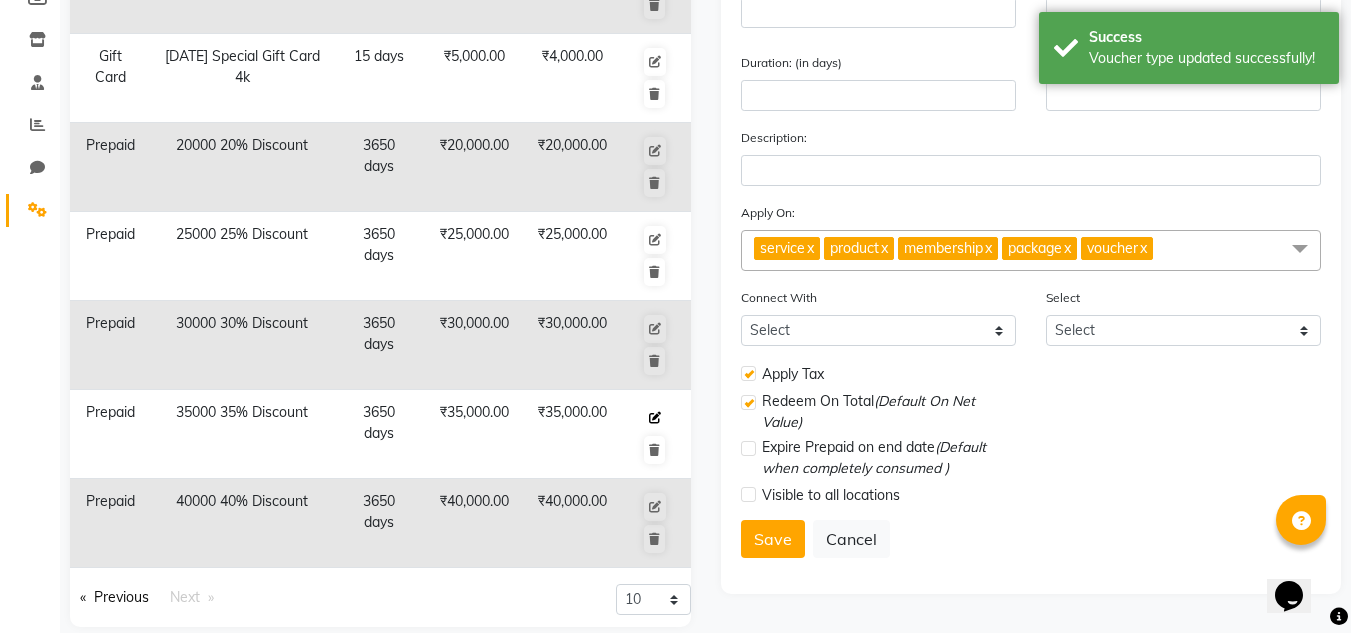 select on "P" 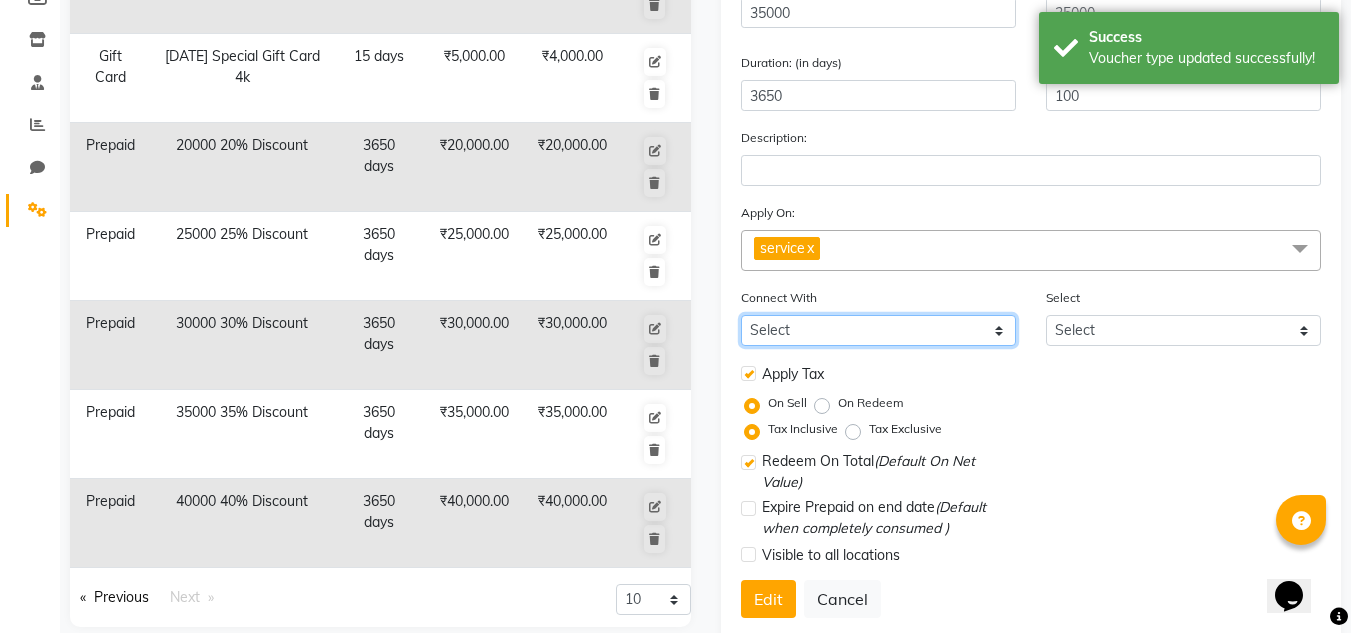 click on "Select Membership Package" 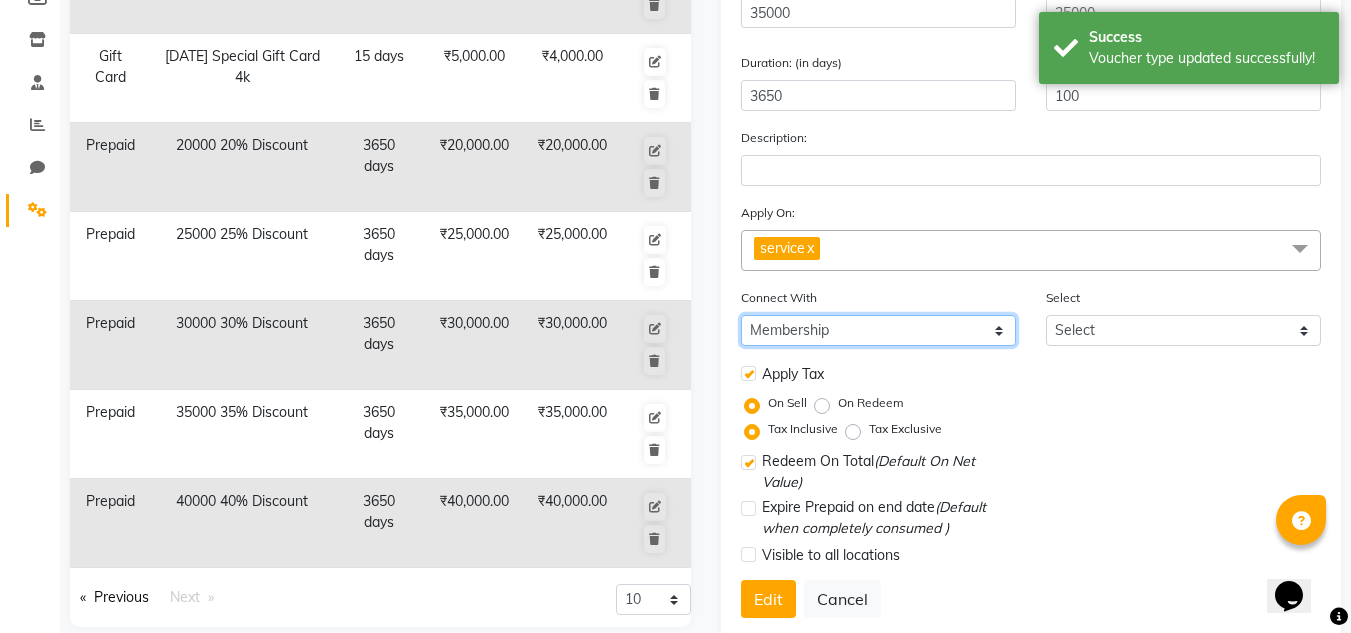 click on "Select Membership Package" 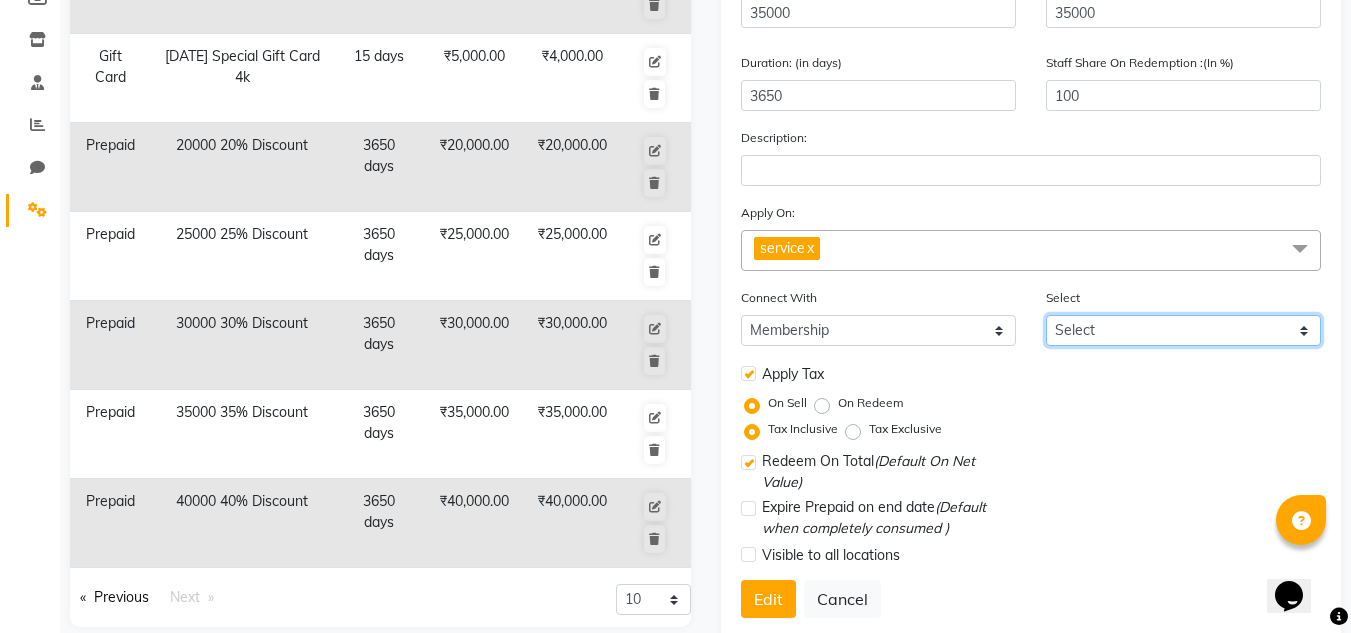 click on "Select VIP Membership 20000 20% DIscount 30000 30% Discount 25000 25% Discount 35000 35% DIscount 40000 40% Discount" 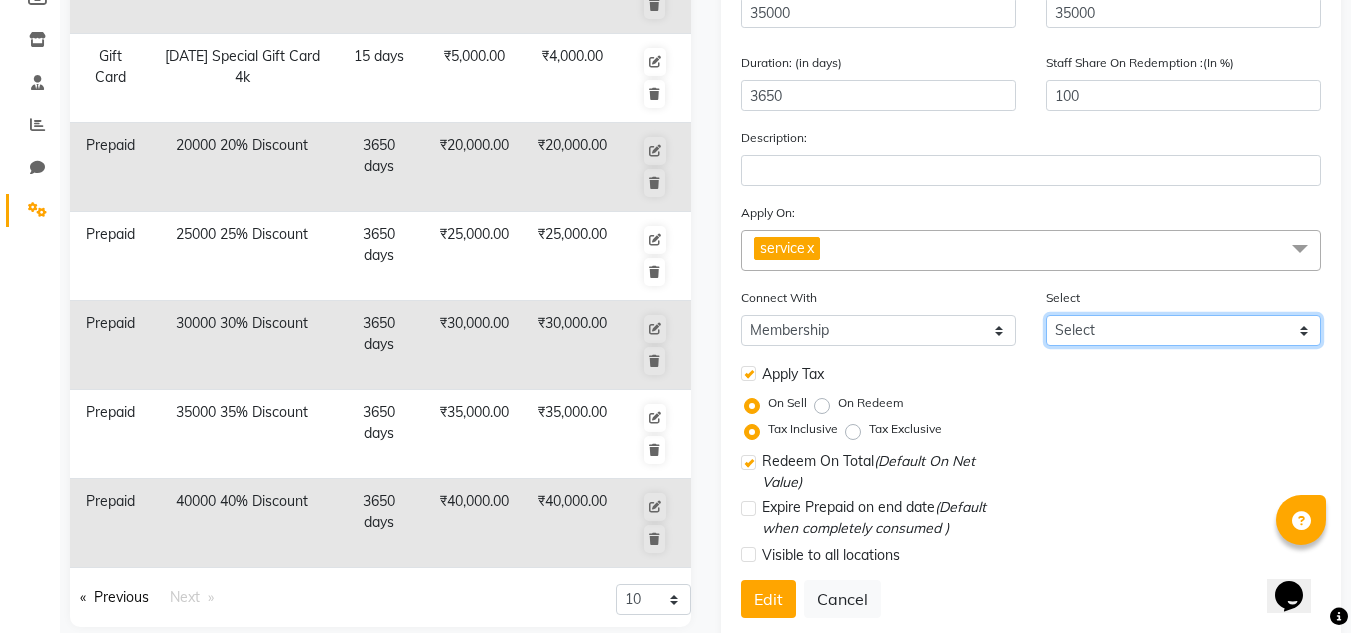 select on "17: 9932" 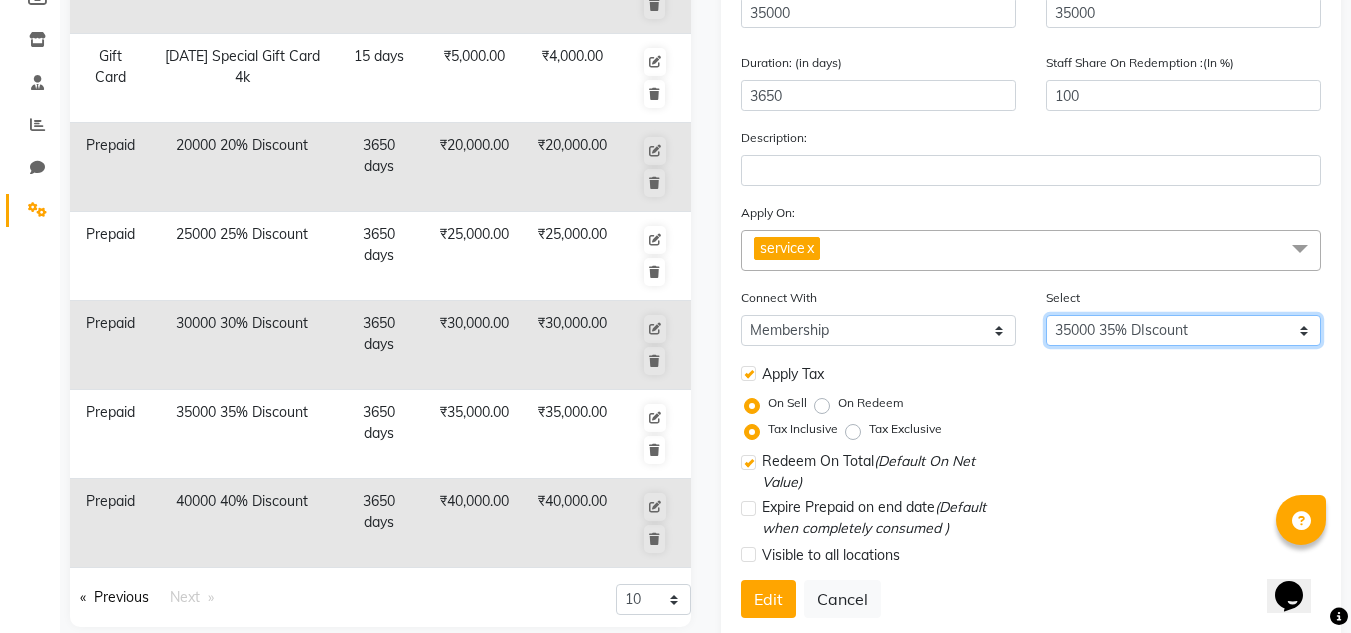 click on "Select VIP Membership 20000 20% DIscount 30000 30% Discount 25000 25% Discount 35000 35% DIscount 40000 40% Discount" 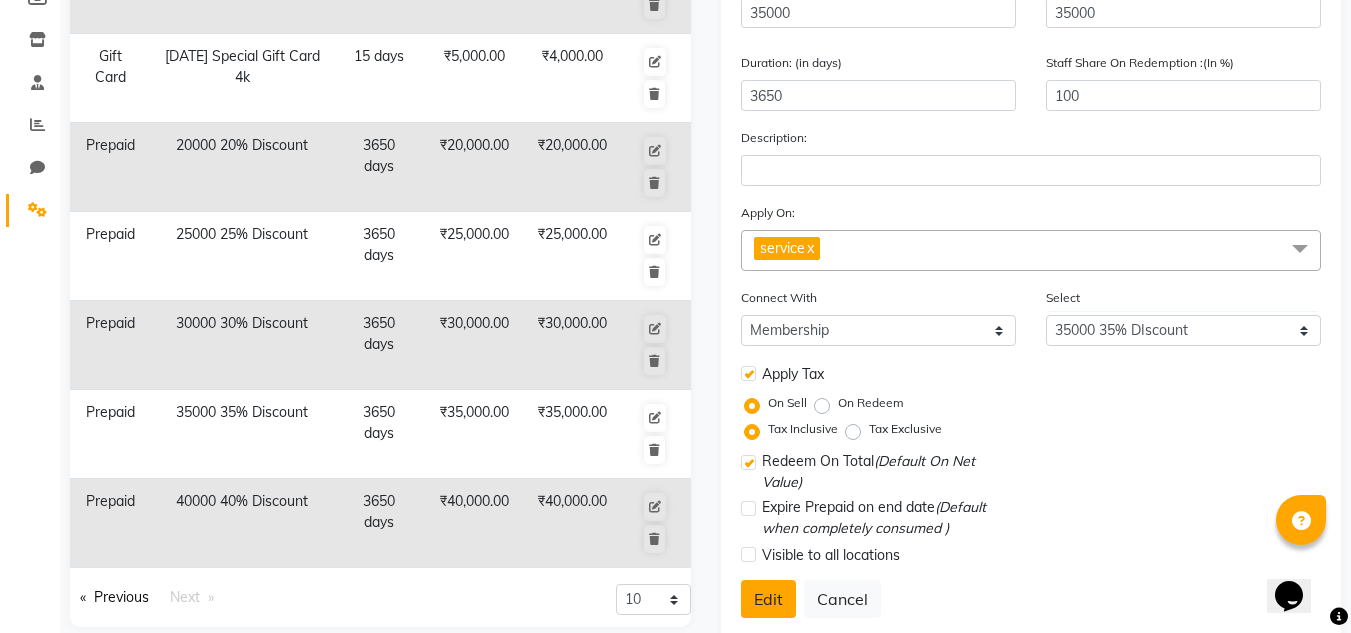 click on "Edit" 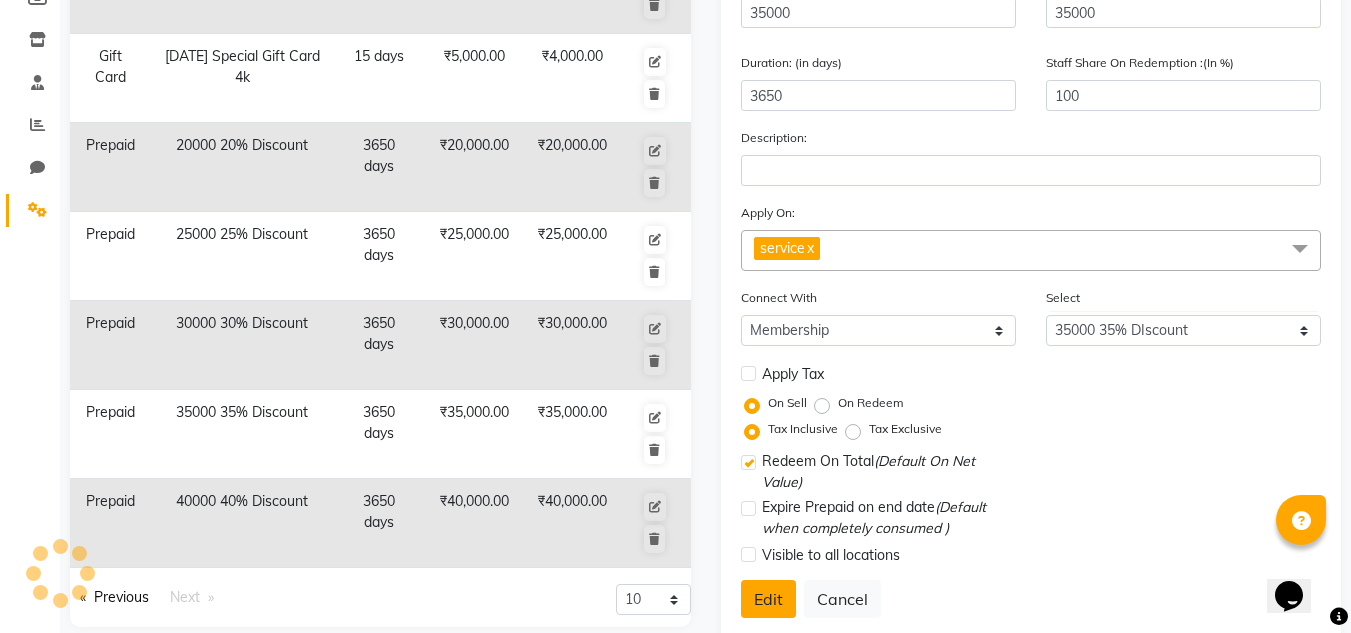 select 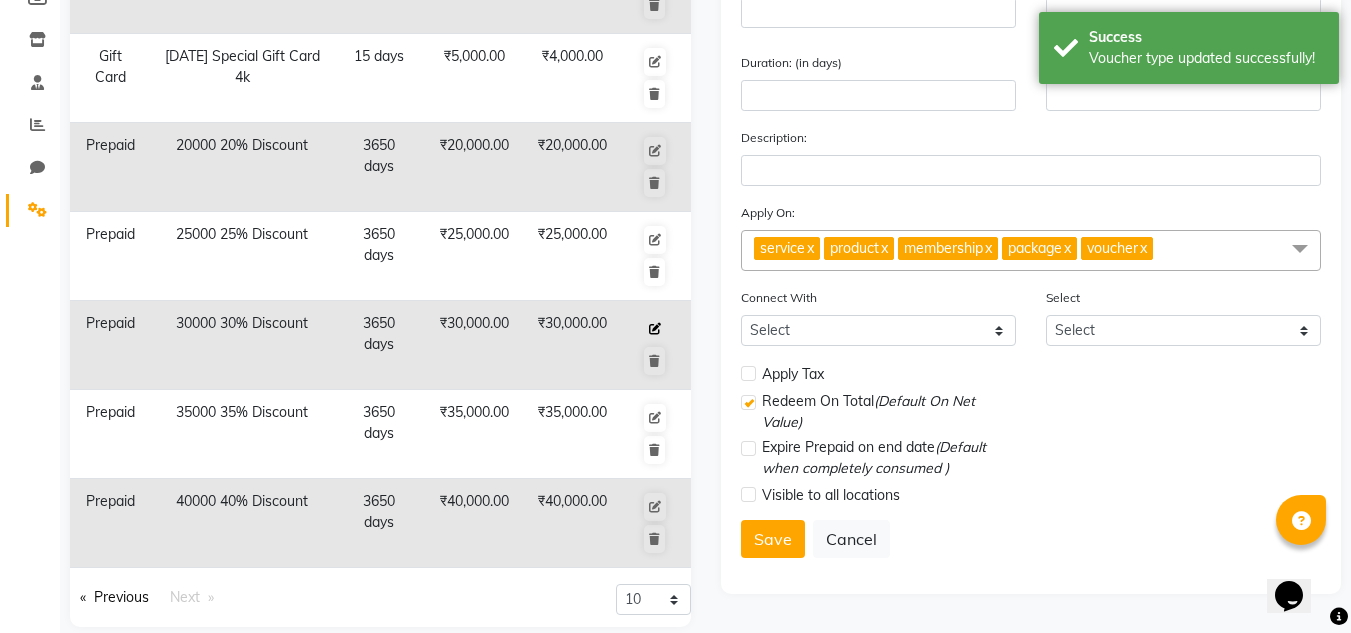 click 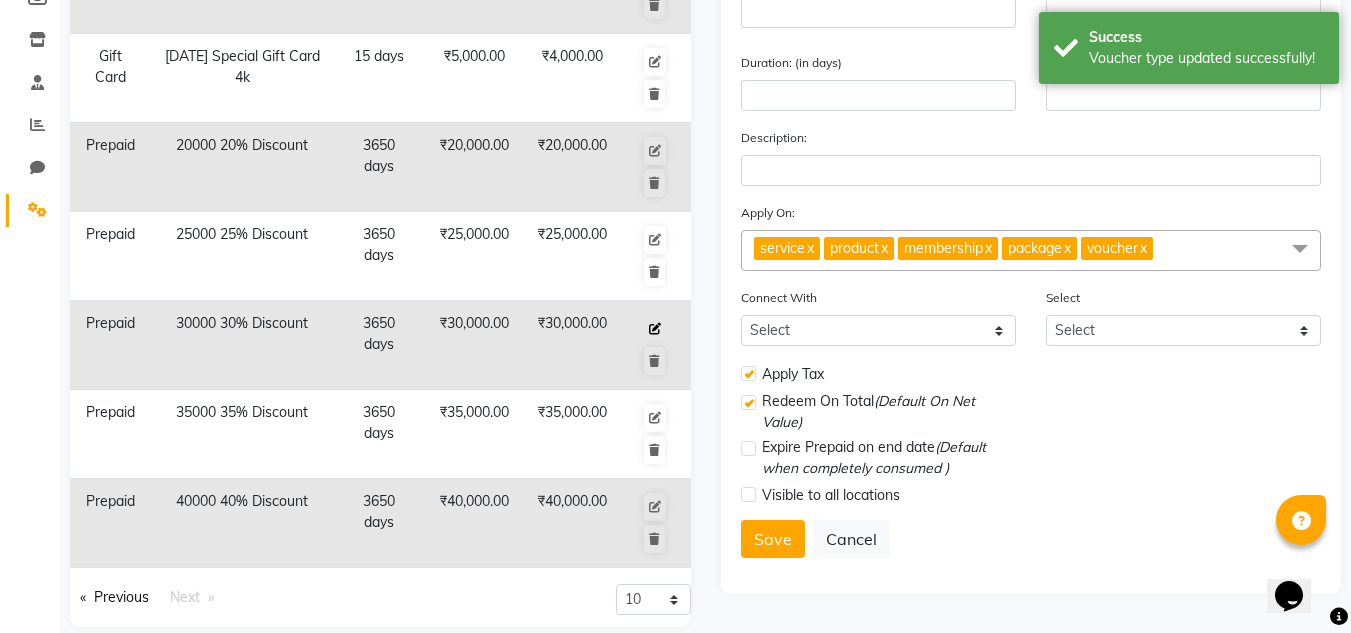 select on "P" 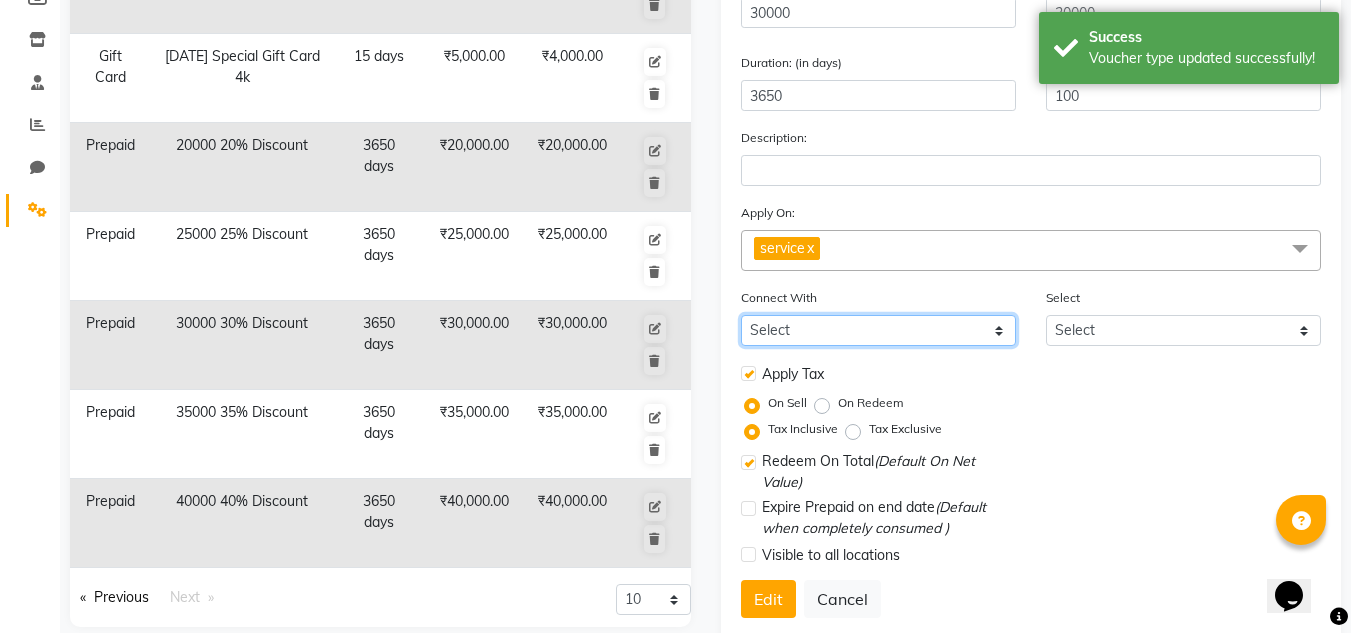 click on "Select Membership Package" 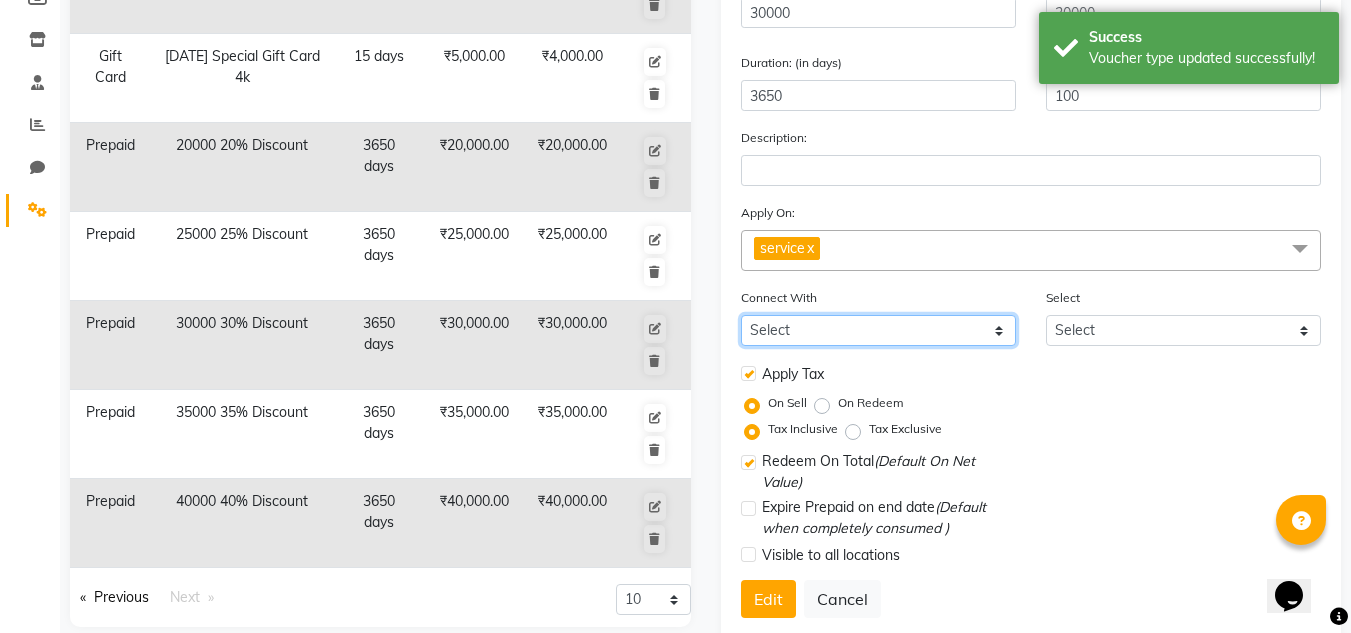 select on "1: M" 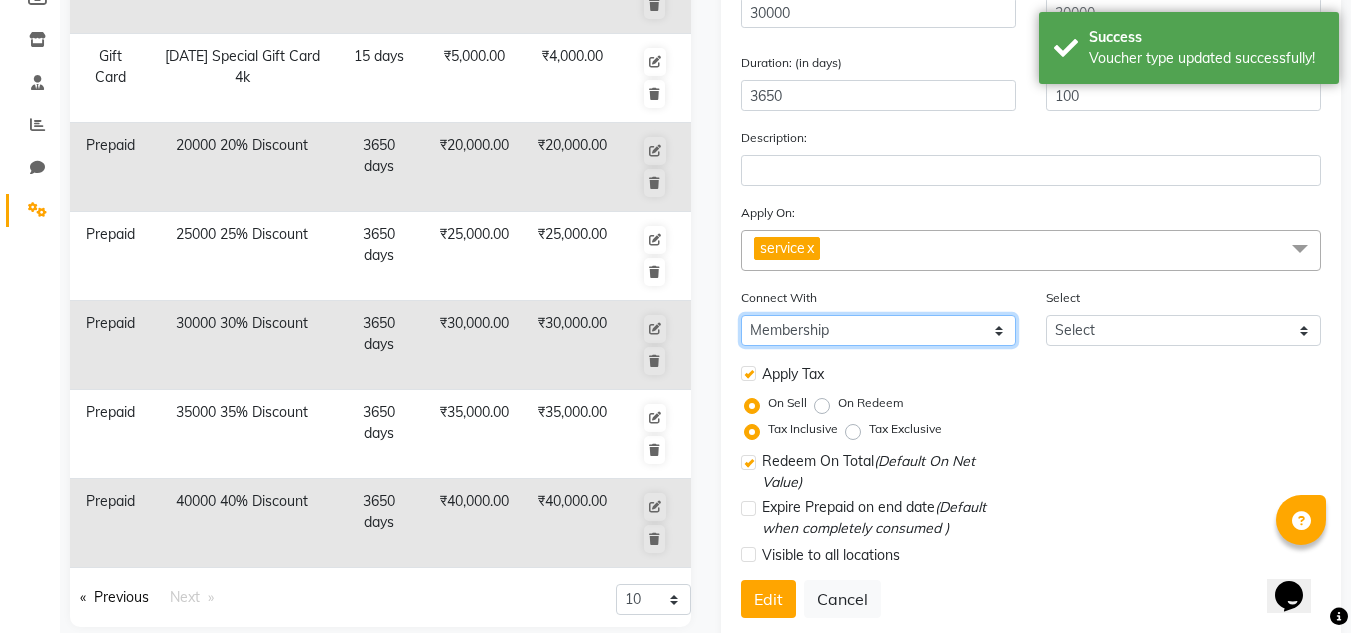 click on "Select Membership Package" 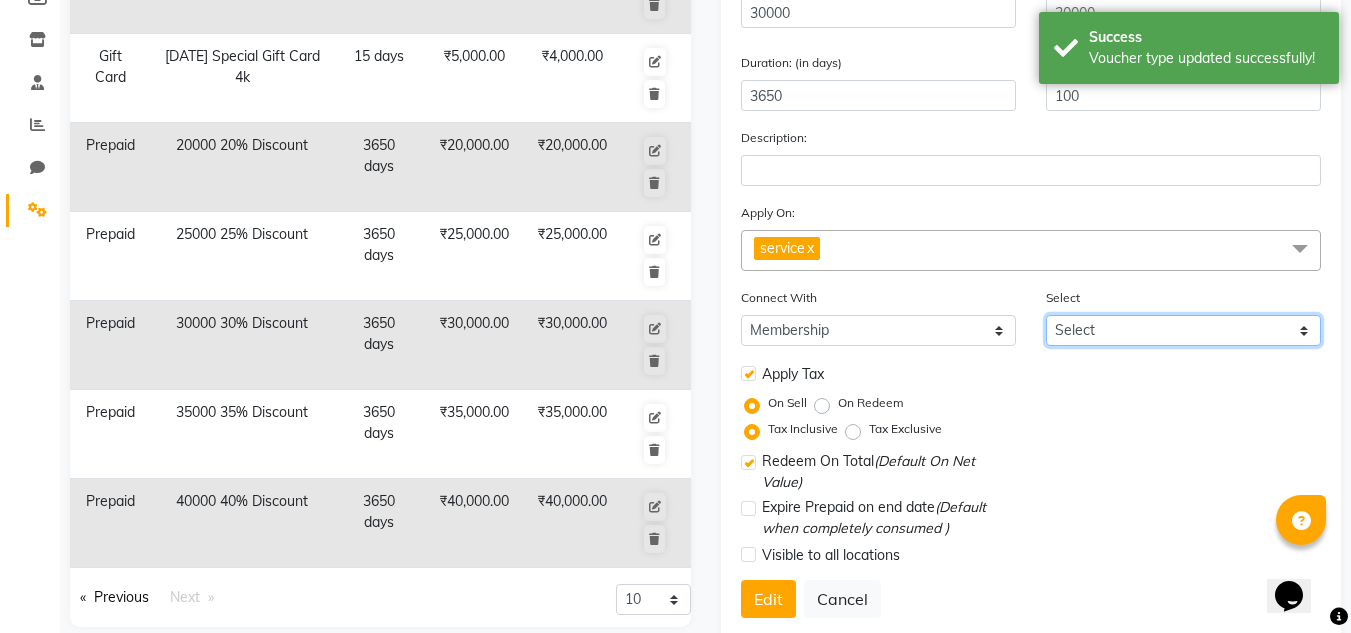 click on "Select VIP Membership 20000 20% DIscount 30000 30% Discount 25000 25% Discount 35000 35% DIscount 40000 40% Discount" 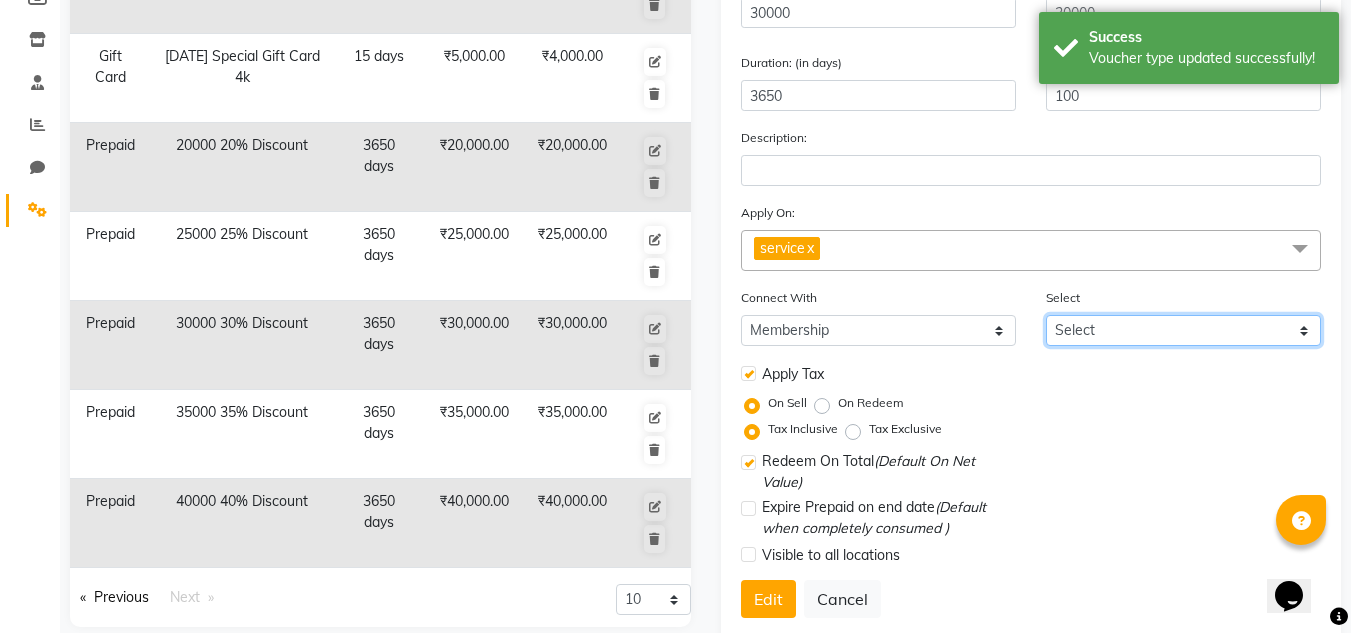 select on "21: 9930" 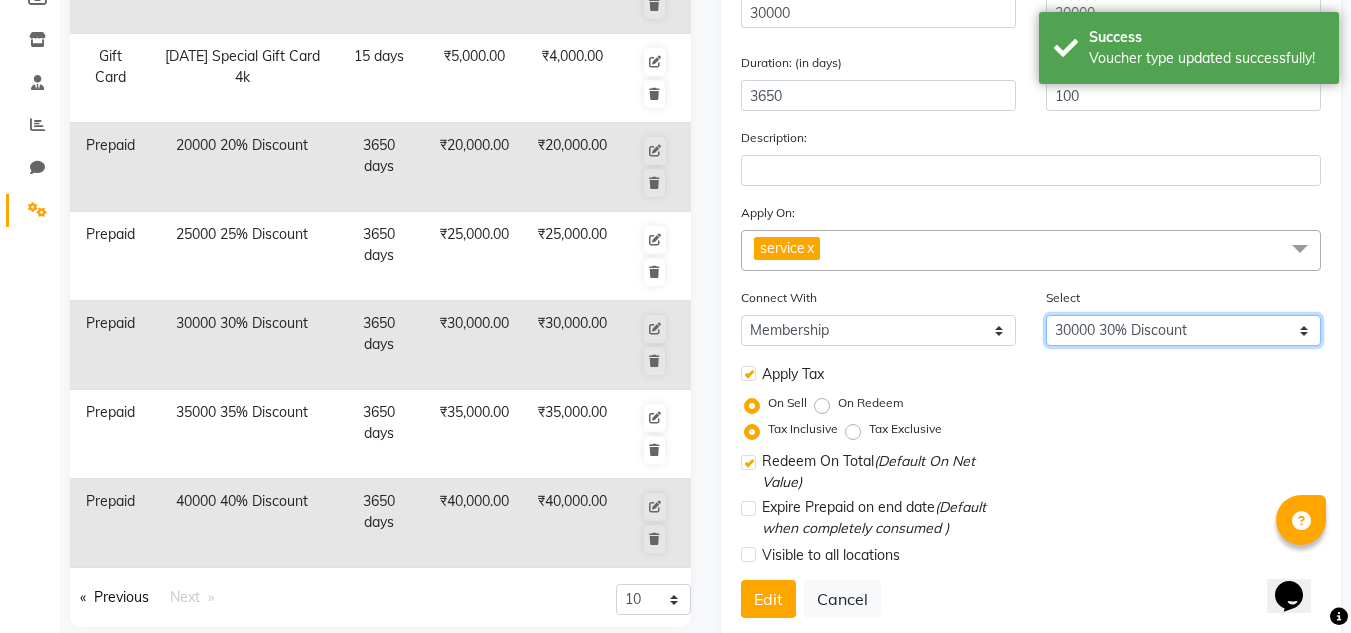 click on "Select VIP Membership 20000 20% DIscount 30000 30% Discount 25000 25% Discount 35000 35% DIscount 40000 40% Discount" 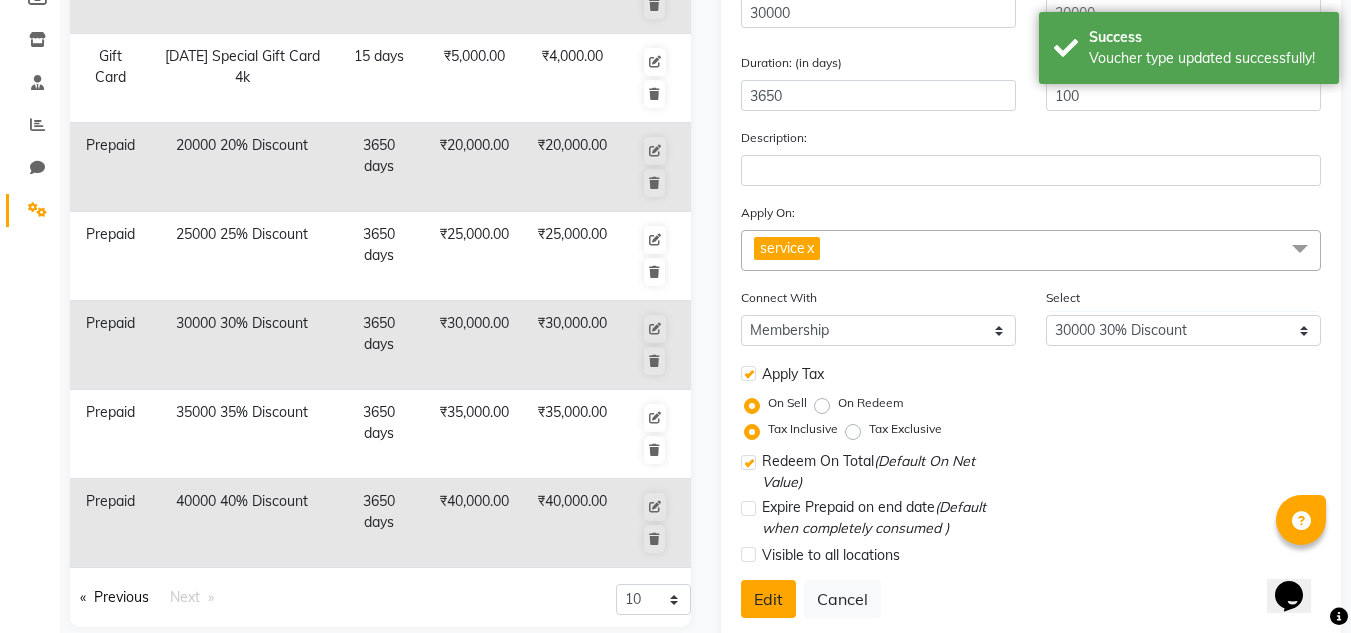click on "Edit" 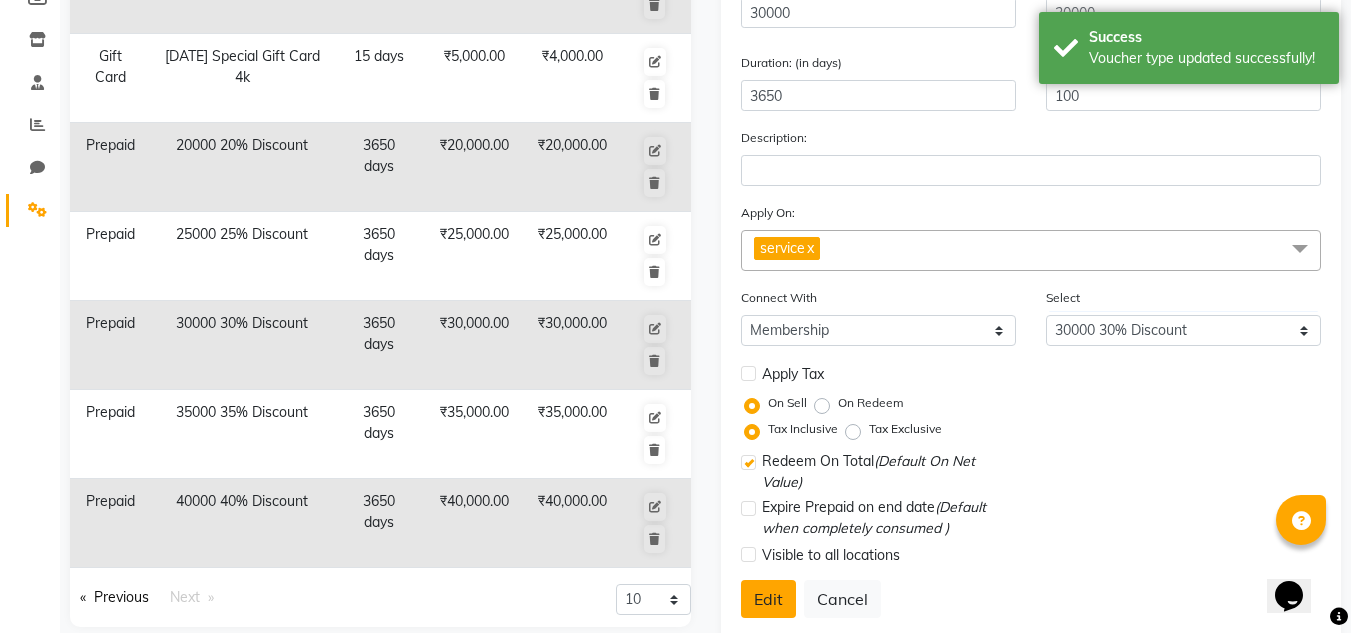select 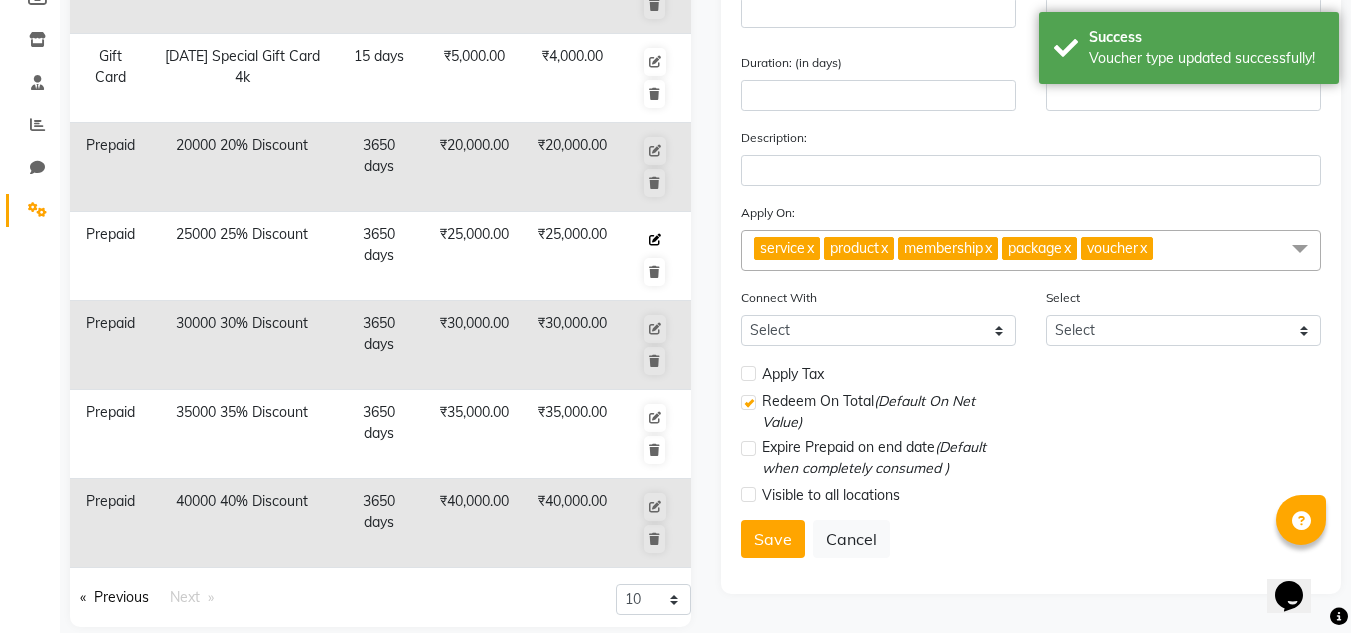 click 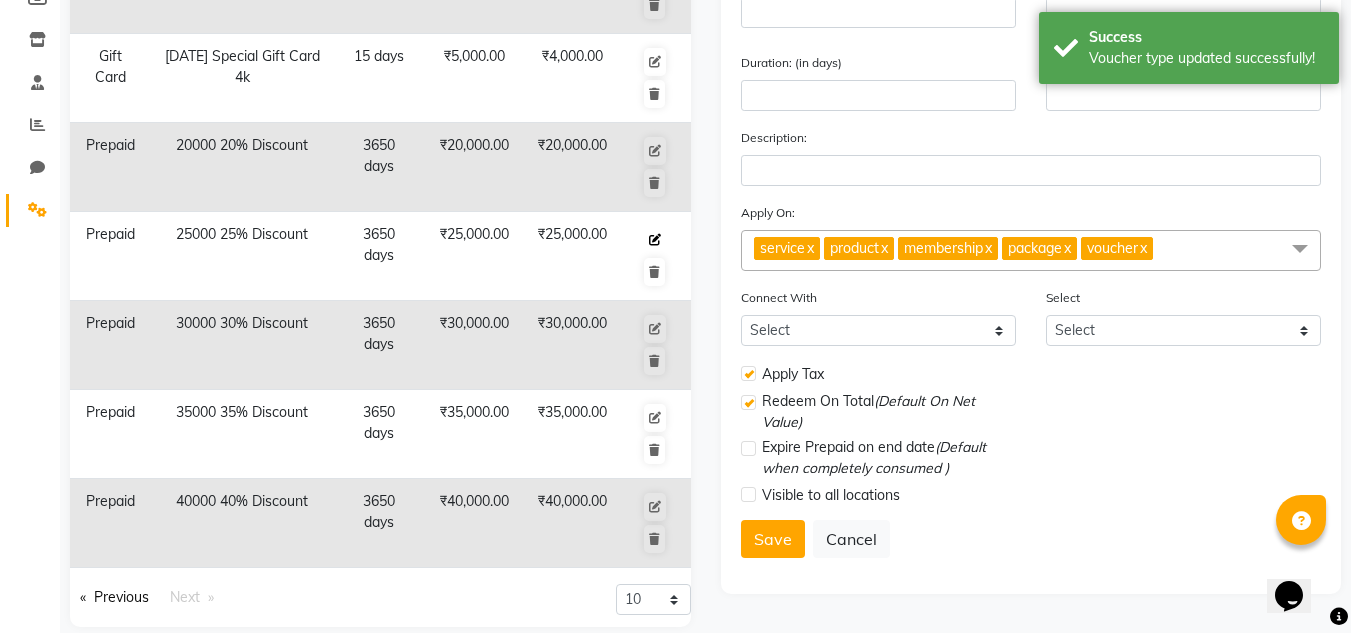 select on "P" 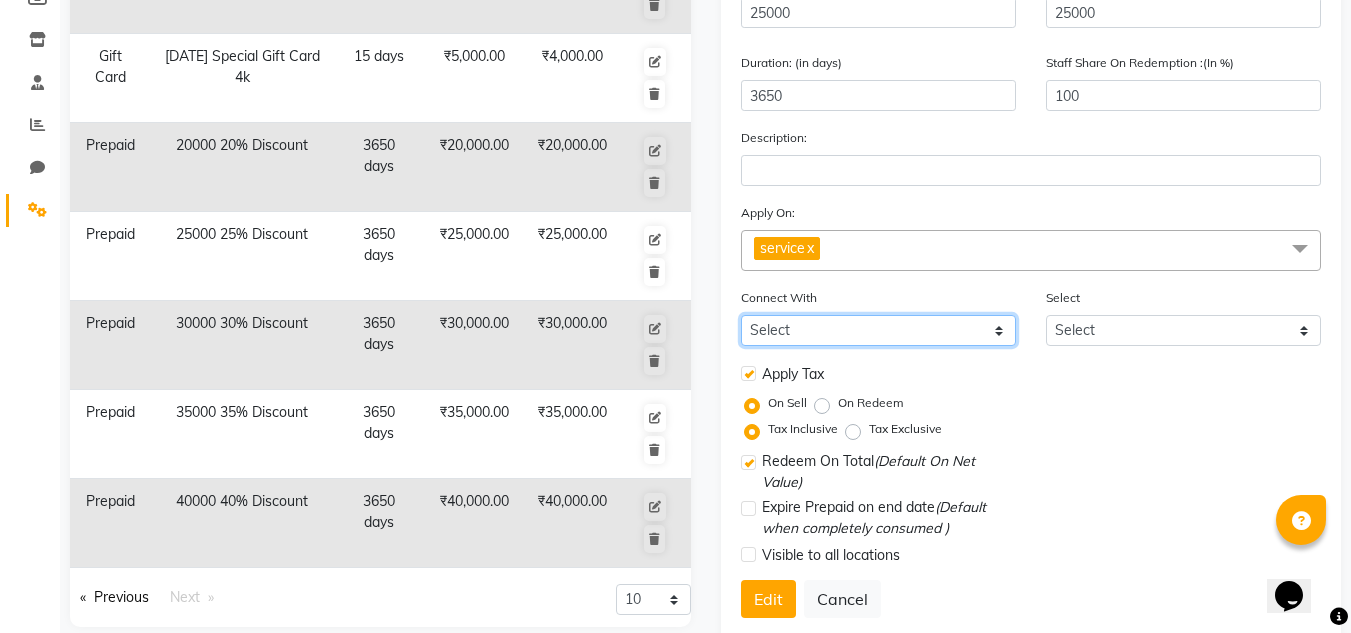 click on "Select Membership Package" 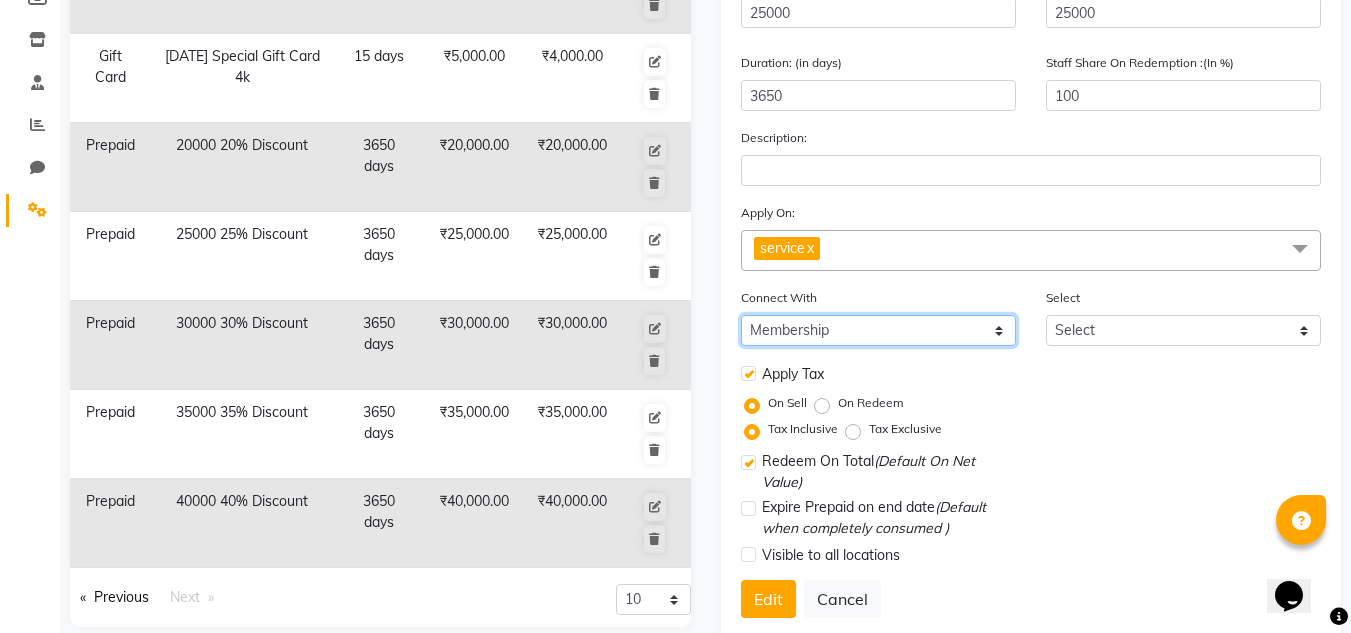 click on "Select Membership Package" 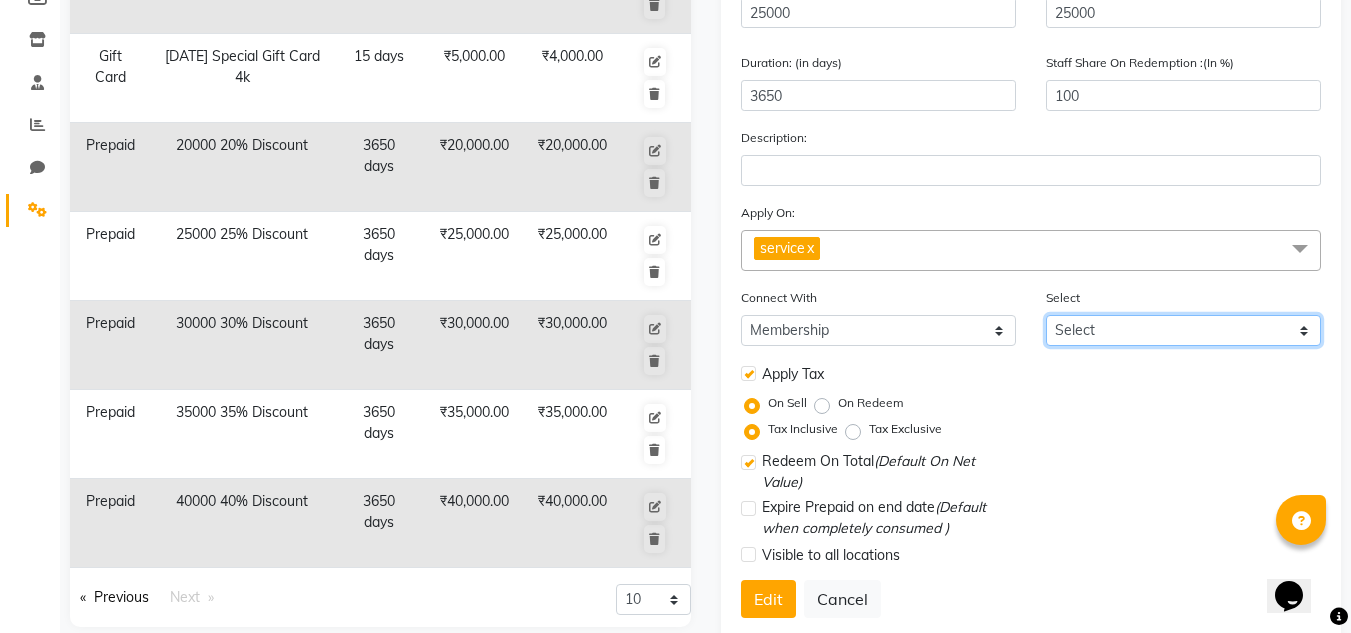 click on "Select VIP Membership 20000 20% DIscount 30000 30% Discount 25000 25% Discount 35000 35% DIscount 40000 40% Discount" 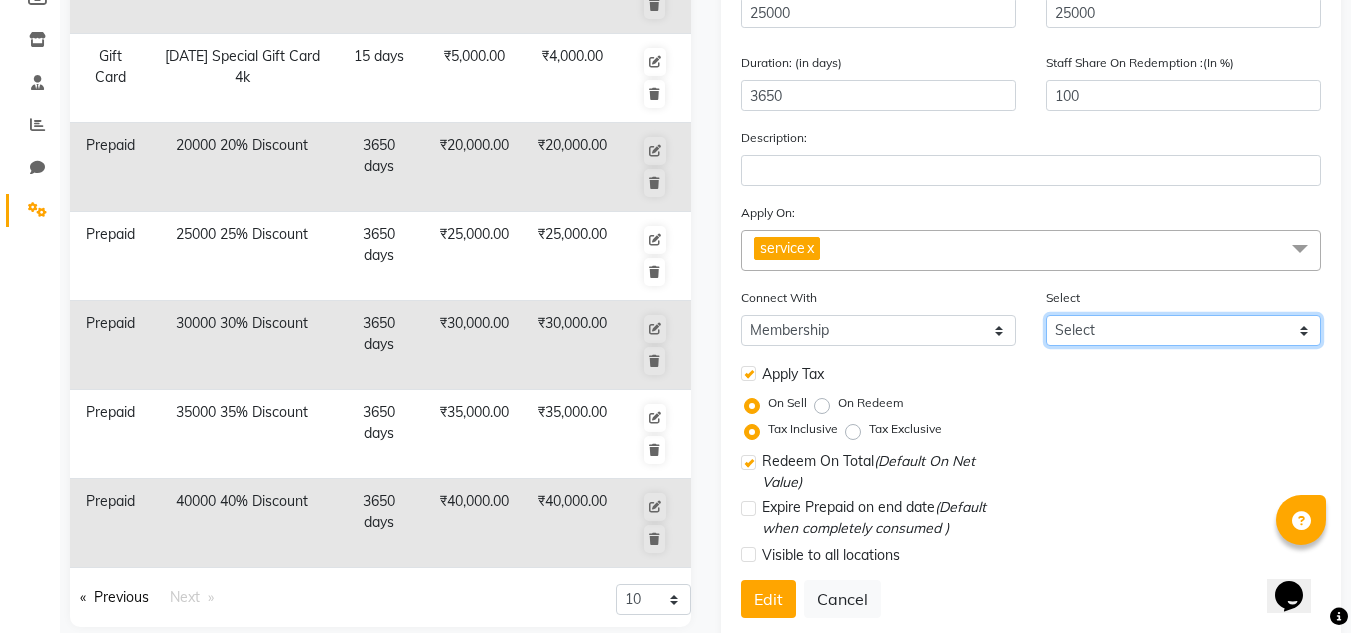 select on "28: 9931" 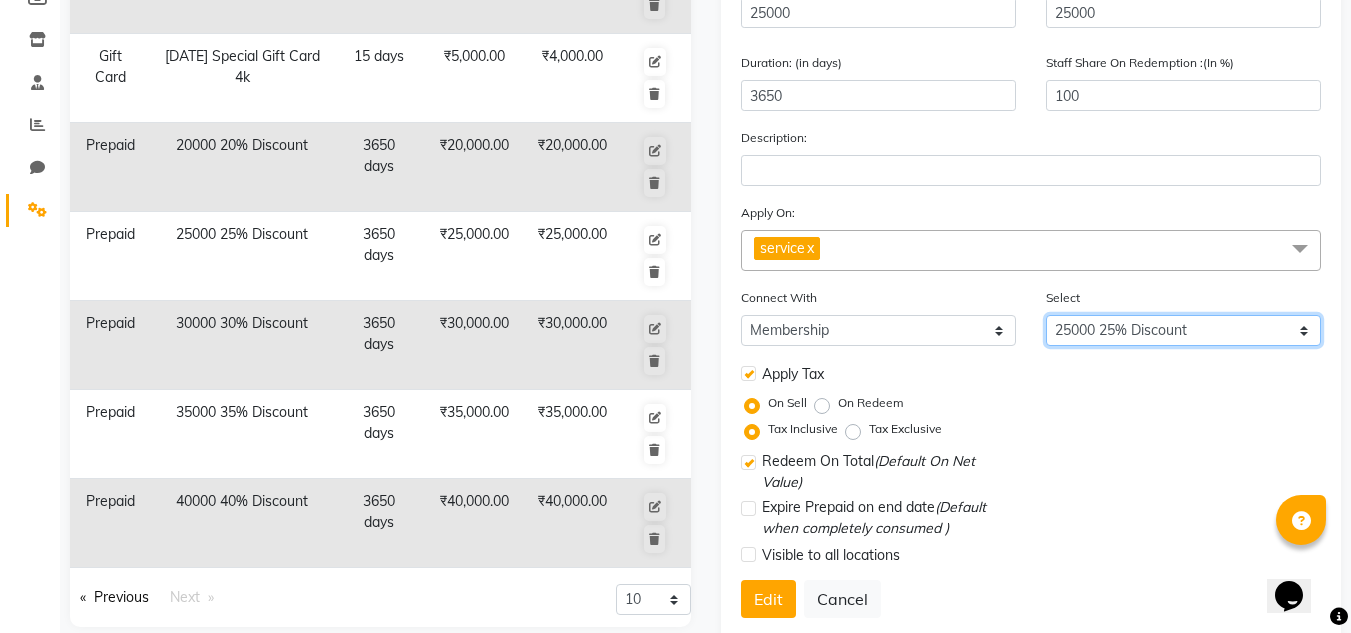 click on "Select VIP Membership 20000 20% DIscount 30000 30% Discount 25000 25% Discount 35000 35% DIscount 40000 40% Discount" 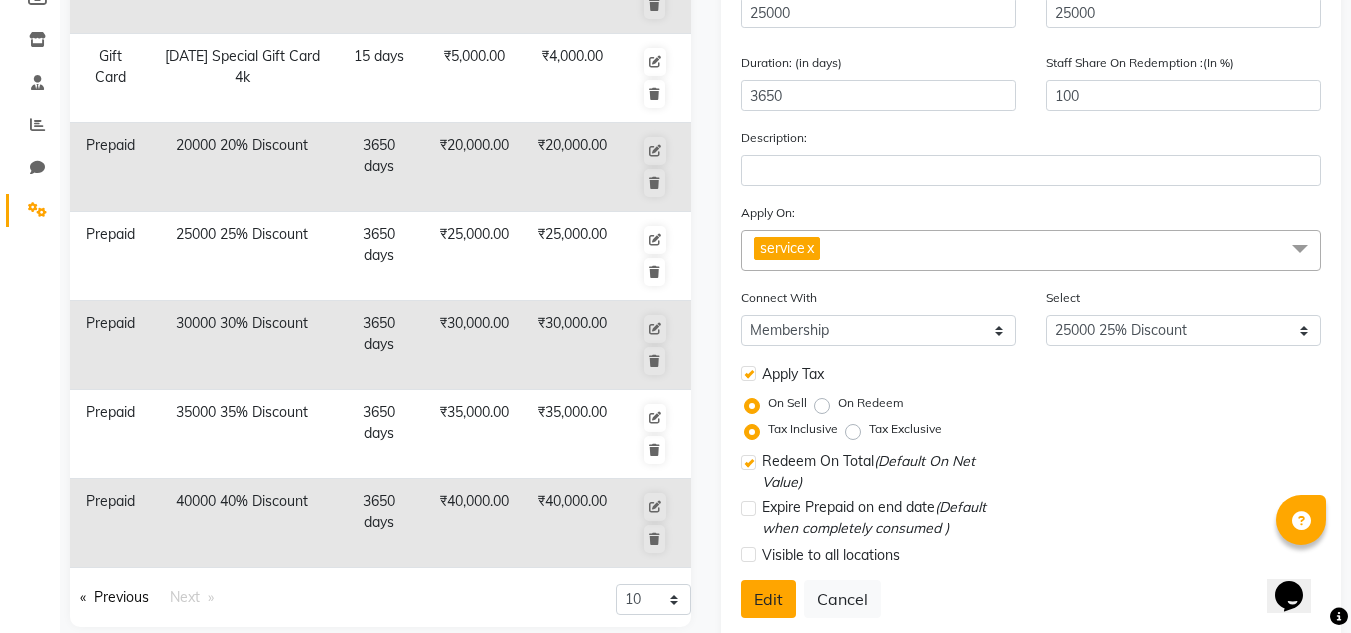 click on "Edit" 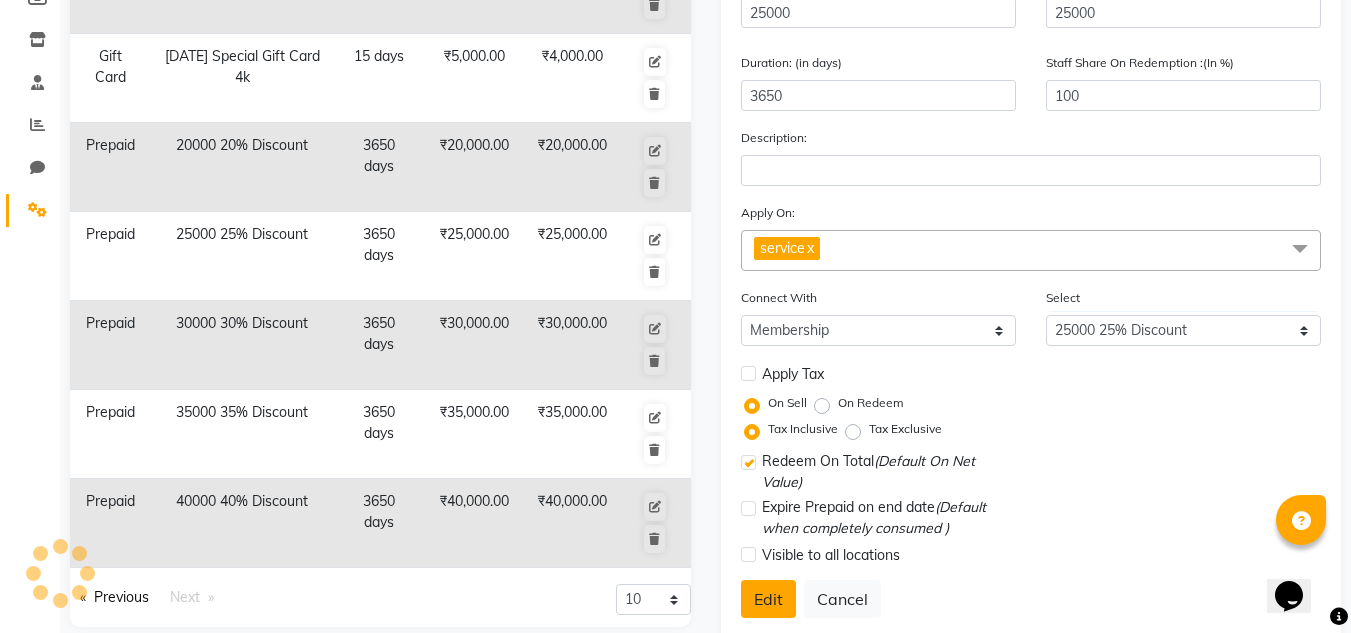 select 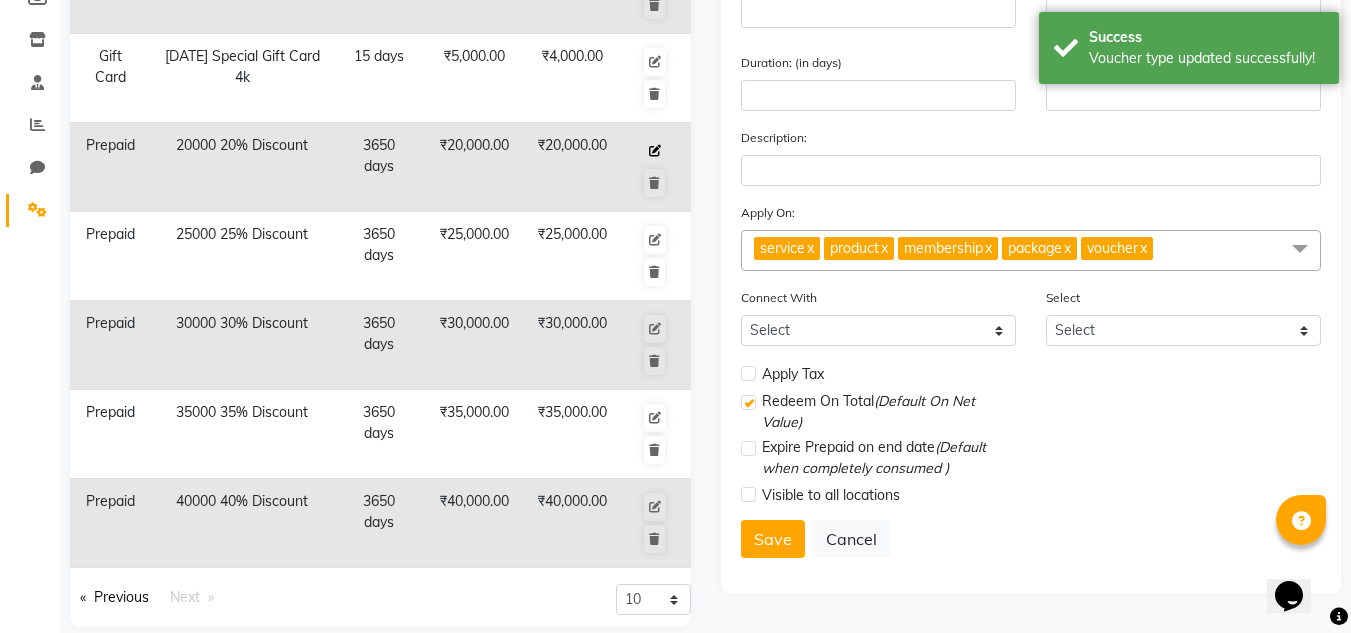 click 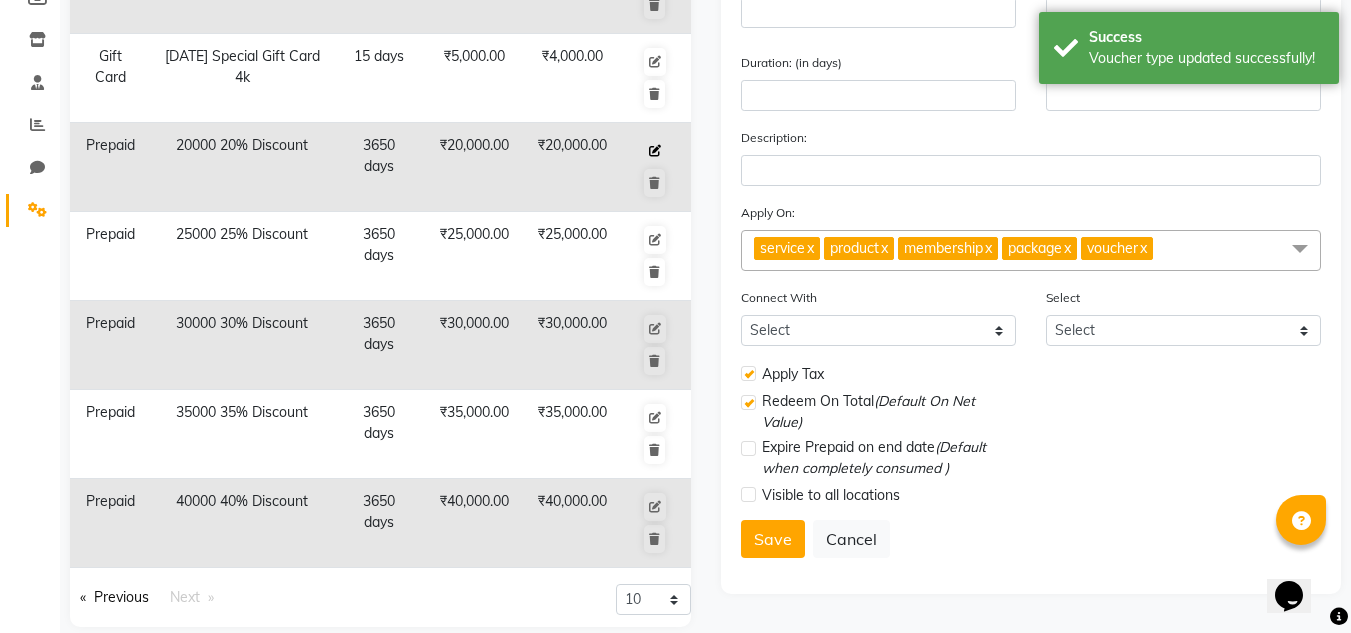 select on "P" 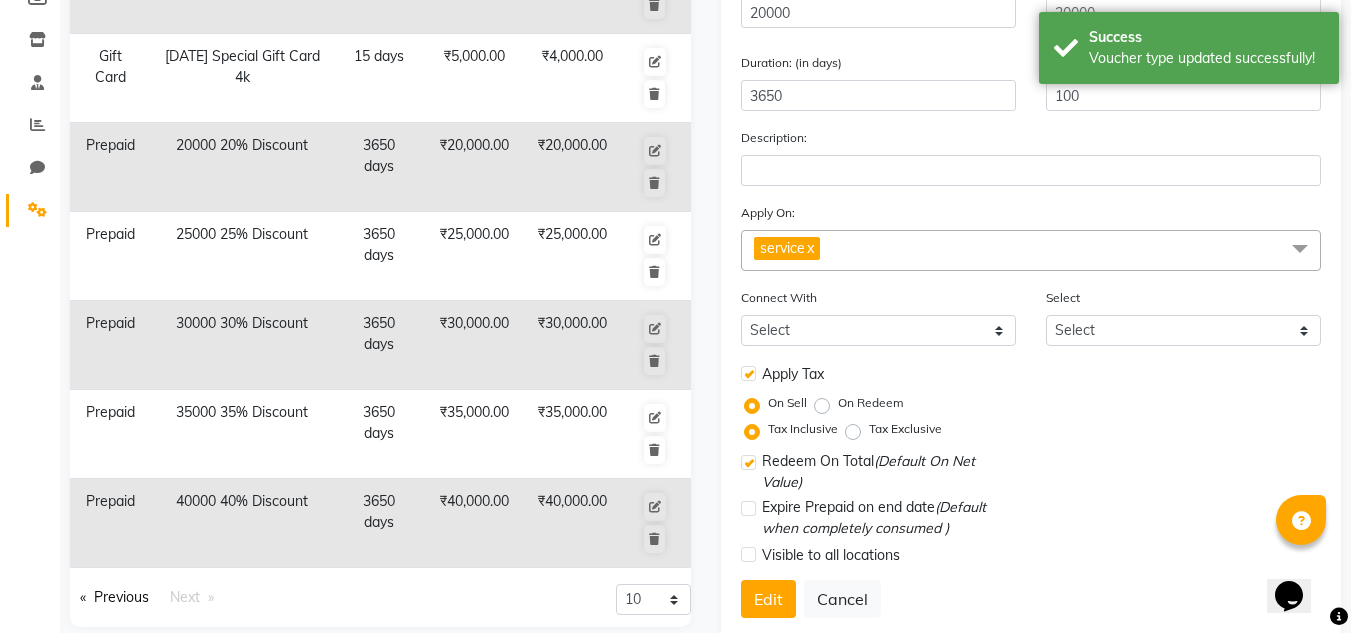 click on "Connect With Select Membership Package Select Select" 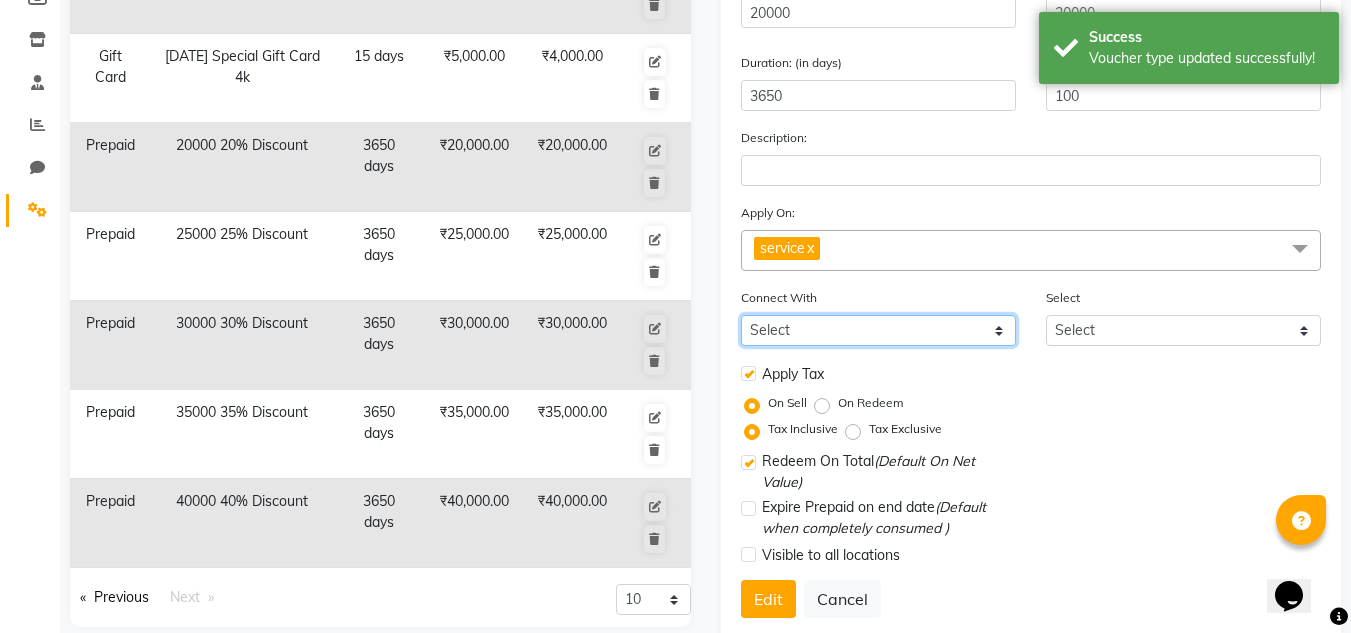 click on "Select Membership Package" 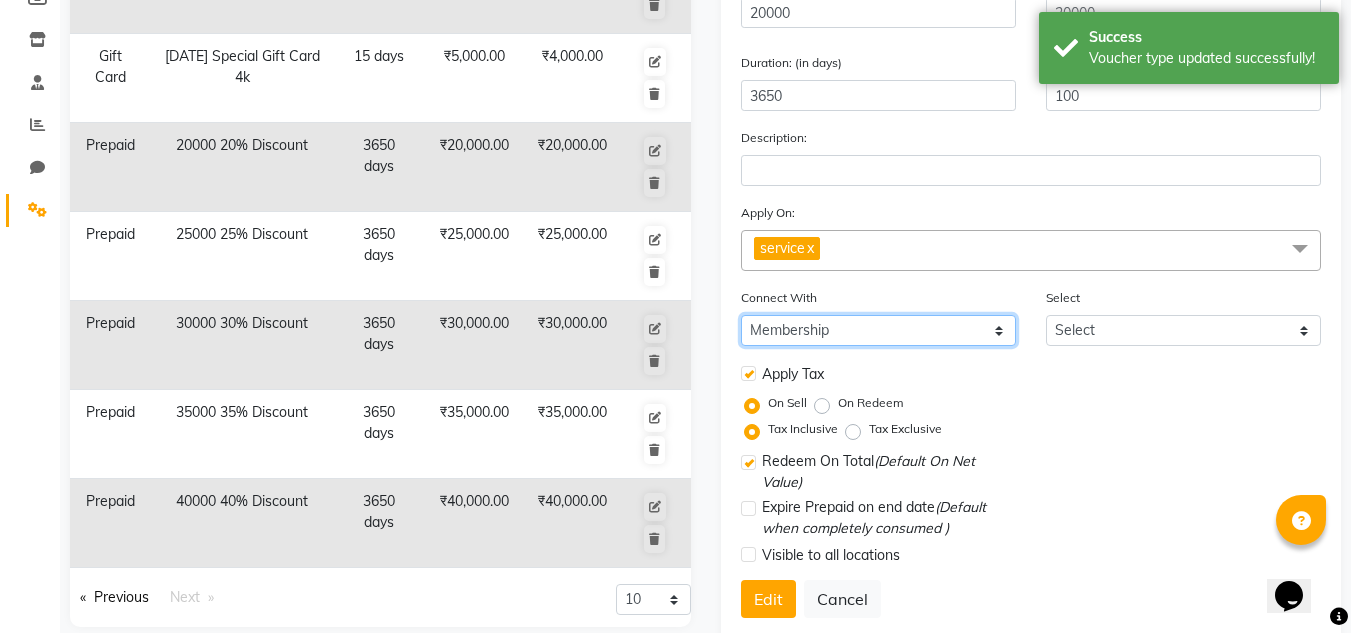 click on "Select Membership Package" 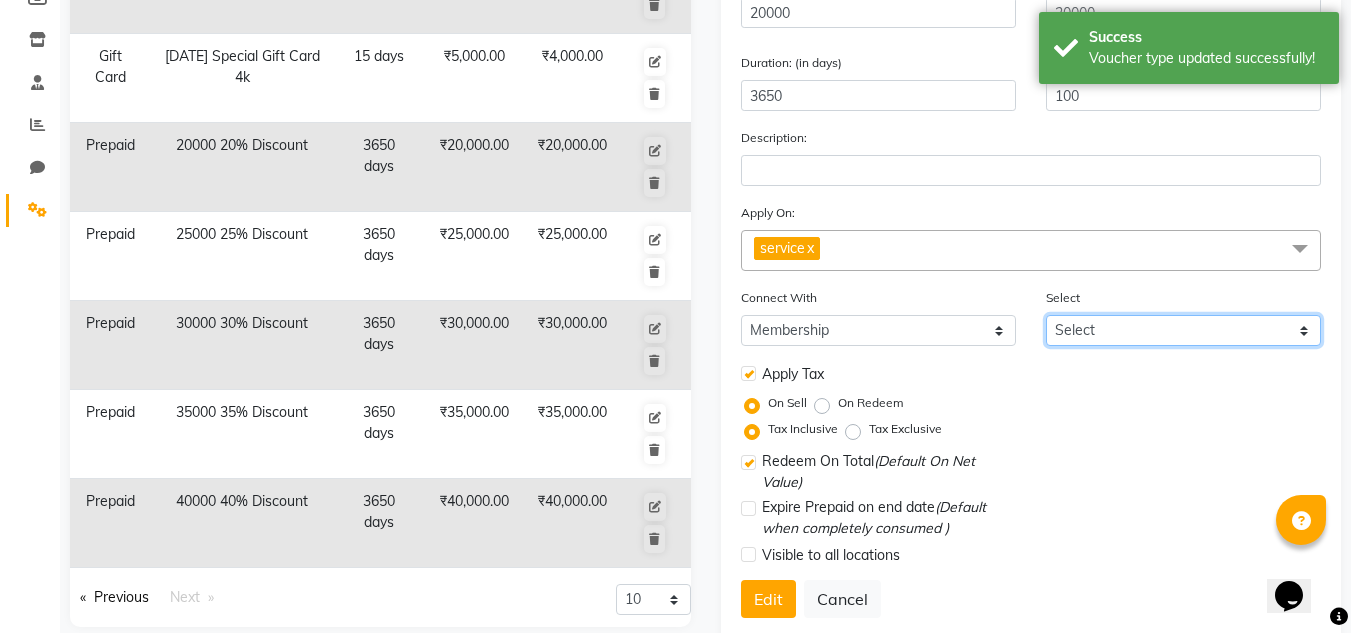 click on "Select VIP Membership 20000 20% DIscount 30000 30% Discount 25000 25% Discount 35000 35% DIscount 40000 40% Discount" 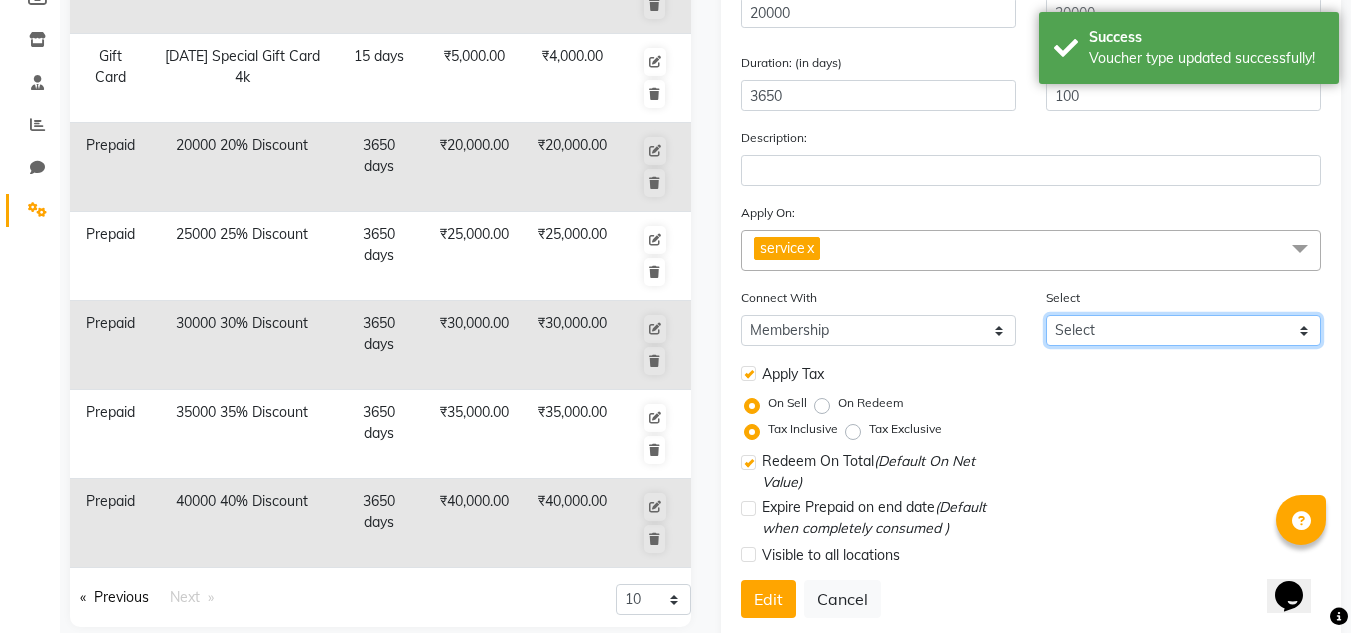 select on "32: 9929" 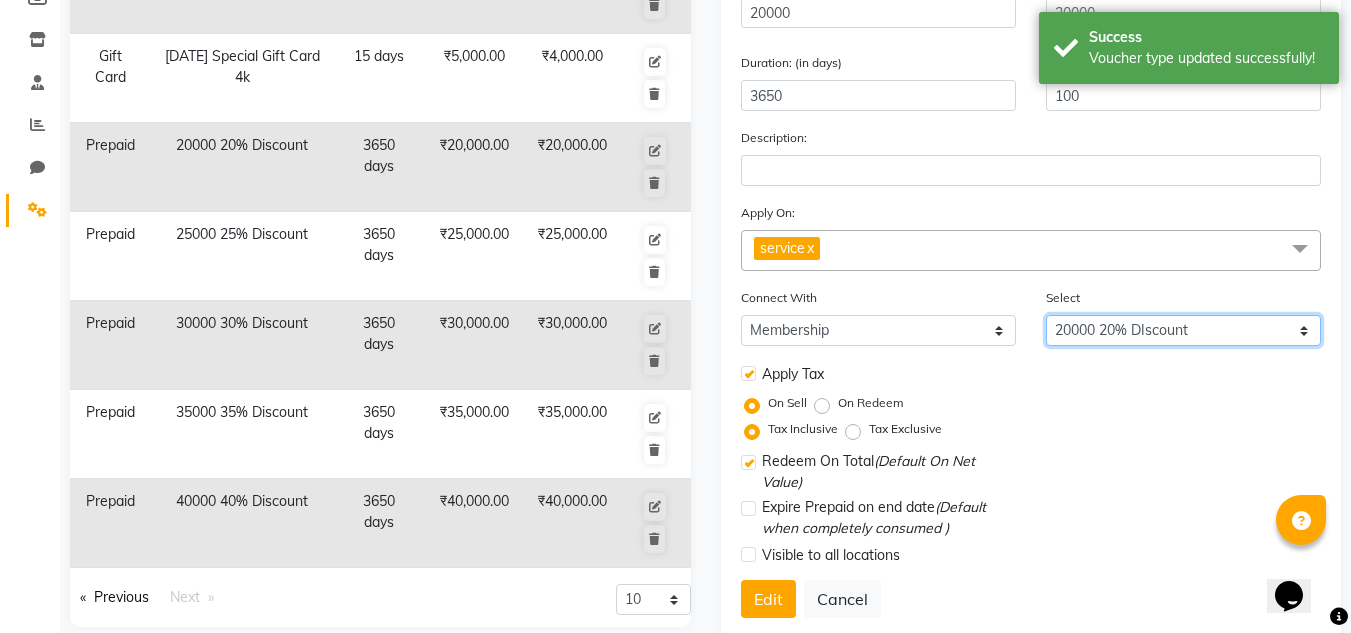 click on "Select VIP Membership 20000 20% DIscount 30000 30% Discount 25000 25% Discount 35000 35% DIscount 40000 40% Discount" 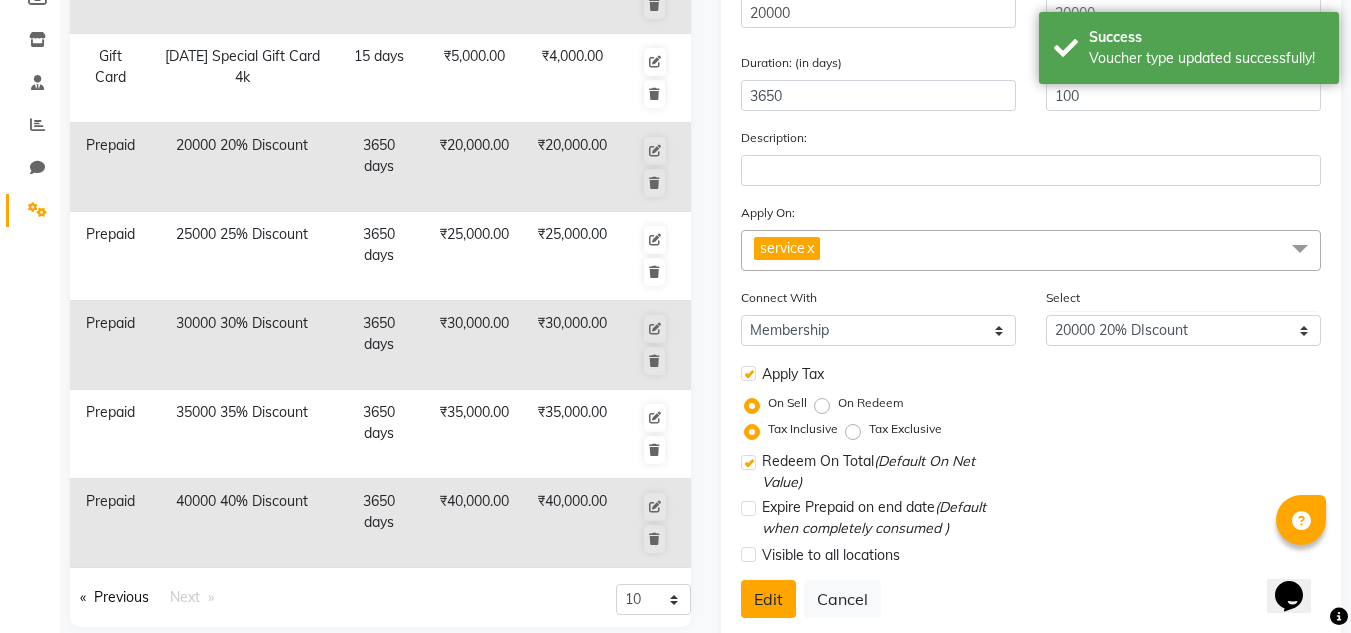 click on "Edit" 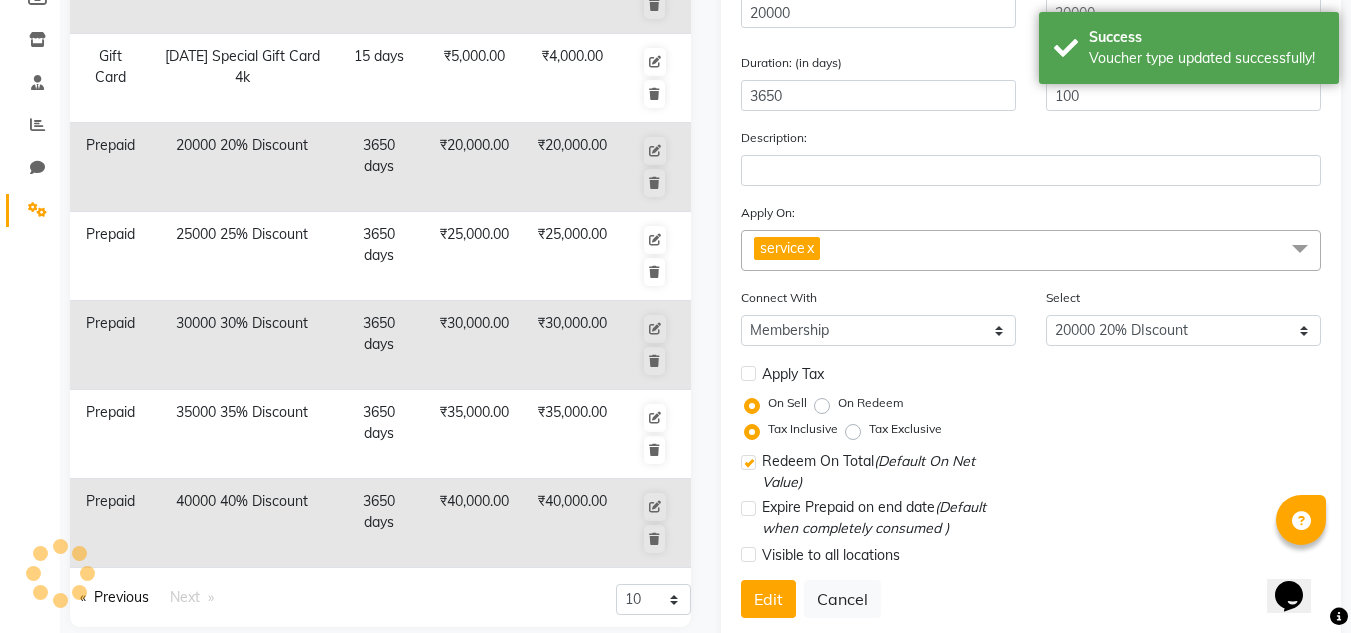 select 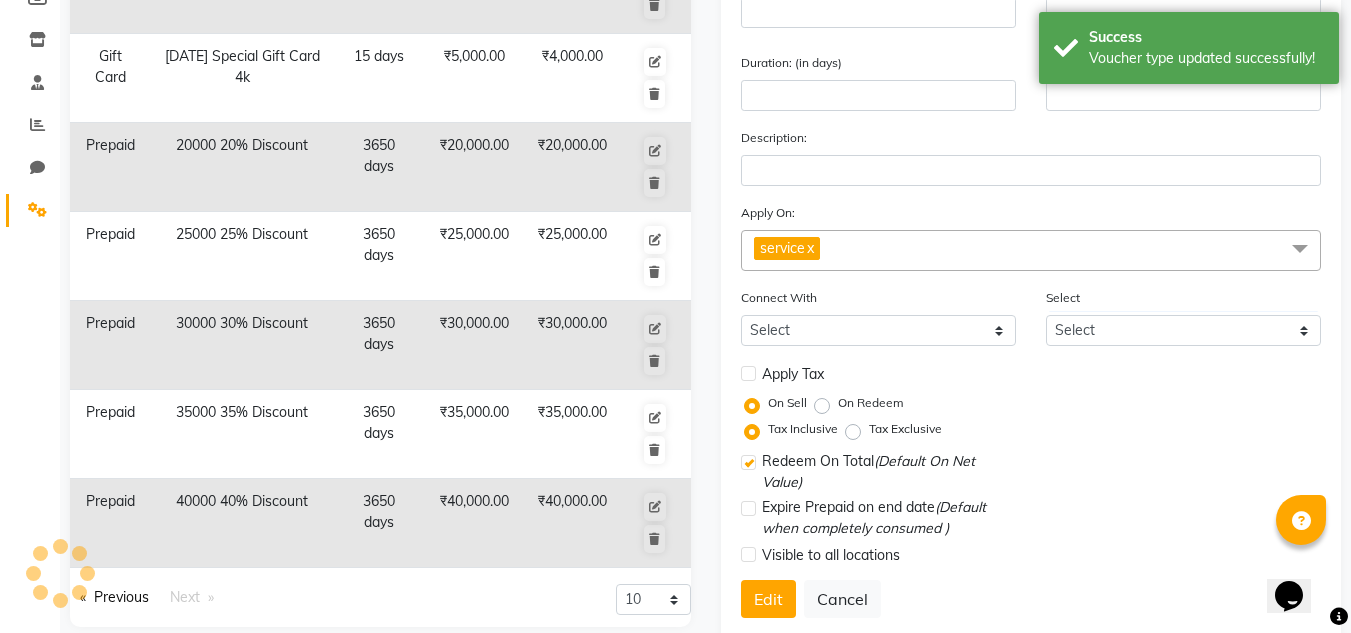 checkbox on "true" 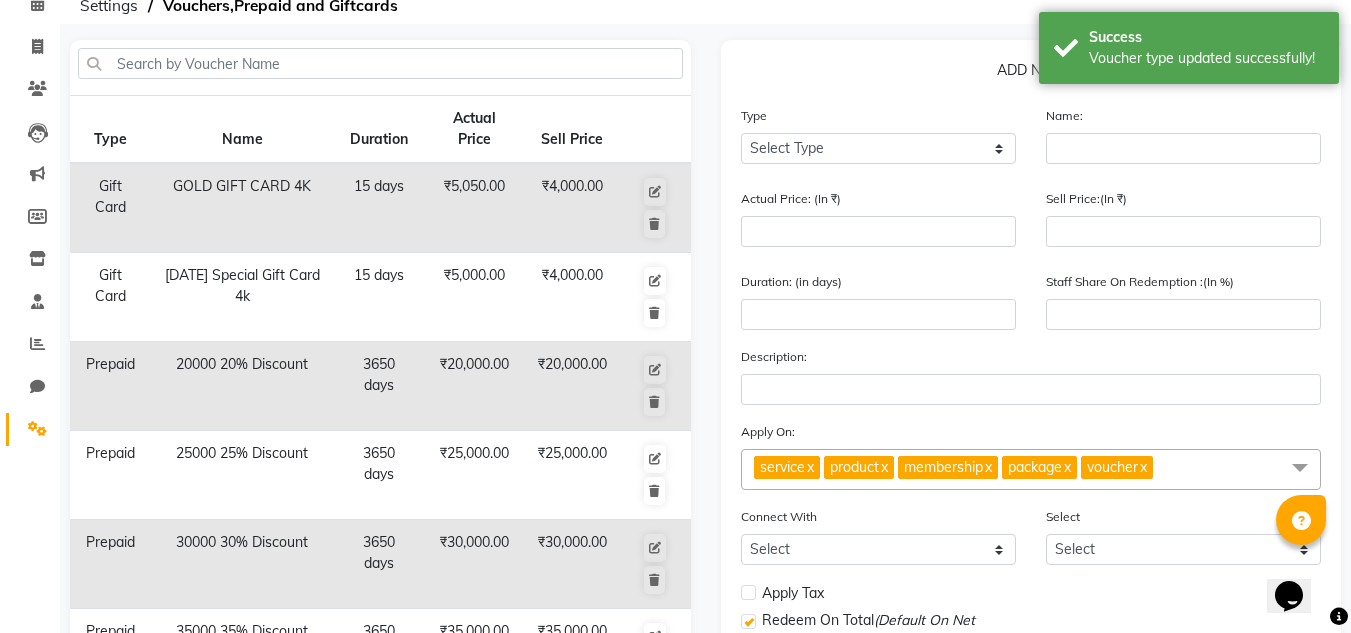 scroll, scrollTop: 0, scrollLeft: 0, axis: both 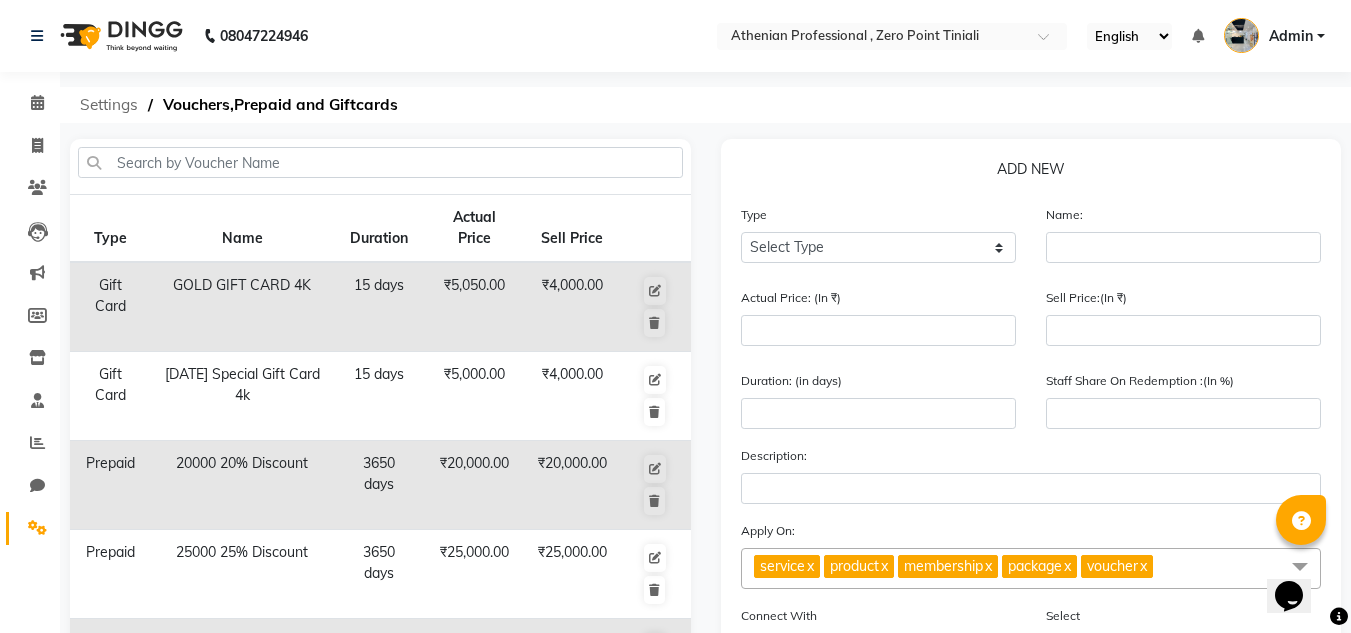 click on "Settings" 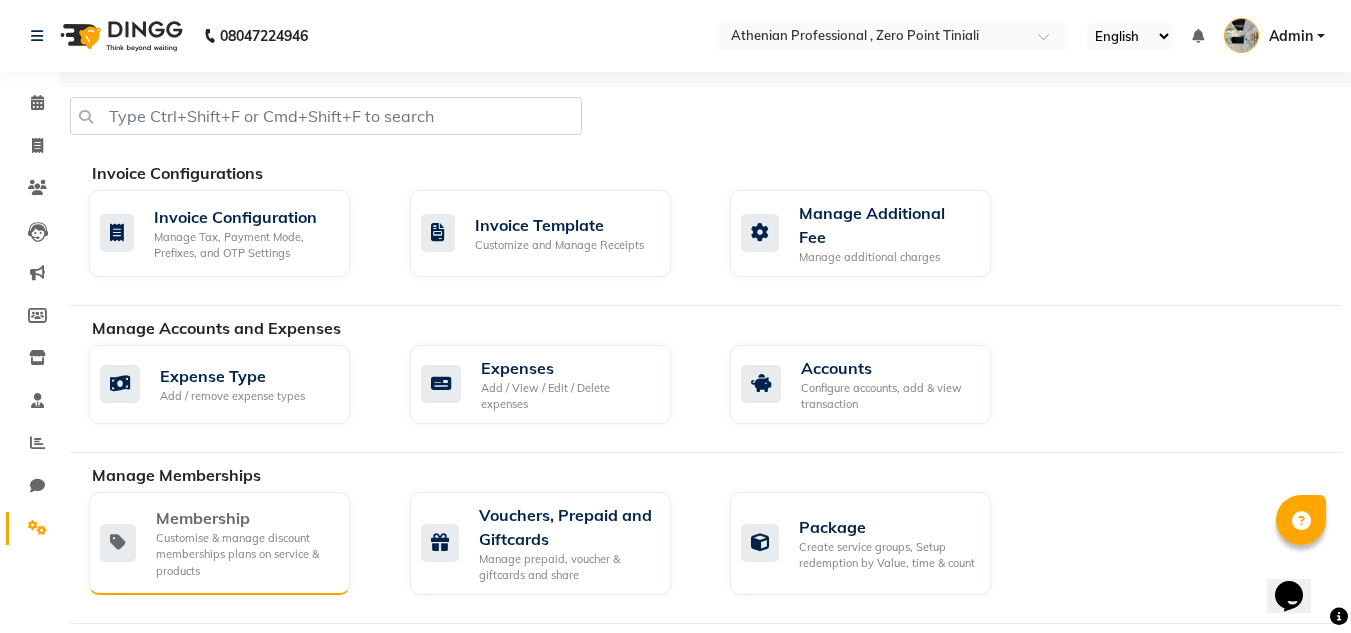 click on "Membership" 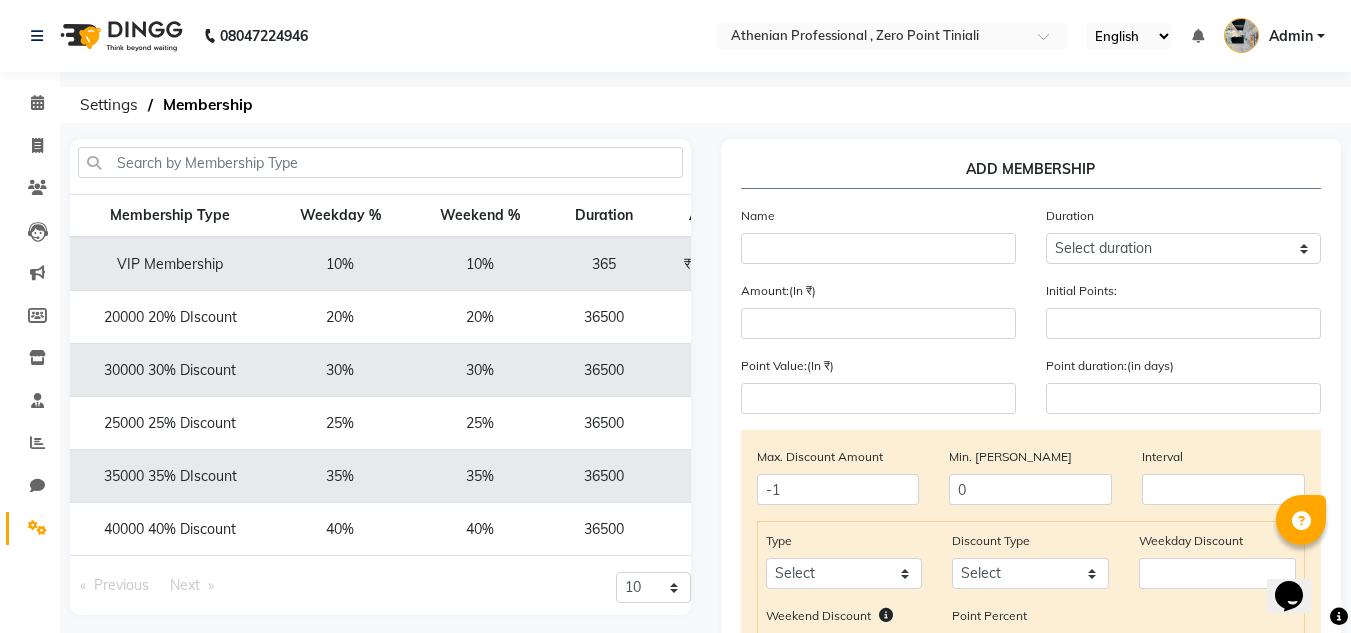 scroll, scrollTop: 0, scrollLeft: 179, axis: horizontal 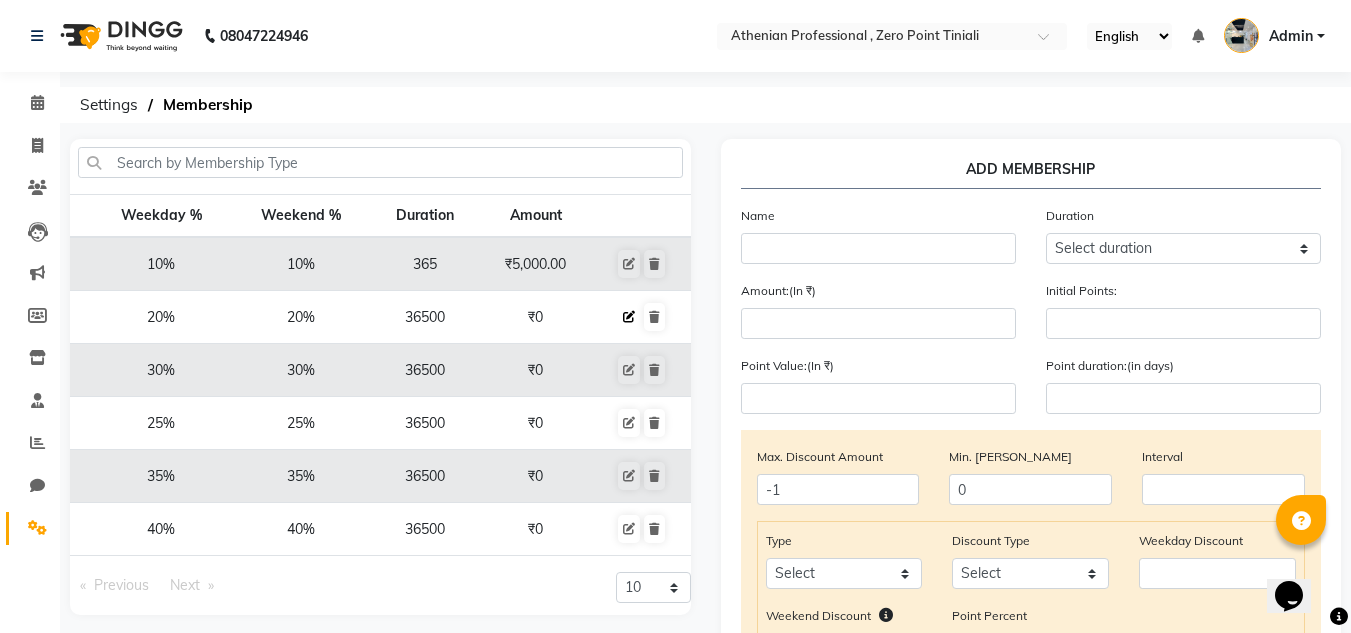 click 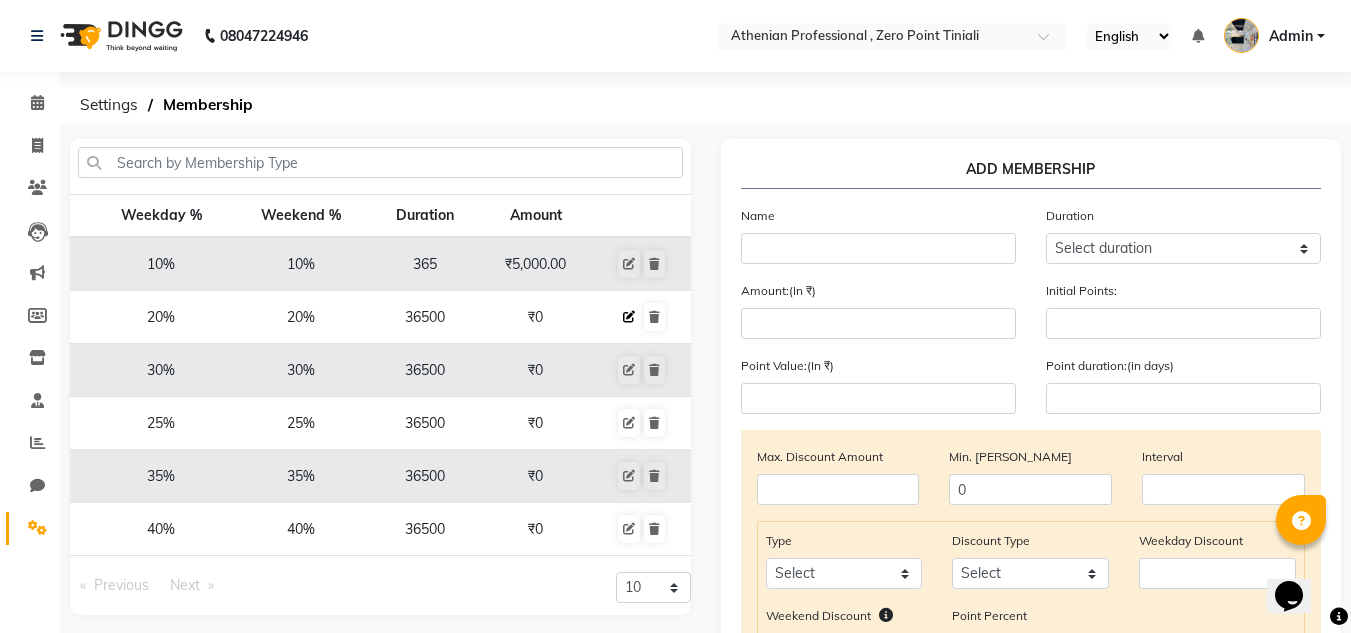 type on "20000 20% DIscount" 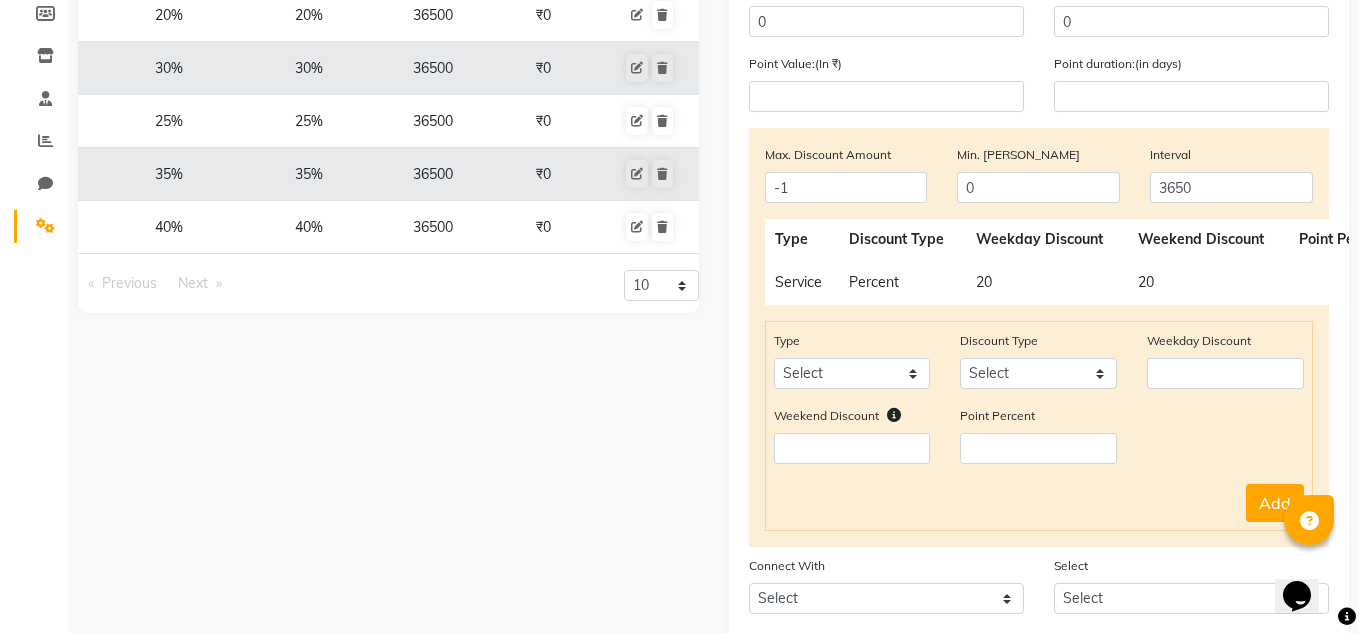 scroll, scrollTop: 304, scrollLeft: 0, axis: vertical 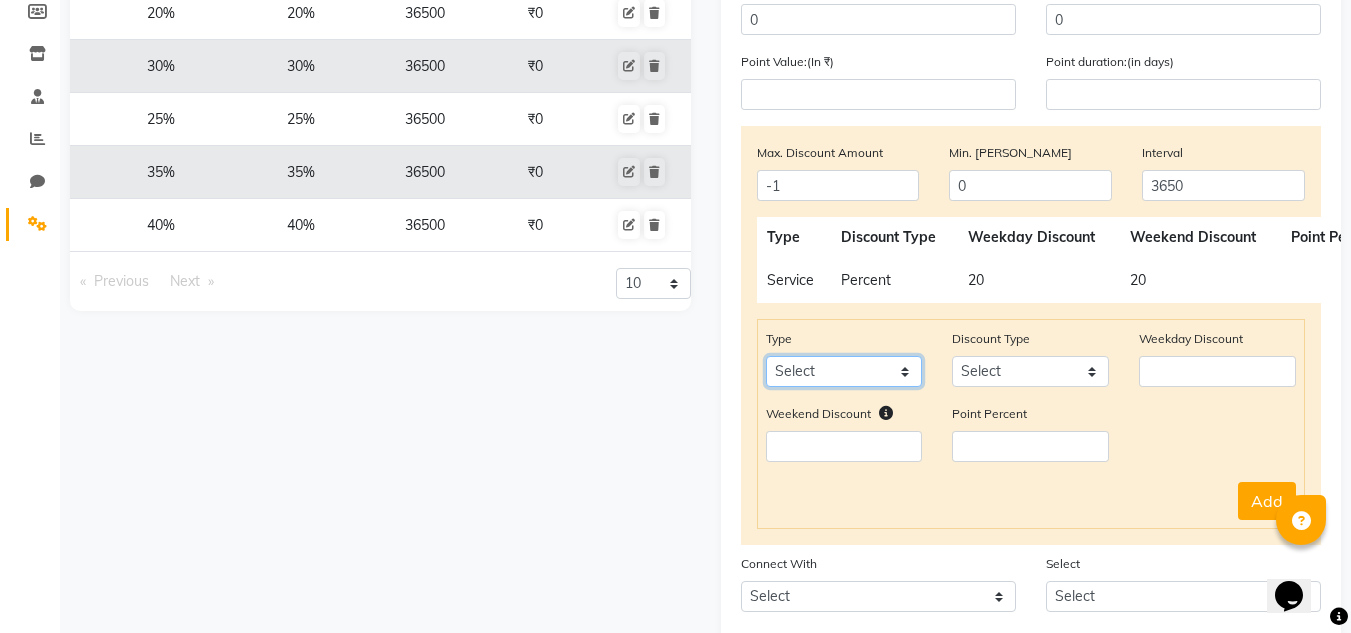click on "Select Product Package Prepaid Voucher" 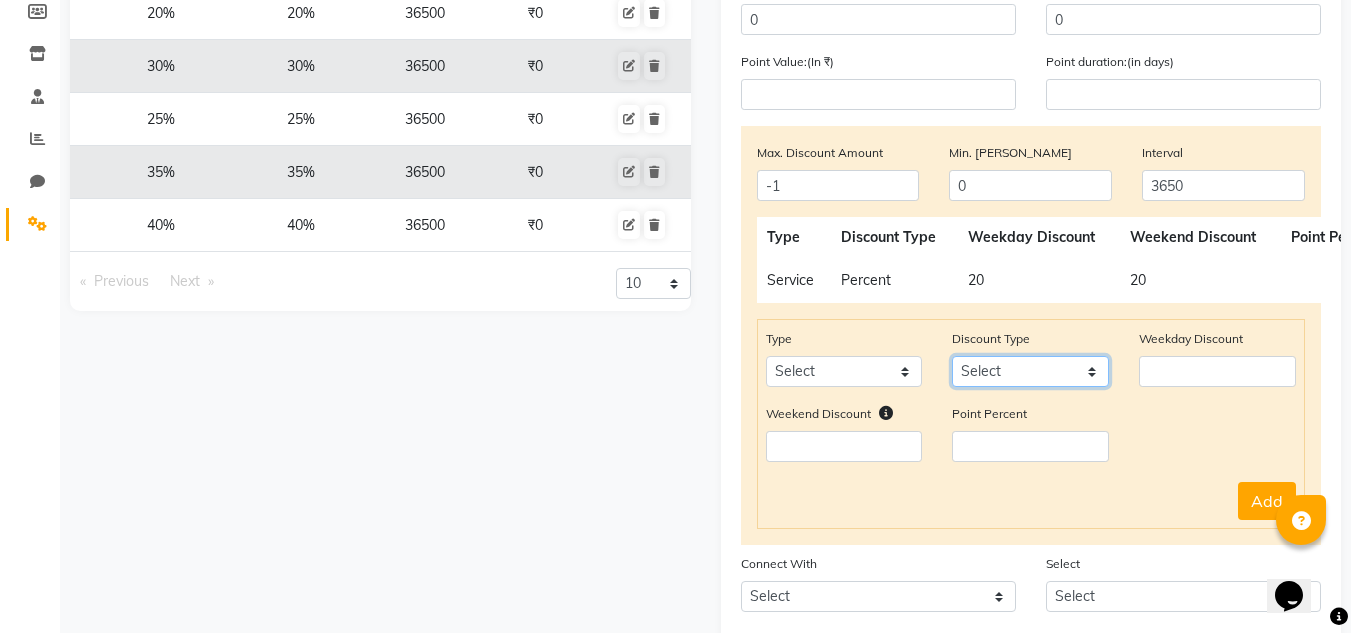 click on "Select Percent Flat" 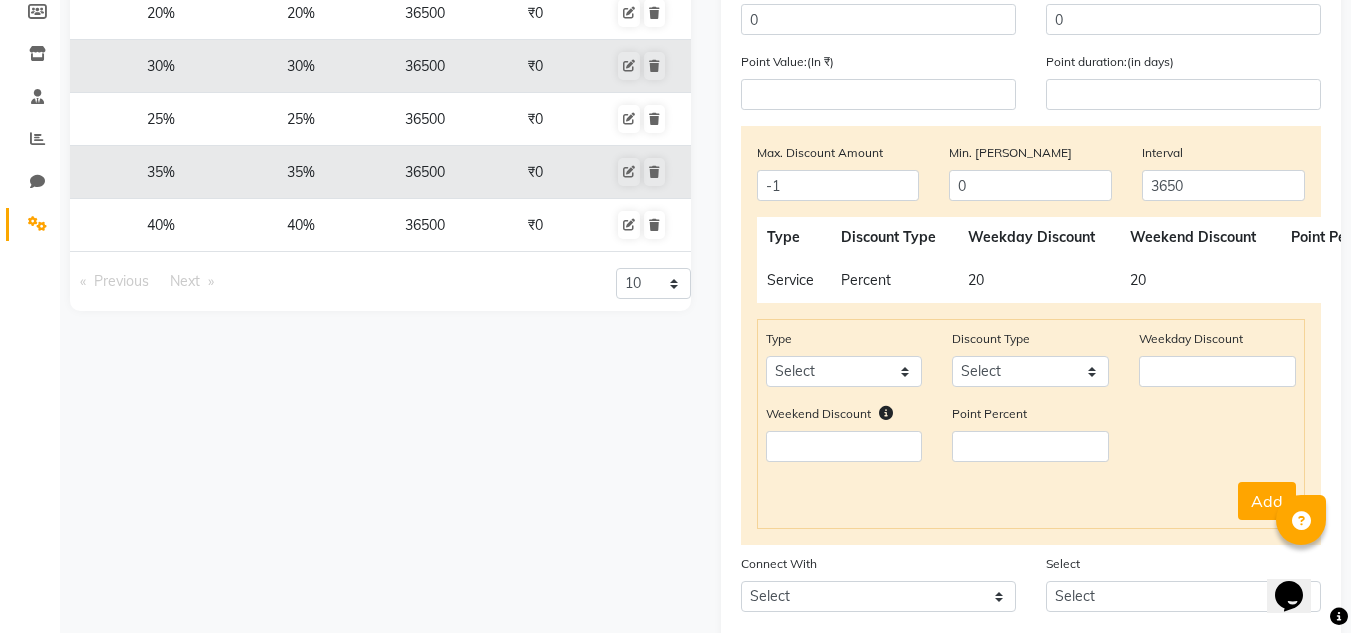 click on "Service" 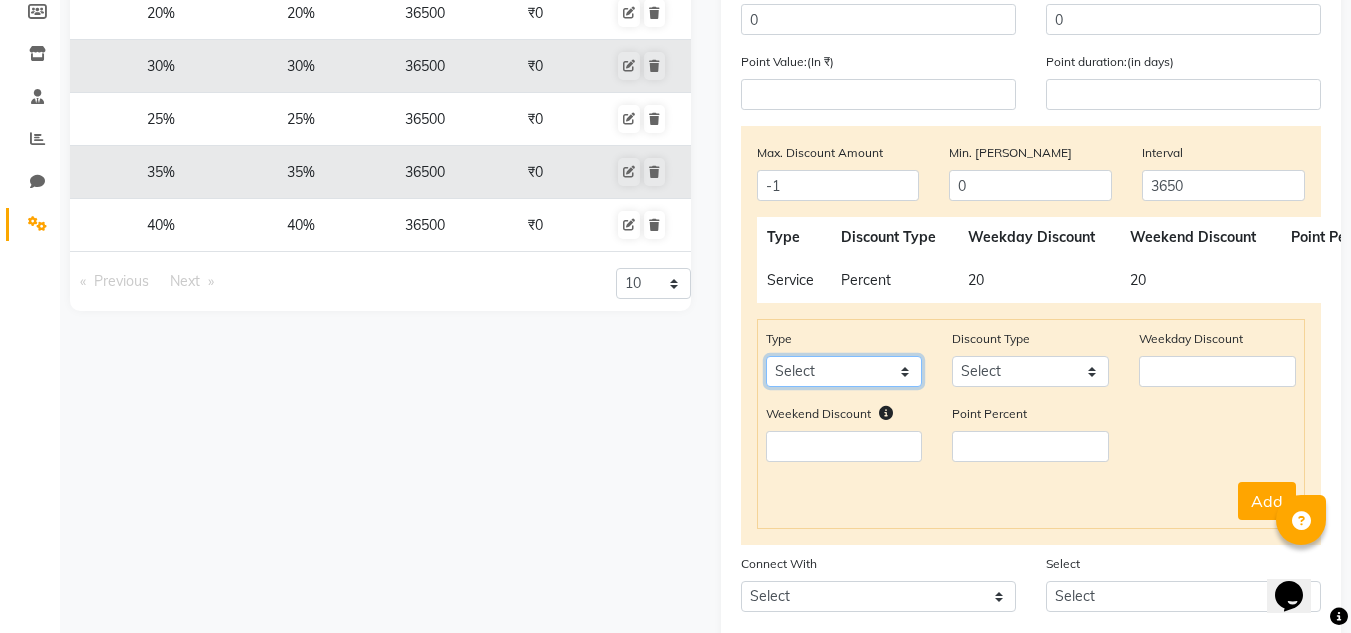 click on "Select Product Package Prepaid Voucher" 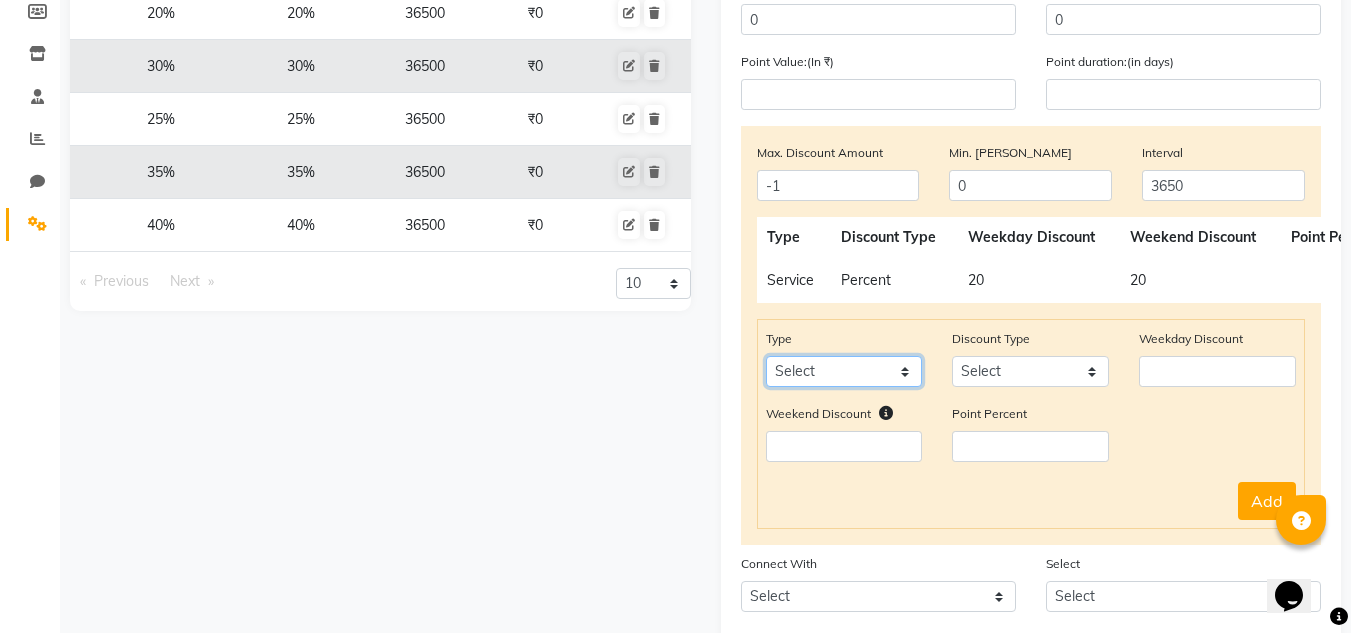 select on "prepaid" 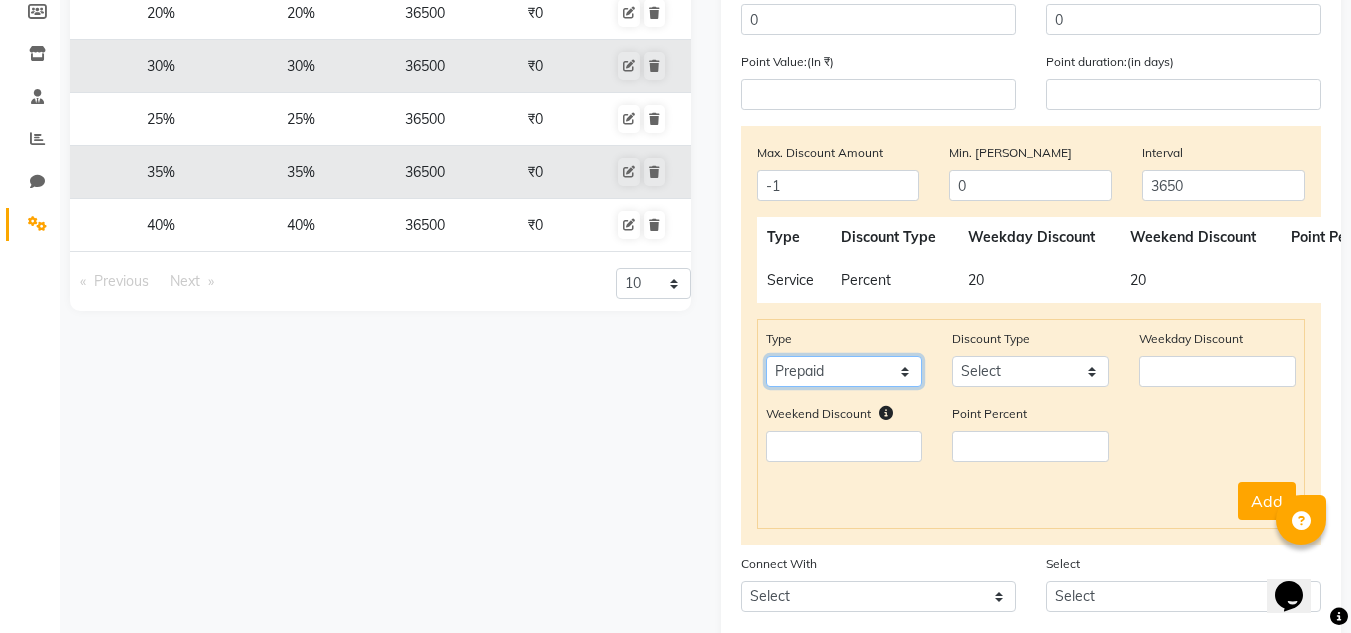 click on "Select Product Package Prepaid Voucher" 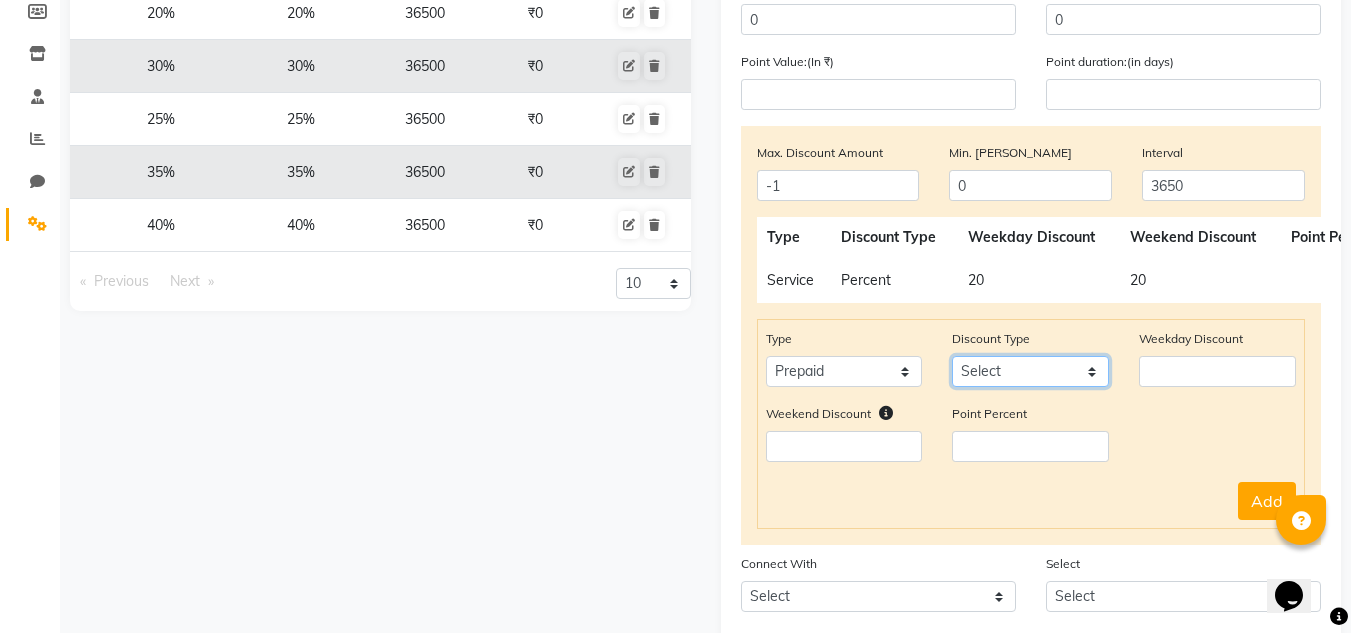 click on "Select Percent Flat" 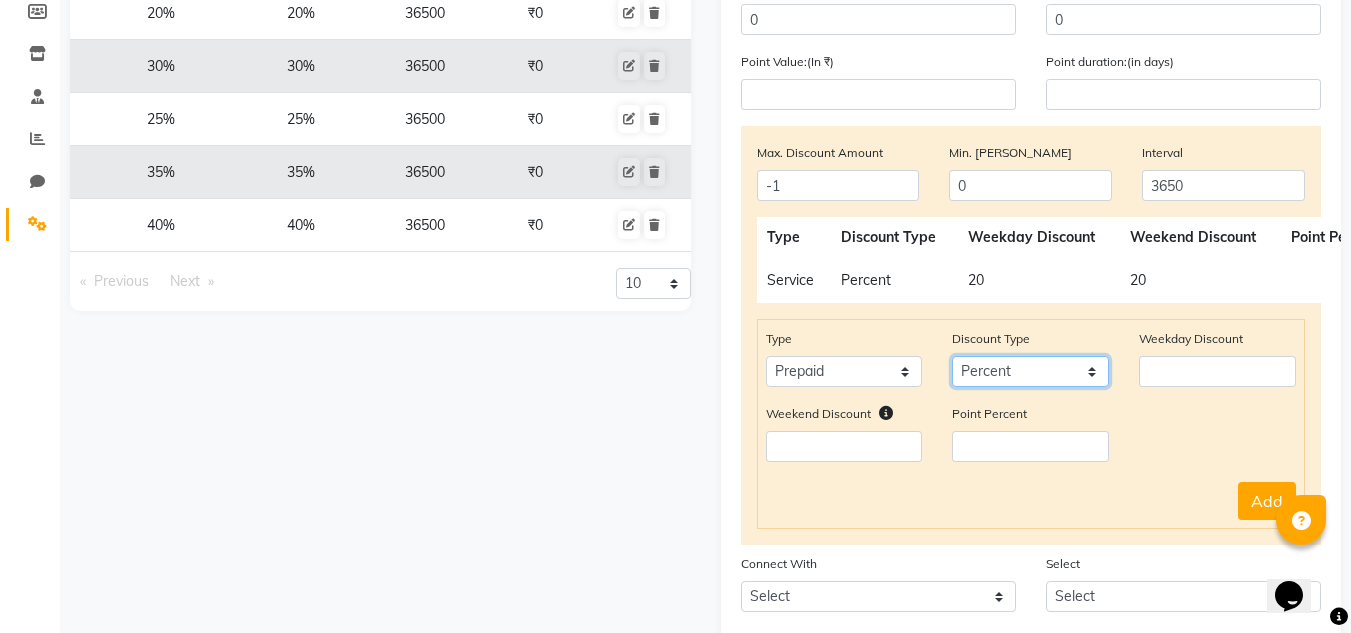 click on "Select Percent Flat" 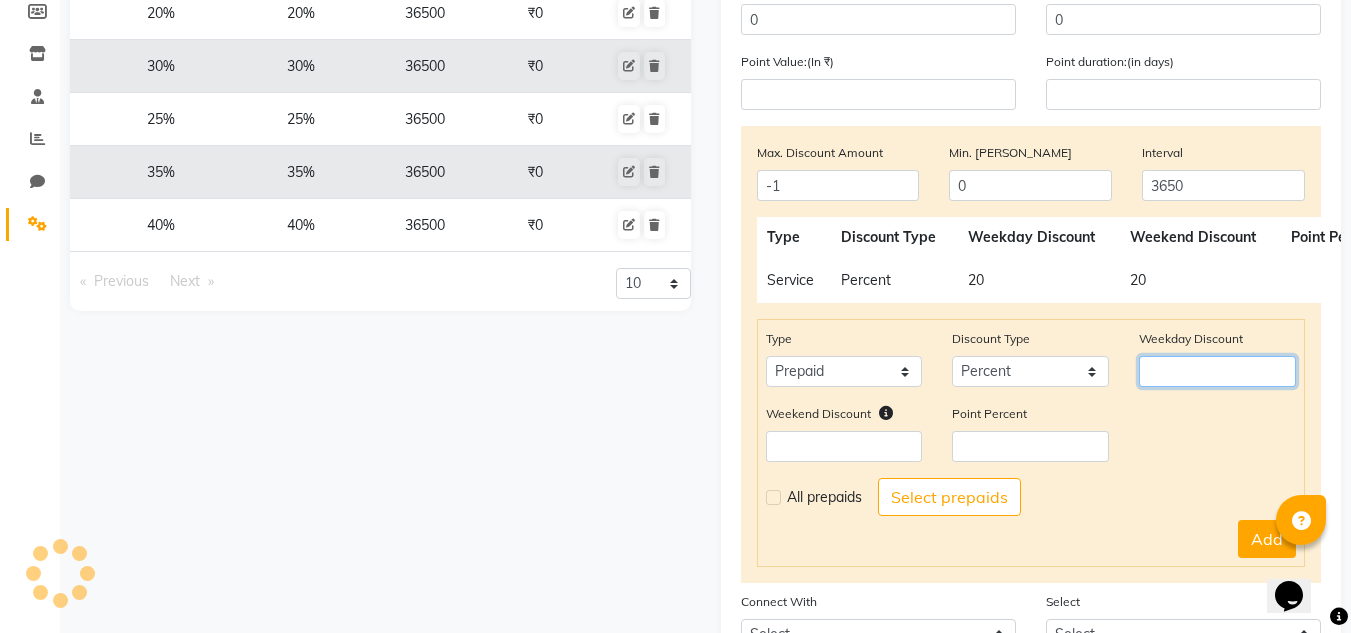 click 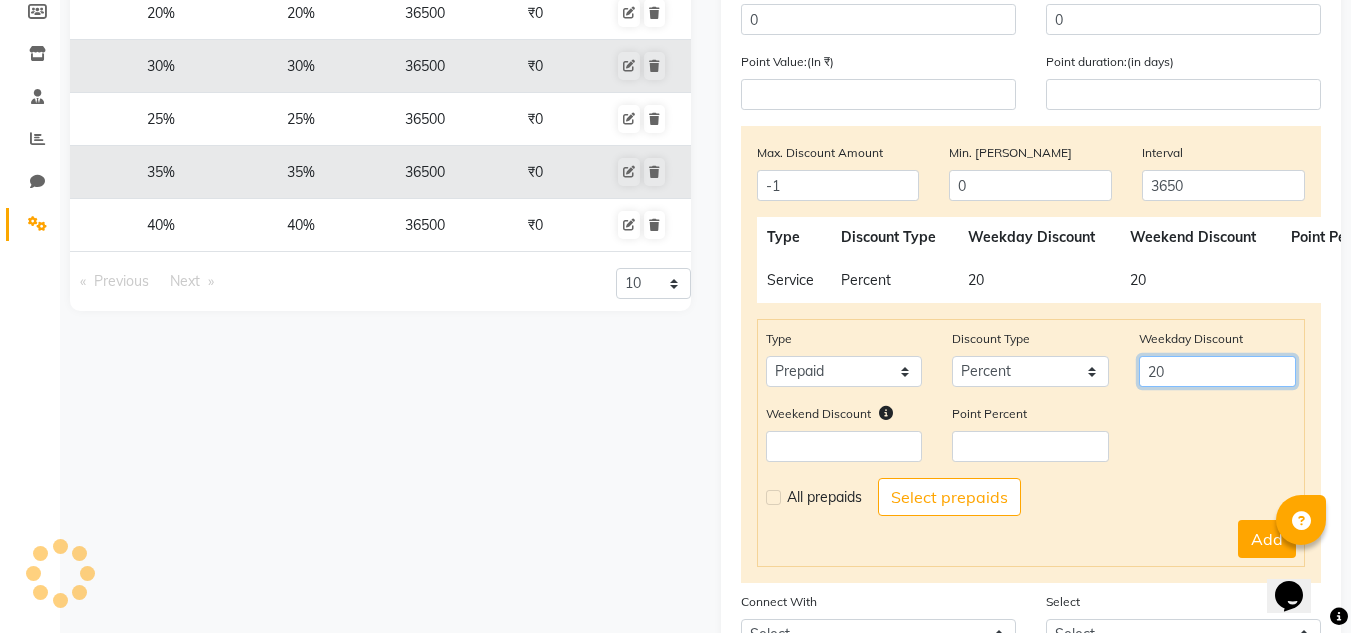 type on "20" 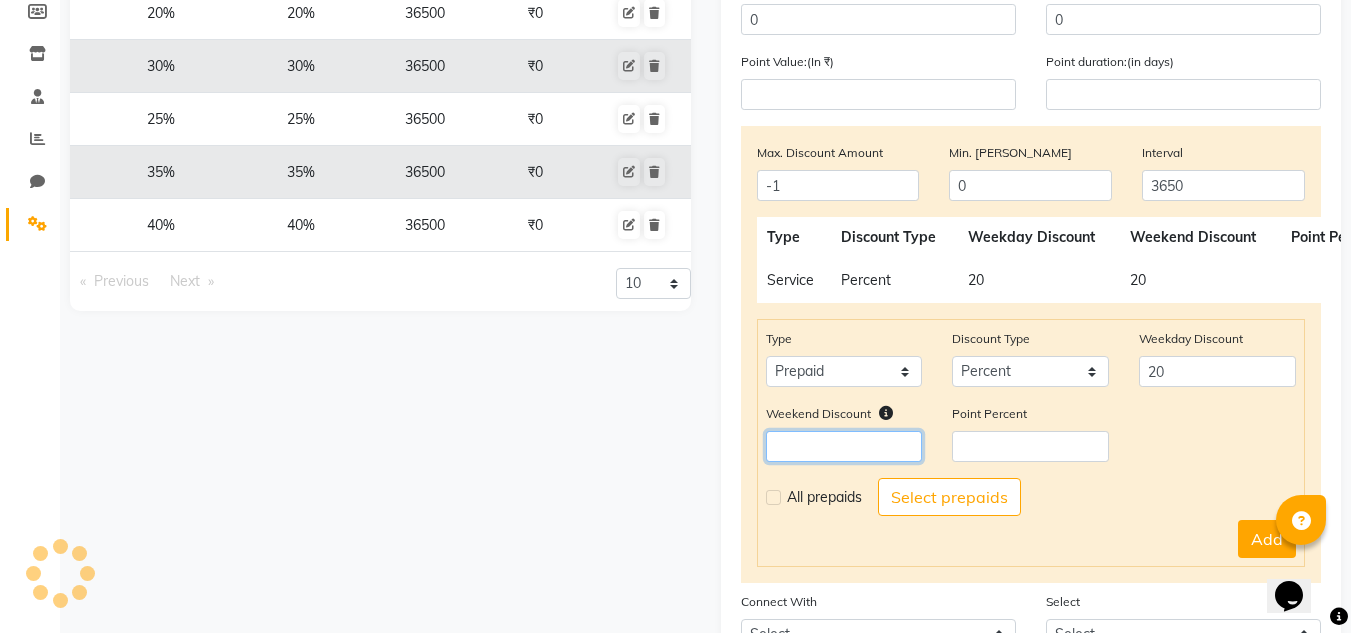 click 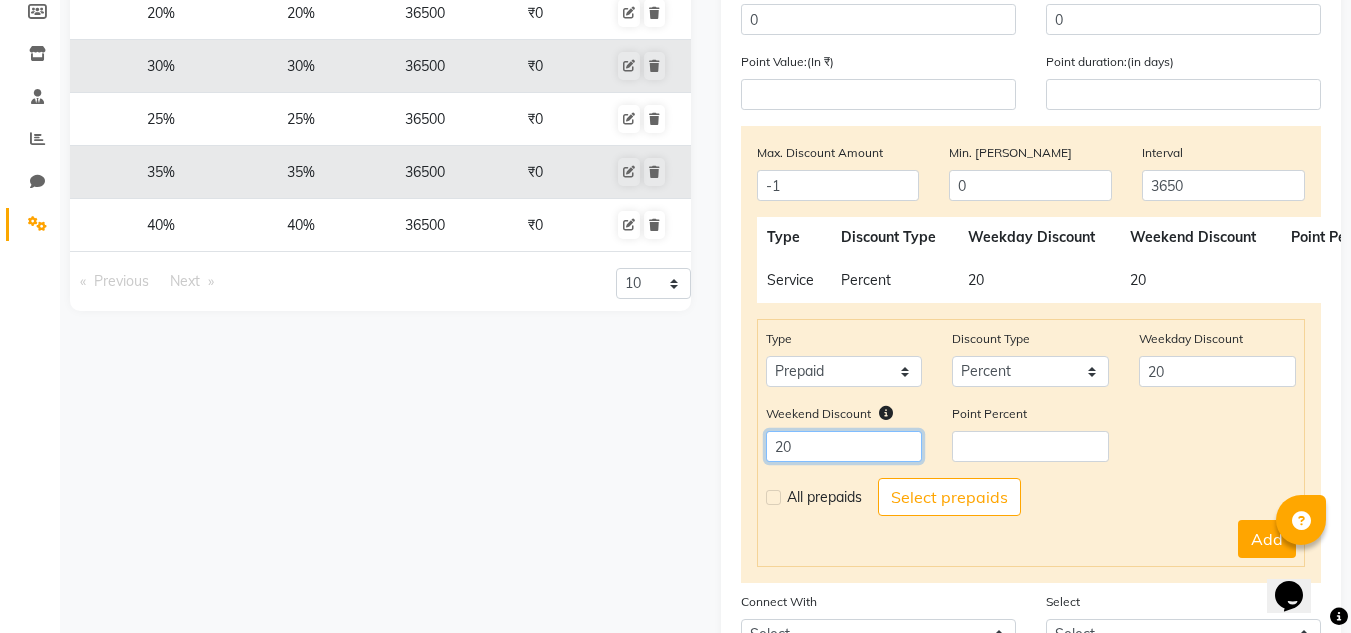 type on "20" 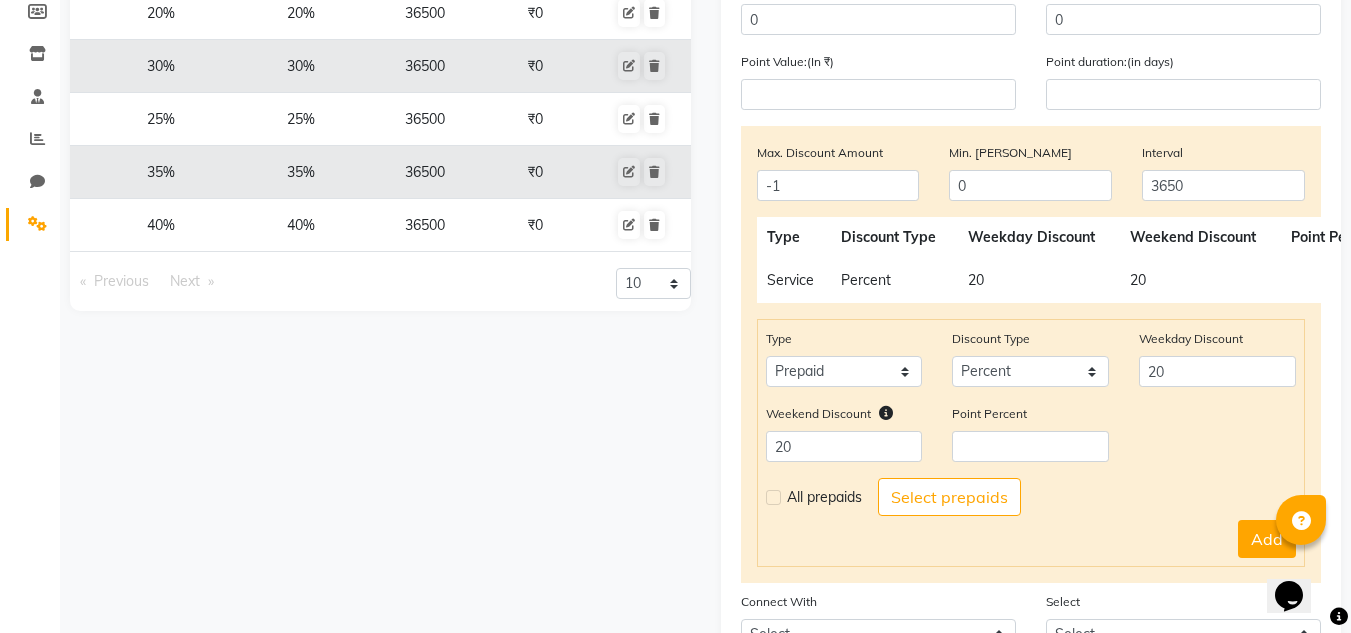 click 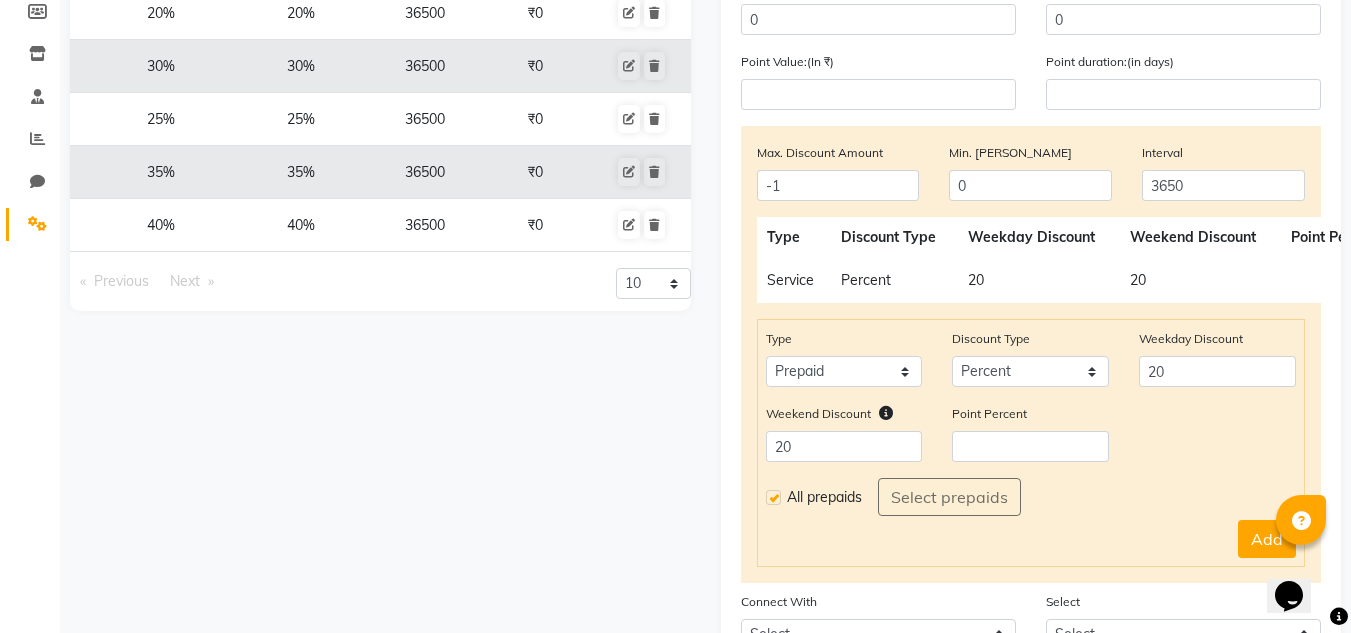 click 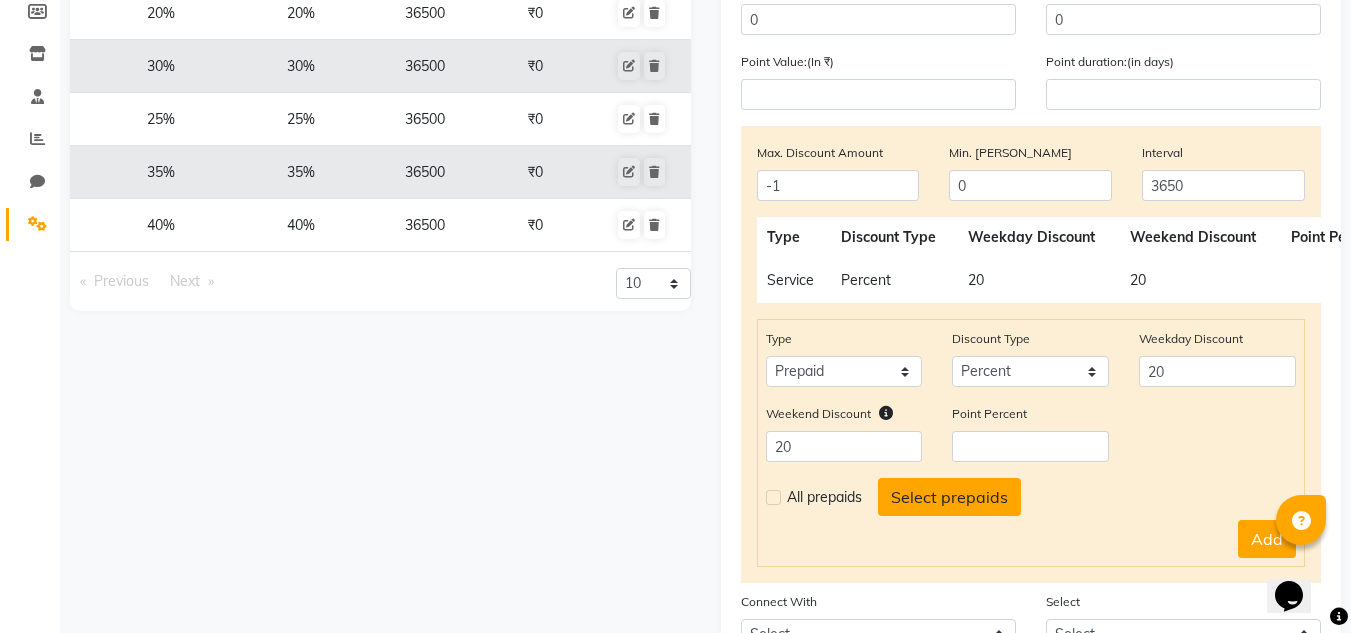 click on "Select prepaids" 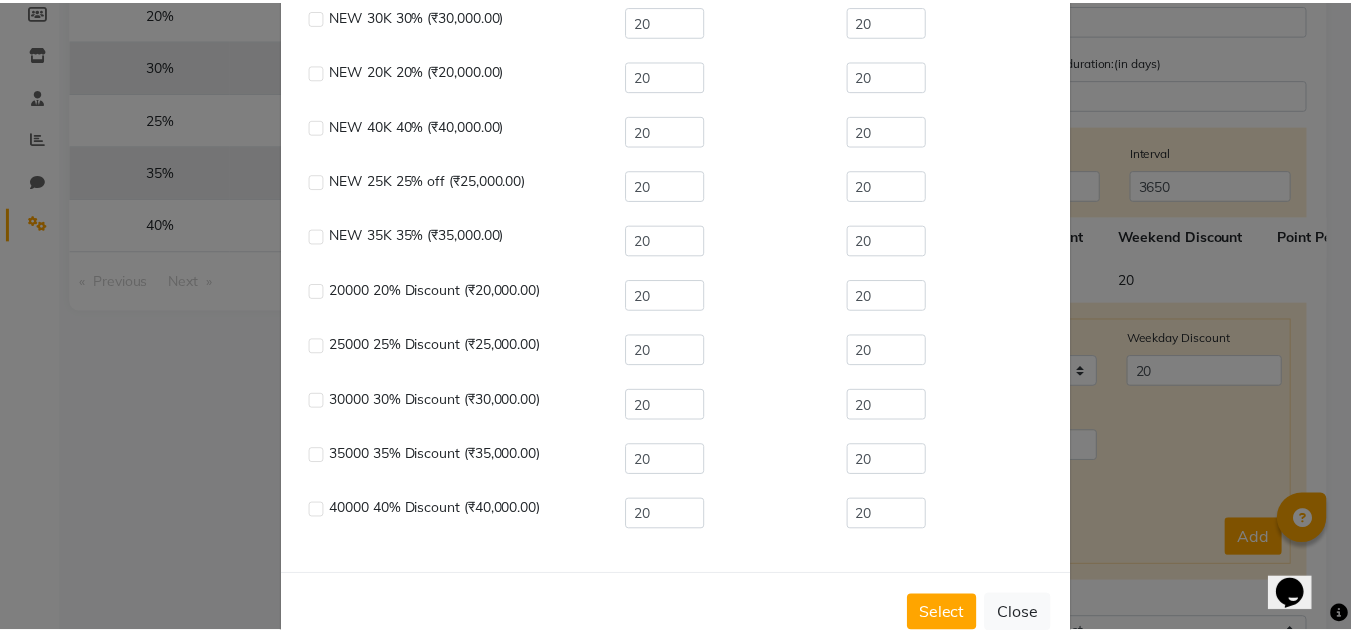 scroll, scrollTop: 220, scrollLeft: 0, axis: vertical 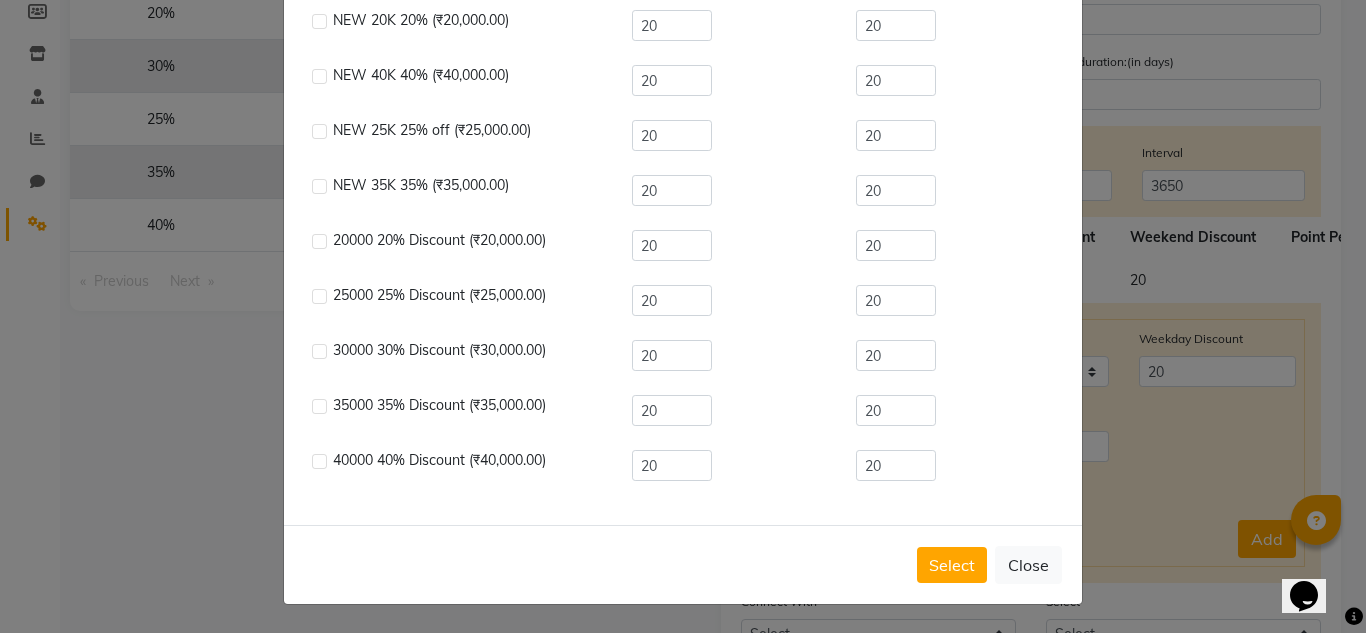 click 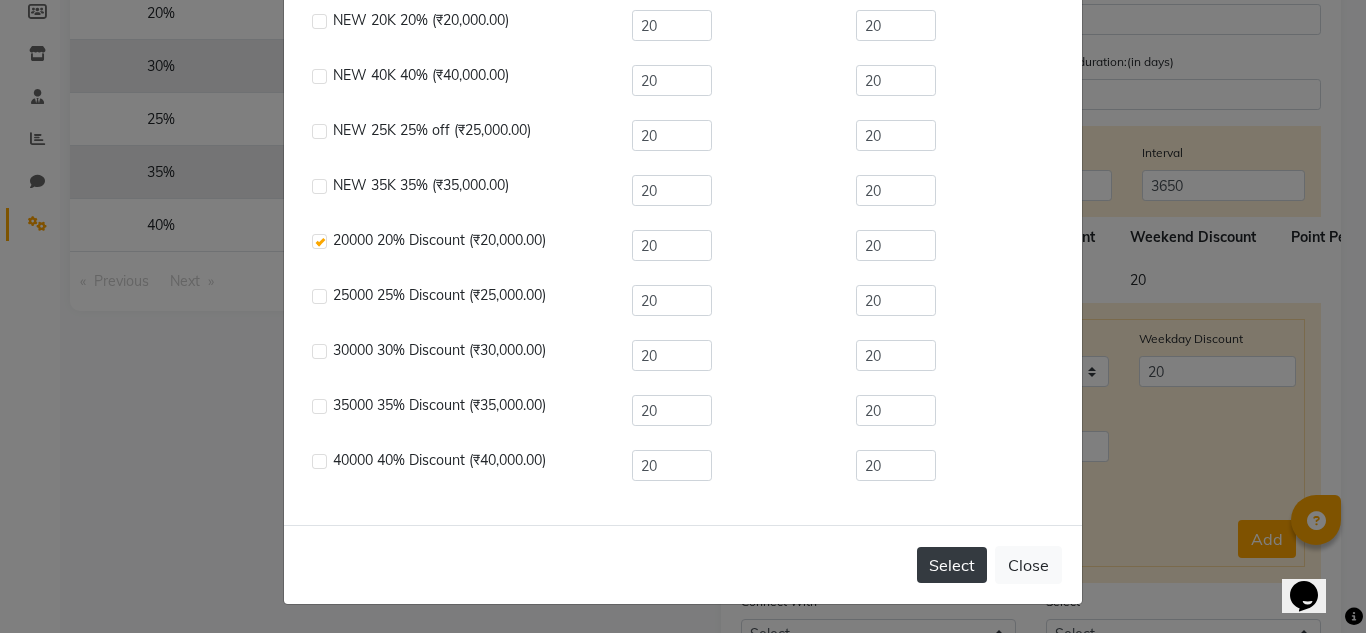 click on "Select" 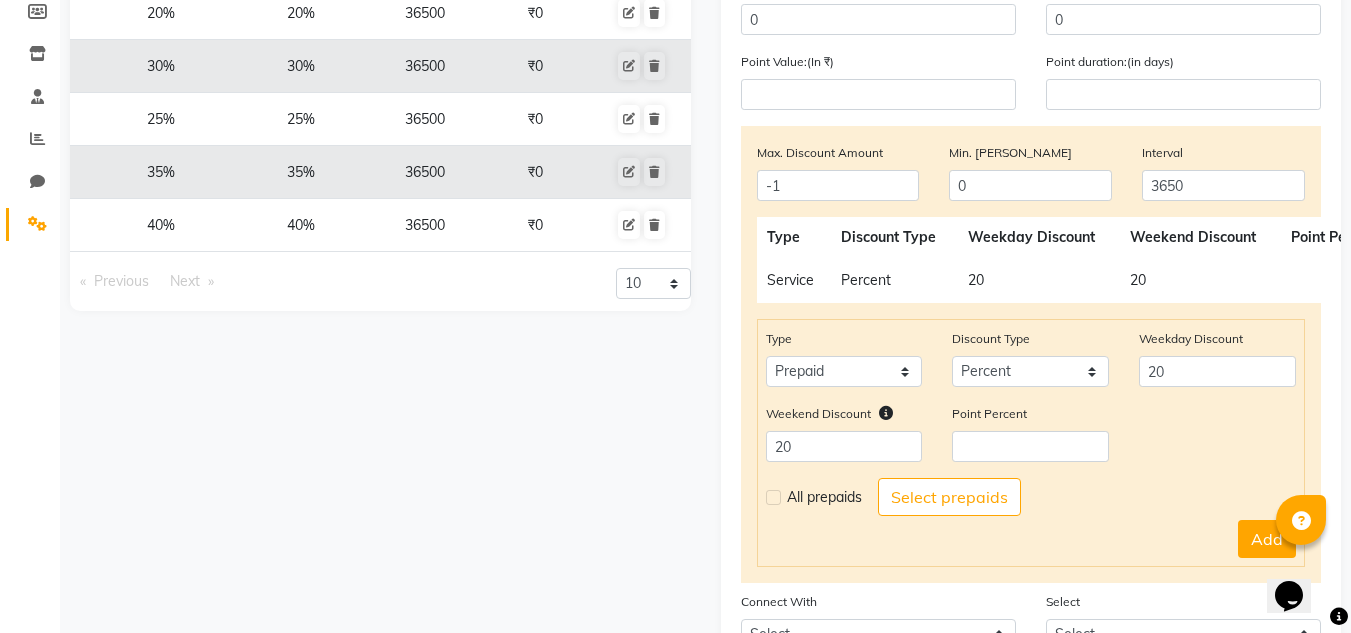 scroll, scrollTop: 0, scrollLeft: 172, axis: horizontal 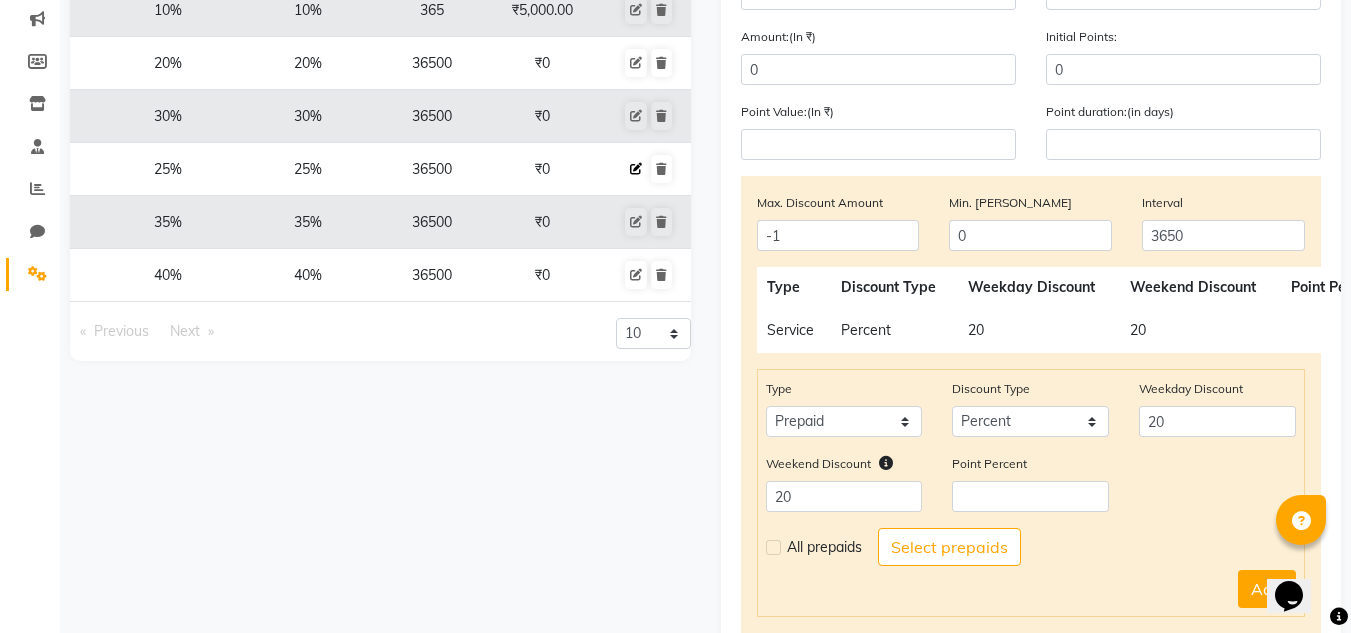 click 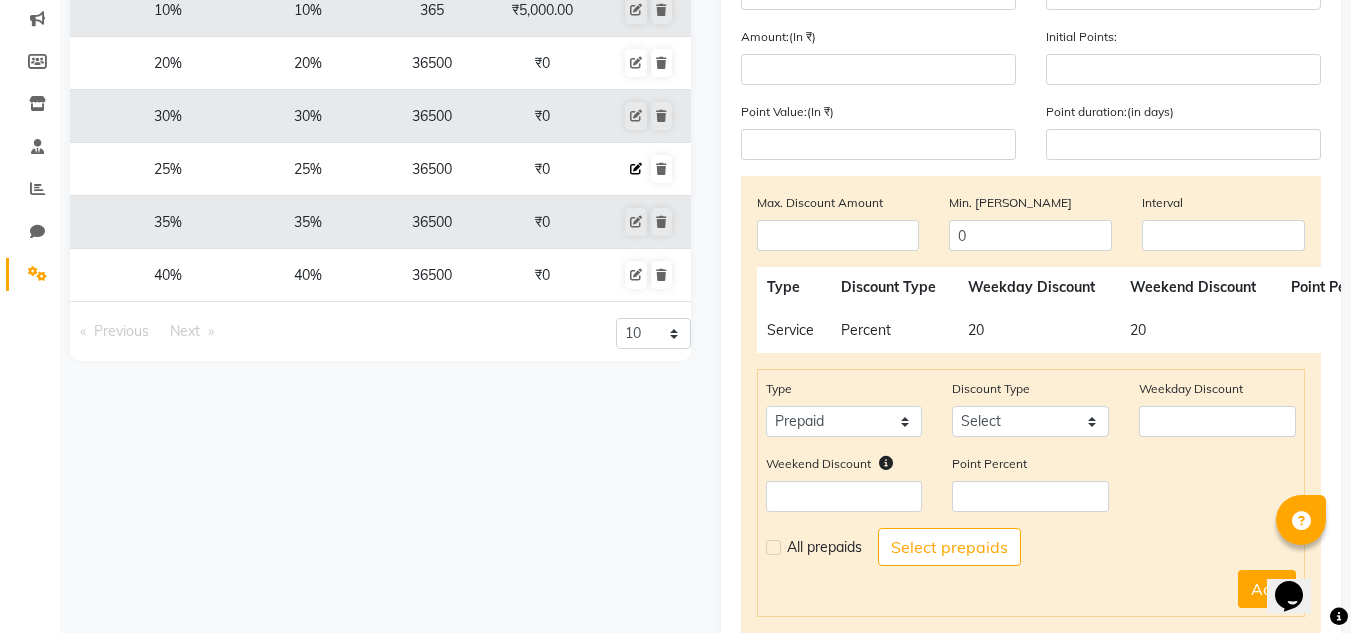 checkbox on "false" 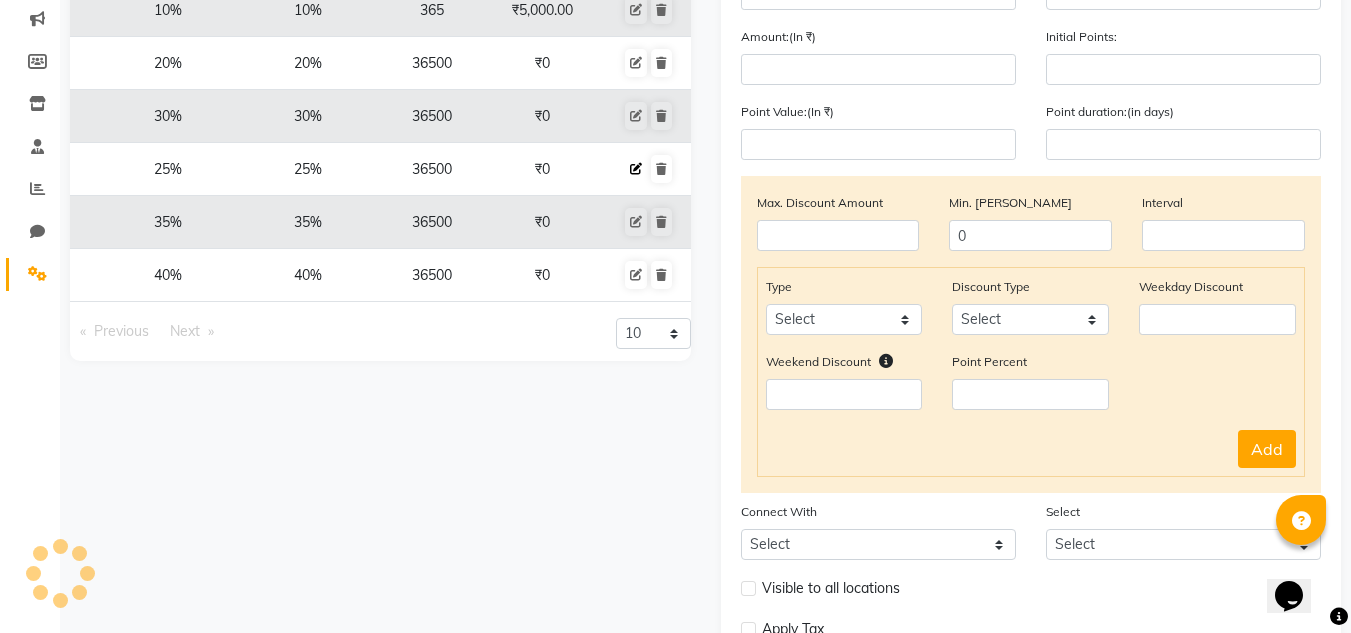 type on "25000 25% Discount" 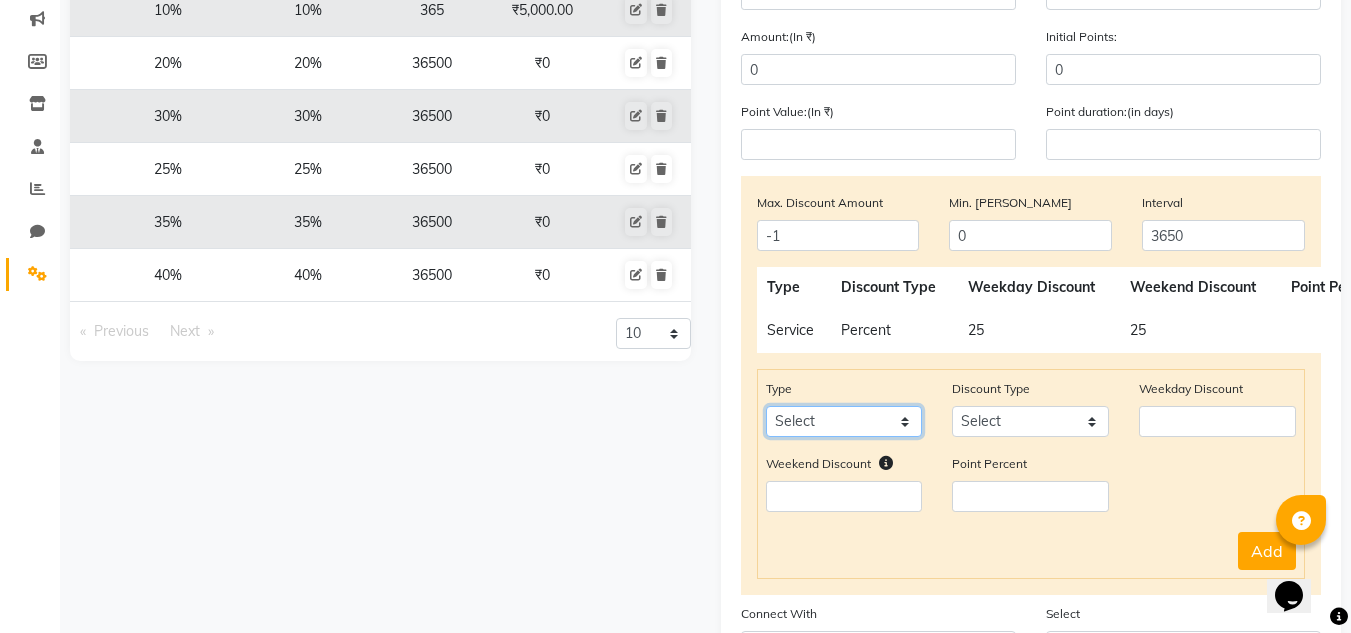 click on "Select Product Package Prepaid Voucher" 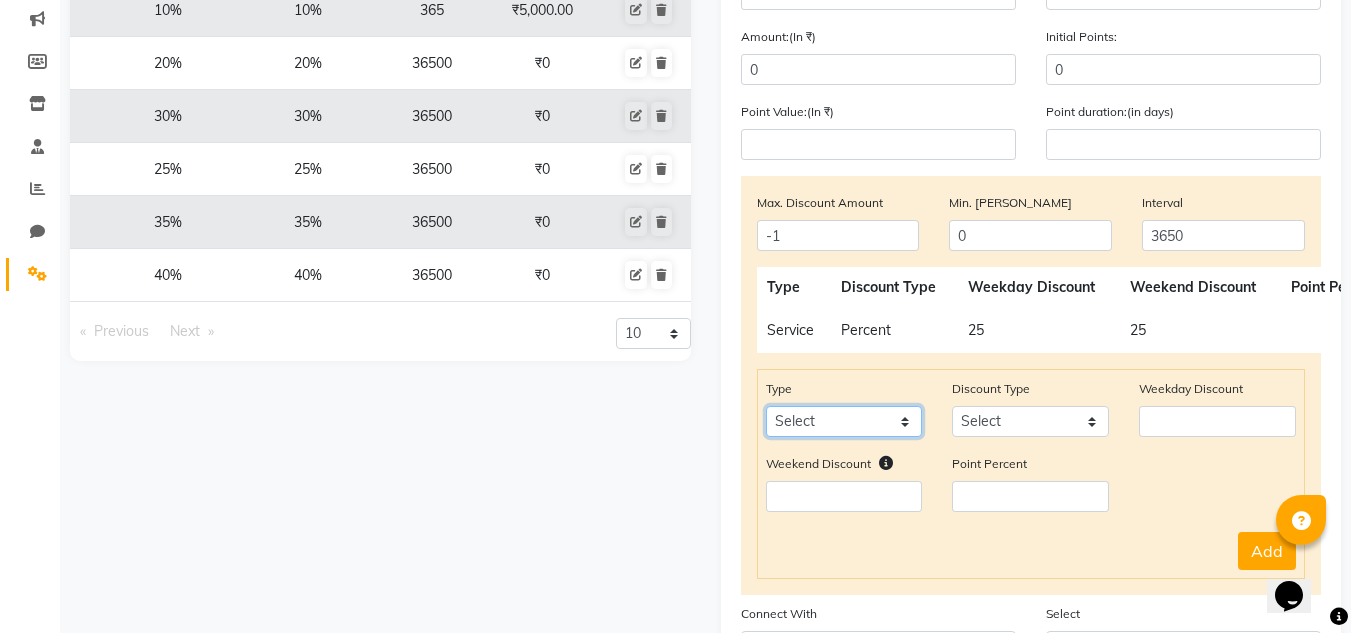 select on "prepaid" 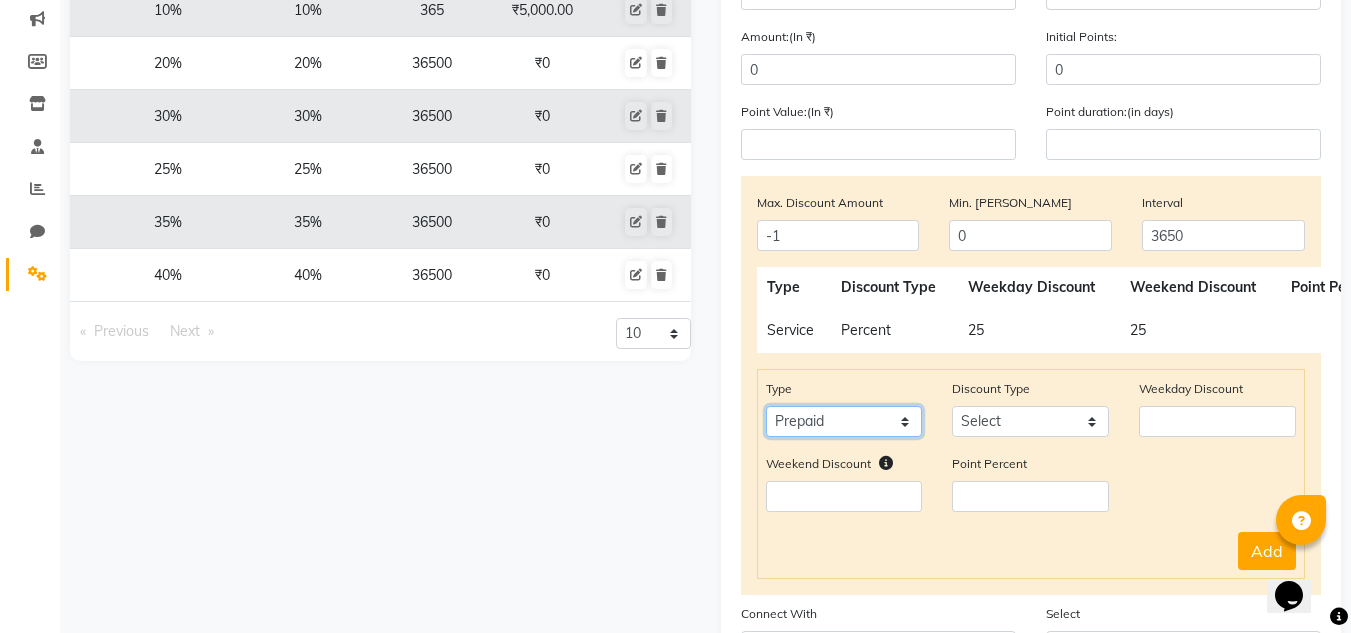 click on "Select Product Package Prepaid Voucher" 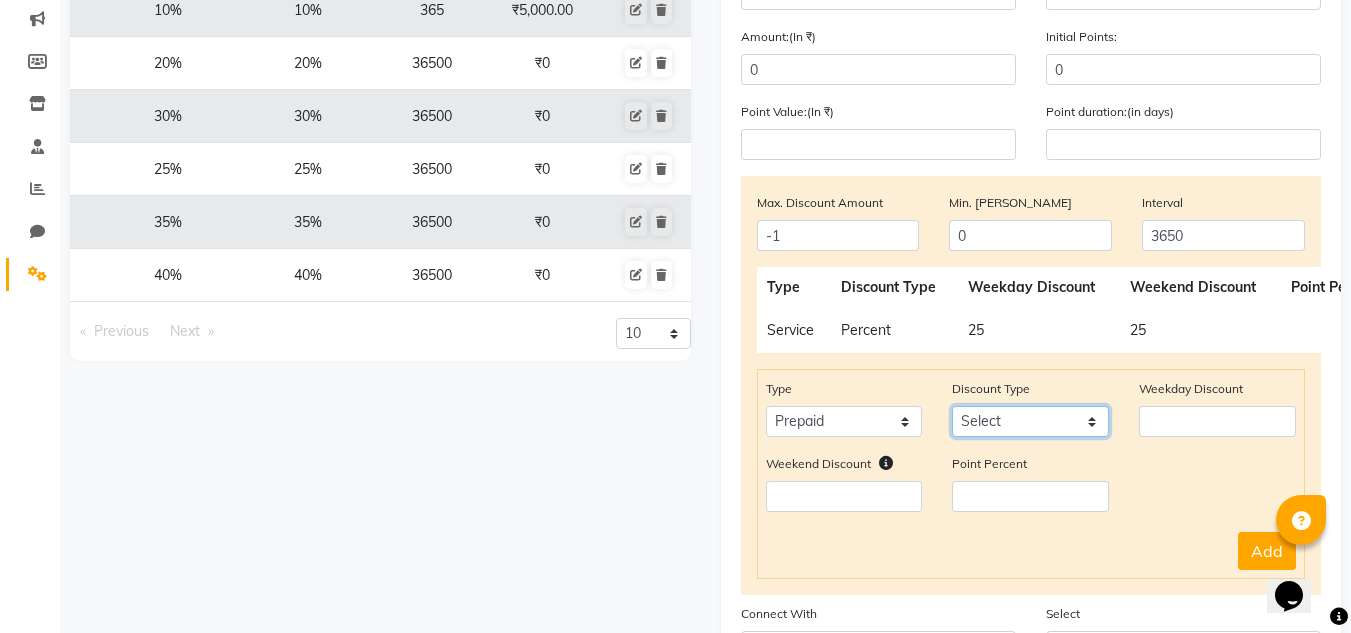 click on "Select Percent Flat" 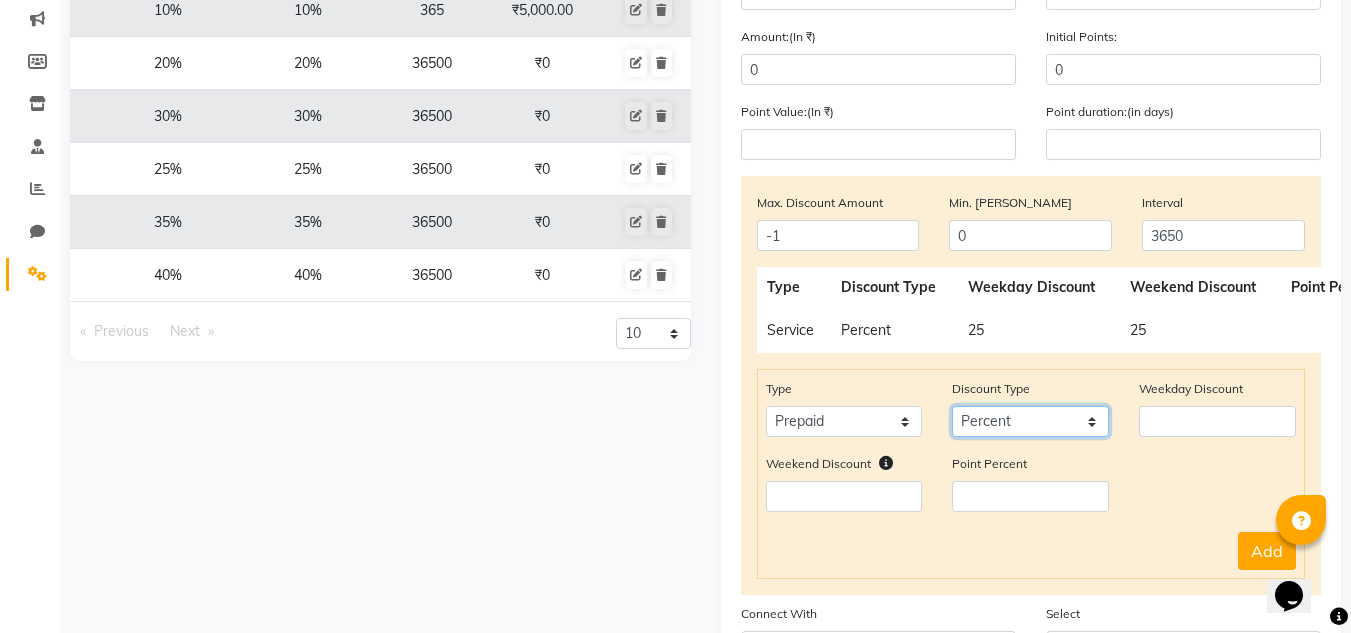click on "Select Percent Flat" 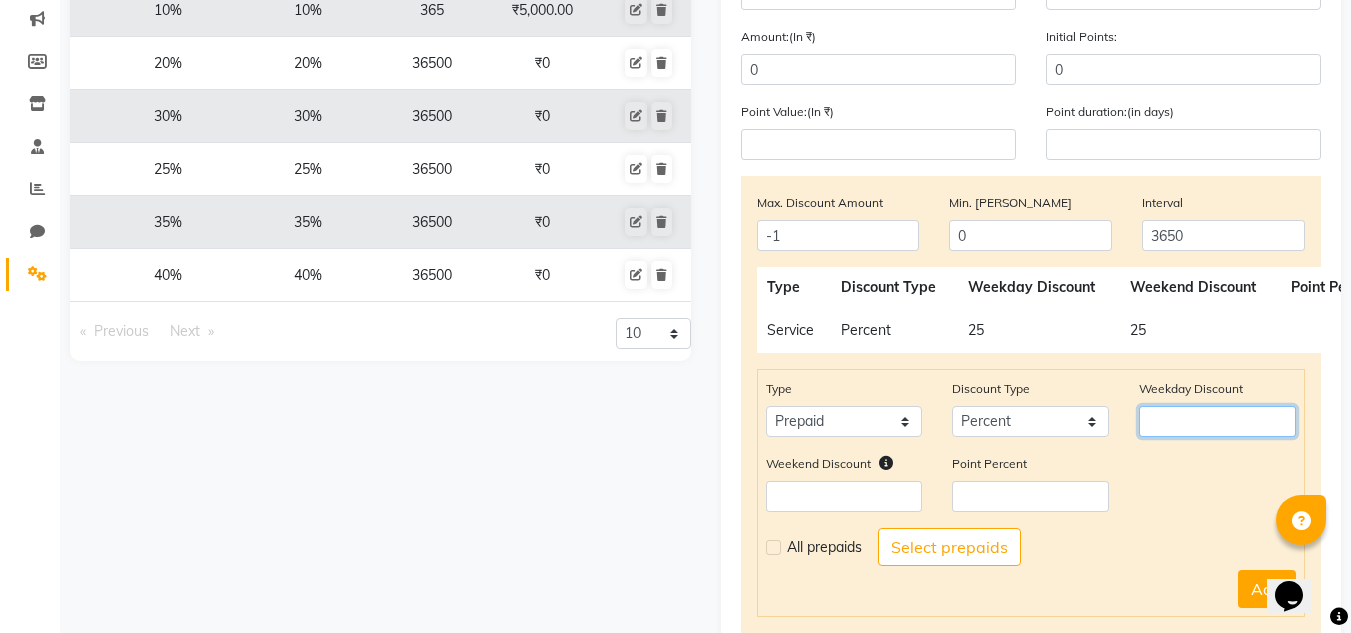 click 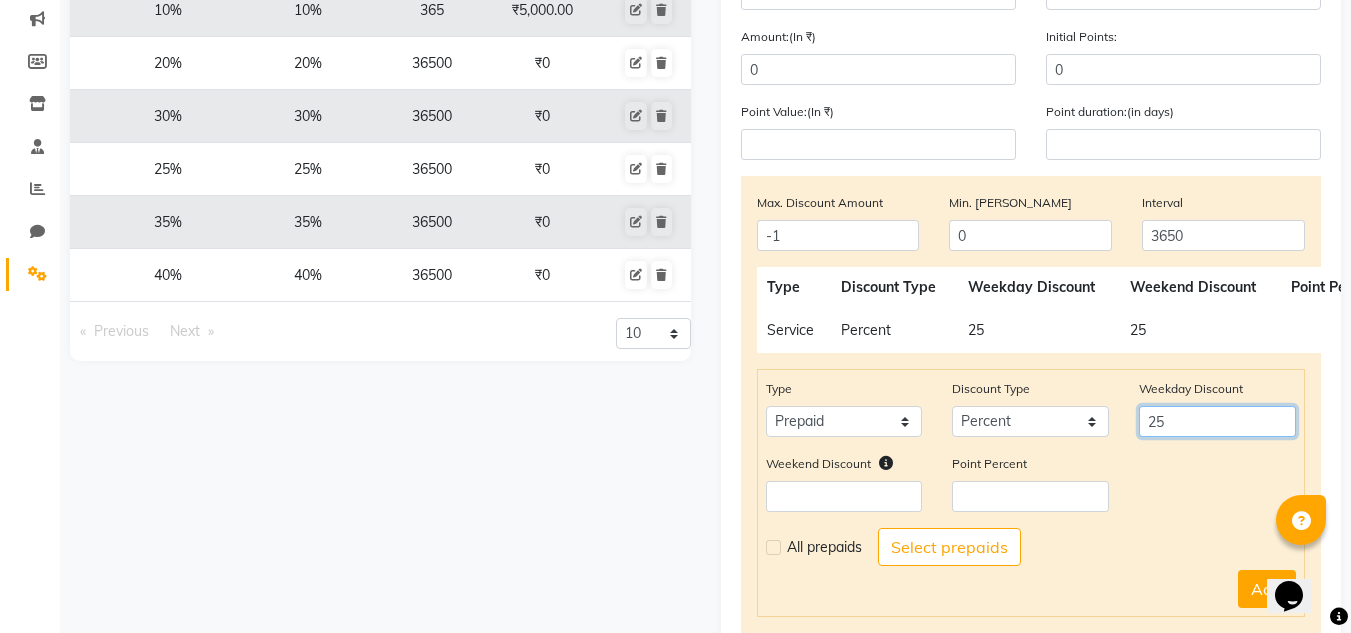 type on "25" 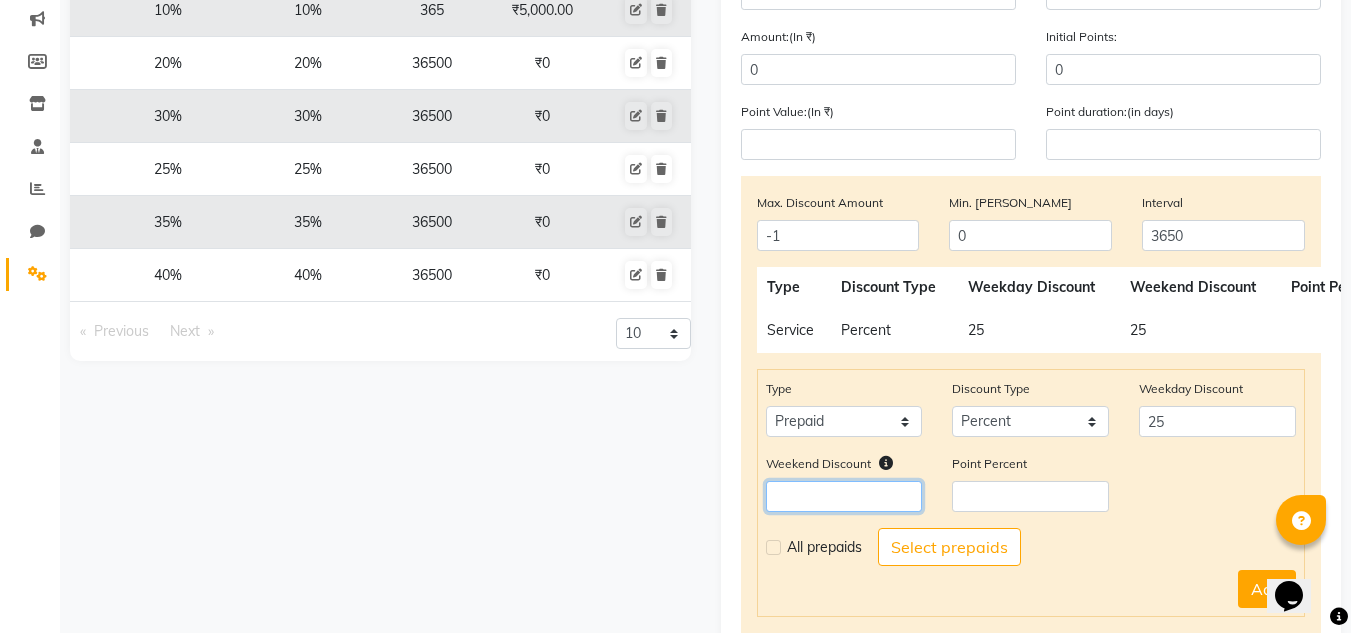 click 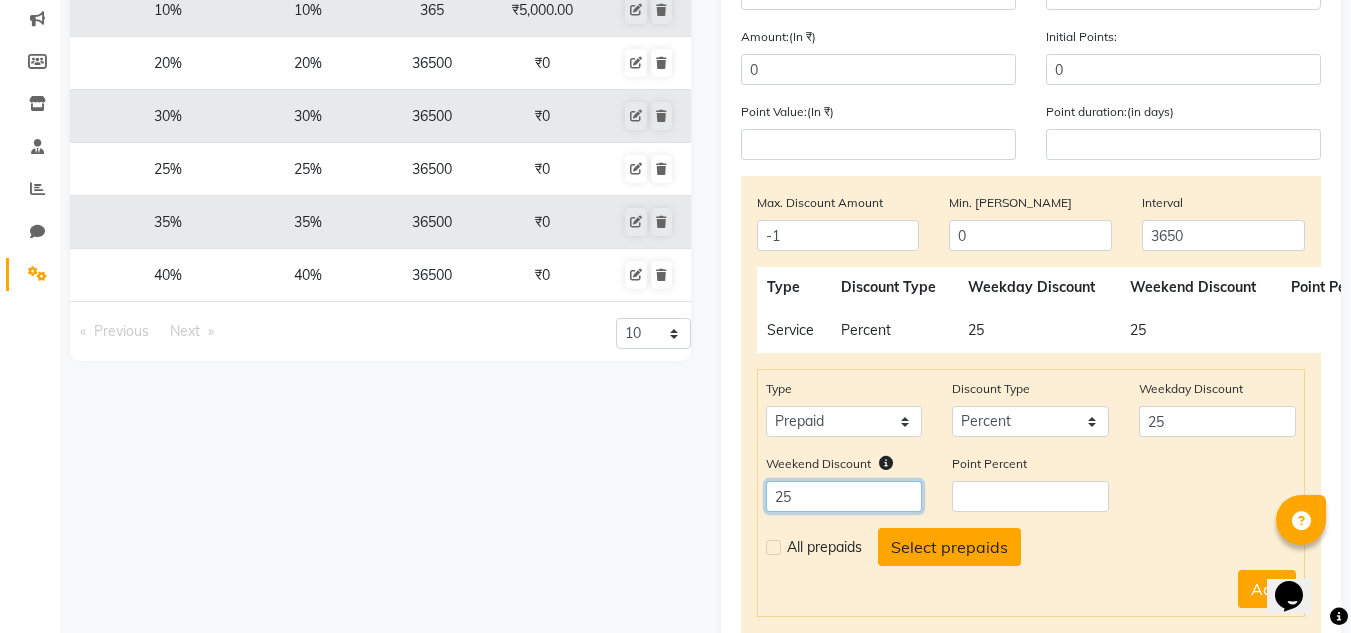 type on "25" 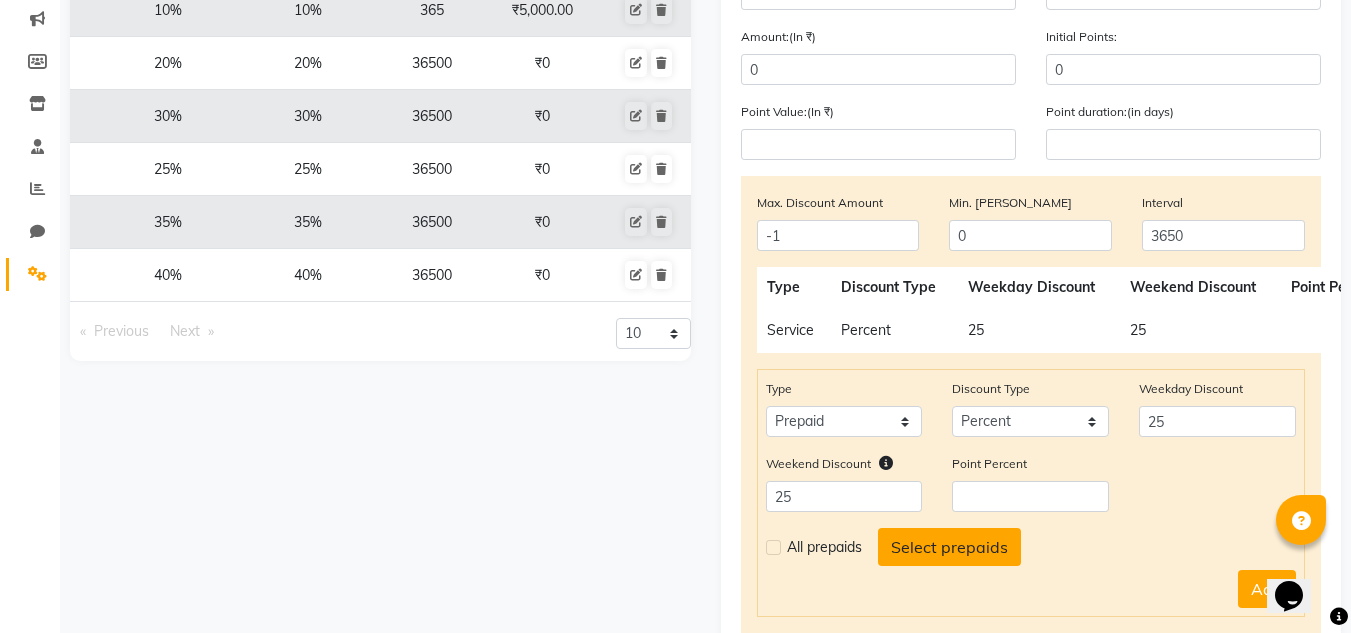 click on "Select prepaids" 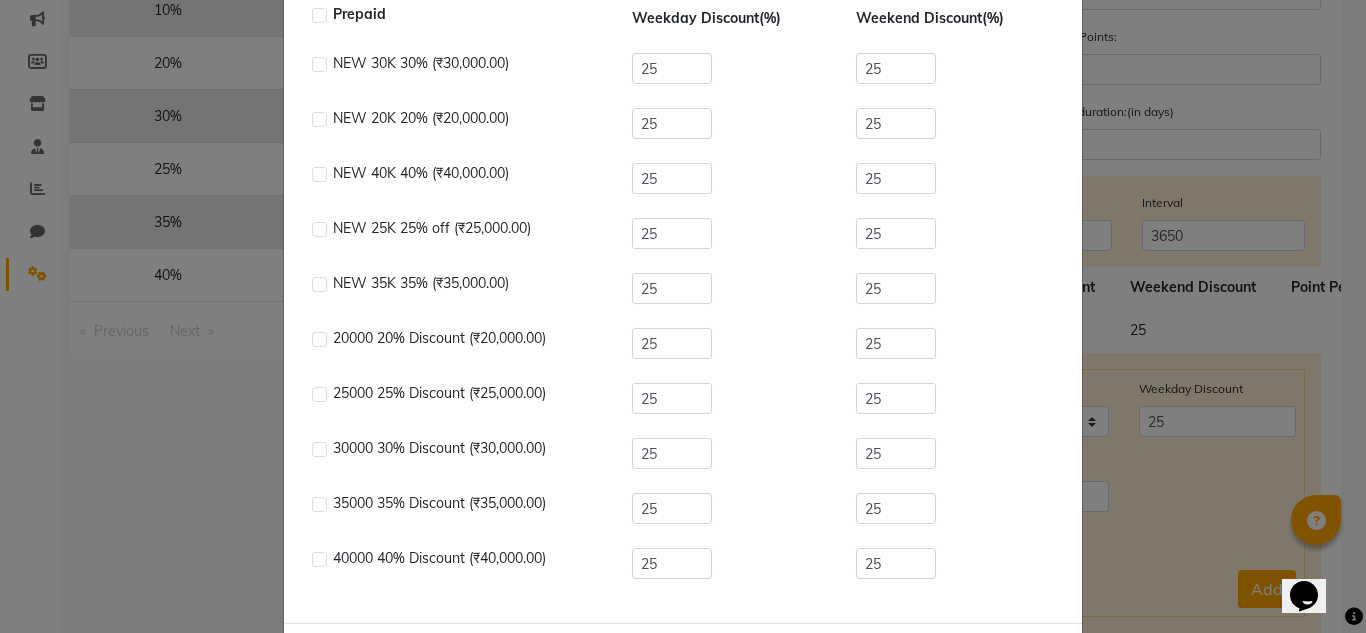 scroll, scrollTop: 126, scrollLeft: 0, axis: vertical 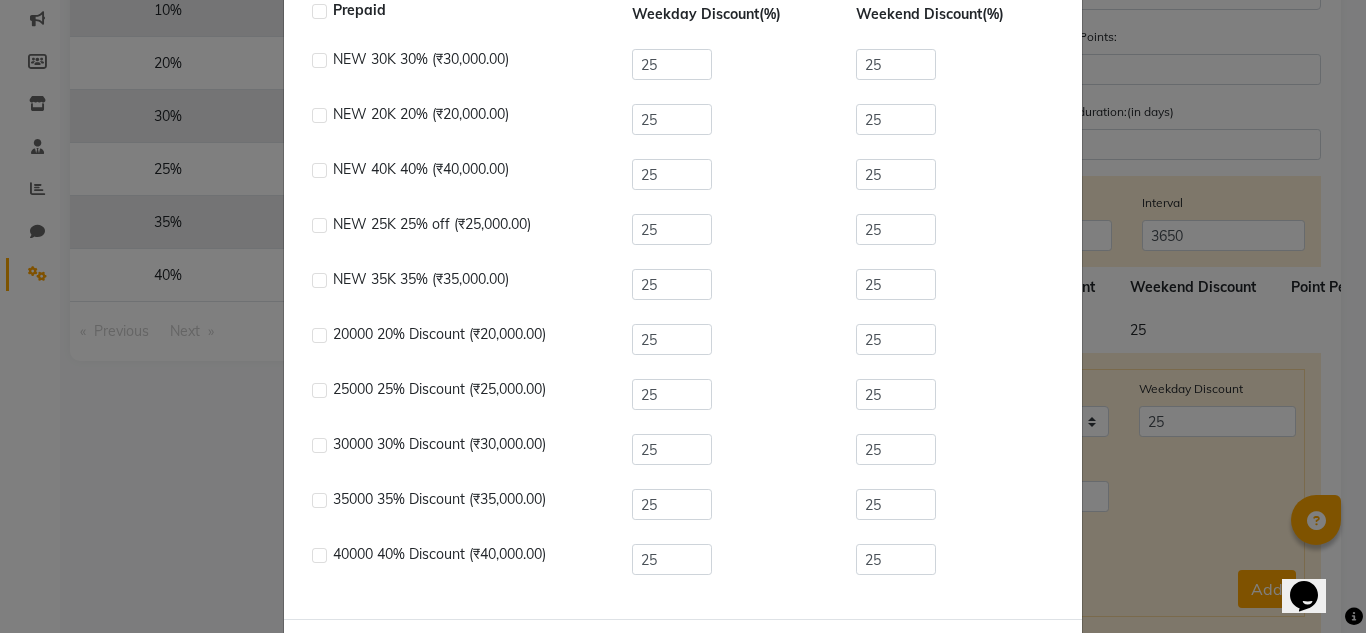 click 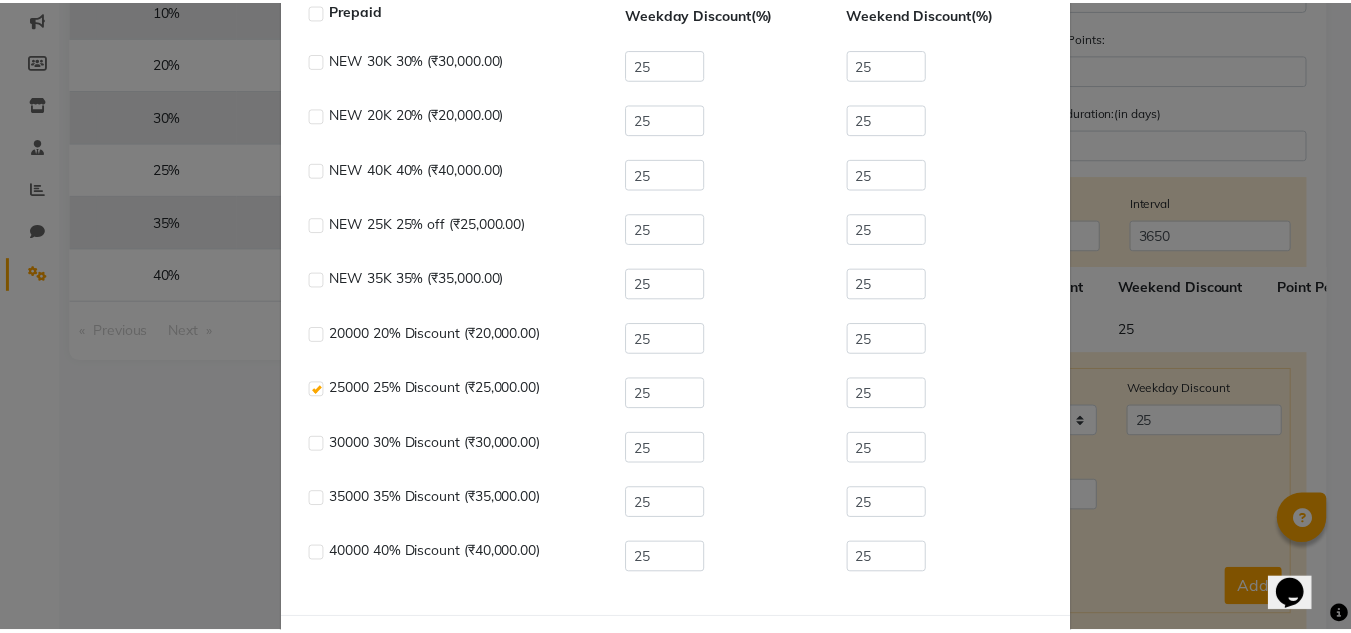 scroll, scrollTop: 220, scrollLeft: 0, axis: vertical 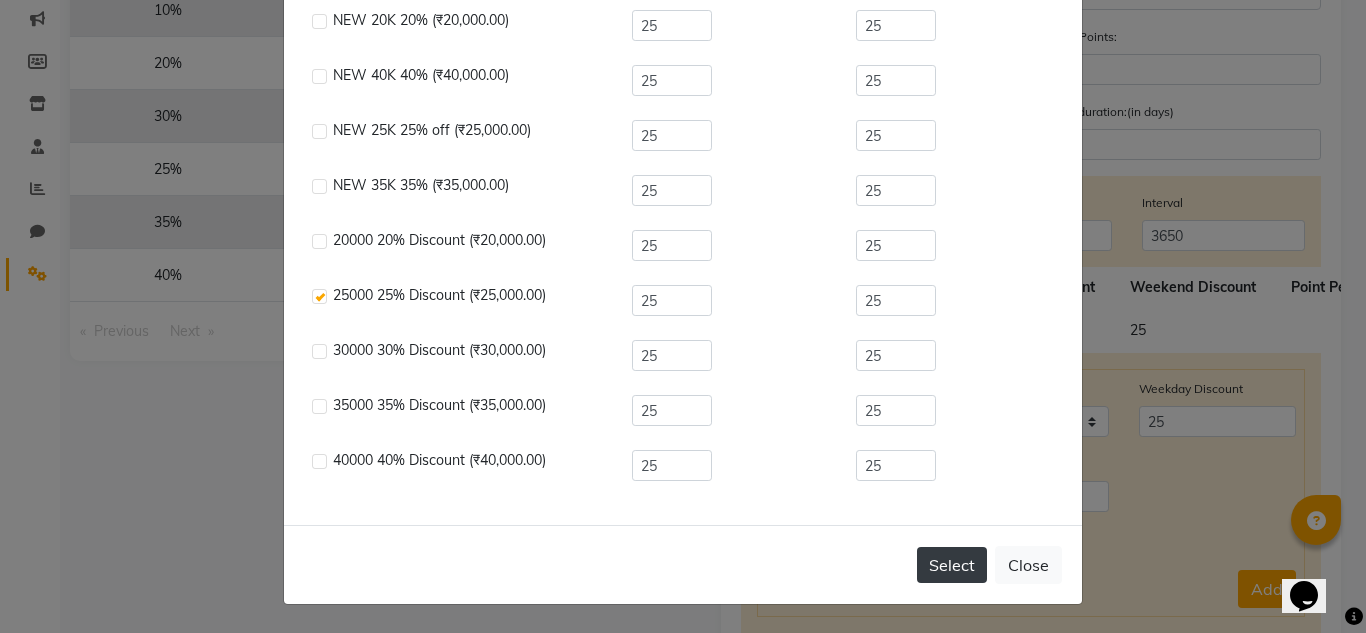 click on "Select" 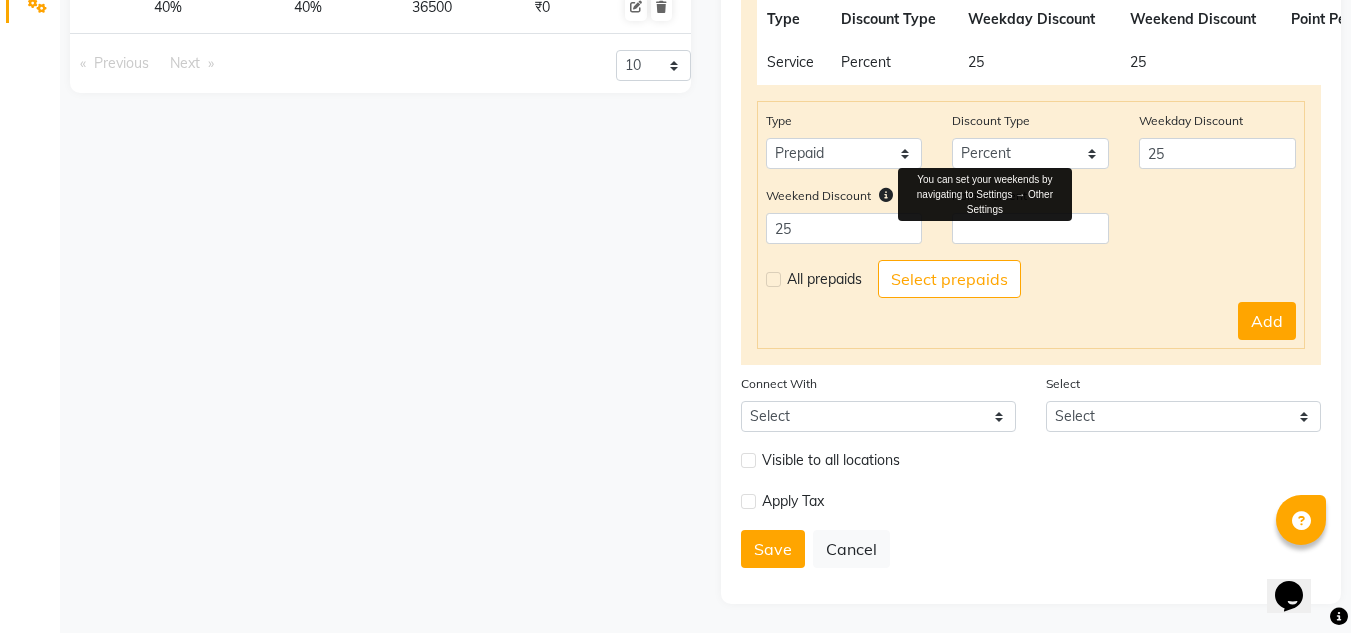 scroll, scrollTop: 523, scrollLeft: 0, axis: vertical 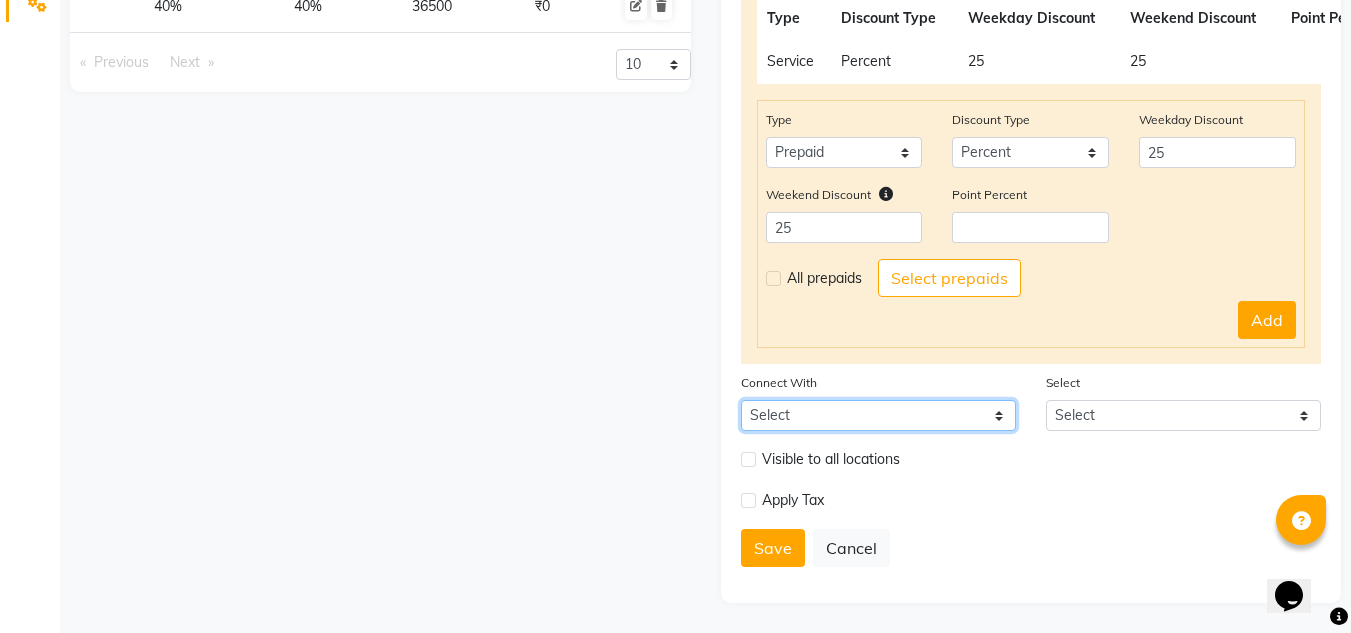 click on "Select Package Prepaid Voucher" 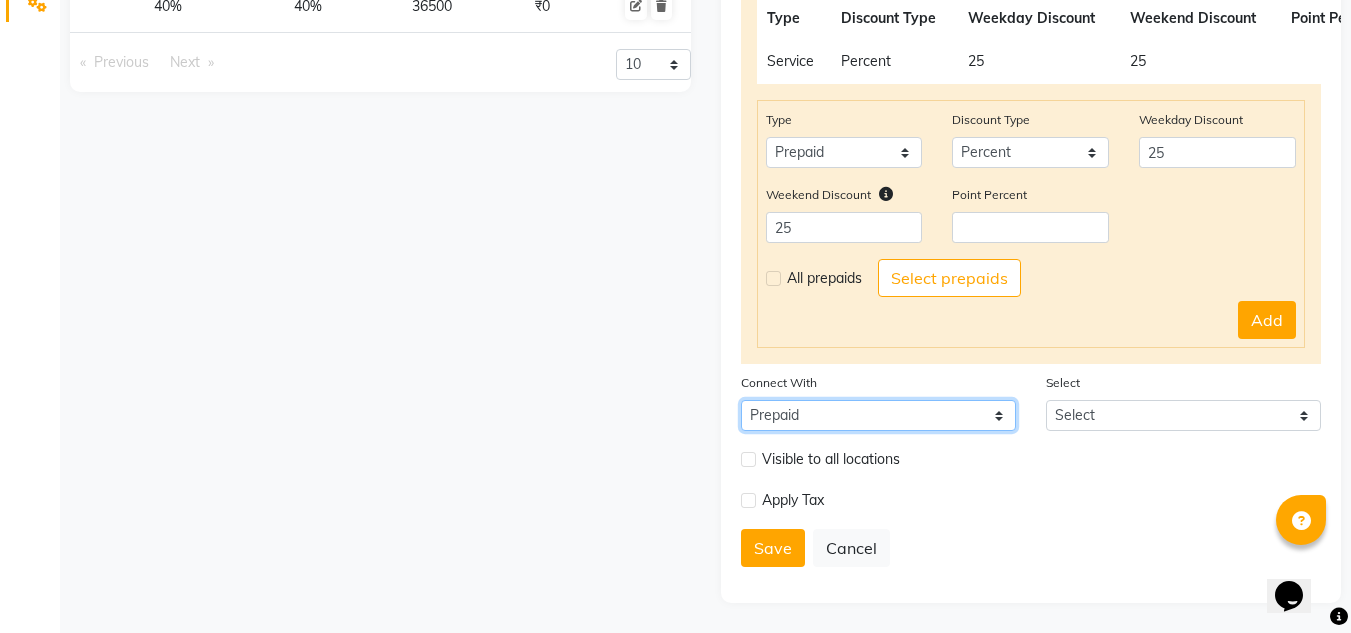 click on "Select Package Prepaid Voucher" 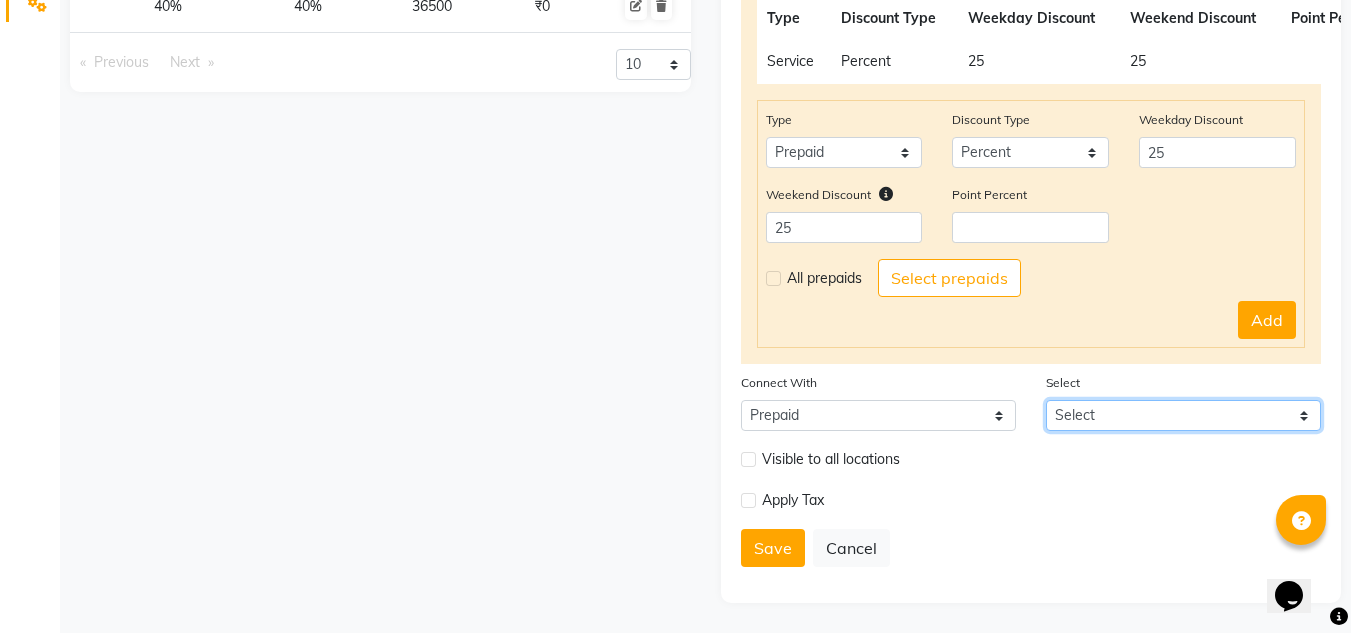 click on "Select" 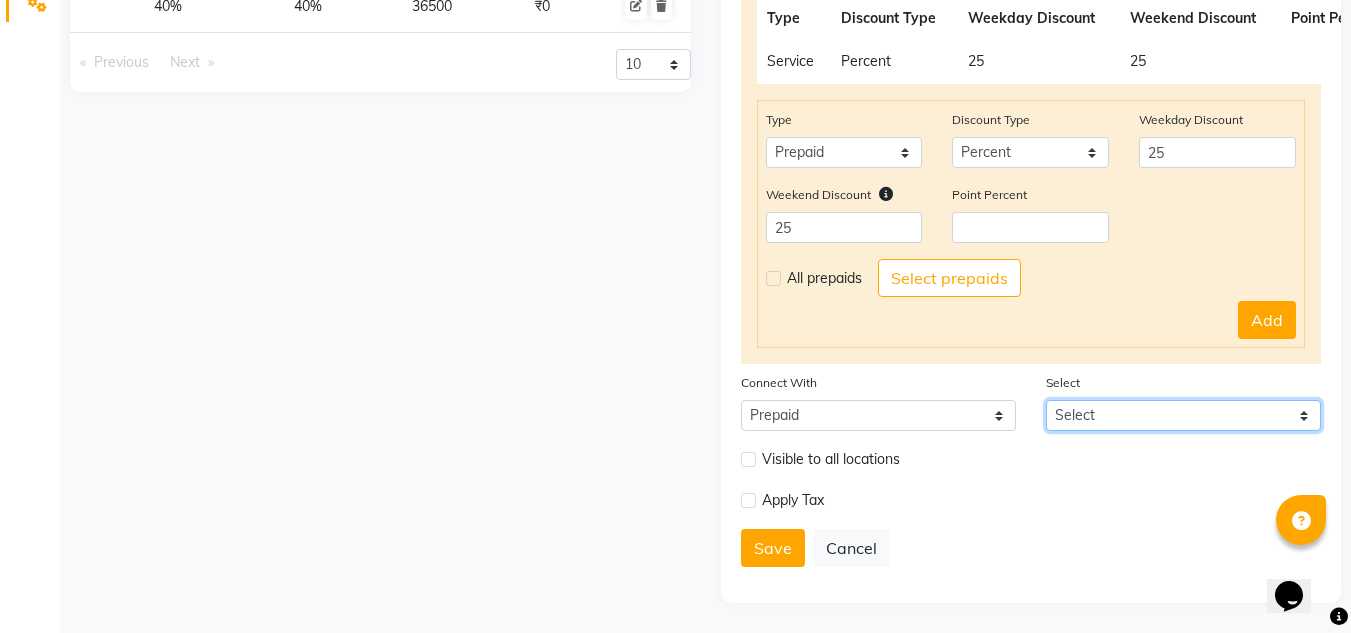 click on "Select" 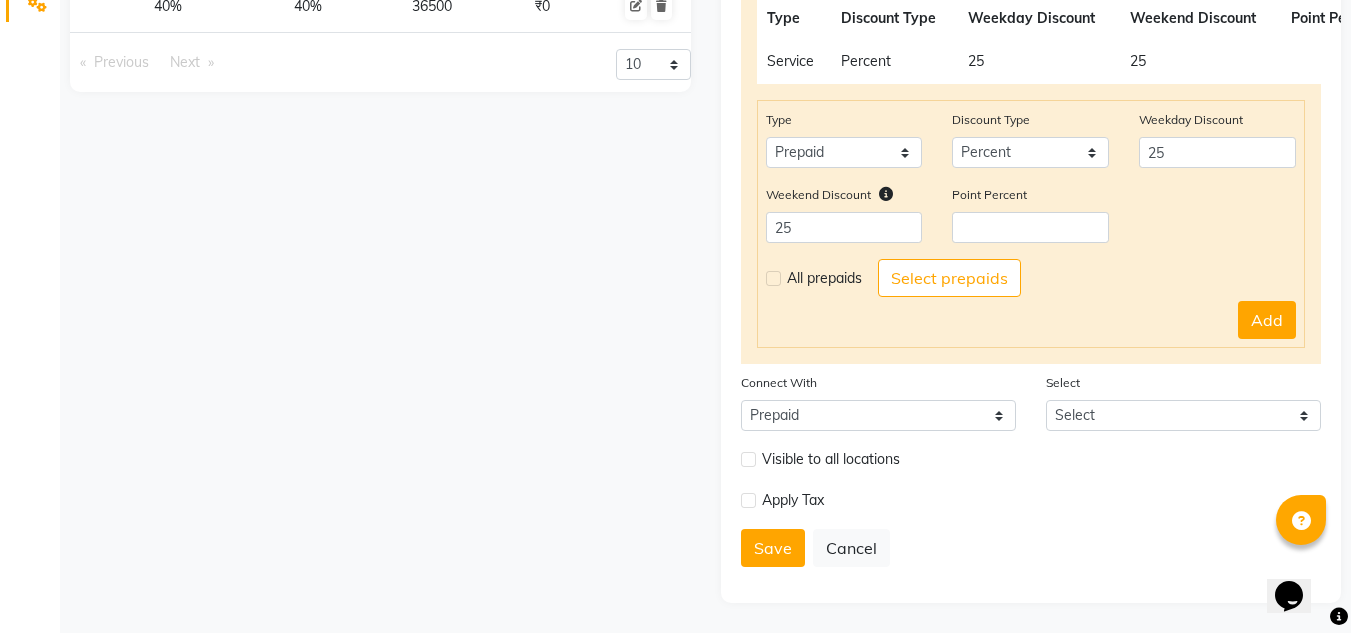 click 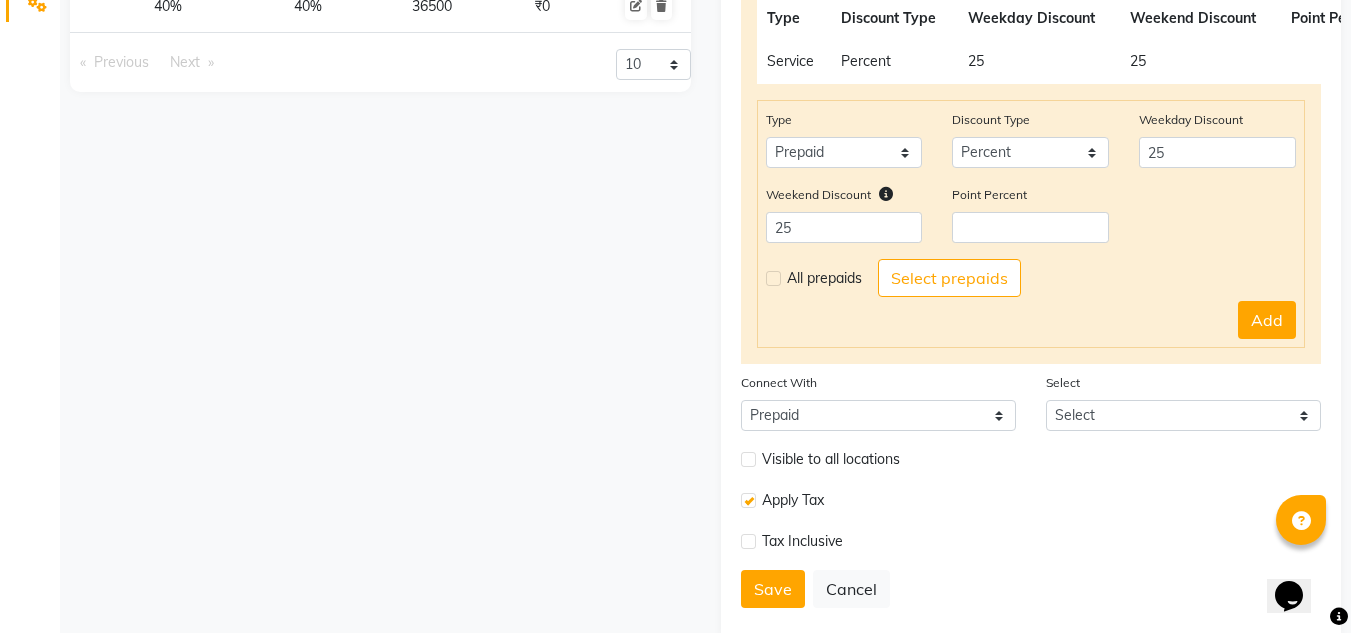 click 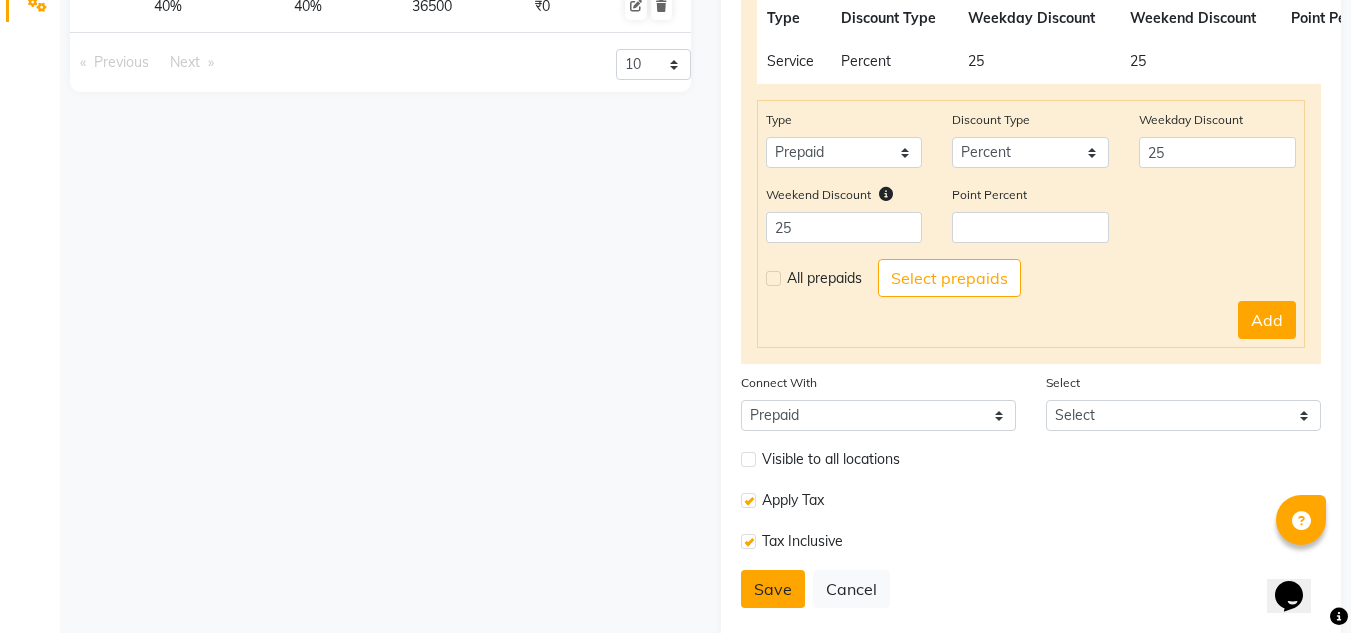 click on "Save" 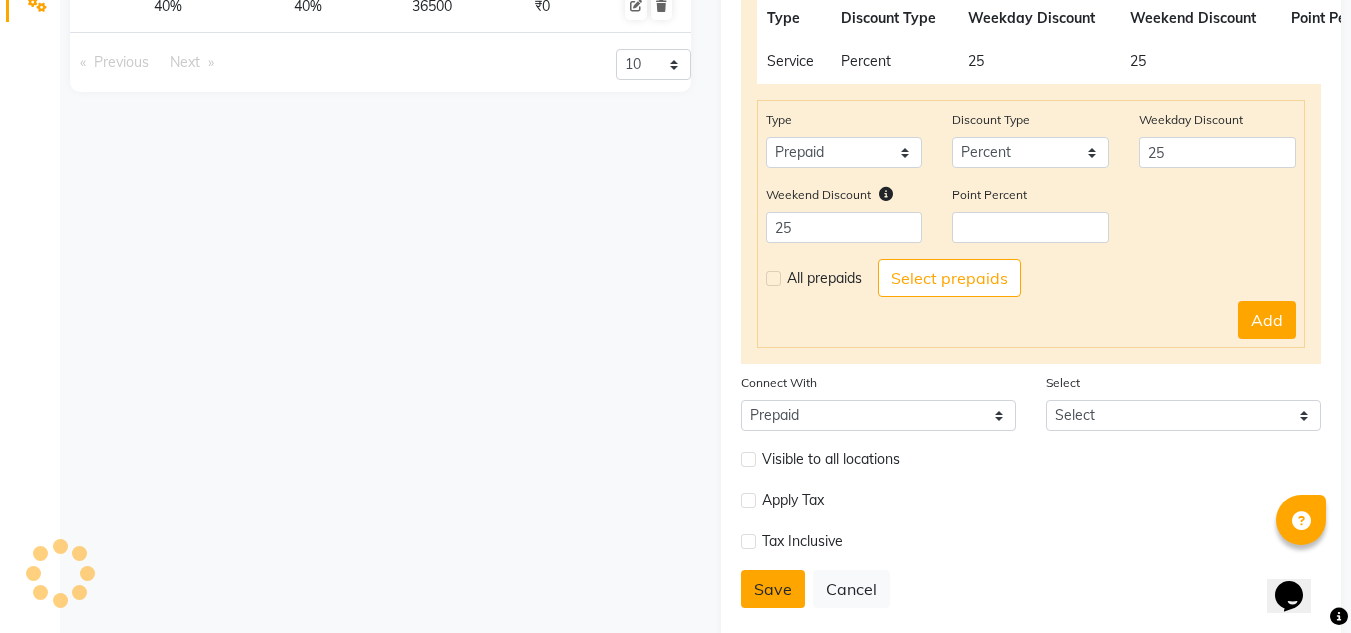 type 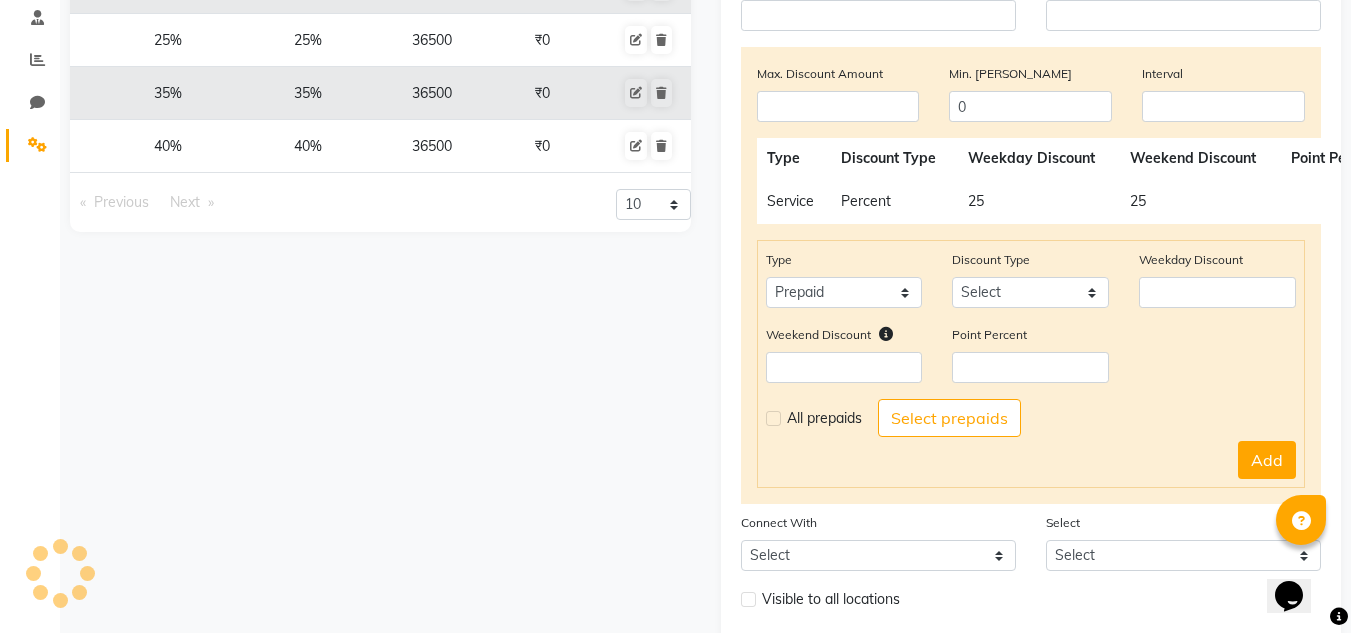 select 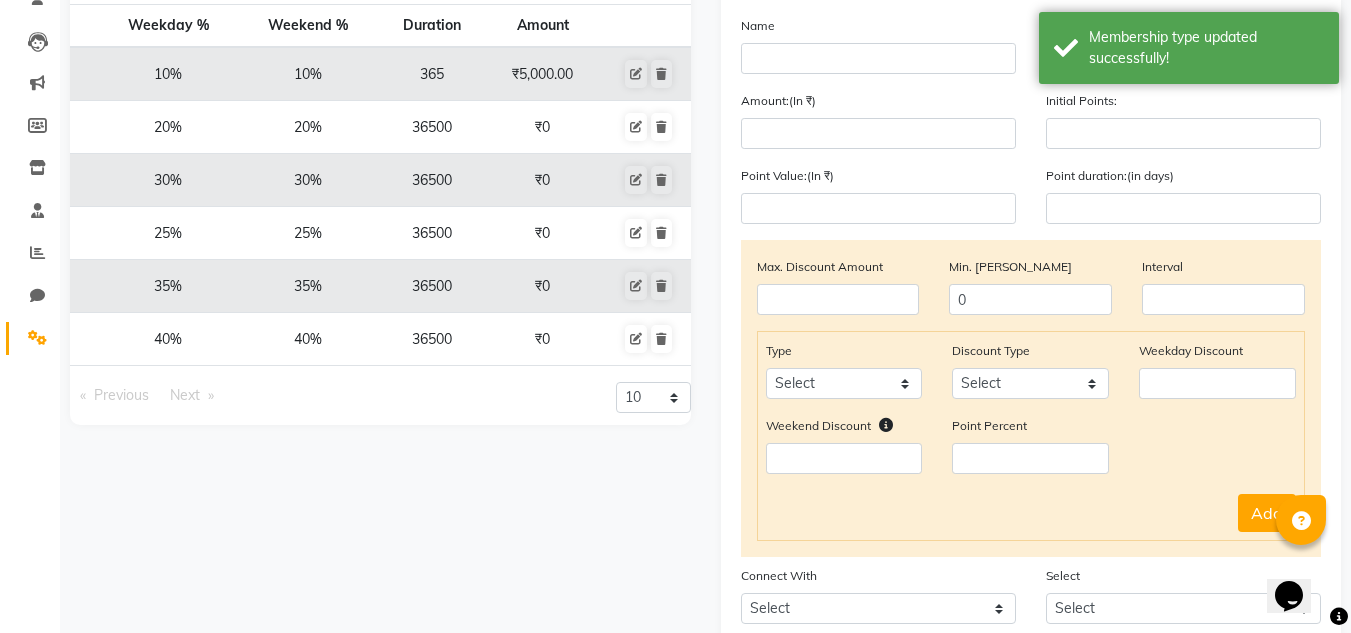 scroll, scrollTop: 185, scrollLeft: 0, axis: vertical 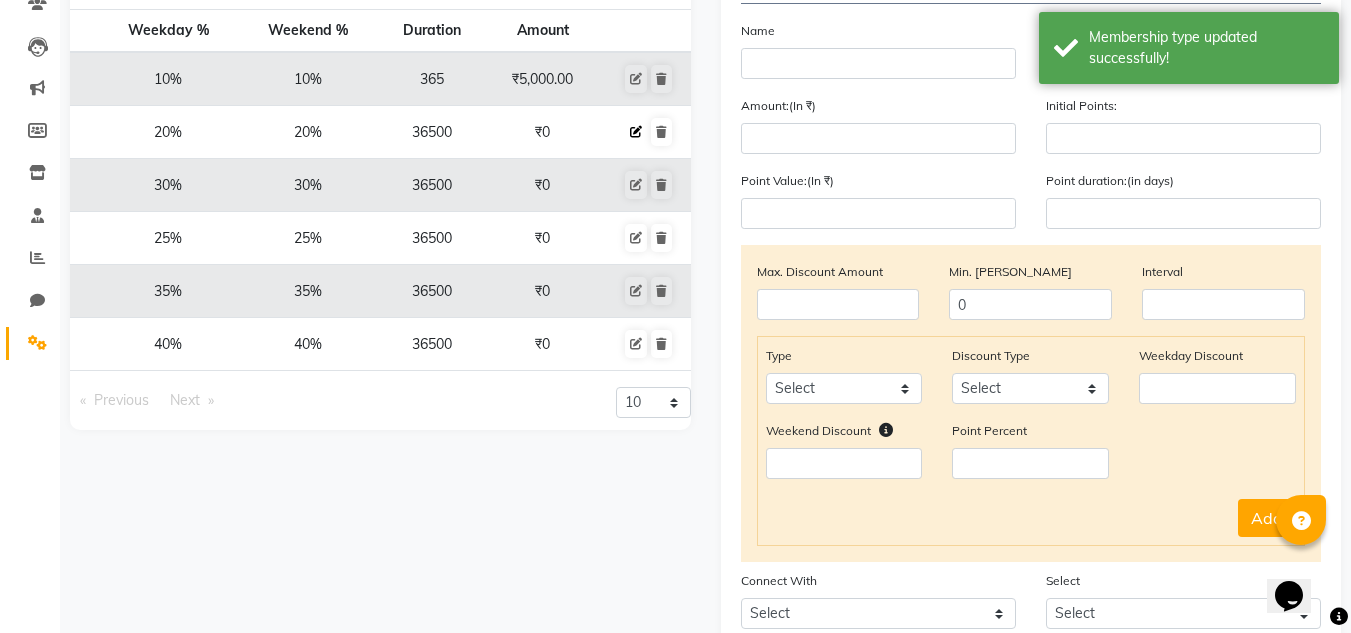 click 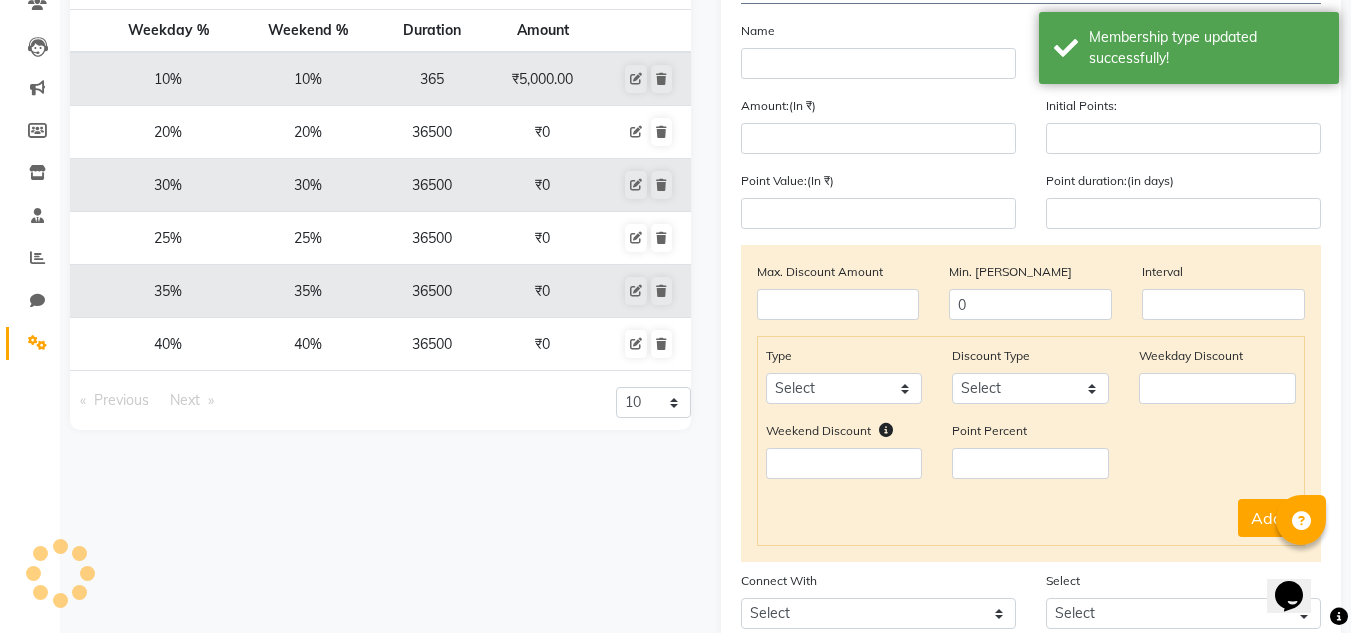 type on "20000 20% DIscount" 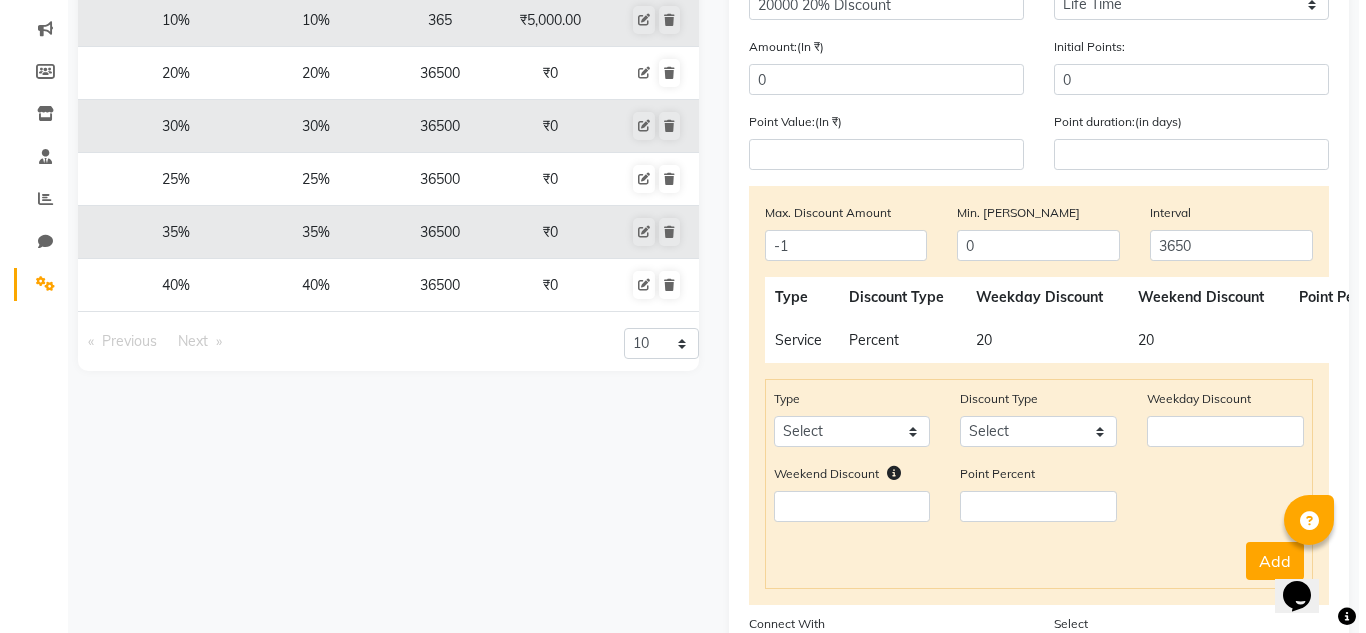 scroll, scrollTop: 271, scrollLeft: 0, axis: vertical 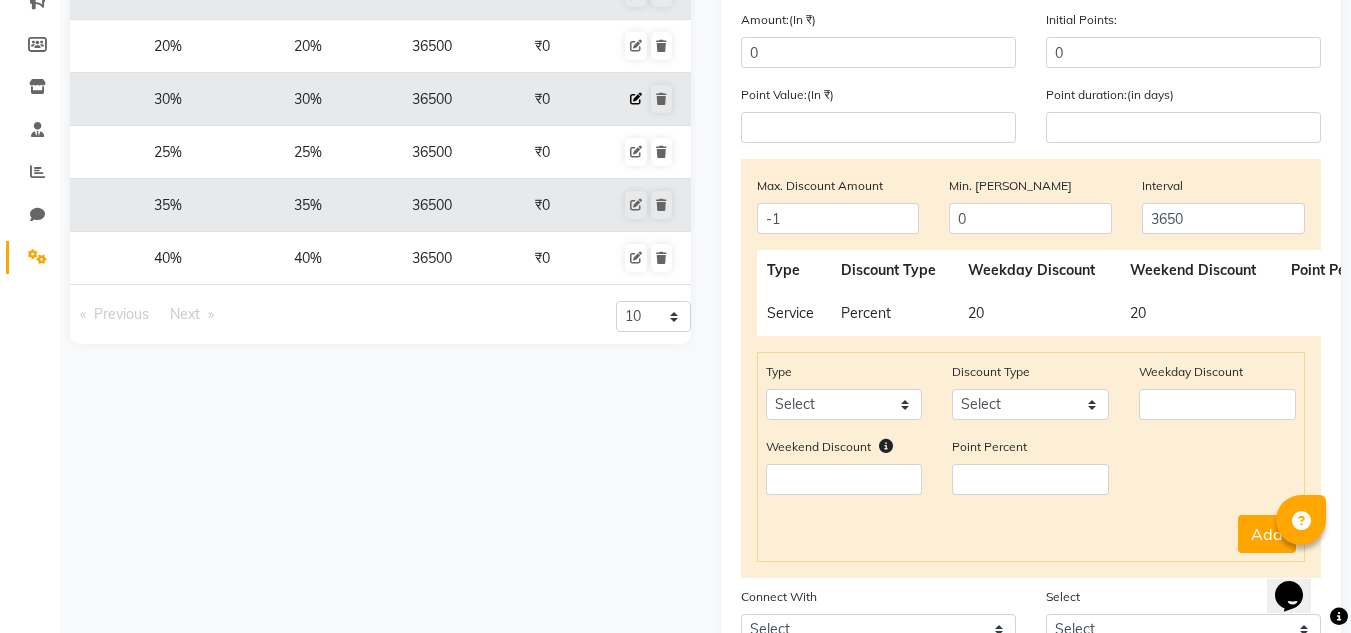 click 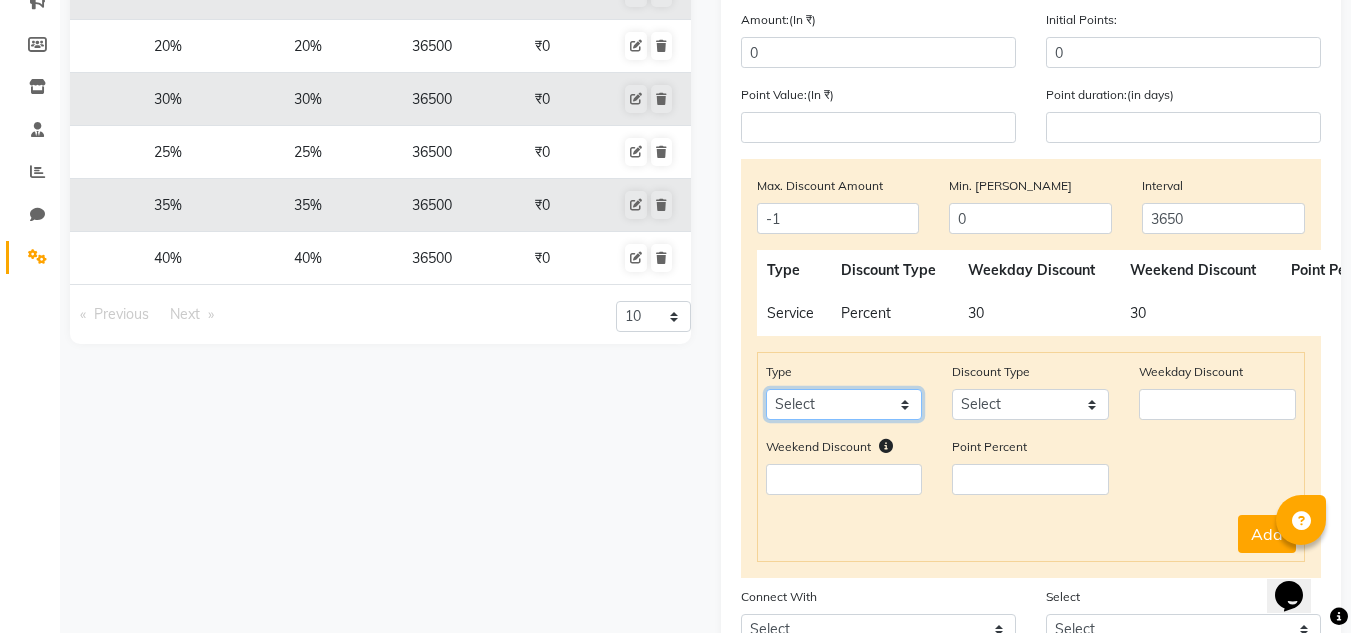 click on "Select Product Package Prepaid Voucher" 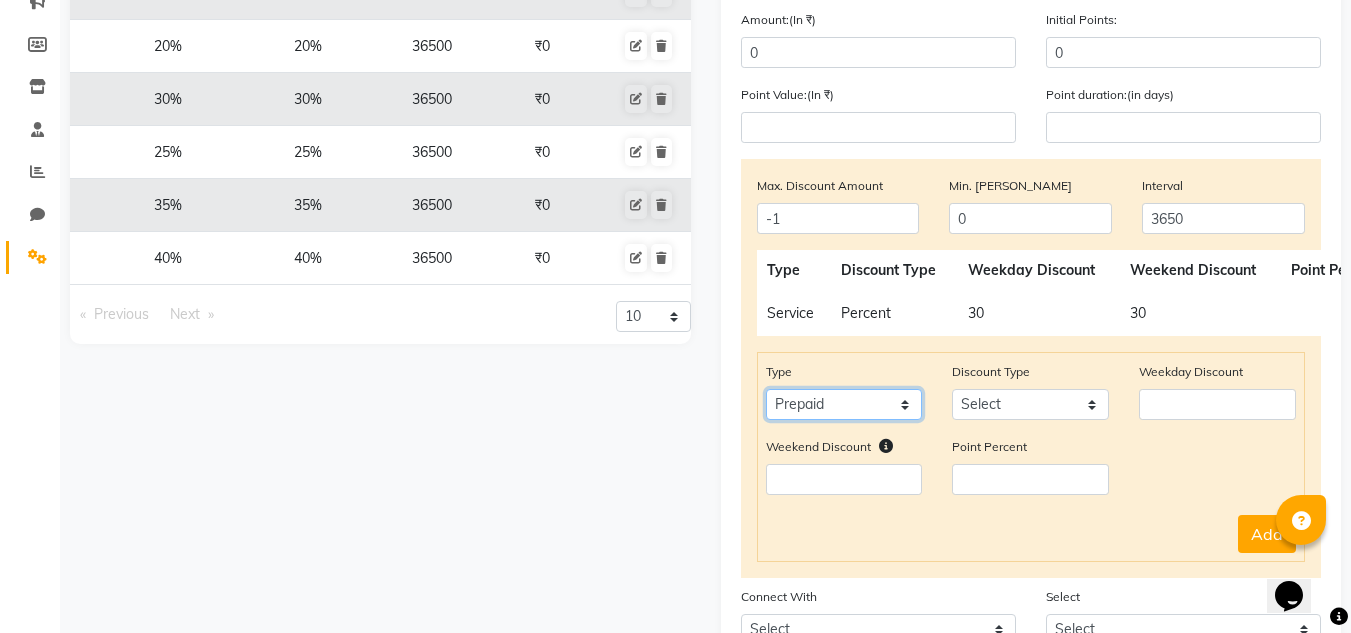 click on "Select Product Package Prepaid Voucher" 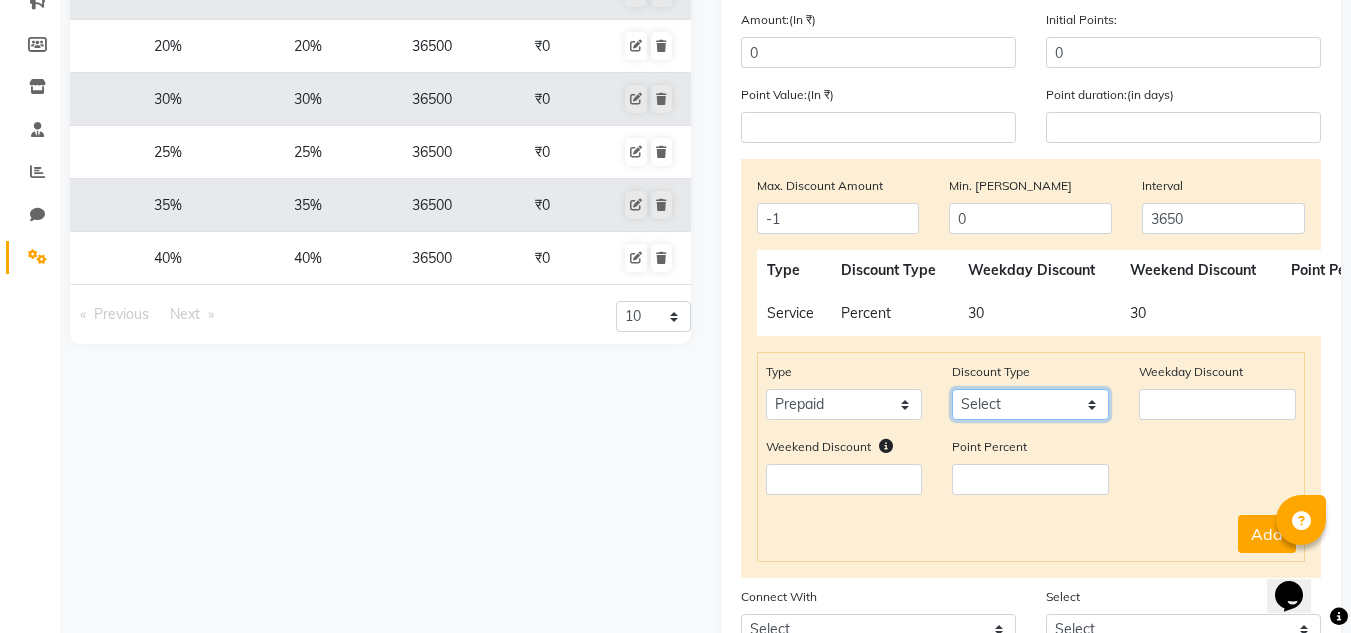 click on "Select Percent Flat" 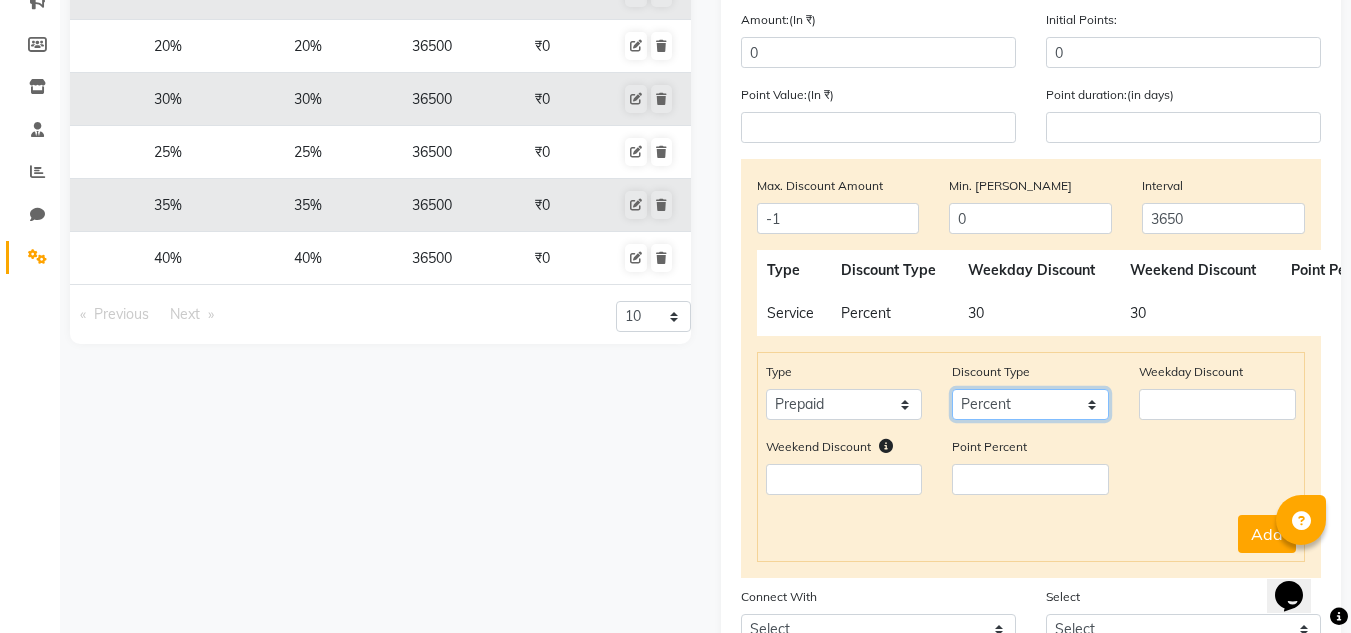 click on "Select Percent Flat" 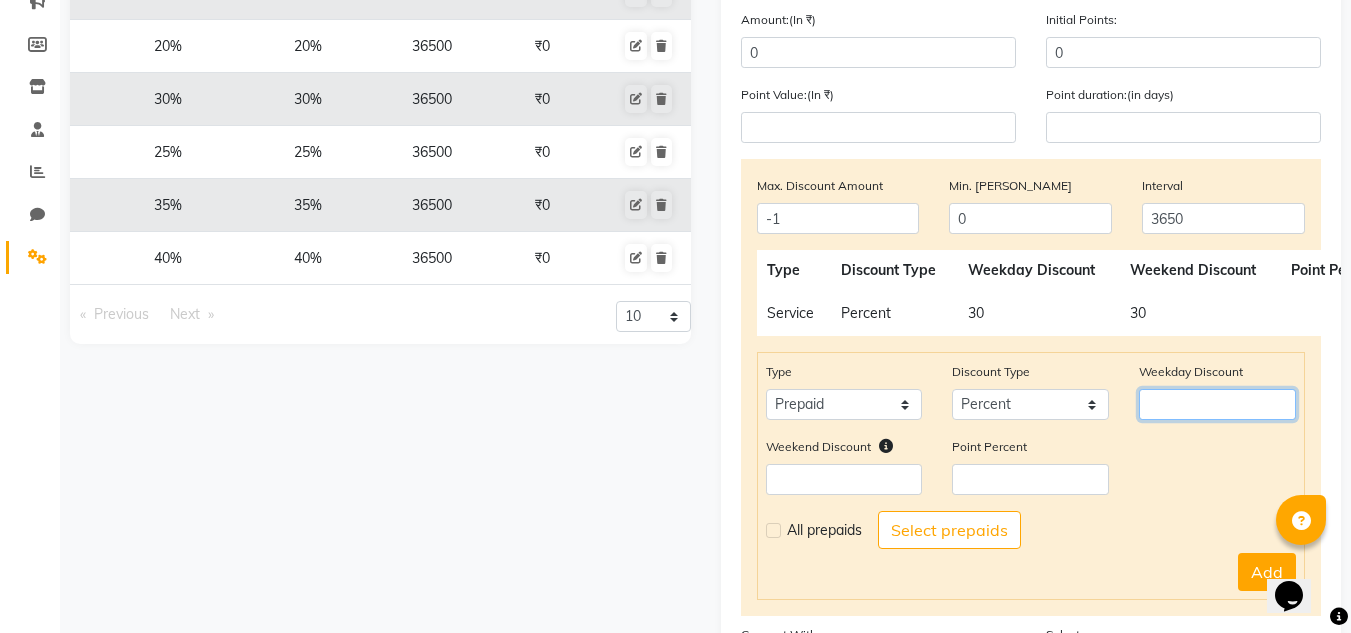 click 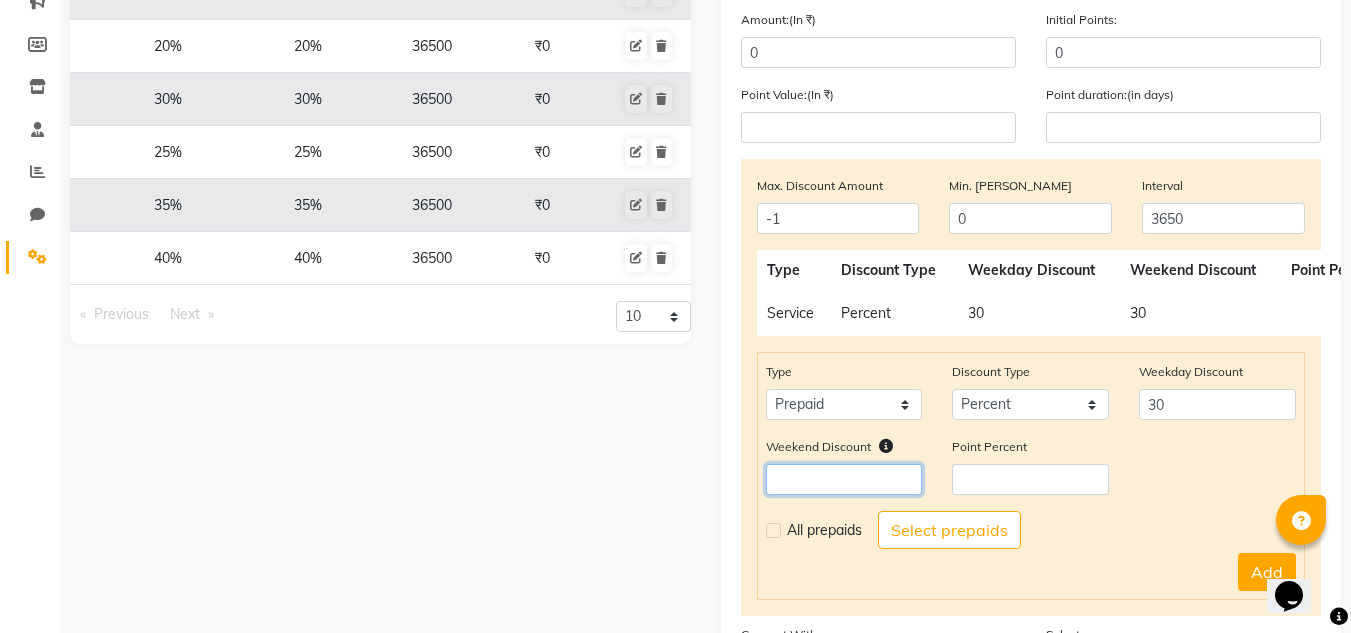 click 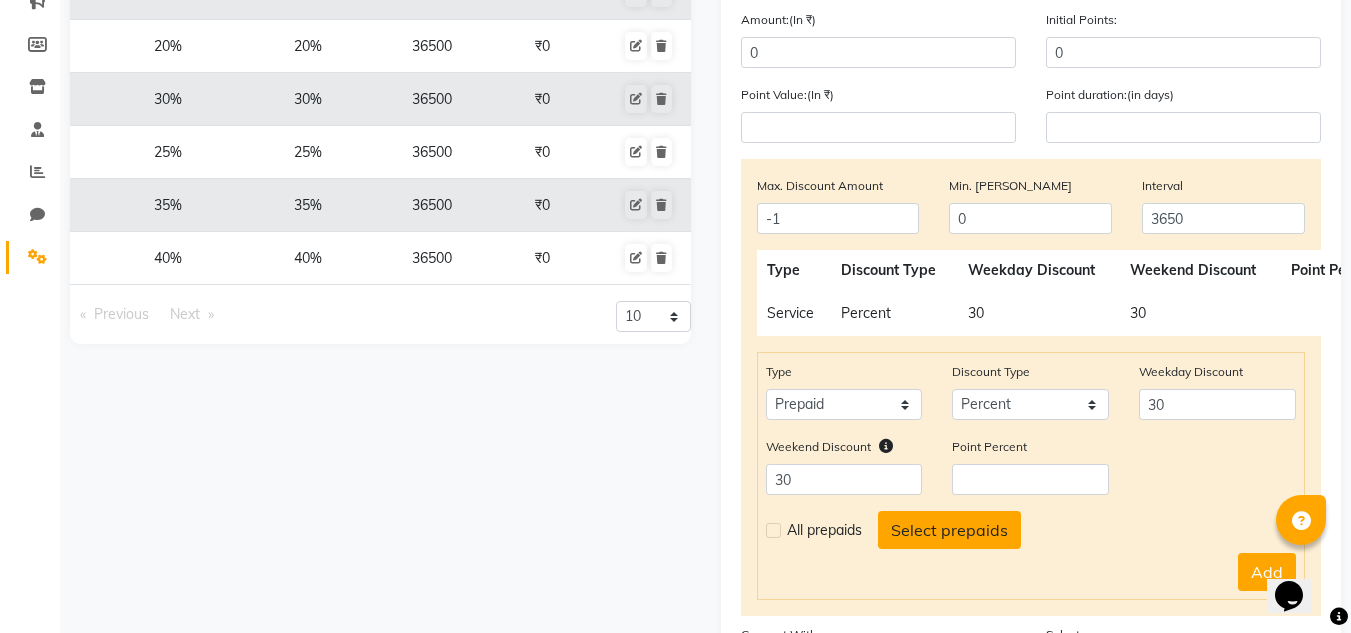 click on "Select prepaids" 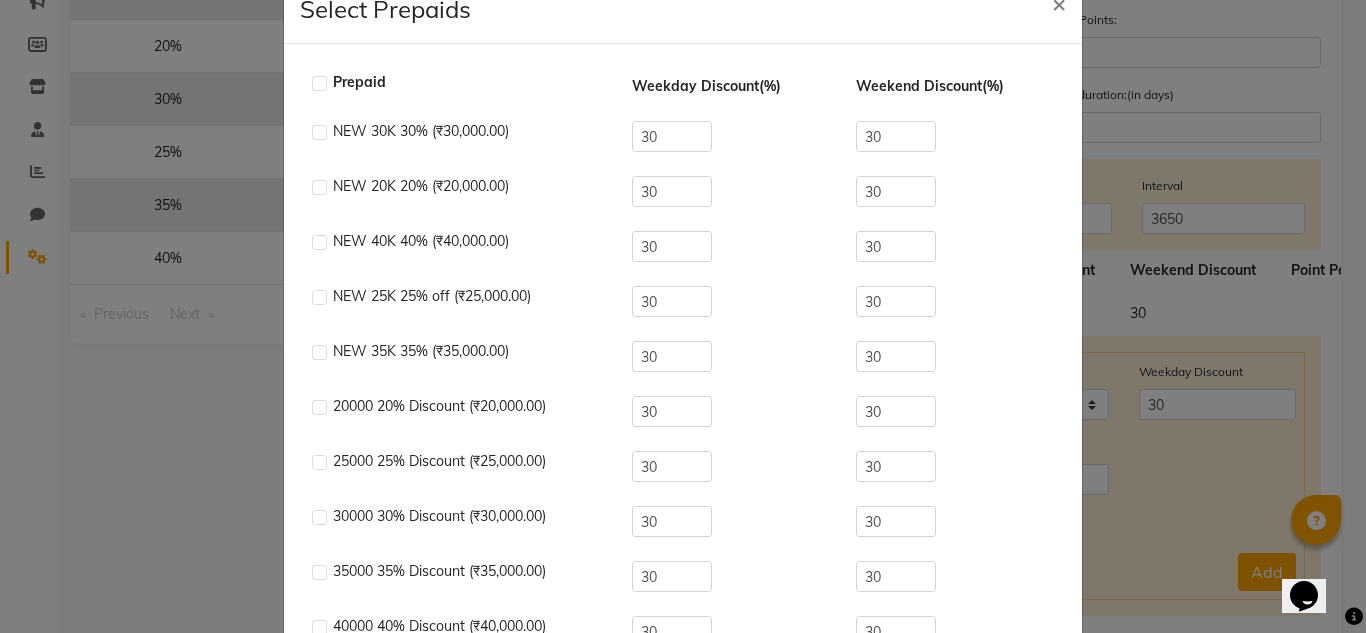 scroll, scrollTop: 55, scrollLeft: 0, axis: vertical 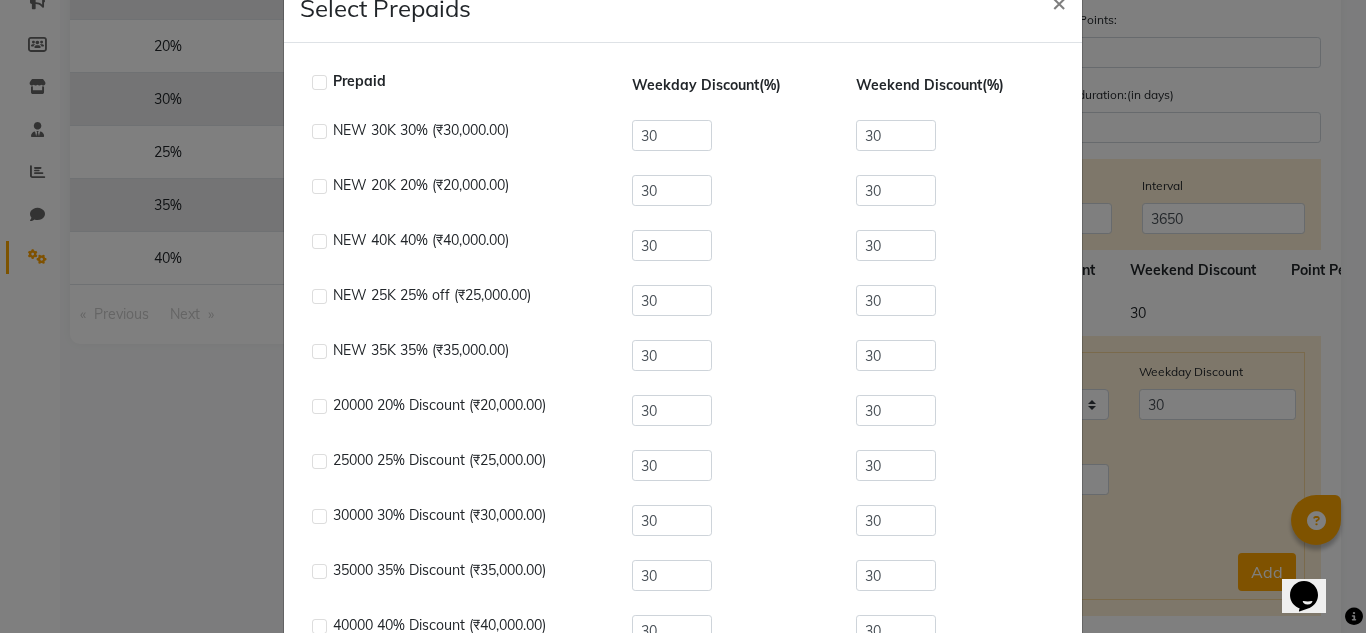 click 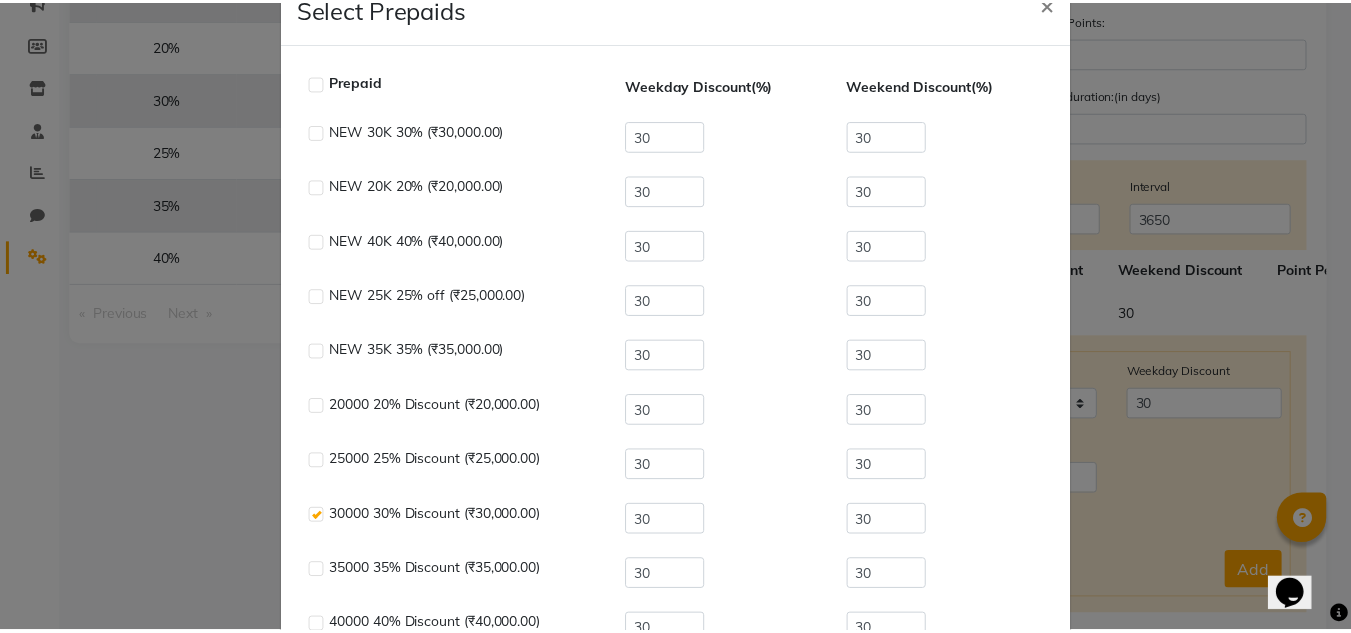 scroll, scrollTop: 220, scrollLeft: 0, axis: vertical 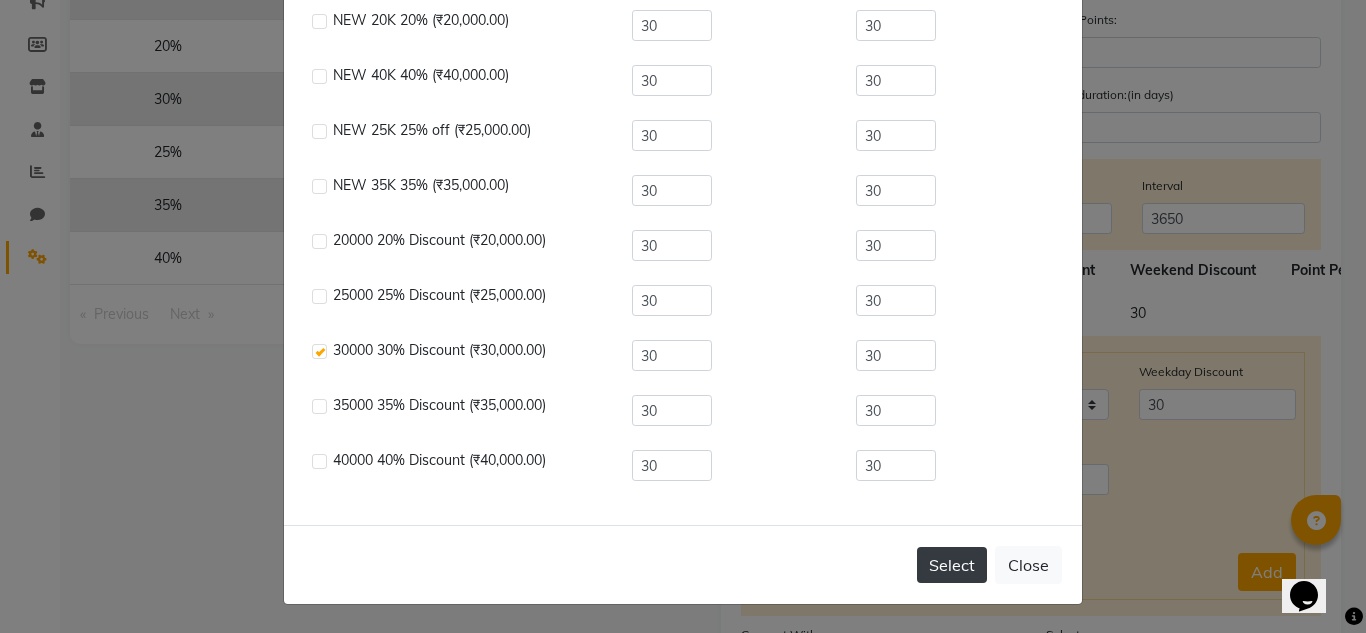 click on "Select" 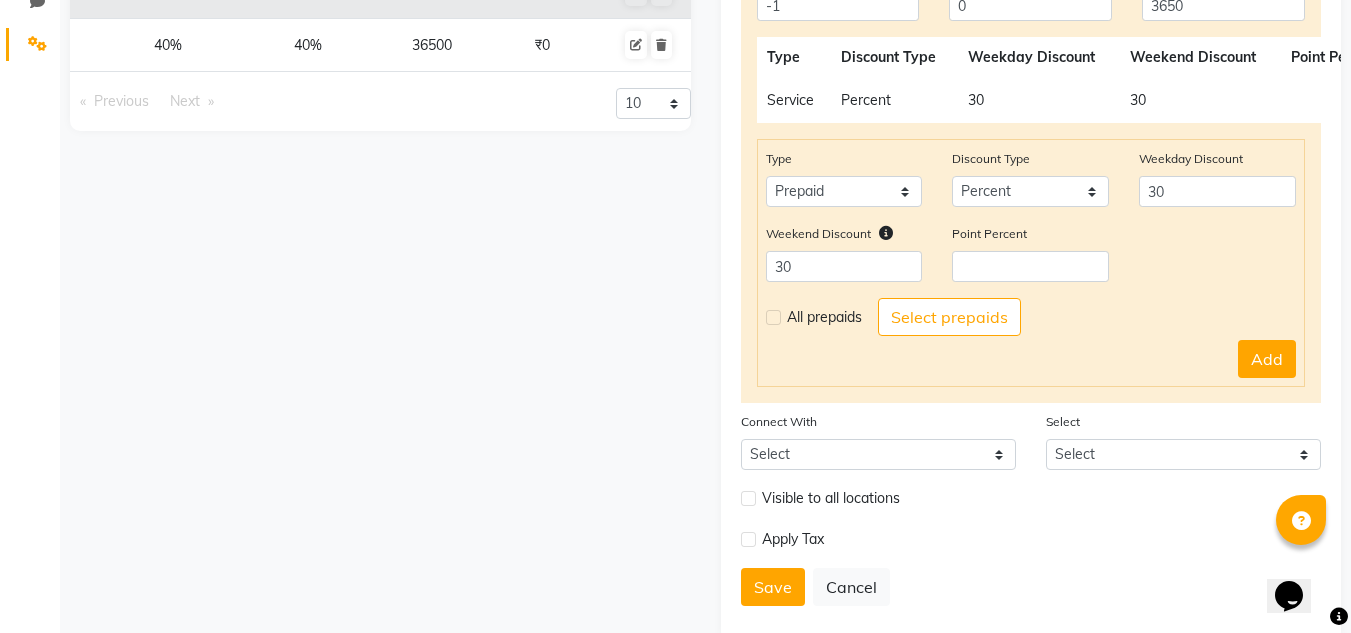 scroll, scrollTop: 493, scrollLeft: 0, axis: vertical 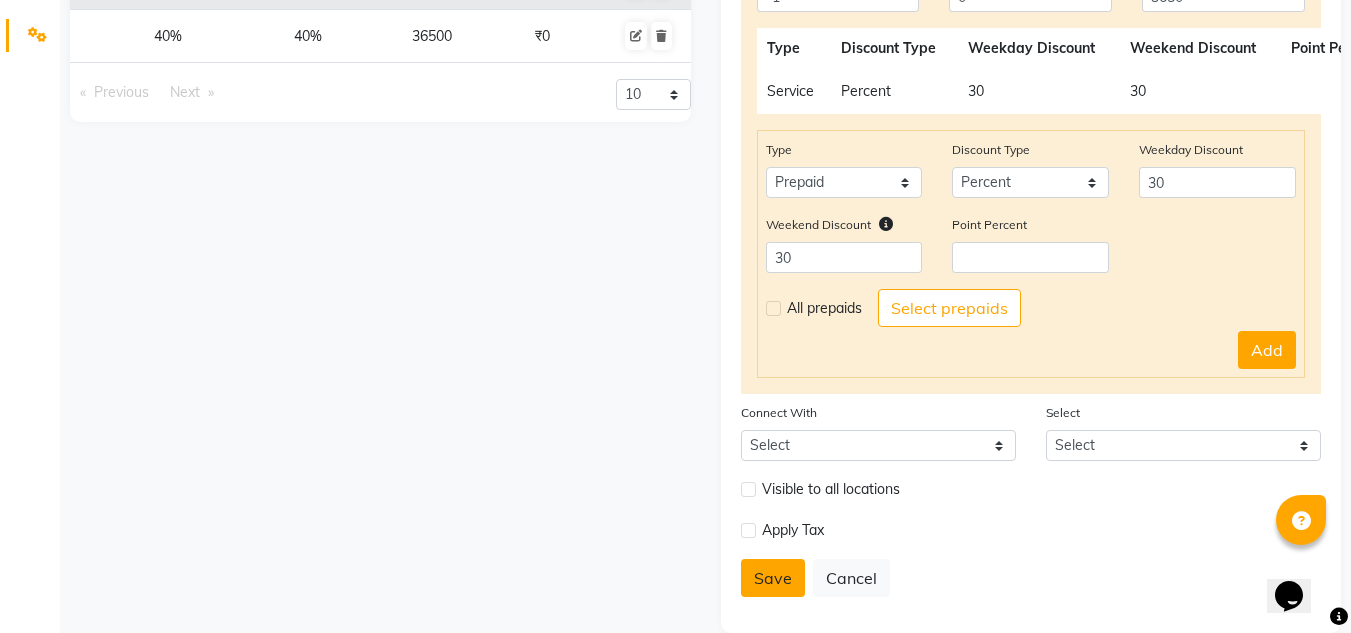 click on "Save" 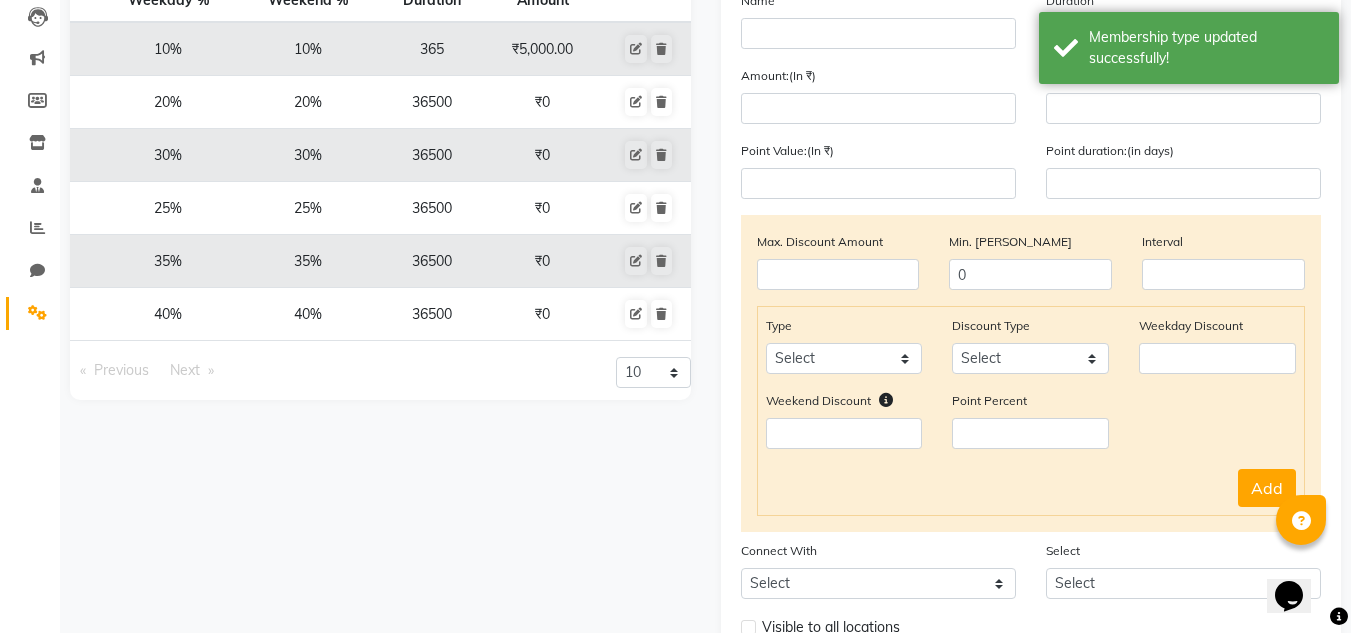 scroll, scrollTop: 214, scrollLeft: 0, axis: vertical 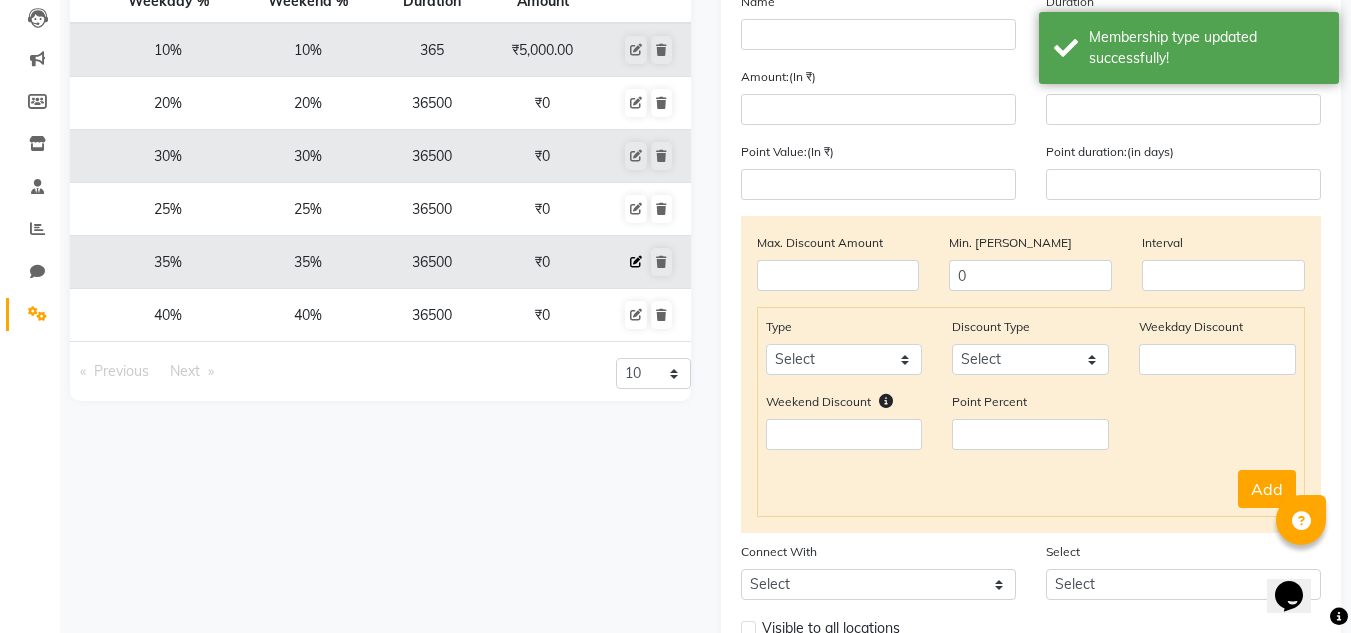 click 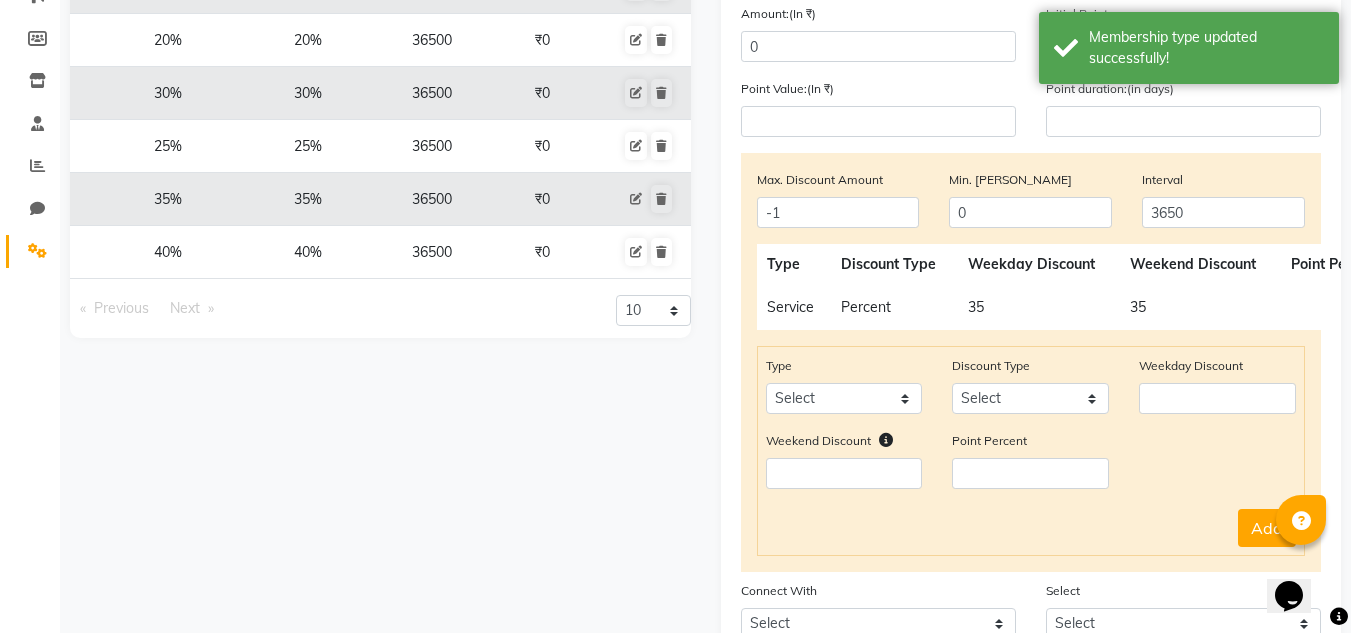 scroll, scrollTop: 278, scrollLeft: 0, axis: vertical 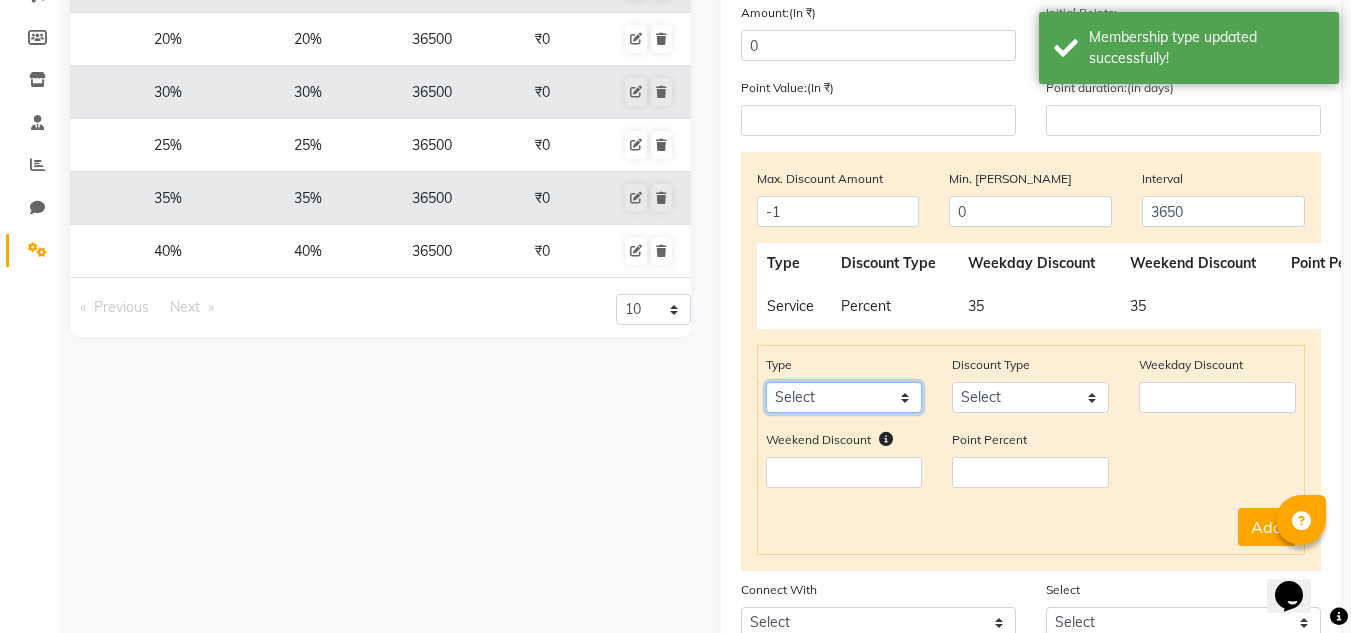 click on "Select Product Package Prepaid Voucher" 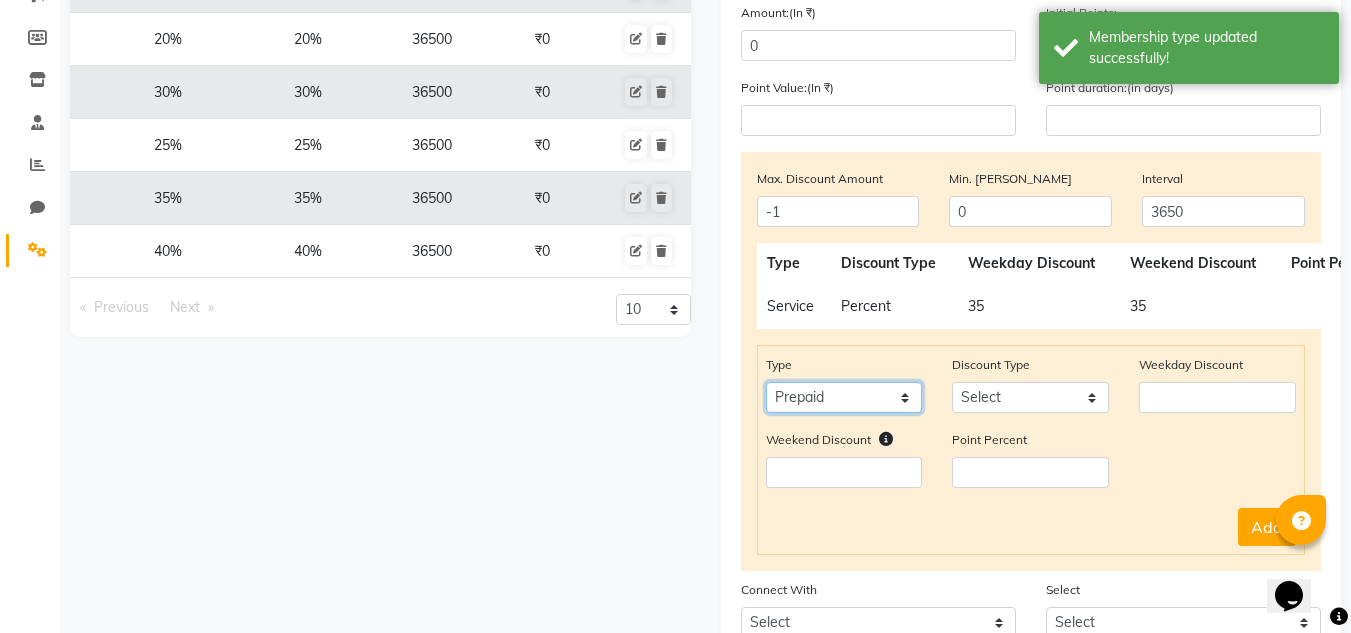 click on "Select Product Package Prepaid Voucher" 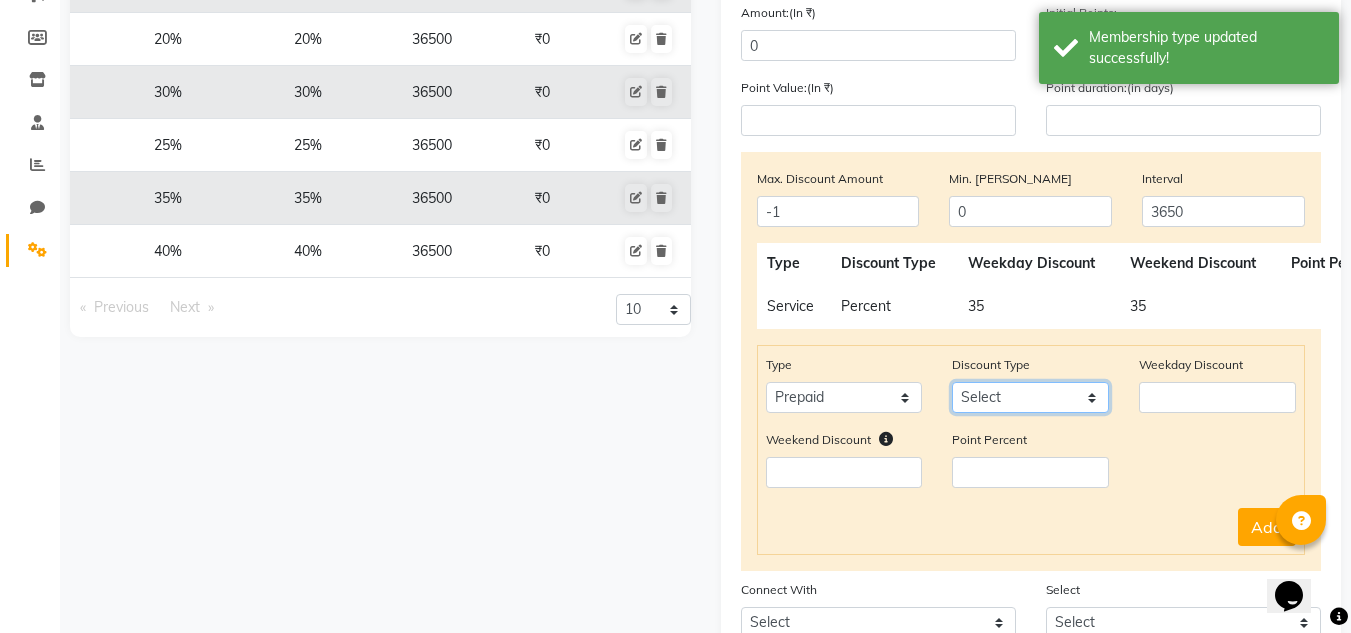 click on "Select Percent Flat" 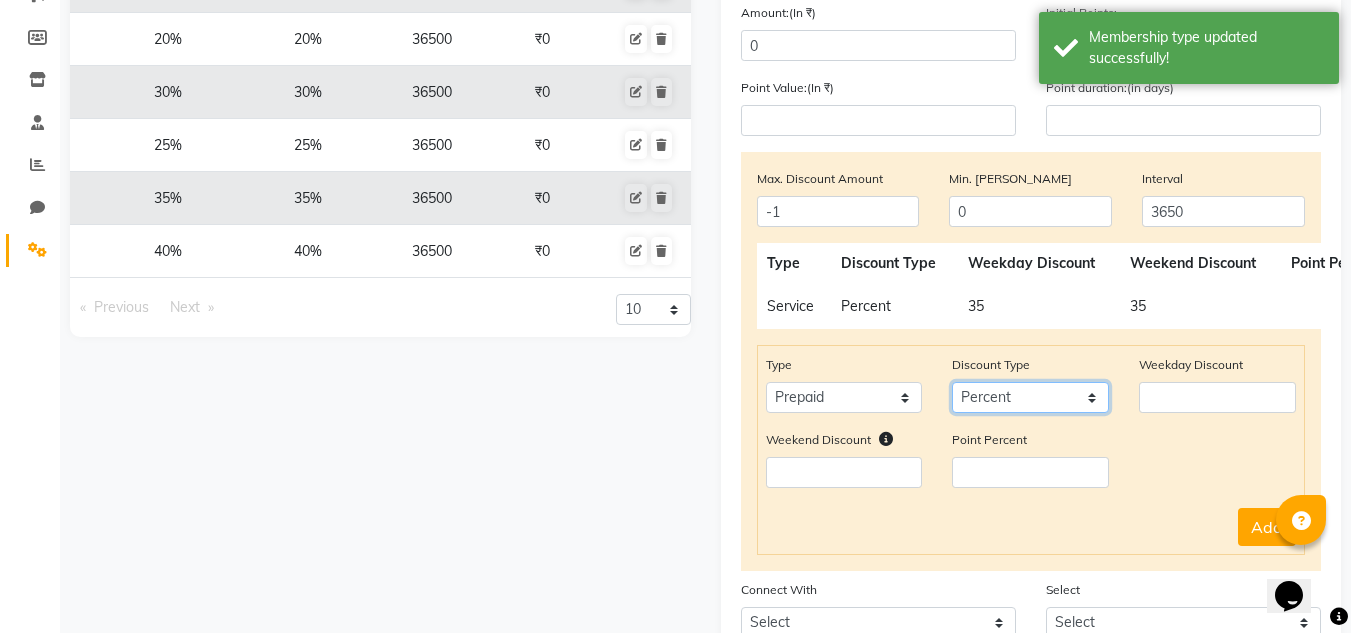 click on "Select Percent Flat" 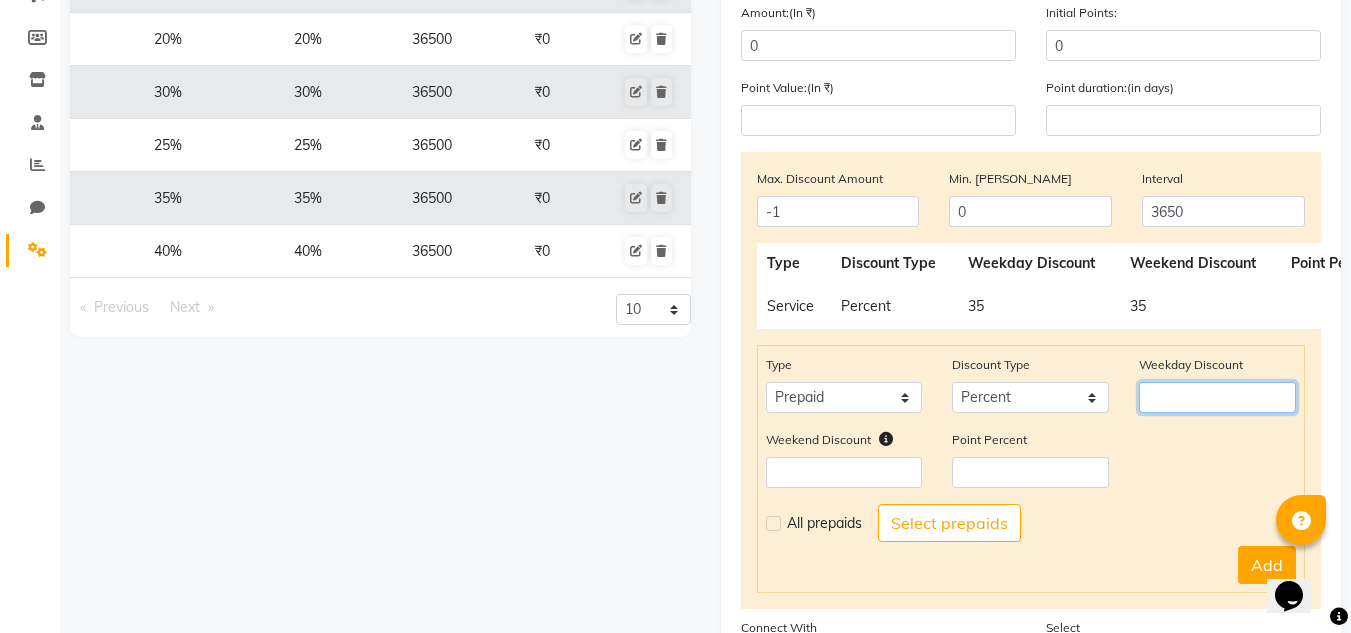 click 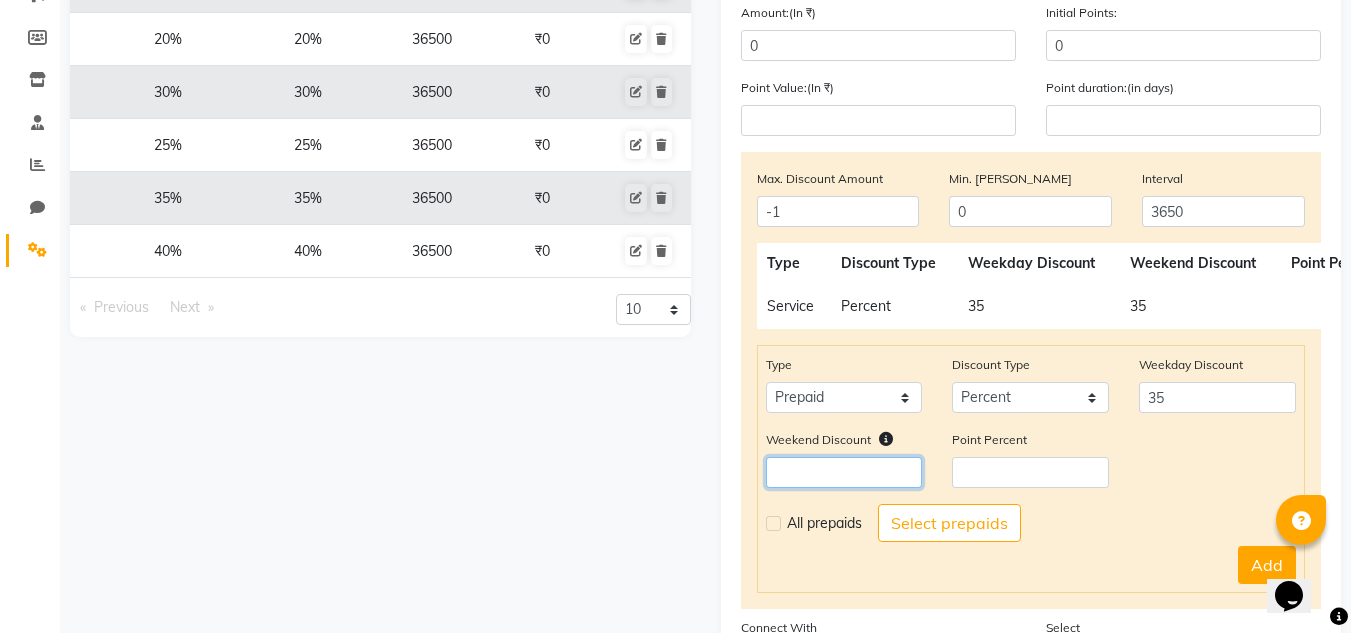 click 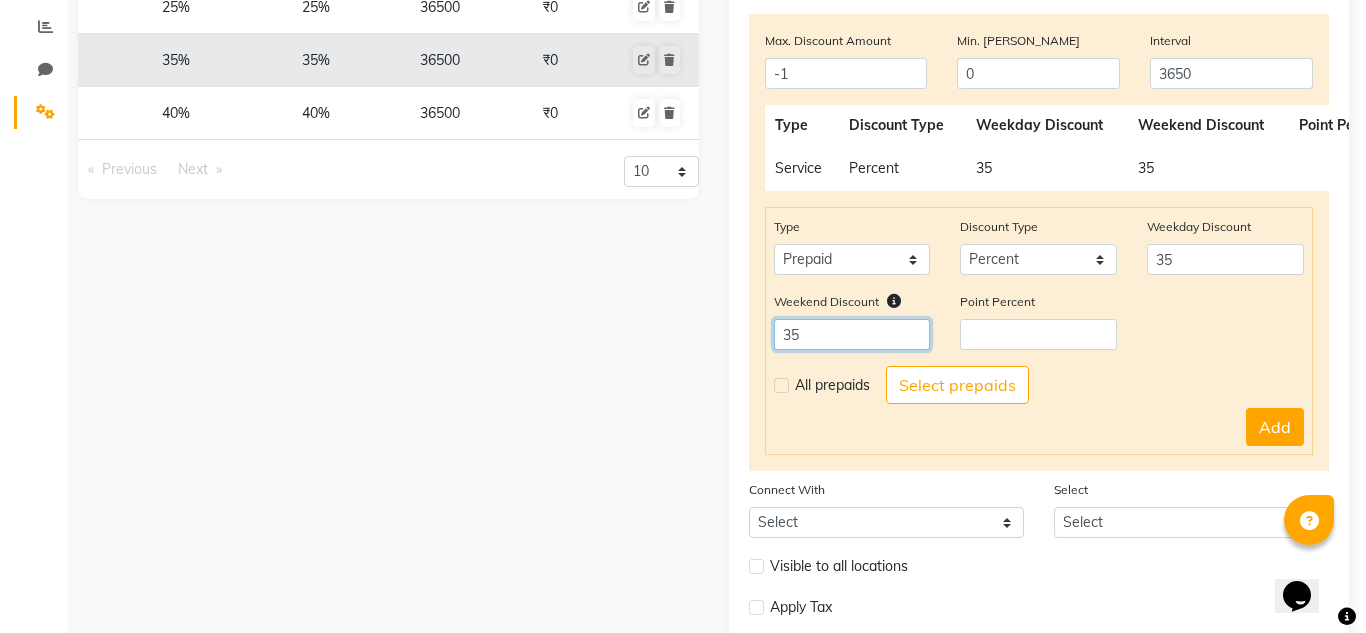 scroll, scrollTop: 417, scrollLeft: 0, axis: vertical 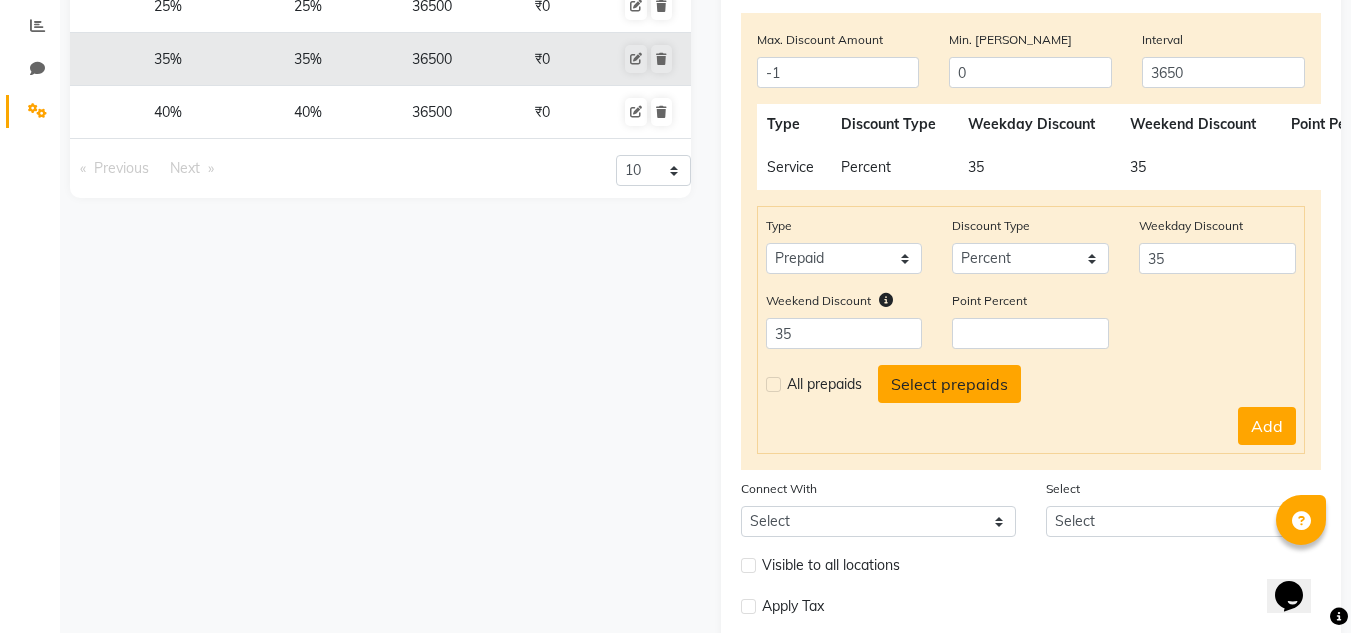 click on "Select prepaids" 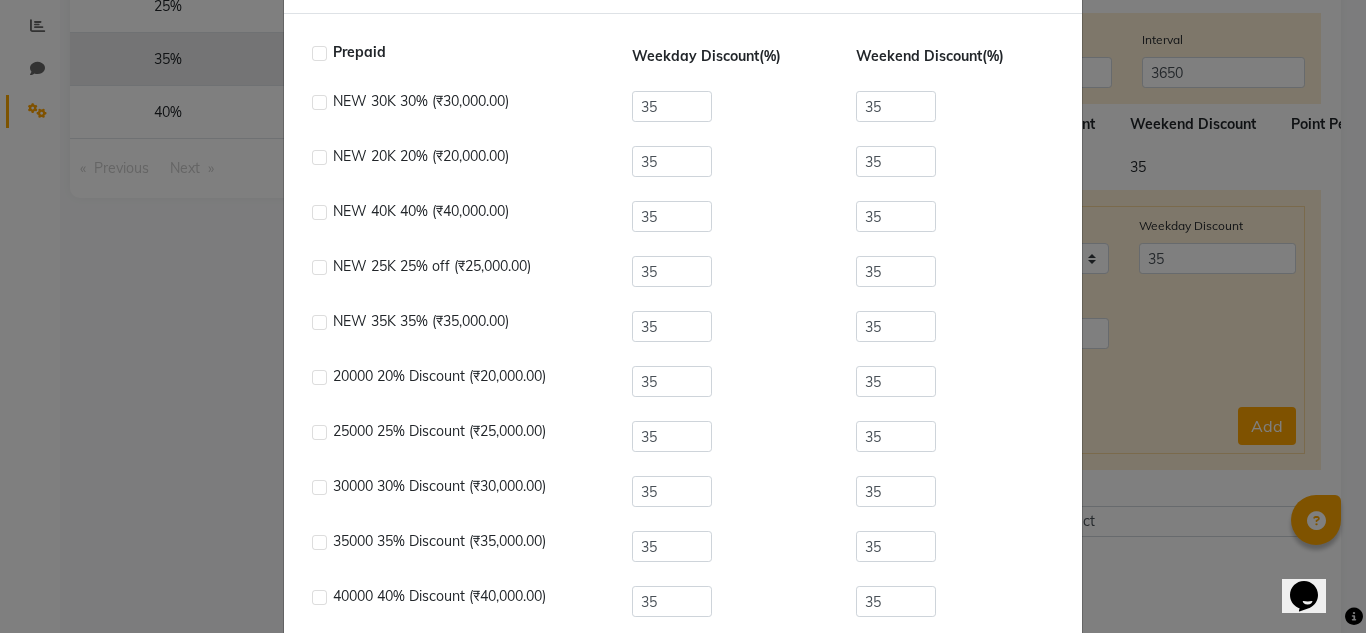 scroll, scrollTop: 96, scrollLeft: 0, axis: vertical 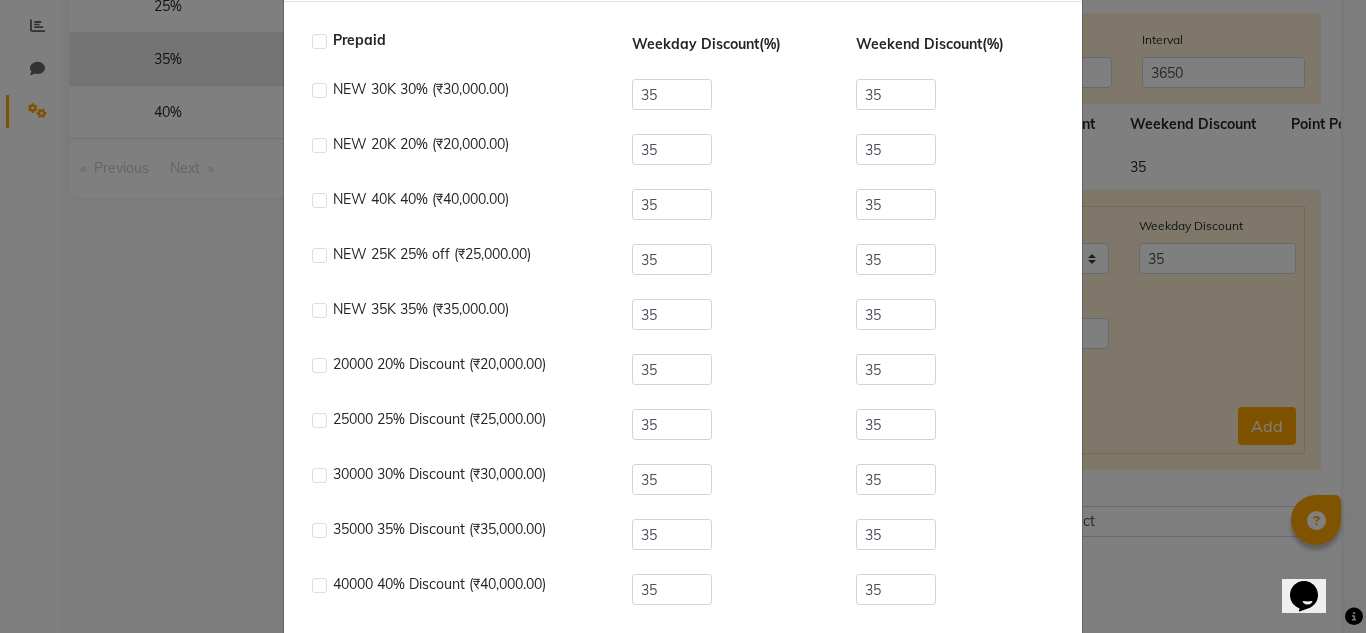 click 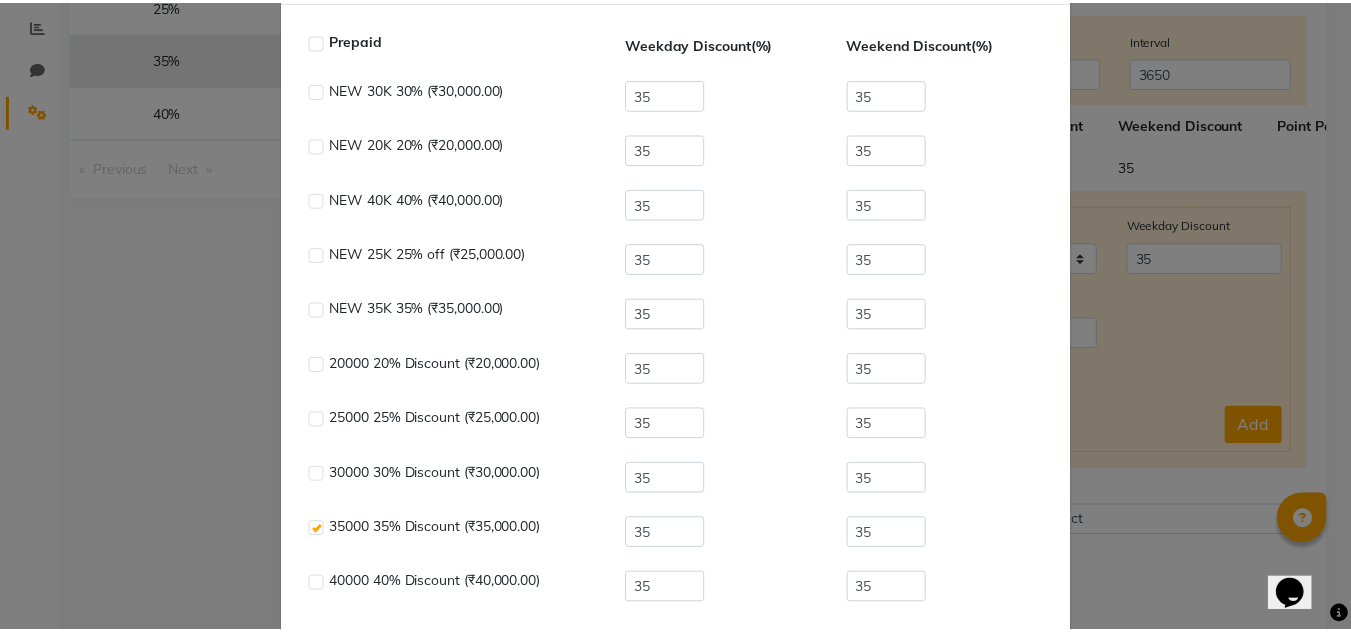 scroll, scrollTop: 220, scrollLeft: 0, axis: vertical 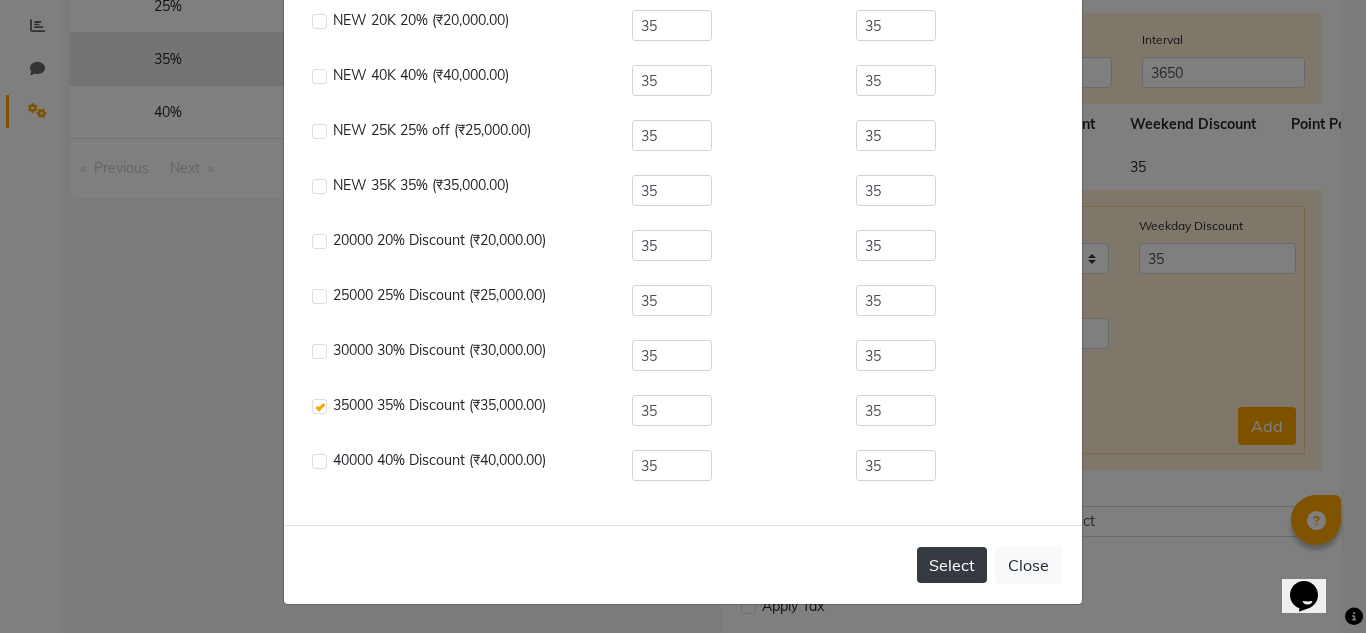click on "Select" 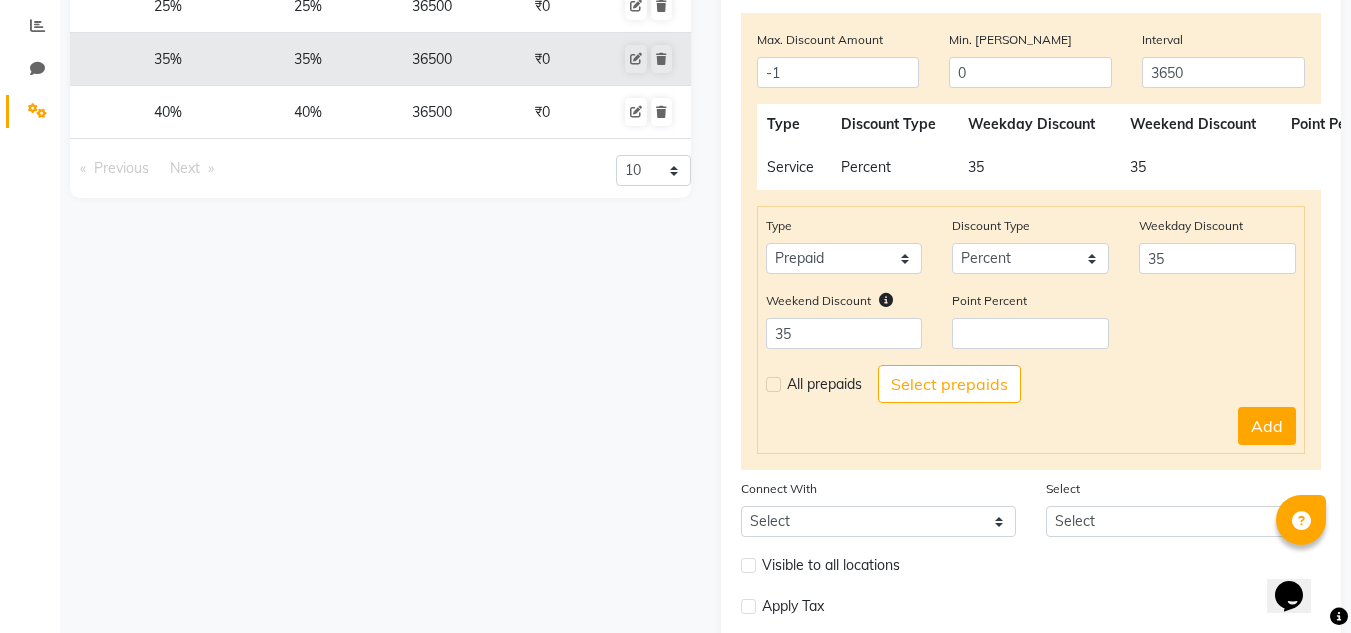 scroll, scrollTop: 523, scrollLeft: 0, axis: vertical 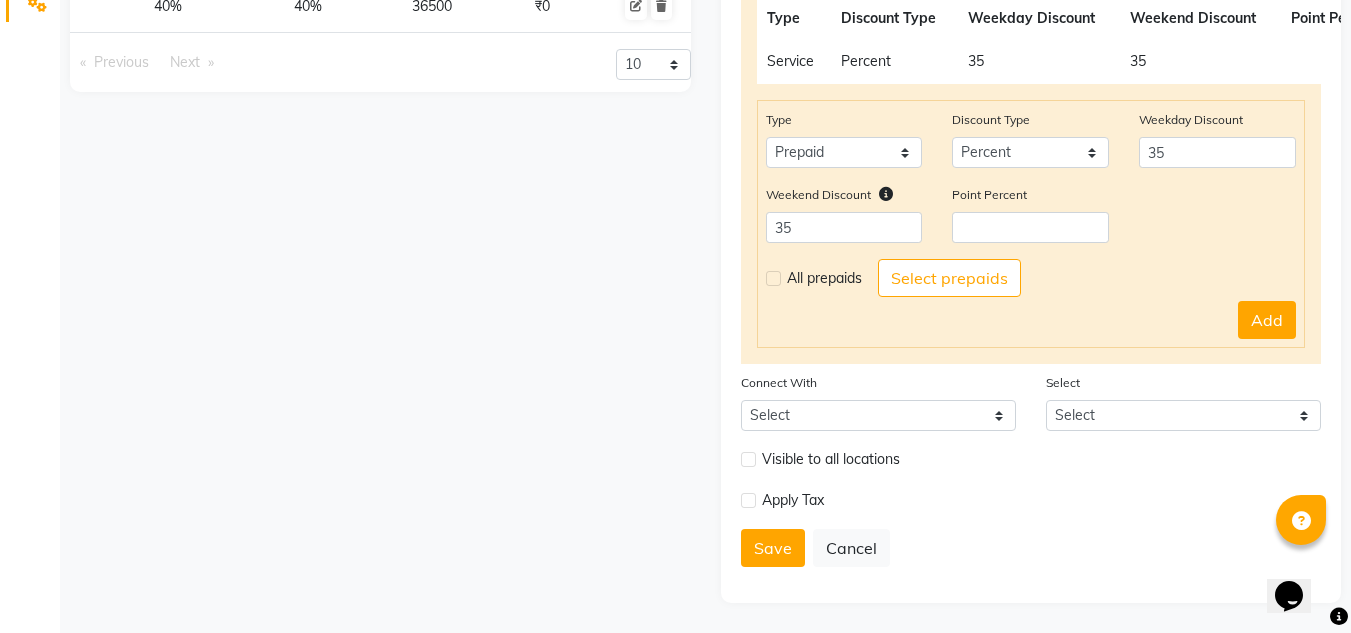 click 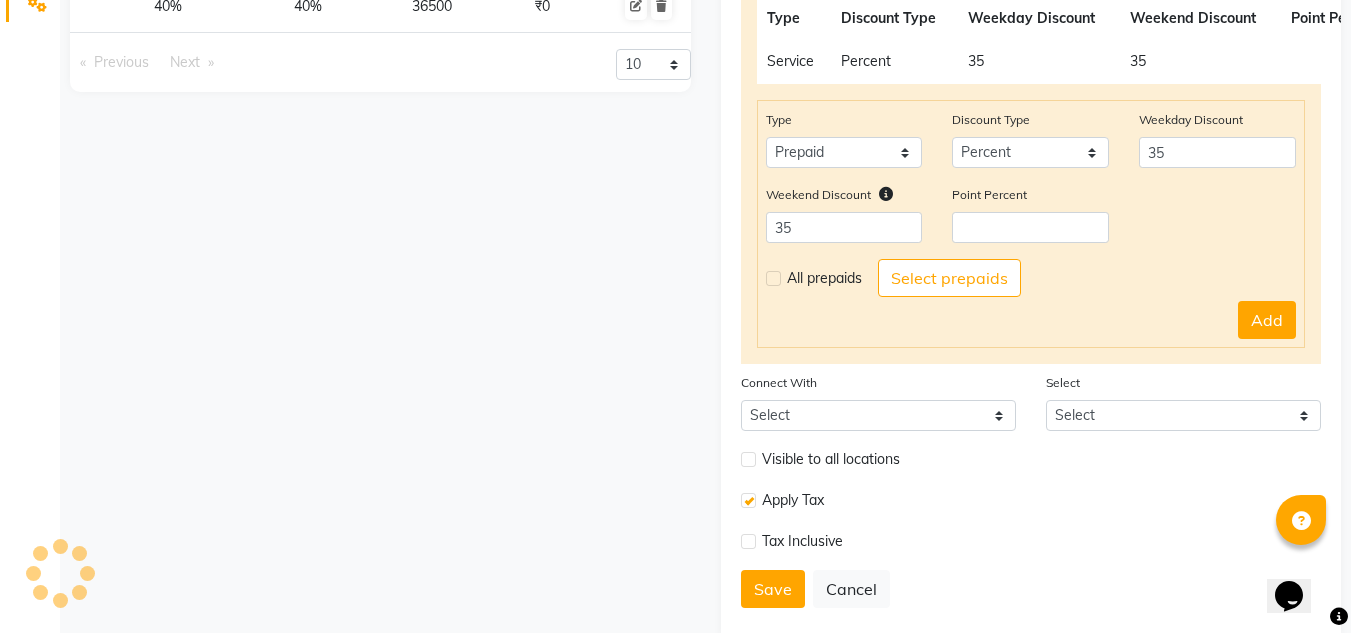 click 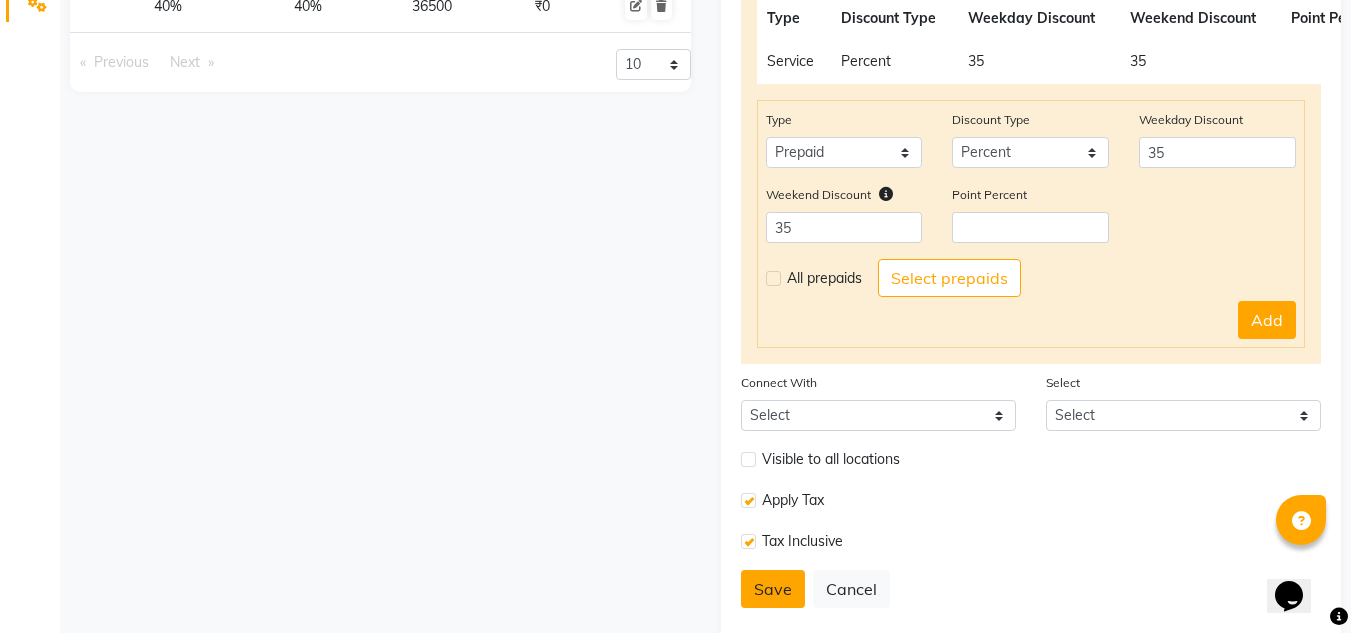 click on "Save" 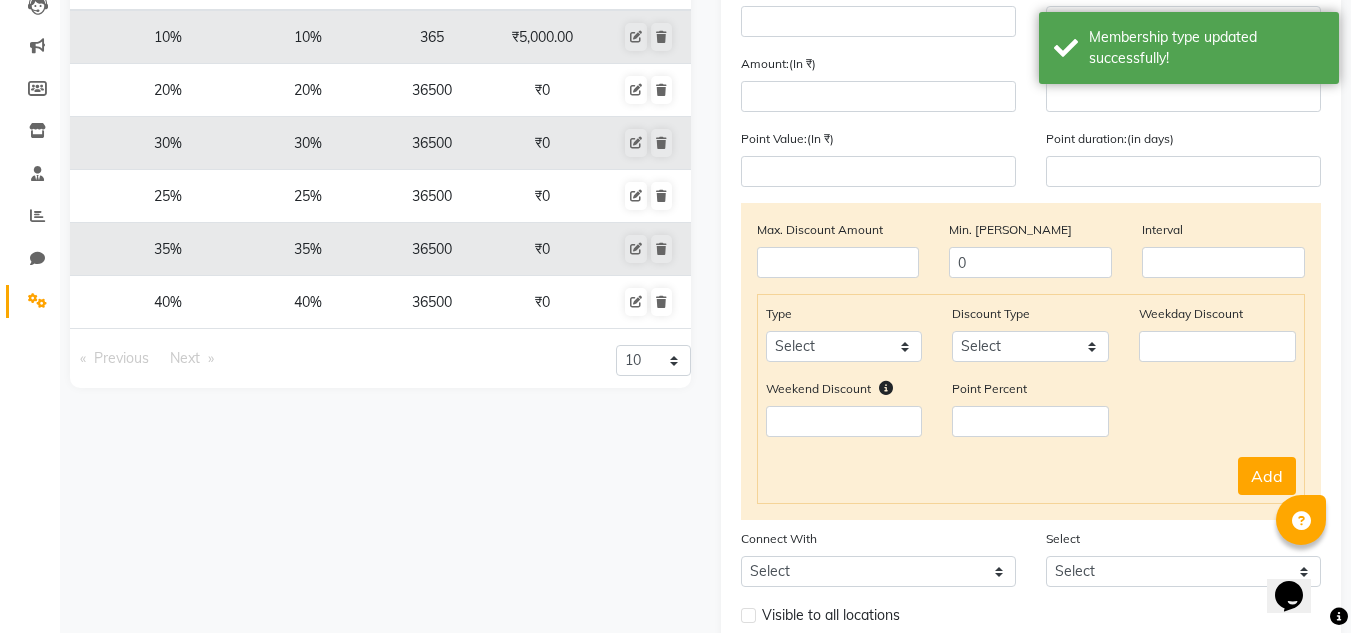 scroll, scrollTop: 226, scrollLeft: 0, axis: vertical 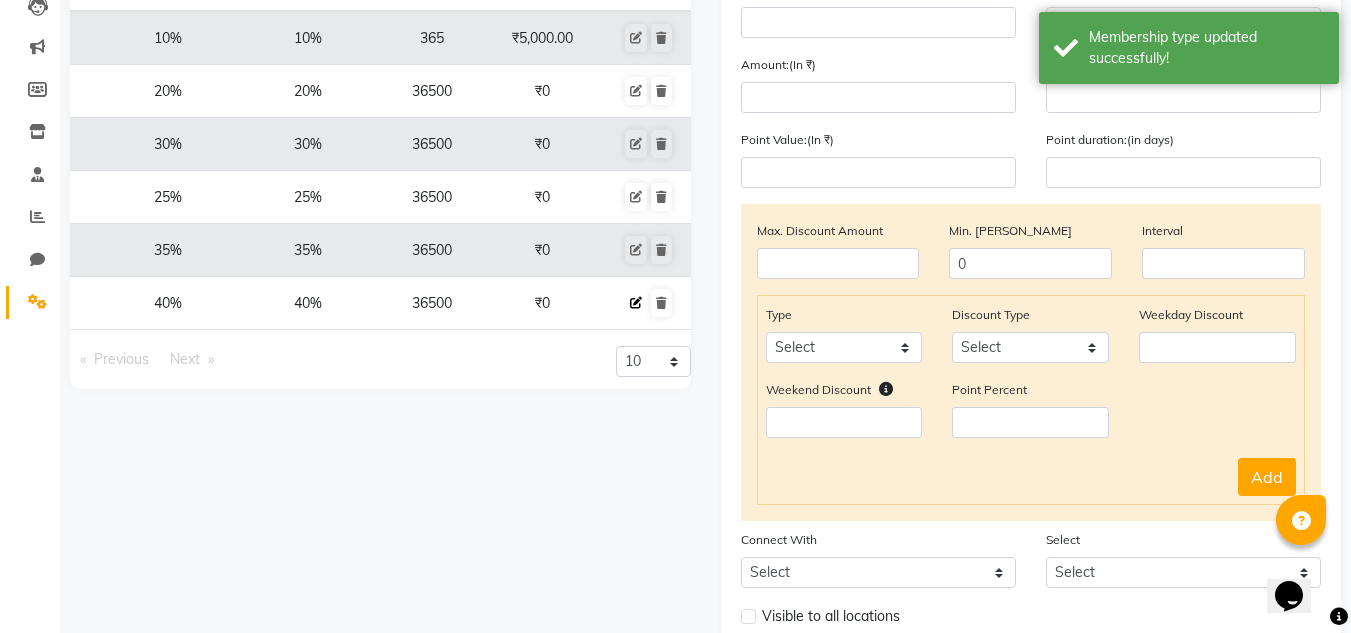 click 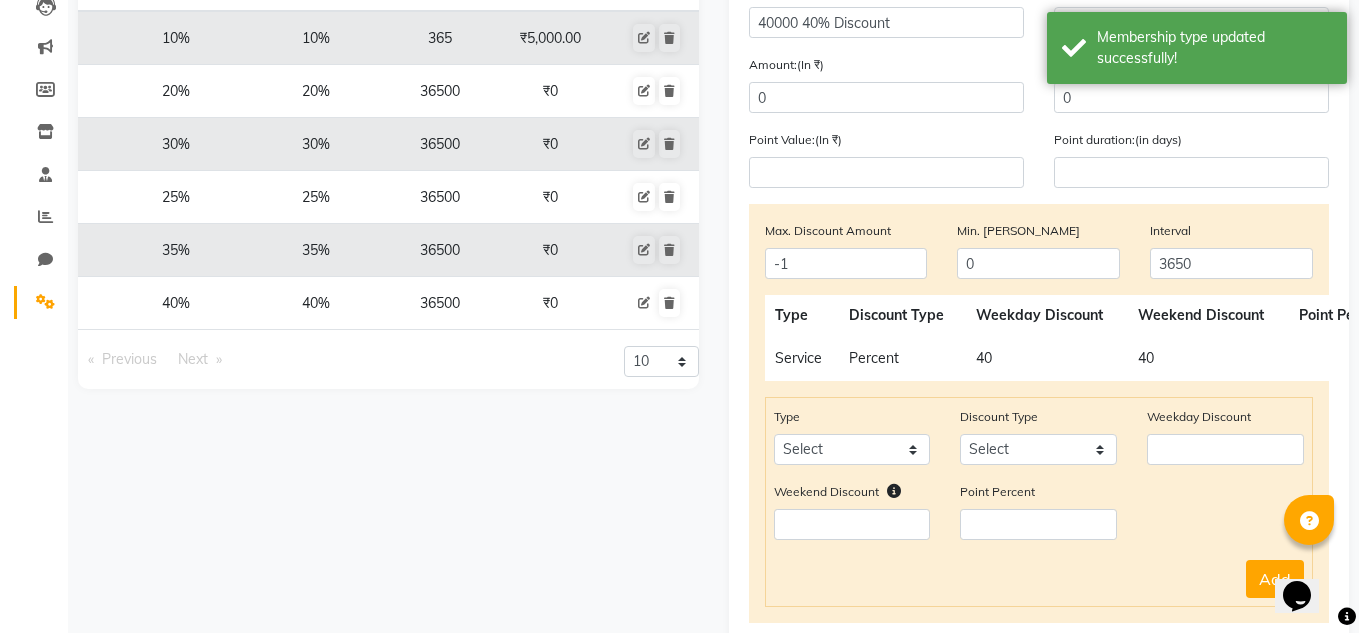 scroll, scrollTop: 336, scrollLeft: 0, axis: vertical 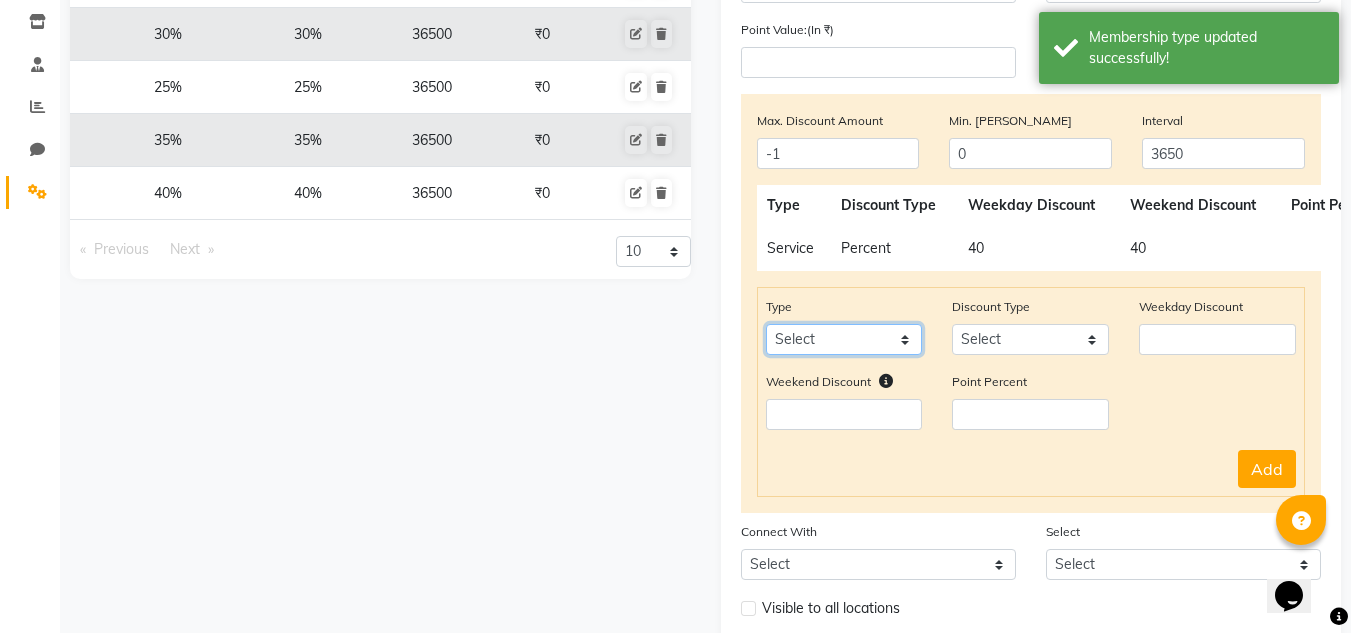 click on "Select Product Package Prepaid Voucher" 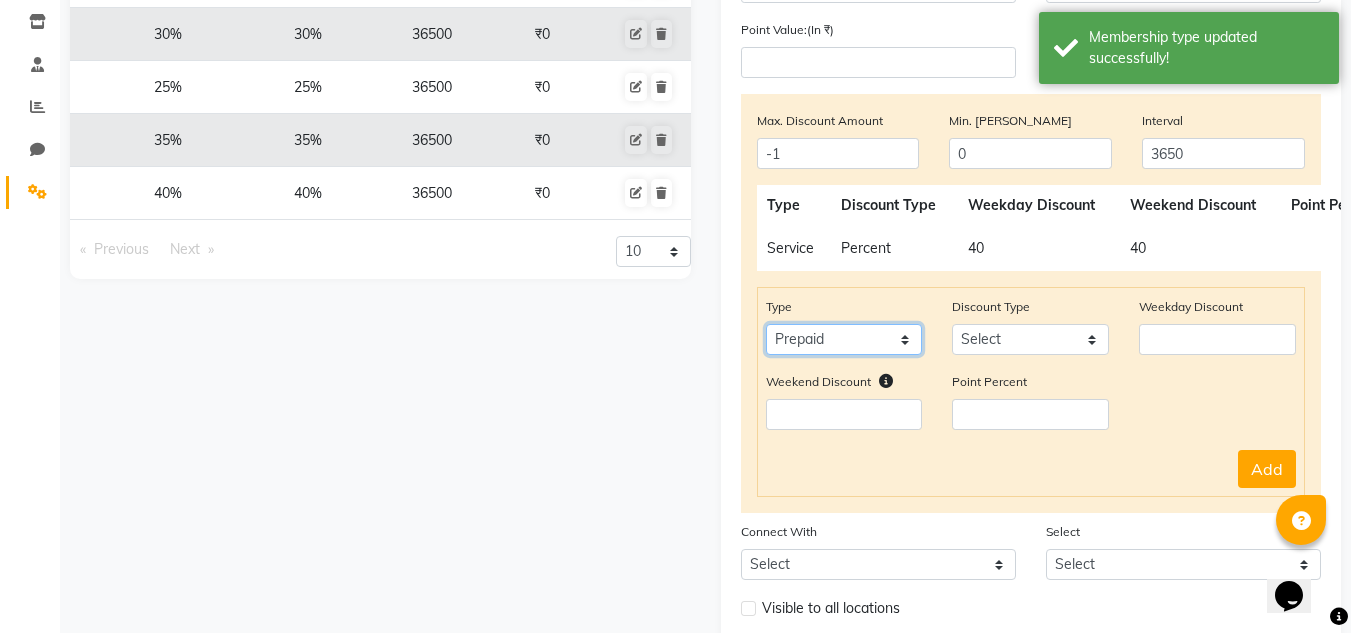 click on "Select Product Package Prepaid Voucher" 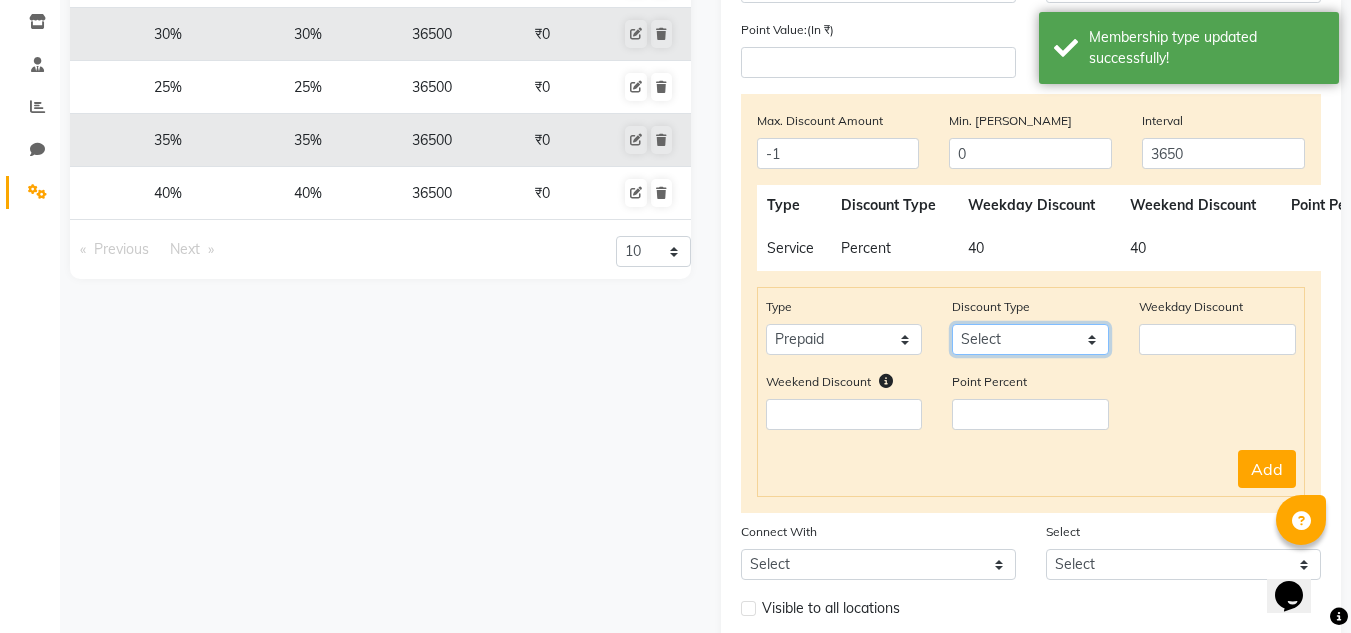 click on "Select Percent Flat" 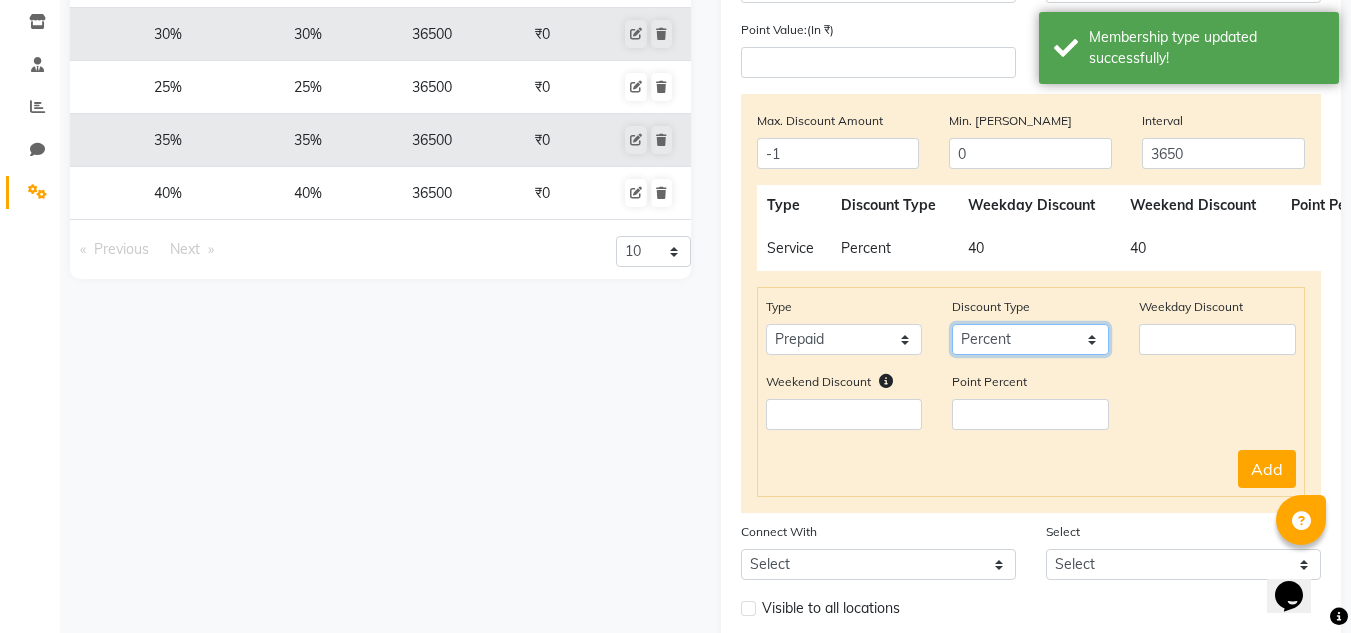 click on "Select Percent Flat" 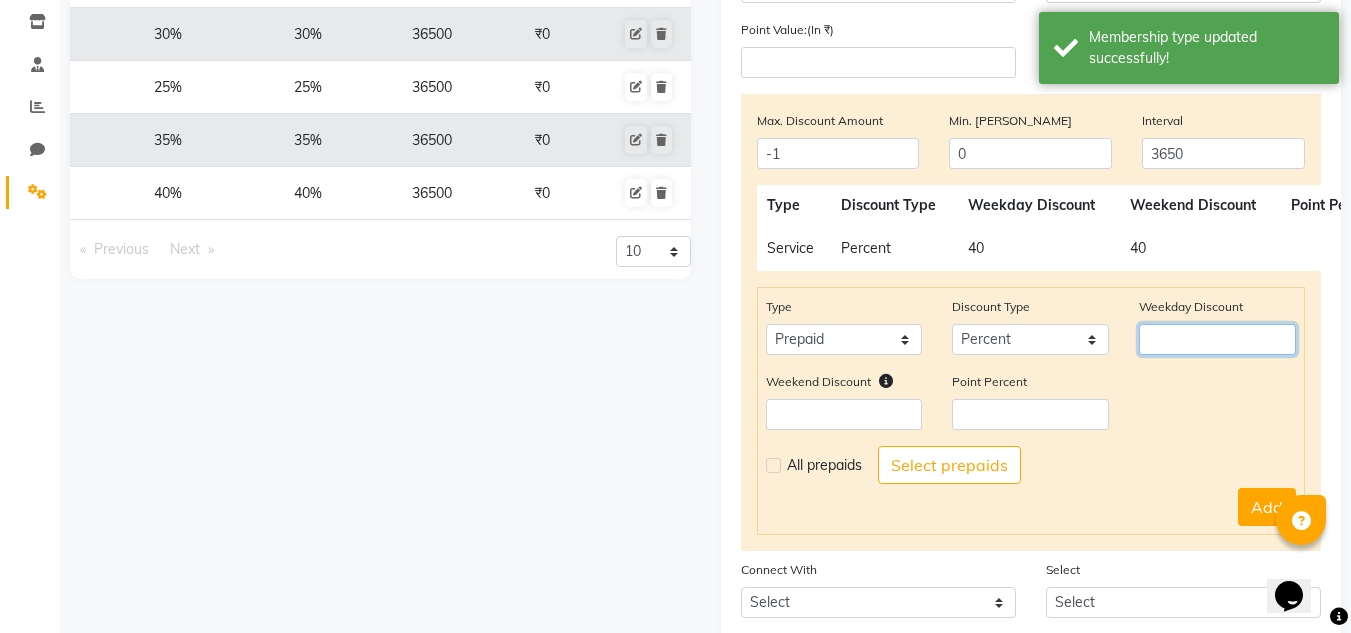 click 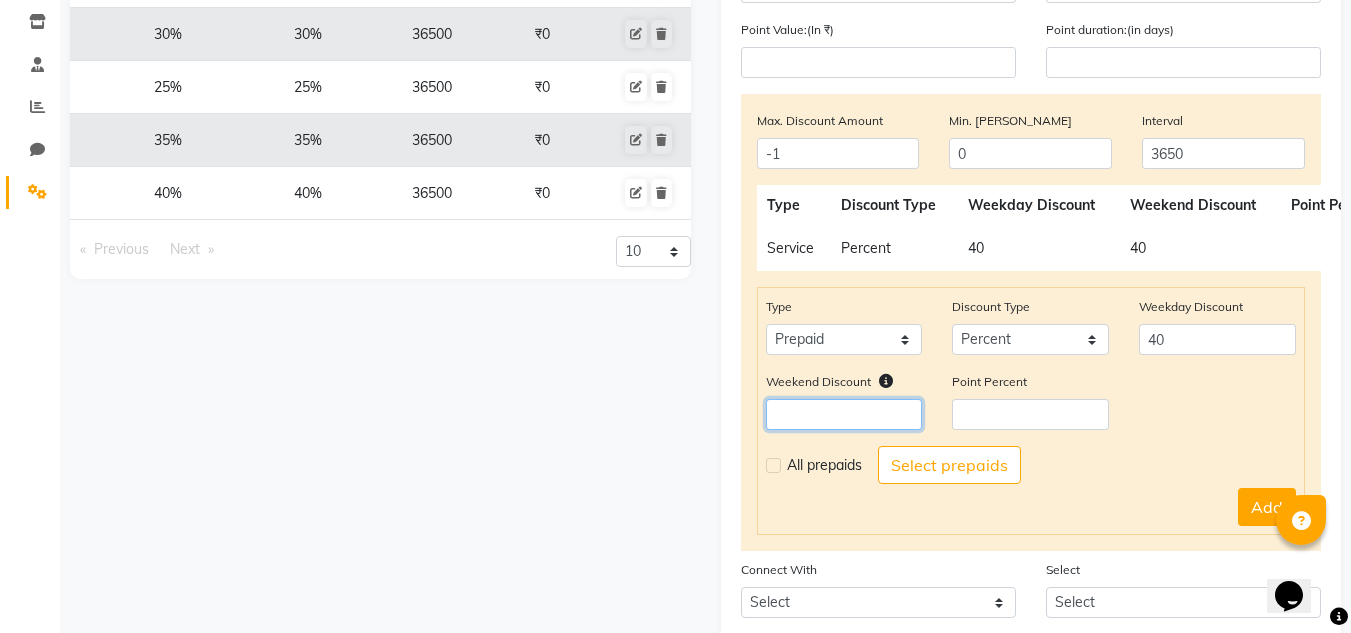click 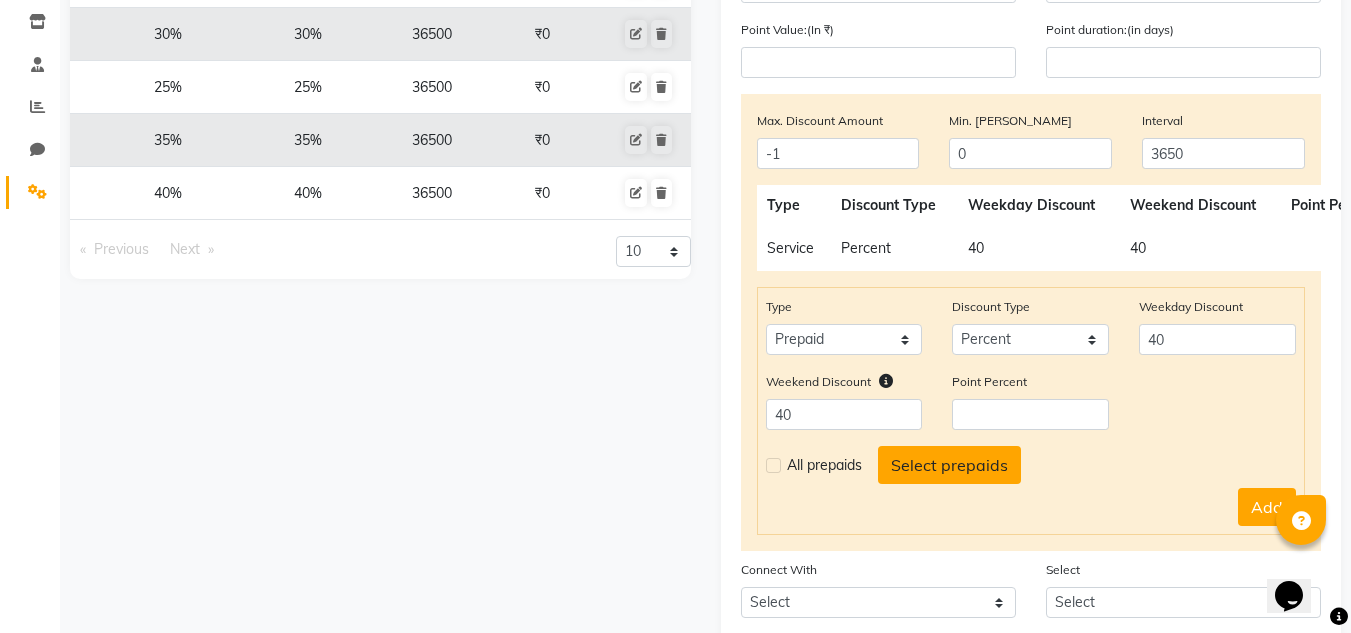 click on "Select prepaids" 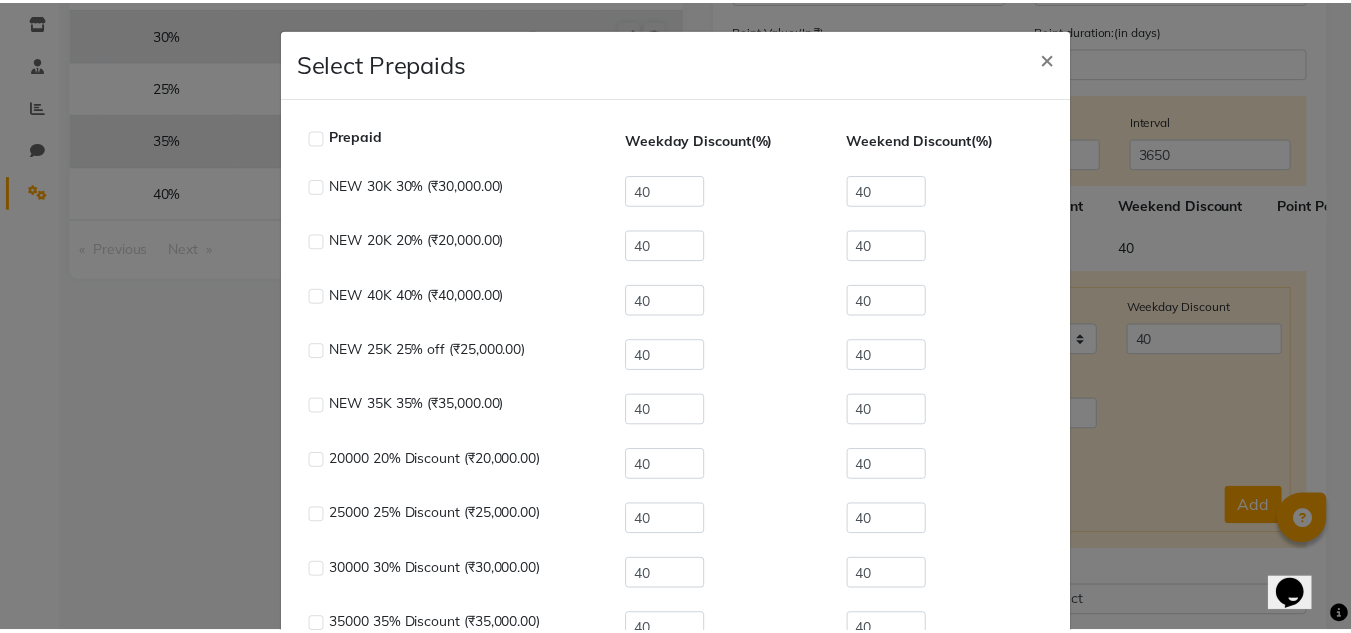 scroll, scrollTop: 220, scrollLeft: 0, axis: vertical 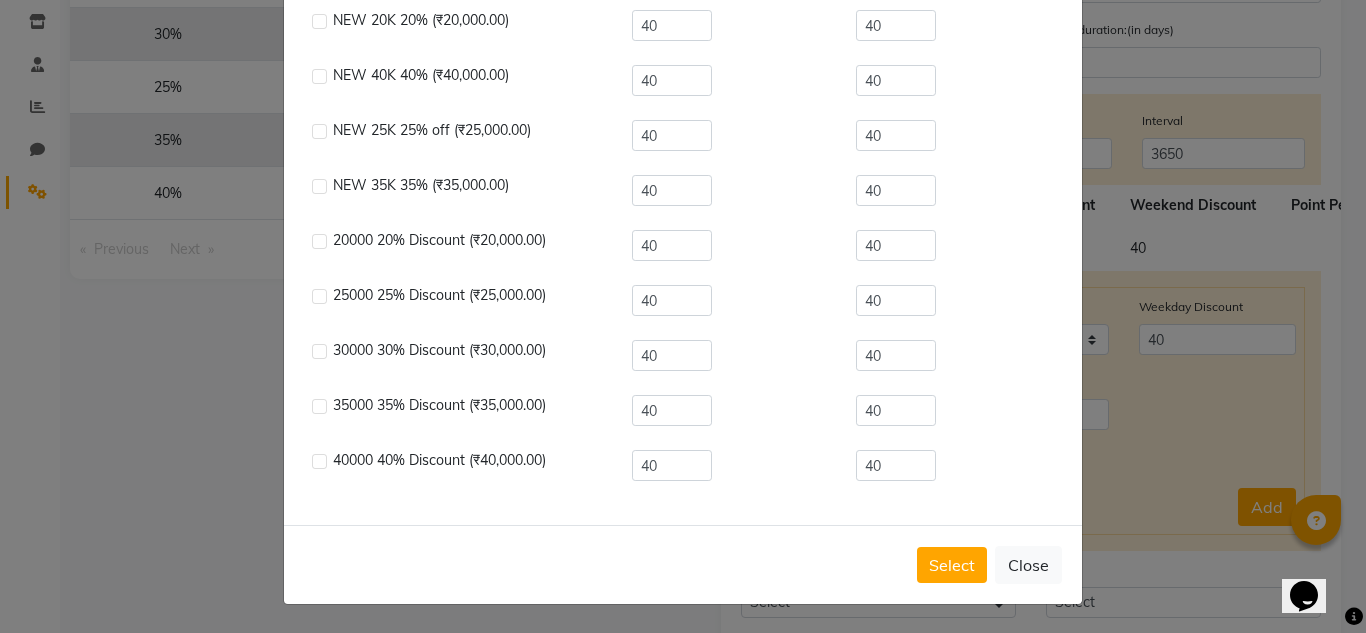 click 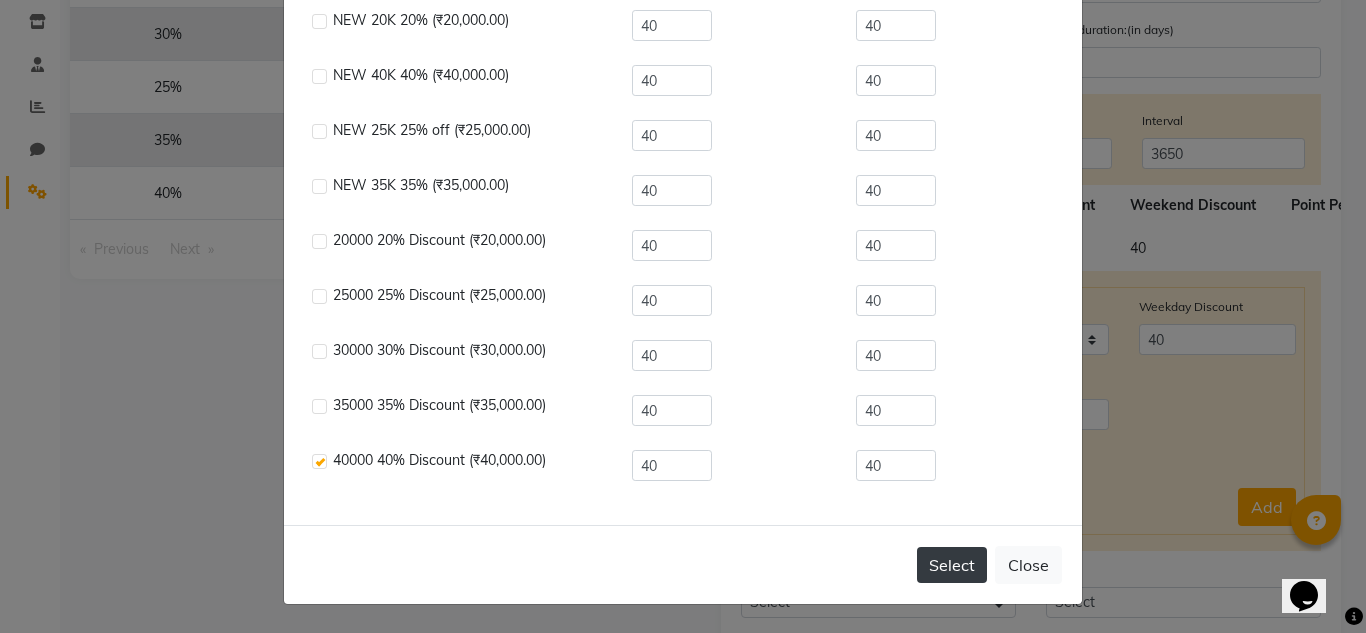 click on "Select" 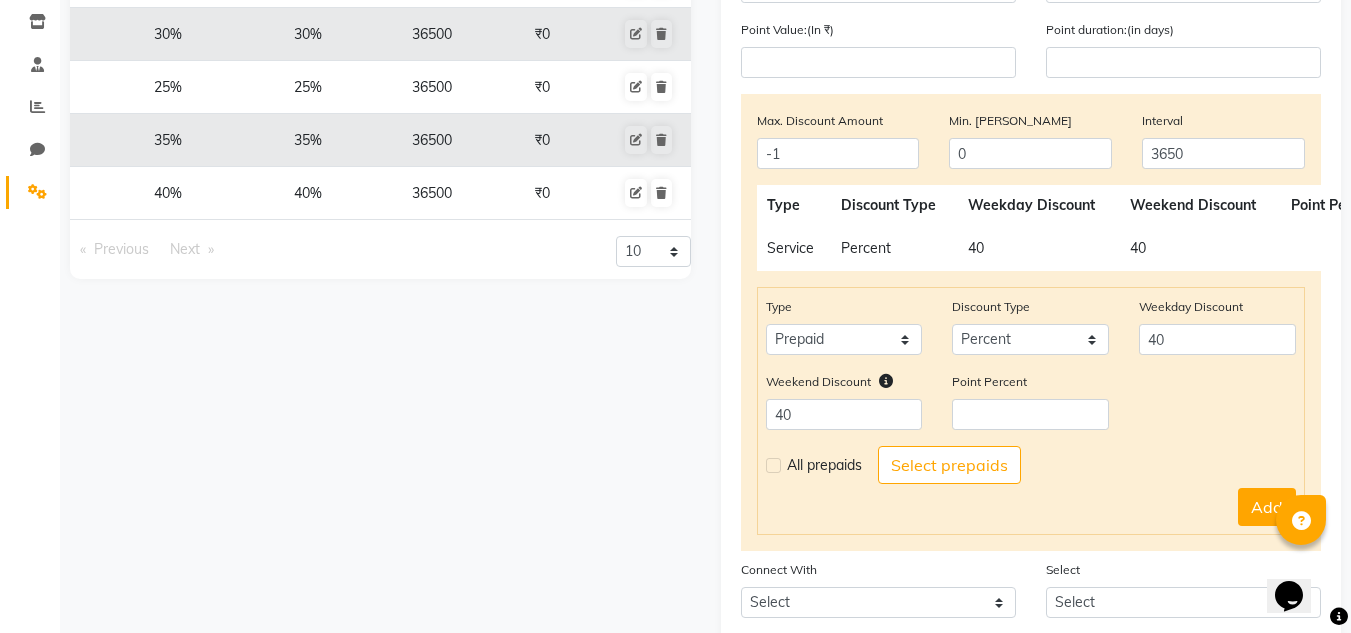 scroll, scrollTop: 523, scrollLeft: 0, axis: vertical 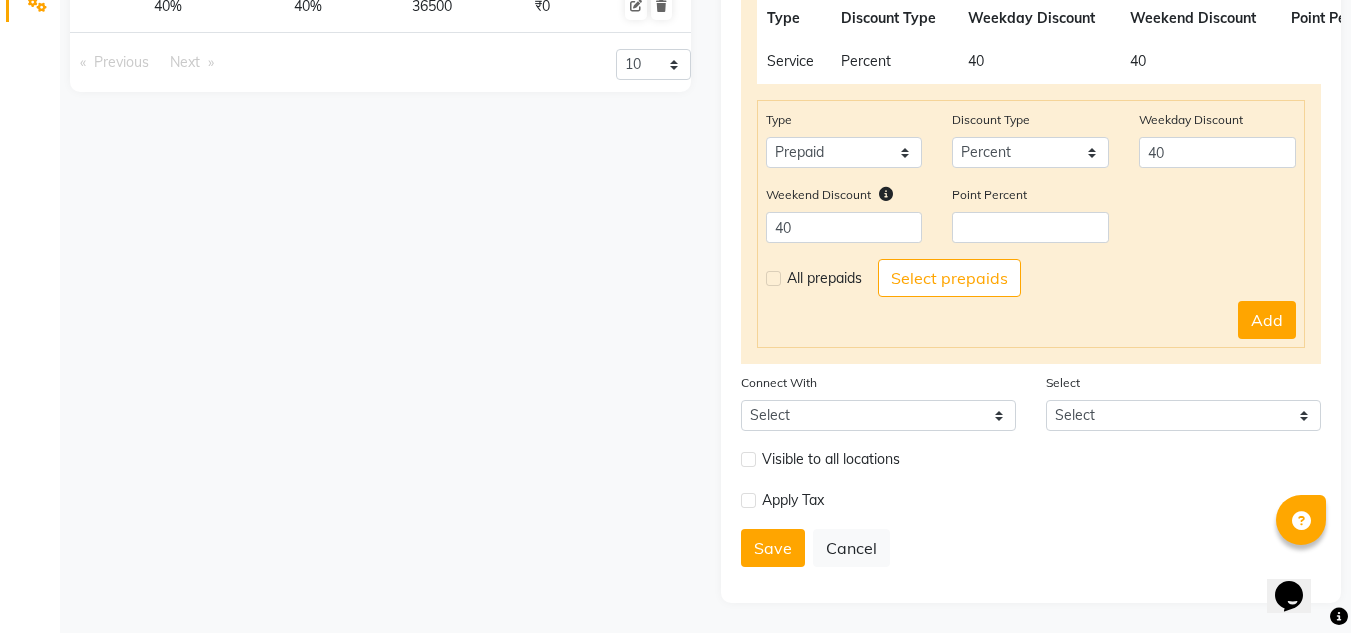 click 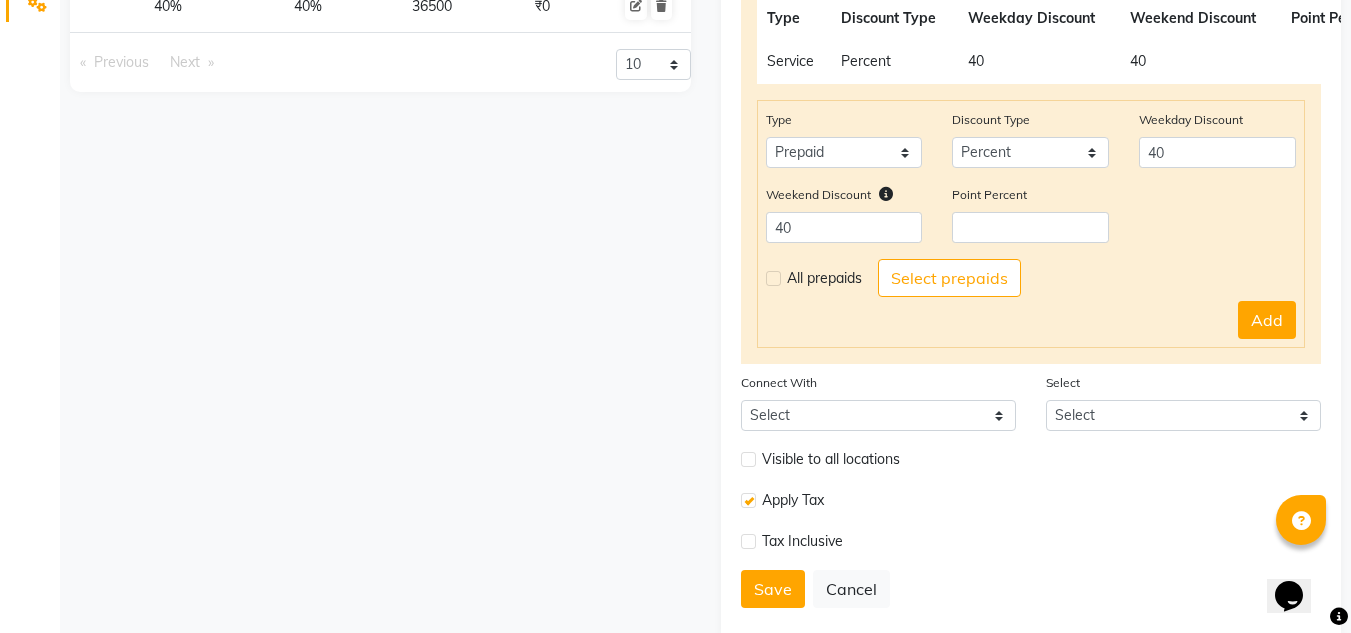 click 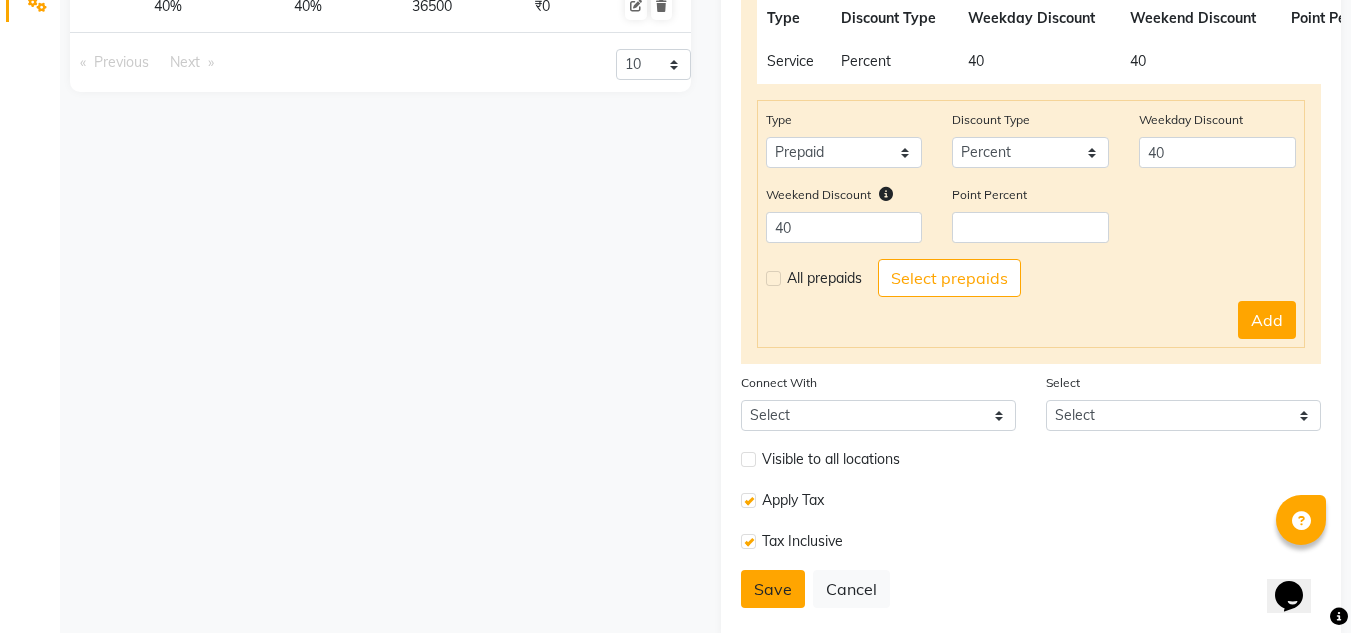 click on "Save" 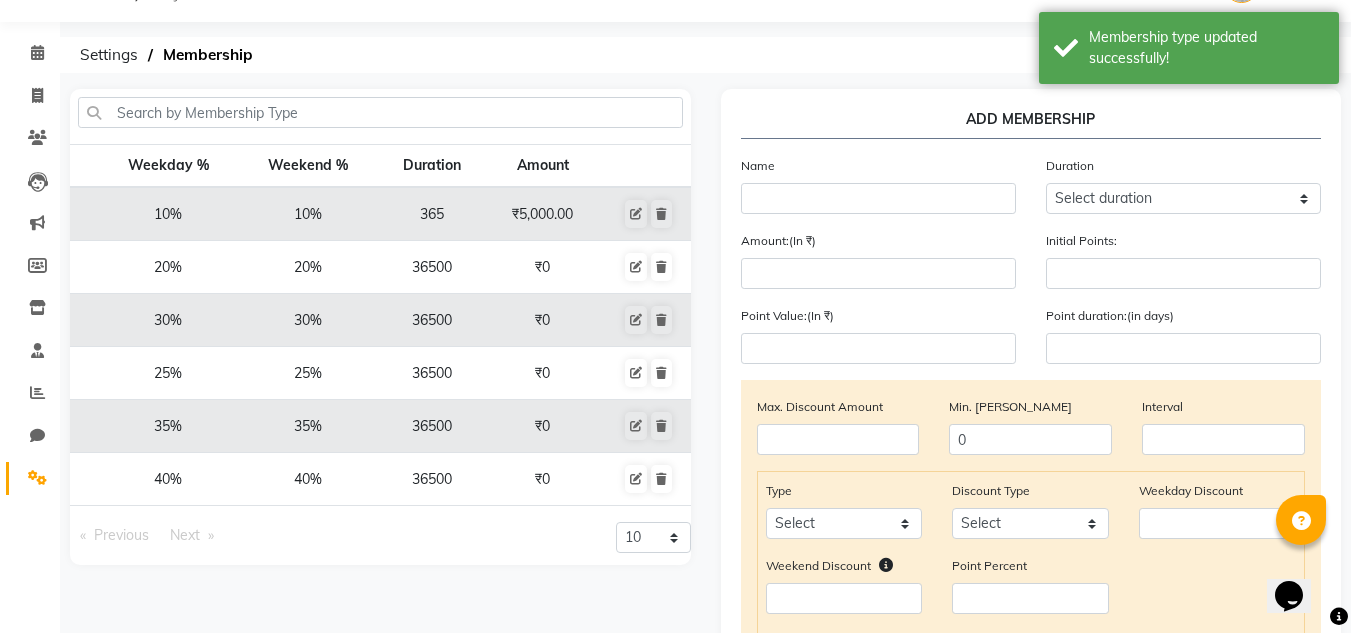 scroll, scrollTop: 60, scrollLeft: 0, axis: vertical 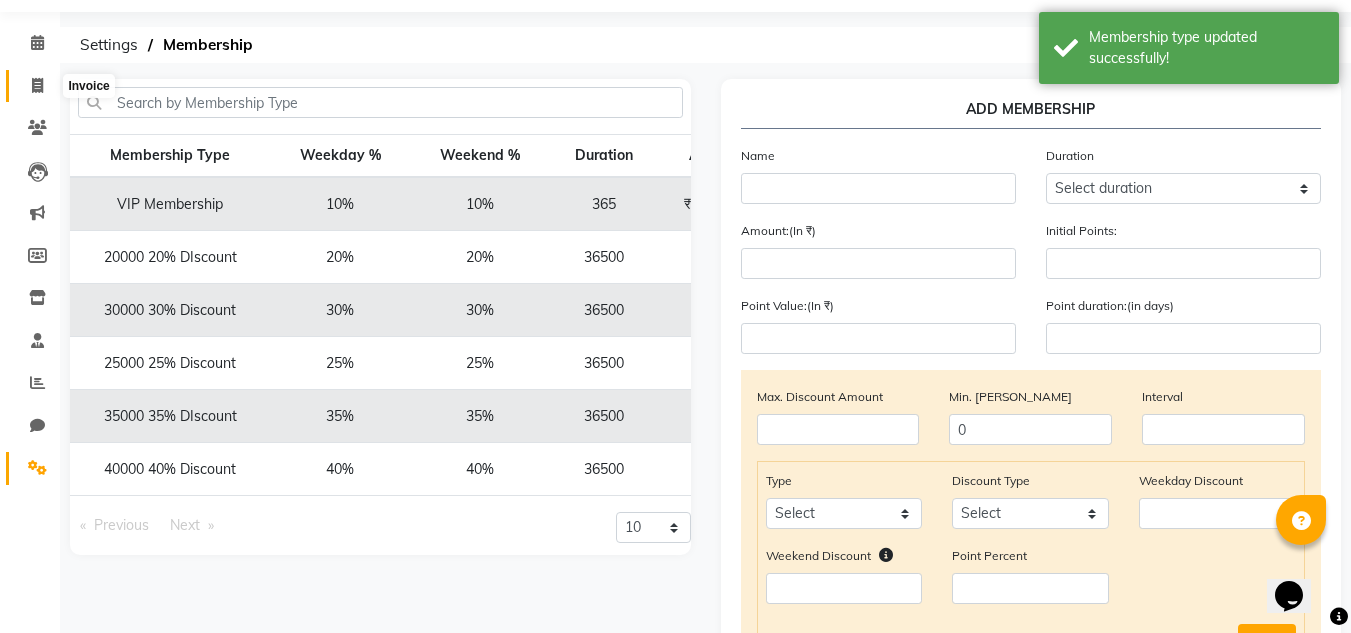 click 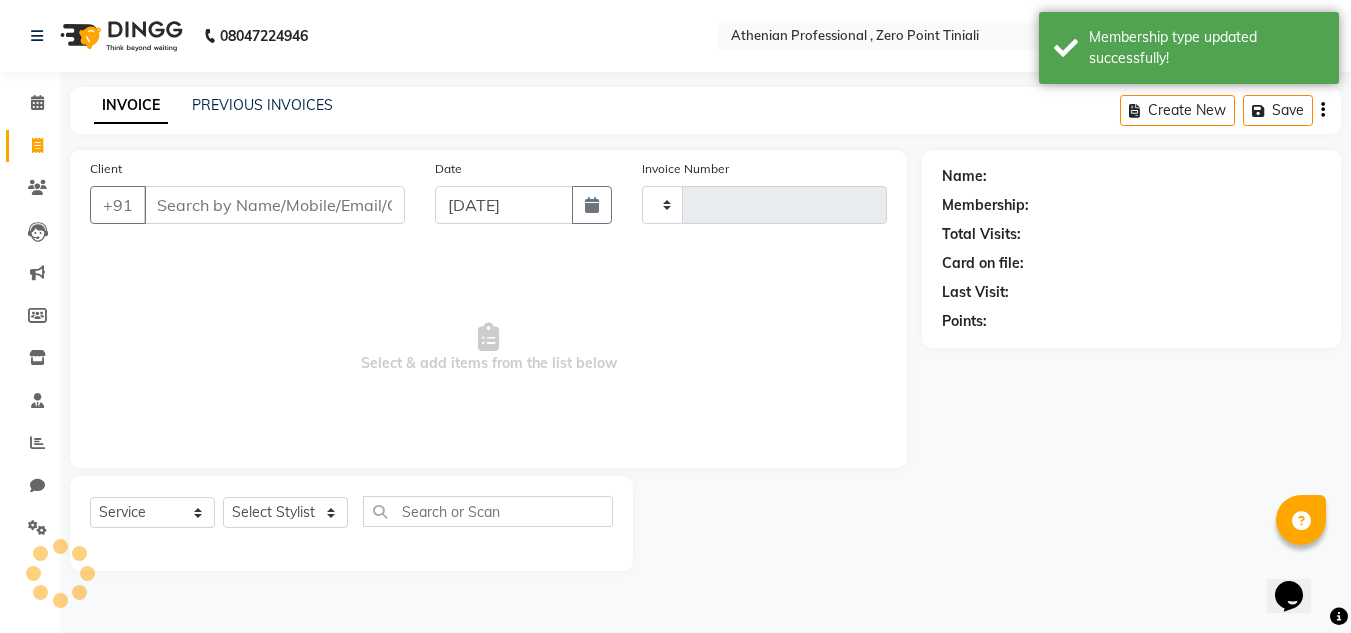 scroll, scrollTop: 0, scrollLeft: 0, axis: both 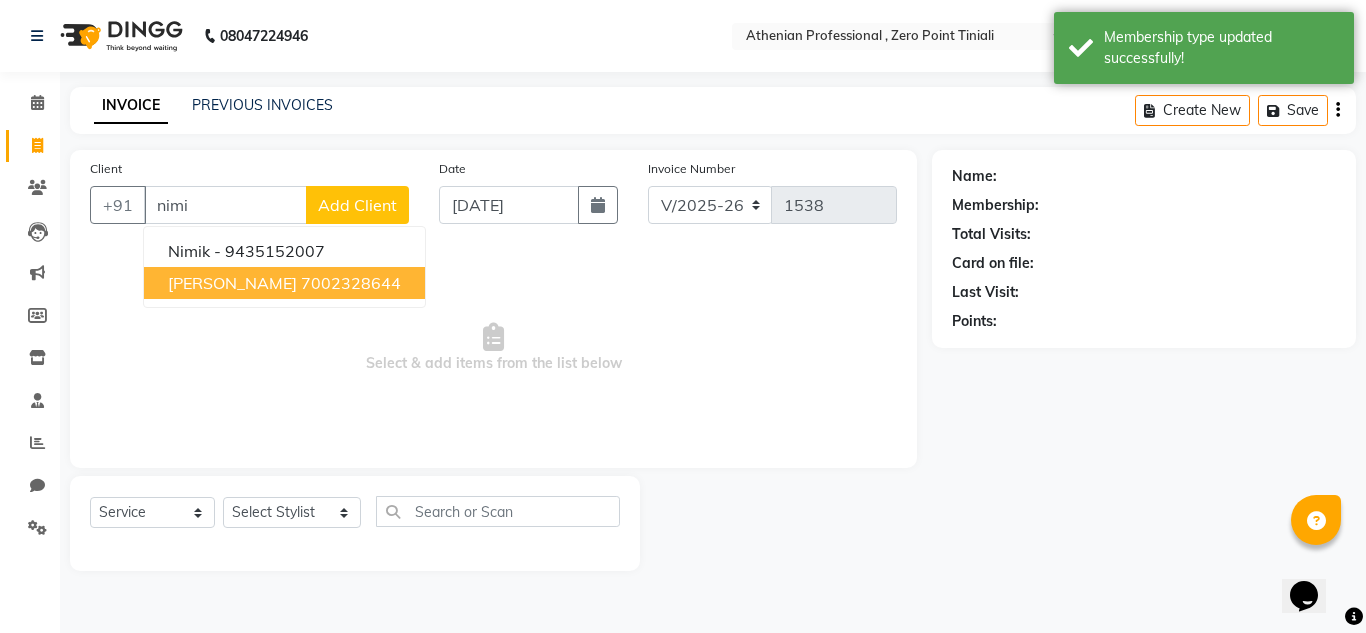 click on "7002328644" at bounding box center [351, 283] 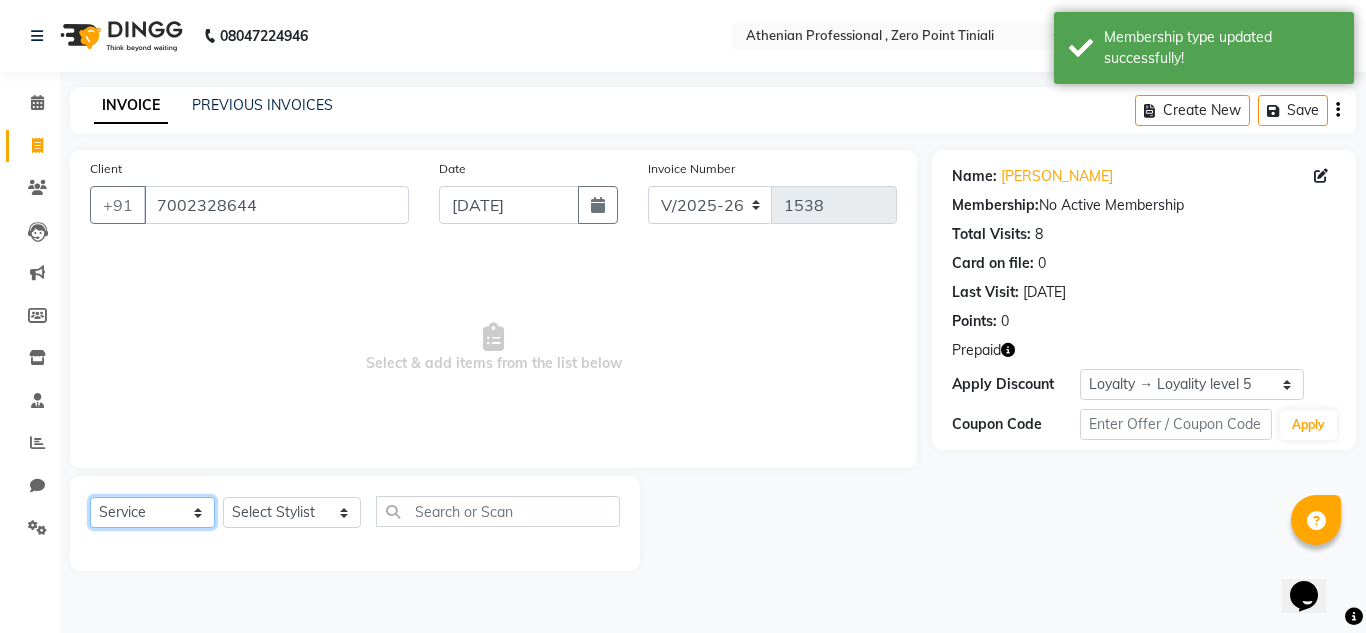 click on "Select  Service  Product  Membership  Package Voucher Prepaid Gift Card" 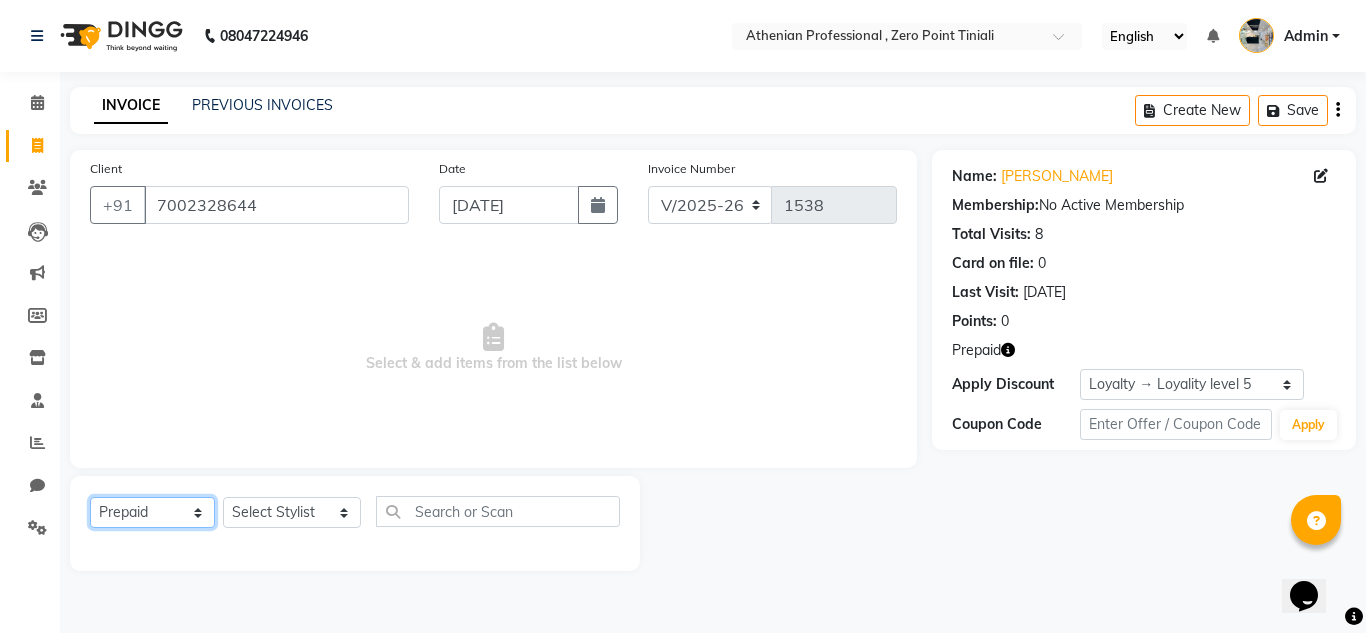 click on "Select  Service  Product  Membership  Package Voucher Prepaid Gift Card" 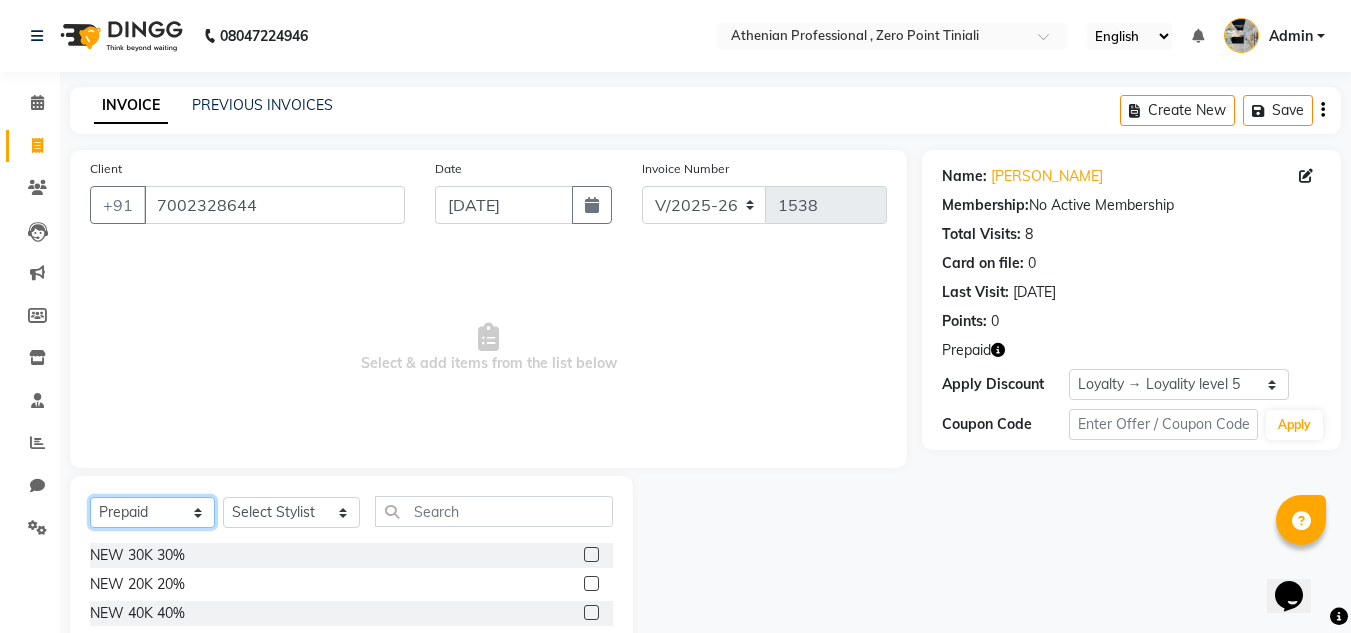 scroll, scrollTop: 168, scrollLeft: 0, axis: vertical 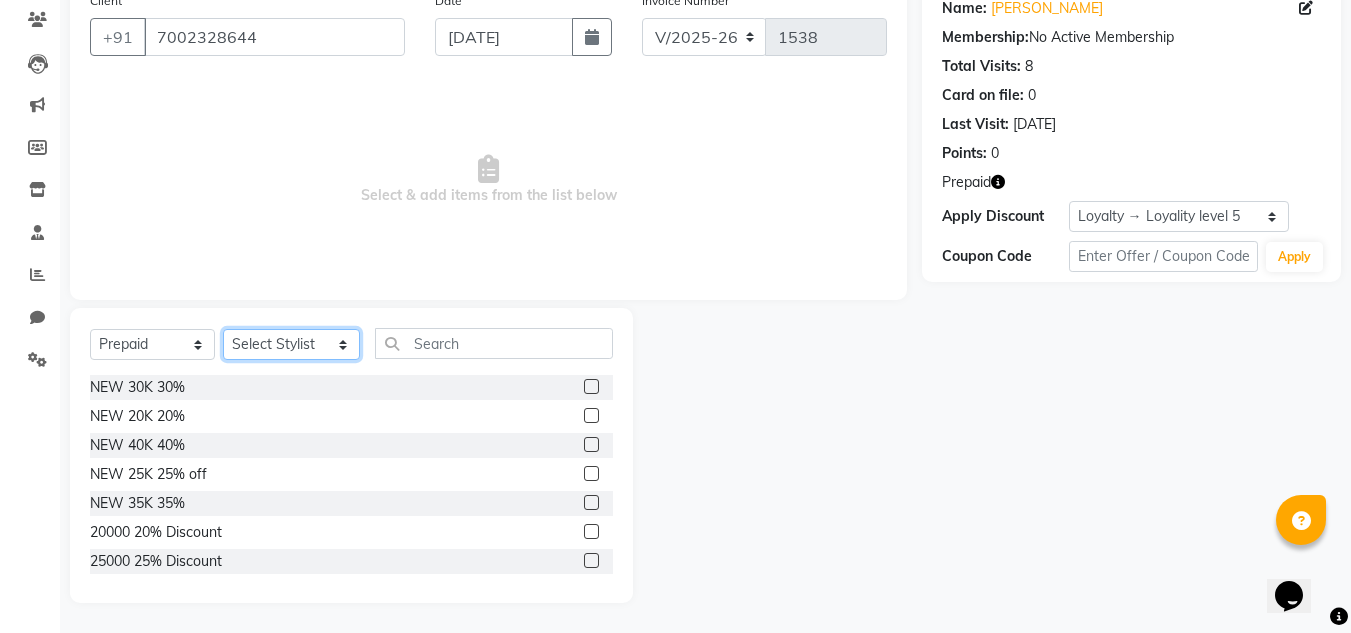 click on "Select Stylist Abin Mili Admin JAVED ANSARI KOLAM WANGSU KOSHEH BIHAM LINDUM NEME MAHINDRA BASUMATARY Manager MANJU MANHAM MINUKA CHETTRY NGAMNON RALONGHAM SHADAB KHAN SUMAN MAGAR SUMI BISWAS  SWAPNA DEVI CHETRY TAMCHI YAMA Toingam Jamikham YELLI LIKHA" 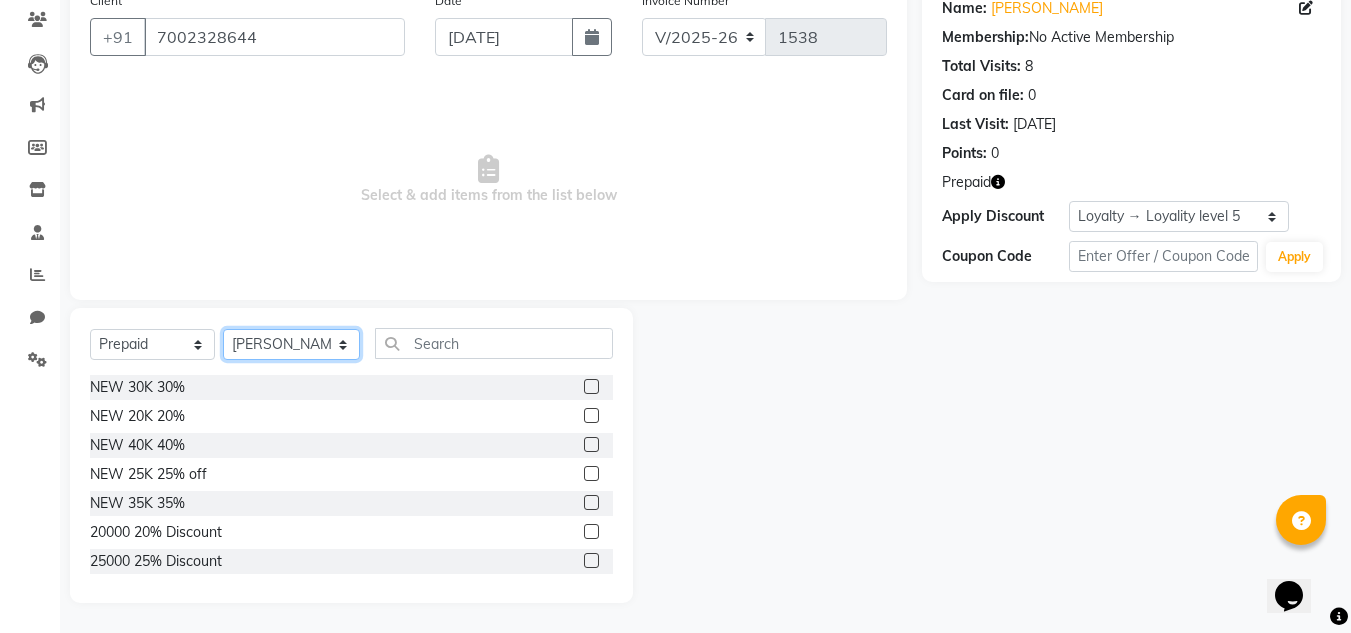 click on "Select Stylist Abin Mili Admin JAVED ANSARI KOLAM WANGSU KOSHEH BIHAM LINDUM NEME MAHINDRA BASUMATARY Manager MANJU MANHAM MINUKA CHETTRY NGAMNON RALONGHAM SHADAB KHAN SUMAN MAGAR SUMI BISWAS  SWAPNA DEVI CHETRY TAMCHI YAMA Toingam Jamikham YELLI LIKHA" 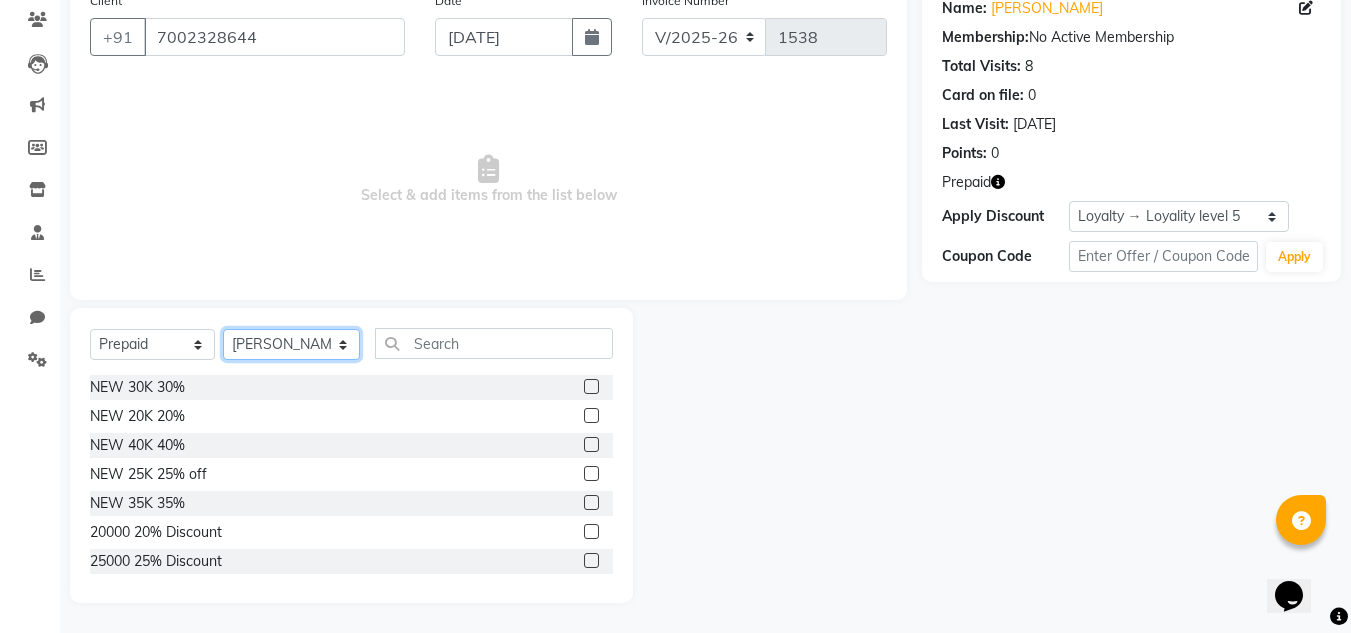 scroll, scrollTop: 90, scrollLeft: 0, axis: vertical 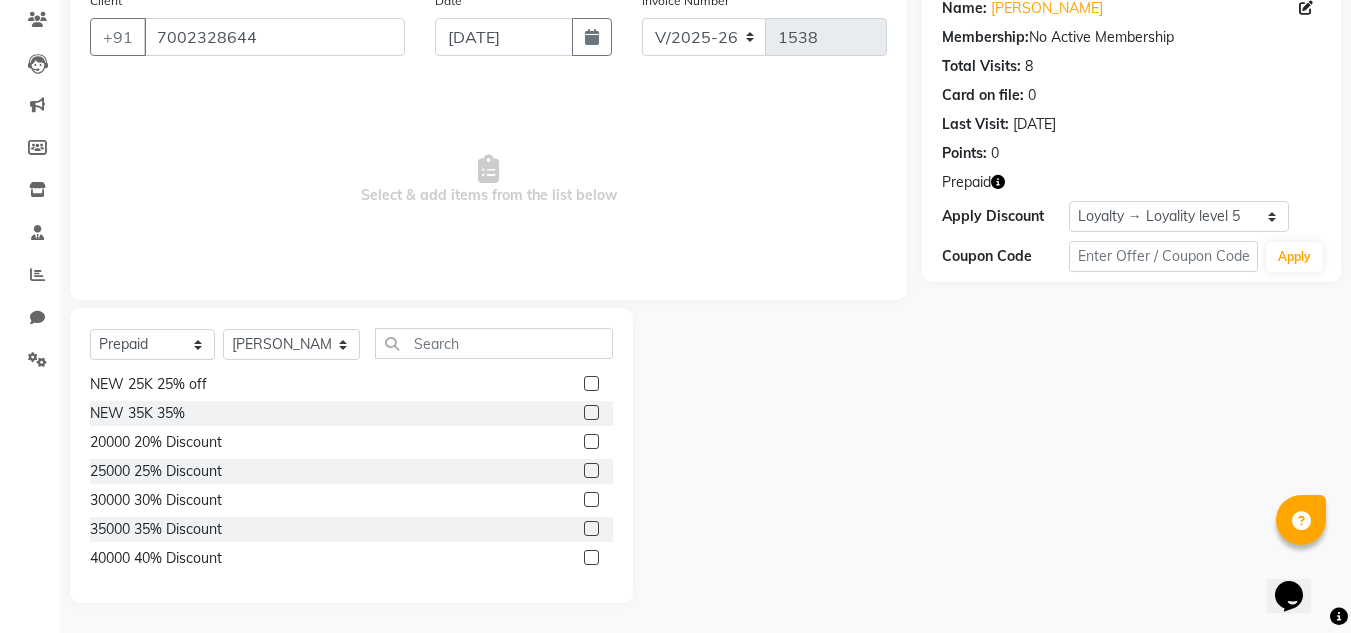 click 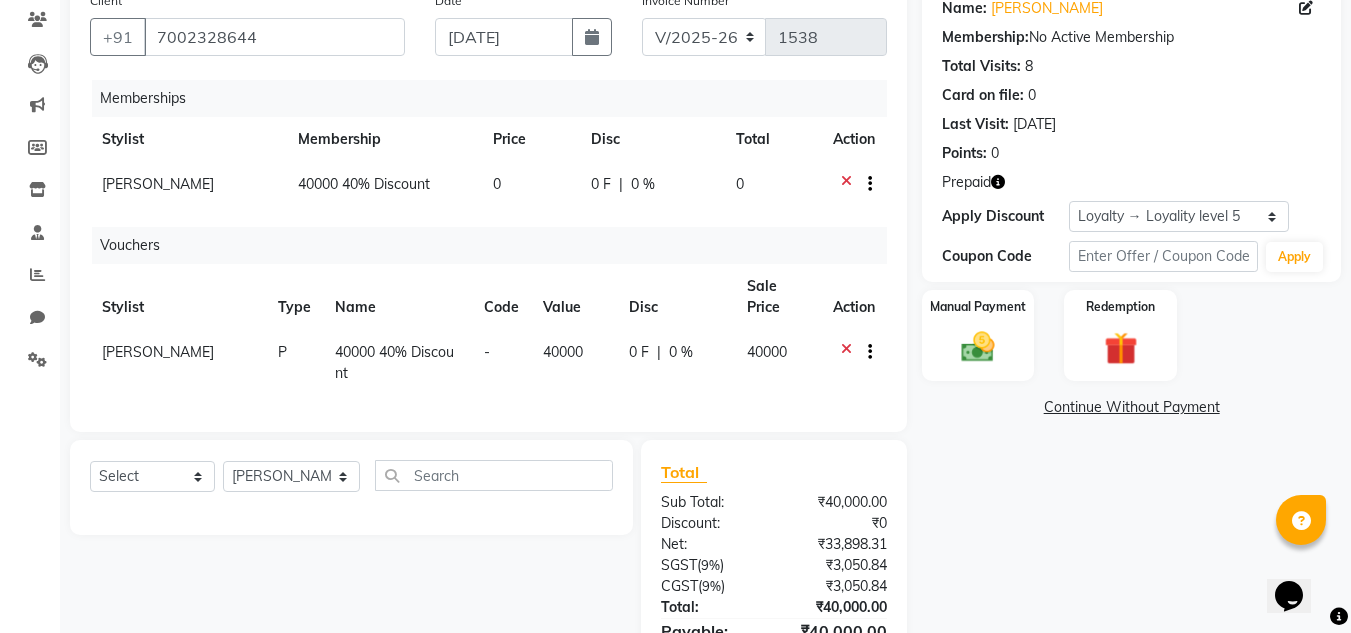 scroll, scrollTop: 0, scrollLeft: 0, axis: both 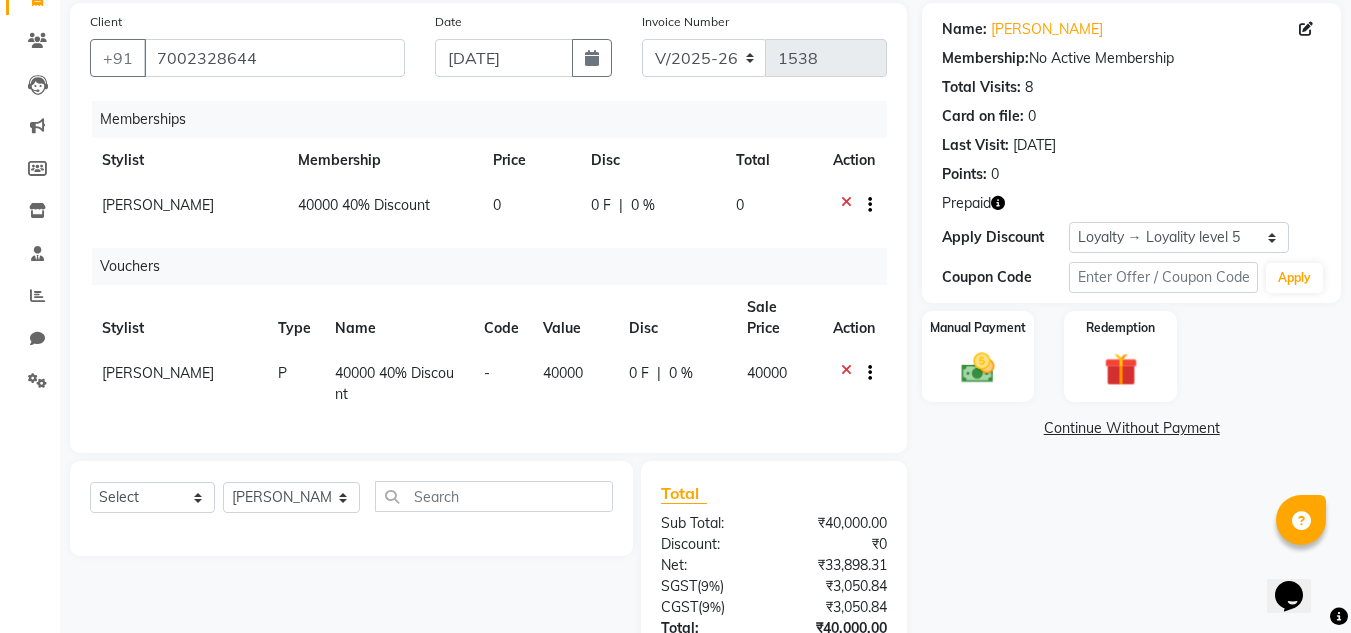 click 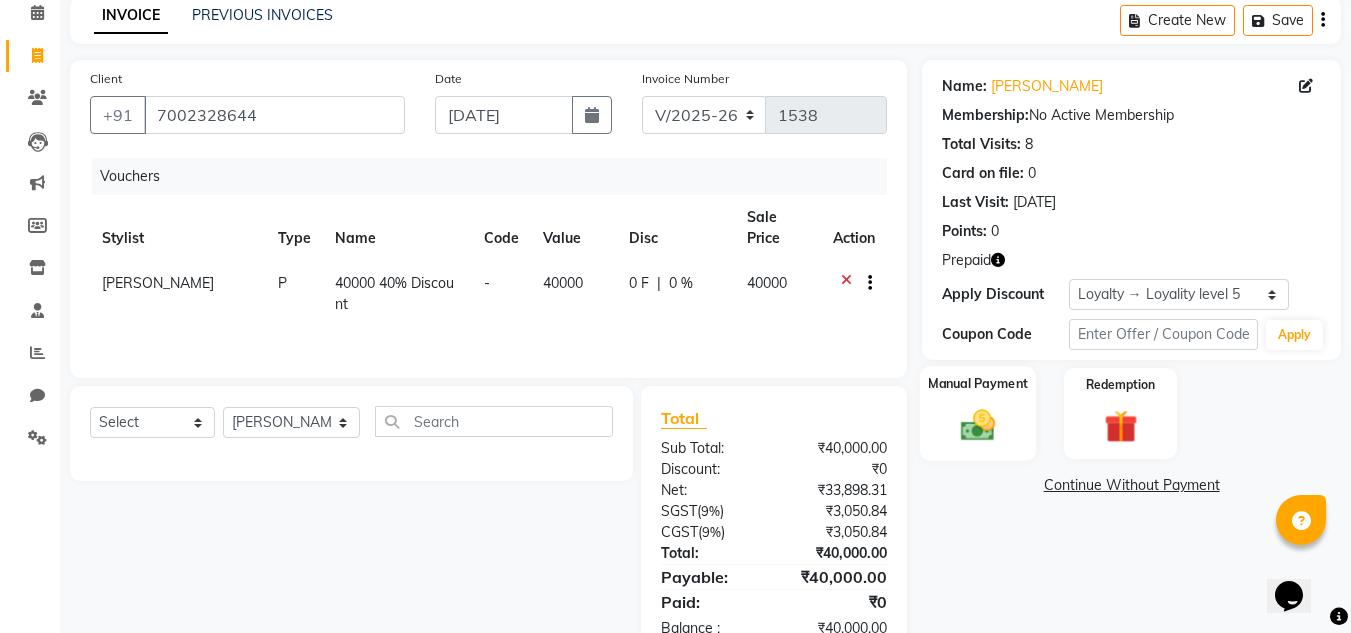 scroll, scrollTop: 146, scrollLeft: 0, axis: vertical 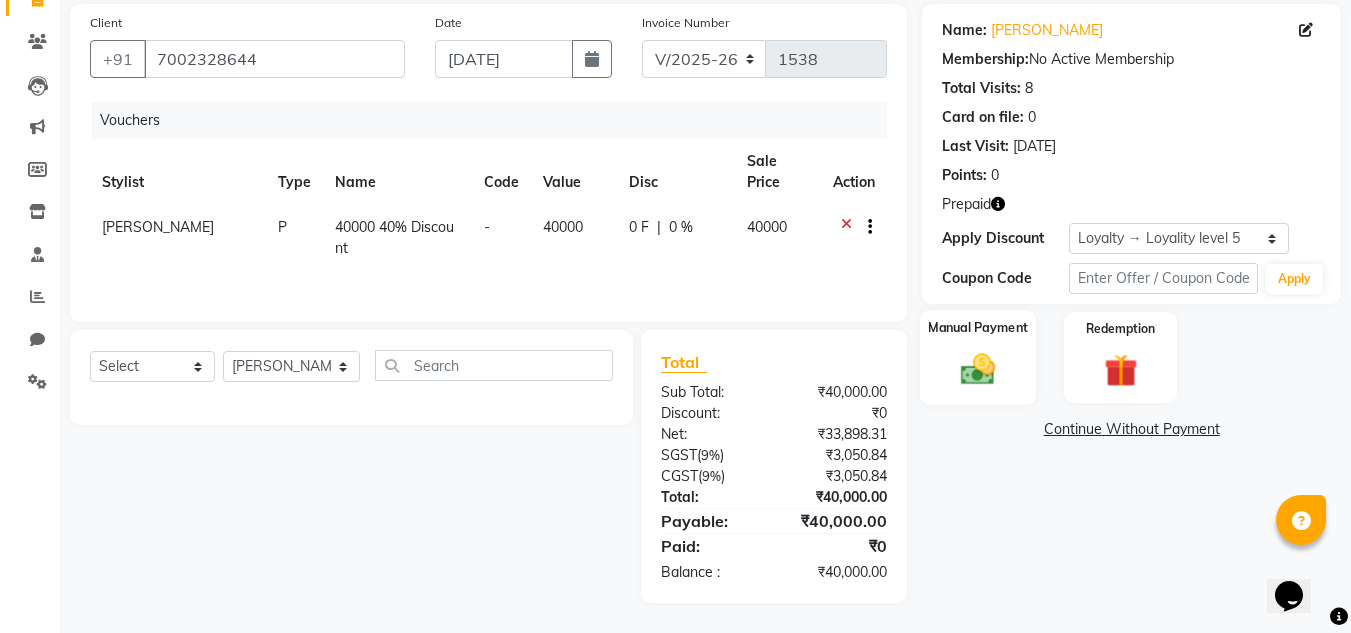 click 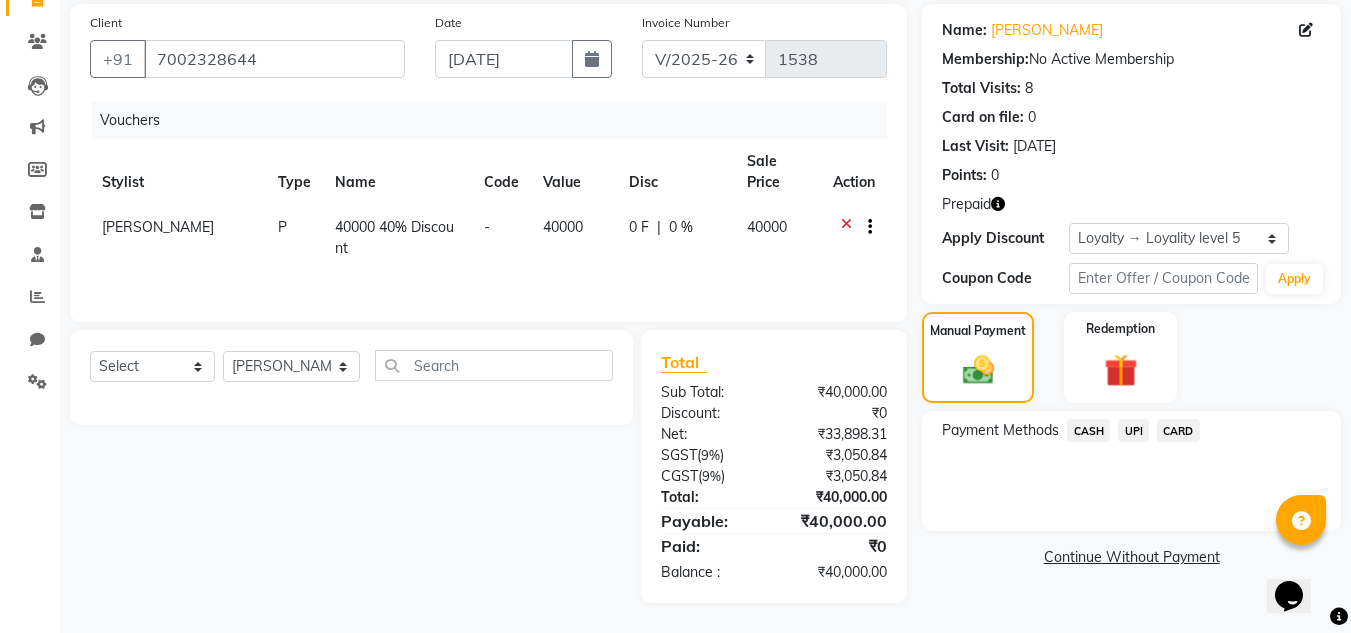 click on "UPI" 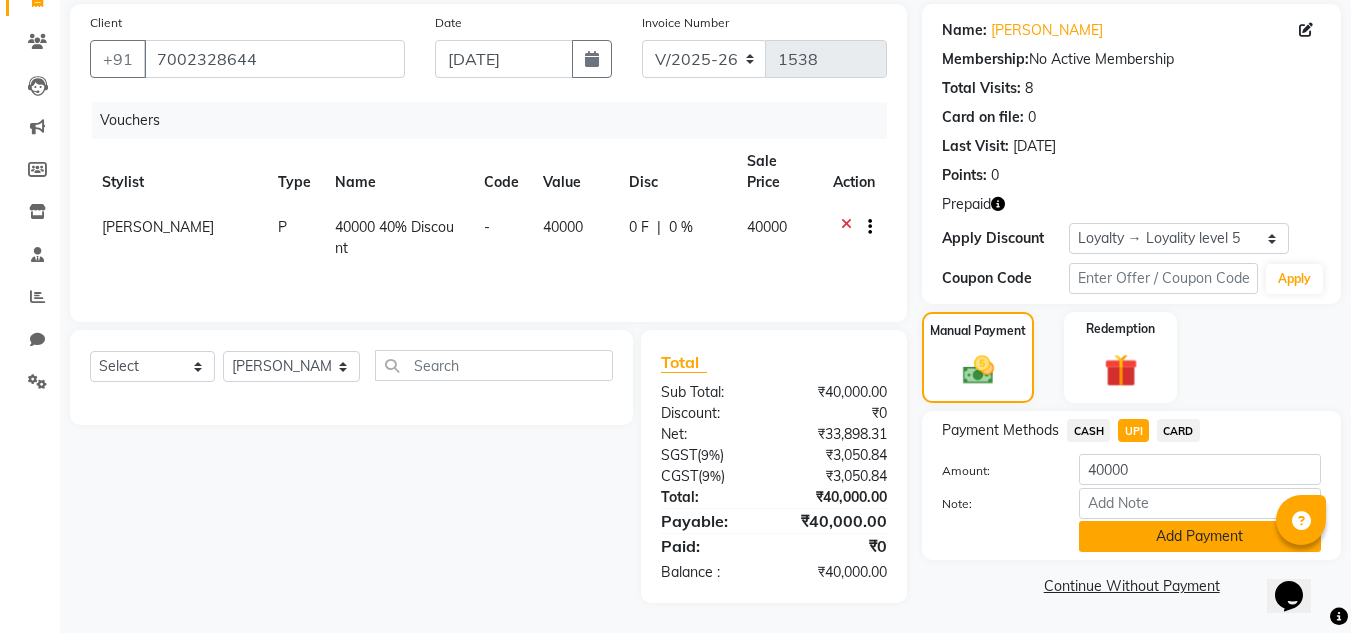 click on "Add Payment" 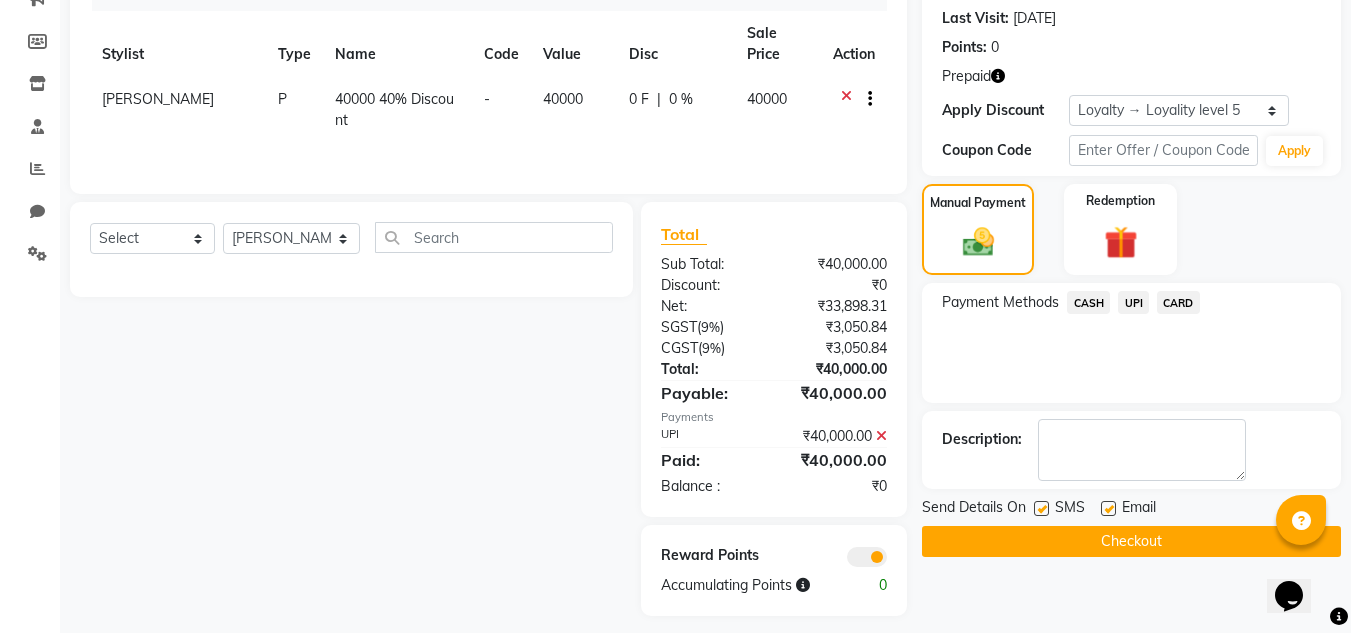 scroll, scrollTop: 276, scrollLeft: 0, axis: vertical 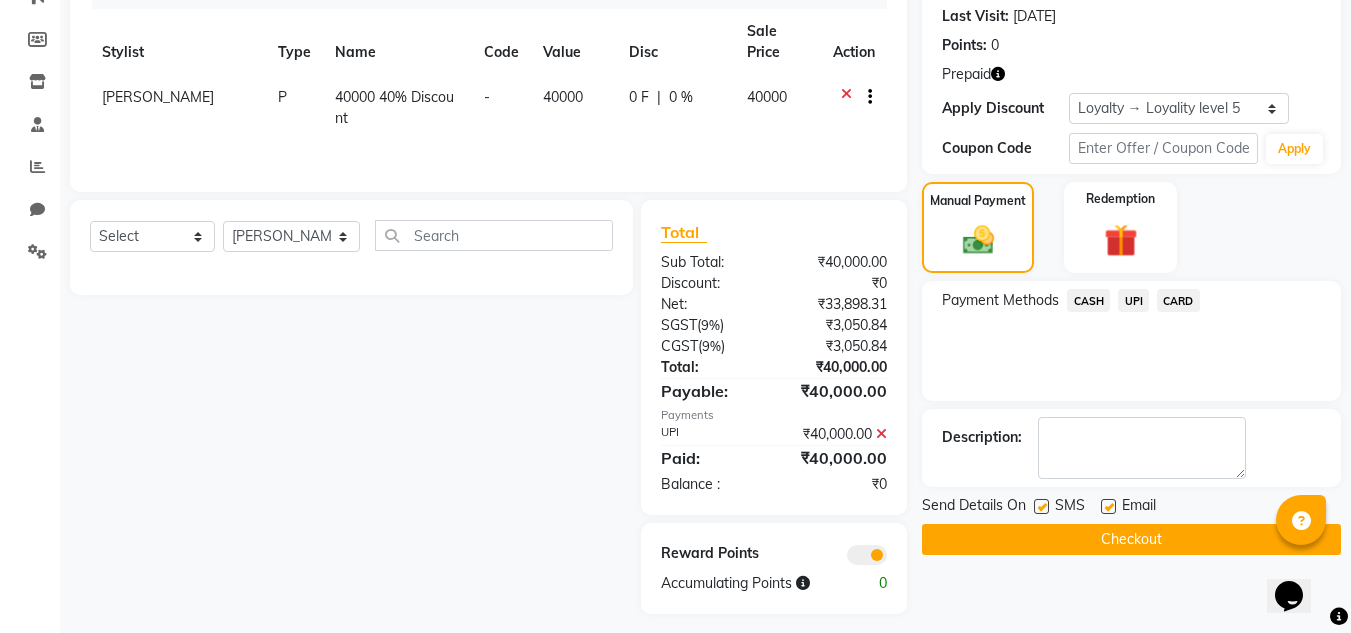 click on "Checkout" 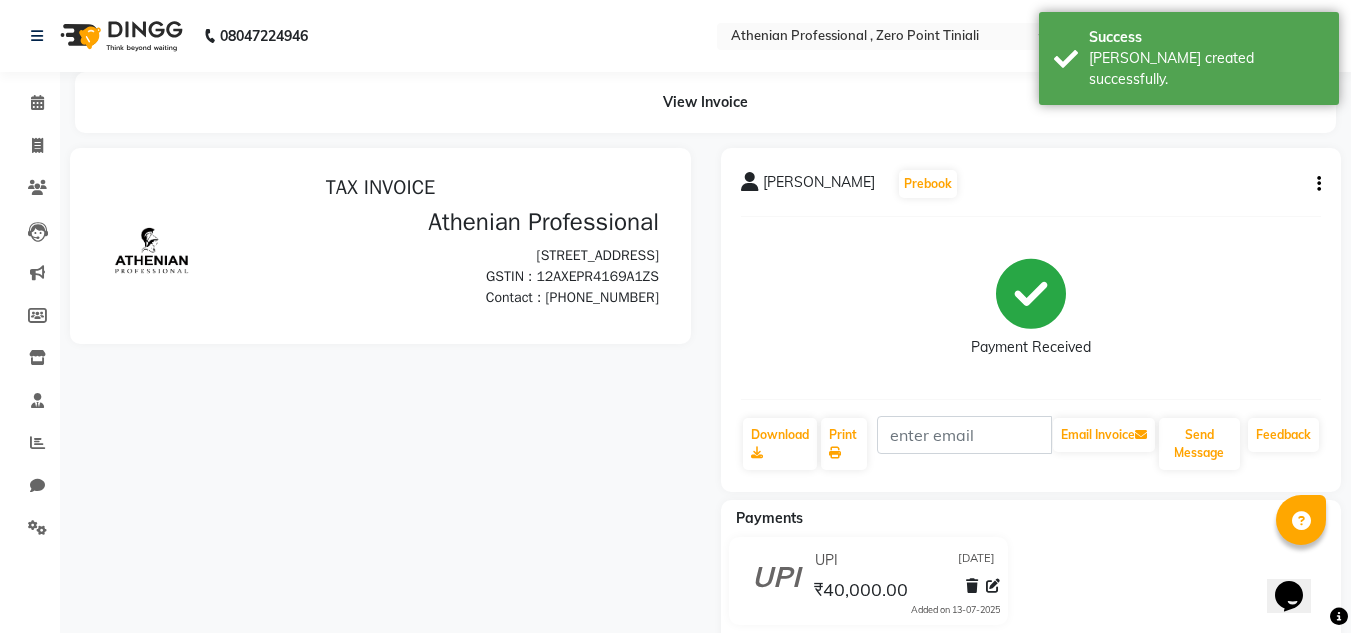 scroll, scrollTop: 0, scrollLeft: 0, axis: both 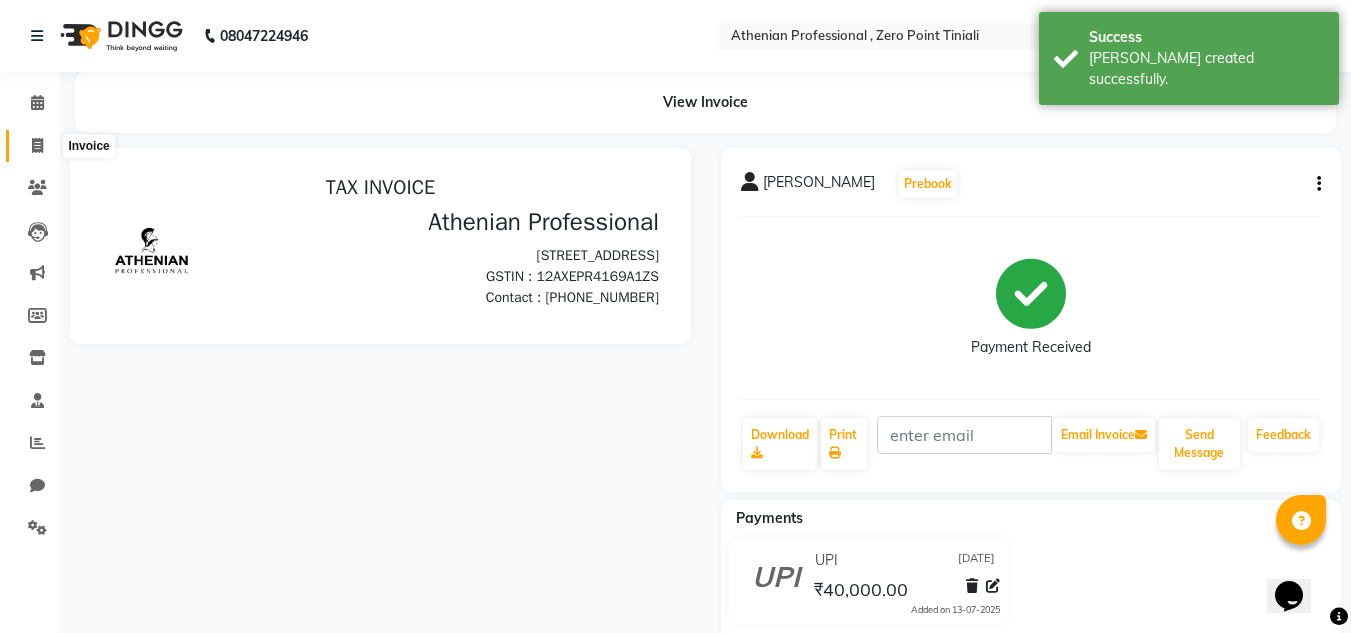 click 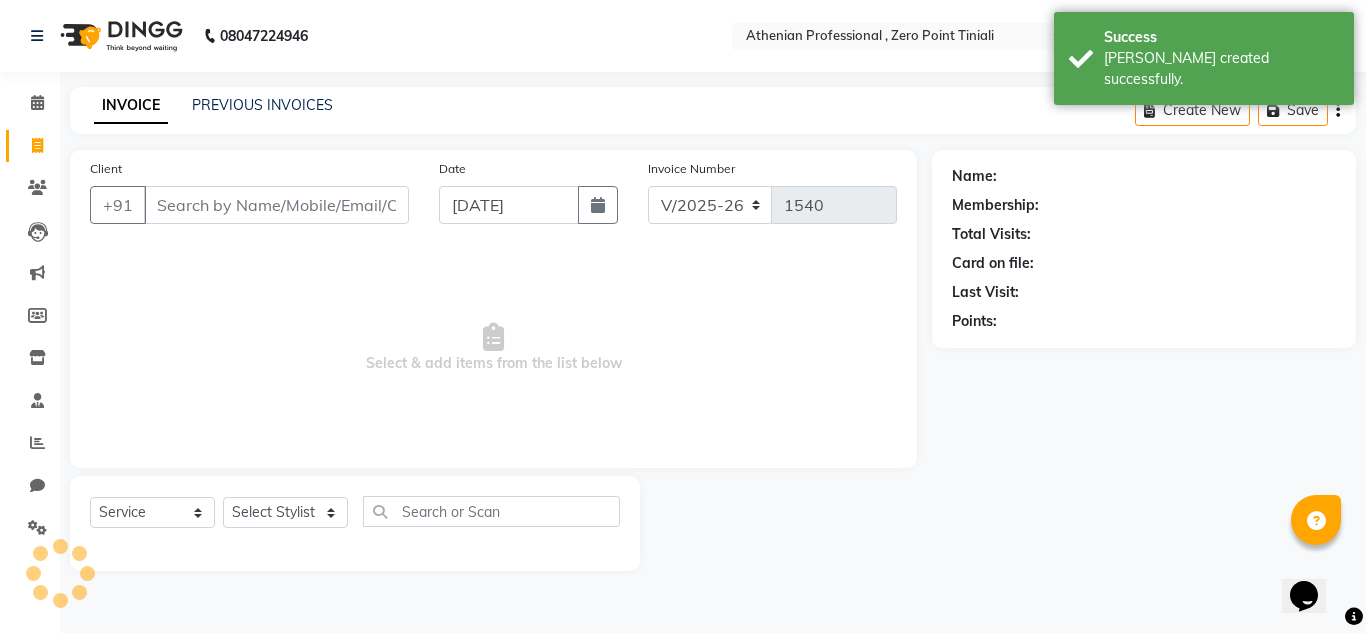 click on "Client" at bounding box center (276, 205) 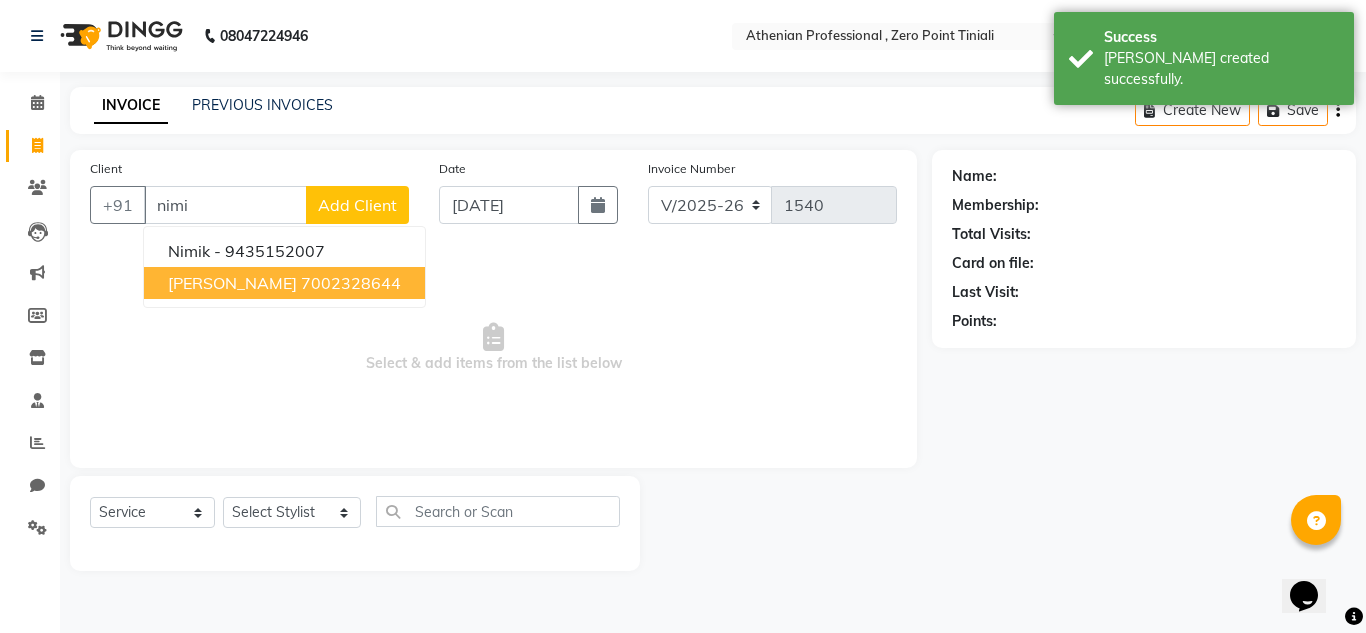 click on "7002328644" at bounding box center (351, 283) 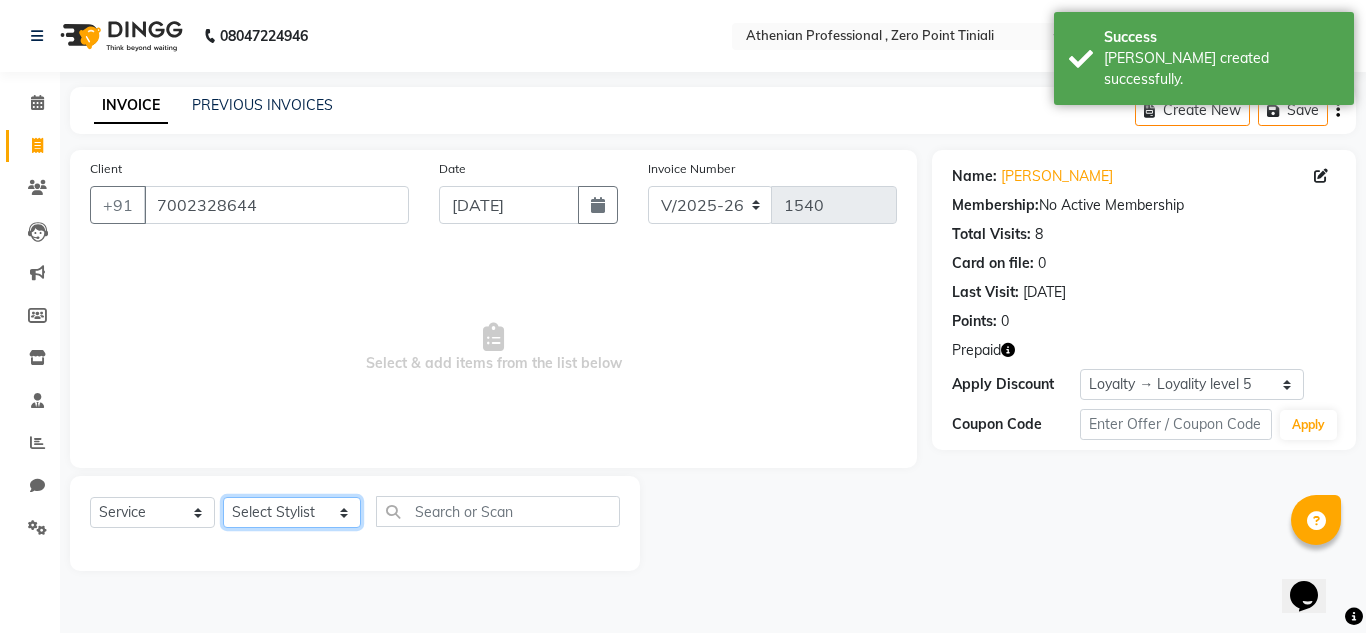 click on "Select Stylist Abin Mili Admin JAVED ANSARI KOLAM WANGSU KOSHEH BIHAM LINDUM NEME MAHINDRA BASUMATARY Manager MANJU MANHAM MINUKA CHETTRY NGAMNON RALONGHAM SHADAB KHAN SUMAN MAGAR SUMI BISWAS  SWAPNA DEVI CHETRY TAMCHI YAMA Toingam Jamikham YELLI LIKHA" 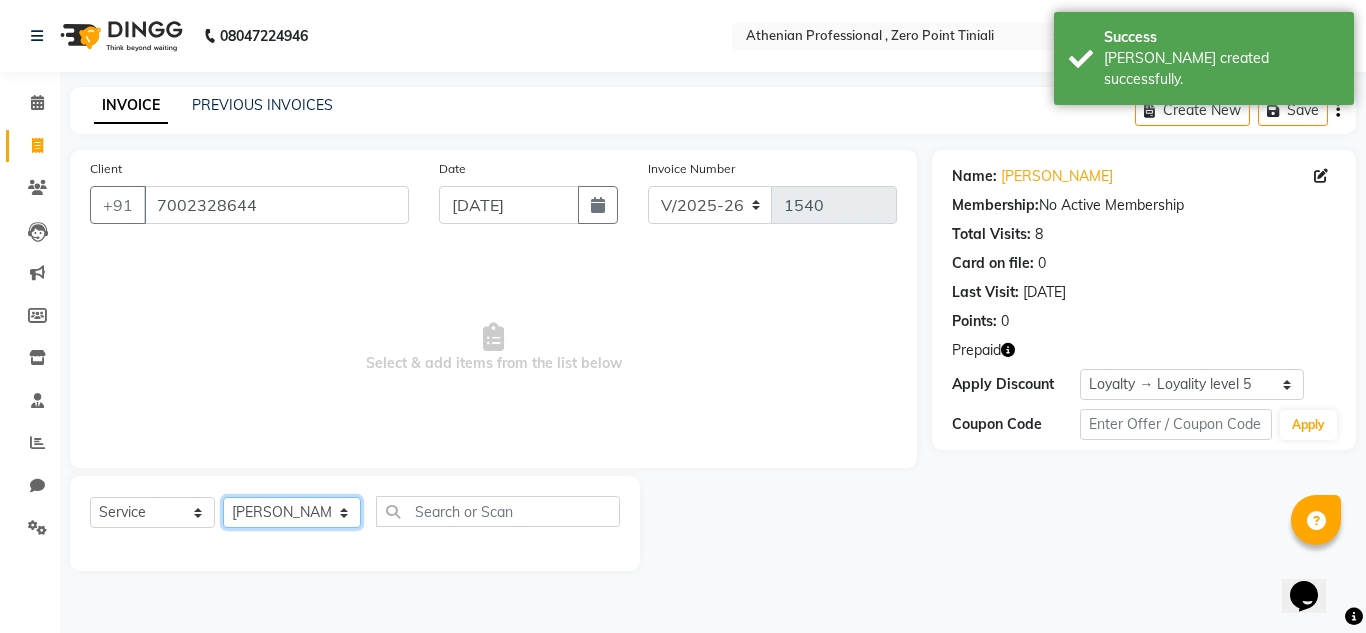 click on "Select Stylist Abin Mili Admin JAVED ANSARI KOLAM WANGSU KOSHEH BIHAM LINDUM NEME MAHINDRA BASUMATARY Manager MANJU MANHAM MINUKA CHETTRY NGAMNON RALONGHAM SHADAB KHAN SUMAN MAGAR SUMI BISWAS  SWAPNA DEVI CHETRY TAMCHI YAMA Toingam Jamikham YELLI LIKHA" 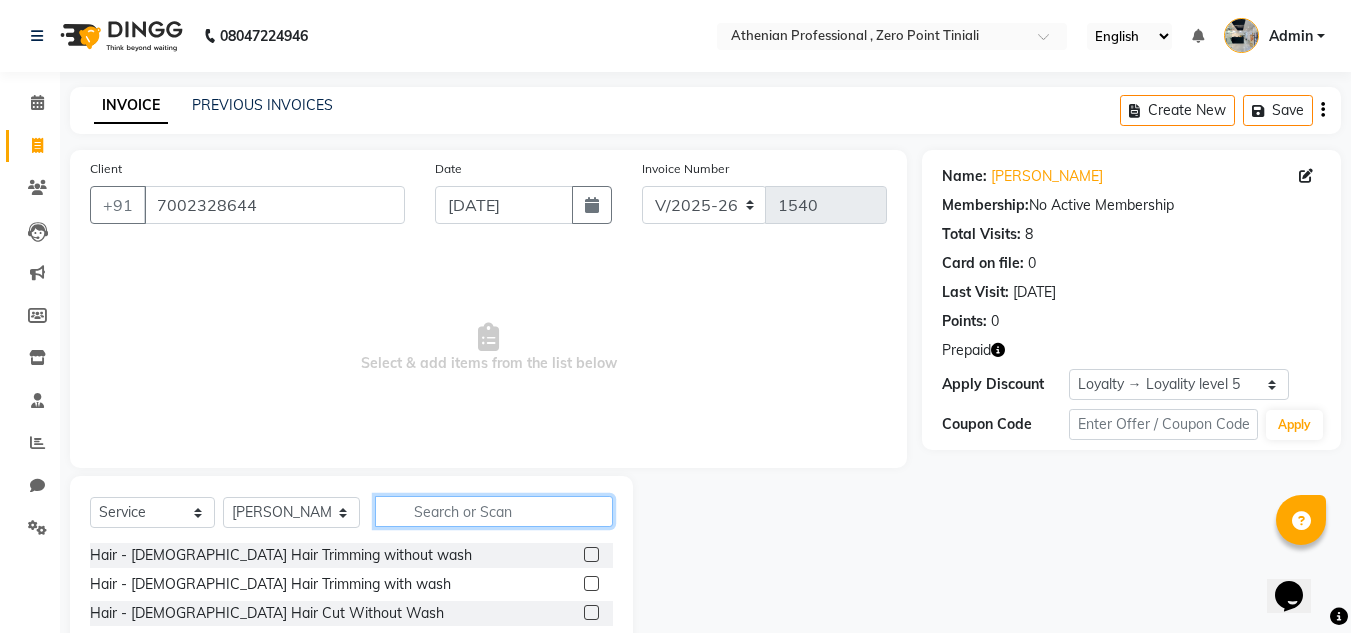 click 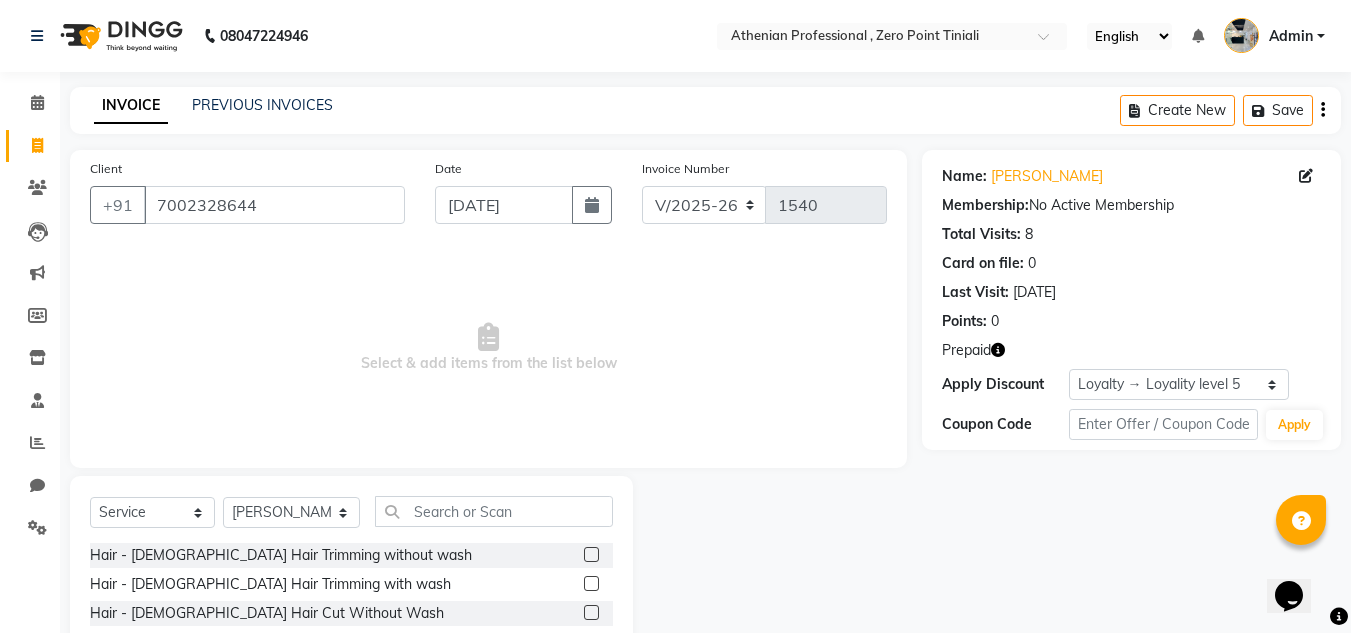 click 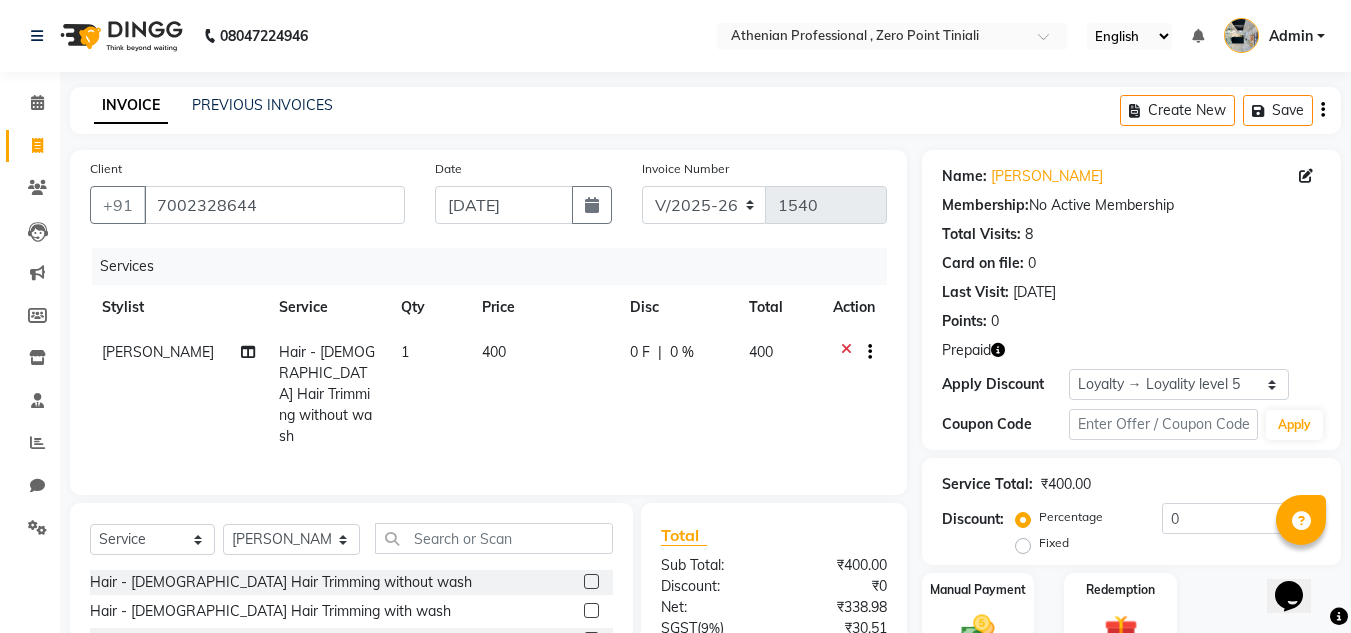 click 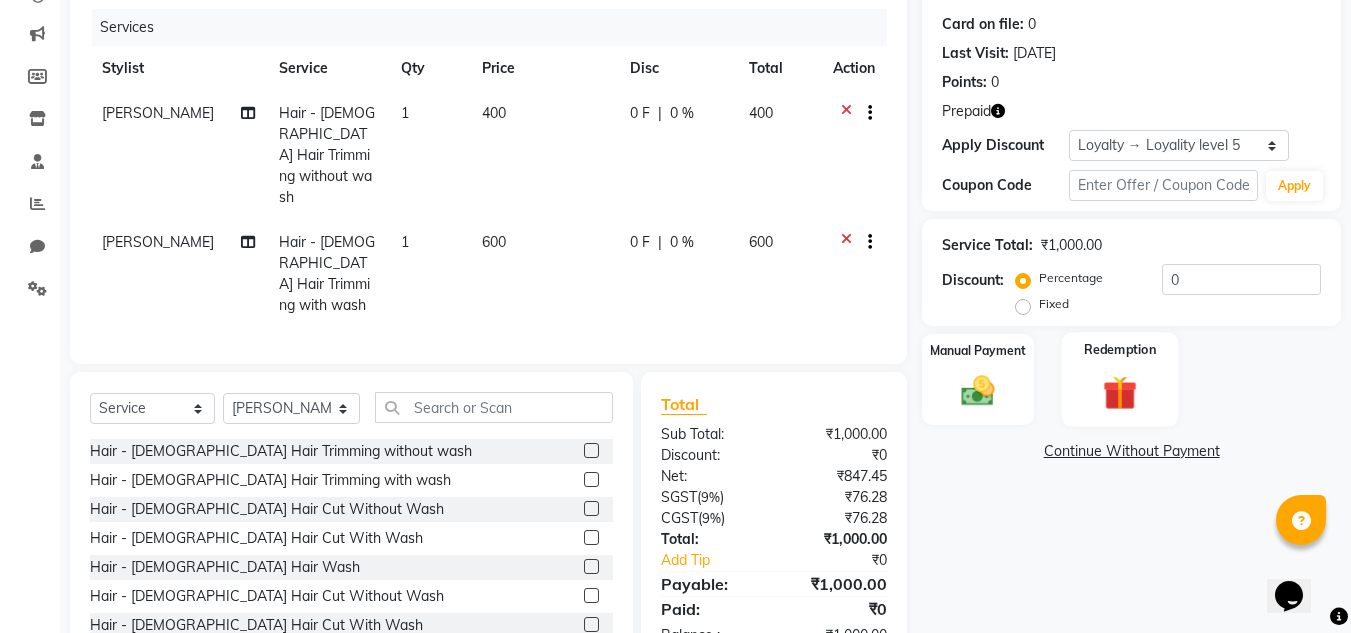 scroll, scrollTop: 241, scrollLeft: 0, axis: vertical 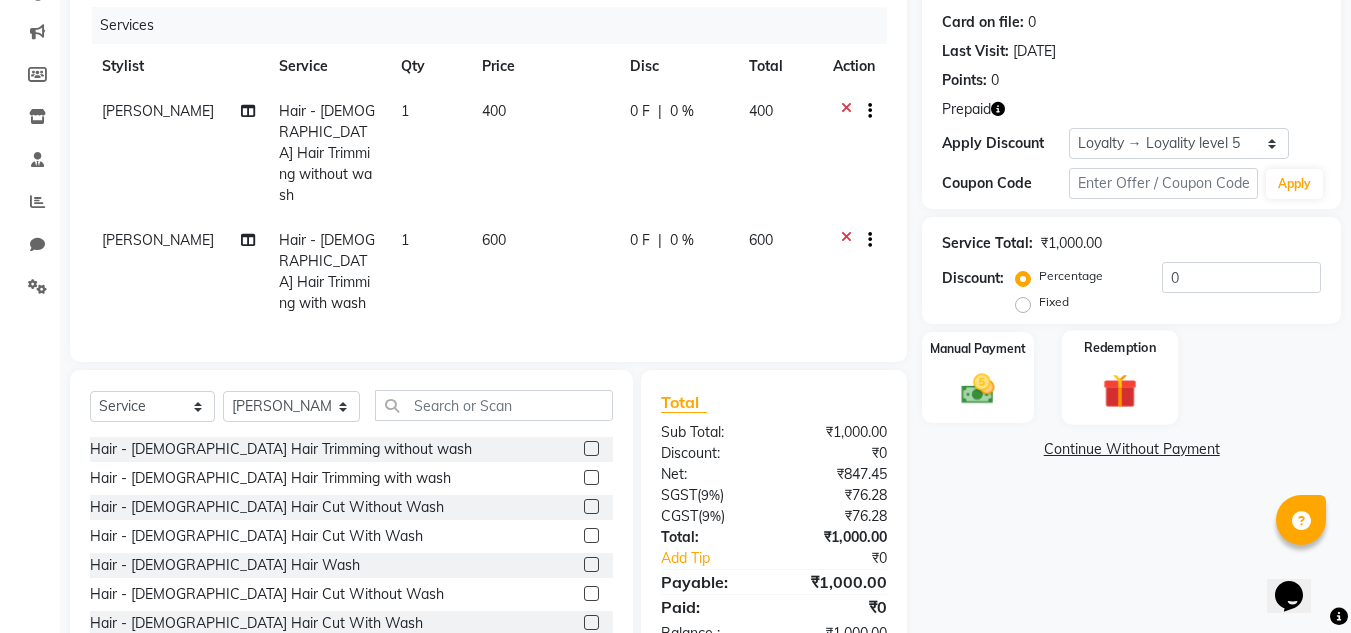 click 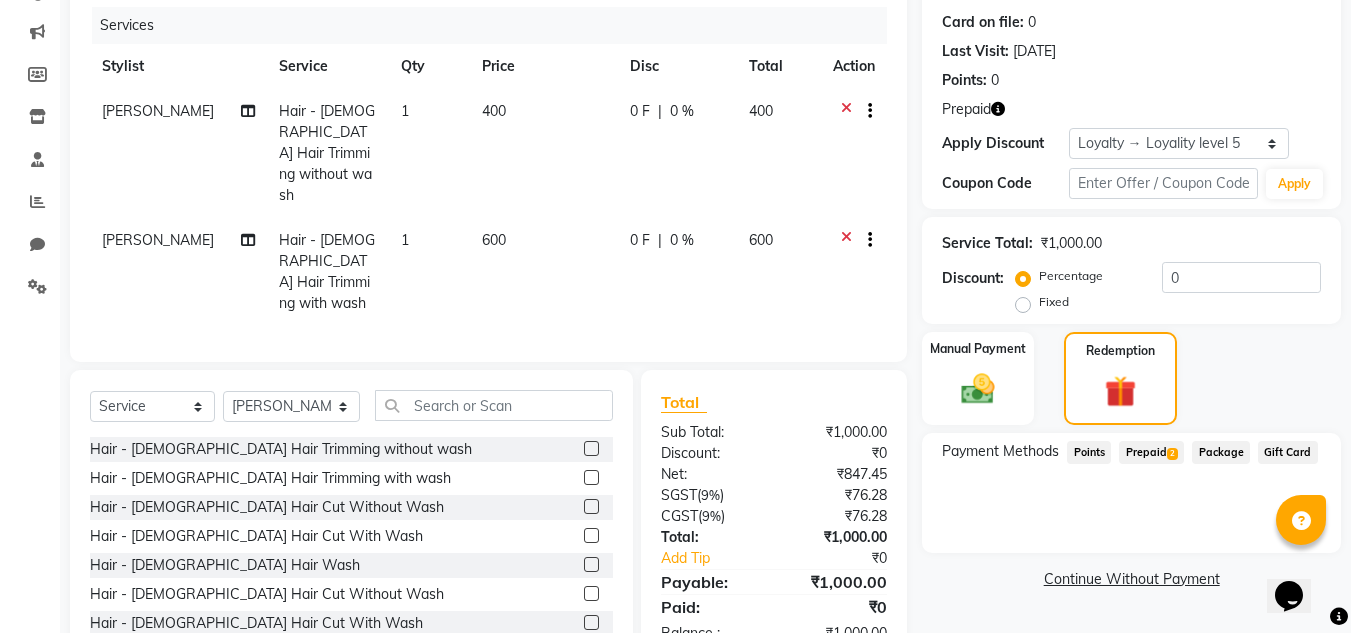 click on "2" 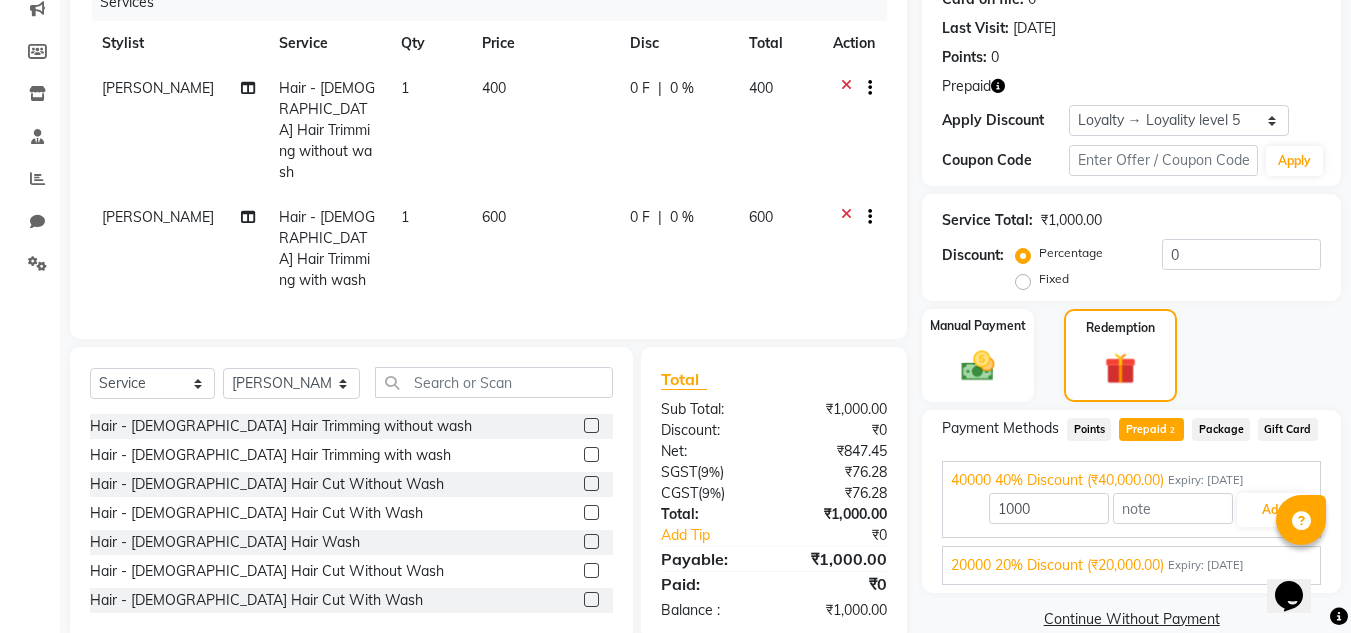scroll, scrollTop: 295, scrollLeft: 0, axis: vertical 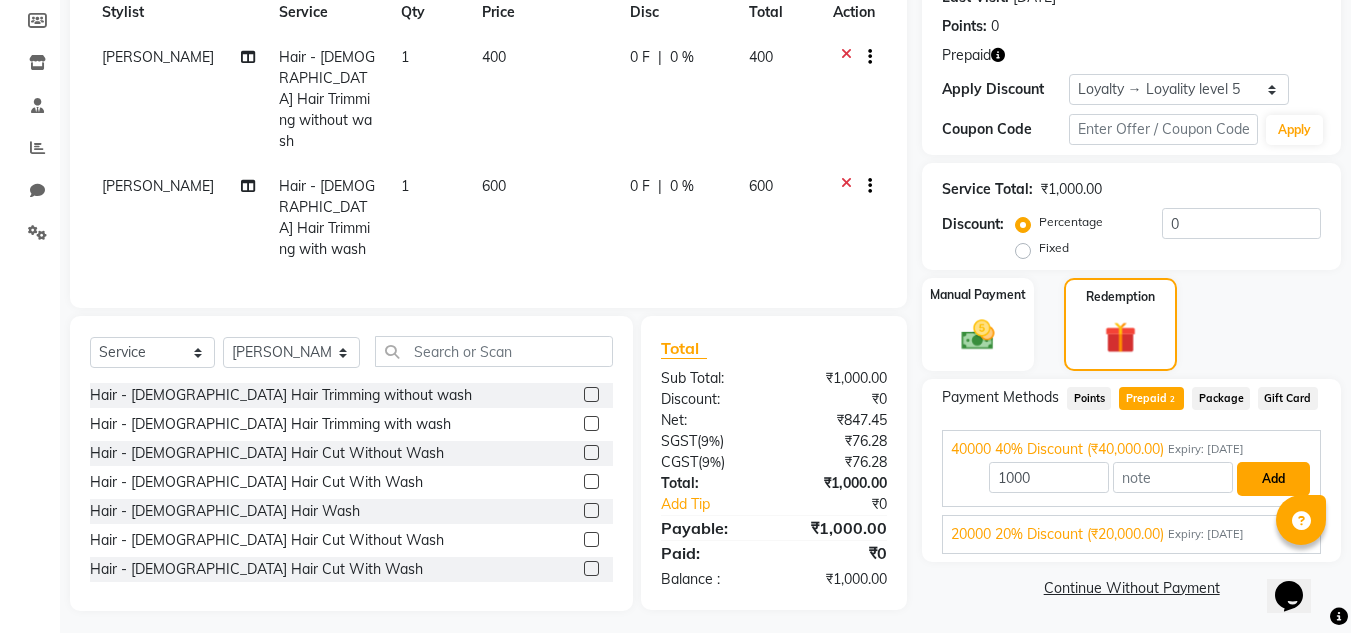click on "Add" at bounding box center [1273, 479] 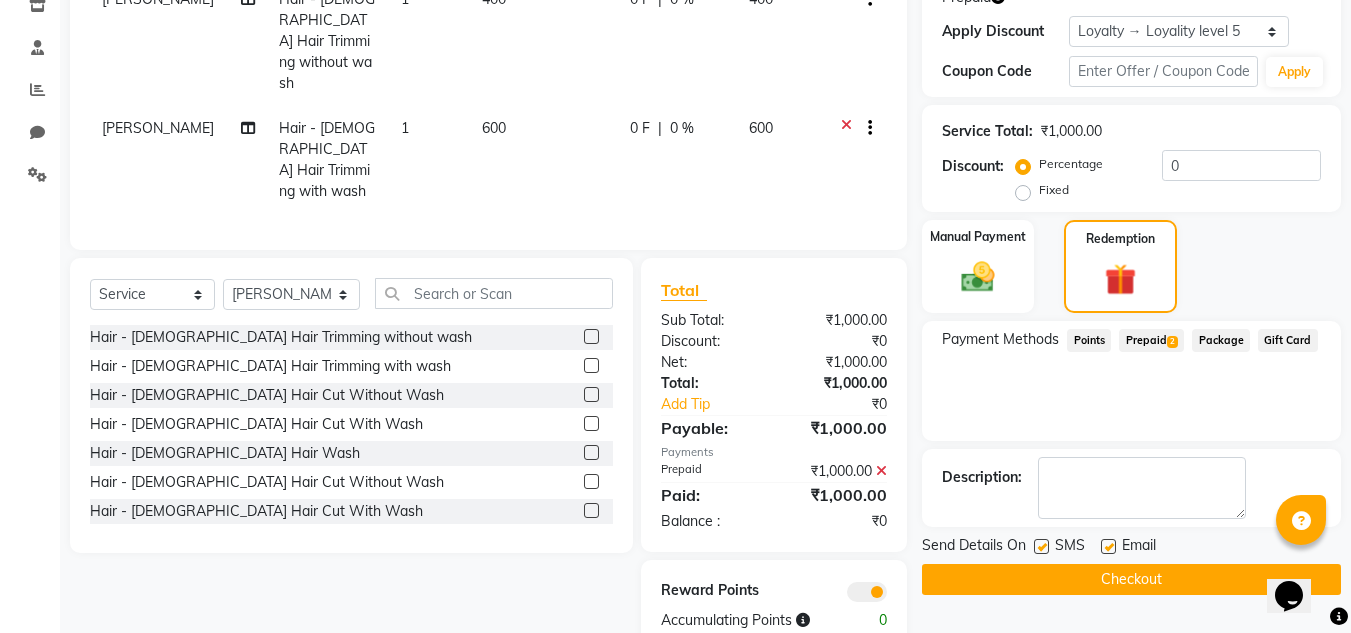 scroll, scrollTop: 0, scrollLeft: 0, axis: both 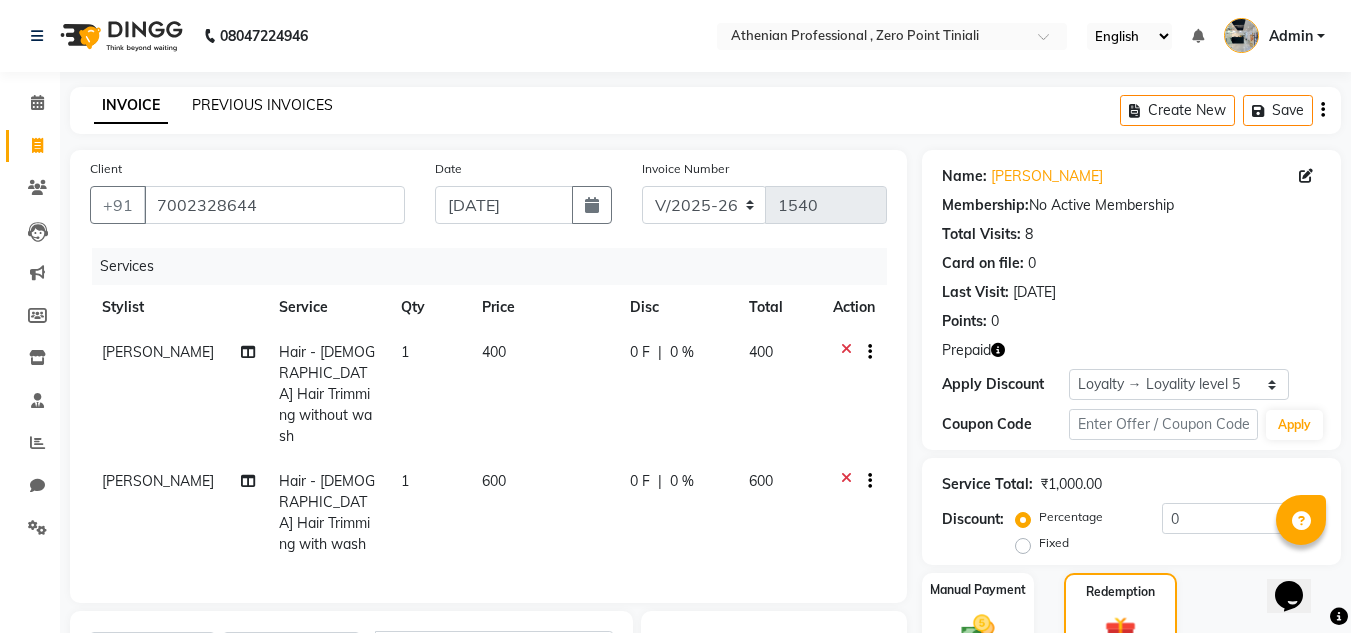 click on "PREVIOUS INVOICES" 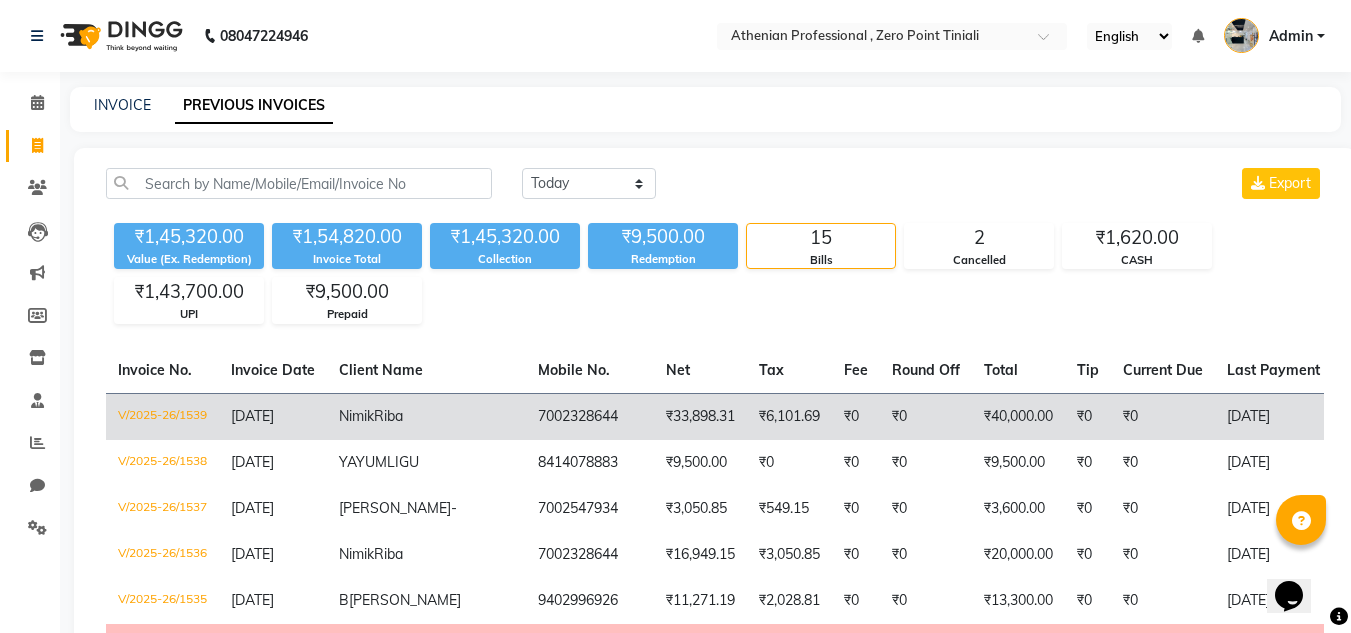 click on "₹0" 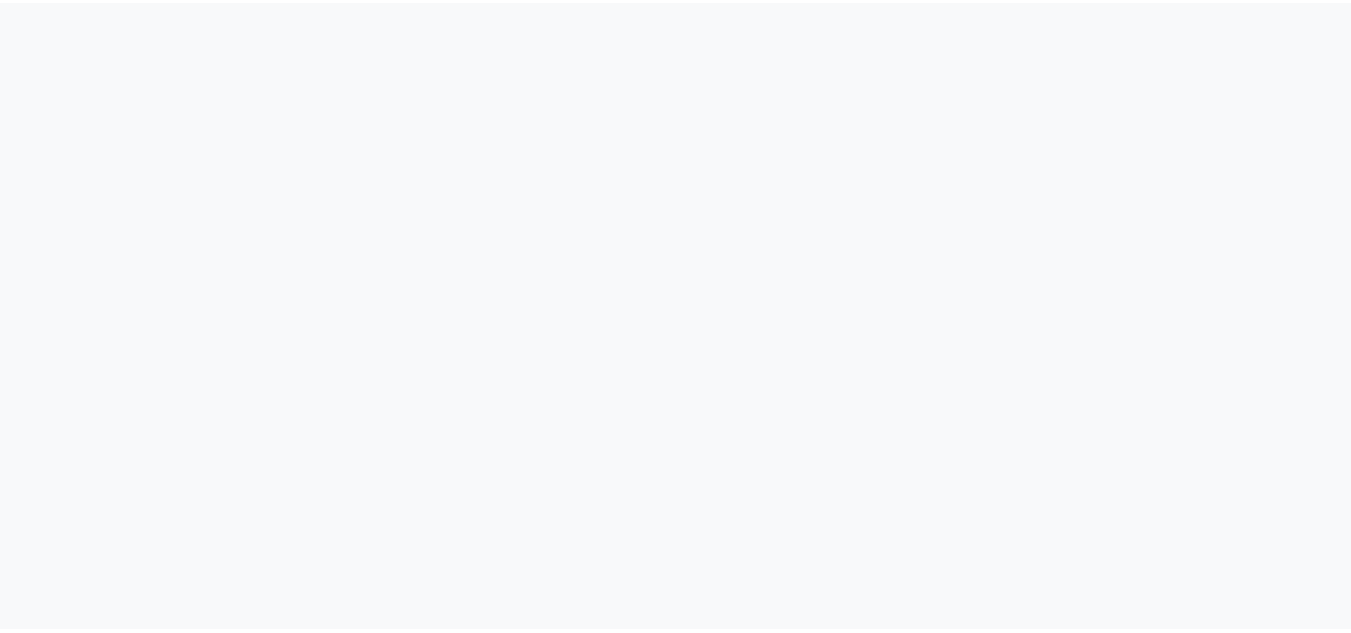 scroll, scrollTop: 0, scrollLeft: 0, axis: both 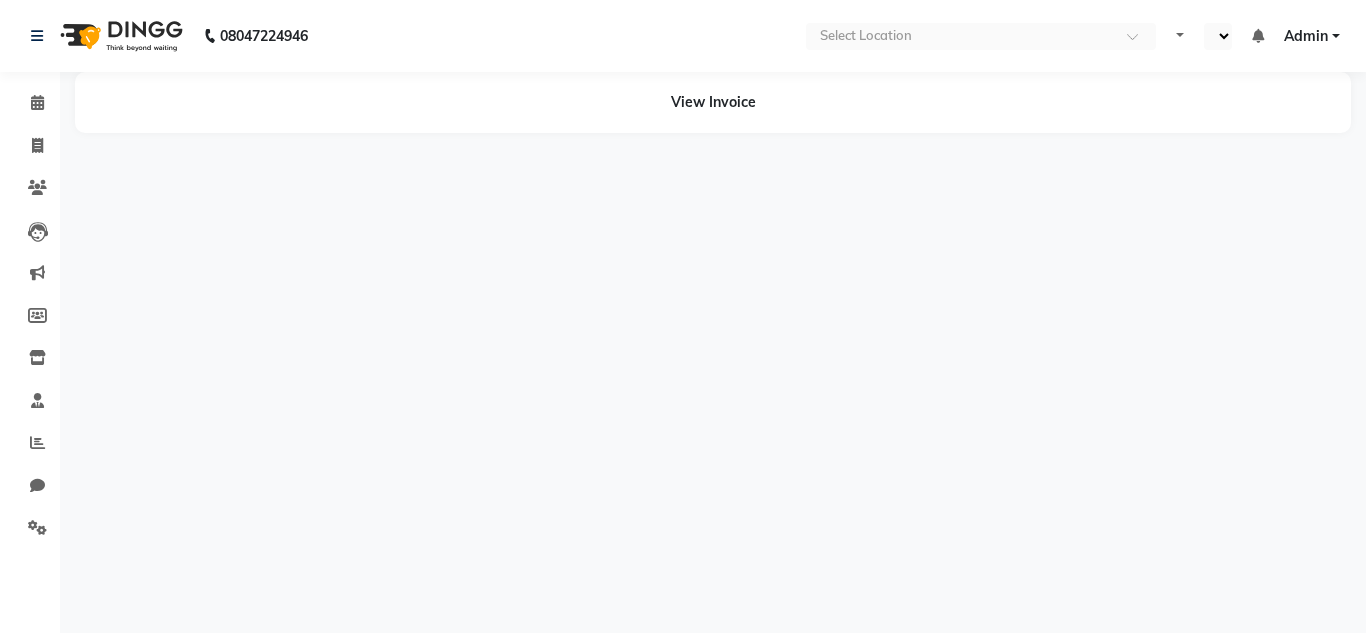 select on "en" 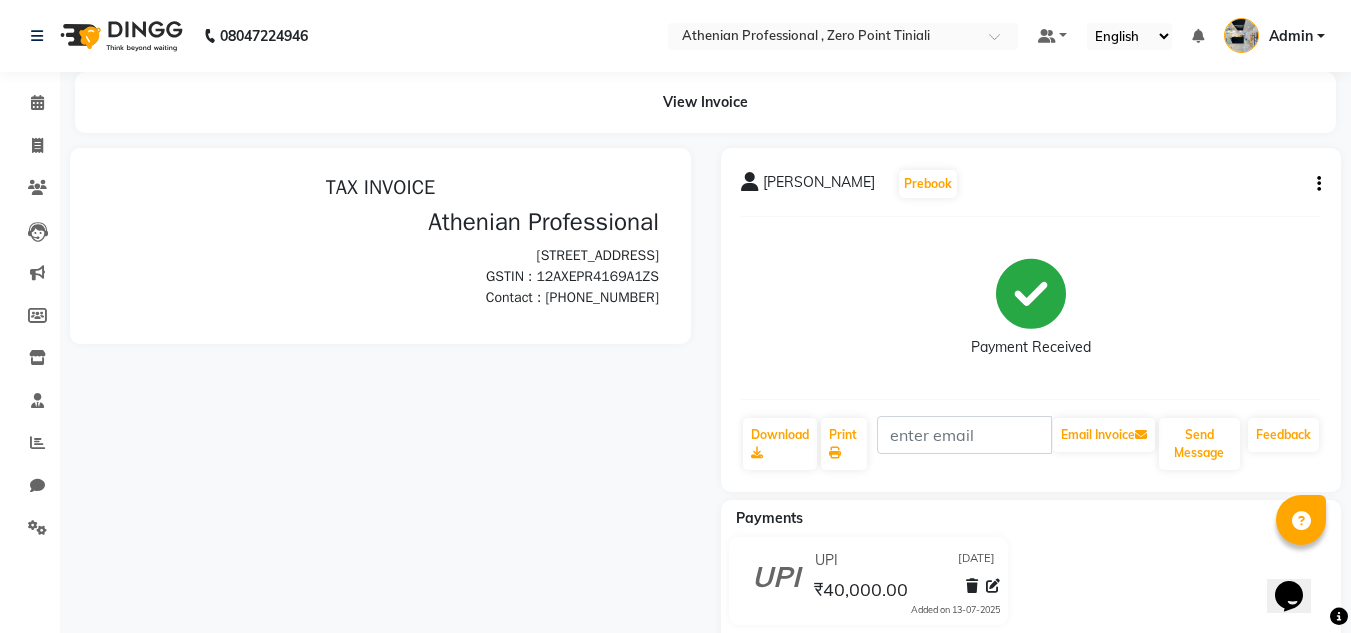 scroll, scrollTop: 0, scrollLeft: 0, axis: both 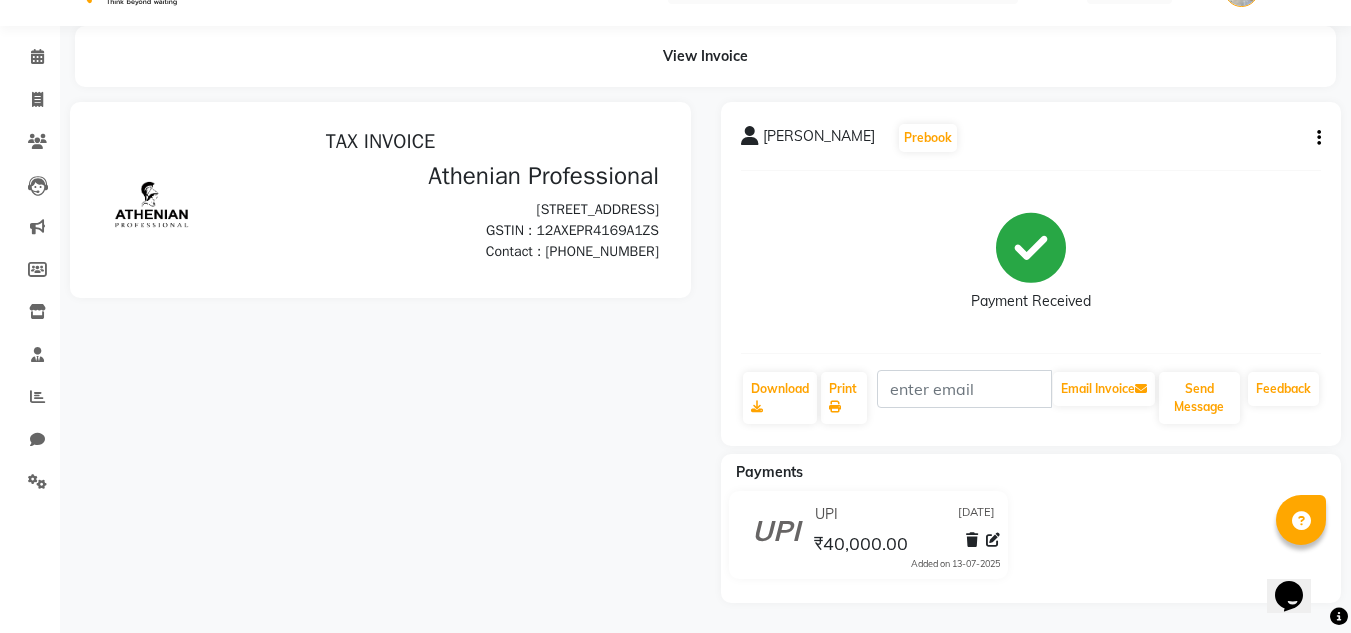 click on "Nimik Riba  Prebook   Payment Received  Download  Print   Email Invoice   Send Message Feedback" 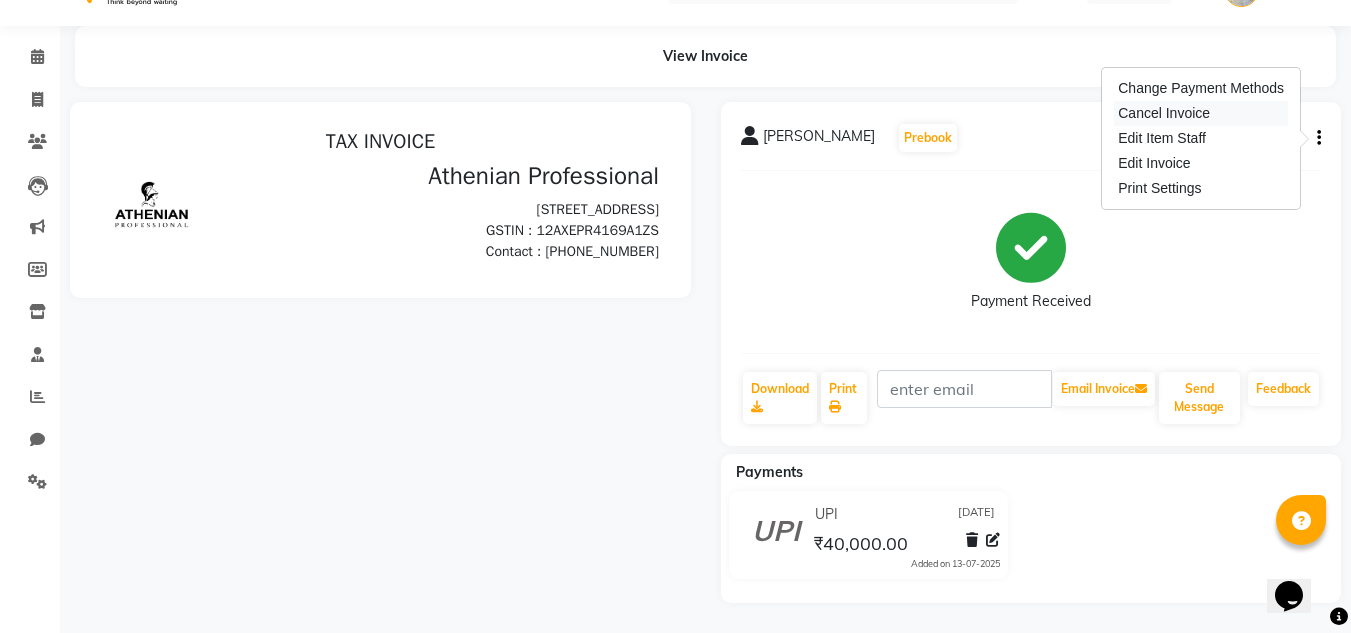 click on "Cancel Invoice" at bounding box center [1201, 113] 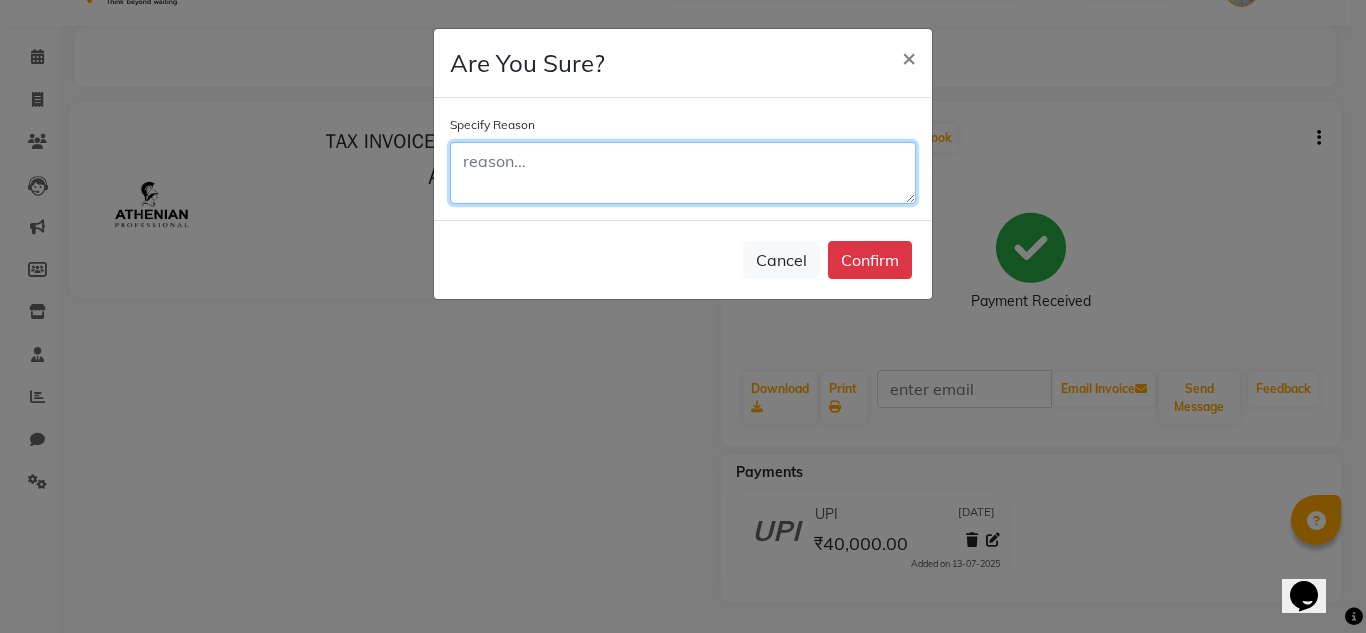 click 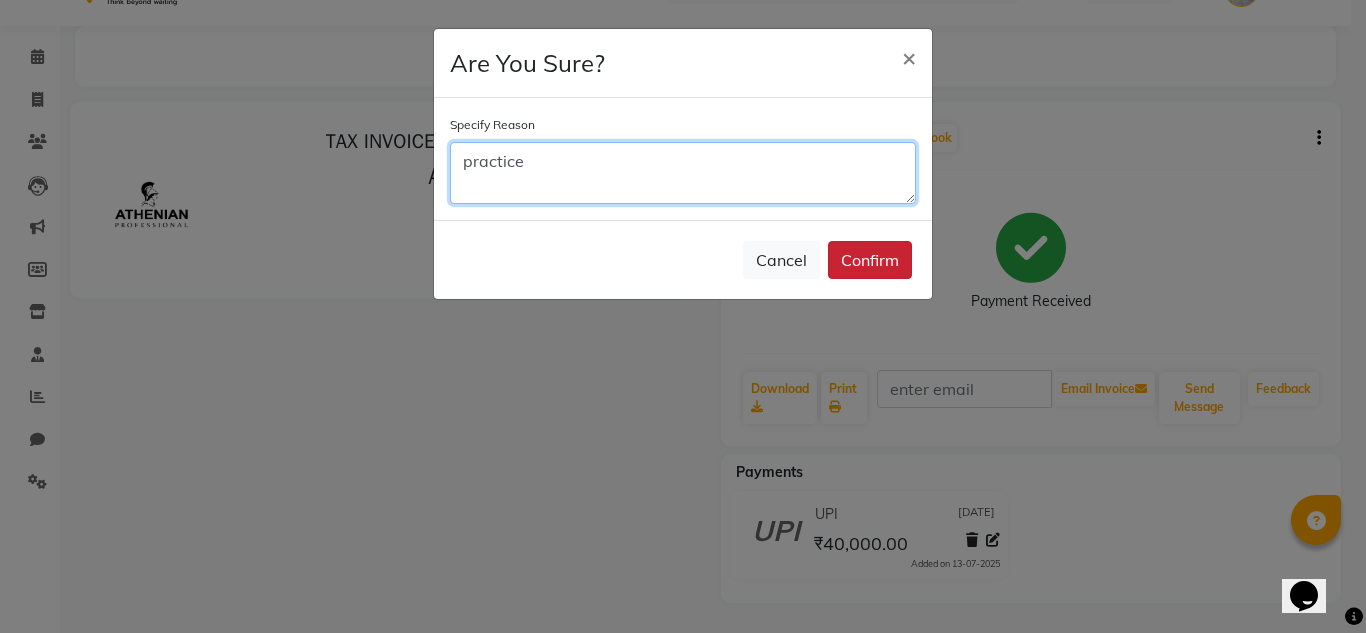 type on "practice" 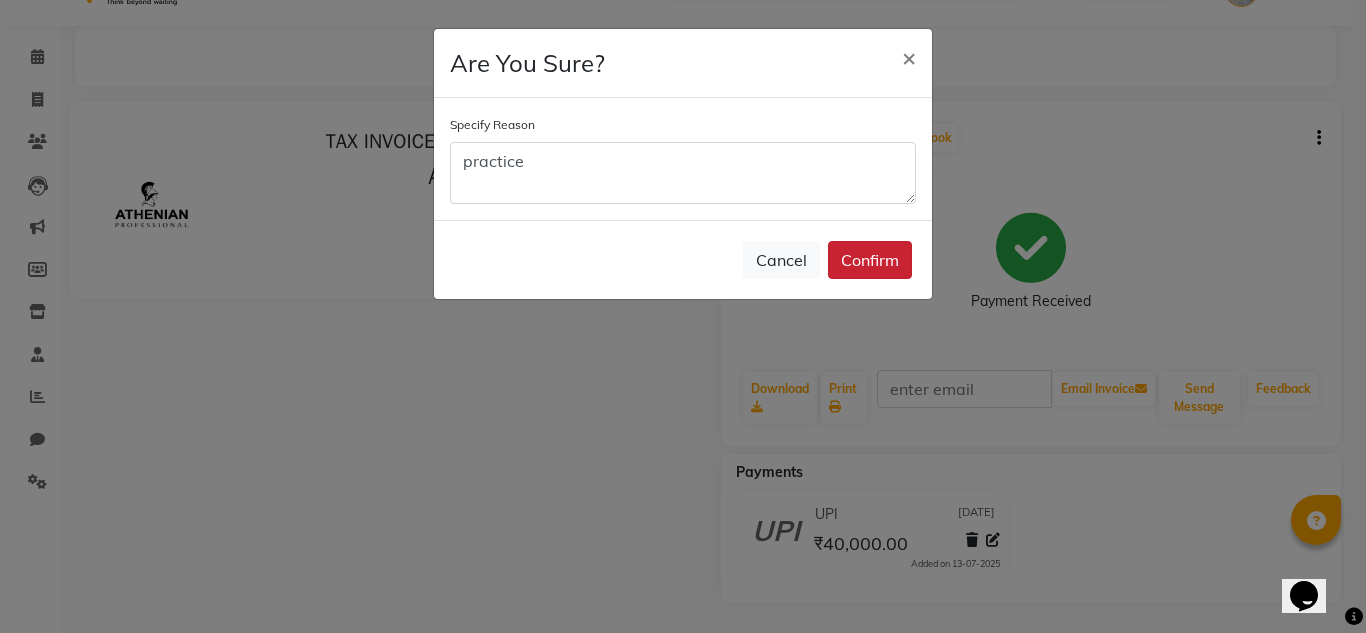 click on "Confirm" 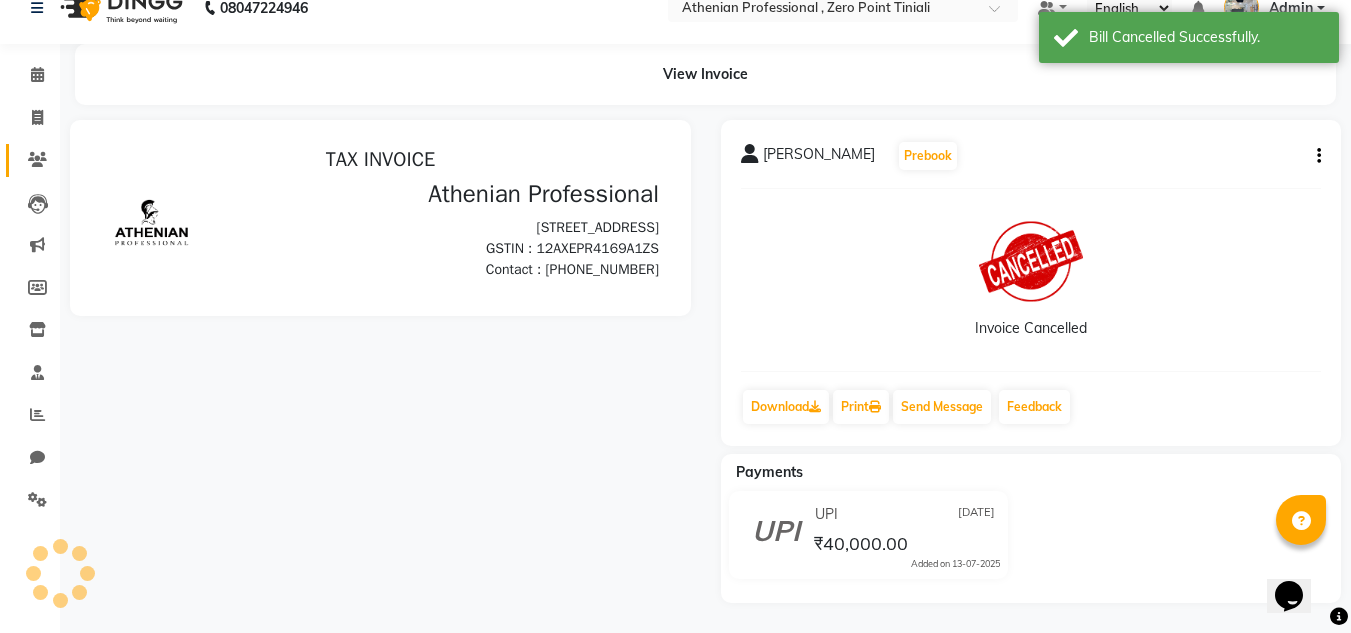 scroll, scrollTop: 28, scrollLeft: 0, axis: vertical 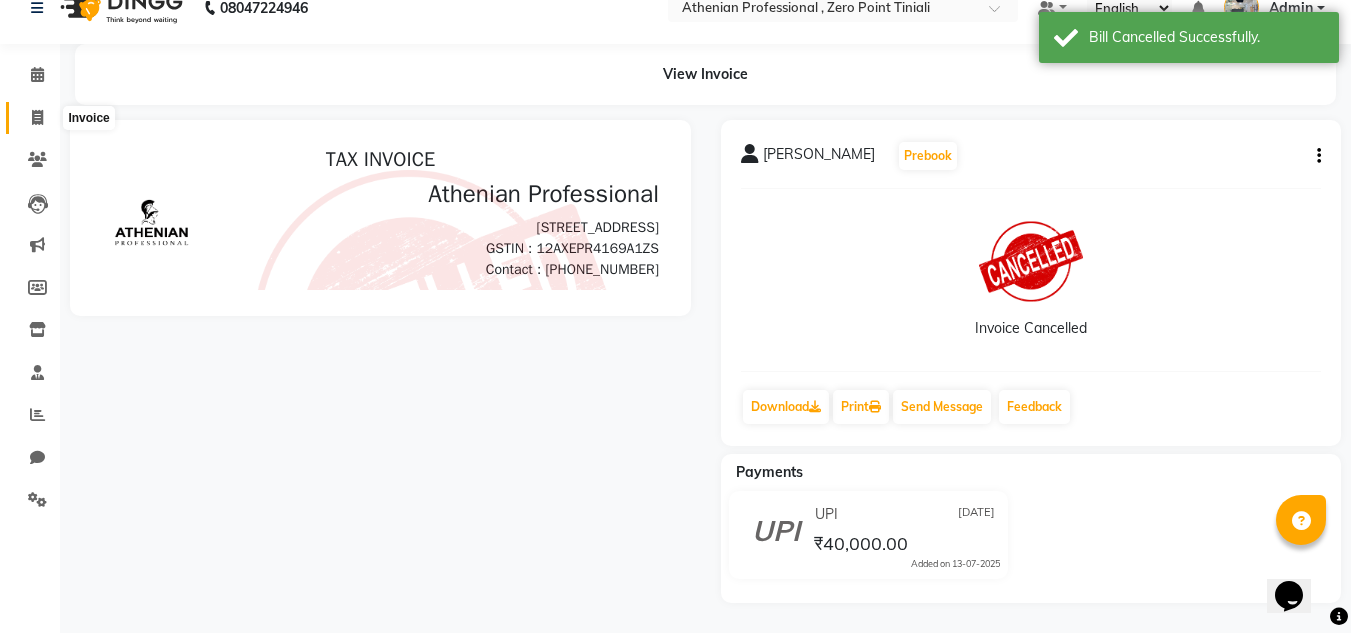 click 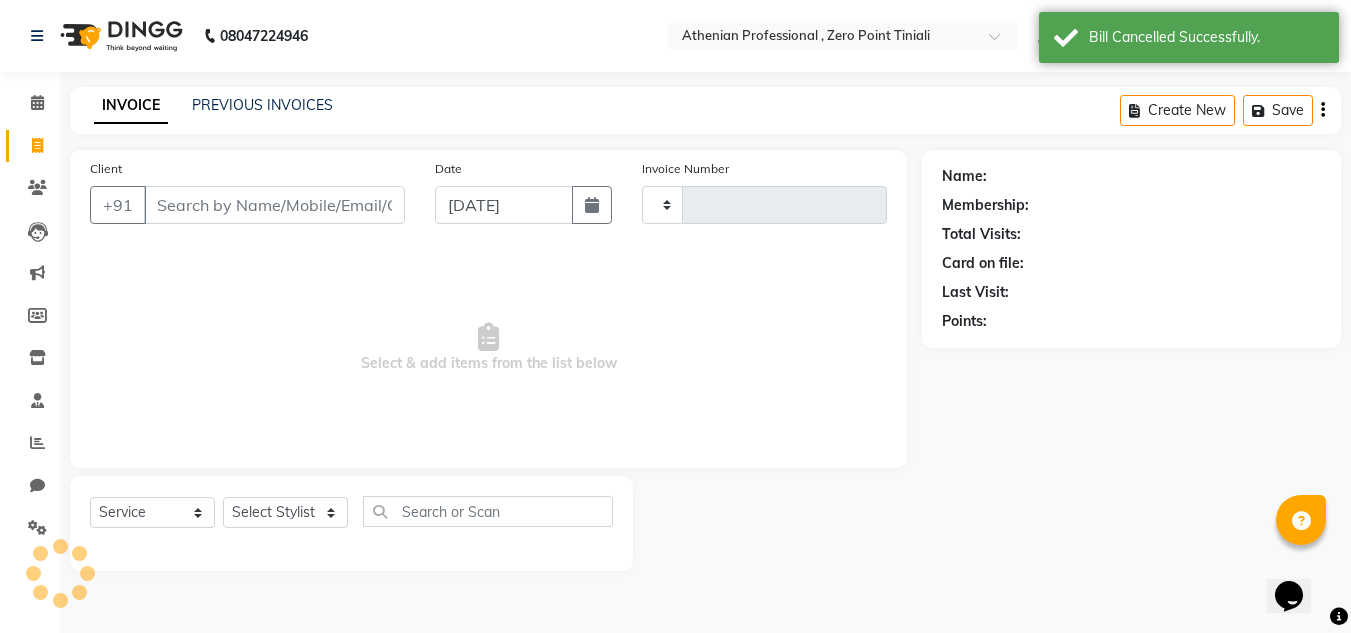 scroll, scrollTop: 0, scrollLeft: 0, axis: both 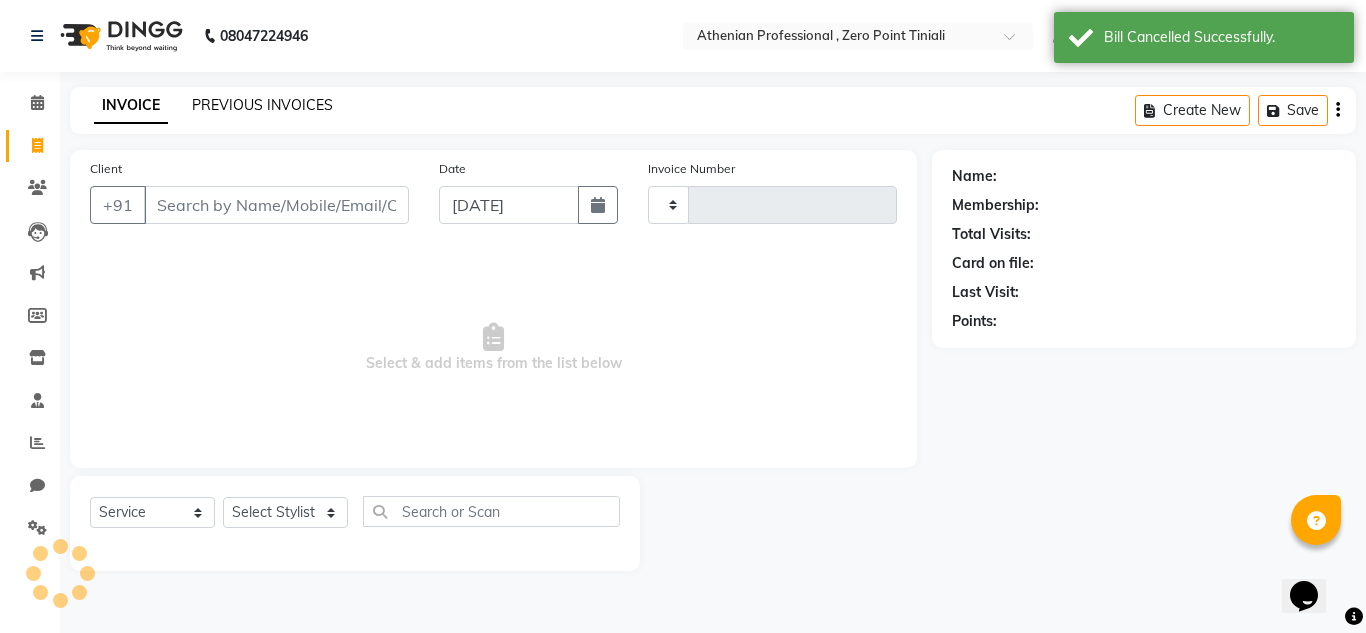 type on "1540" 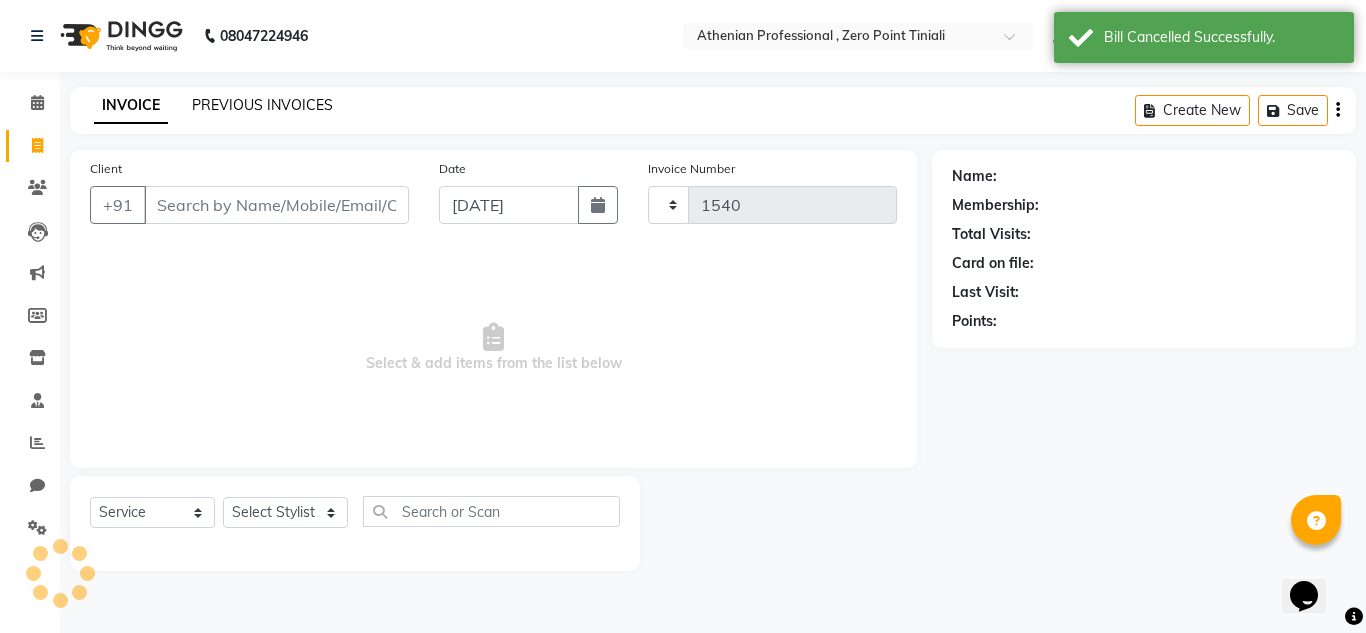 select on "8300" 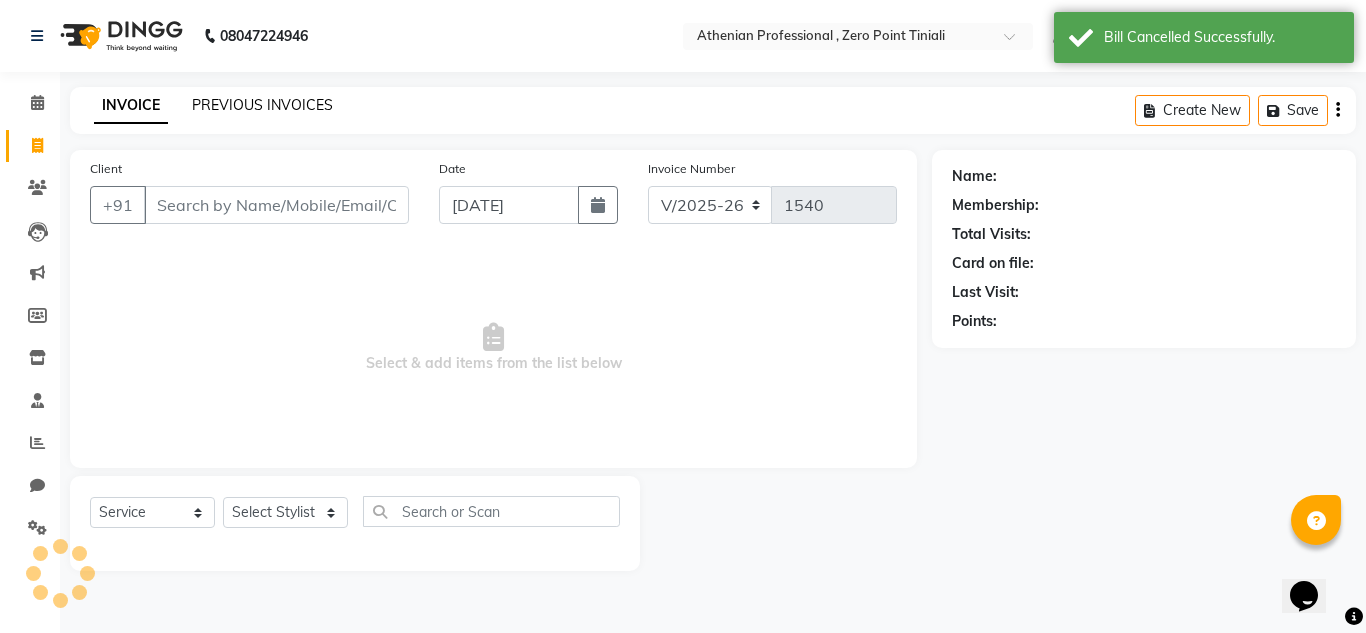 click on "PREVIOUS INVOICES" 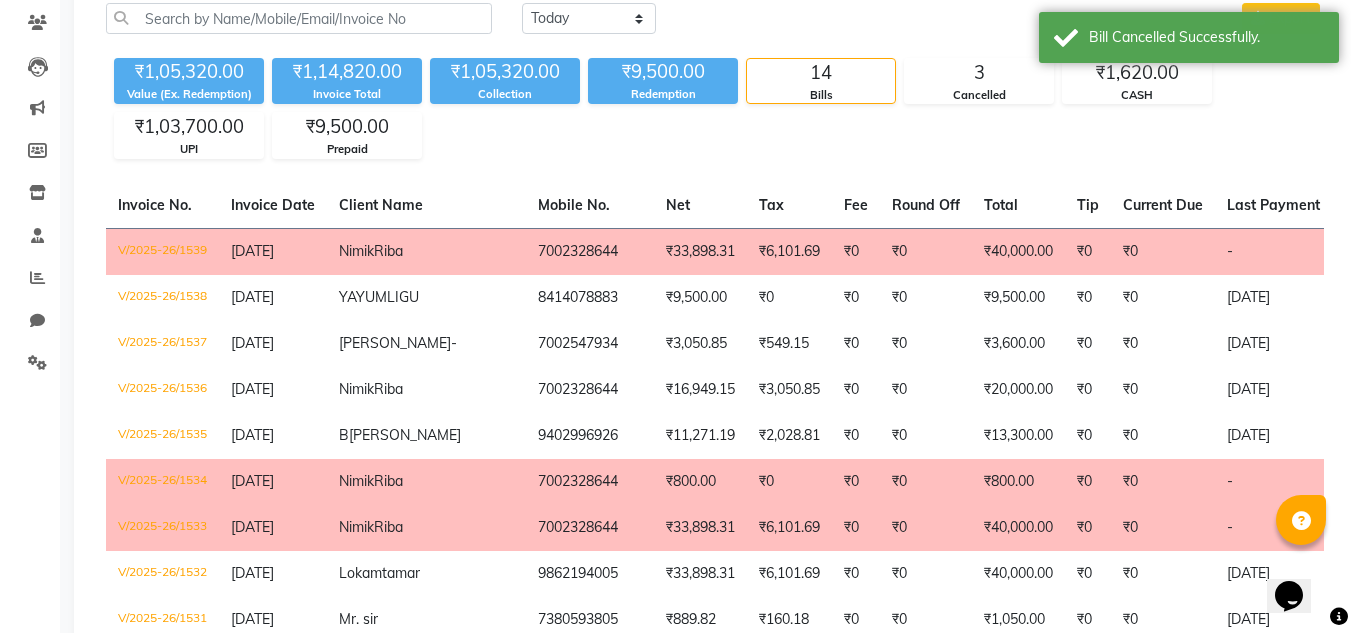 scroll, scrollTop: 166, scrollLeft: 0, axis: vertical 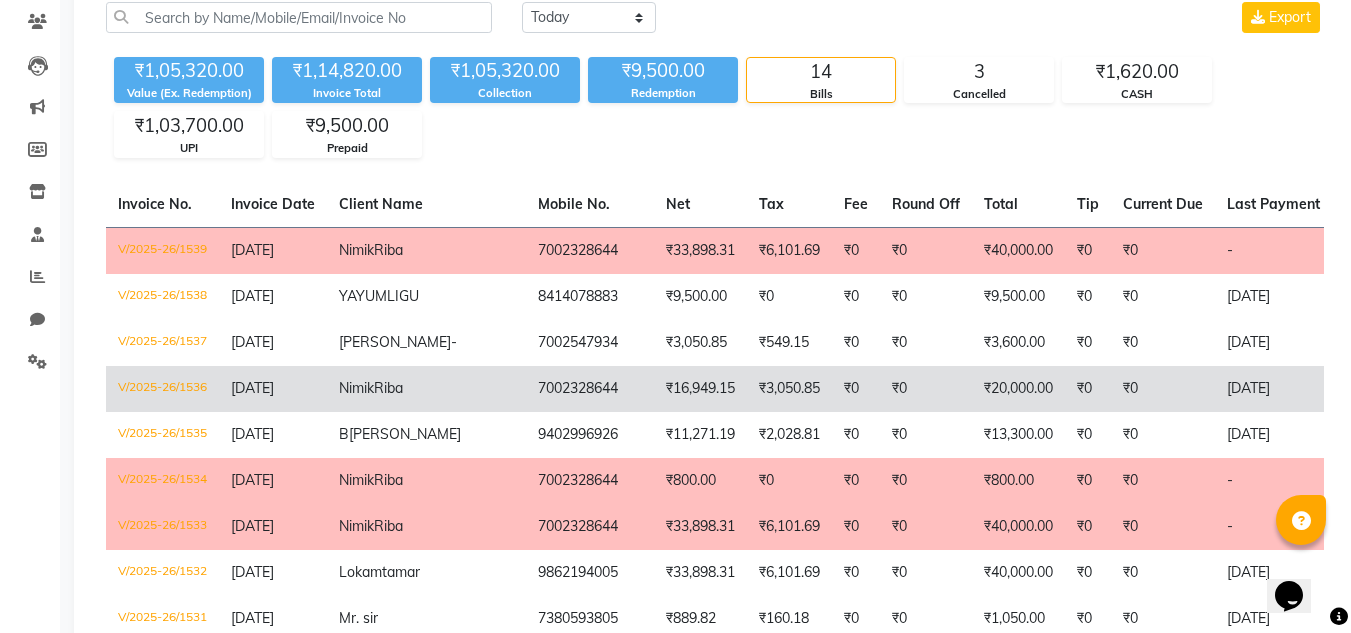 click on "₹0" 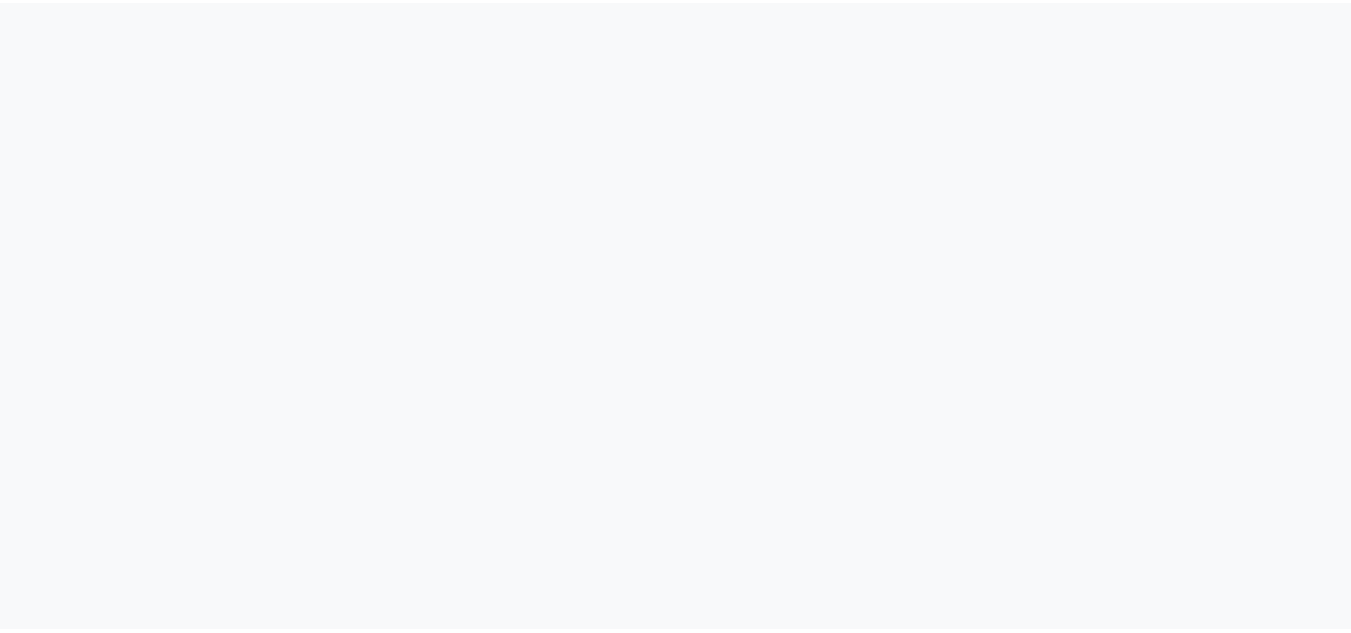 scroll, scrollTop: 0, scrollLeft: 0, axis: both 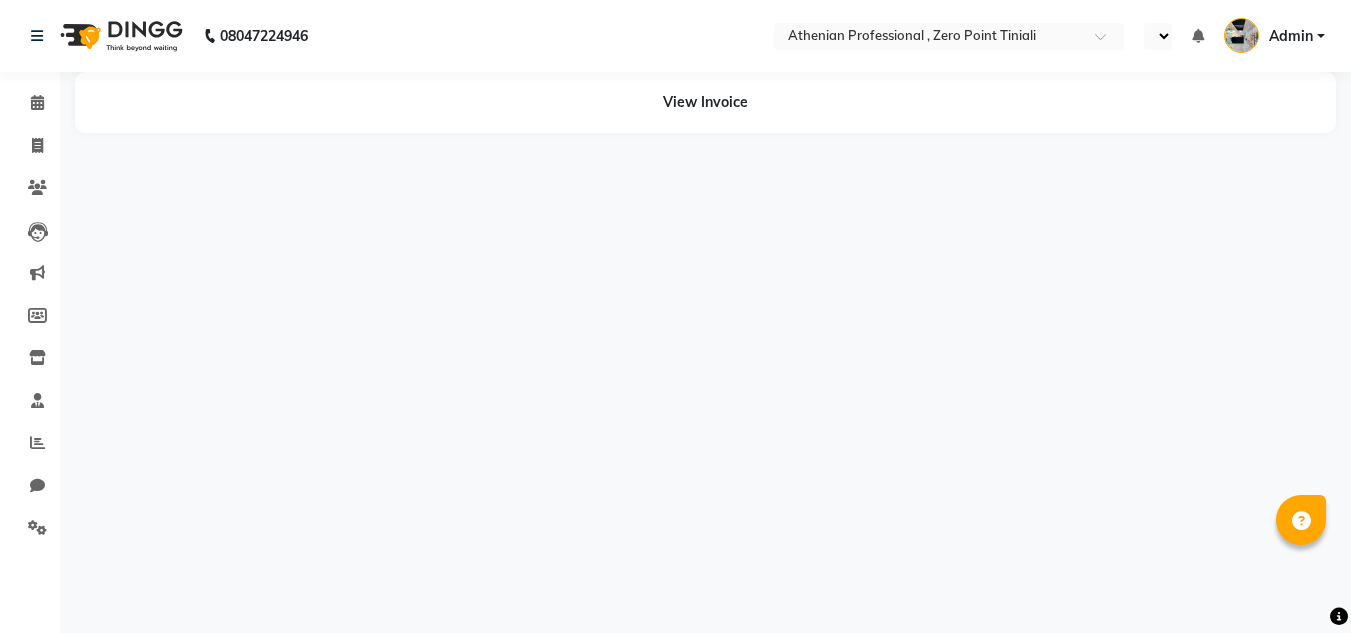 select on "en" 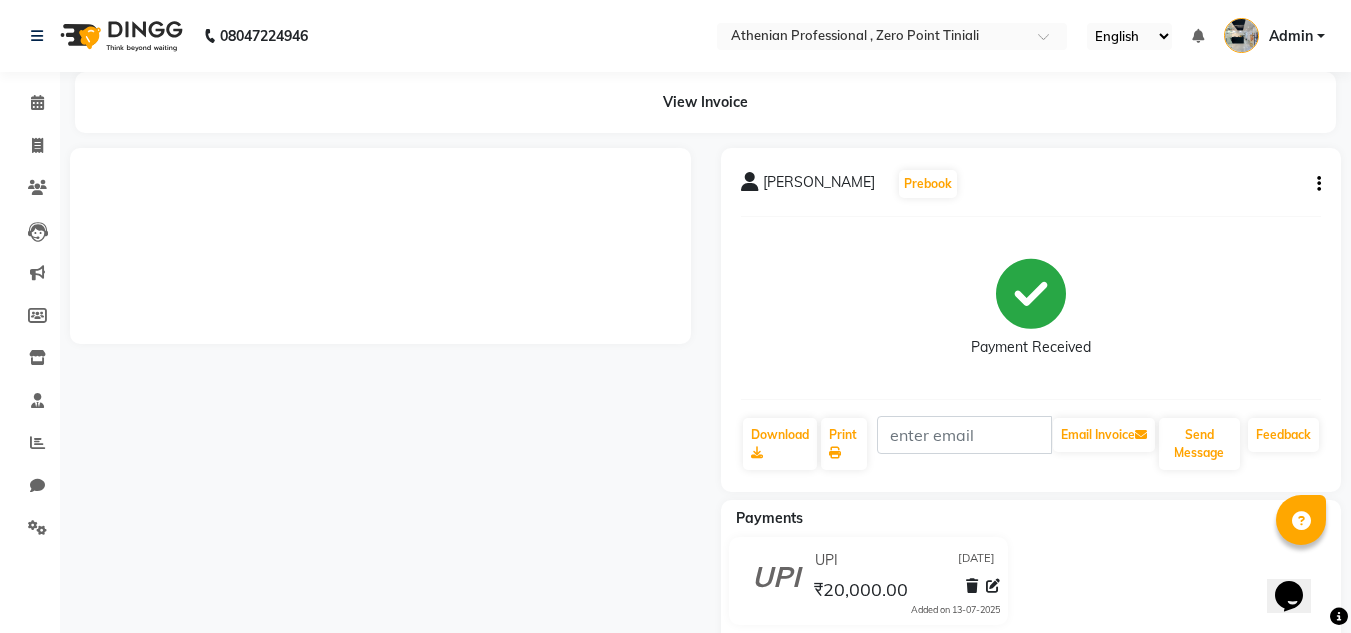 scroll, scrollTop: 0, scrollLeft: 0, axis: both 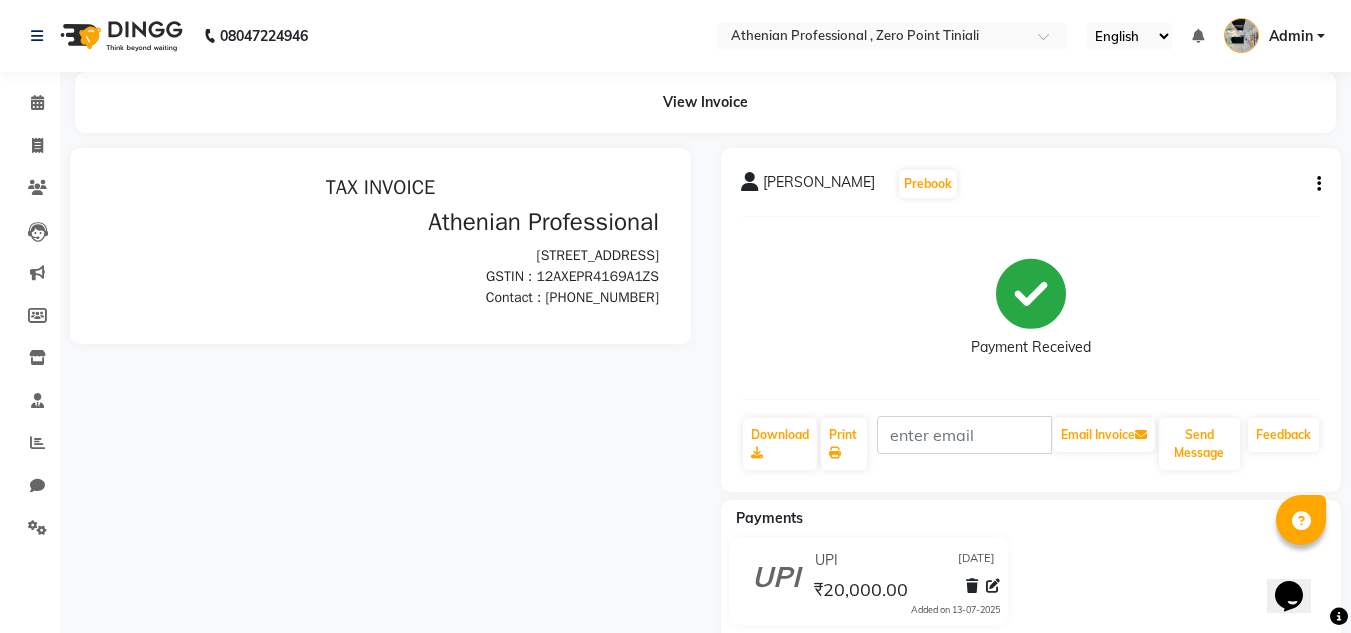 click 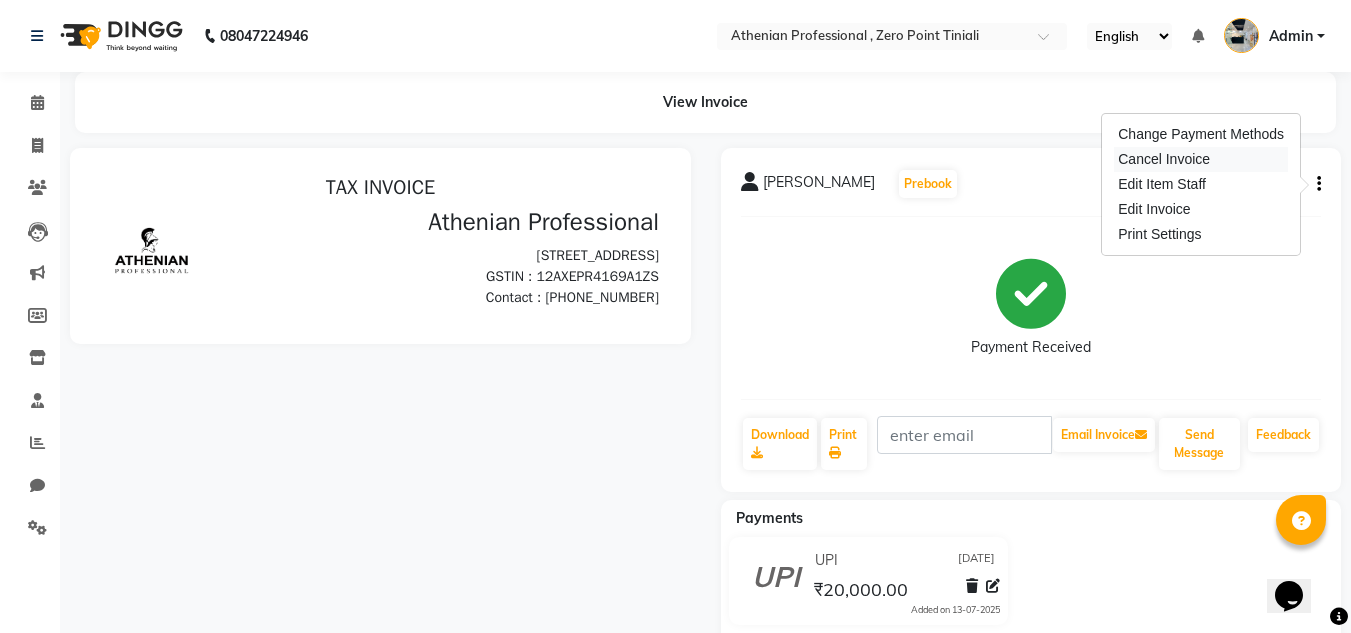 click on "Cancel Invoice" at bounding box center [1201, 159] 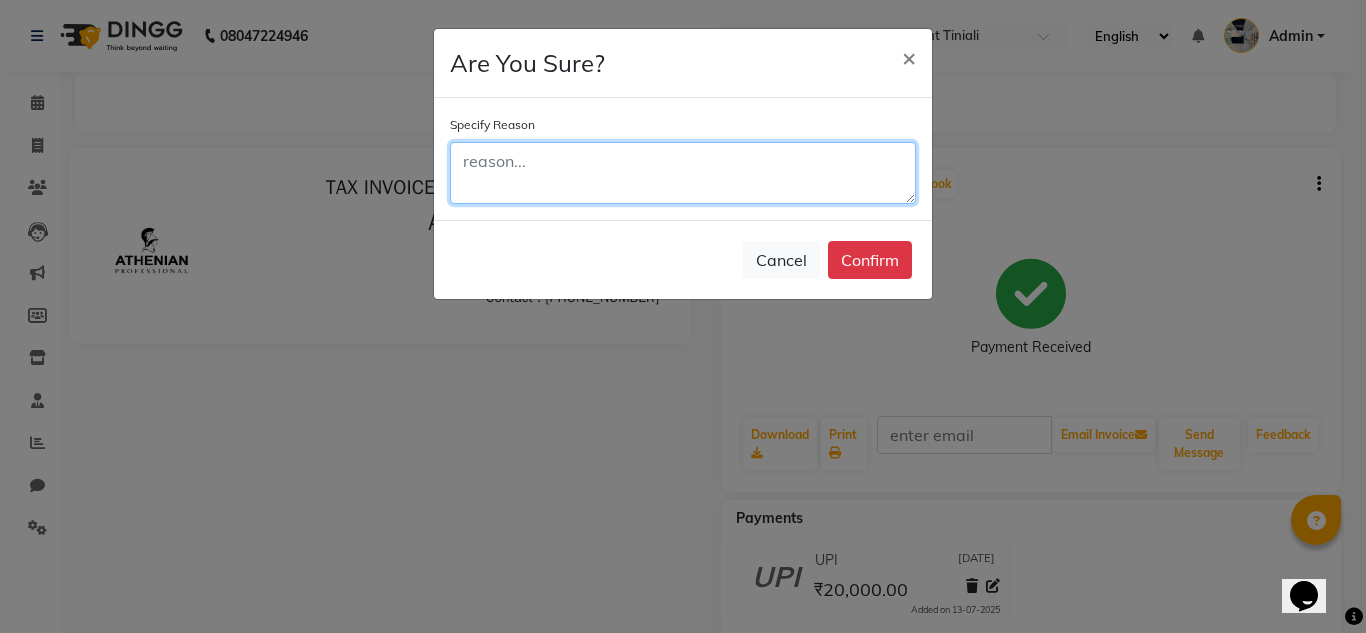 click 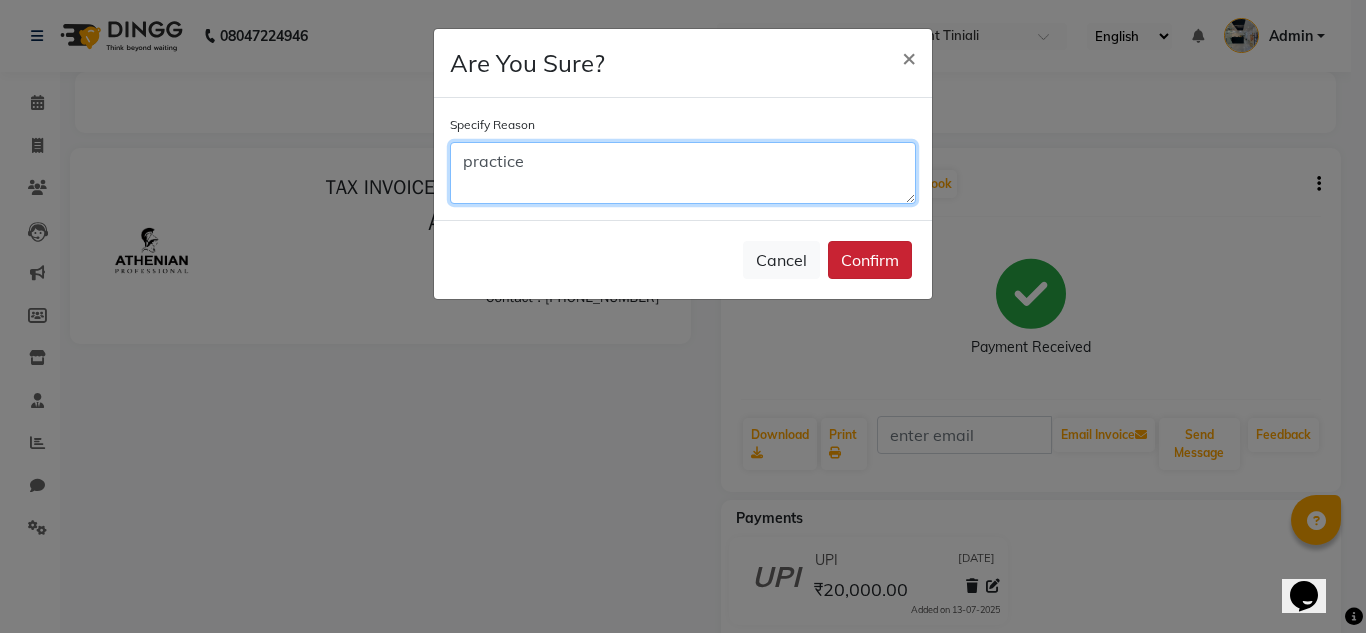 type on "practice" 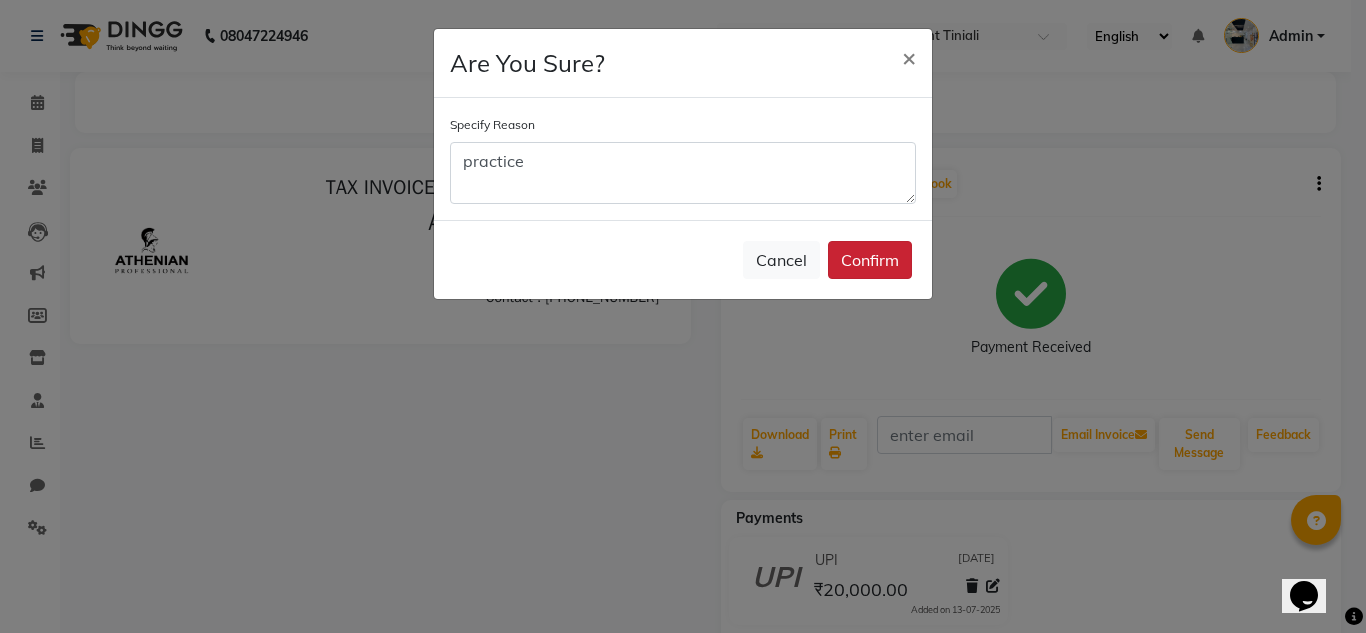 click on "Confirm" 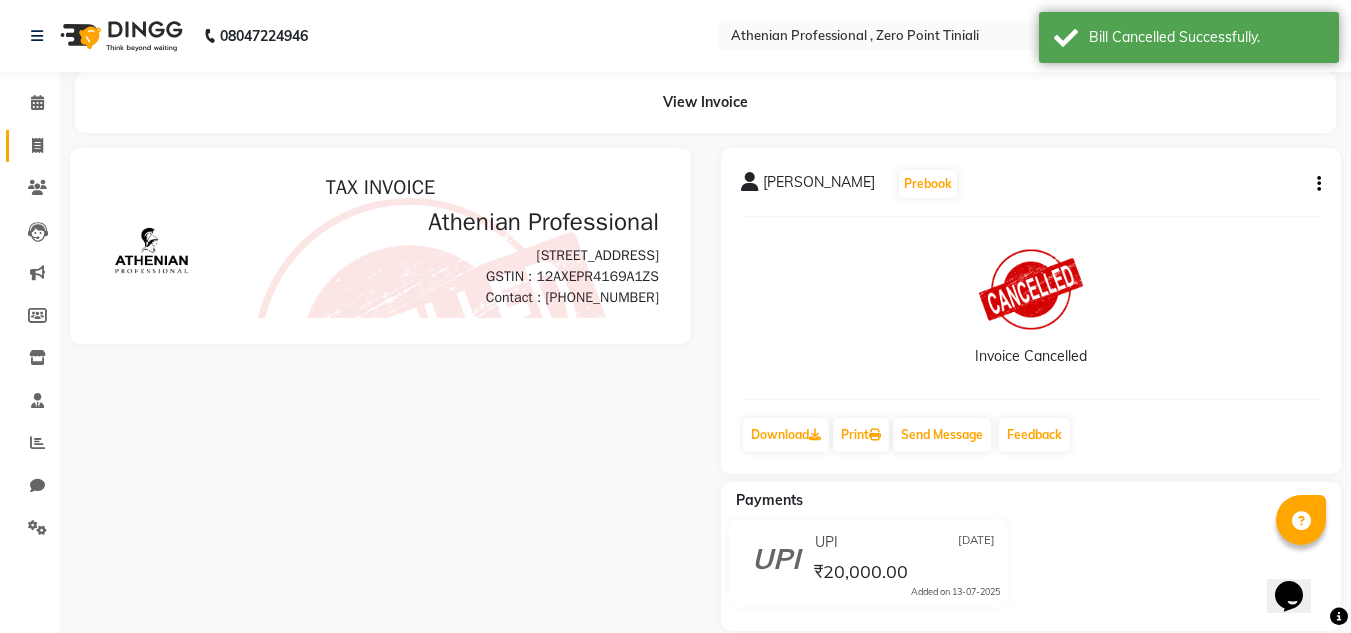 click on "Invoice" 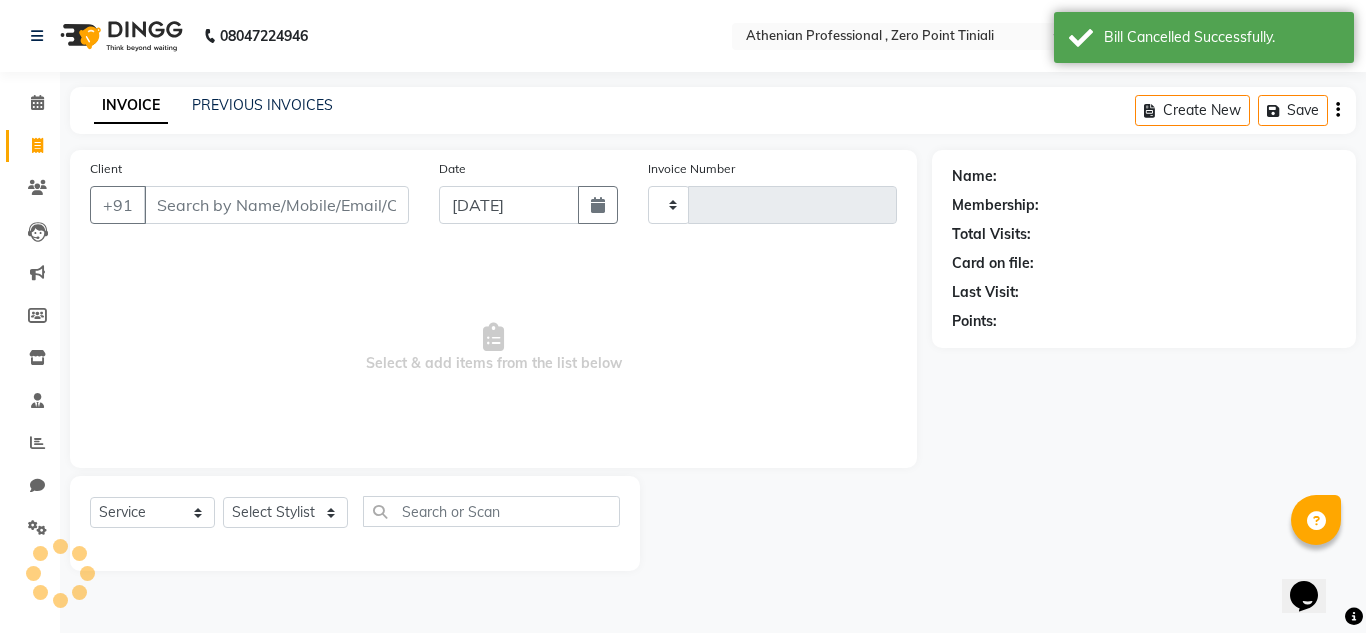 click on "PREVIOUS INVOICES" 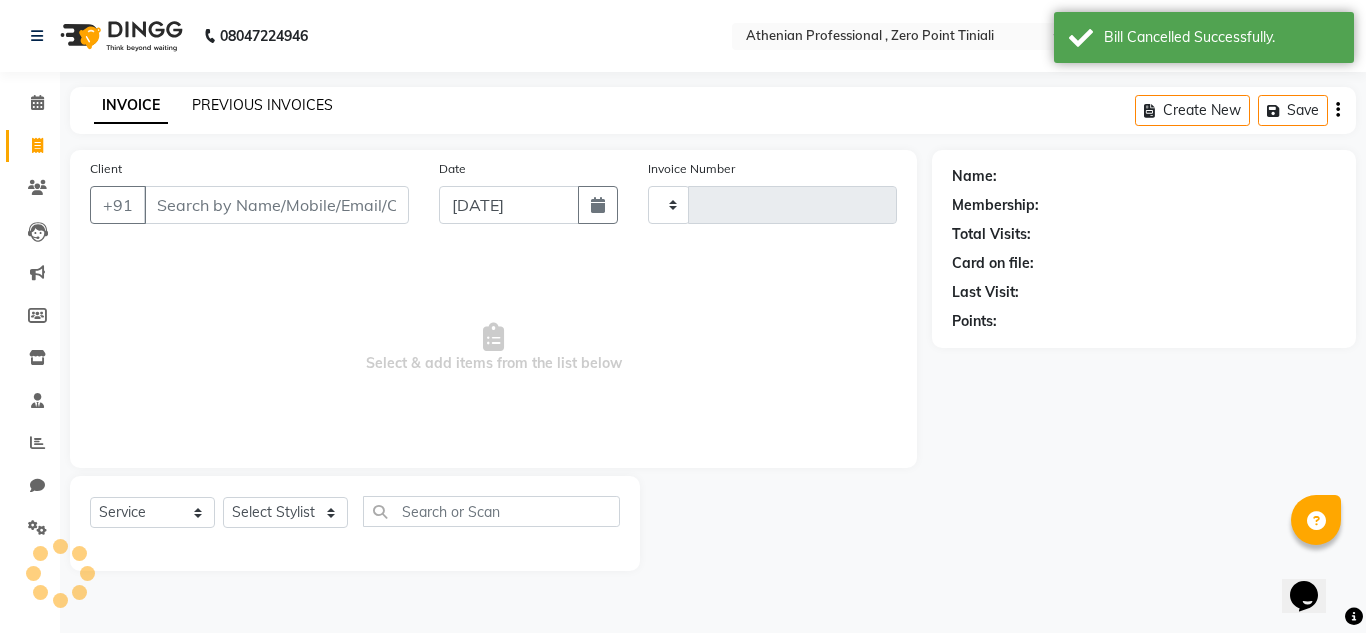 type on "1540" 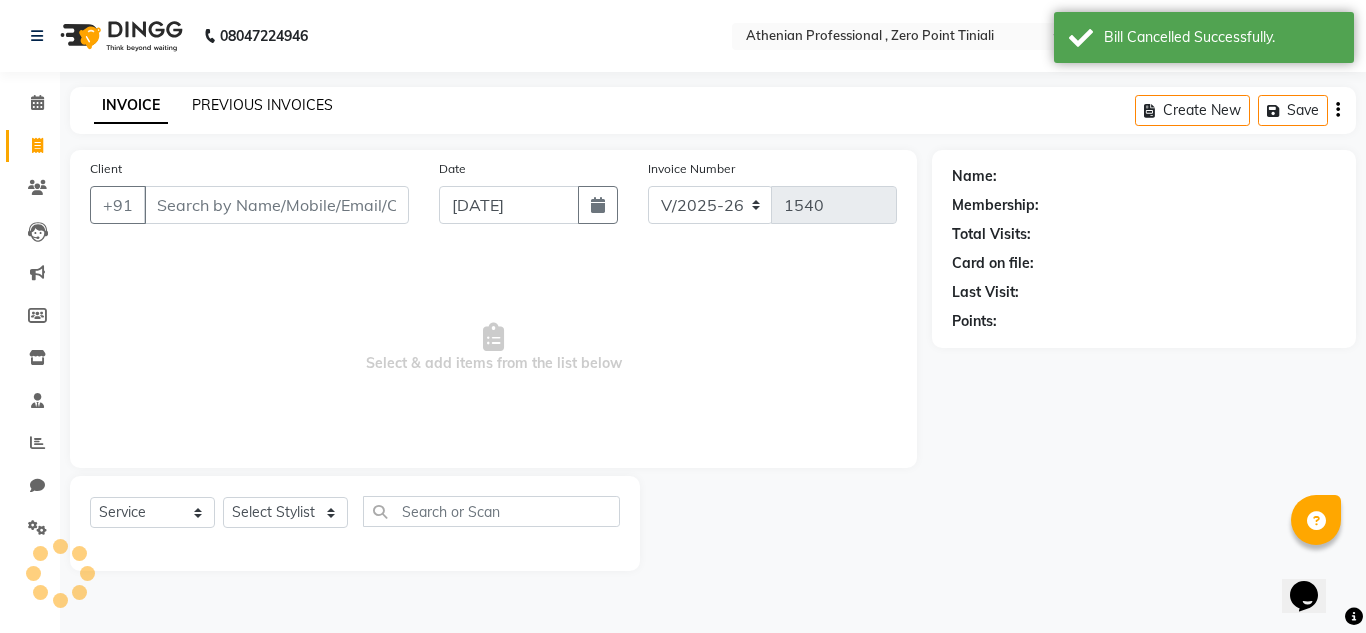click on "PREVIOUS INVOICES" 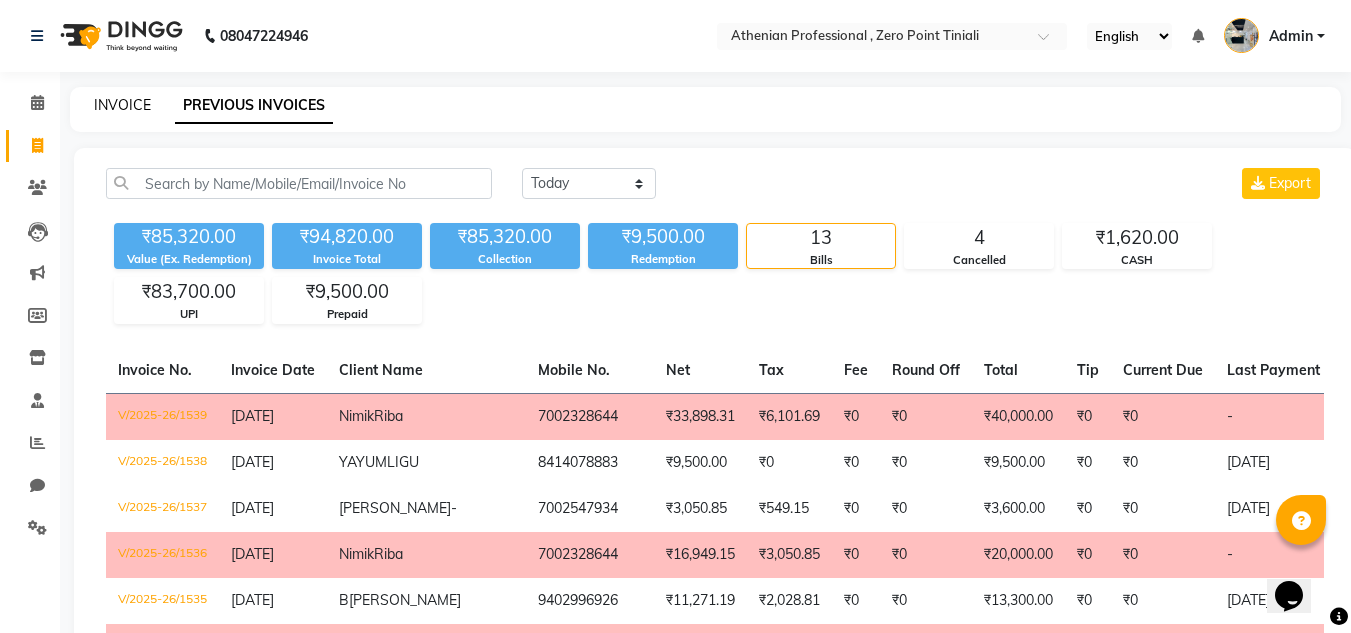 click on "INVOICE" 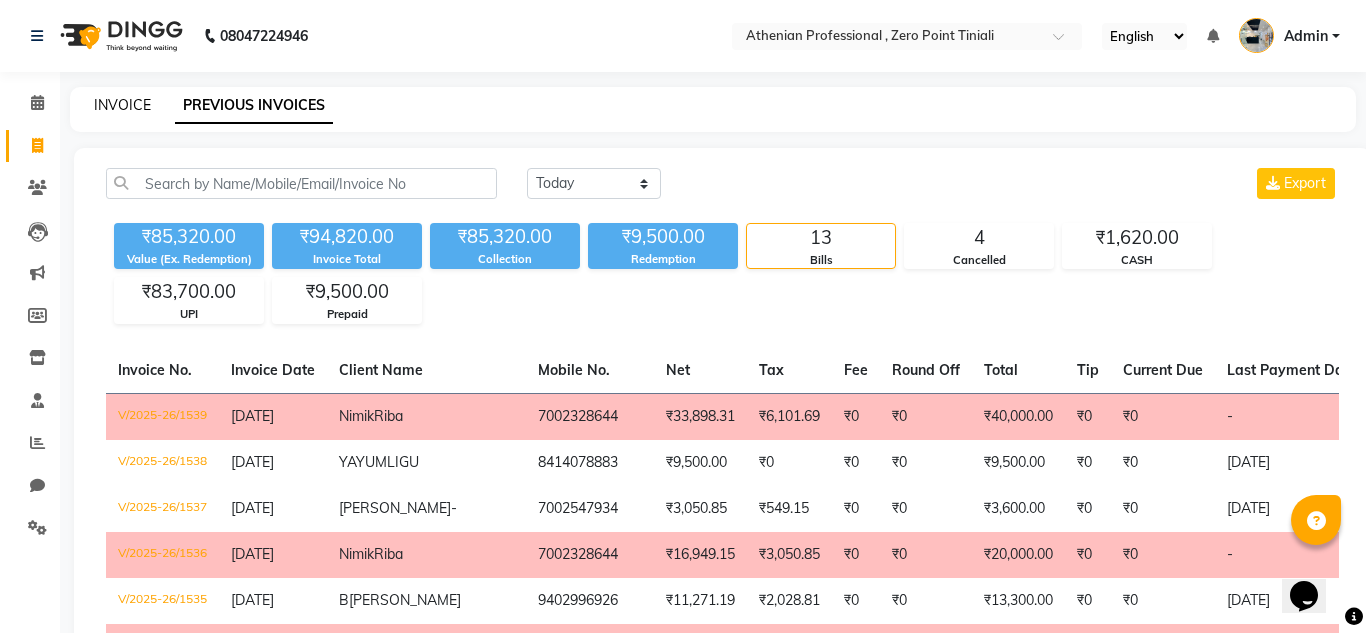 select on "service" 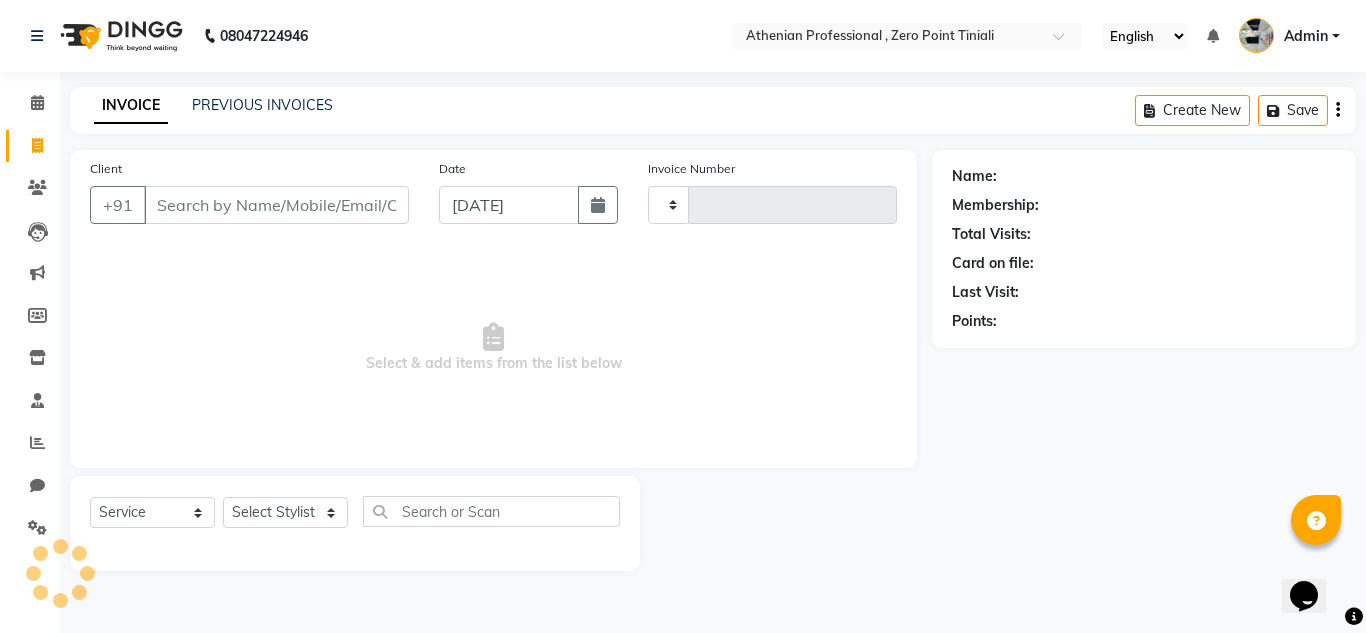 type on "1540" 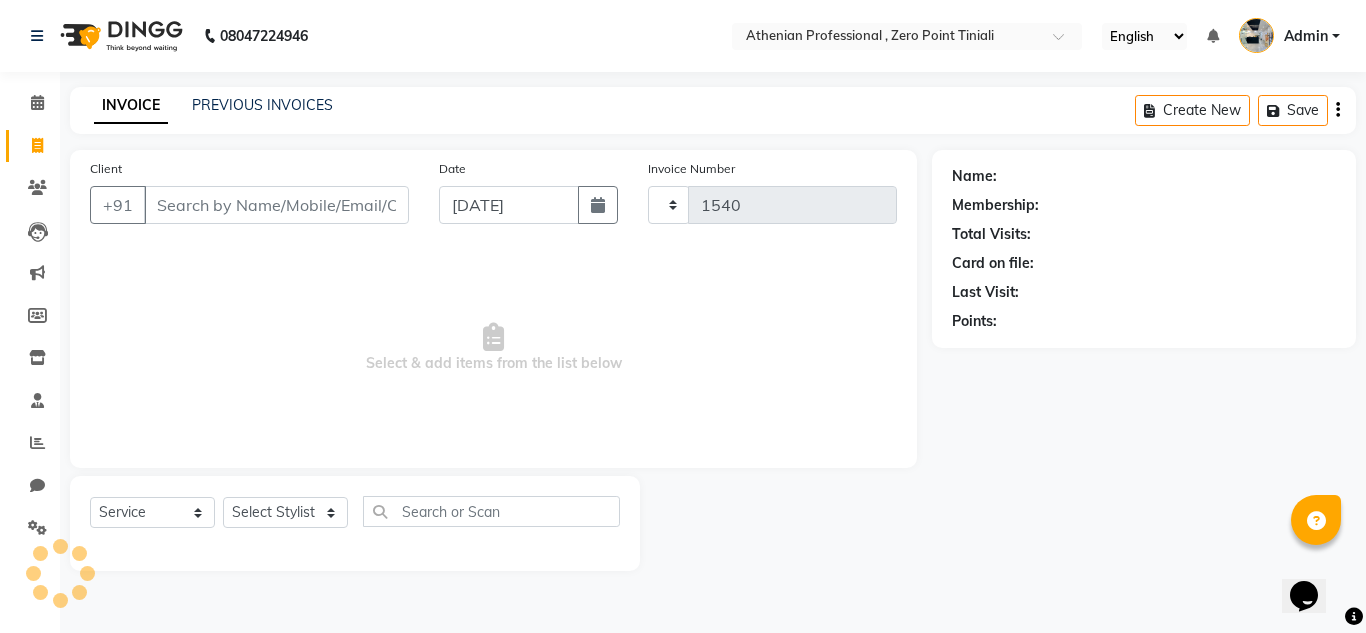 select on "8300" 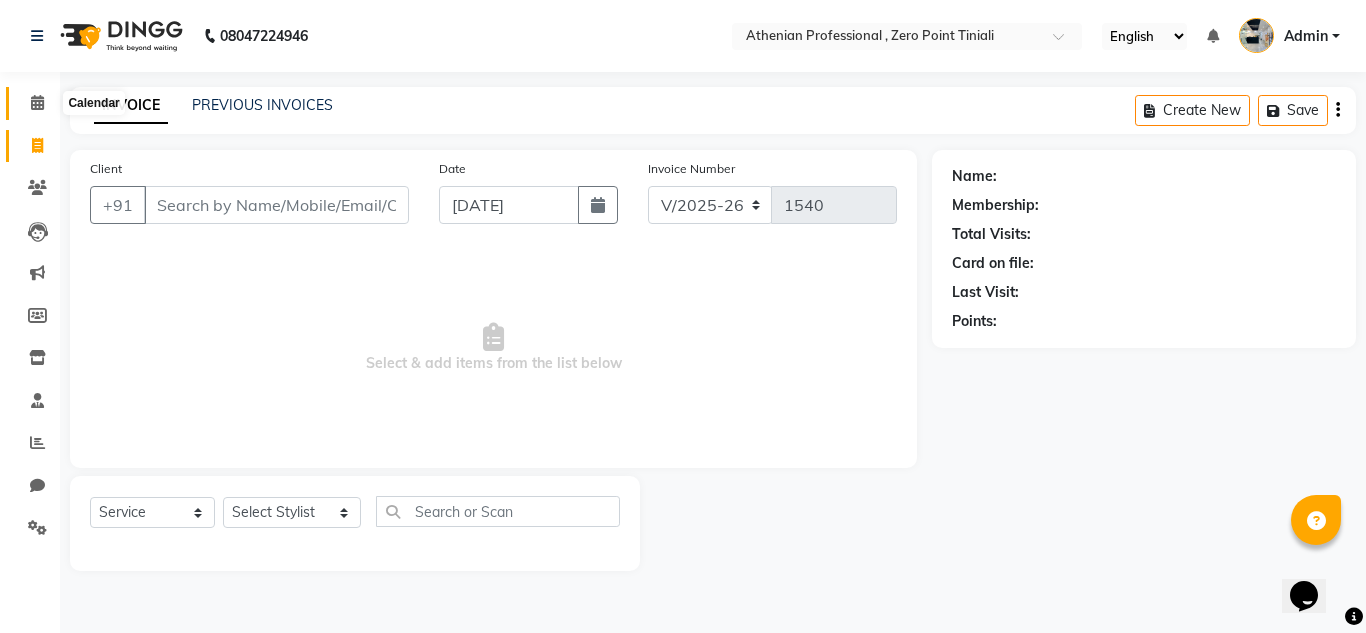 click 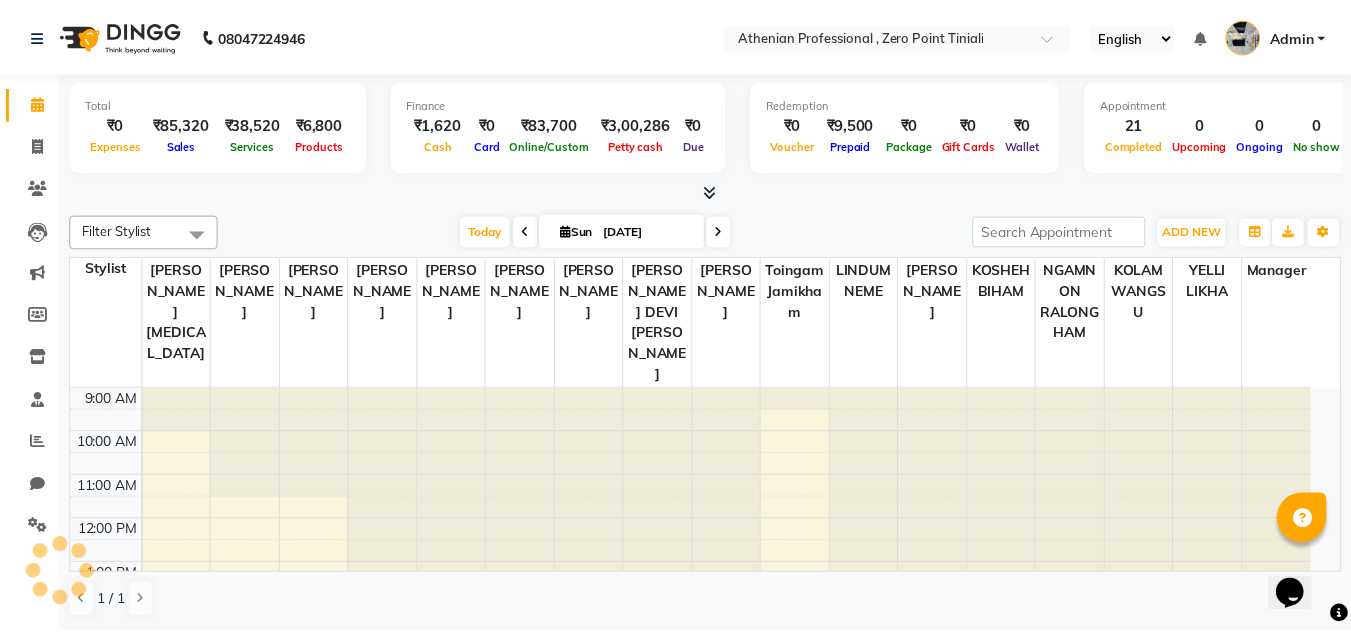 scroll, scrollTop: 0, scrollLeft: 0, axis: both 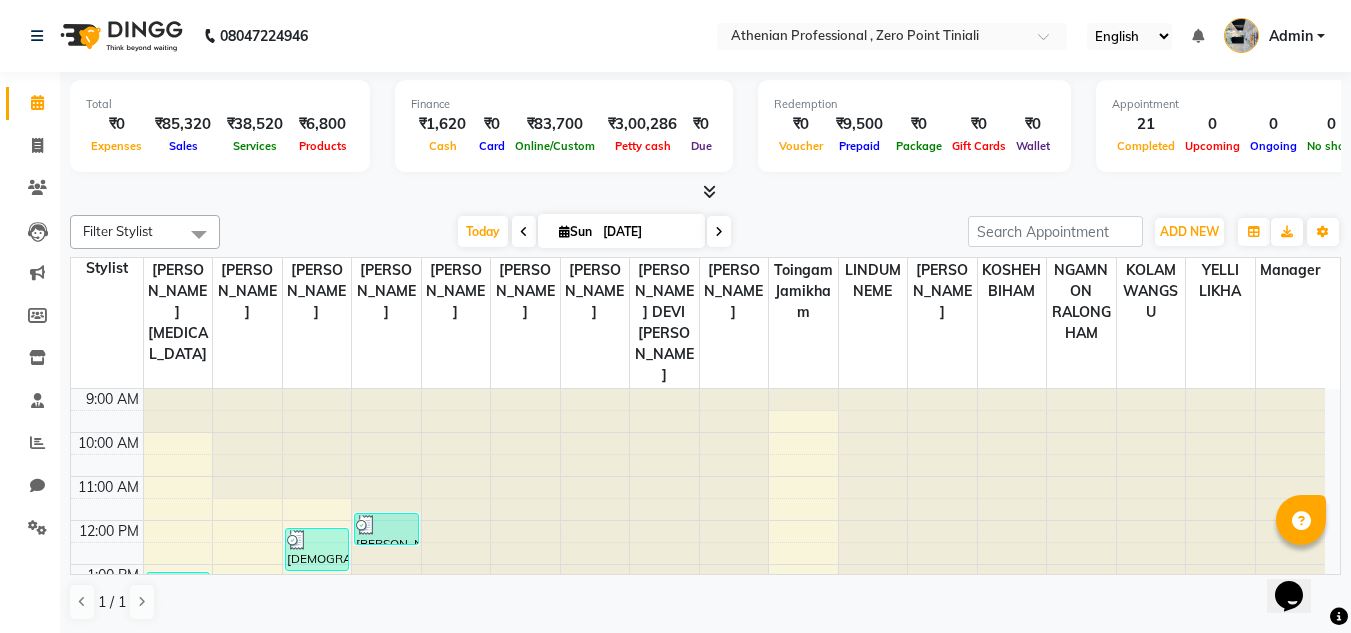 click at bounding box center [709, 191] 